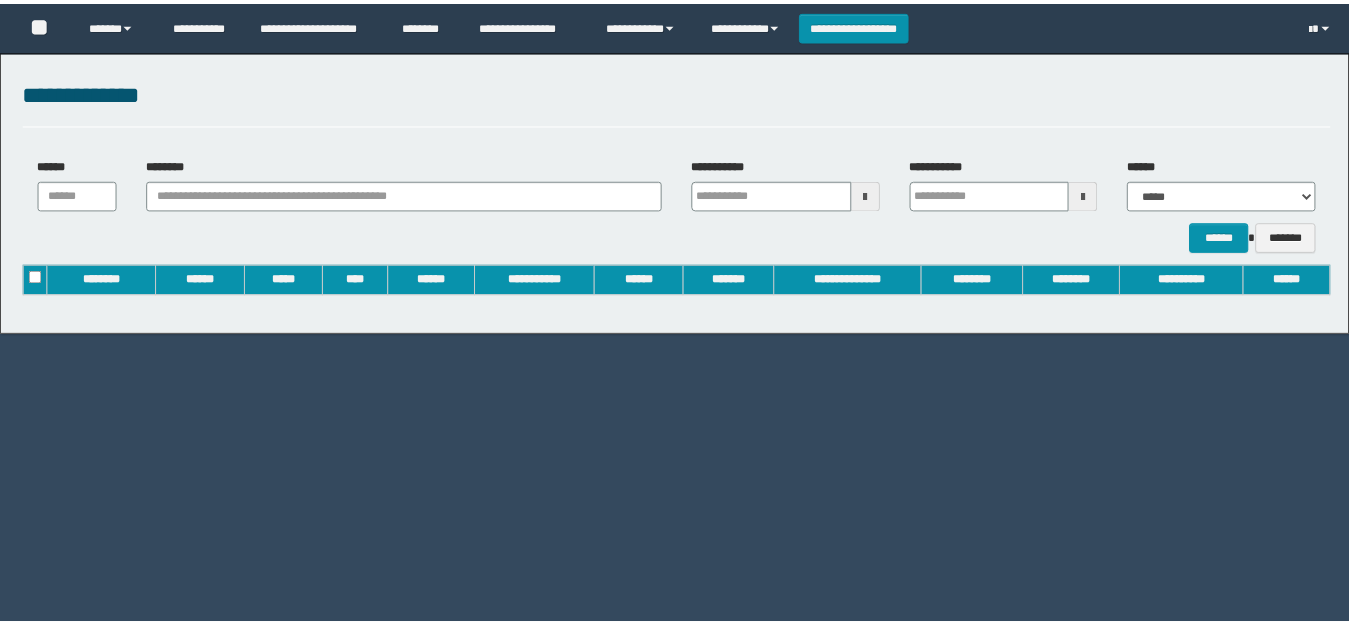 scroll, scrollTop: 0, scrollLeft: 0, axis: both 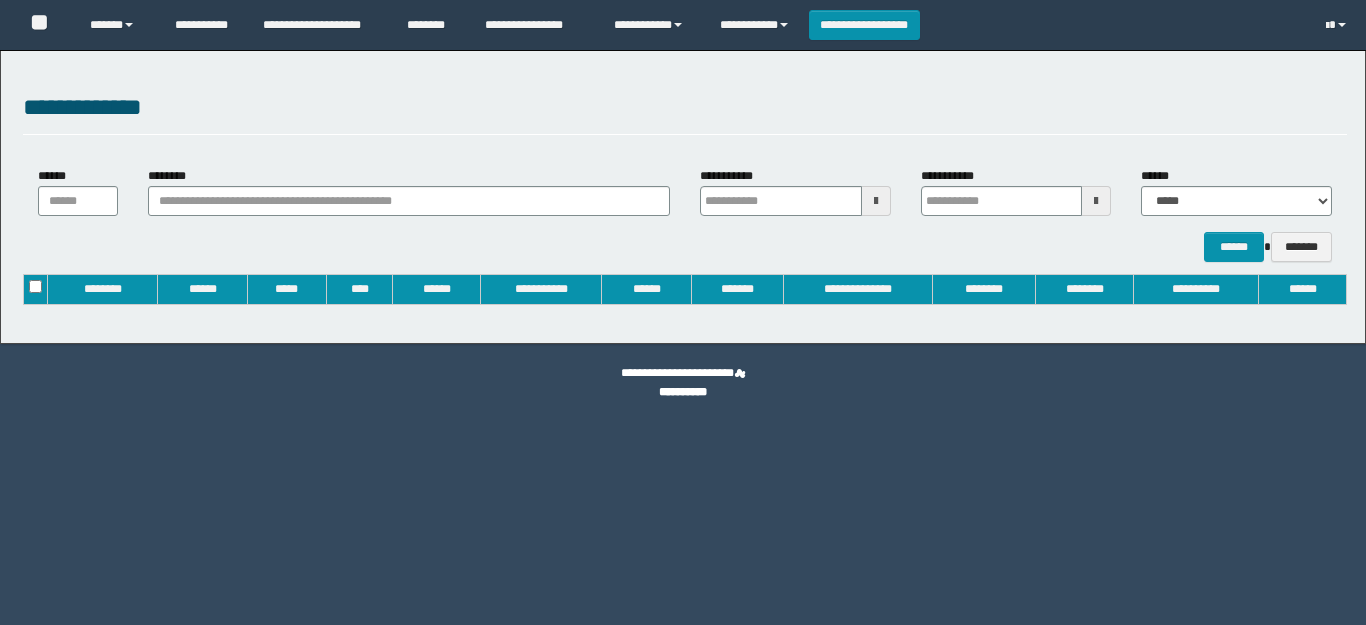 type on "**********" 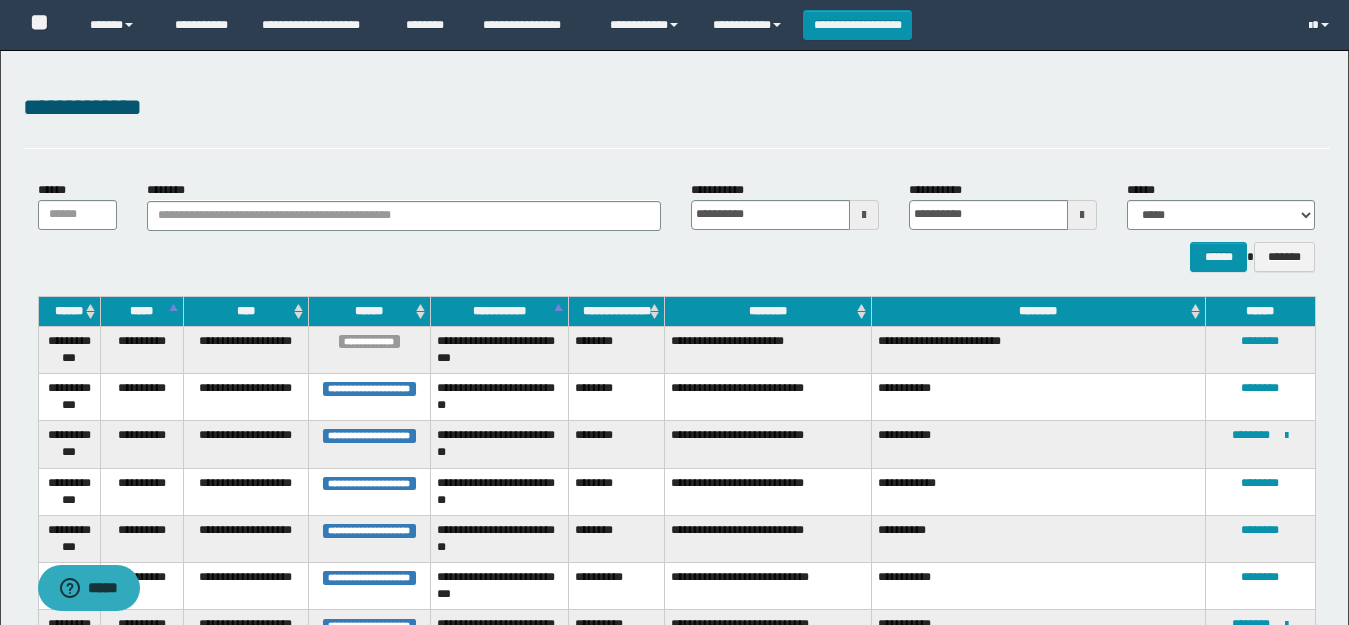 scroll, scrollTop: 0, scrollLeft: 0, axis: both 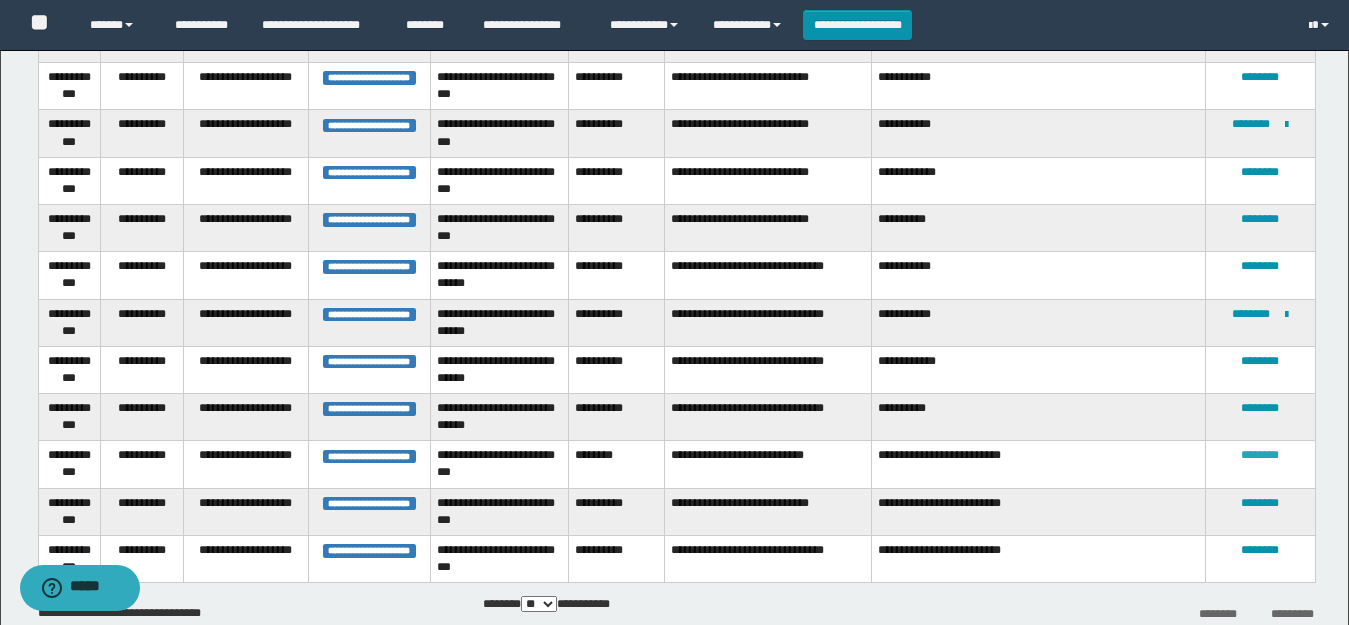 click on "********" at bounding box center [1260, 455] 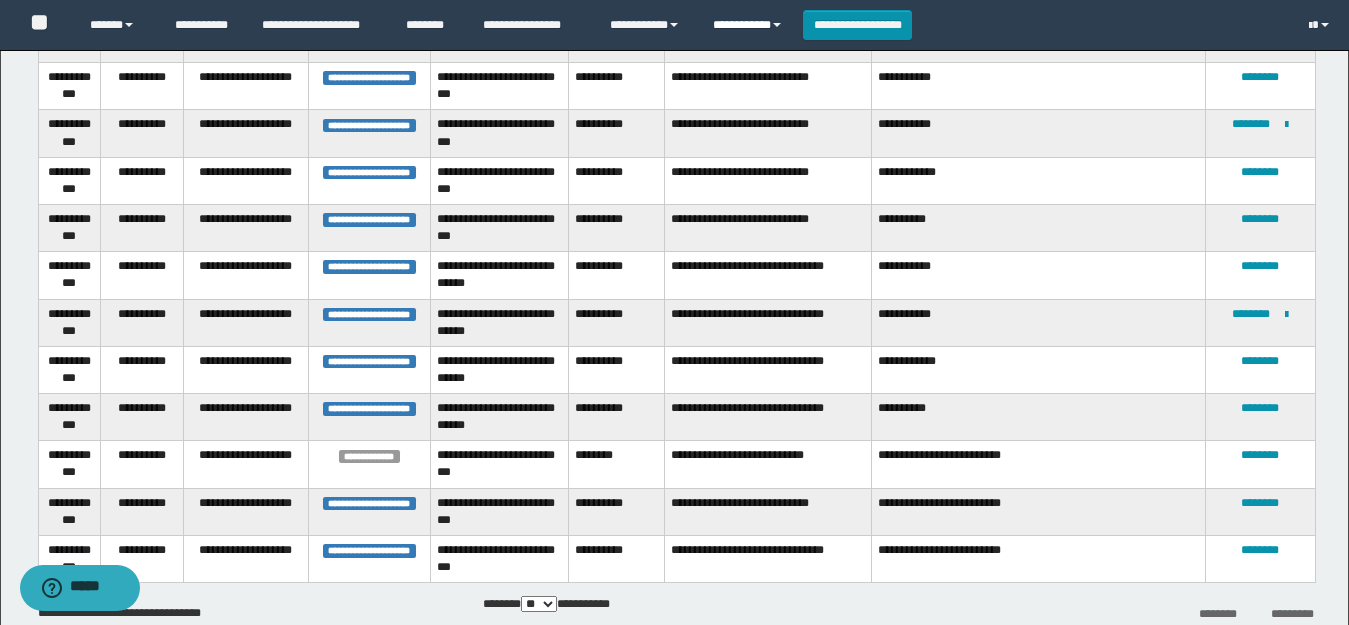 click on "**********" at bounding box center [750, 25] 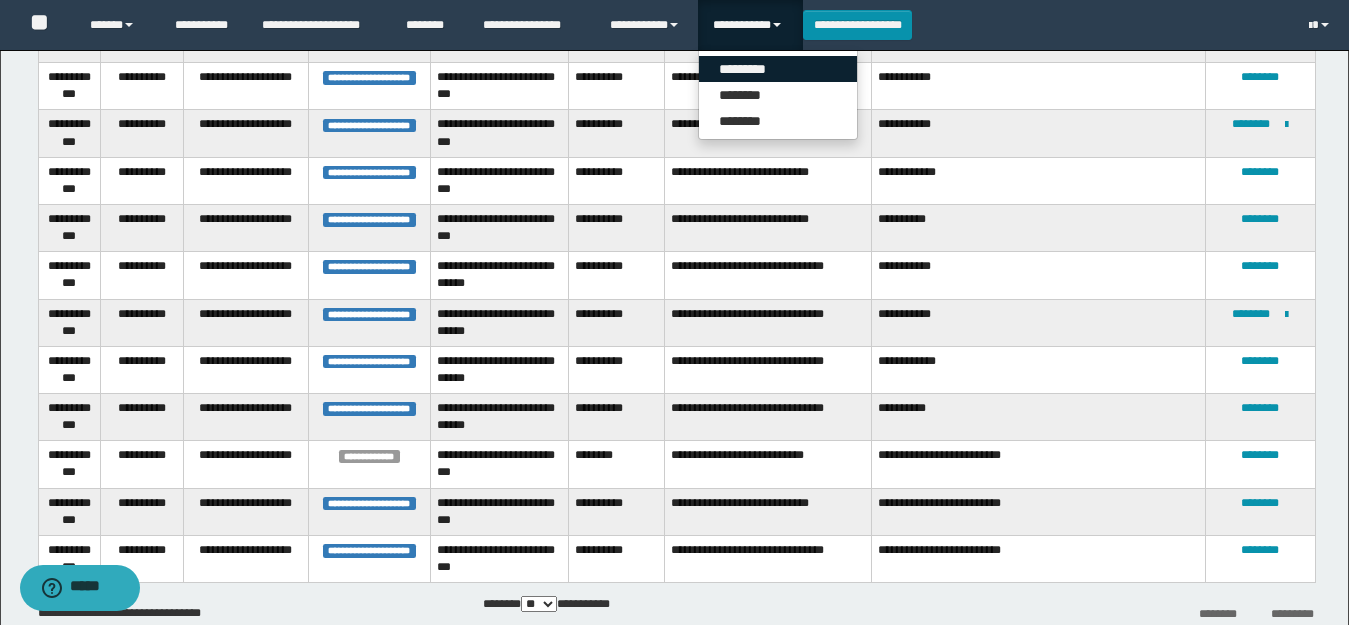 click on "*********" at bounding box center (778, 69) 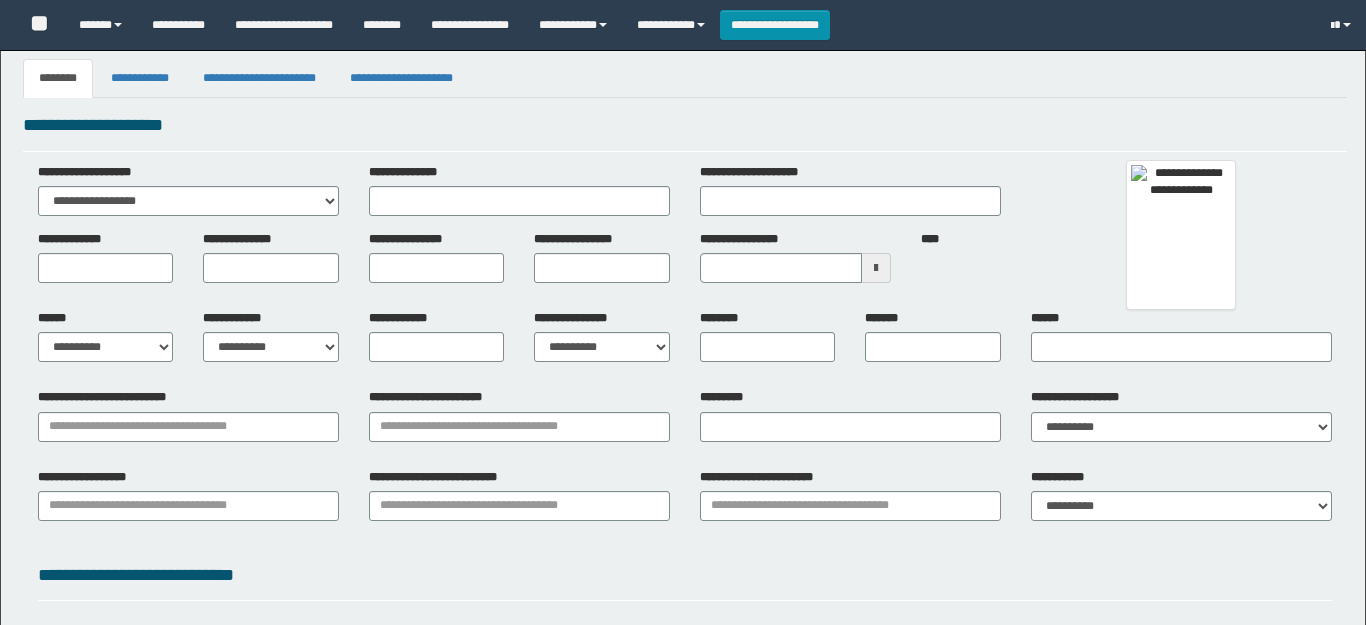 scroll, scrollTop: 0, scrollLeft: 0, axis: both 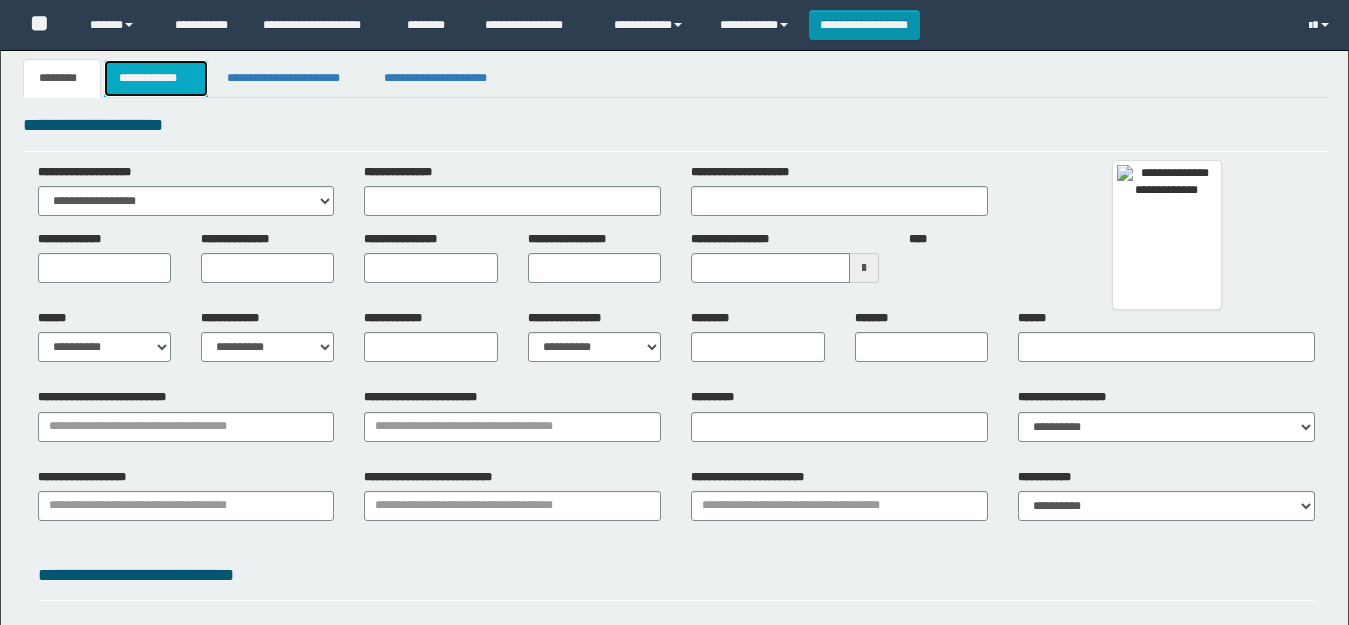 click on "**********" at bounding box center (155, 78) 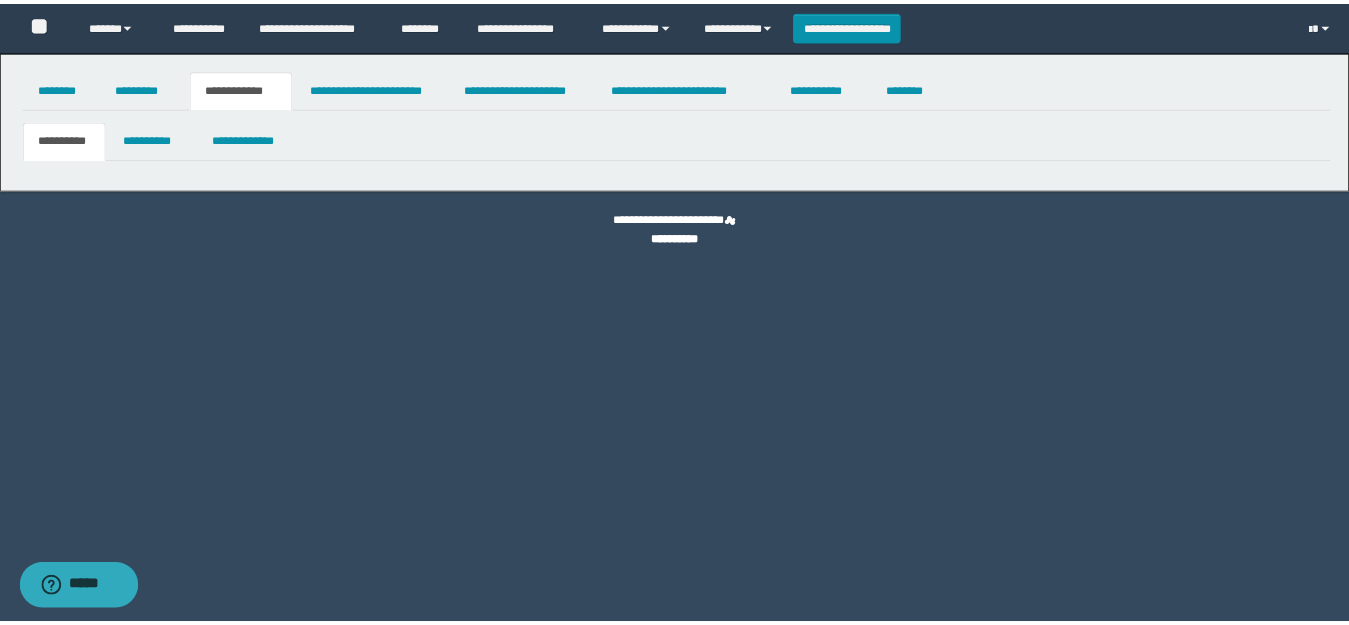 scroll, scrollTop: 0, scrollLeft: 0, axis: both 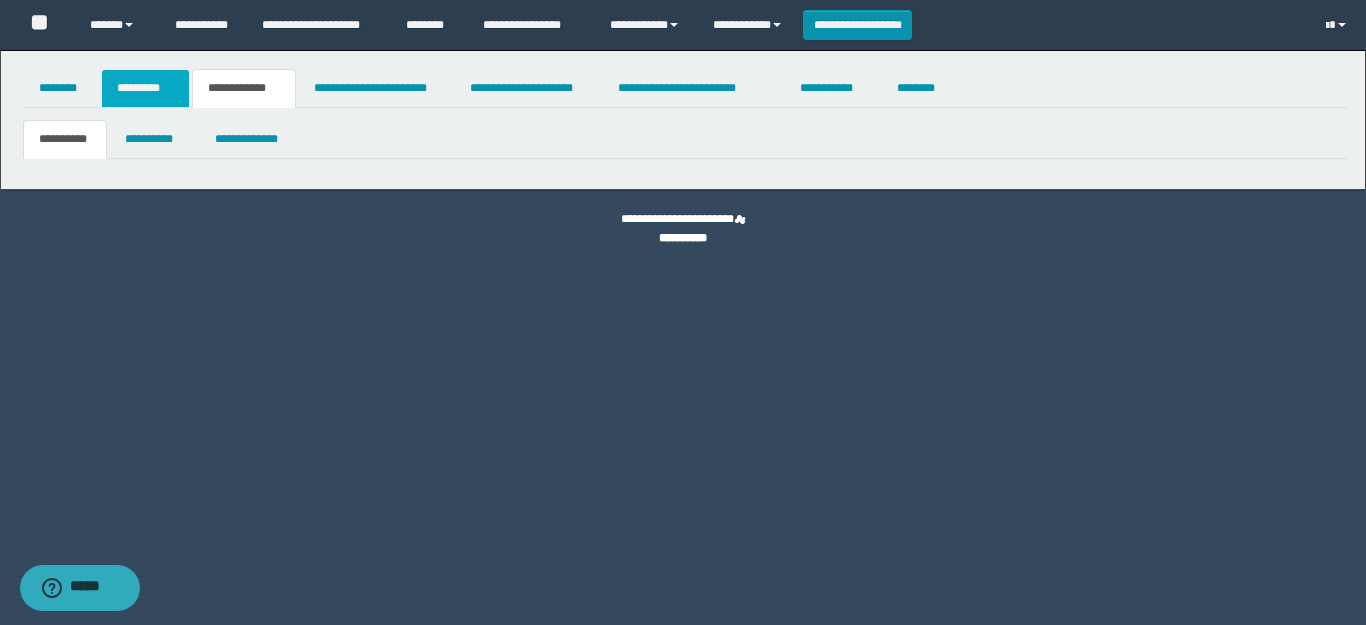 click on "*********" at bounding box center [145, 88] 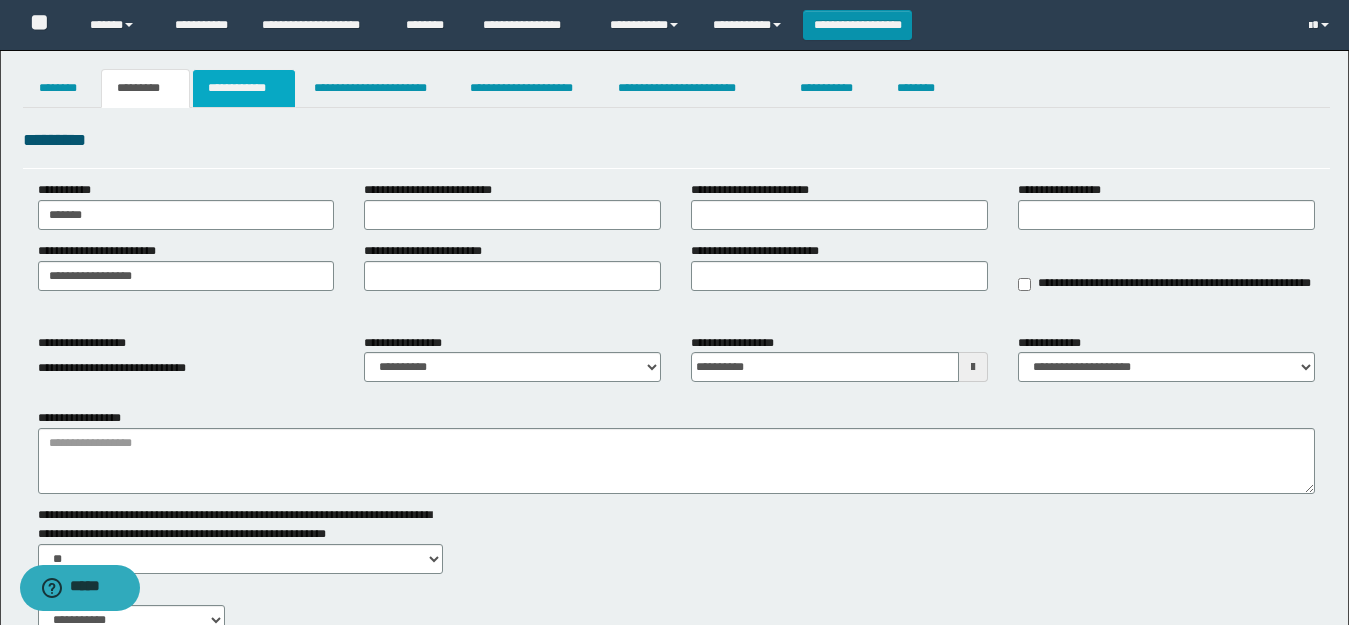 click on "**********" at bounding box center (244, 88) 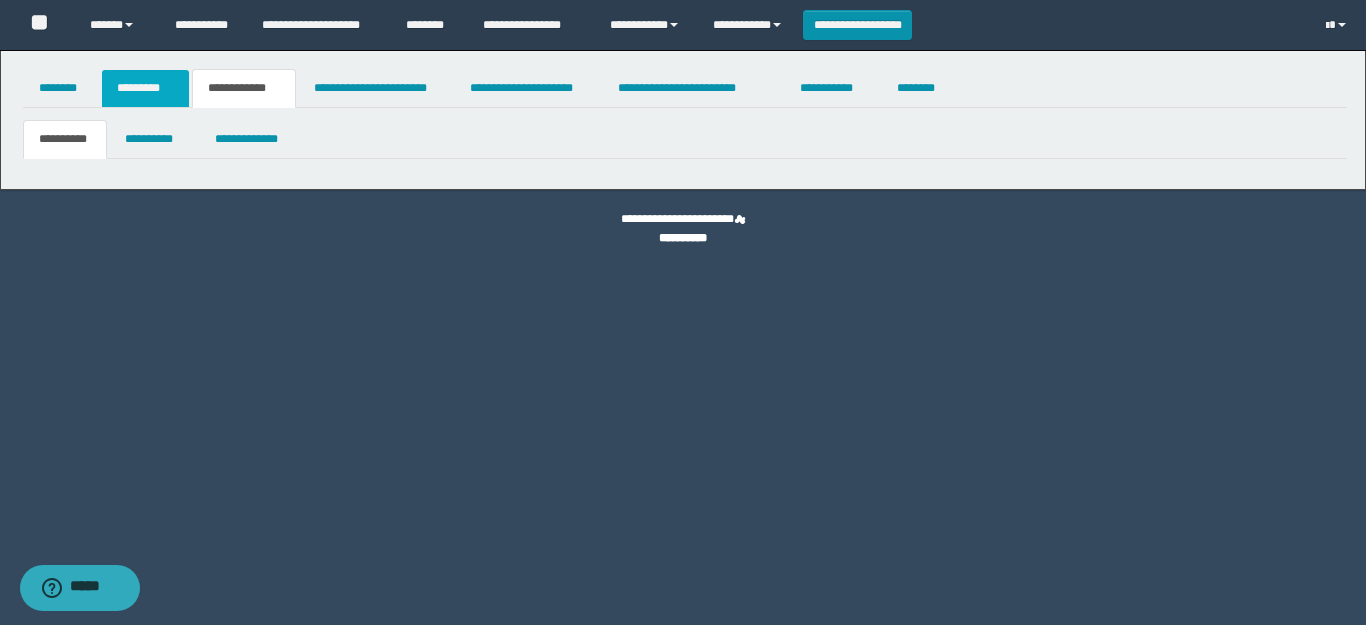 click on "*********" at bounding box center (145, 88) 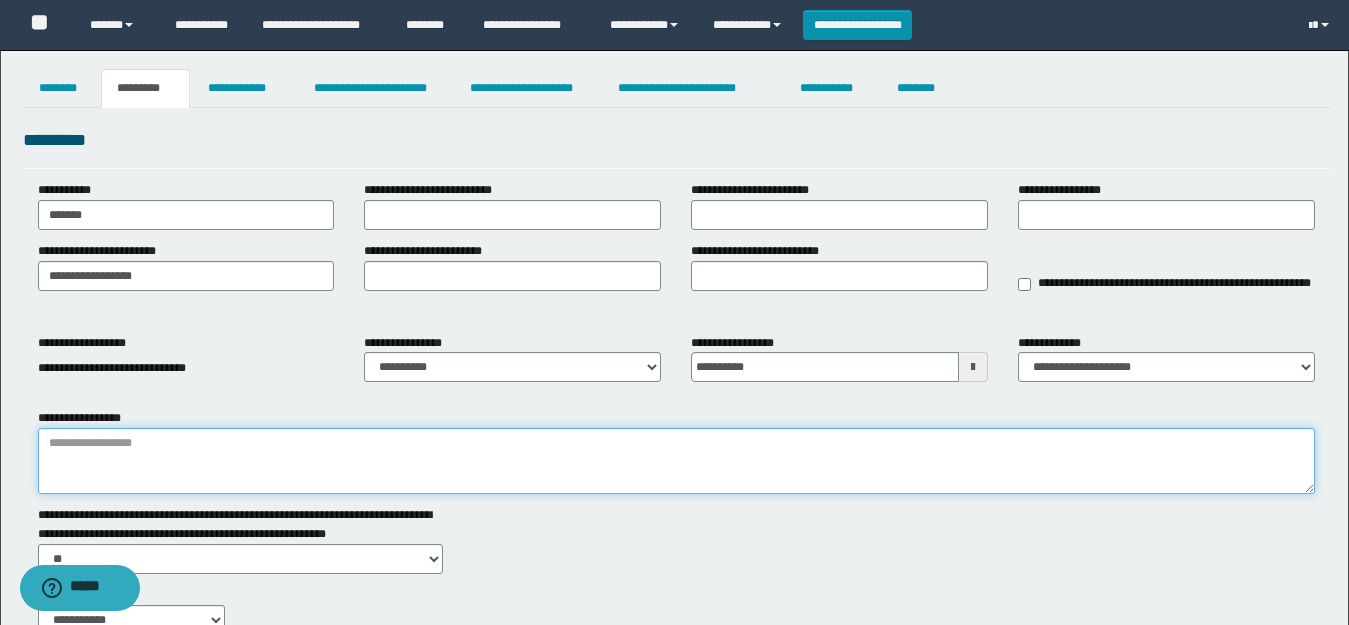click on "**********" at bounding box center [676, 461] 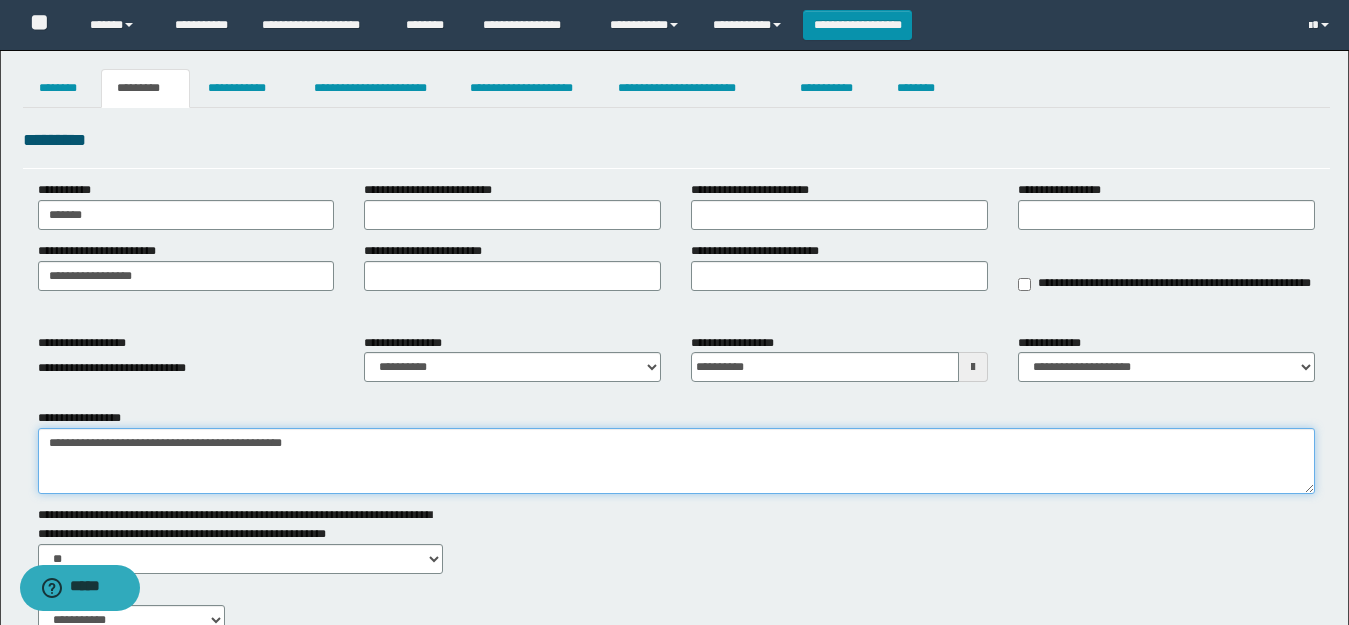 type on "**********" 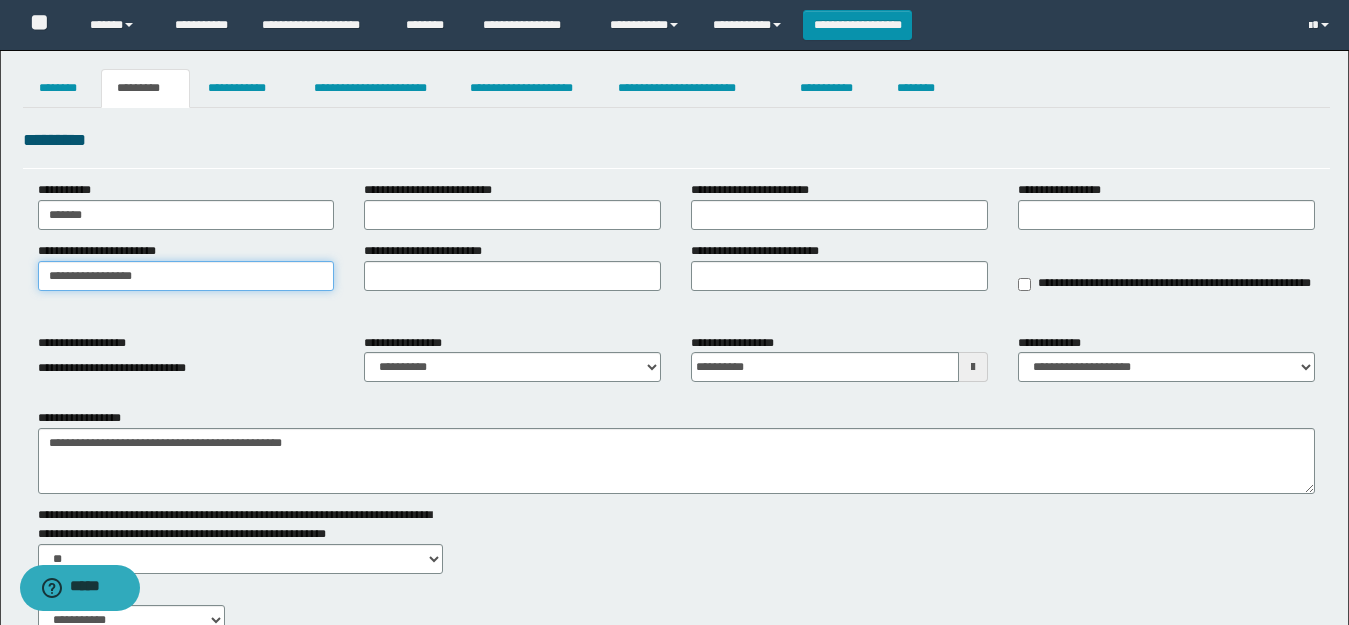 drag, startPoint x: 208, startPoint y: 276, endPoint x: 0, endPoint y: 284, distance: 208.1538 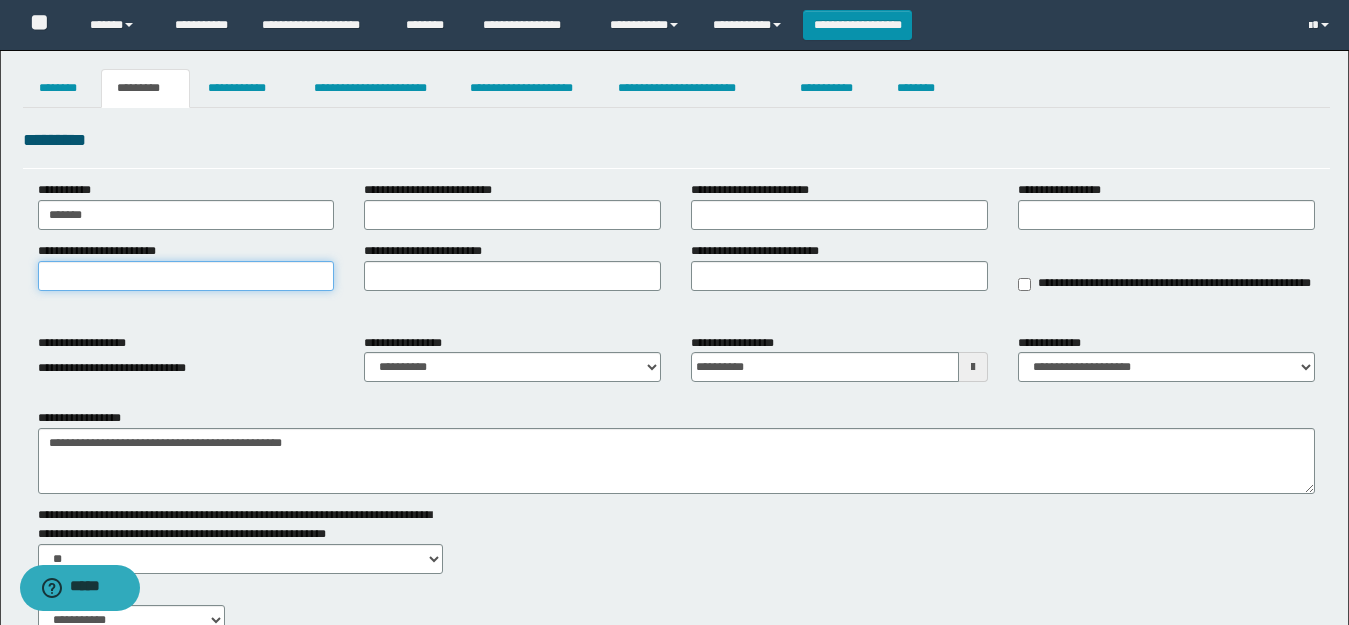 type on "*" 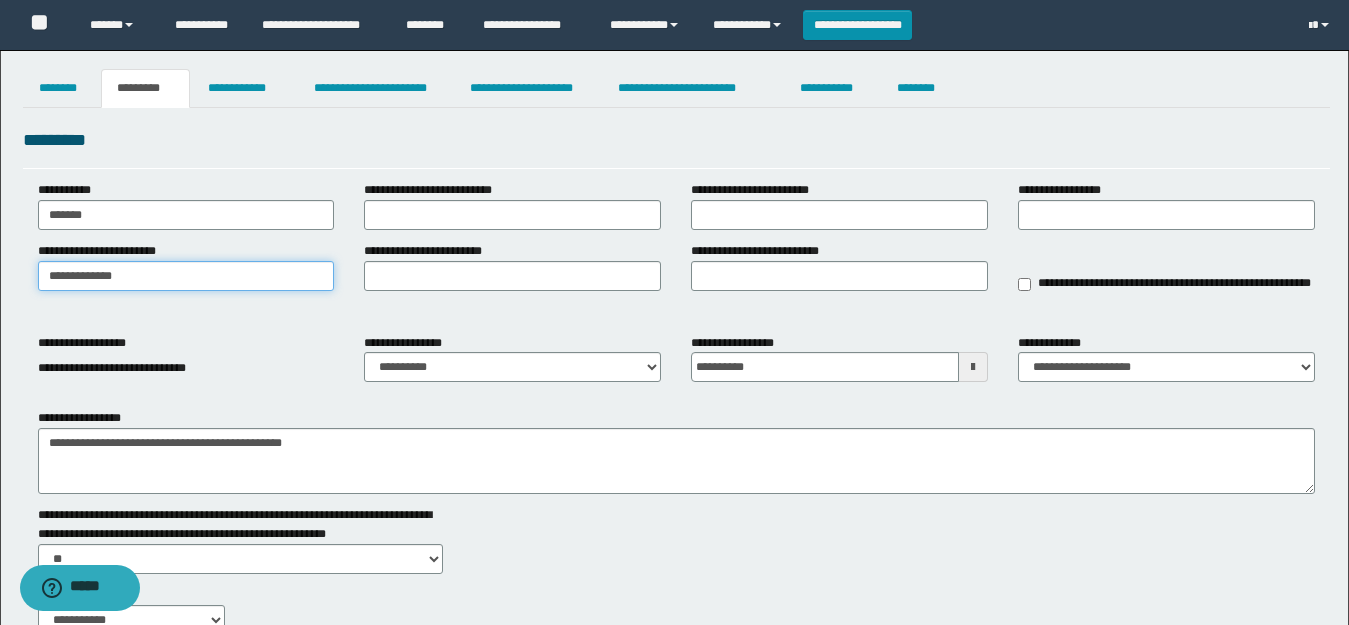 type on "**********" 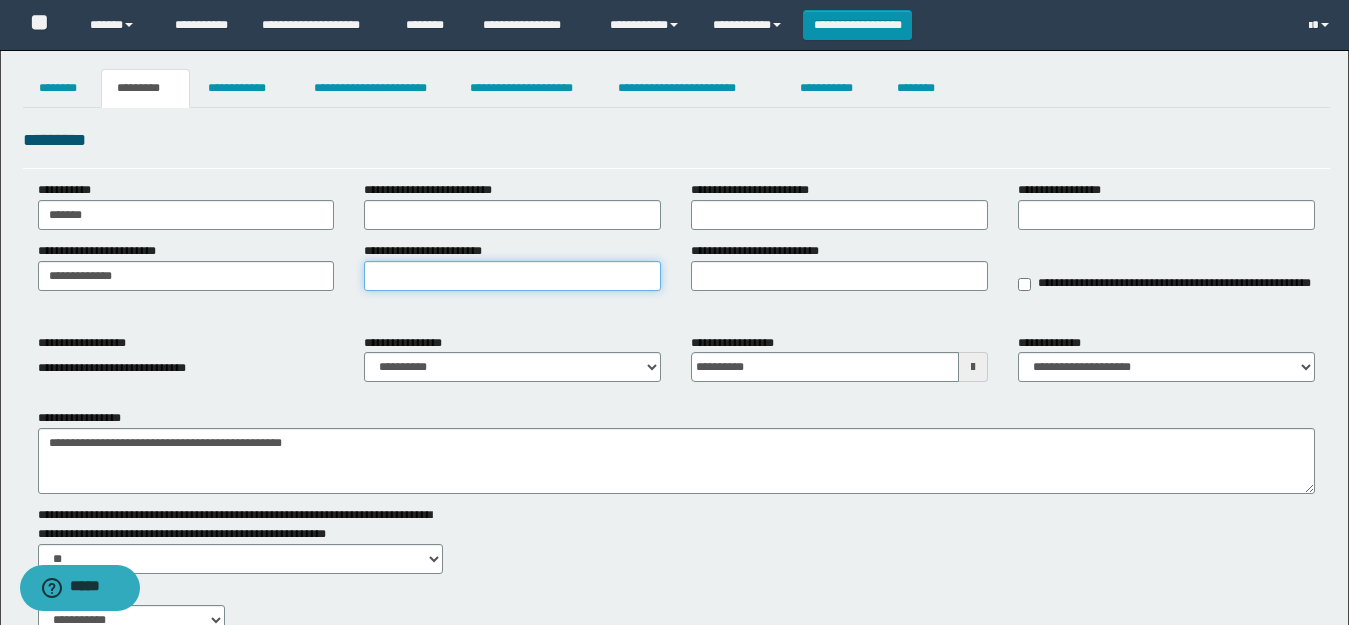 click on "**********" at bounding box center [512, 276] 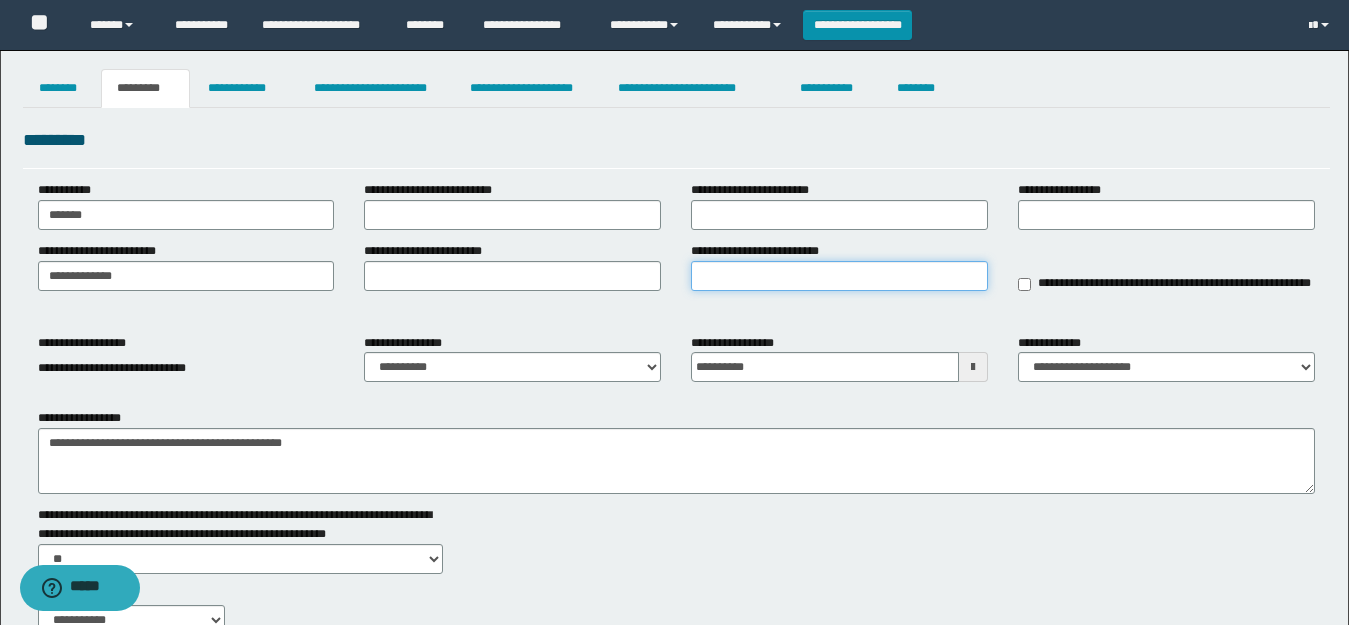 click on "**********" at bounding box center (839, 276) 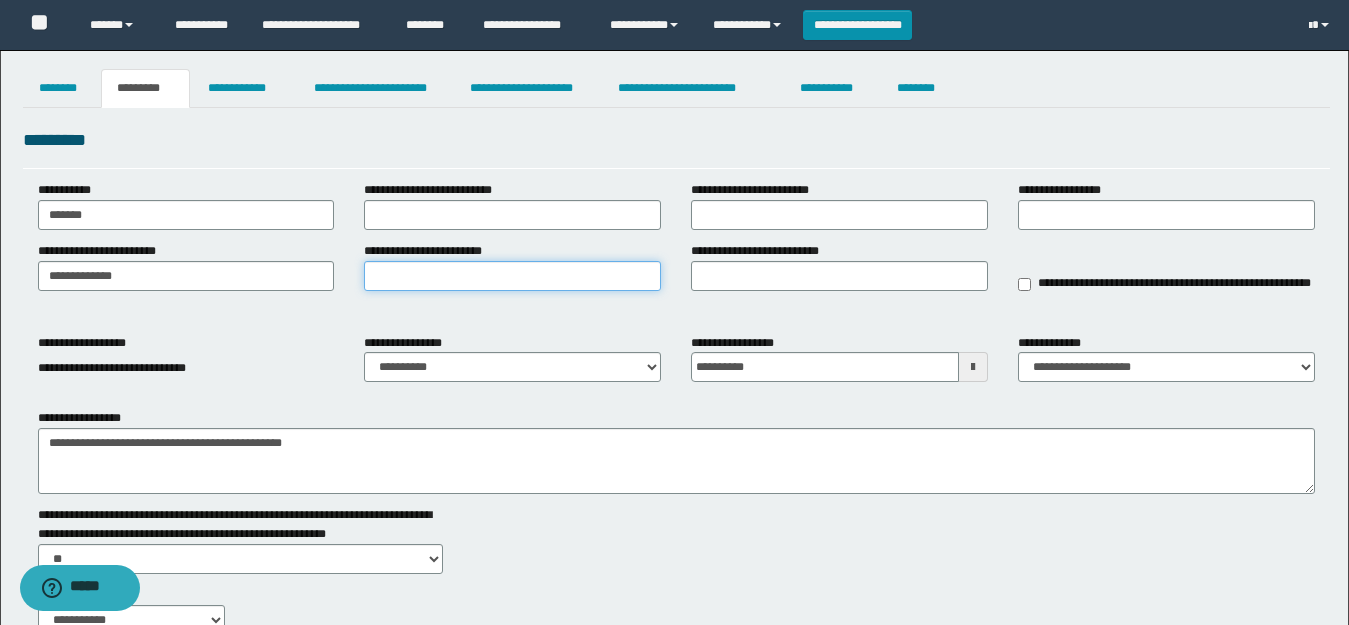 click on "**********" at bounding box center (512, 276) 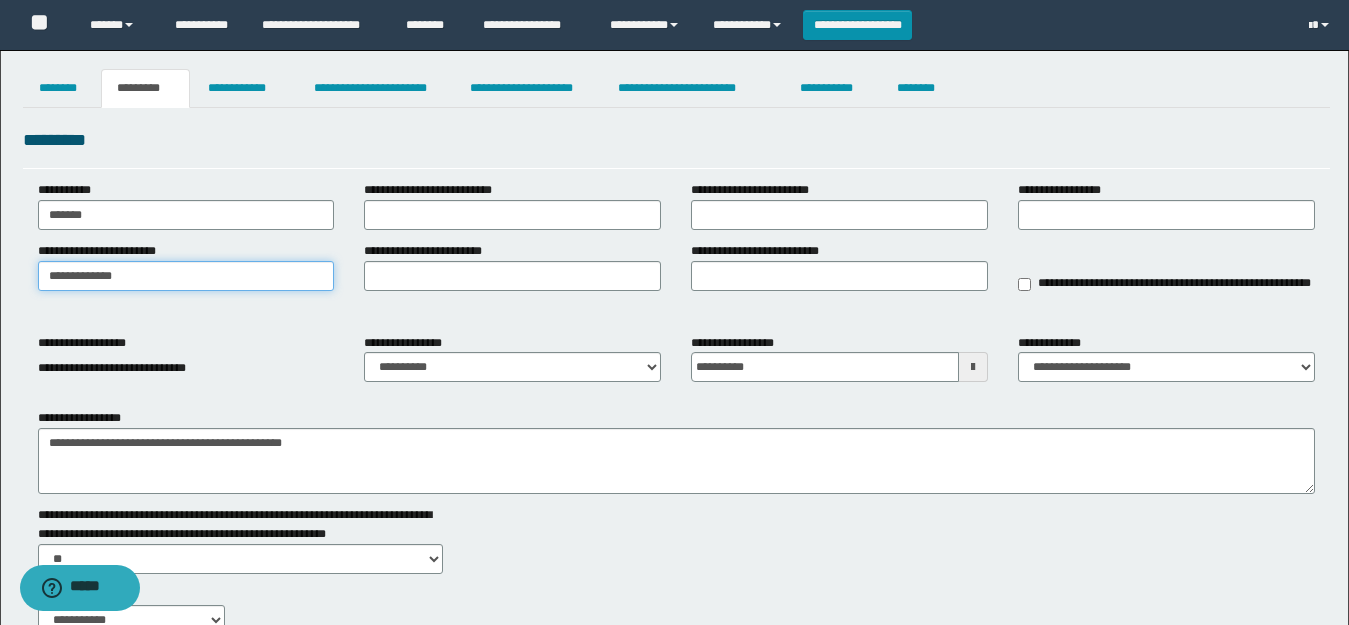 click on "**********" at bounding box center (186, 276) 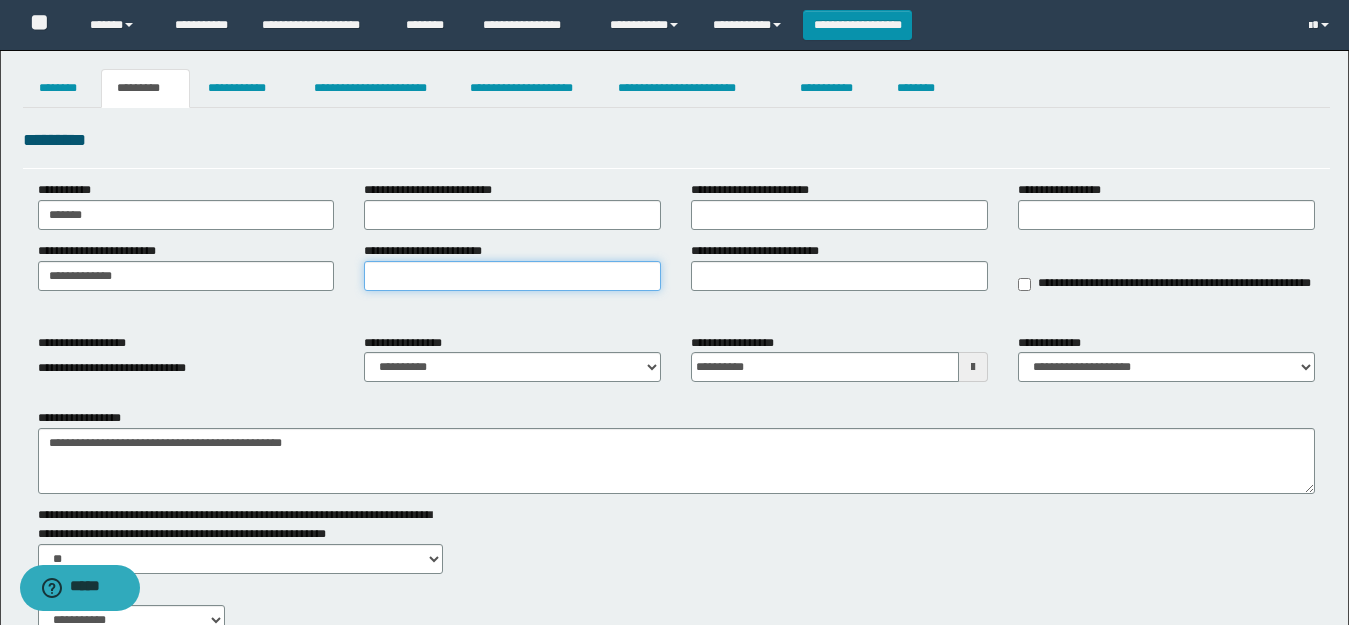 click on "**********" at bounding box center (512, 276) 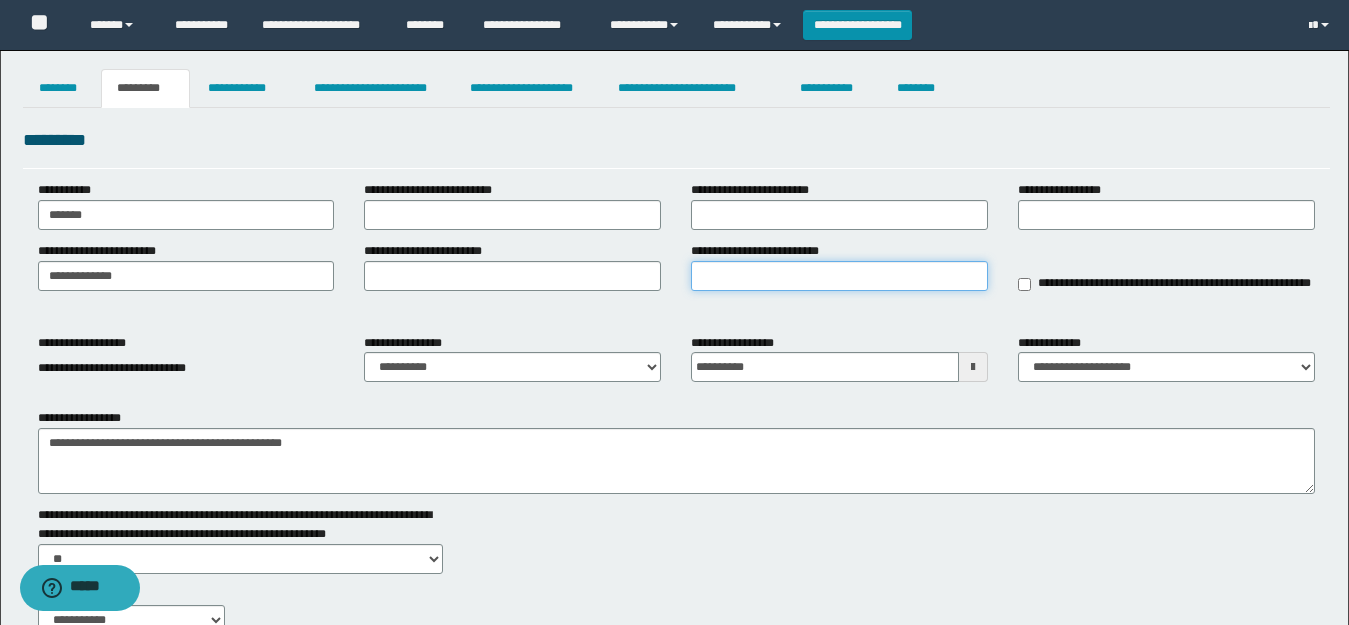 click on "**********" at bounding box center (839, 276) 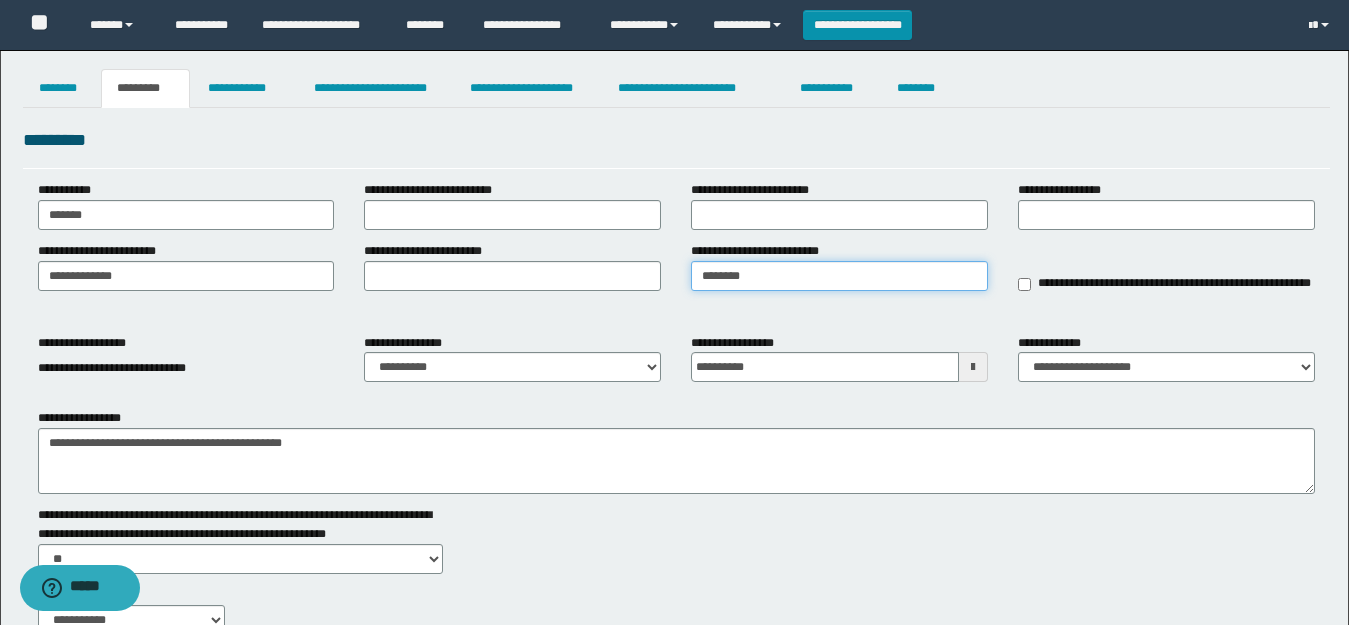 type on "********" 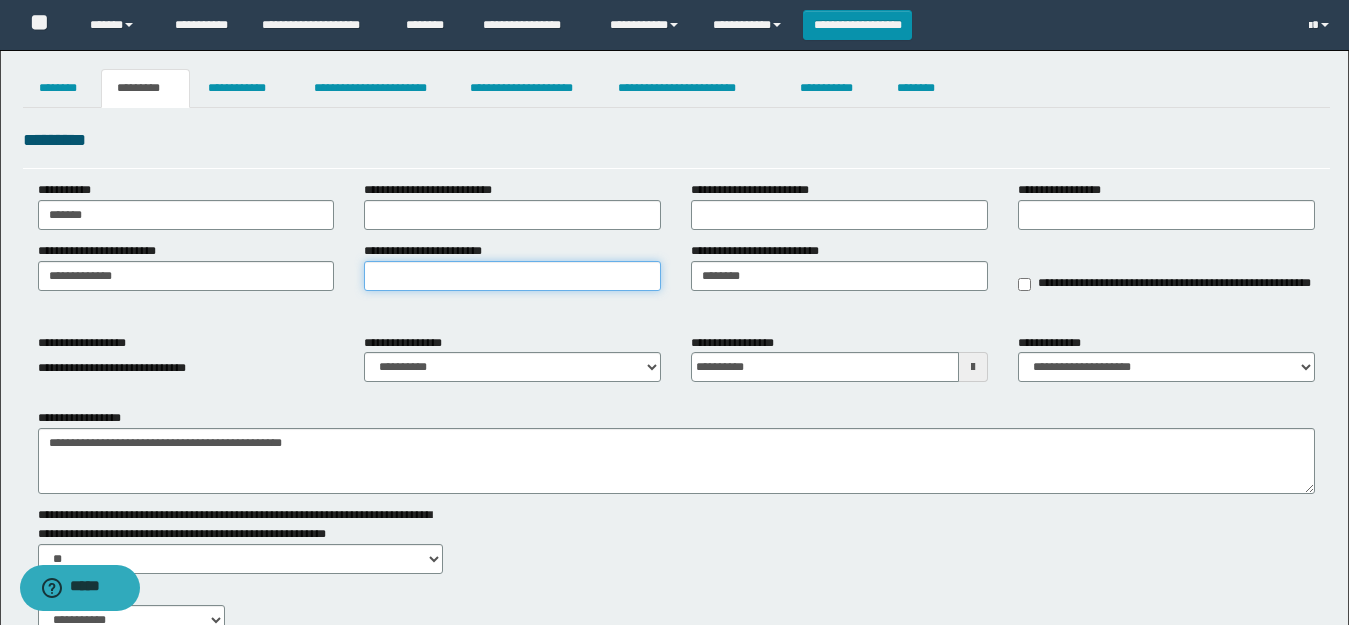 click on "**********" at bounding box center [512, 276] 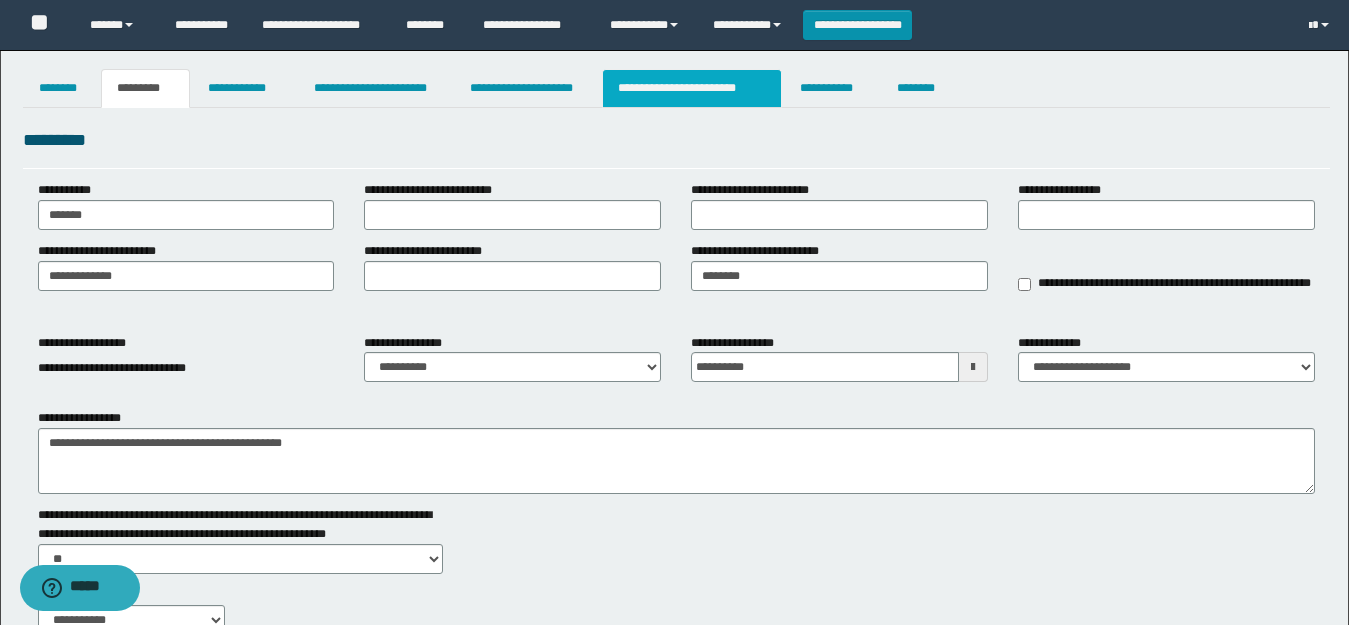 click on "**********" at bounding box center [692, 88] 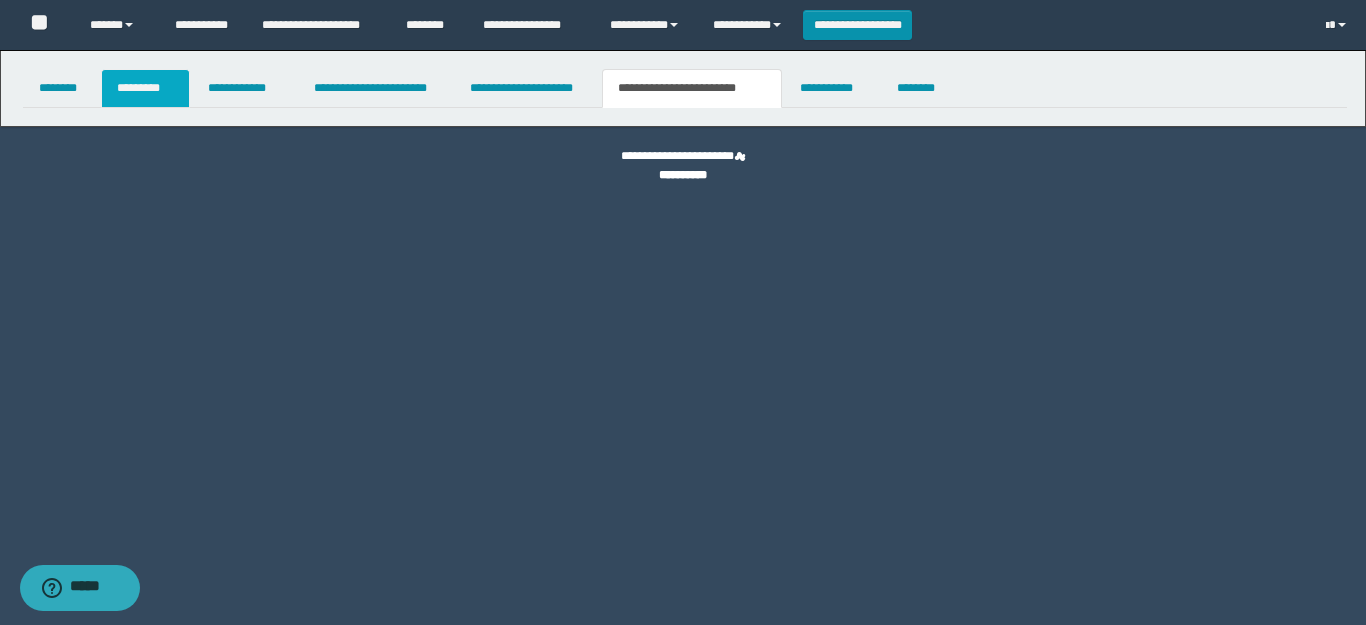 click on "*********" at bounding box center [145, 88] 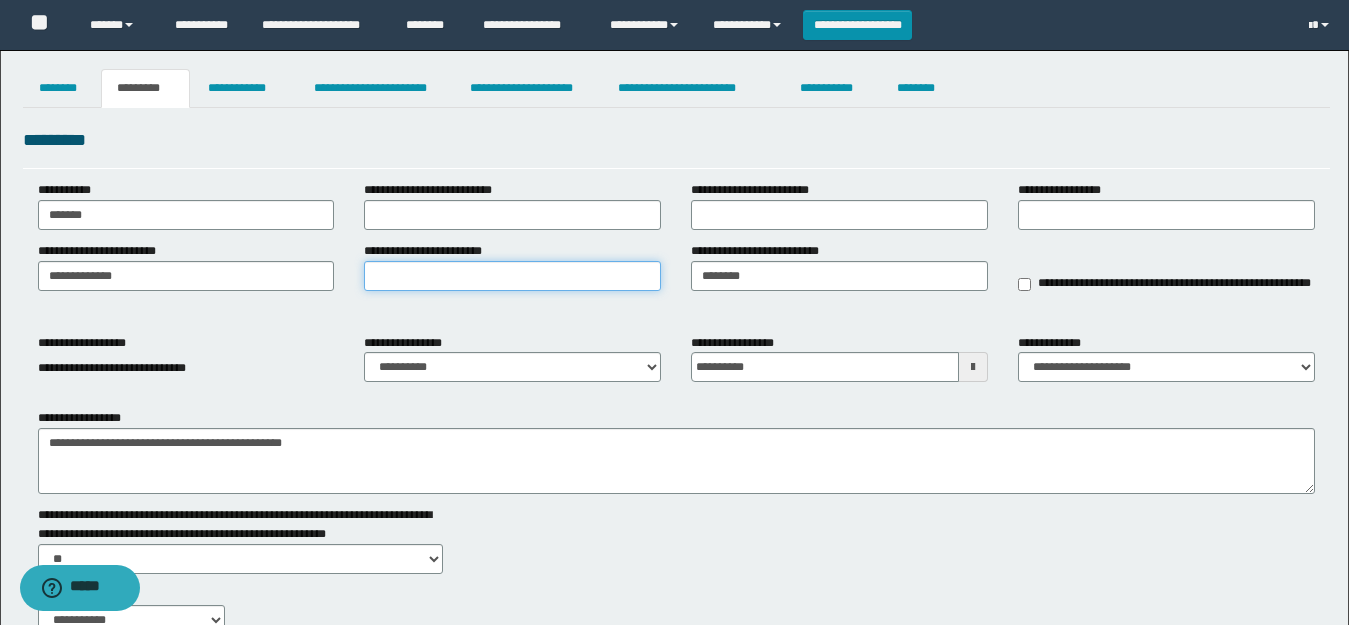 click on "**********" at bounding box center (512, 276) 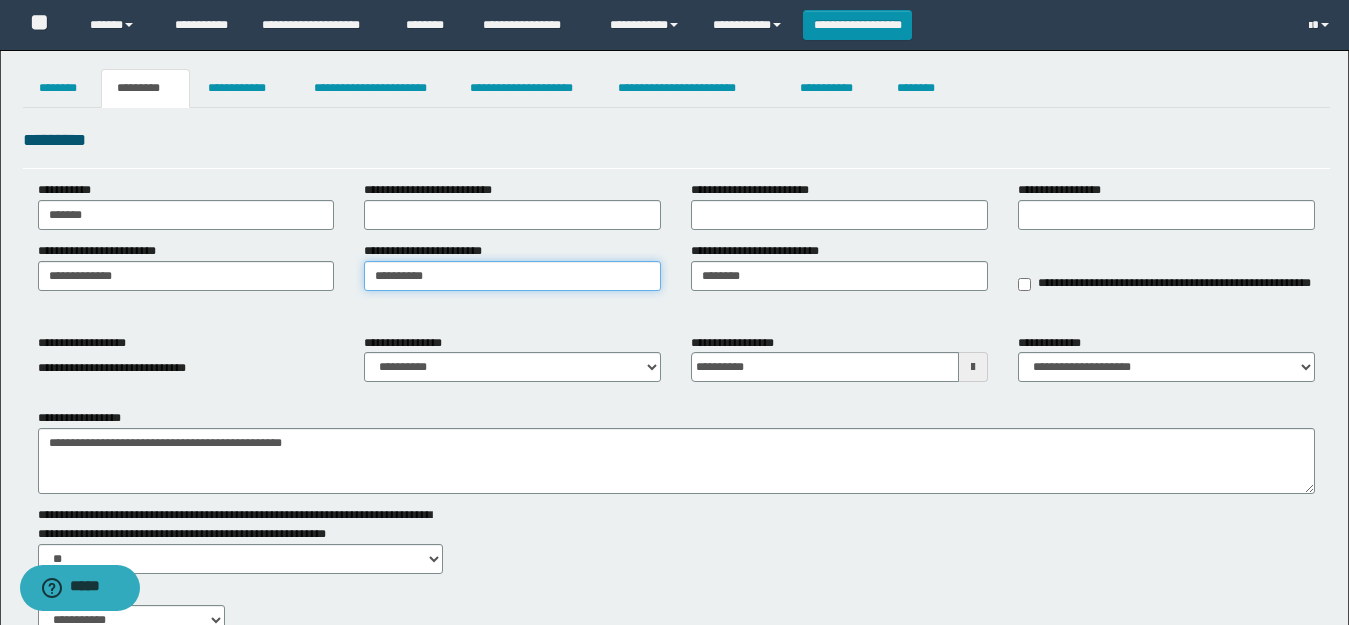 type on "**********" 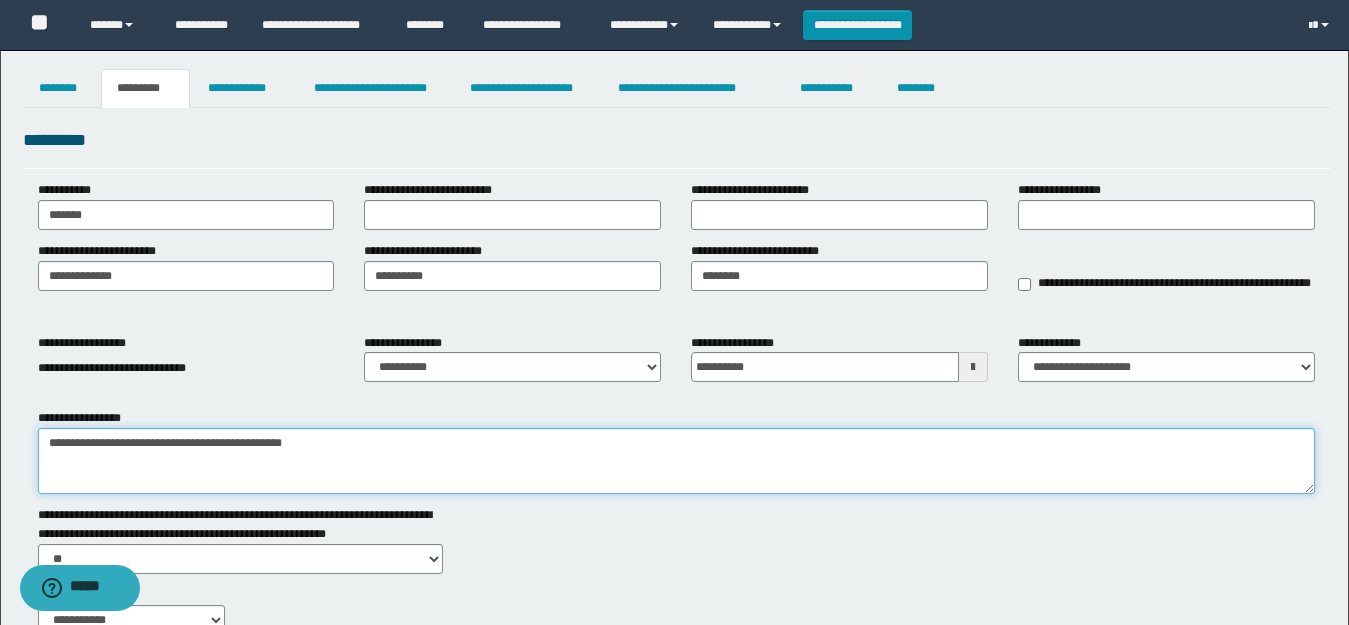click on "**********" at bounding box center [676, 461] 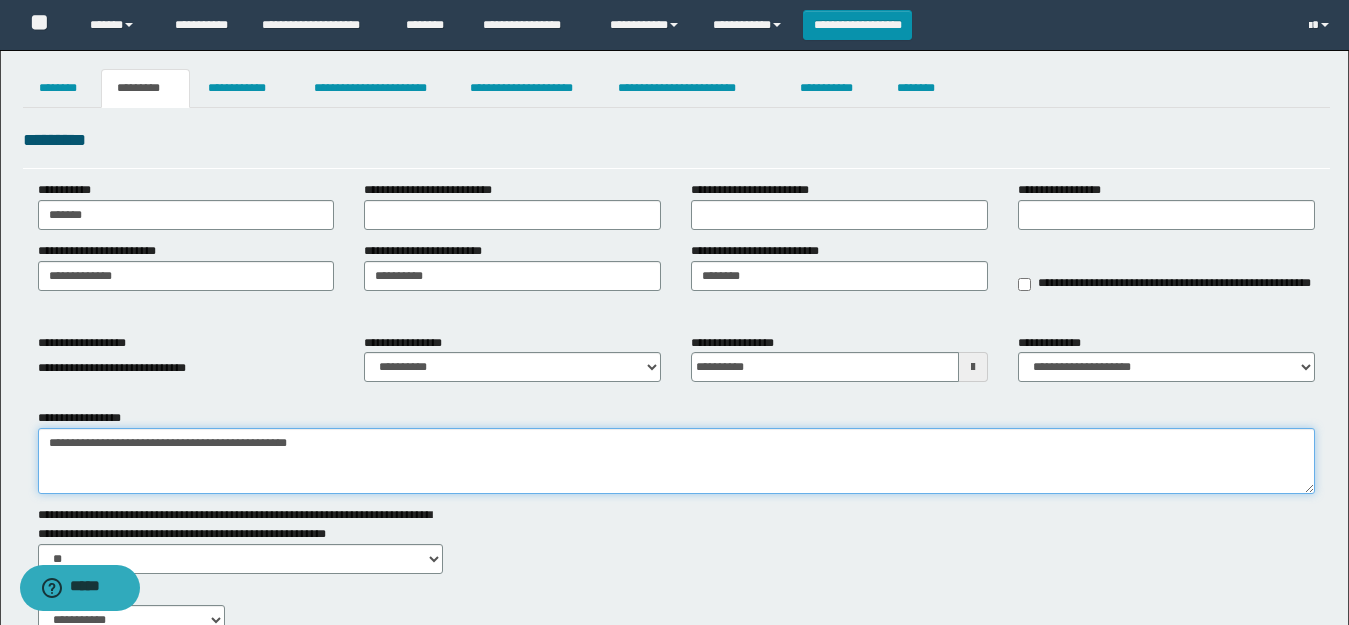 paste on "**********" 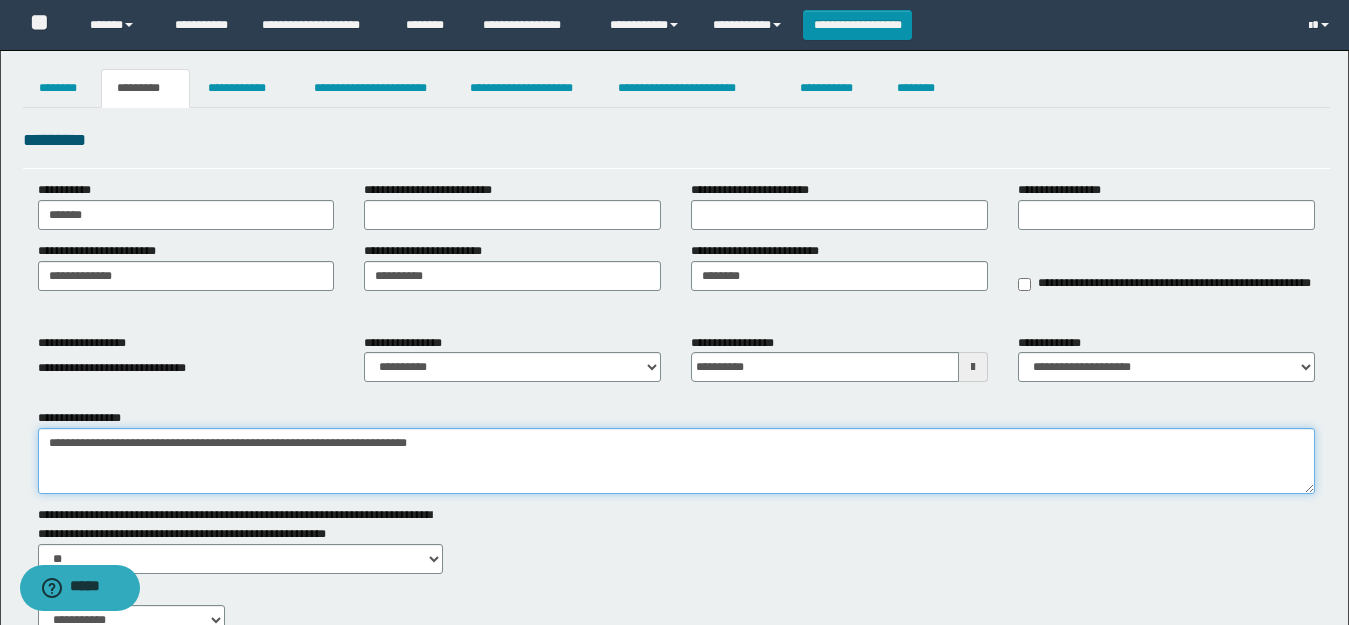 type on "**********" 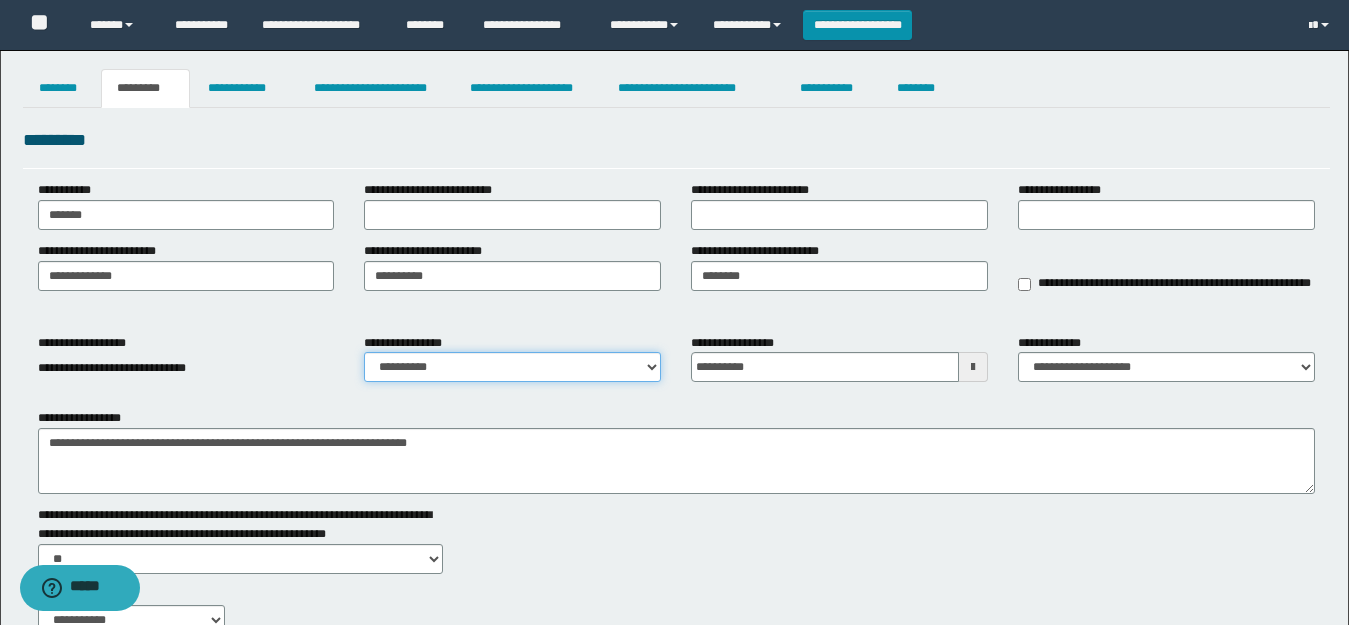click on "**********" at bounding box center (512, 367) 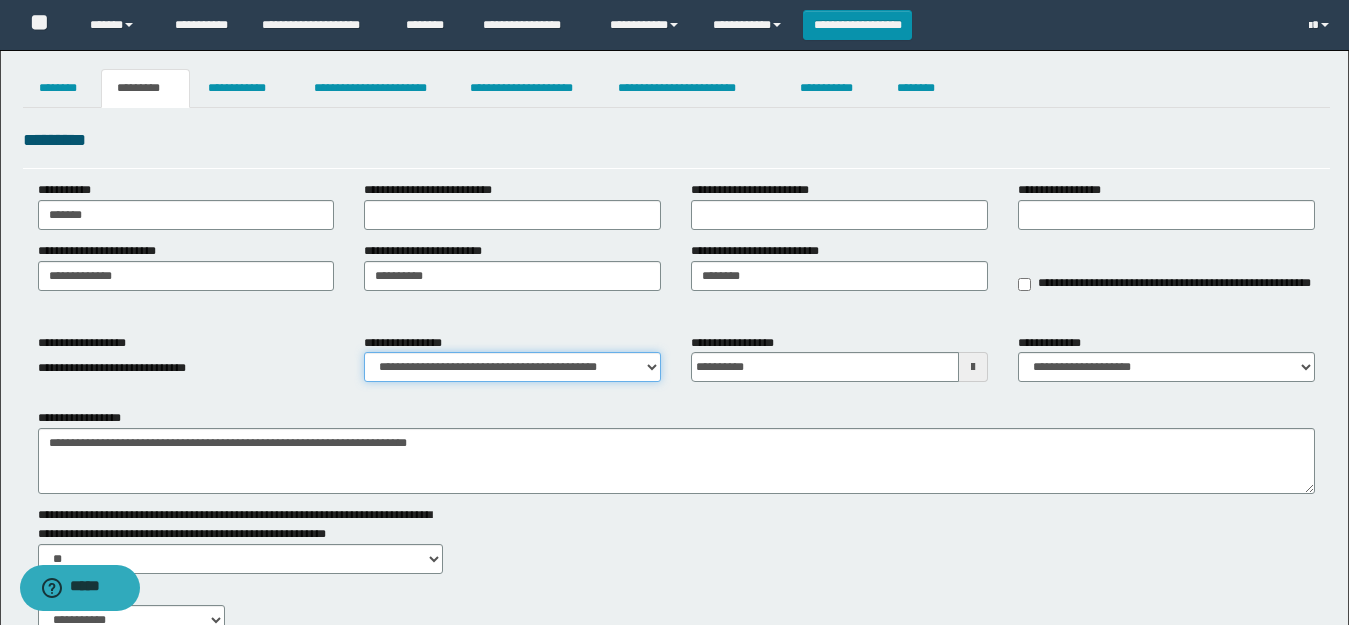 click on "**********" at bounding box center [512, 367] 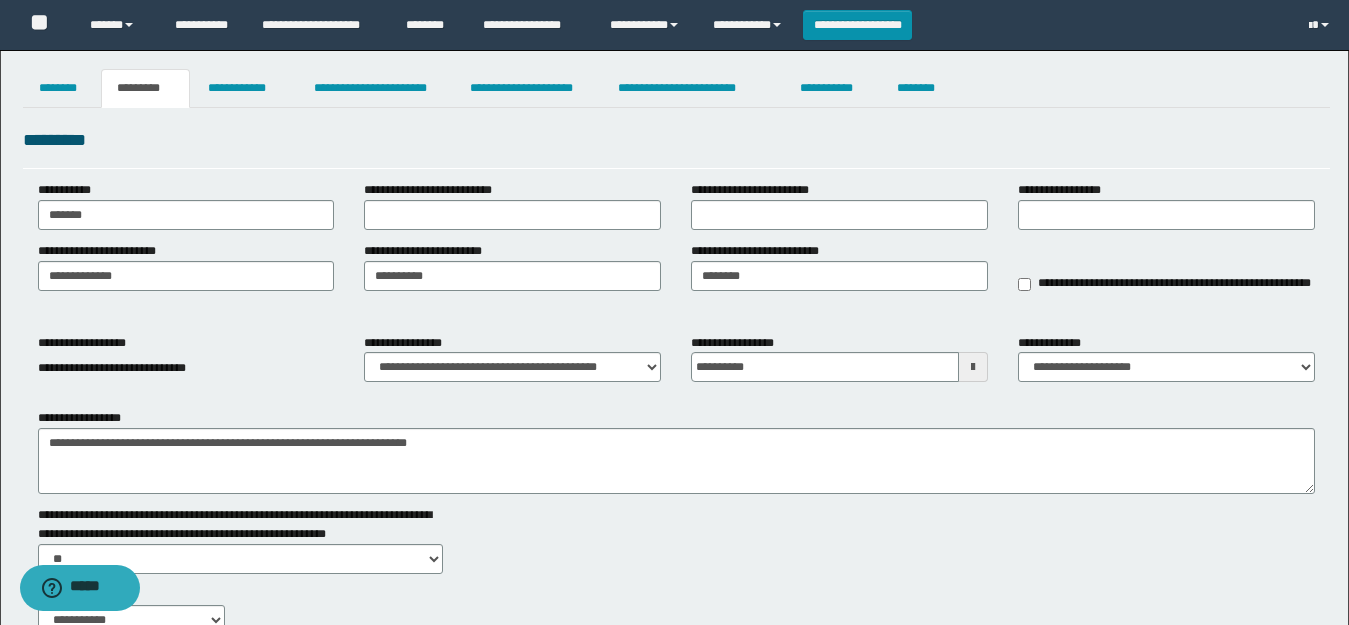 click on "**********" at bounding box center (839, 366) 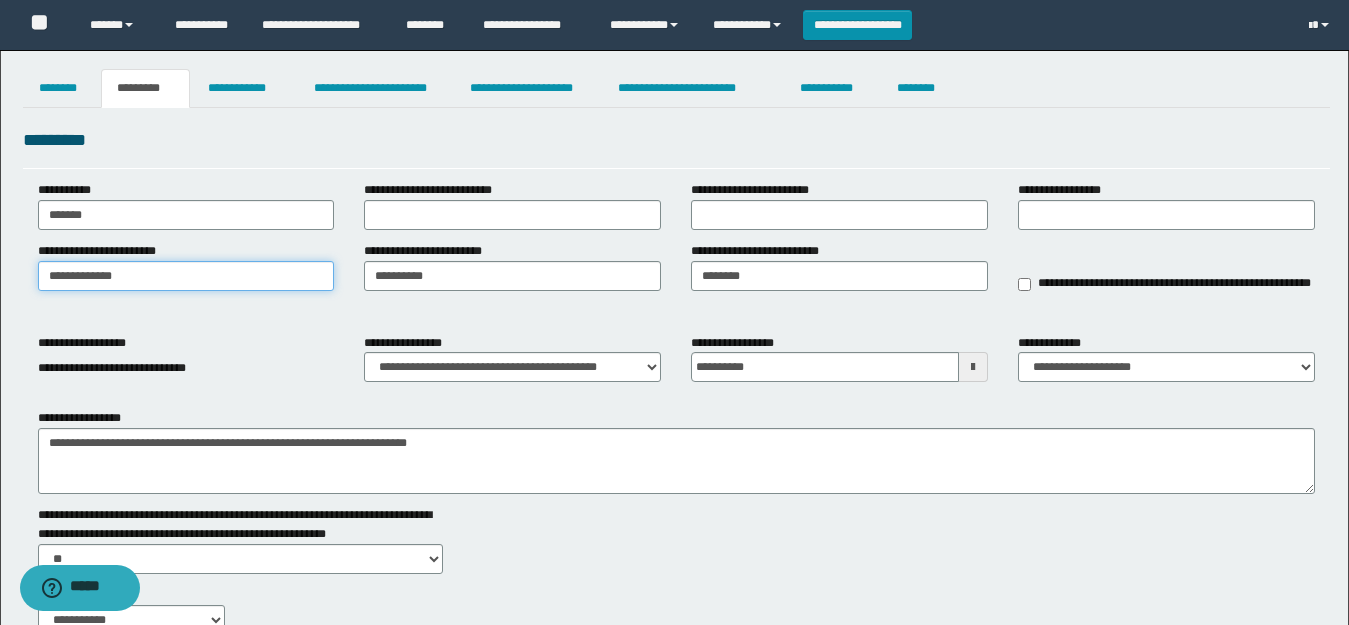 click on "**********" at bounding box center (186, 276) 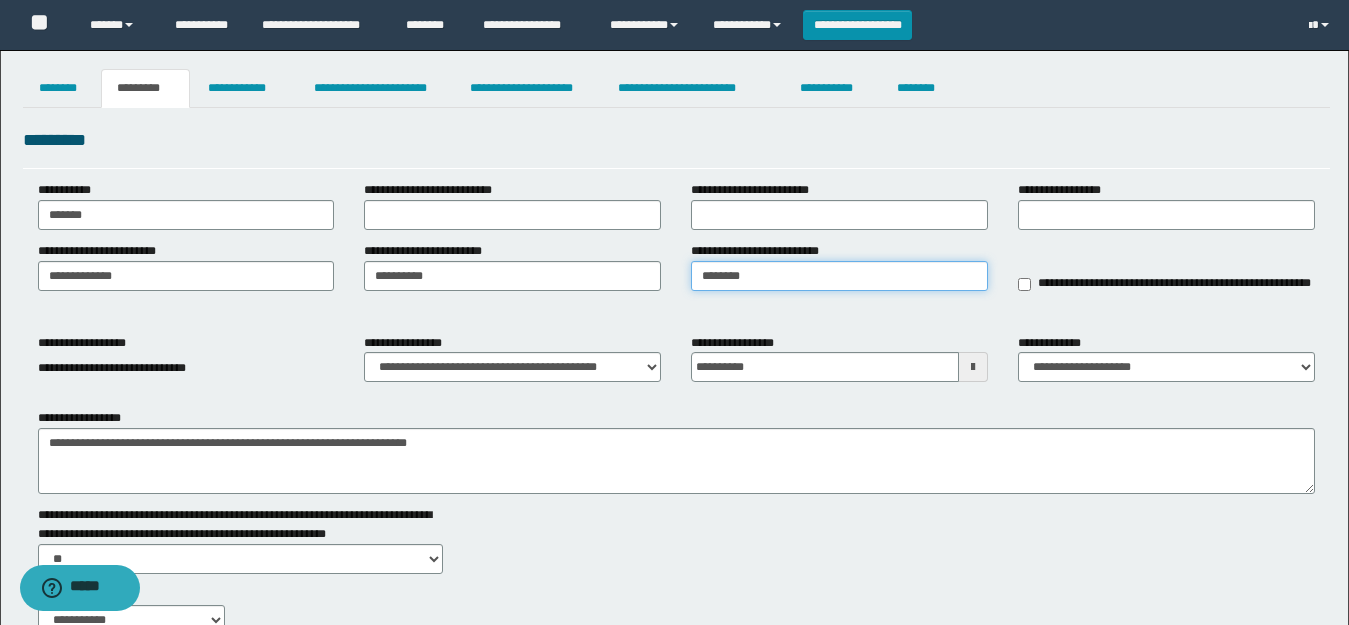 drag, startPoint x: 780, startPoint y: 277, endPoint x: 699, endPoint y: 279, distance: 81.02469 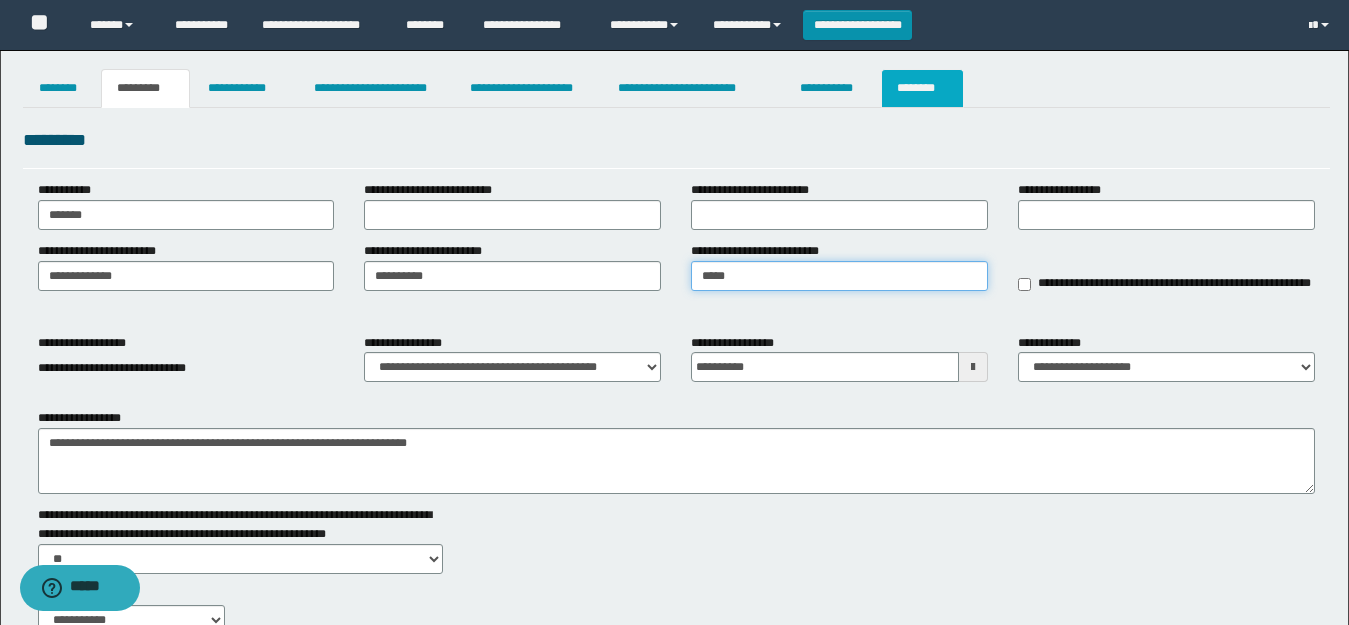 type on "*****" 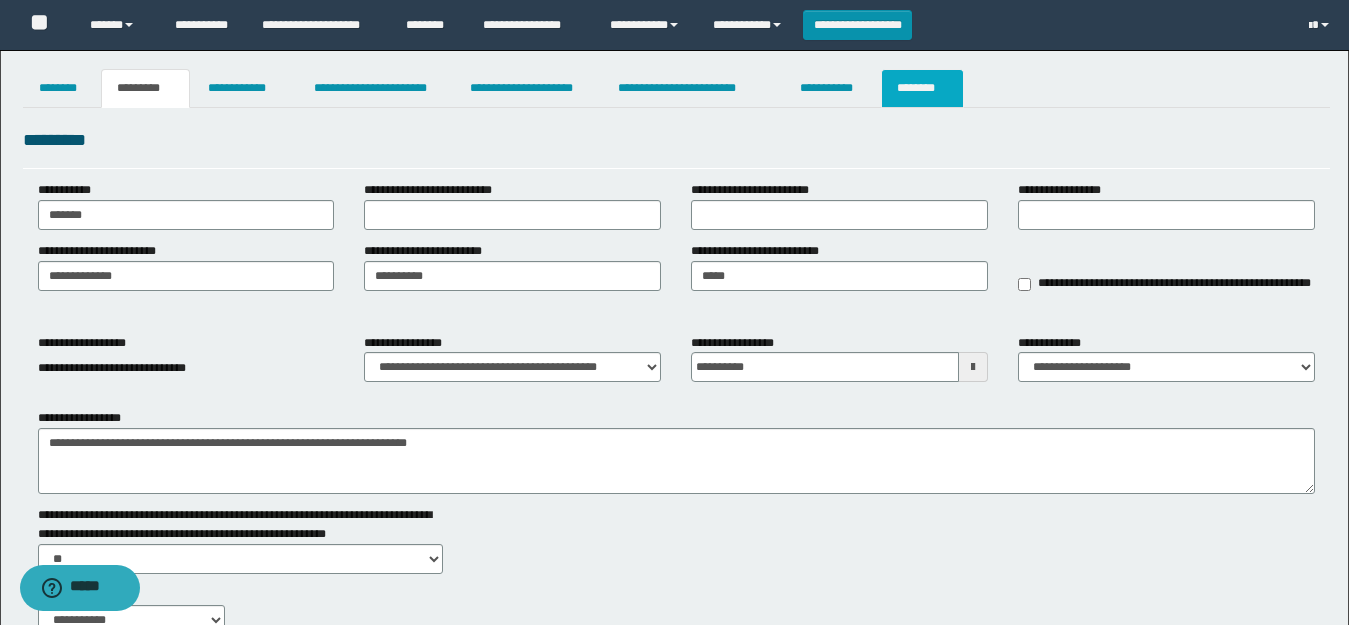 click on "********" at bounding box center (922, 88) 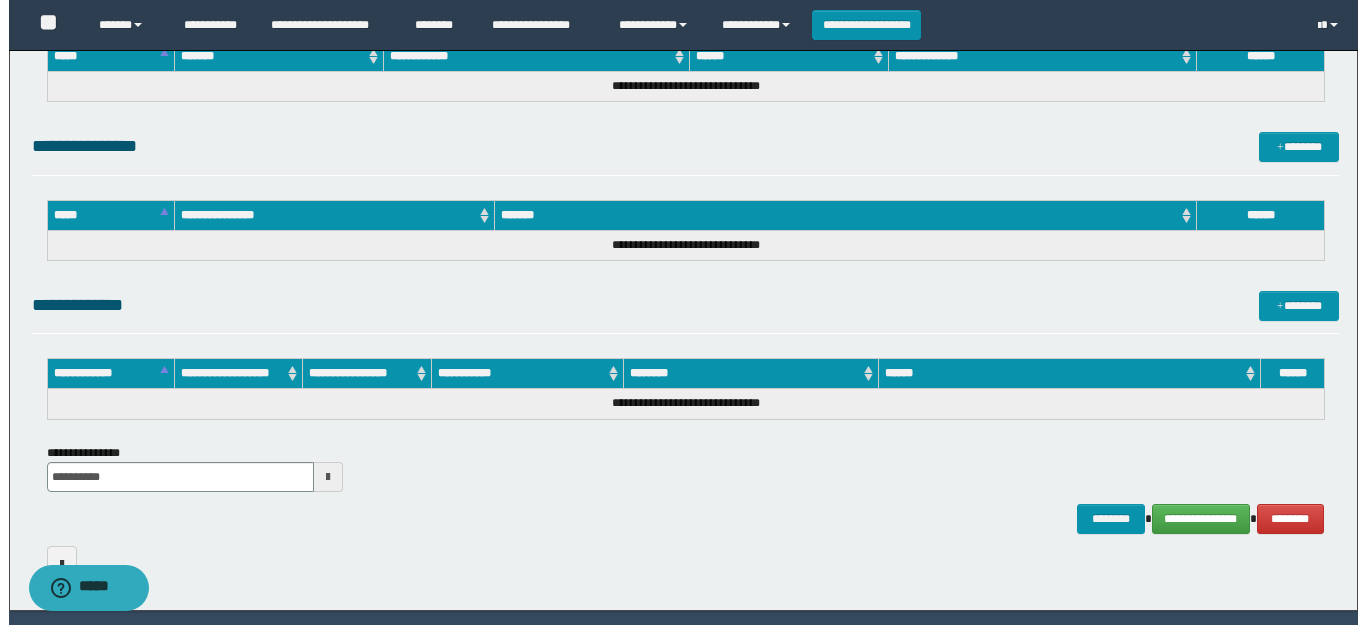 scroll, scrollTop: 964, scrollLeft: 0, axis: vertical 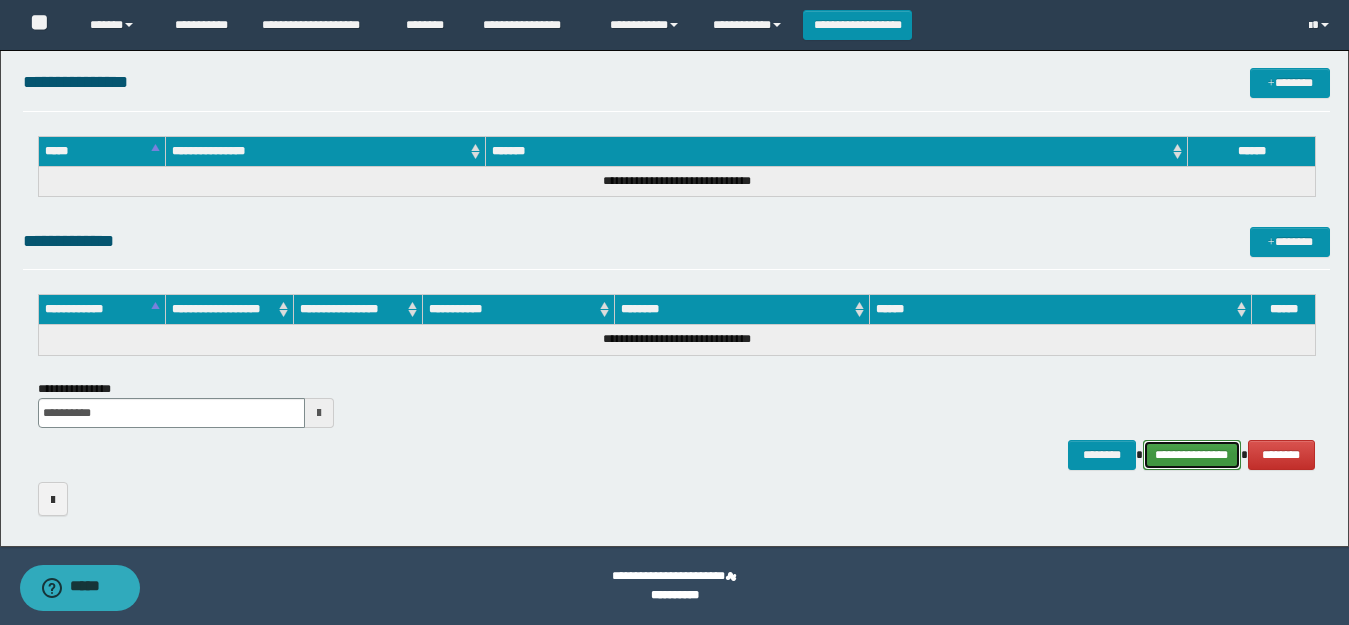click on "**********" at bounding box center (1192, 455) 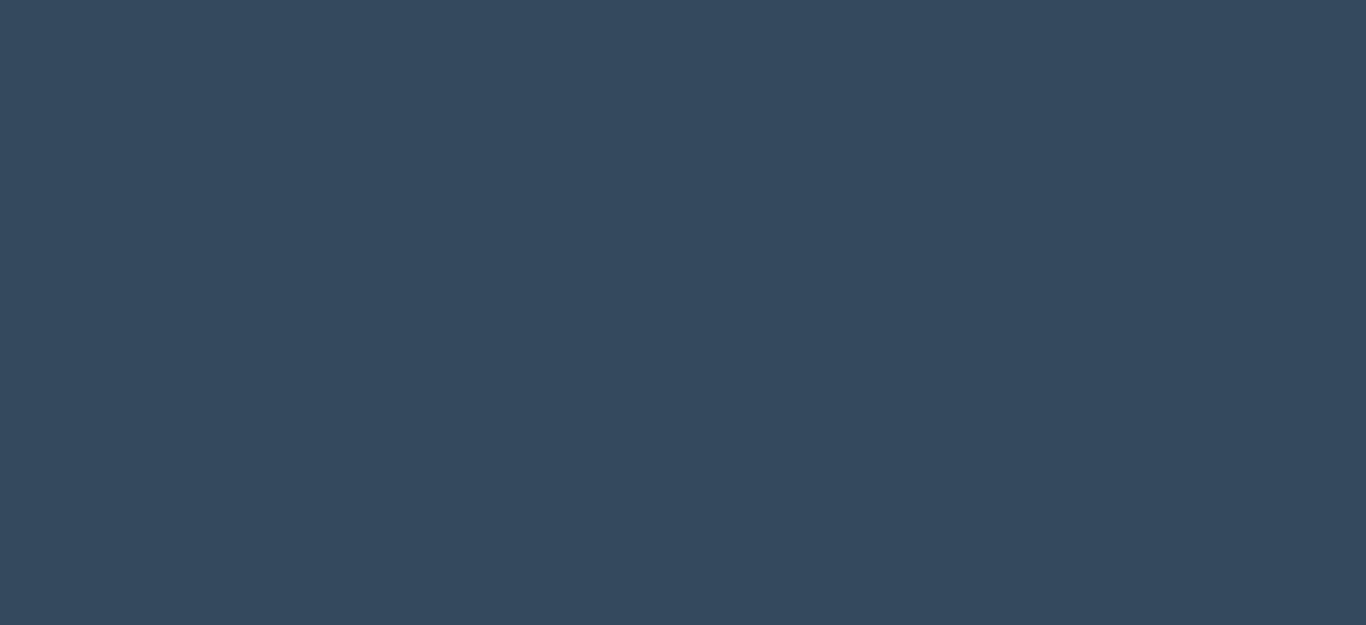 scroll, scrollTop: 0, scrollLeft: 0, axis: both 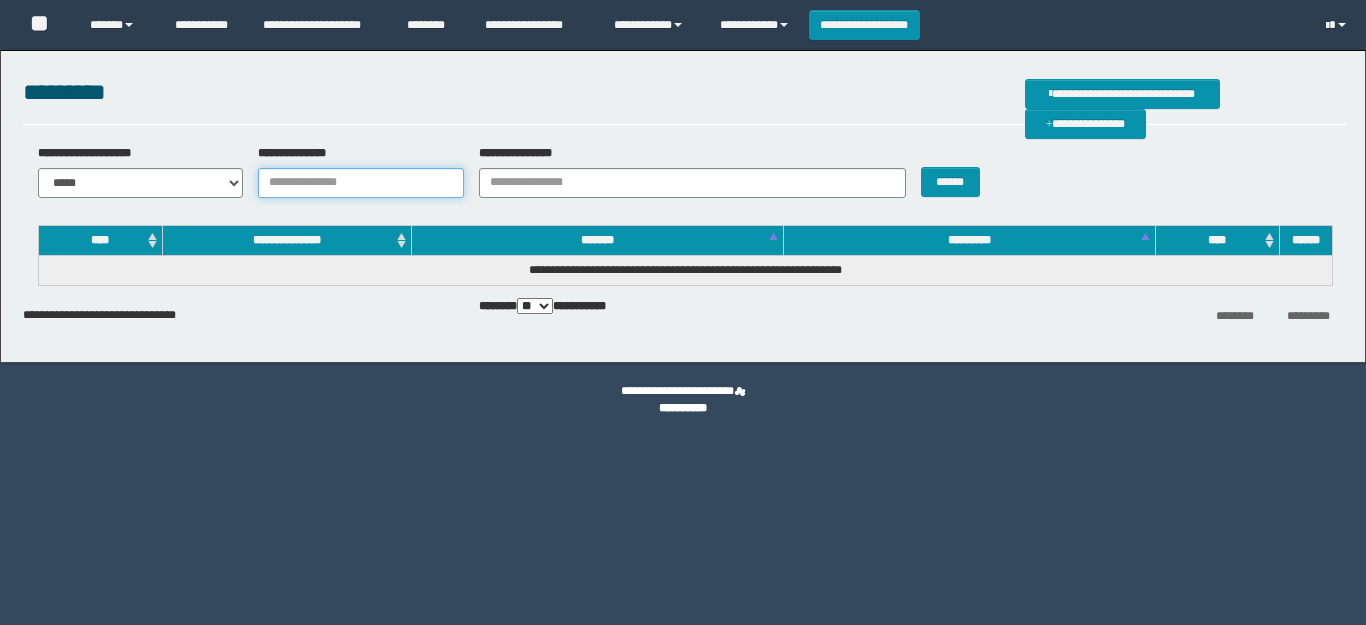 click on "**********" at bounding box center (361, 183) 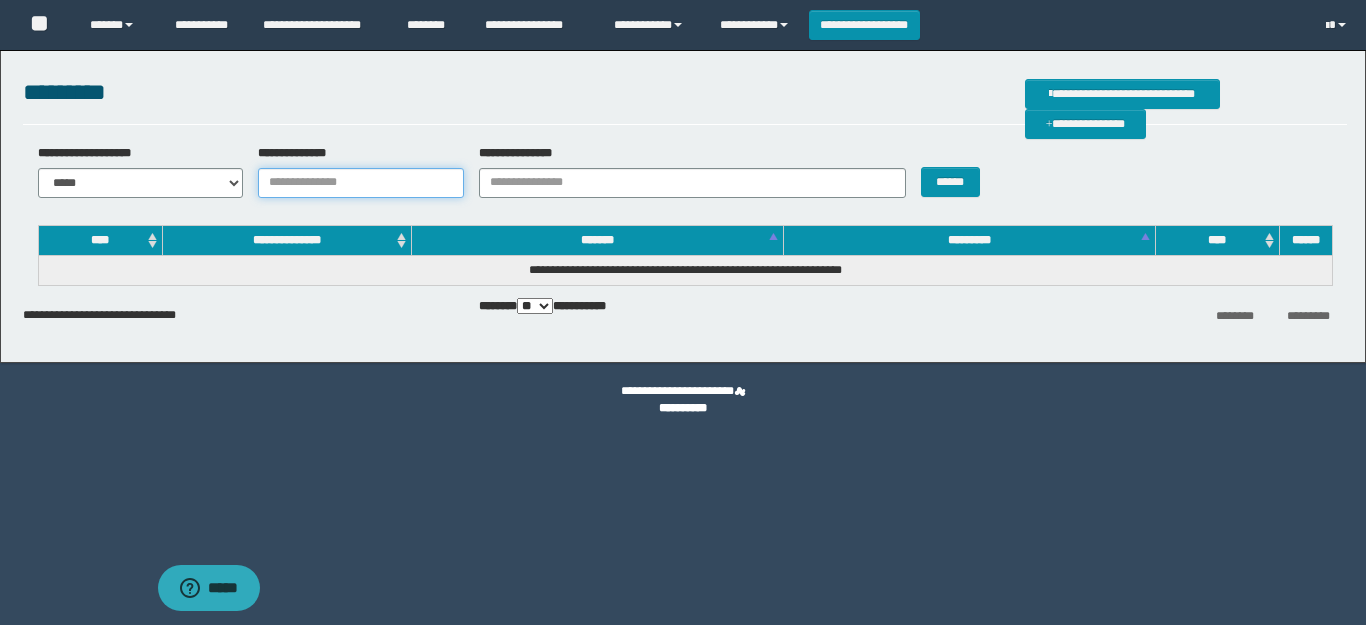 scroll, scrollTop: 0, scrollLeft: 0, axis: both 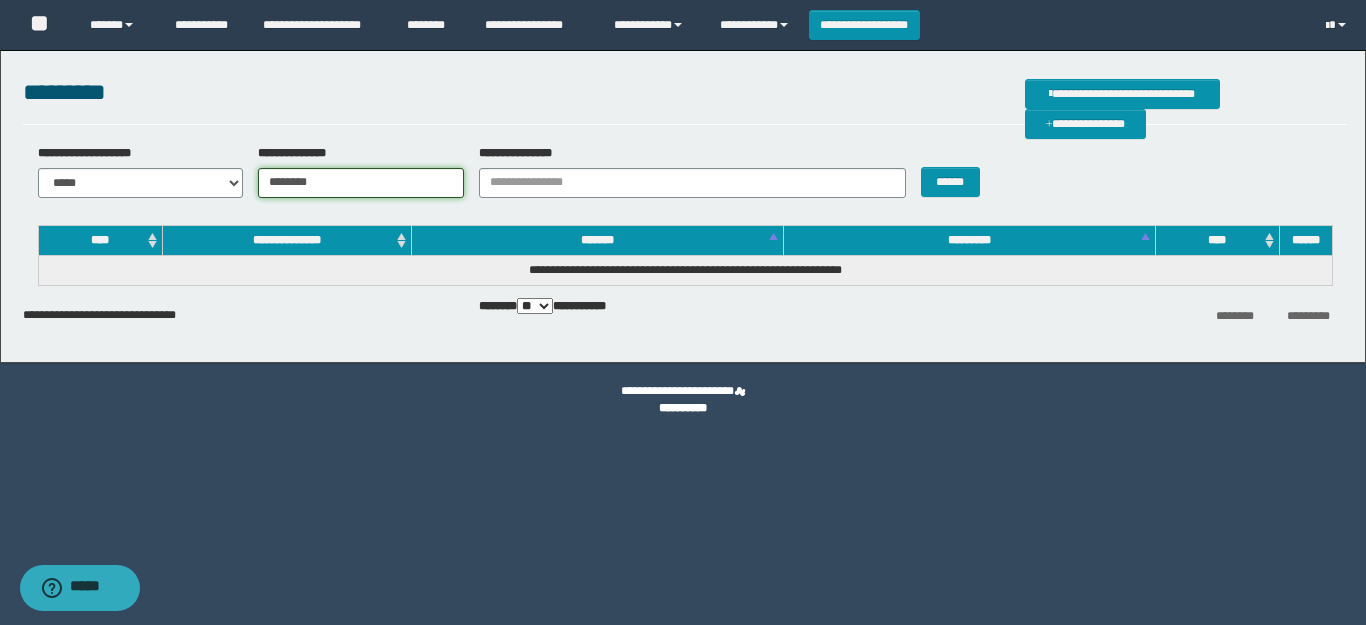 type on "********" 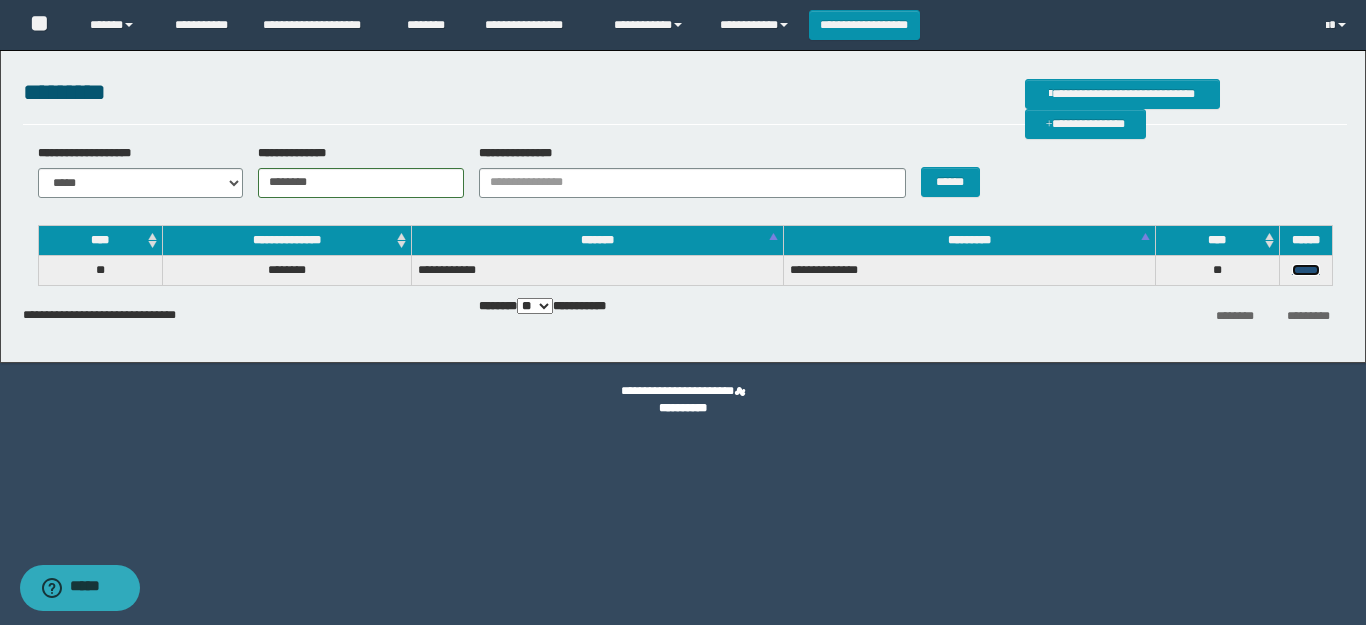 click on "******" at bounding box center [1306, 270] 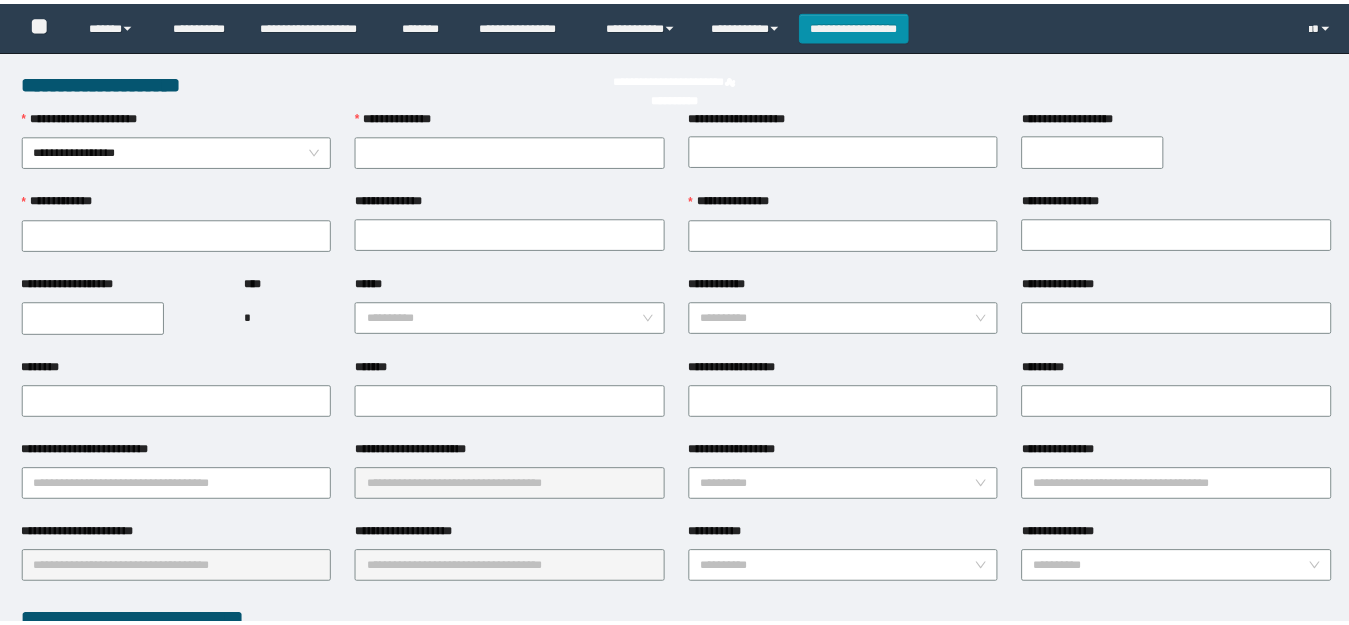 scroll, scrollTop: 0, scrollLeft: 0, axis: both 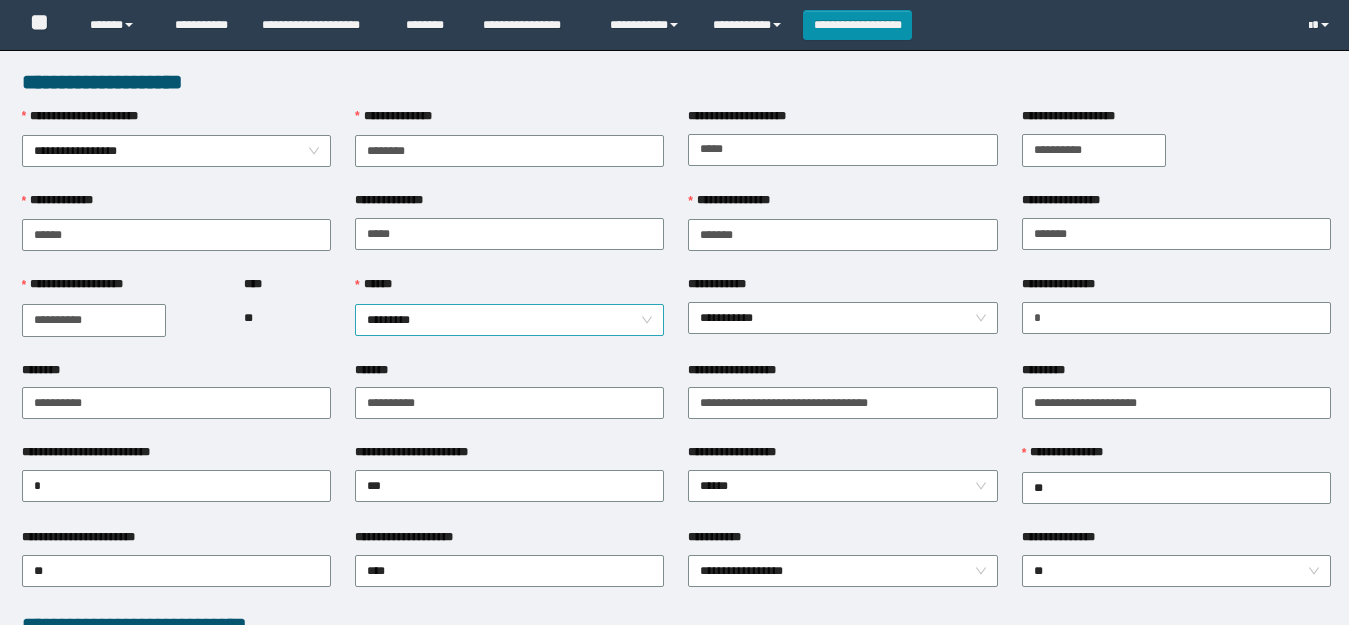 type on "********" 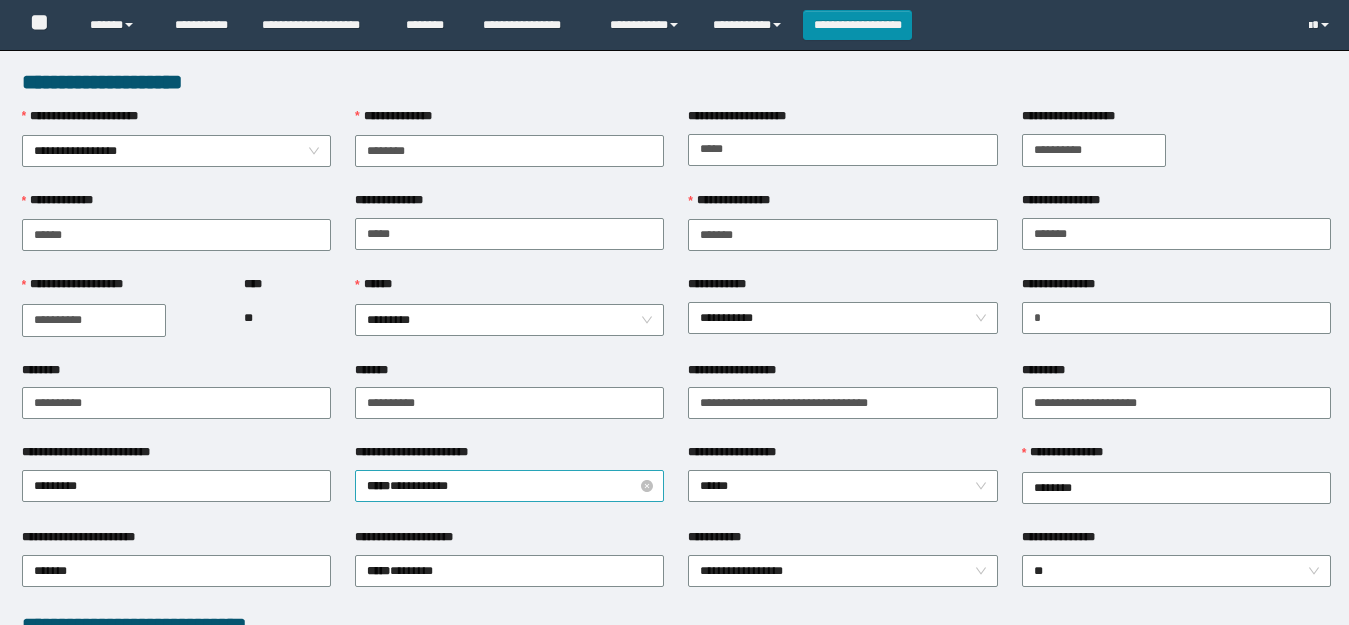 scroll, scrollTop: 100, scrollLeft: 0, axis: vertical 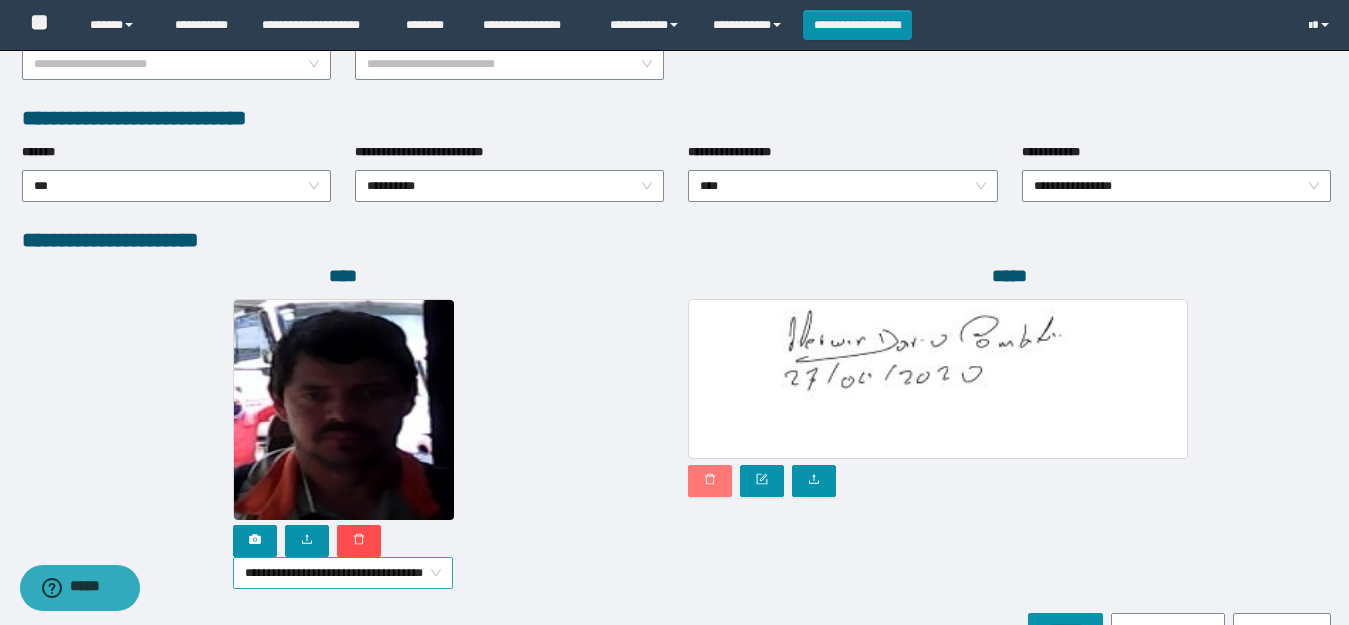 click at bounding box center [710, 481] 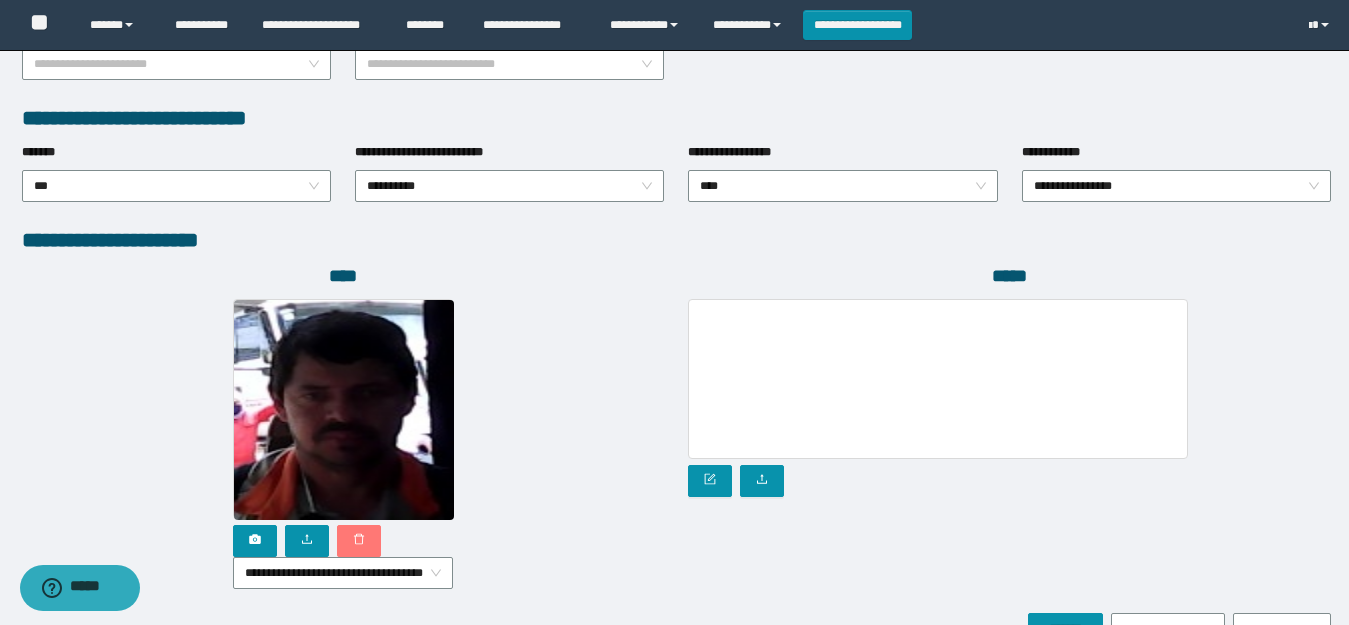 click 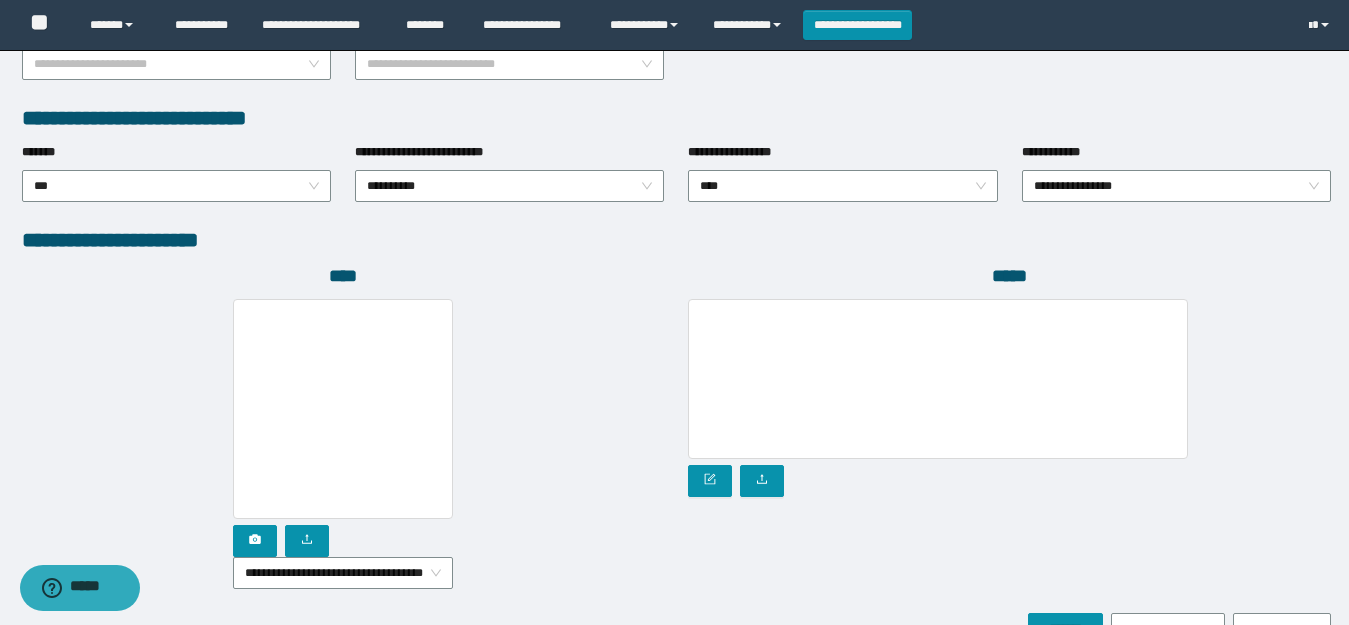 scroll, scrollTop: 1112, scrollLeft: 0, axis: vertical 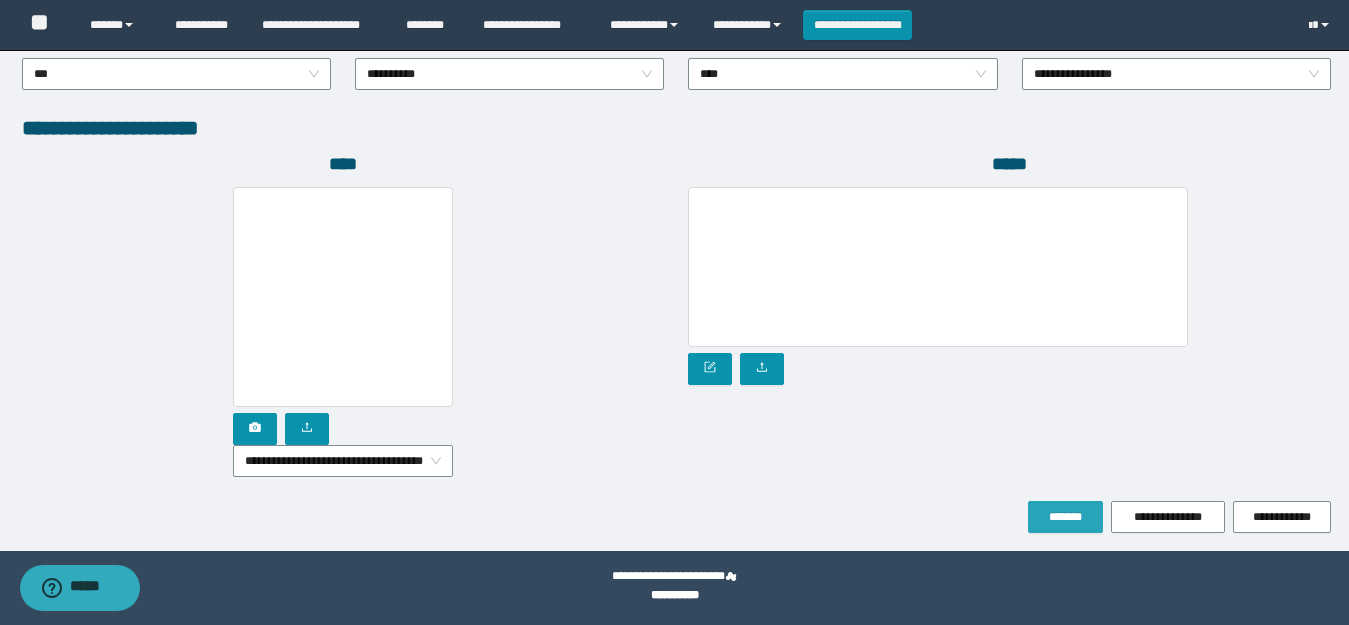 click on "*******" at bounding box center [1065, 517] 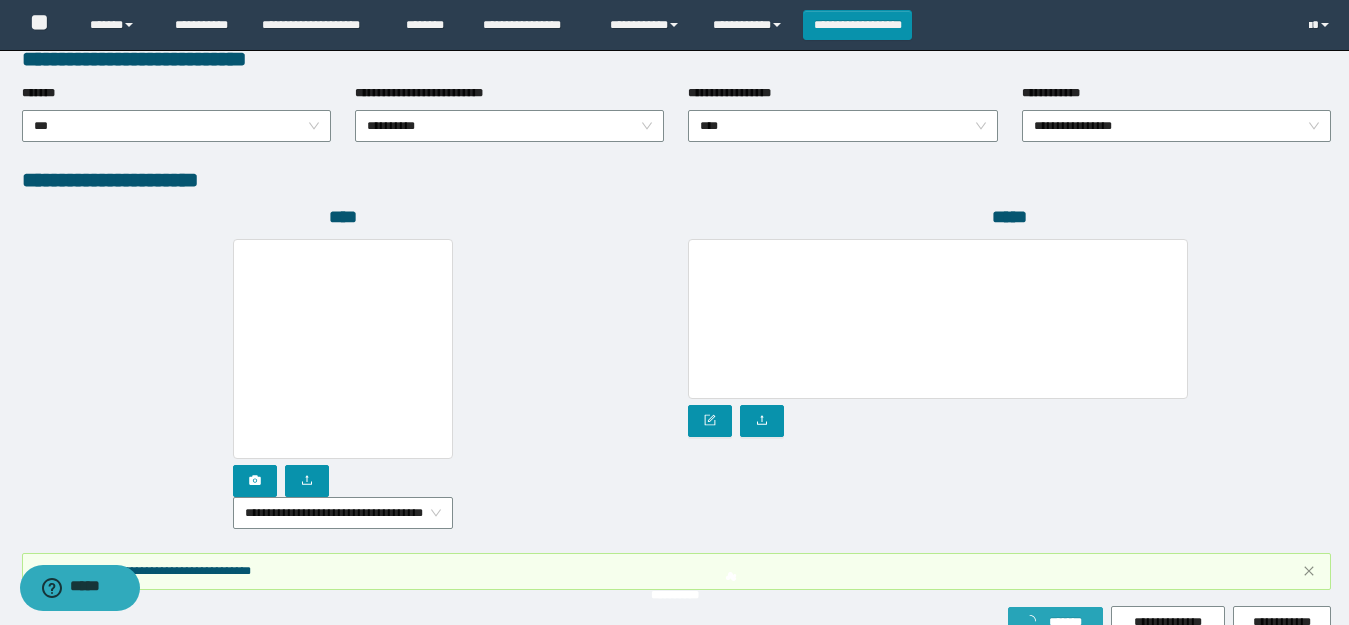 scroll, scrollTop: 1165, scrollLeft: 0, axis: vertical 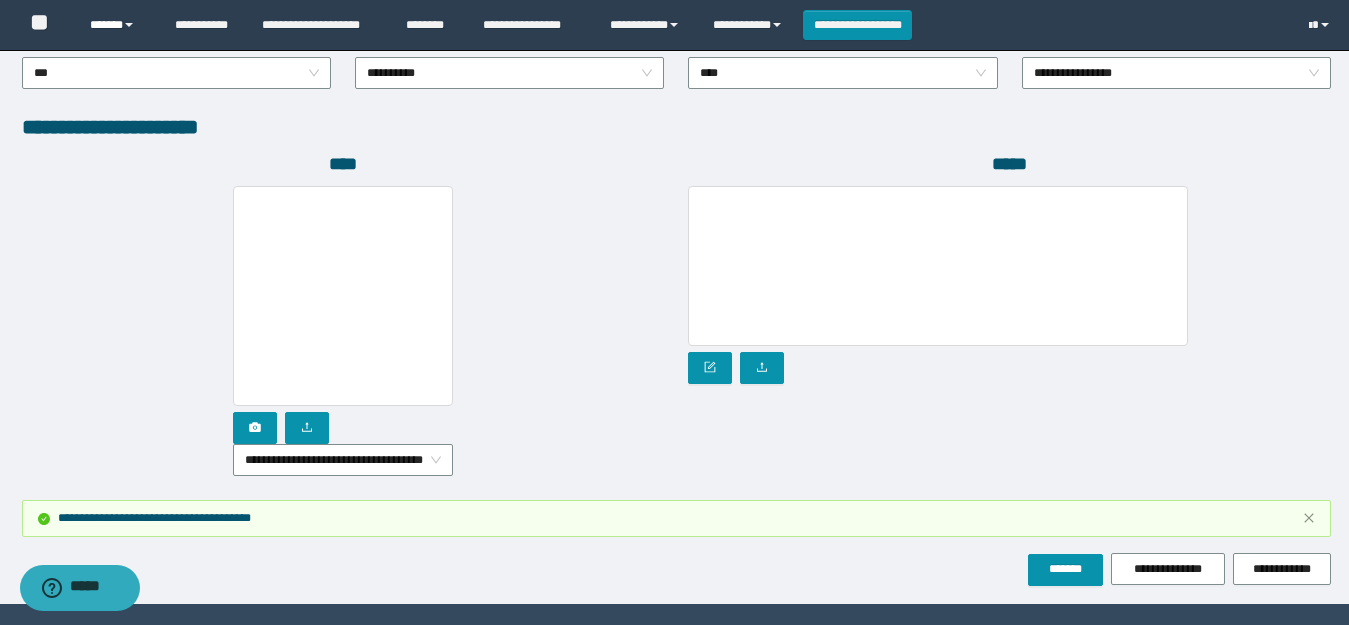 click at bounding box center [129, 25] 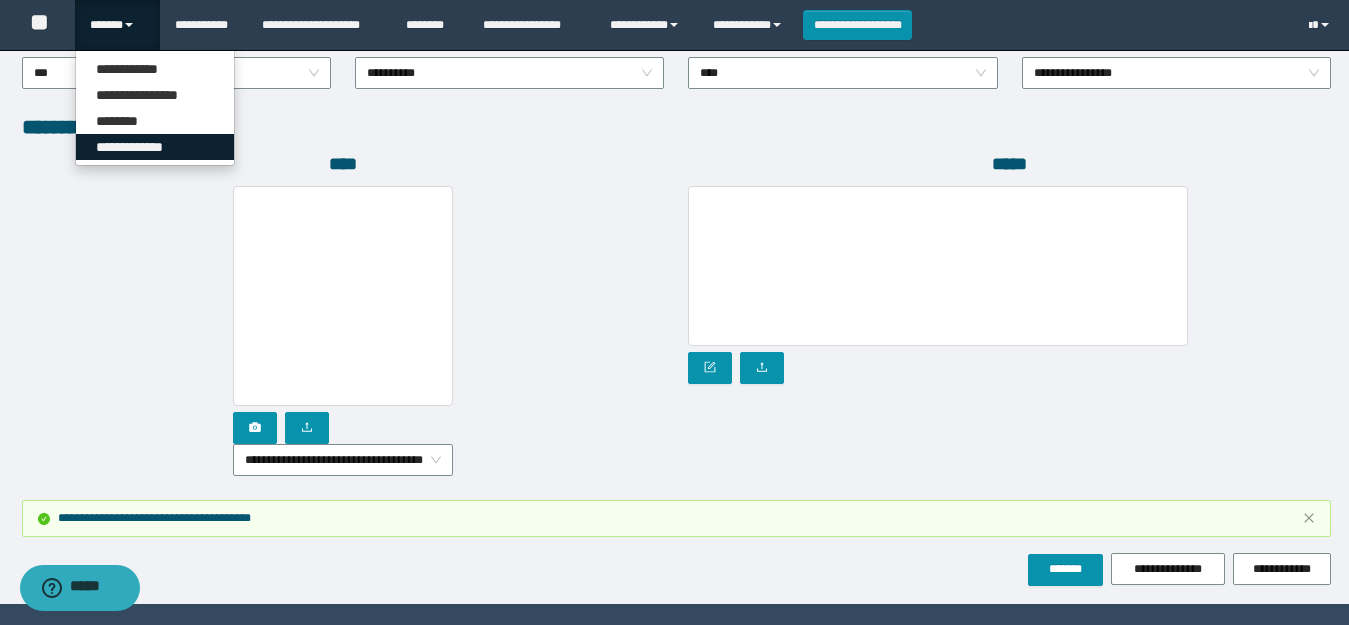 click on "**********" at bounding box center [155, 147] 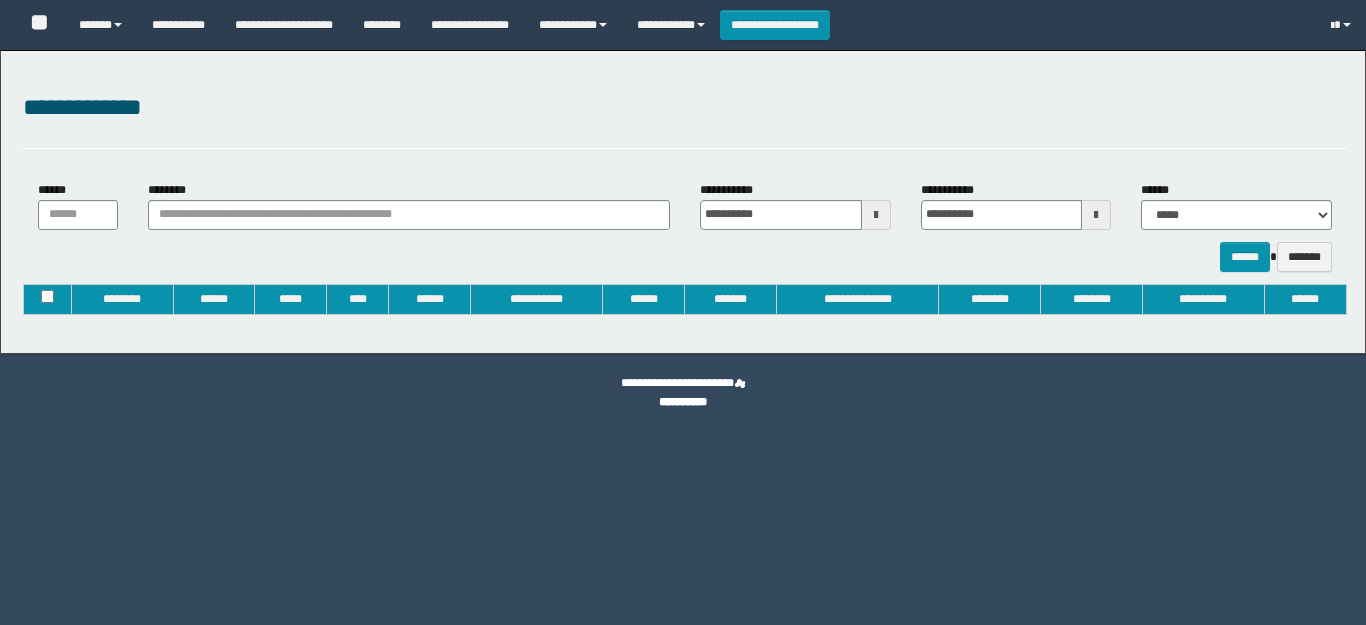 type on "**********" 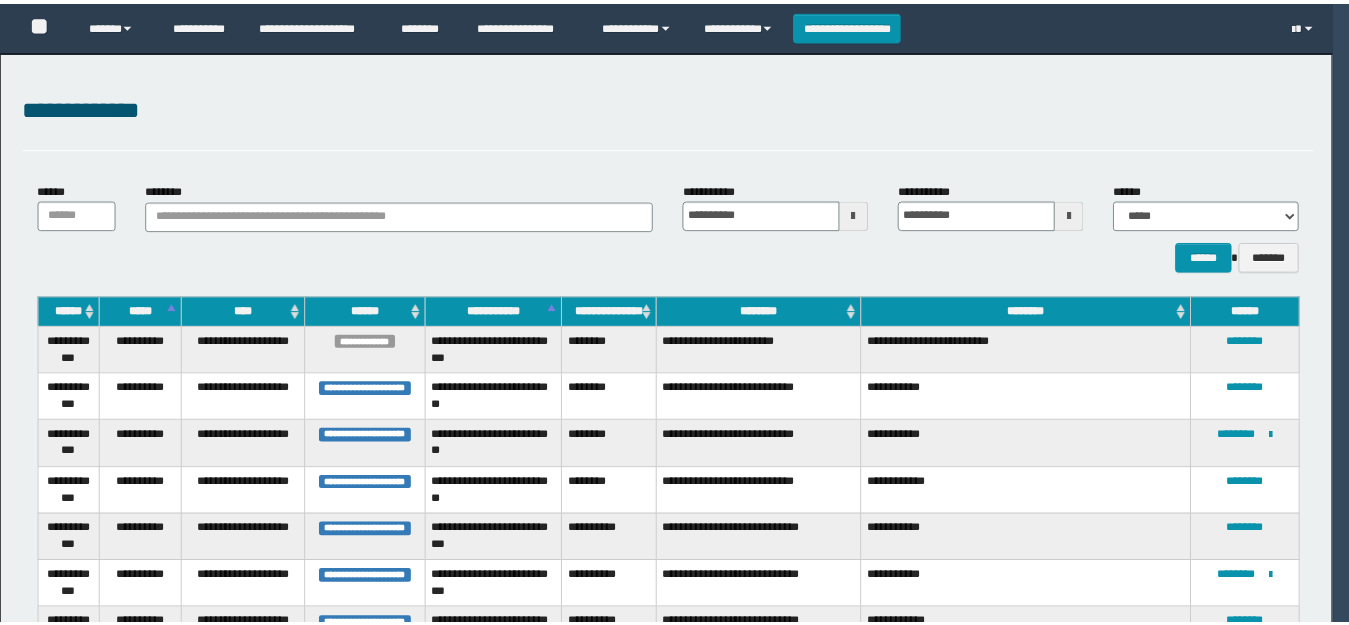 scroll, scrollTop: 0, scrollLeft: 0, axis: both 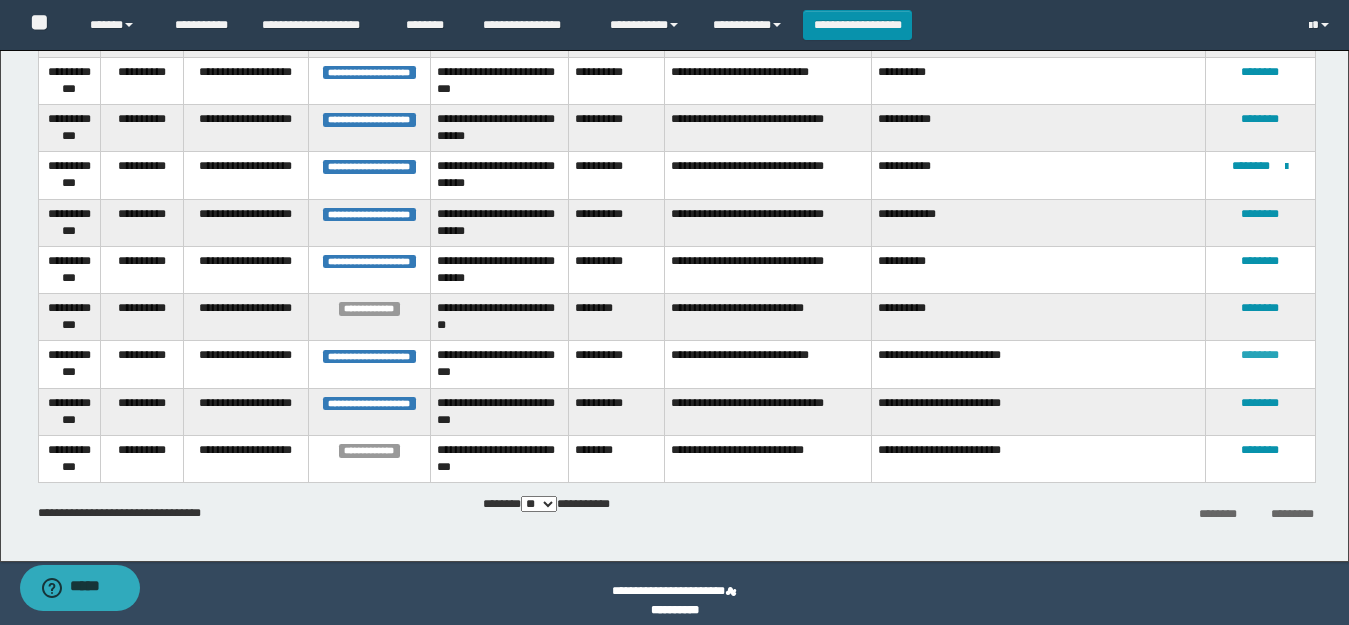 click on "********" at bounding box center (1260, 355) 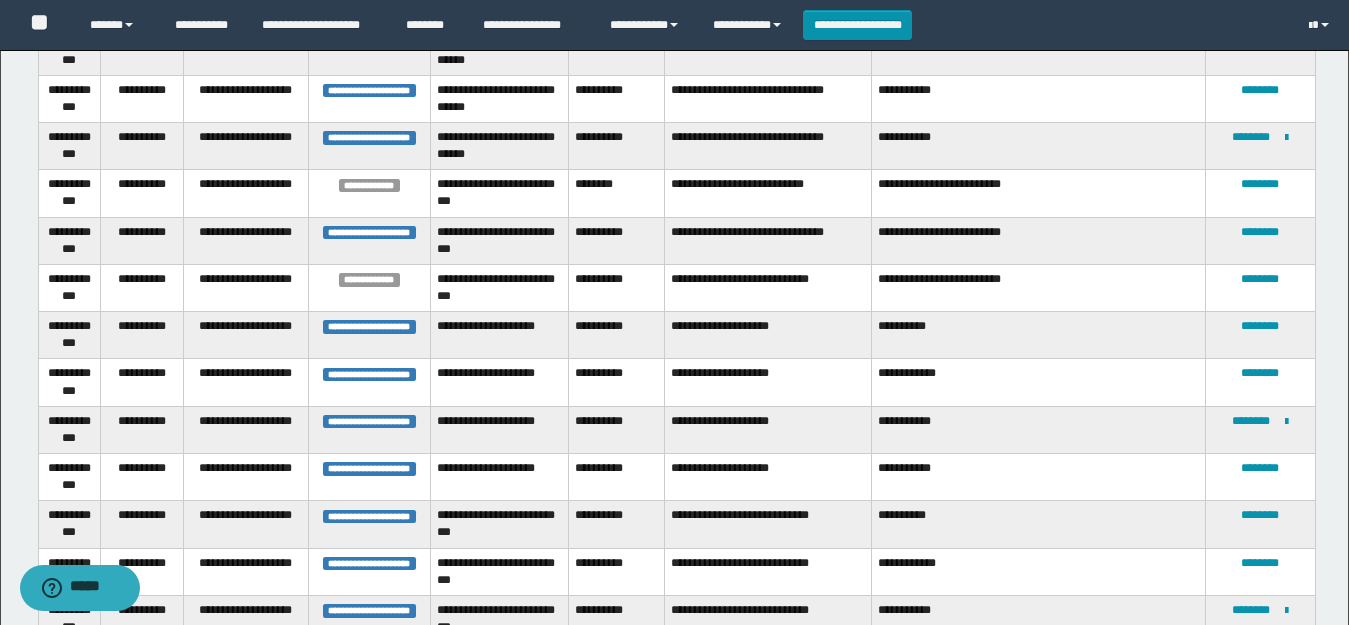 scroll, scrollTop: 671, scrollLeft: 0, axis: vertical 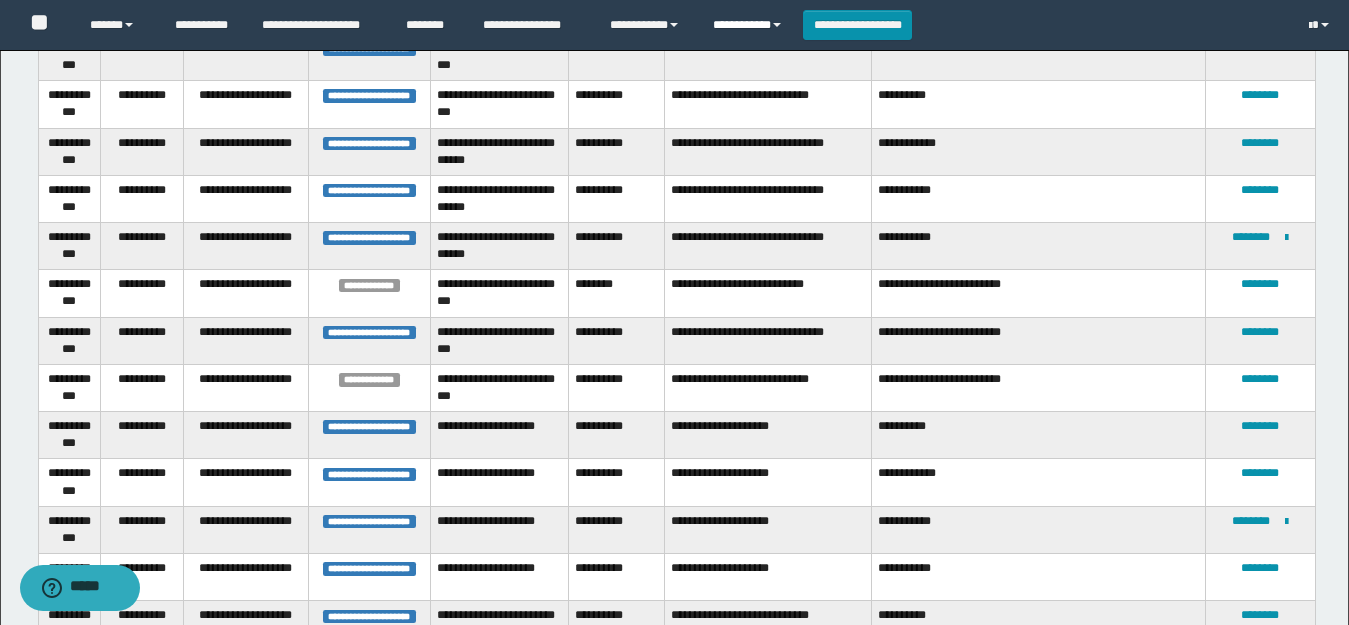 click on "**********" at bounding box center (750, 25) 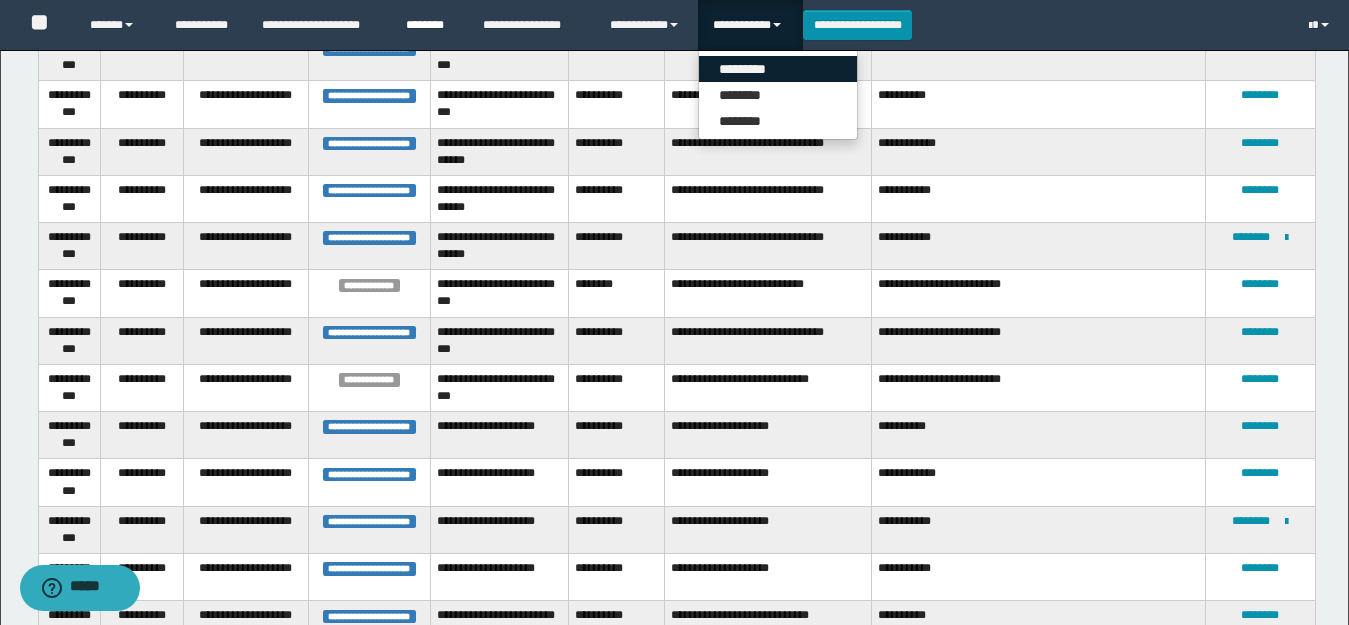 drag, startPoint x: 731, startPoint y: 64, endPoint x: 432, endPoint y: 30, distance: 300.9269 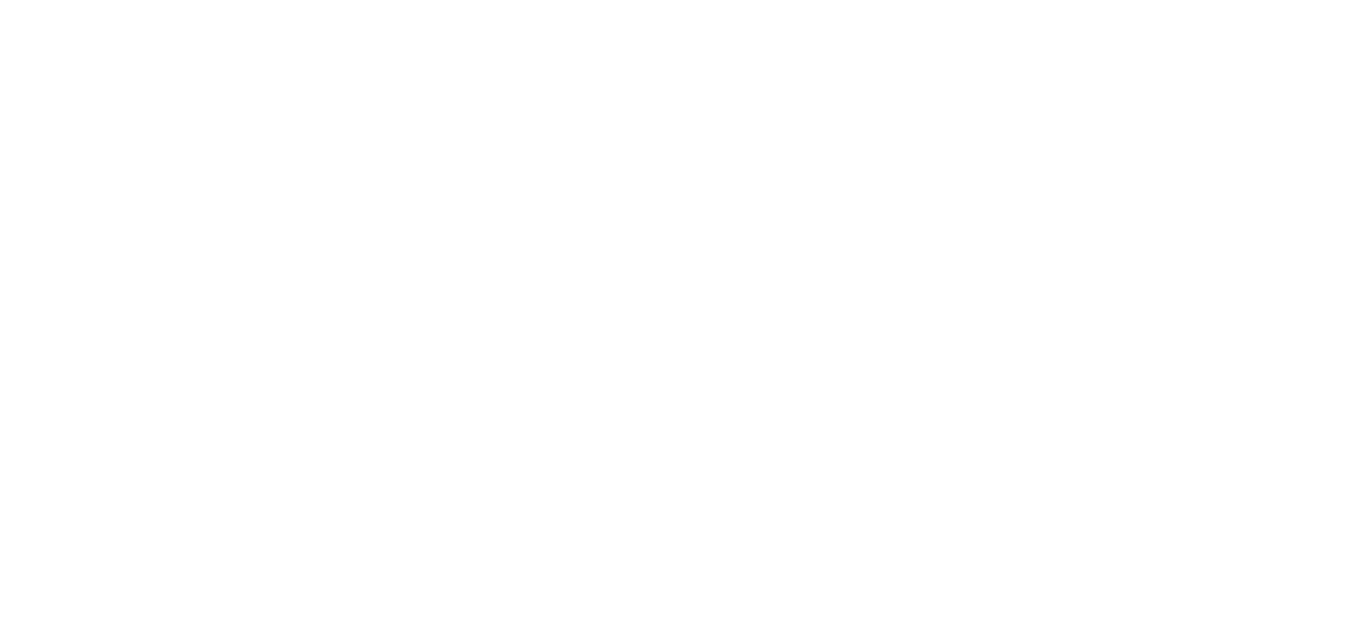 scroll, scrollTop: 0, scrollLeft: 0, axis: both 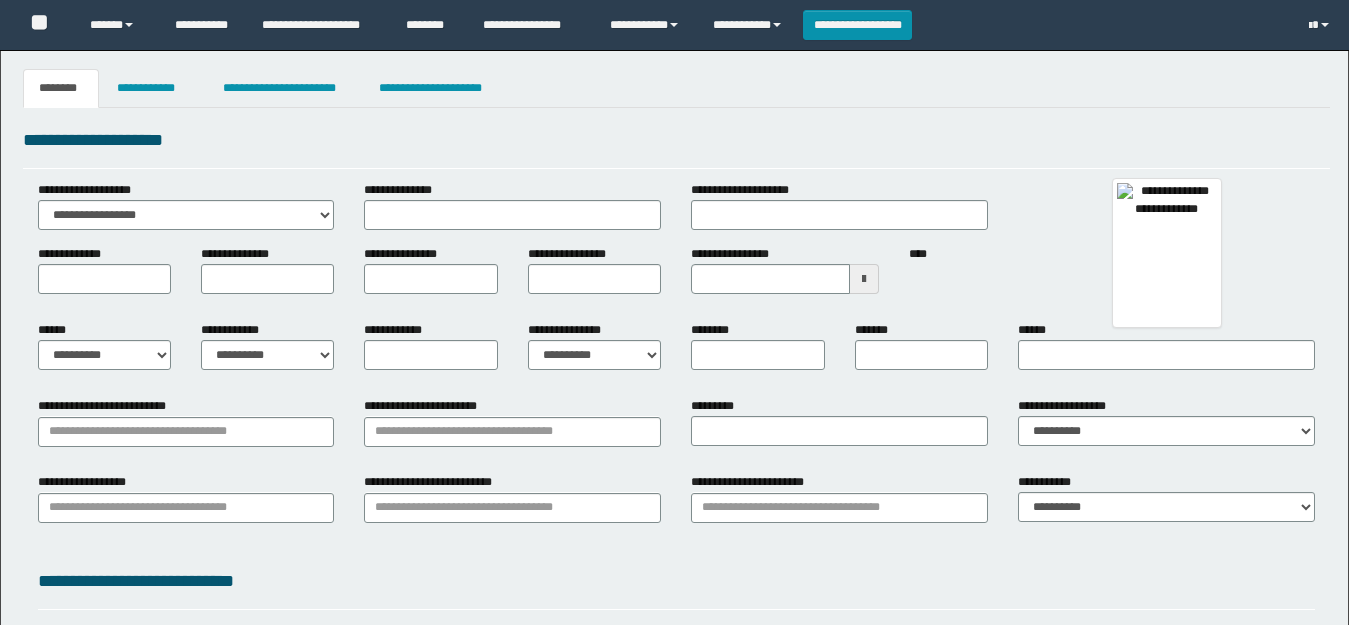 type 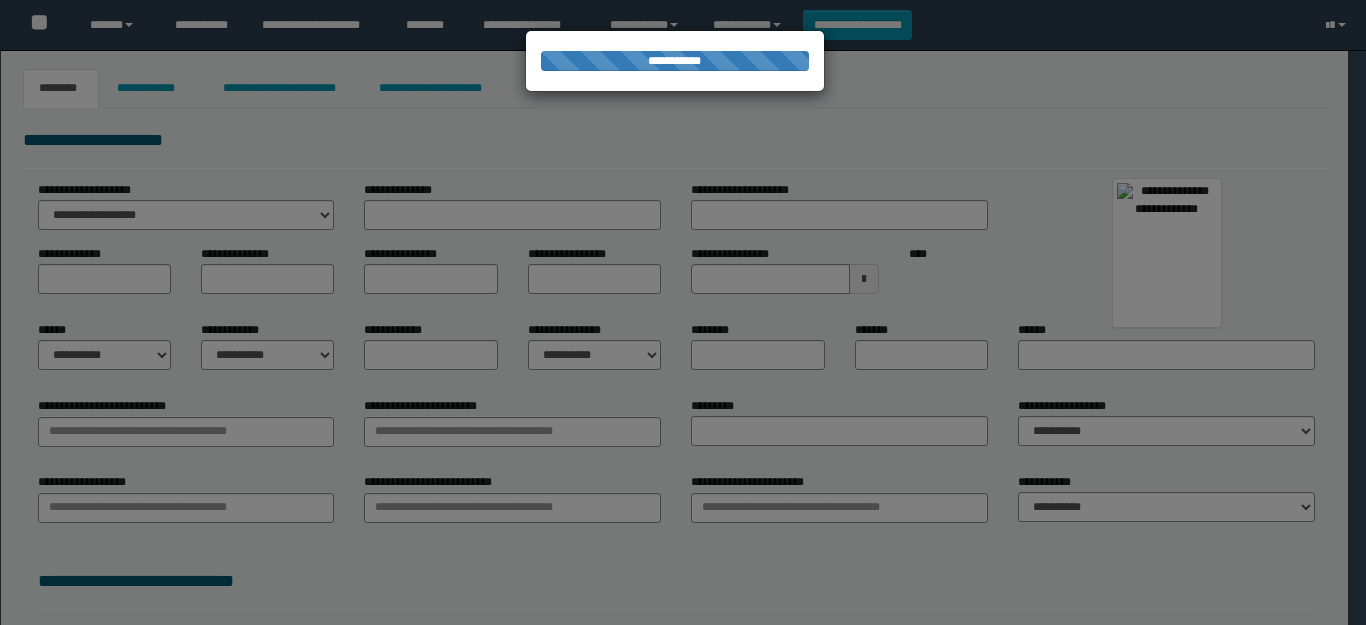type on "**********" 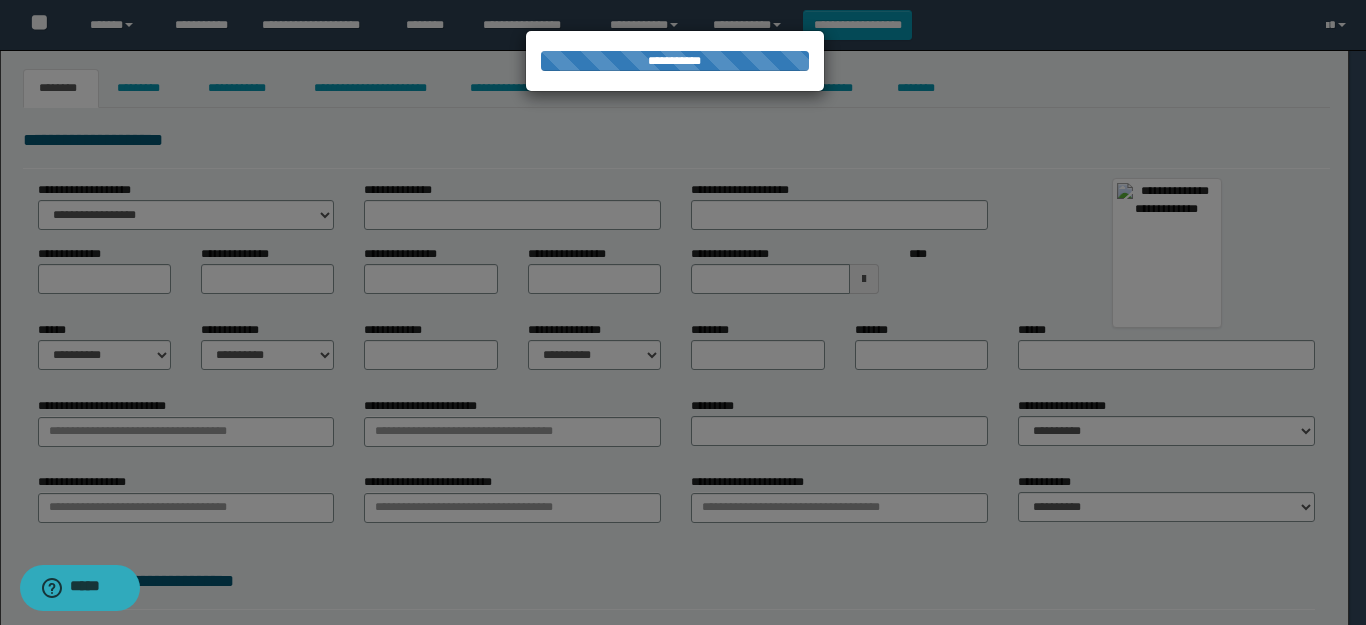 scroll, scrollTop: 0, scrollLeft: 0, axis: both 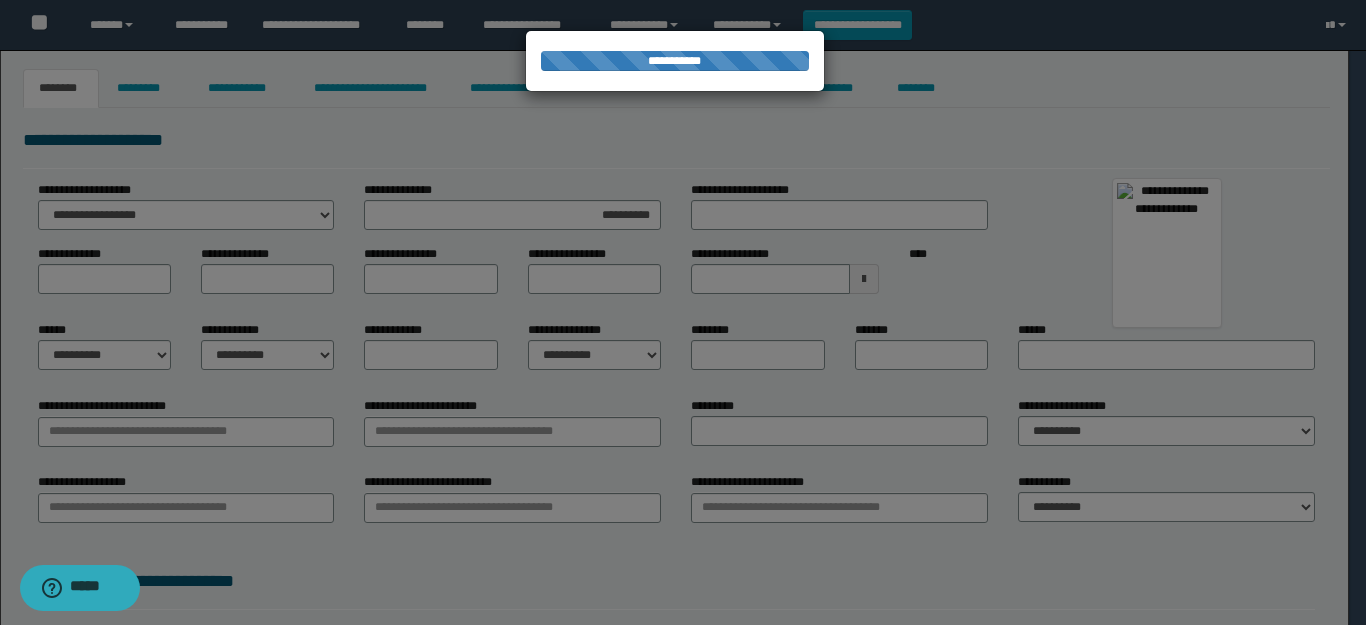type on "*****" 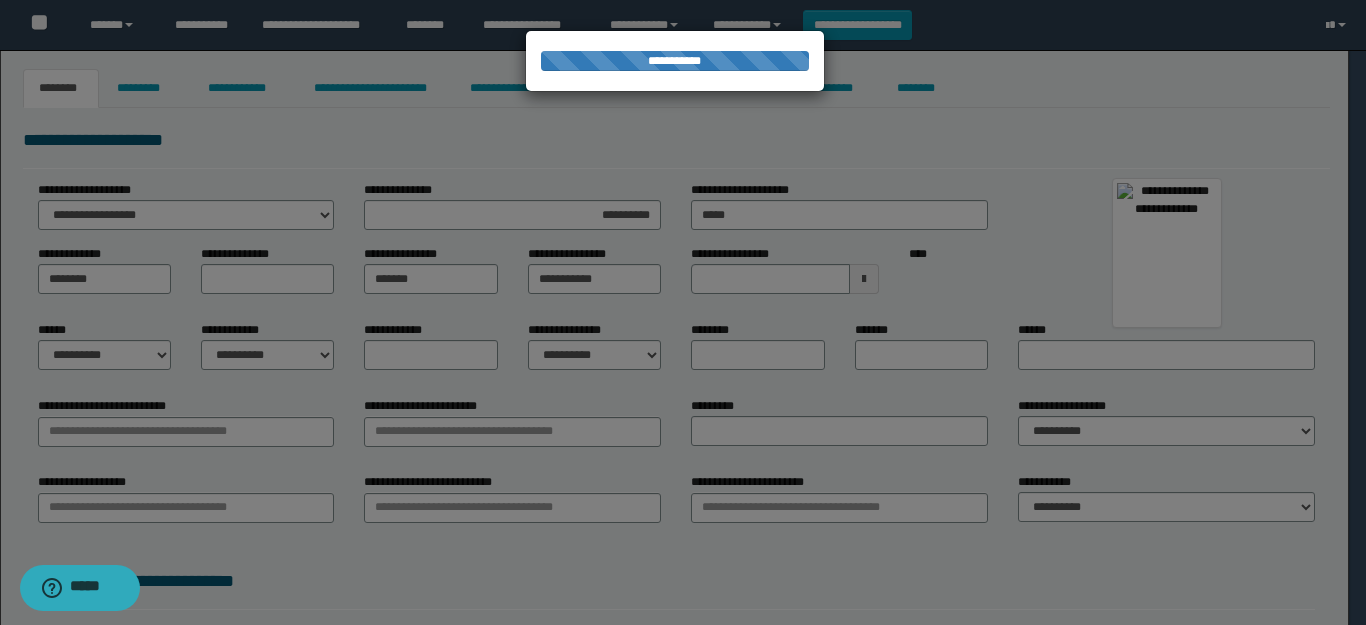 type on "**********" 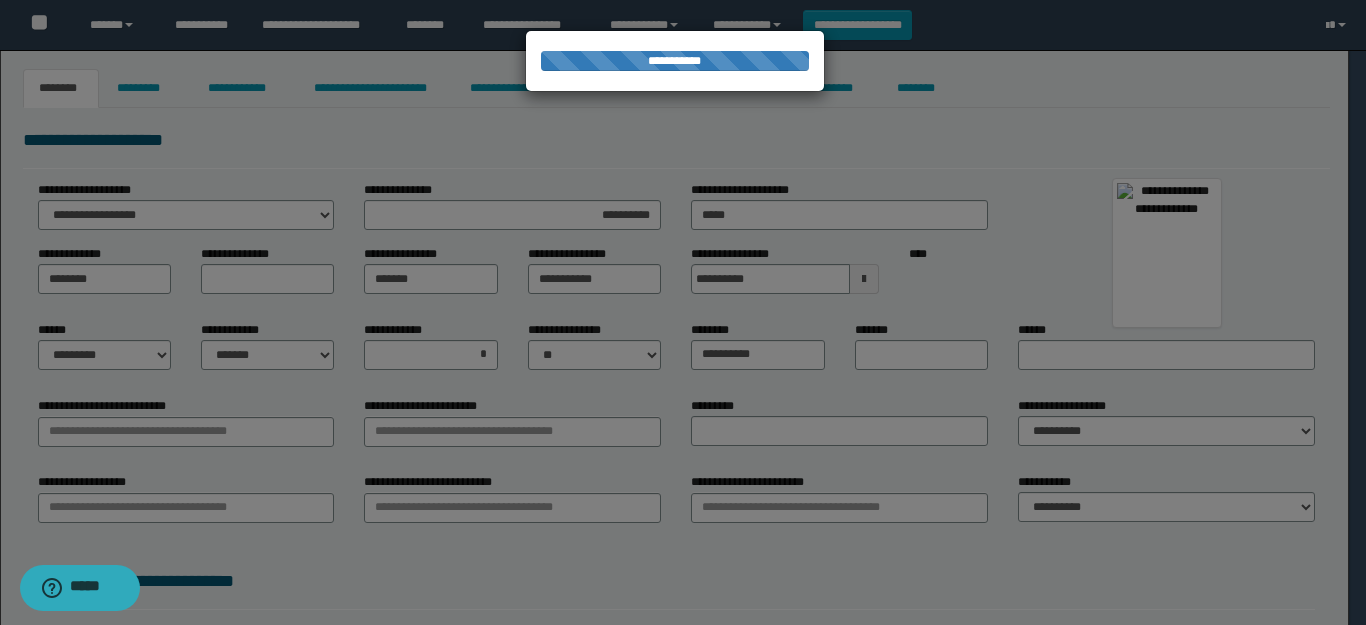 type on "**********" 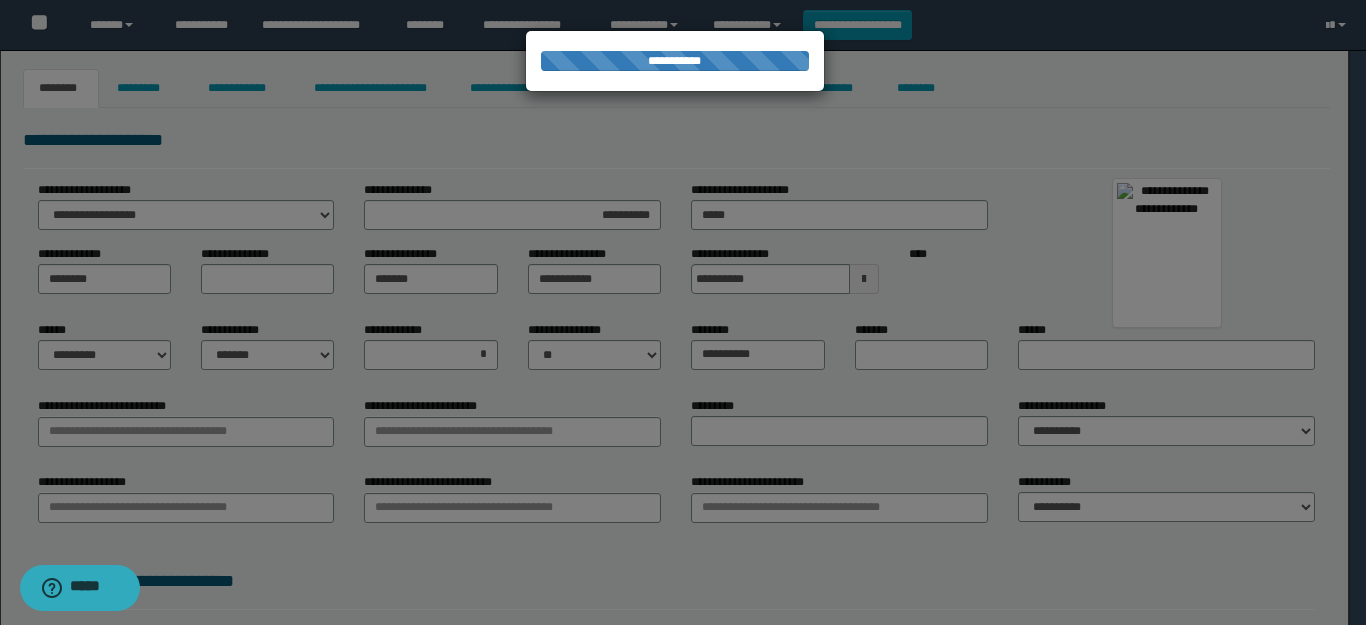type on "**********" 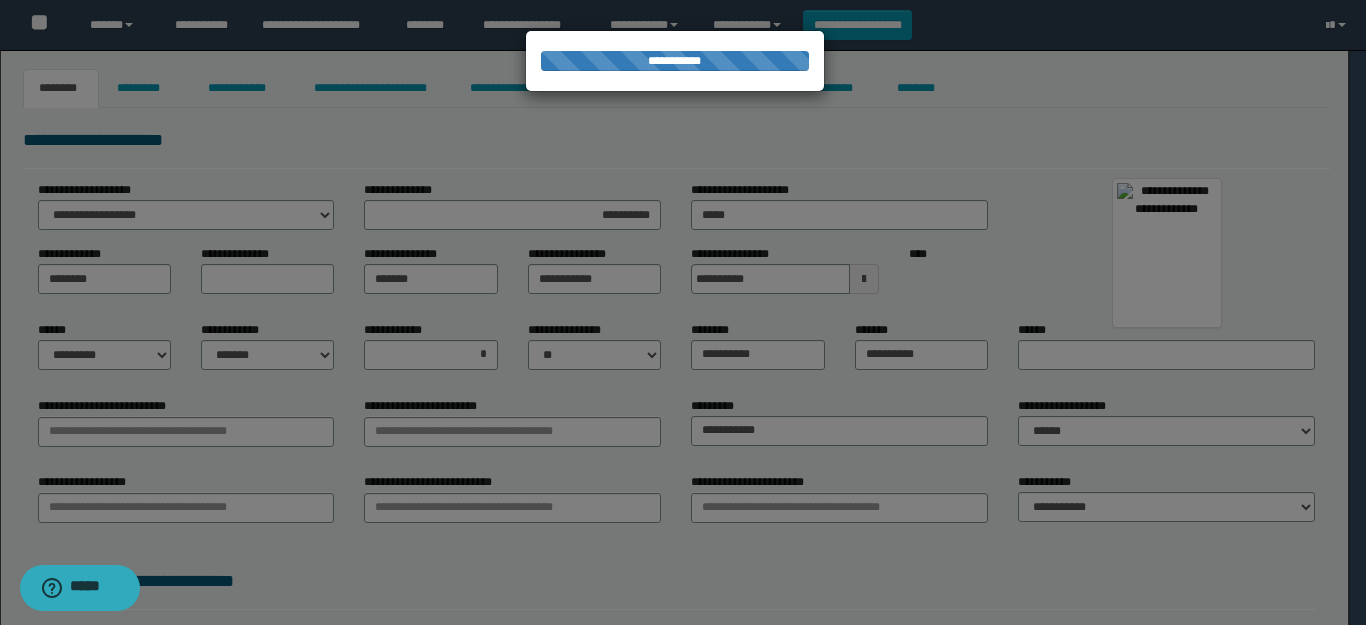 select on "*" 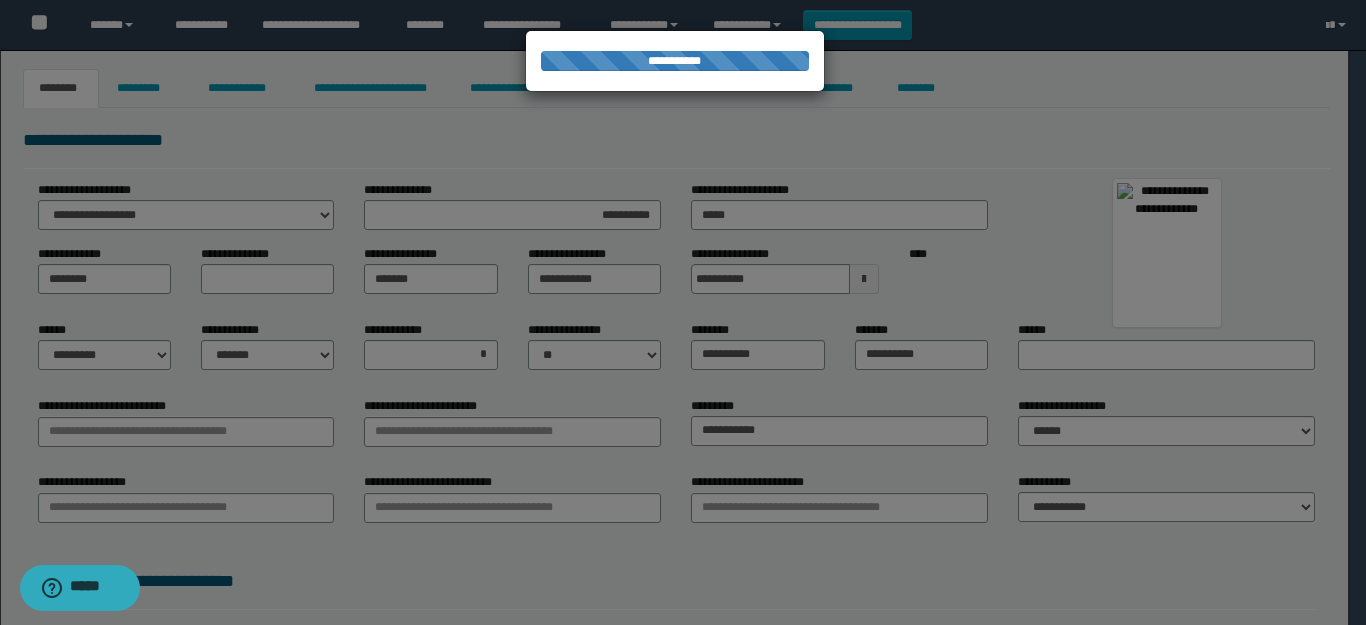 select on "*" 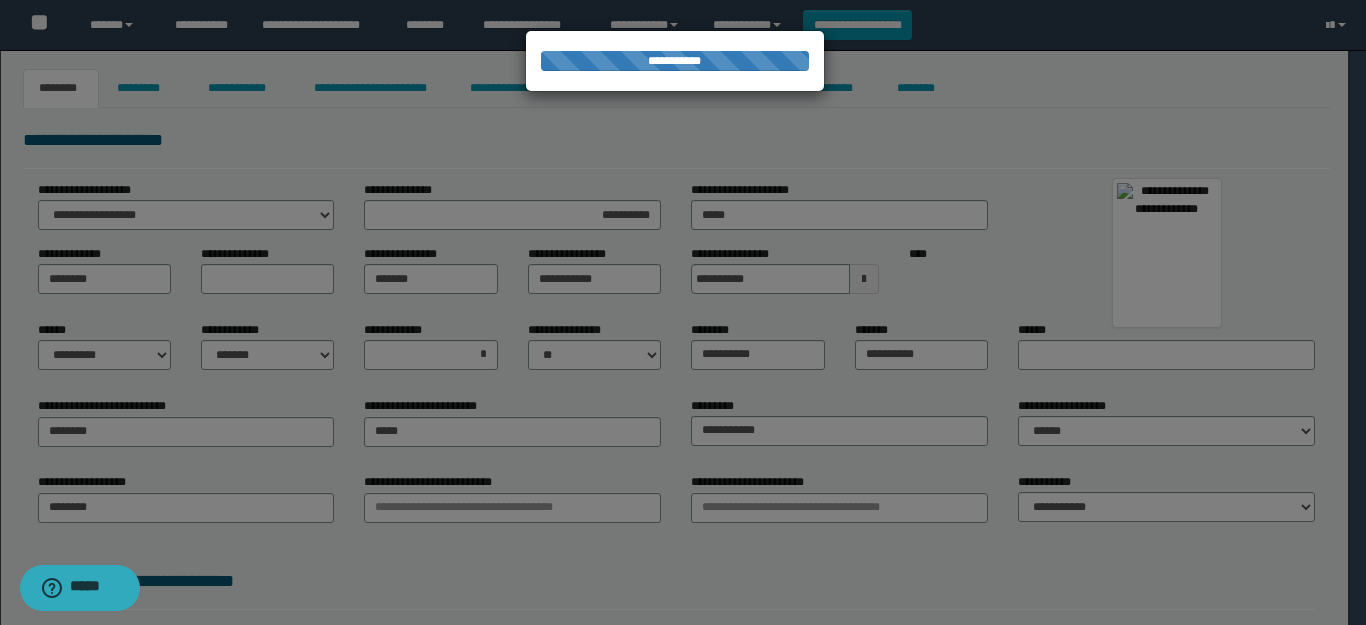type on "********" 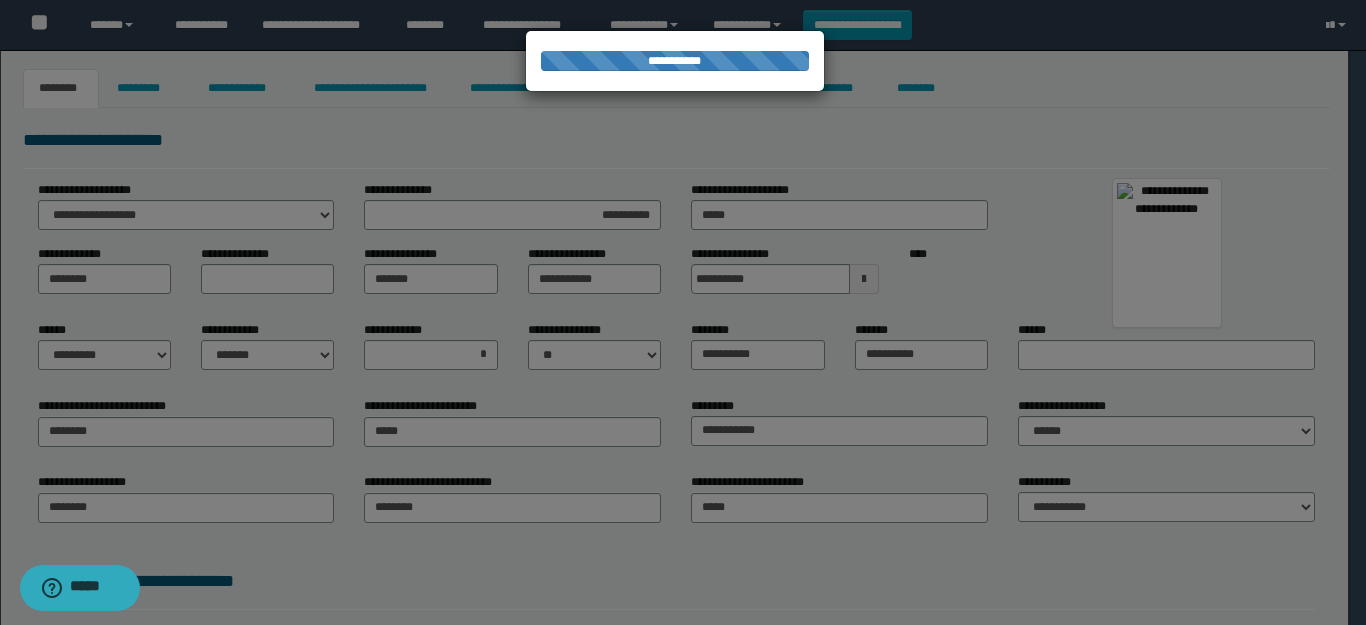 type on "**********" 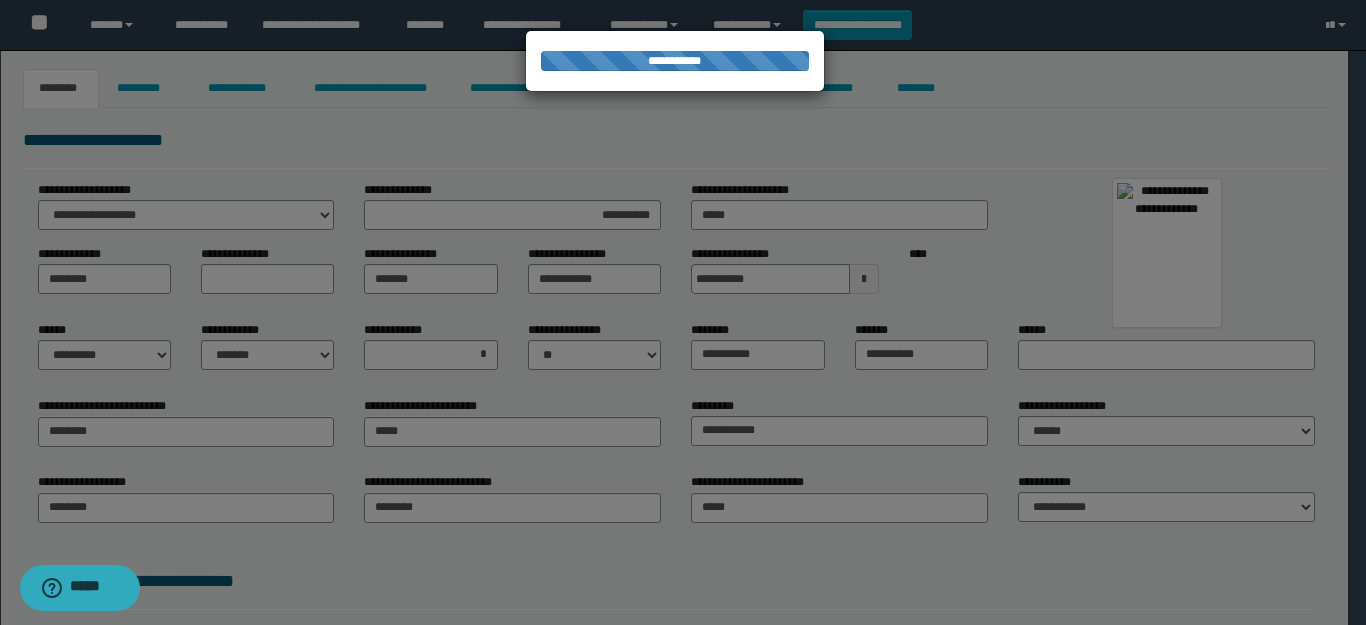 type on "********" 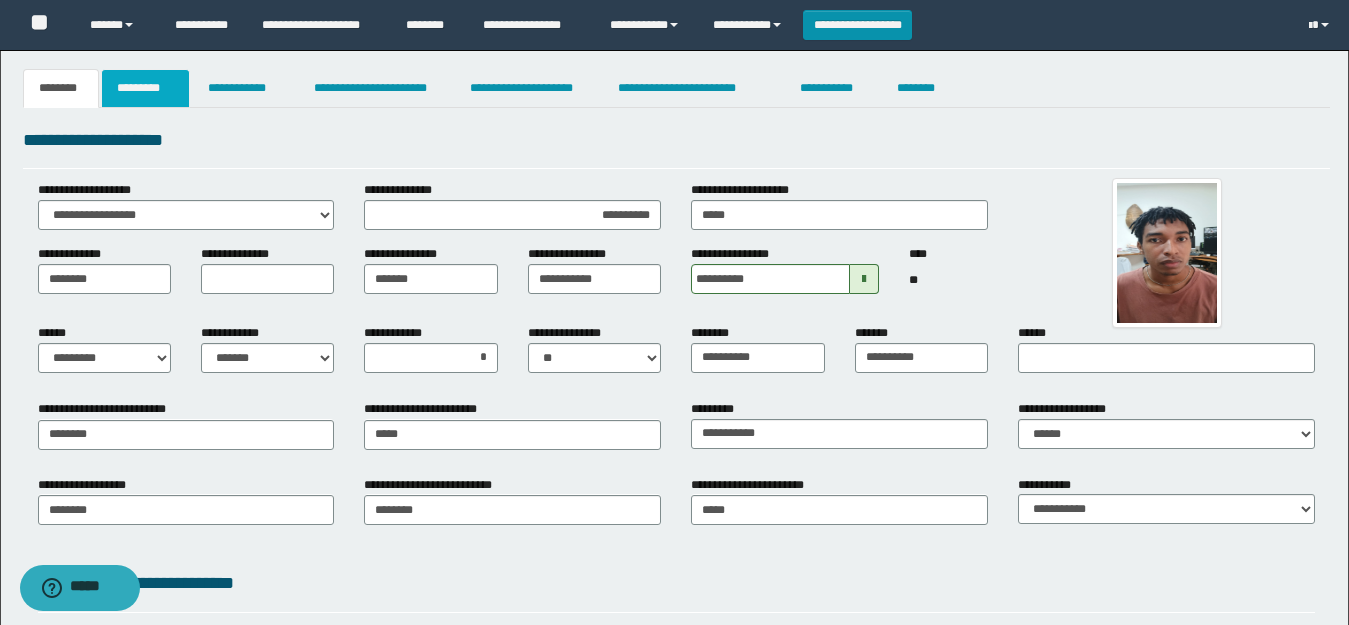 click on "*********" at bounding box center (145, 88) 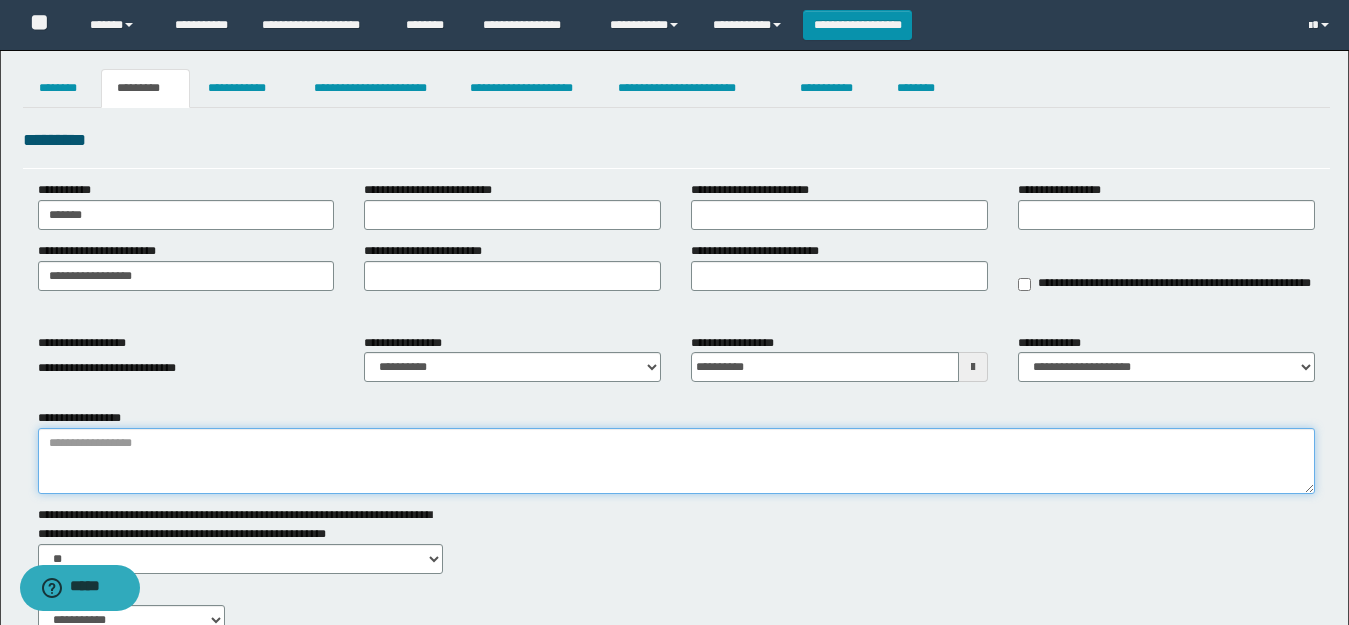 click on "**********" at bounding box center (676, 461) 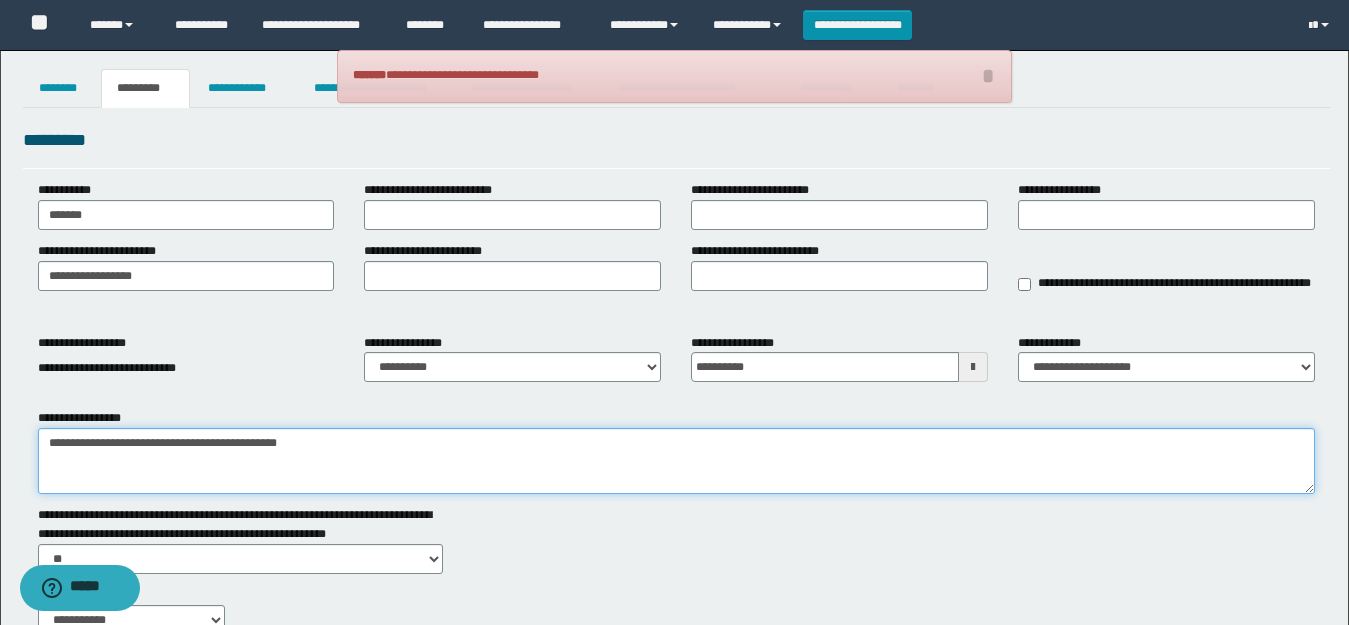 paste on "**********" 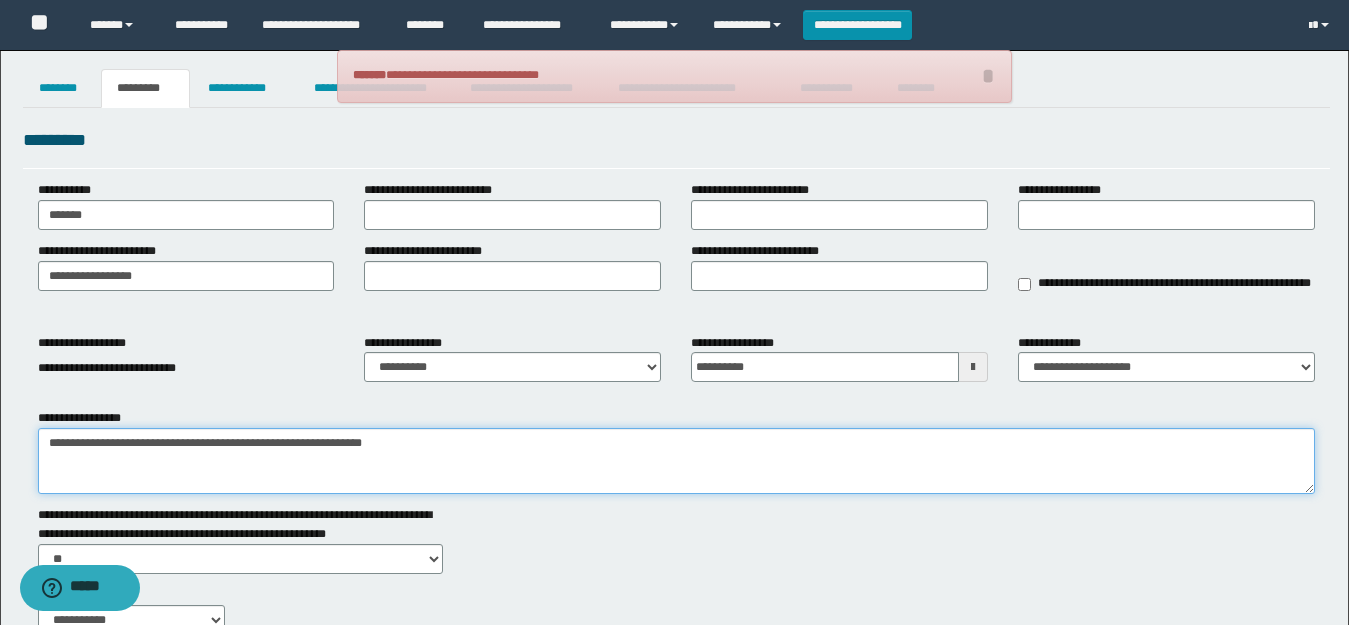 type on "**********" 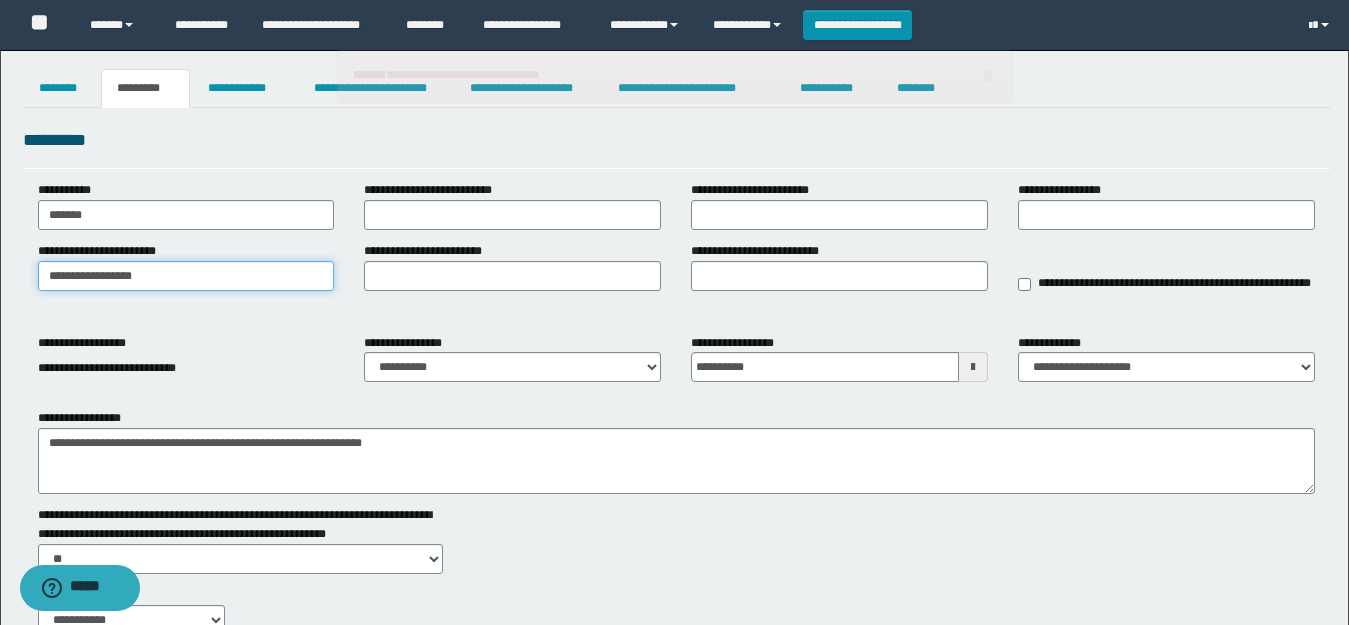 click on "**********" at bounding box center [186, 276] 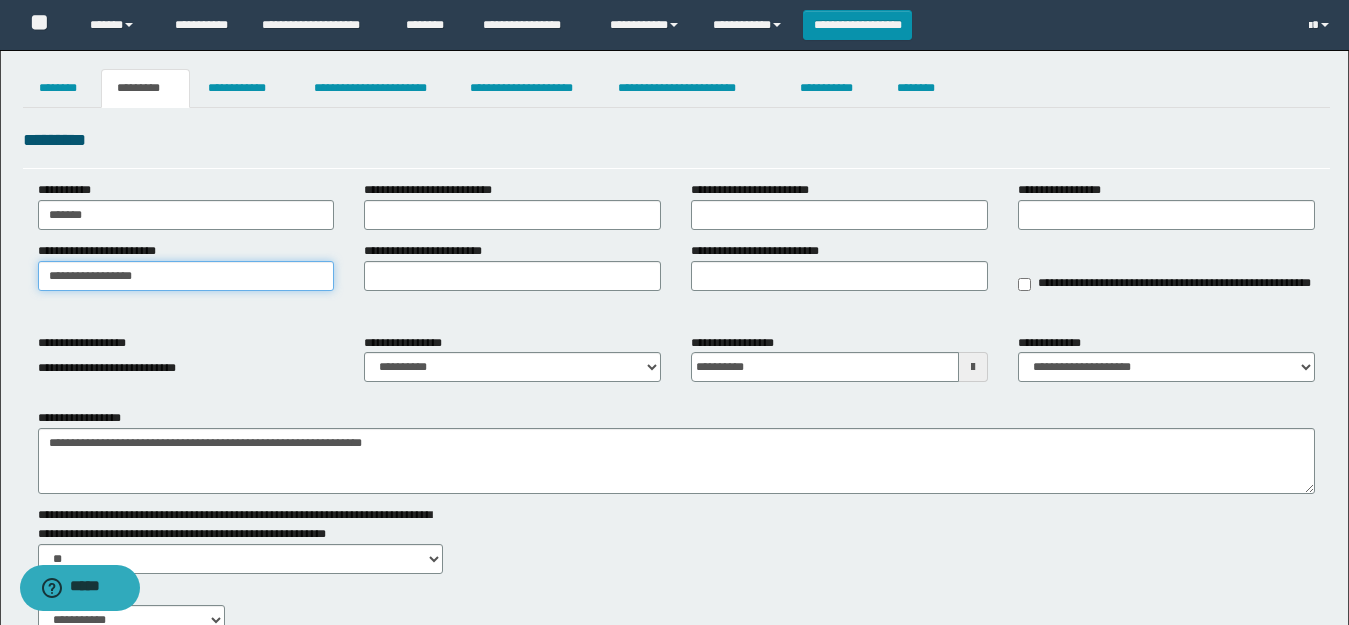 drag, startPoint x: 196, startPoint y: 281, endPoint x: 0, endPoint y: 271, distance: 196.25494 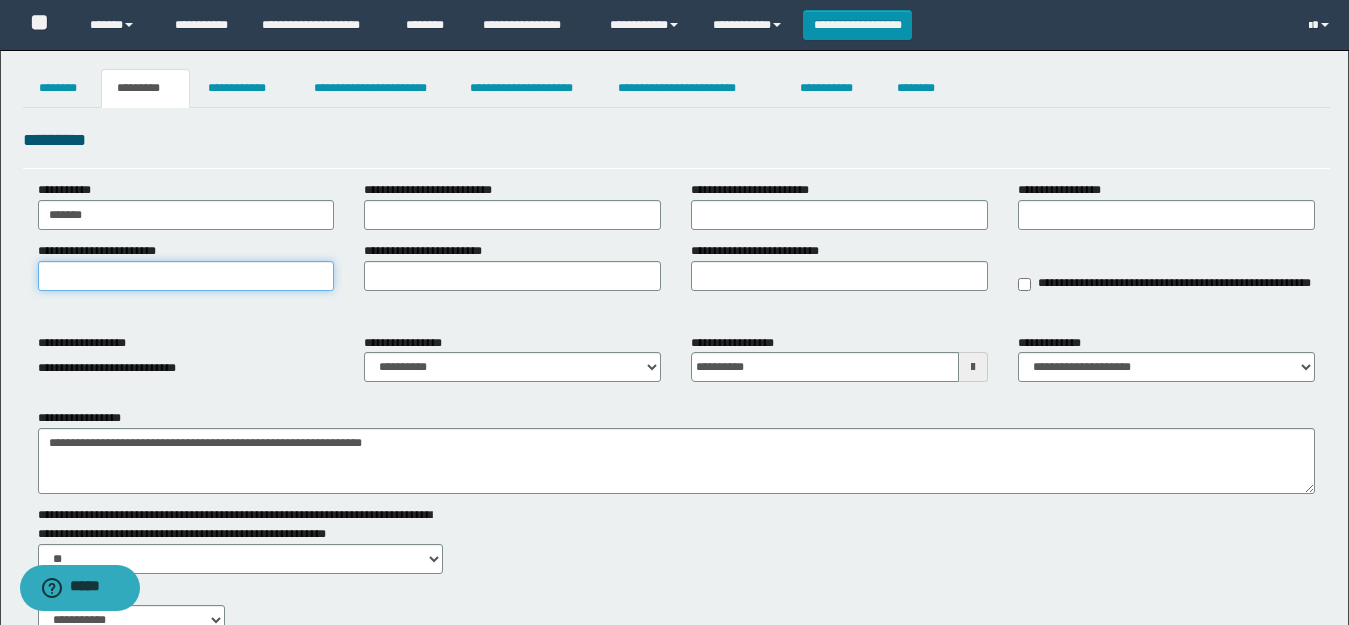click on "**********" at bounding box center [186, 276] 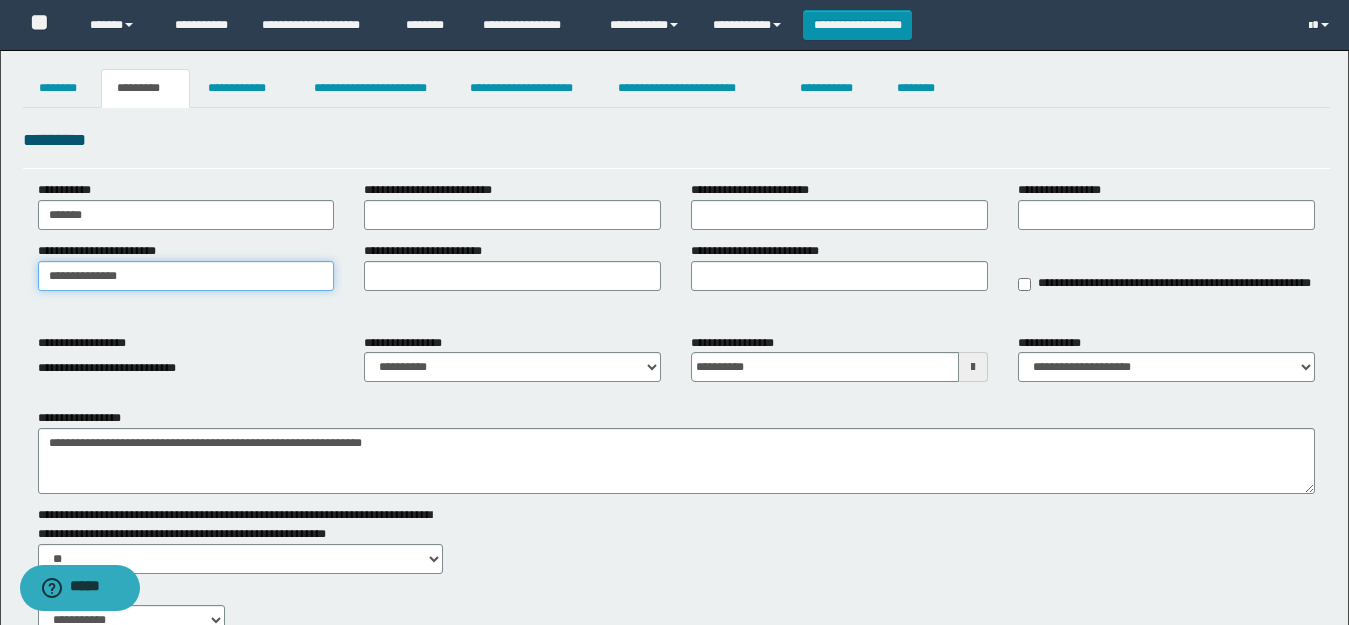 click on "**********" at bounding box center (186, 276) 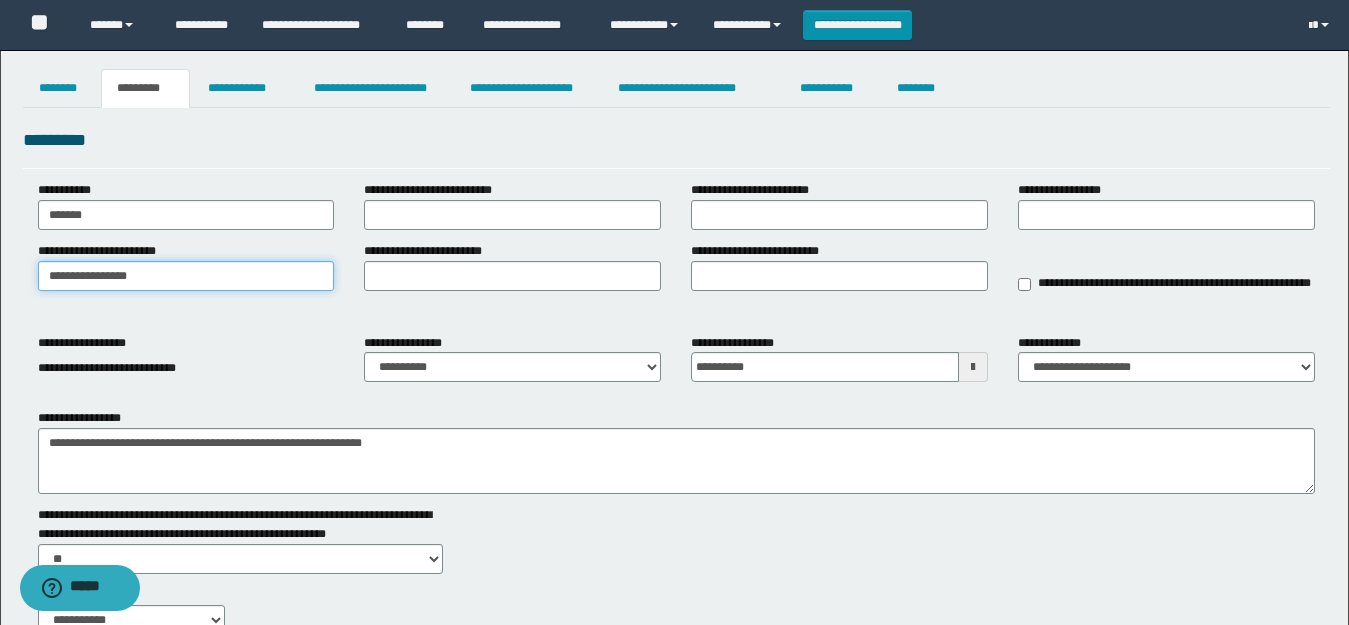 click on "**********" at bounding box center (186, 276) 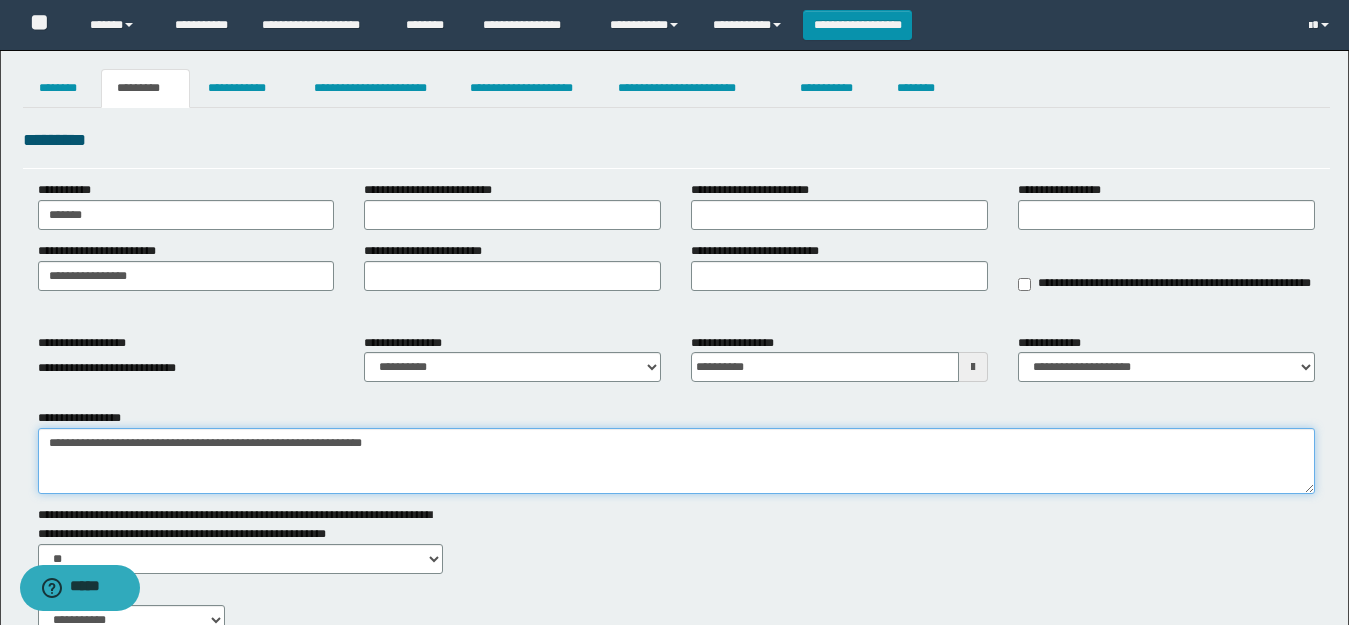 click on "**********" at bounding box center (676, 461) 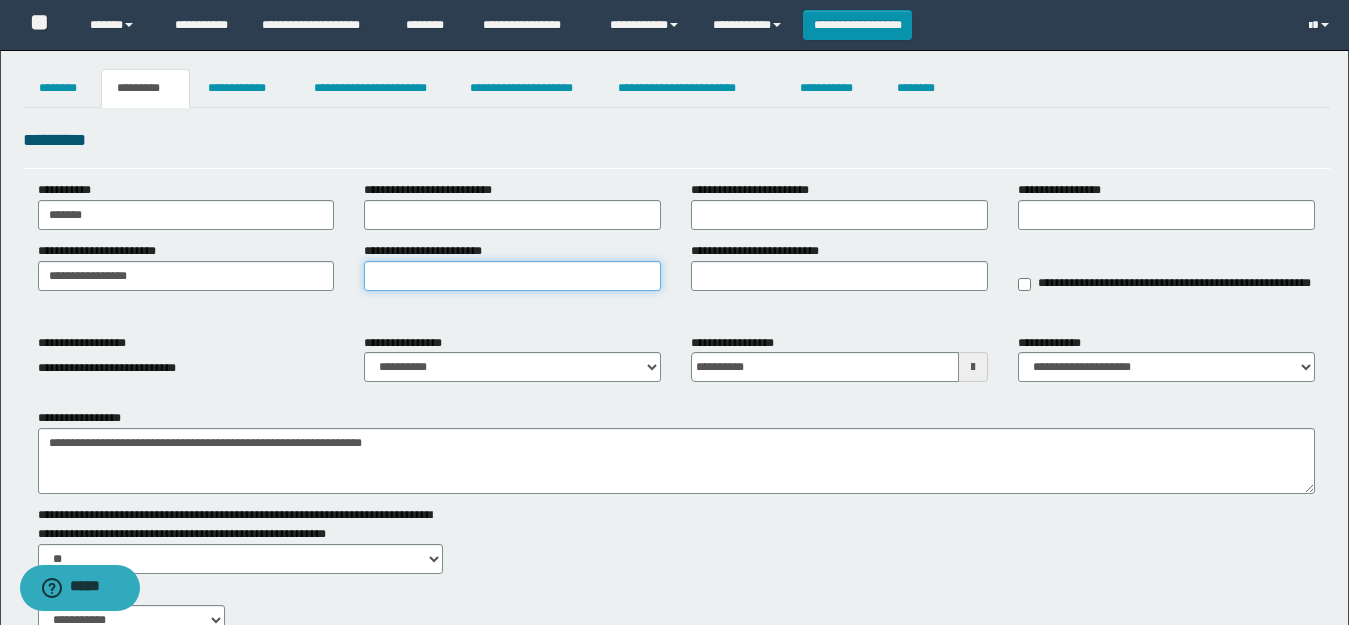 drag, startPoint x: 437, startPoint y: 265, endPoint x: 385, endPoint y: 273, distance: 52.611786 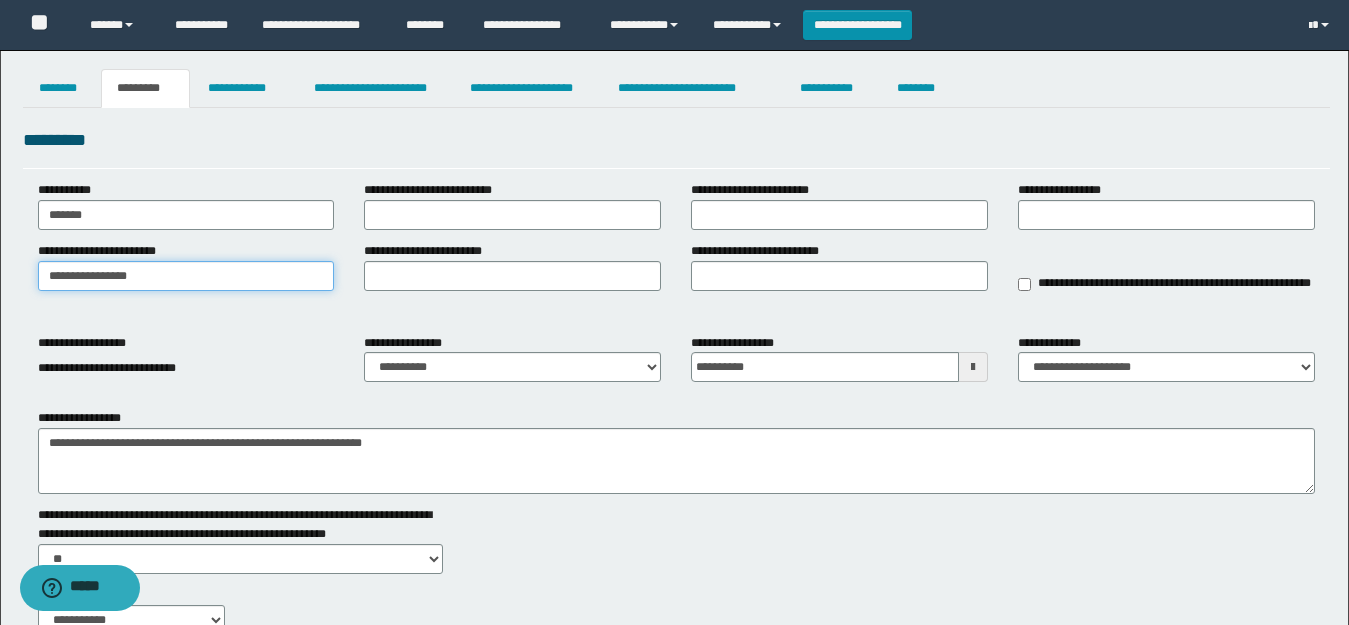 click on "**********" at bounding box center (186, 276) 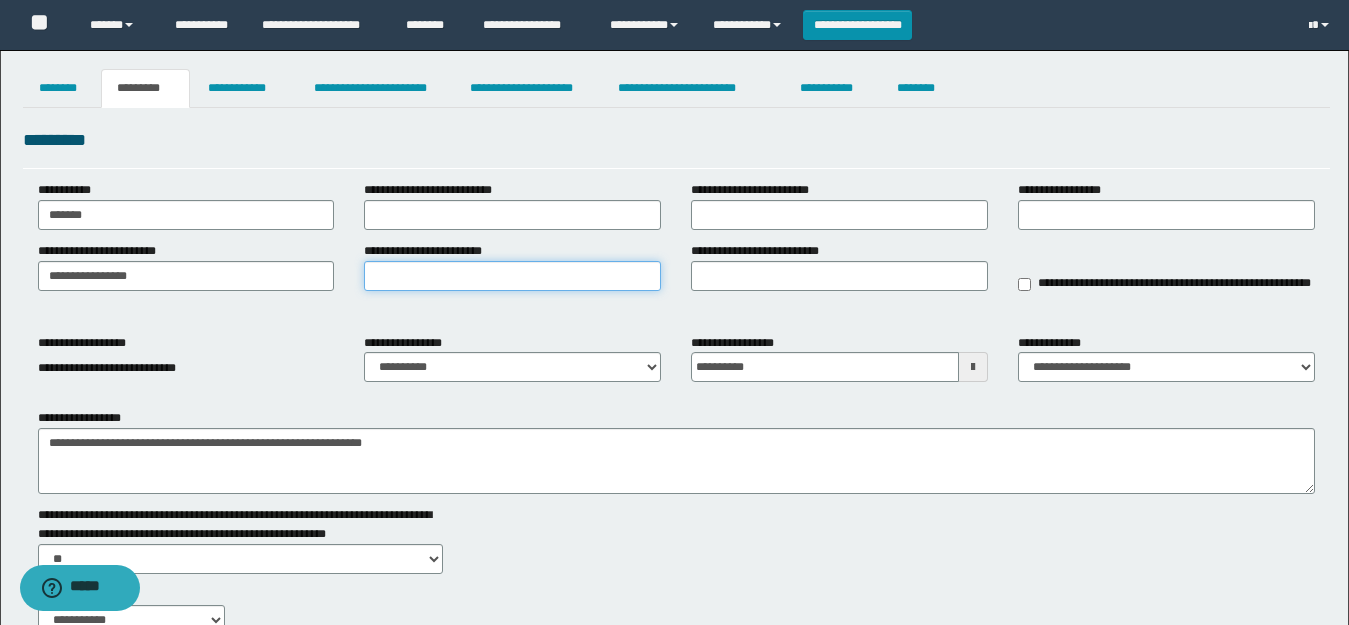 click on "**********" at bounding box center (512, 276) 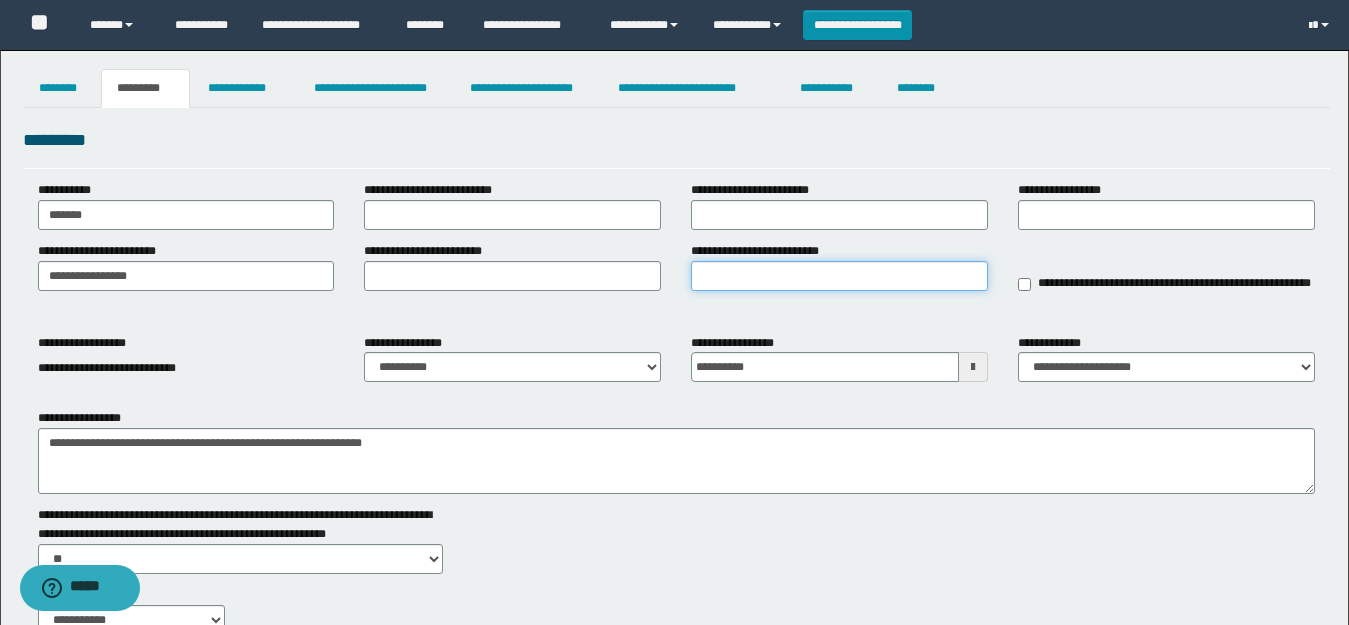 click on "**********" at bounding box center (839, 276) 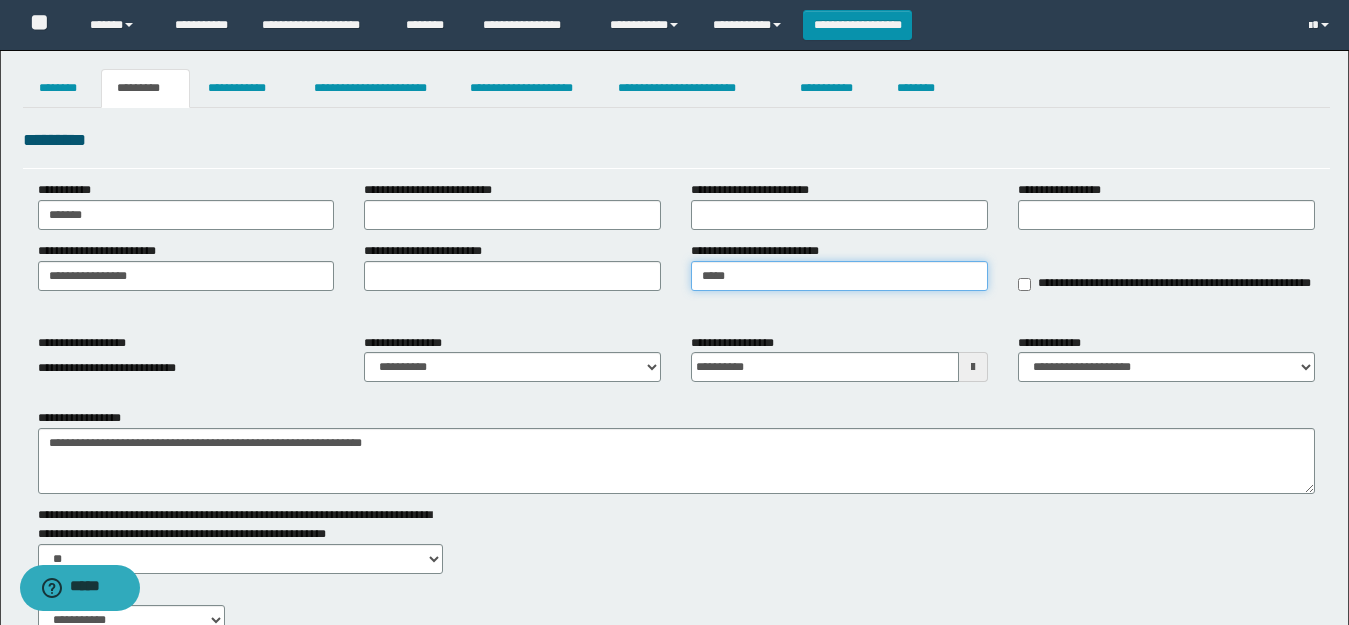type on "*****" 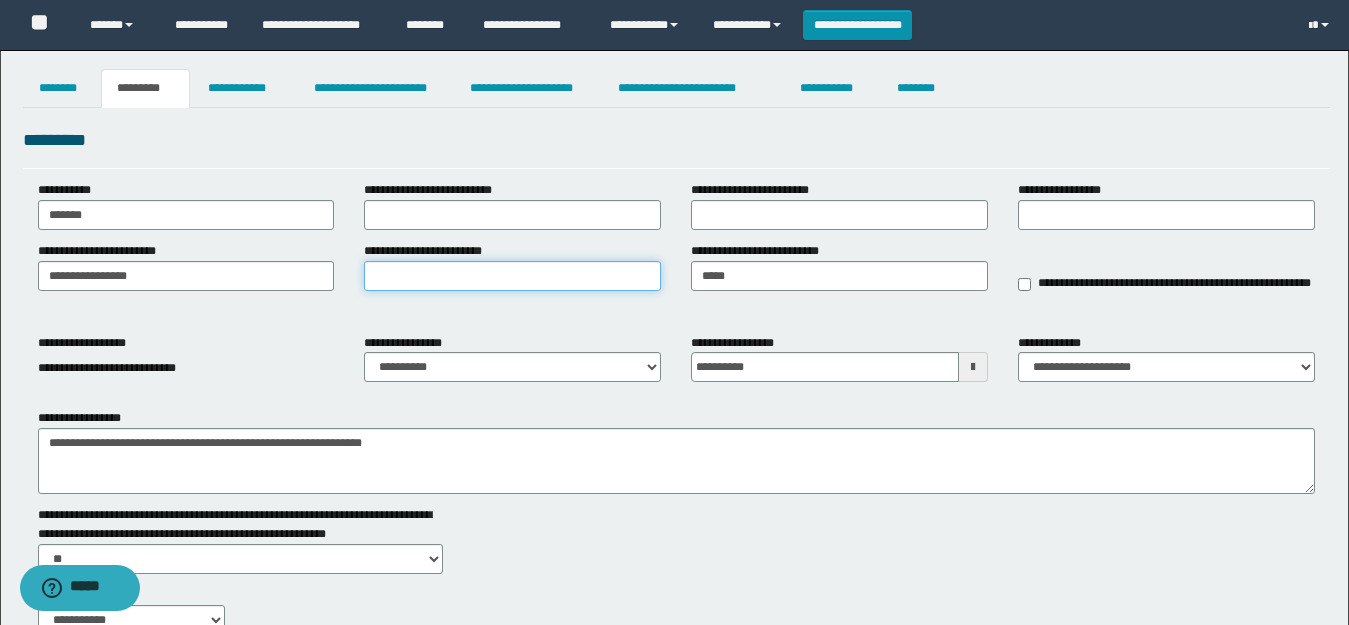 click on "**********" at bounding box center (512, 276) 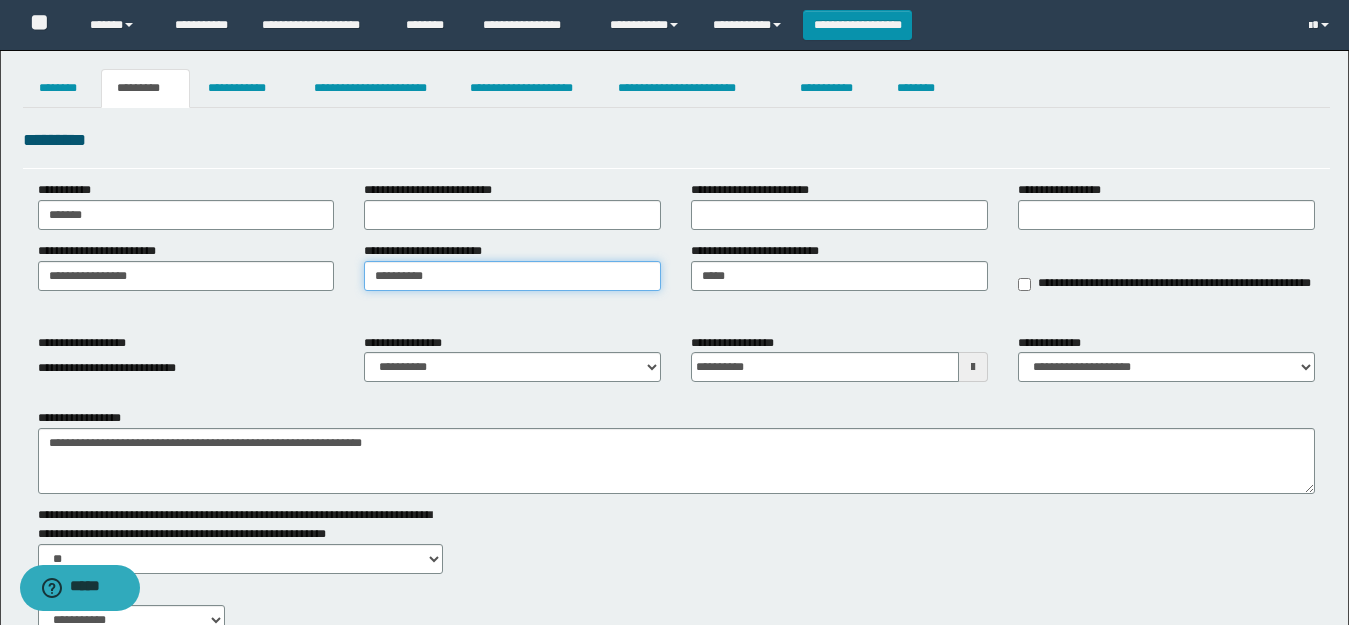 type on "**********" 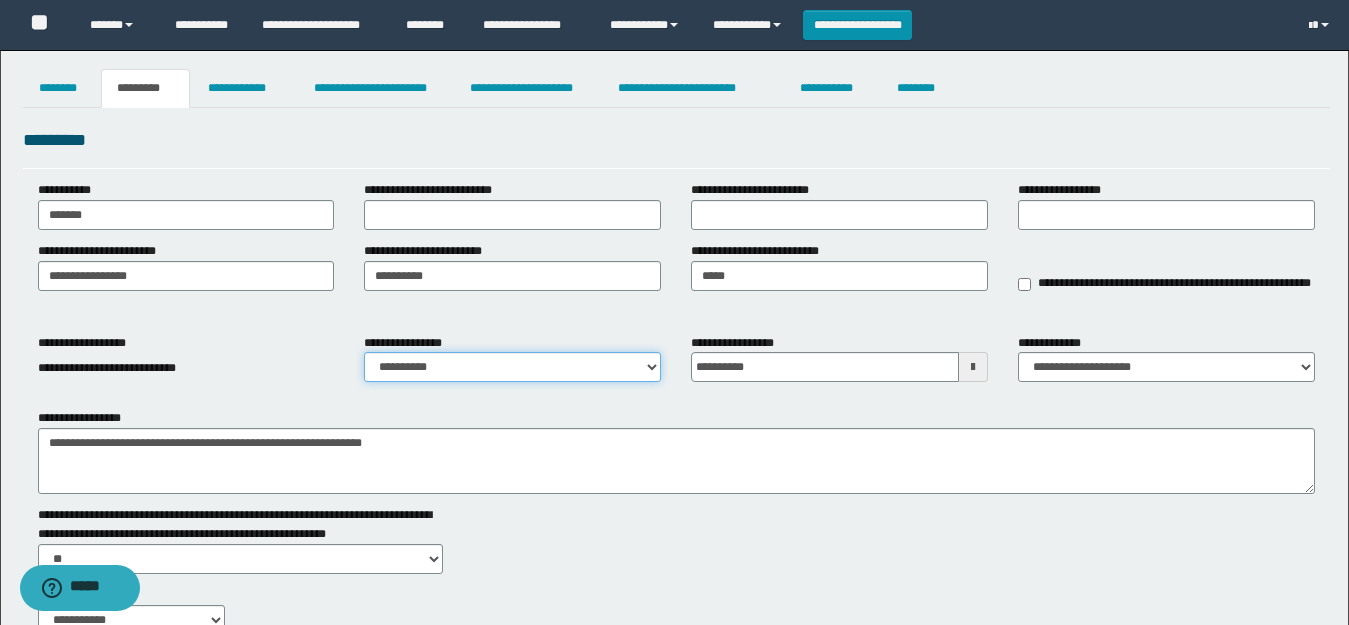 click on "**********" at bounding box center (512, 367) 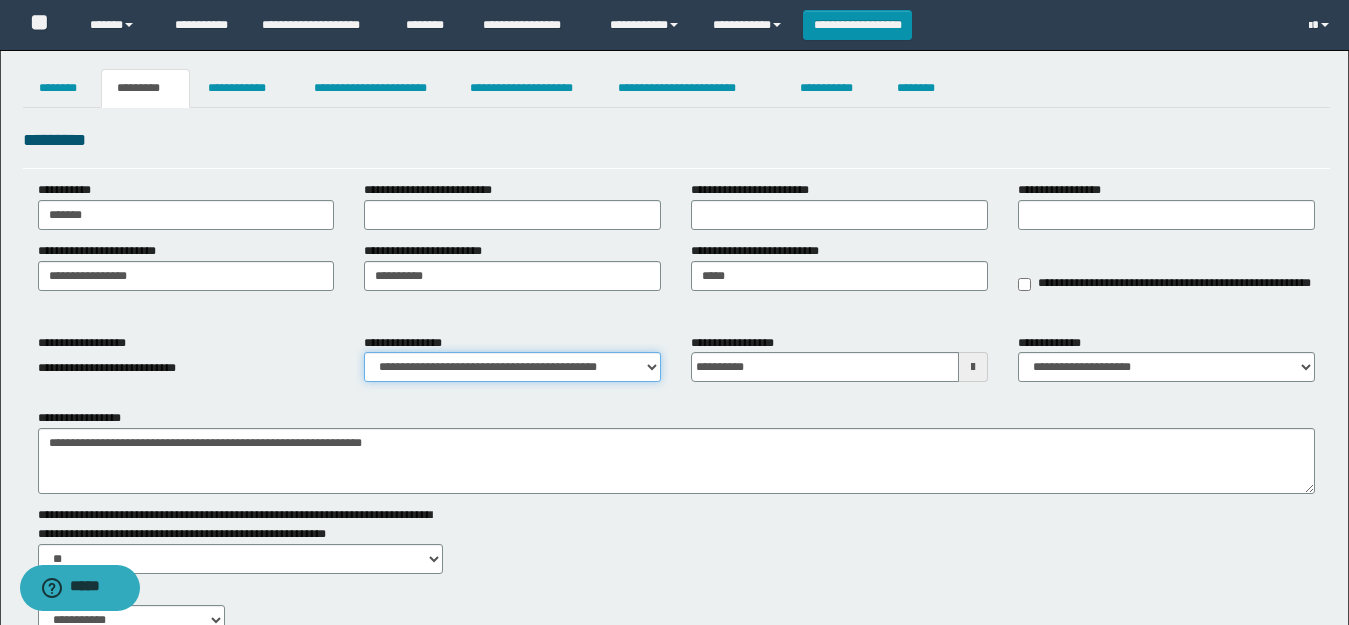 click on "**********" at bounding box center (512, 367) 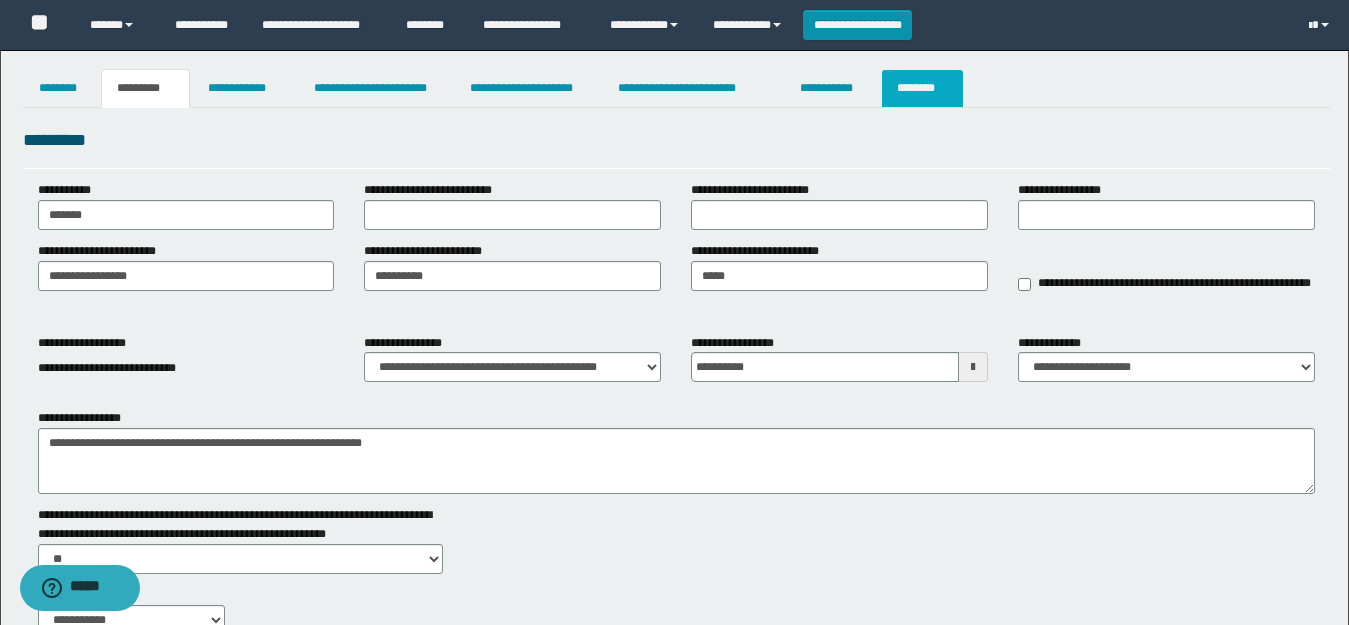 click on "********" at bounding box center (922, 88) 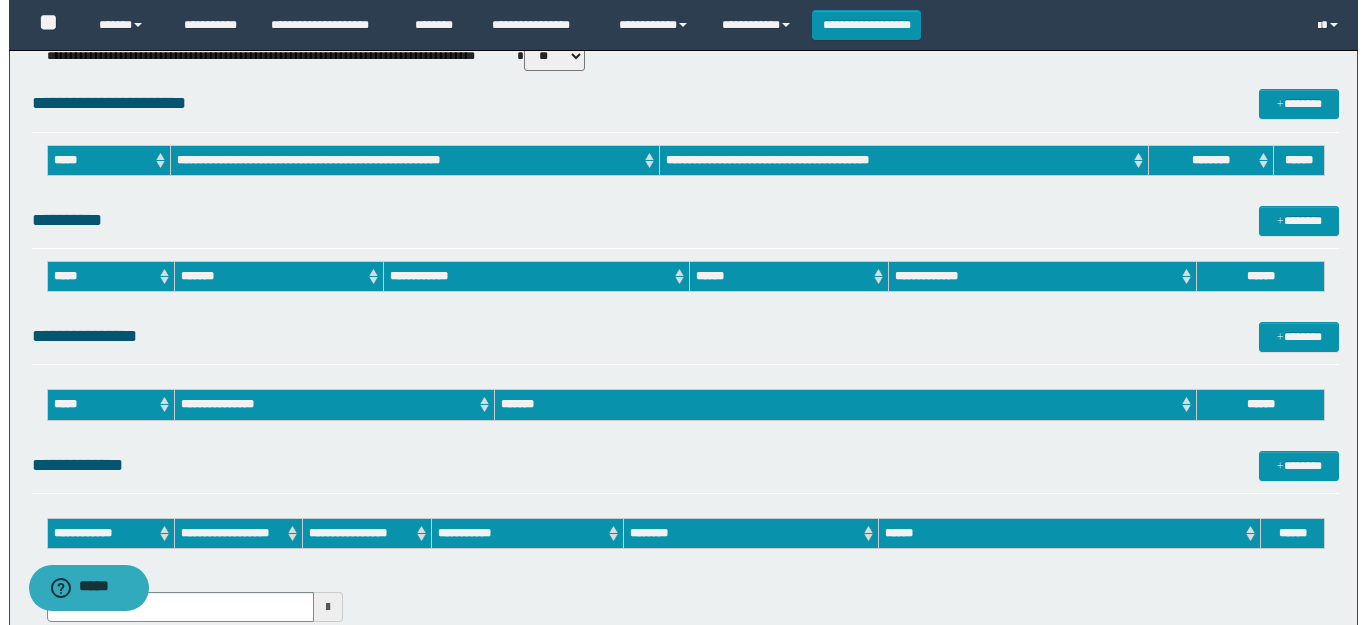 scroll, scrollTop: 843, scrollLeft: 0, axis: vertical 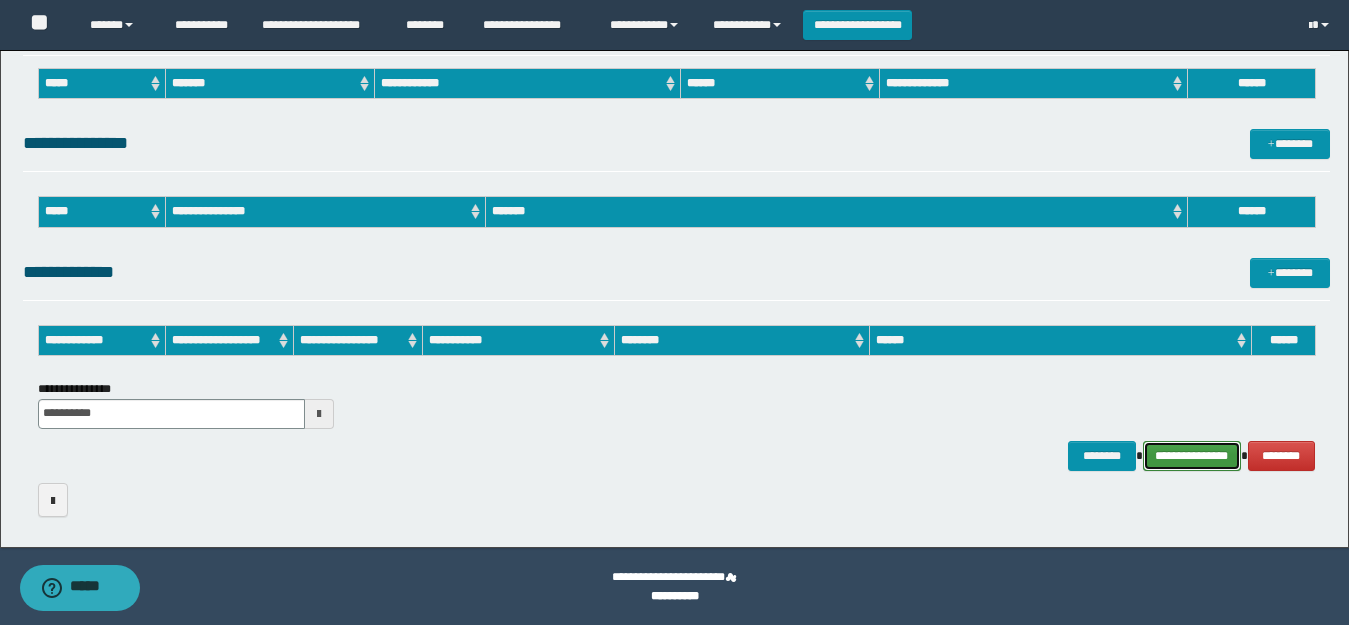 click on "**********" at bounding box center (1192, 456) 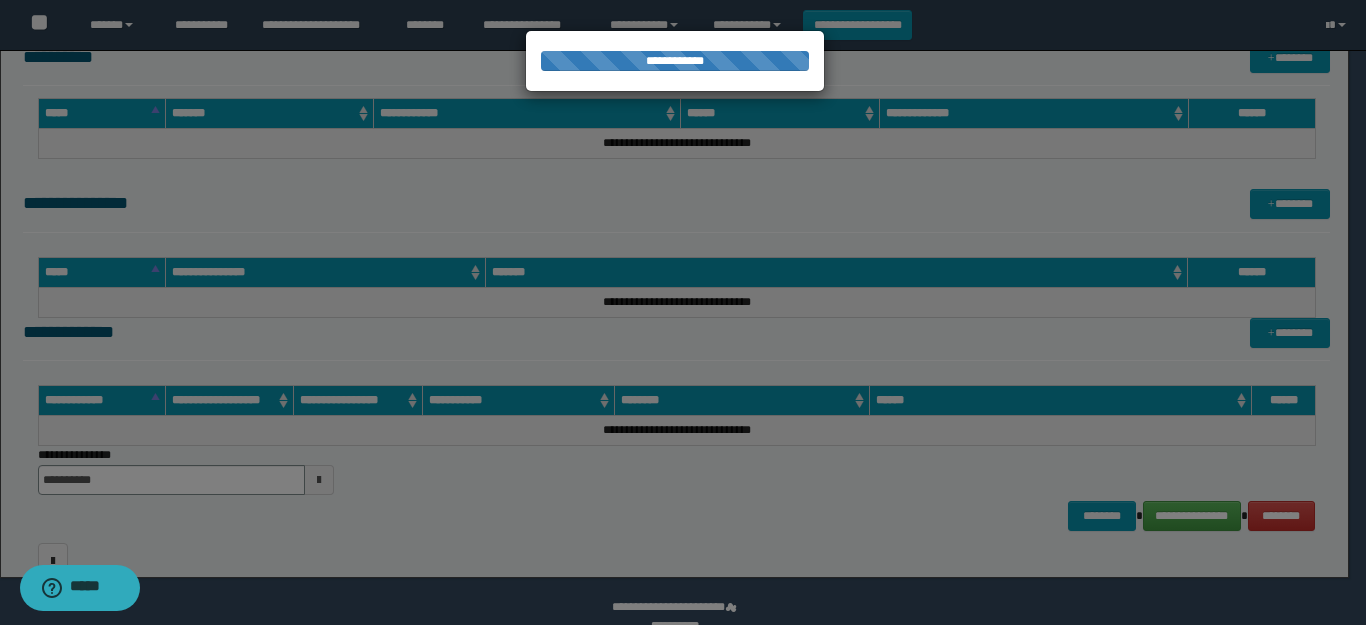 scroll, scrollTop: 873, scrollLeft: 0, axis: vertical 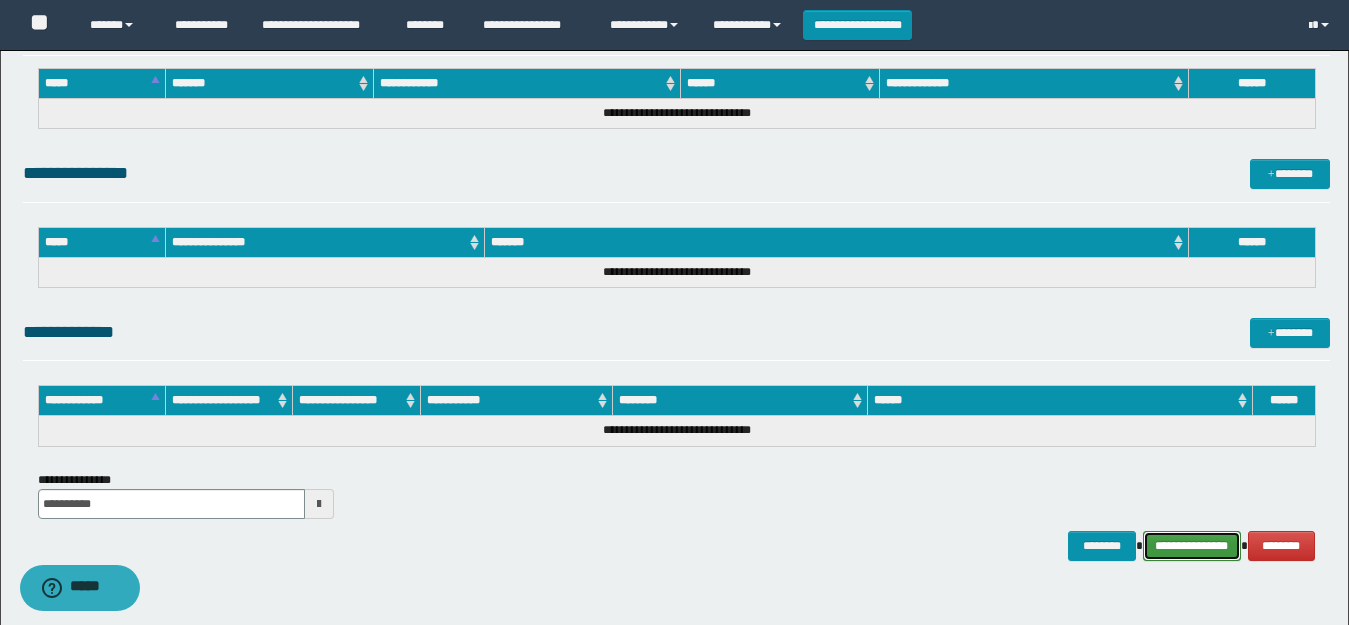 click on "**********" at bounding box center (1192, 546) 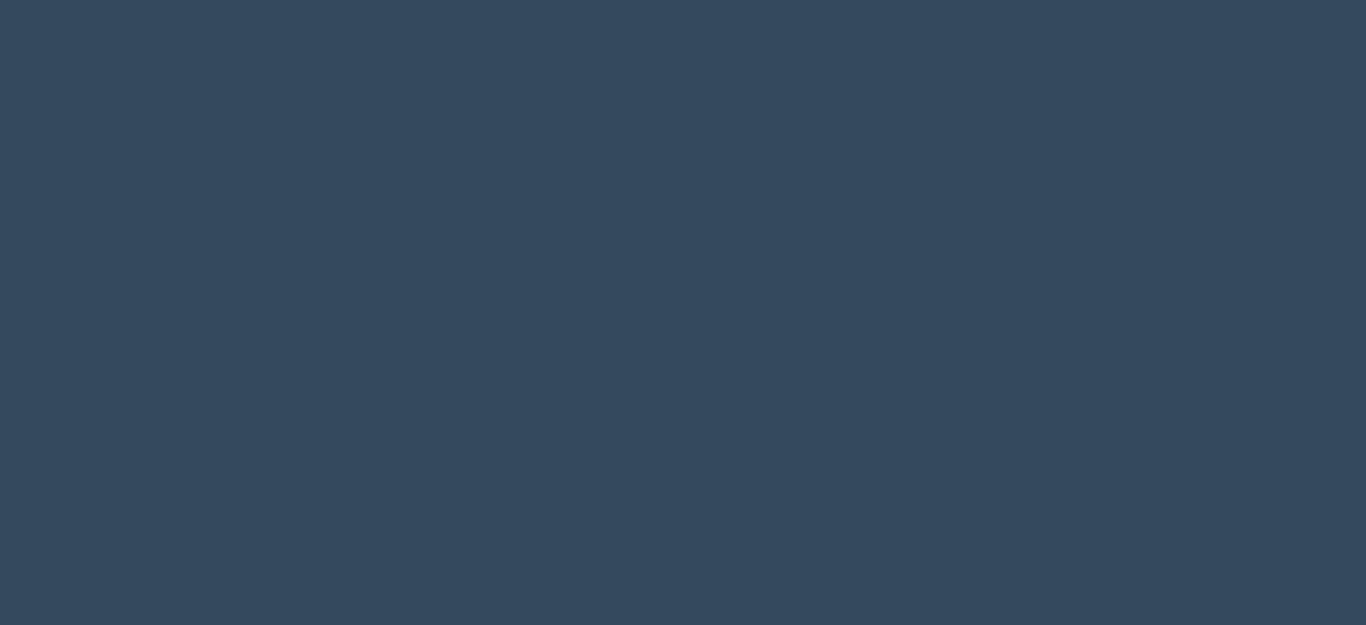 scroll, scrollTop: 0, scrollLeft: 0, axis: both 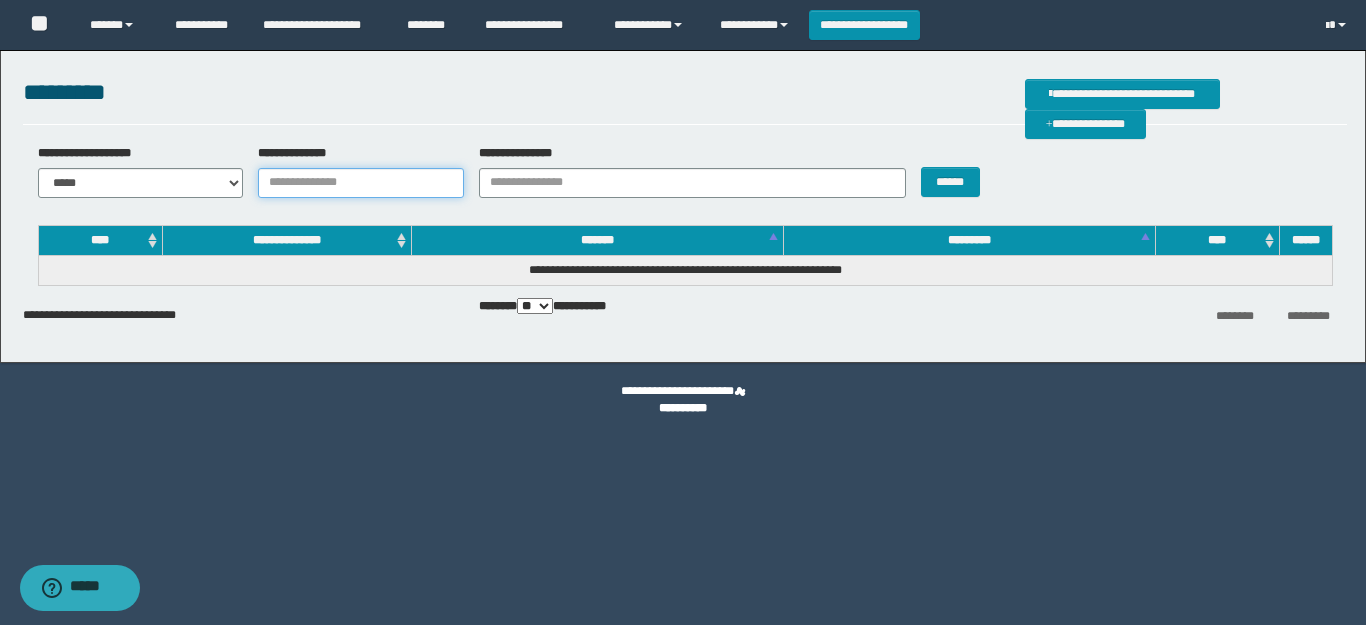 click on "**********" at bounding box center (361, 183) 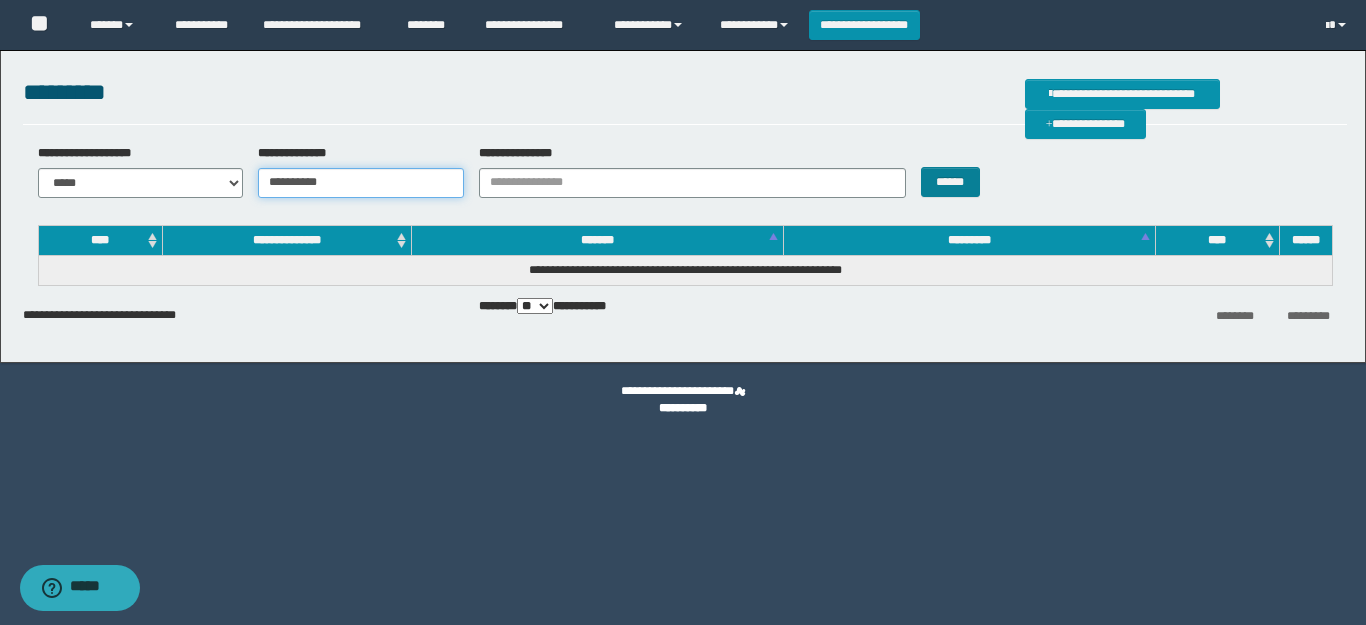 type on "**********" 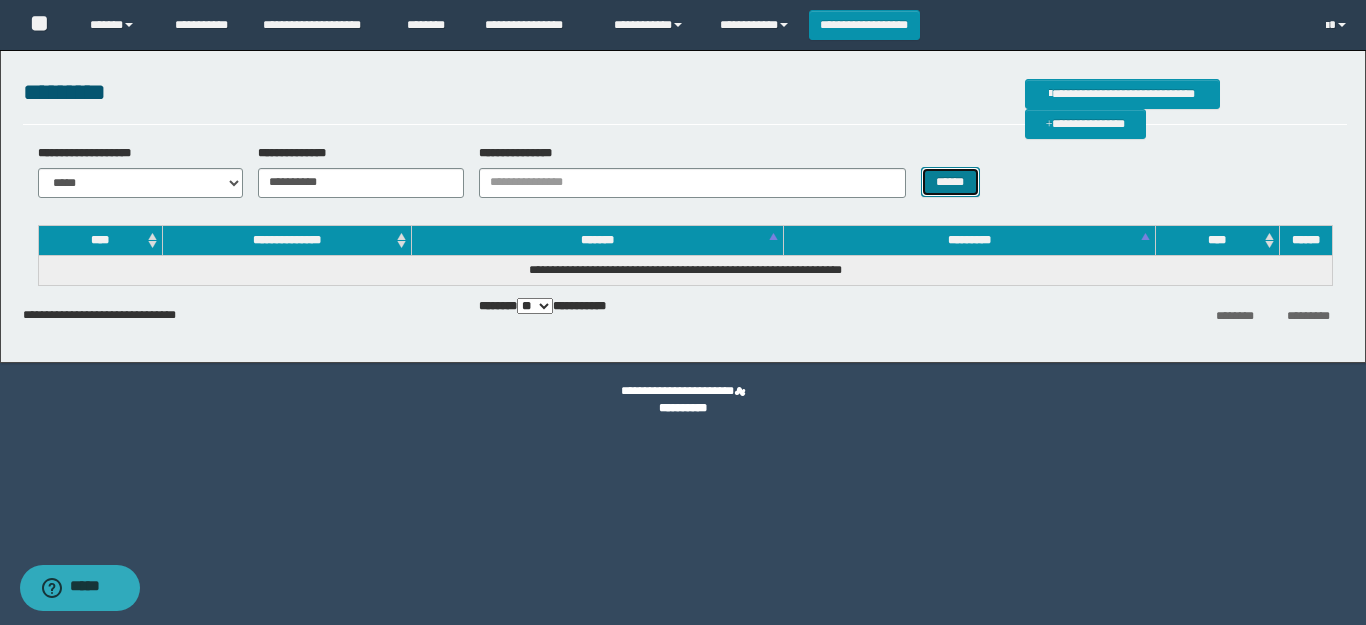 click on "******" at bounding box center (950, 182) 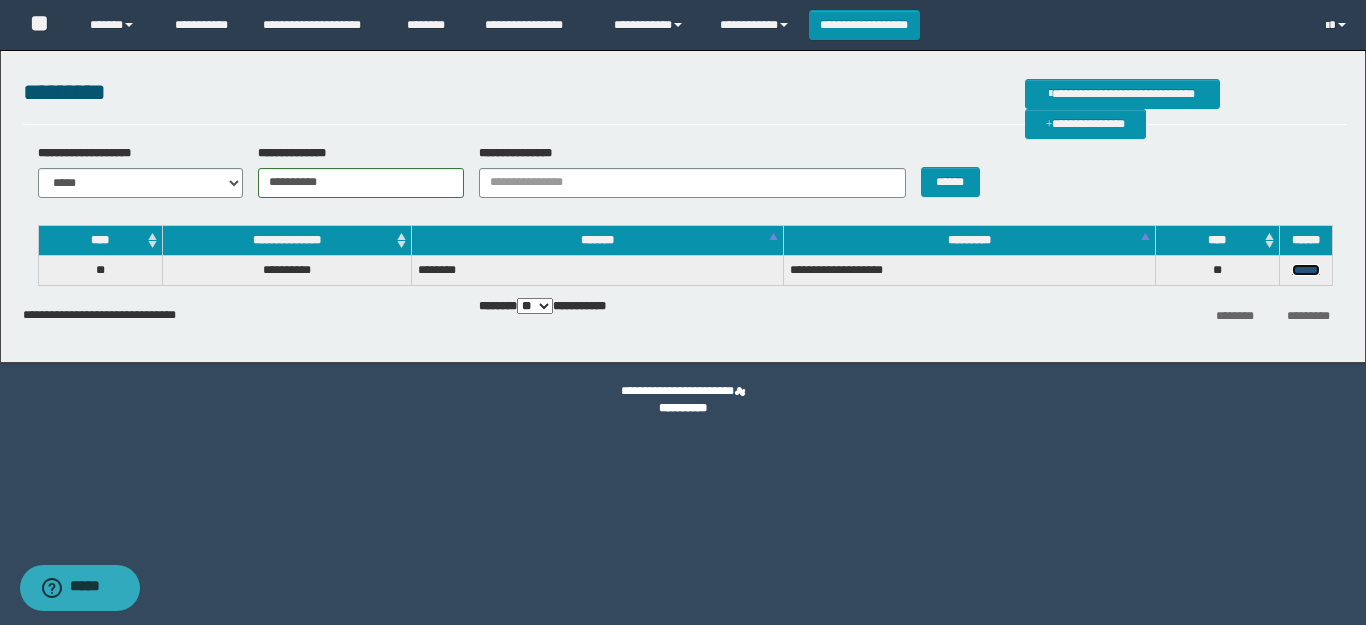 drag, startPoint x: 1311, startPoint y: 269, endPoint x: 1280, endPoint y: 272, distance: 31.144823 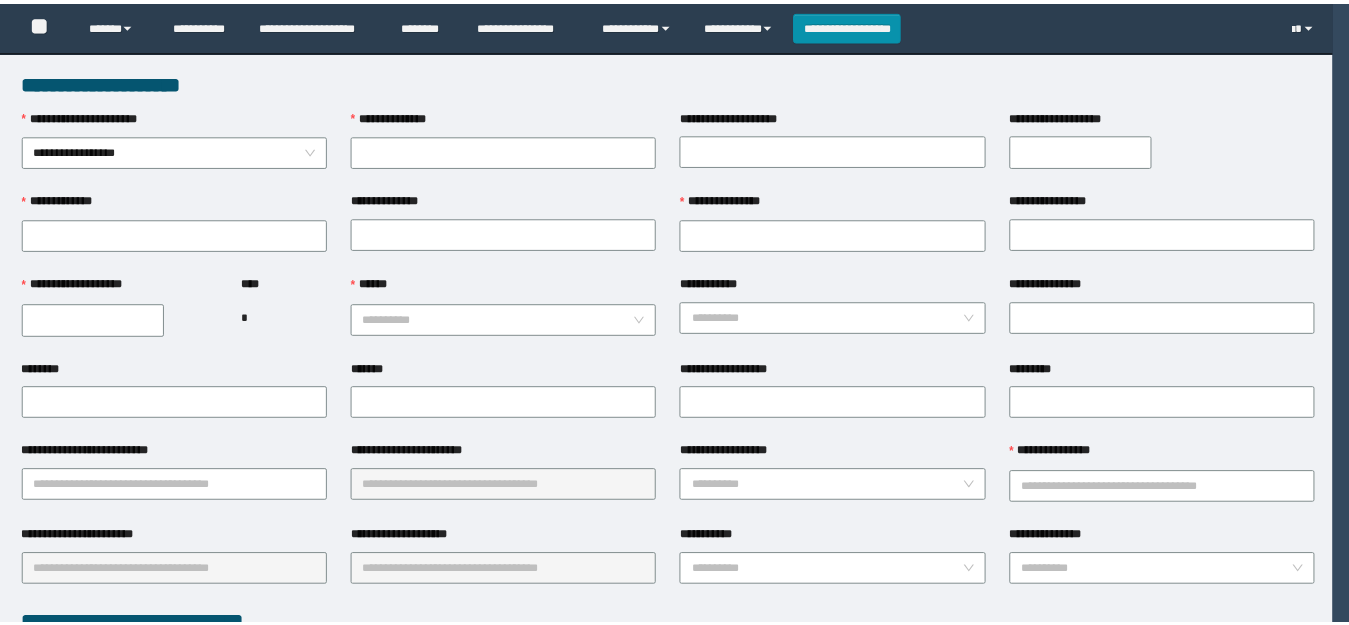scroll, scrollTop: 0, scrollLeft: 0, axis: both 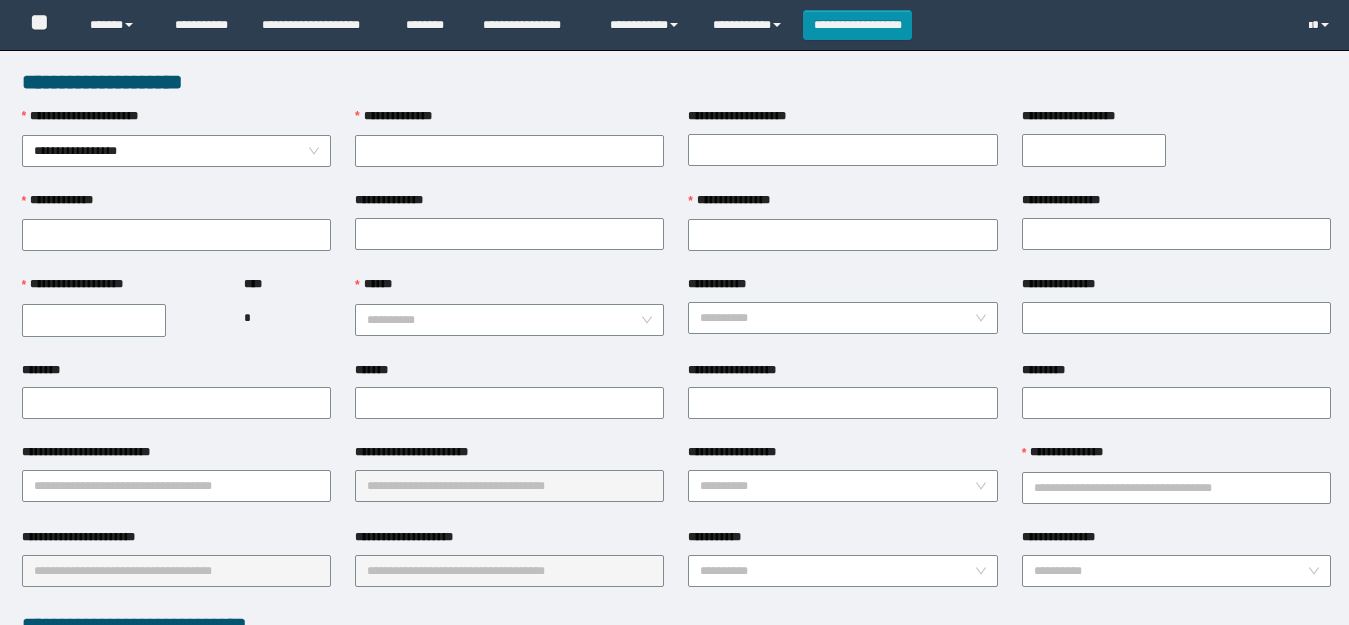 type on "**********" 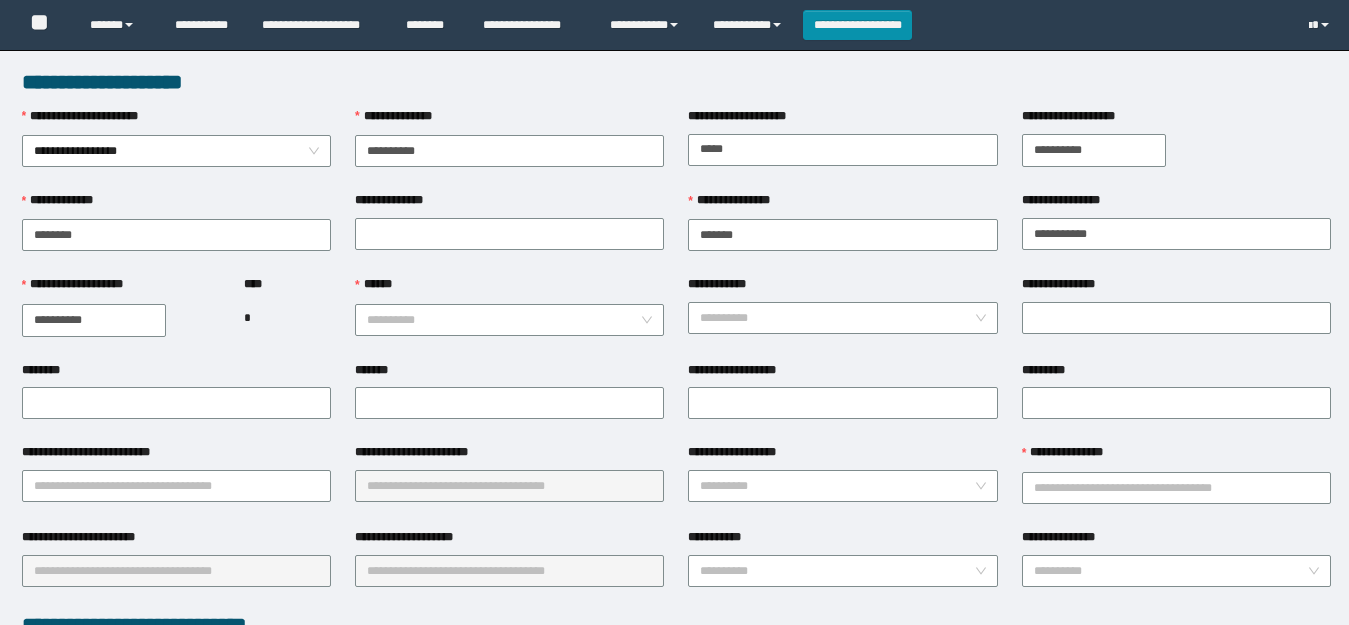 type on "*" 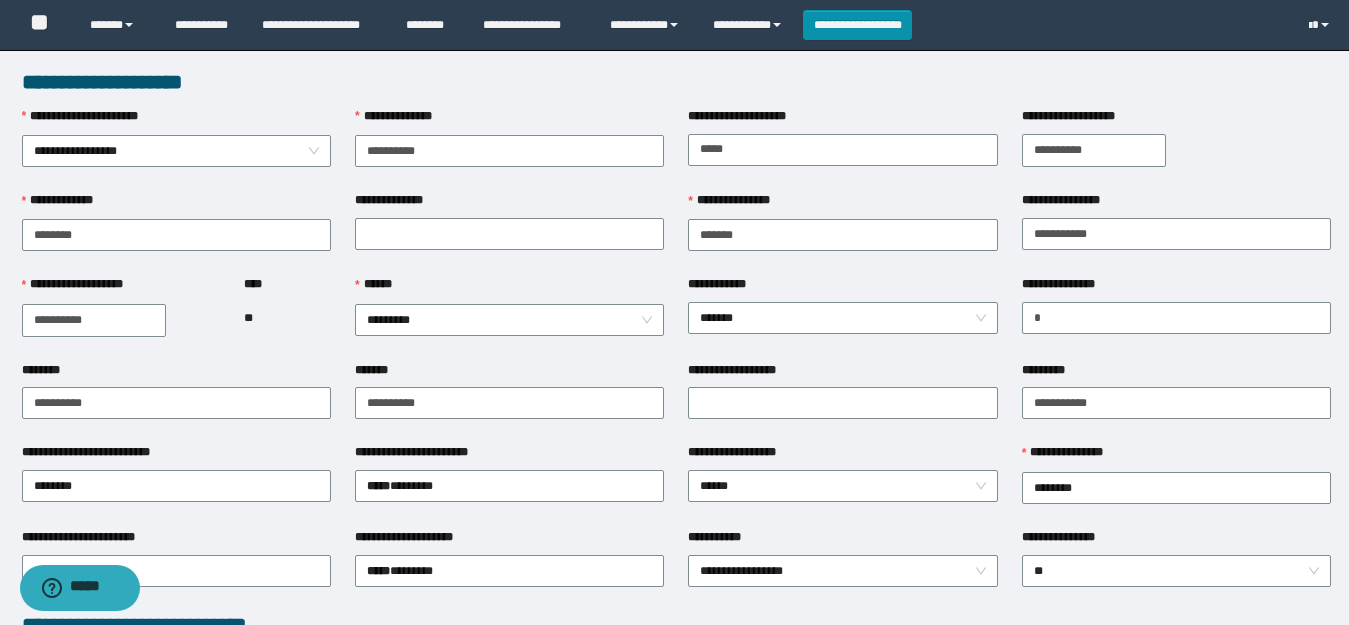 scroll, scrollTop: 0, scrollLeft: 0, axis: both 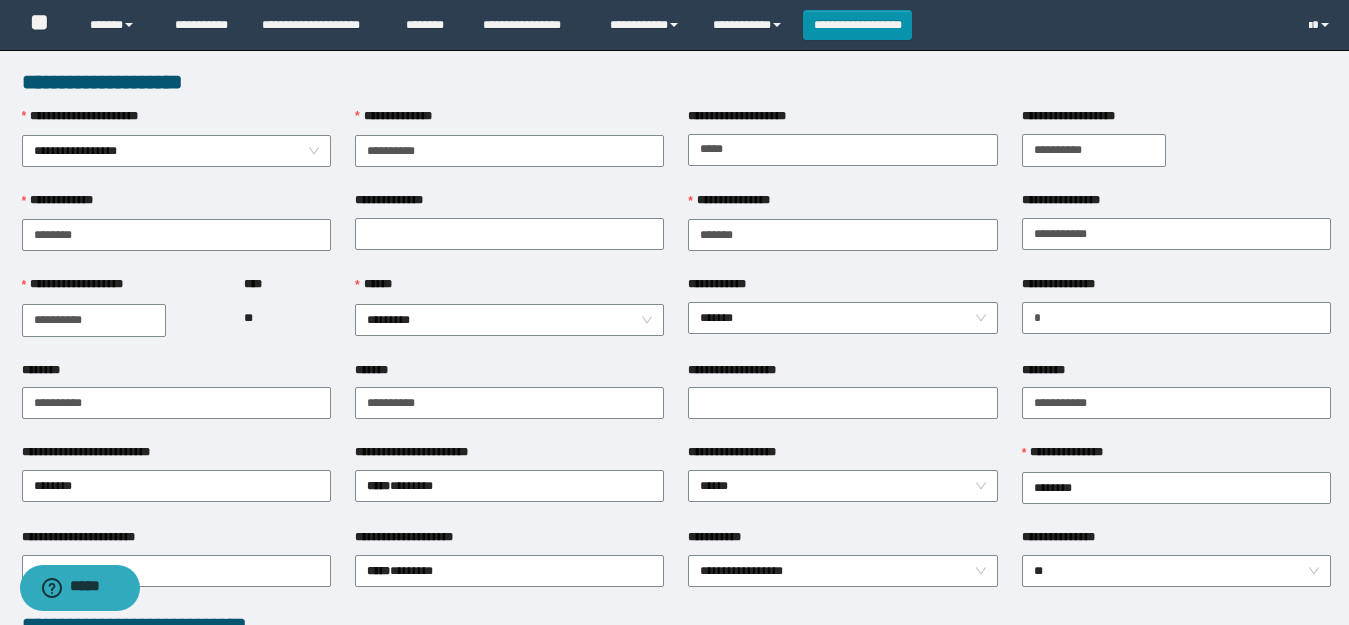 drag, startPoint x: 626, startPoint y: 357, endPoint x: 641, endPoint y: 352, distance: 15.811388 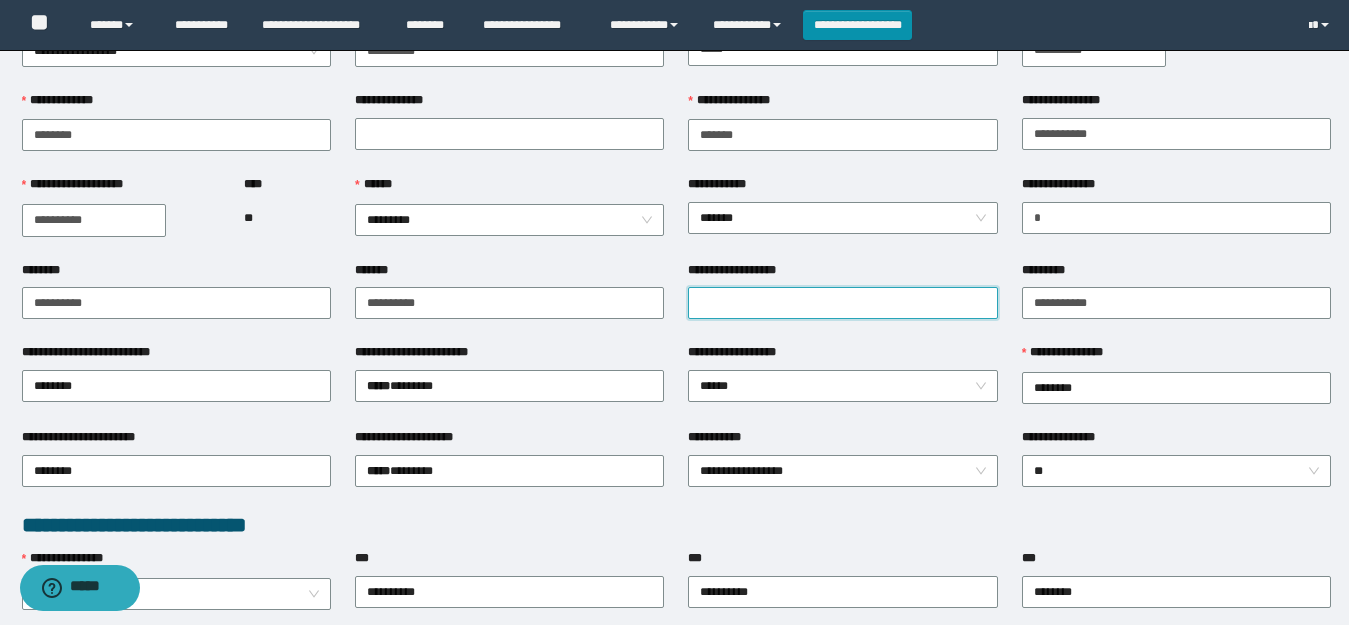click on "**********" at bounding box center [842, 303] 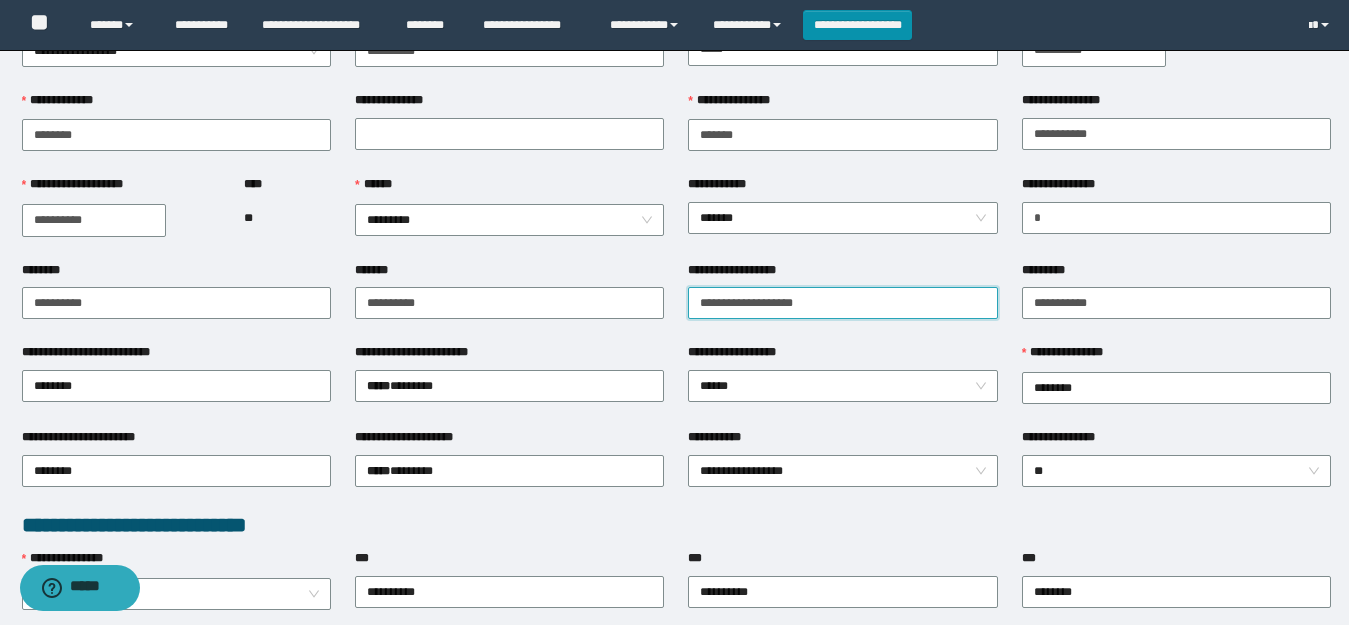 type on "**********" 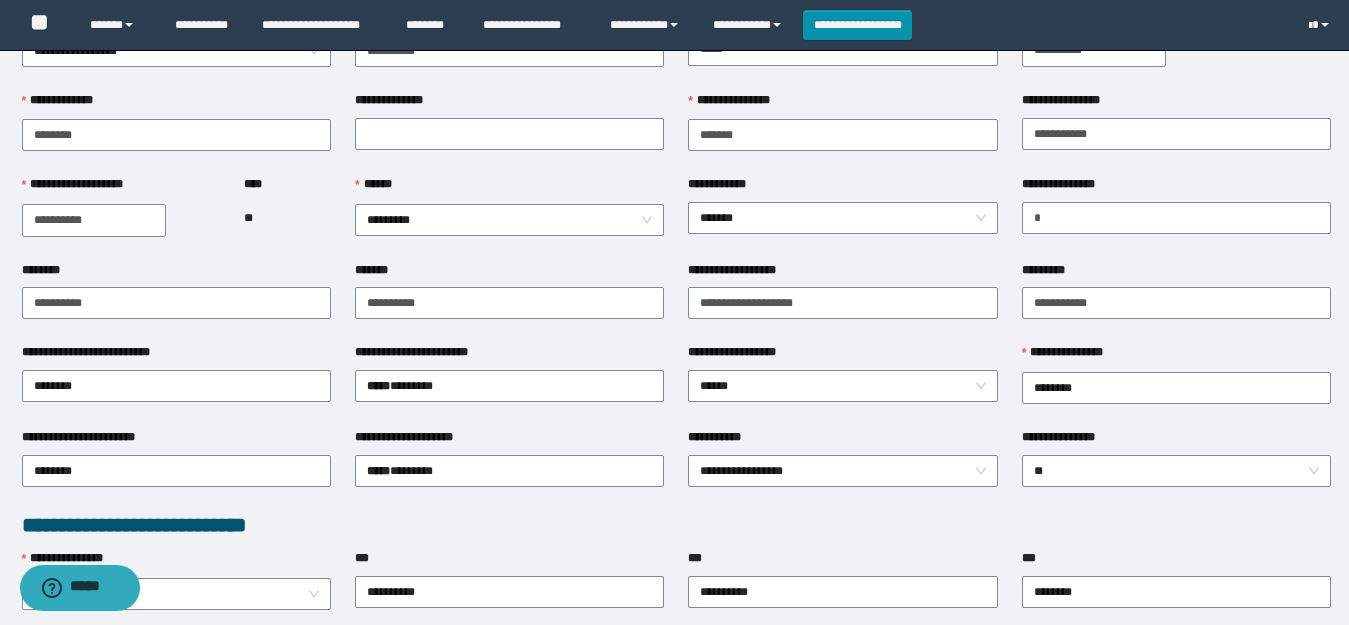 click on "**********" at bounding box center (842, 385) 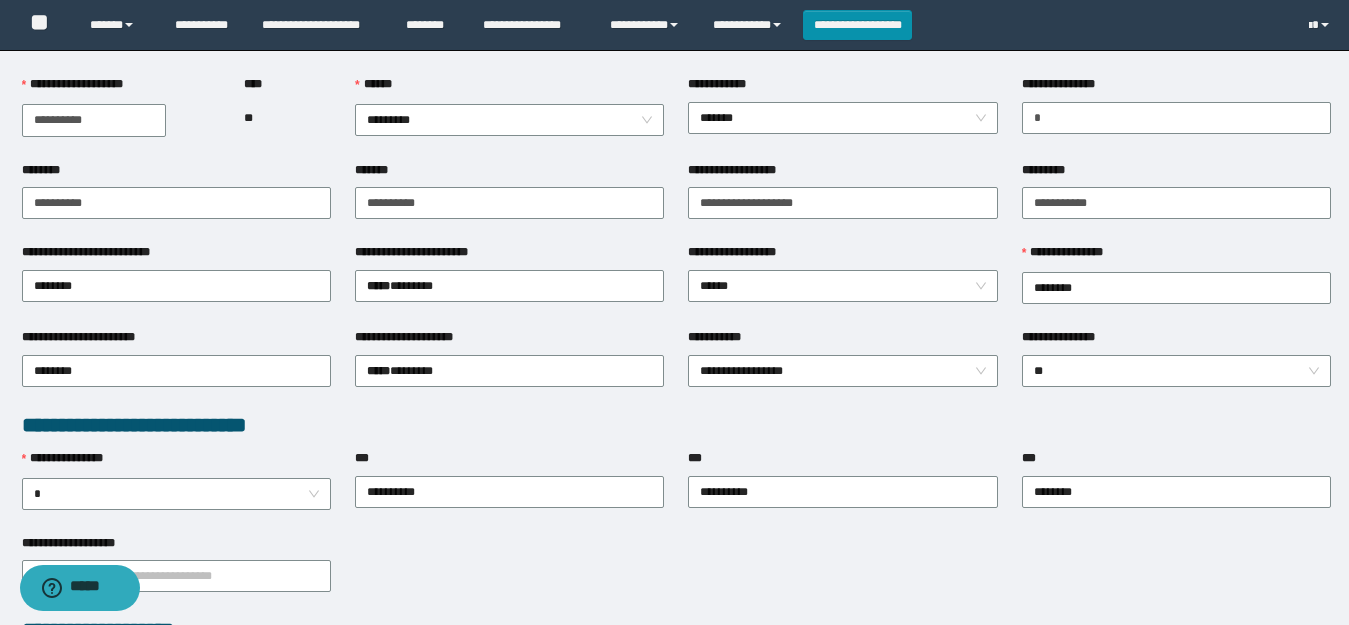 scroll, scrollTop: 300, scrollLeft: 0, axis: vertical 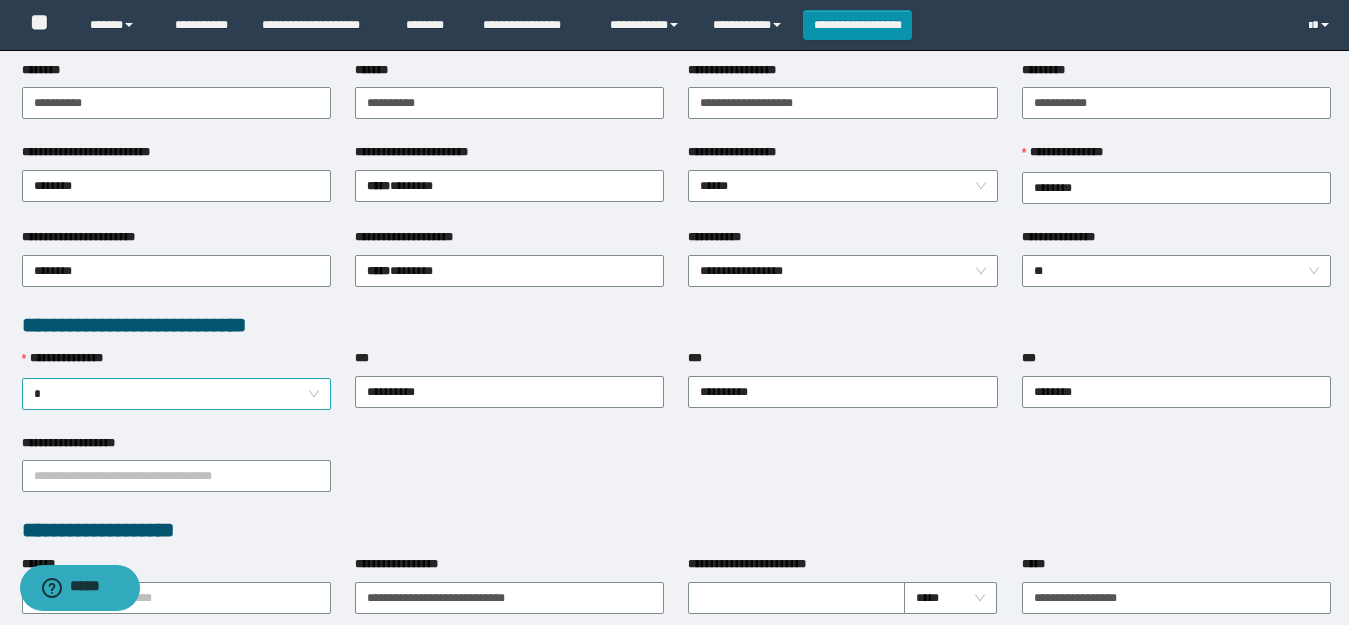 click on "*" at bounding box center [176, 394] 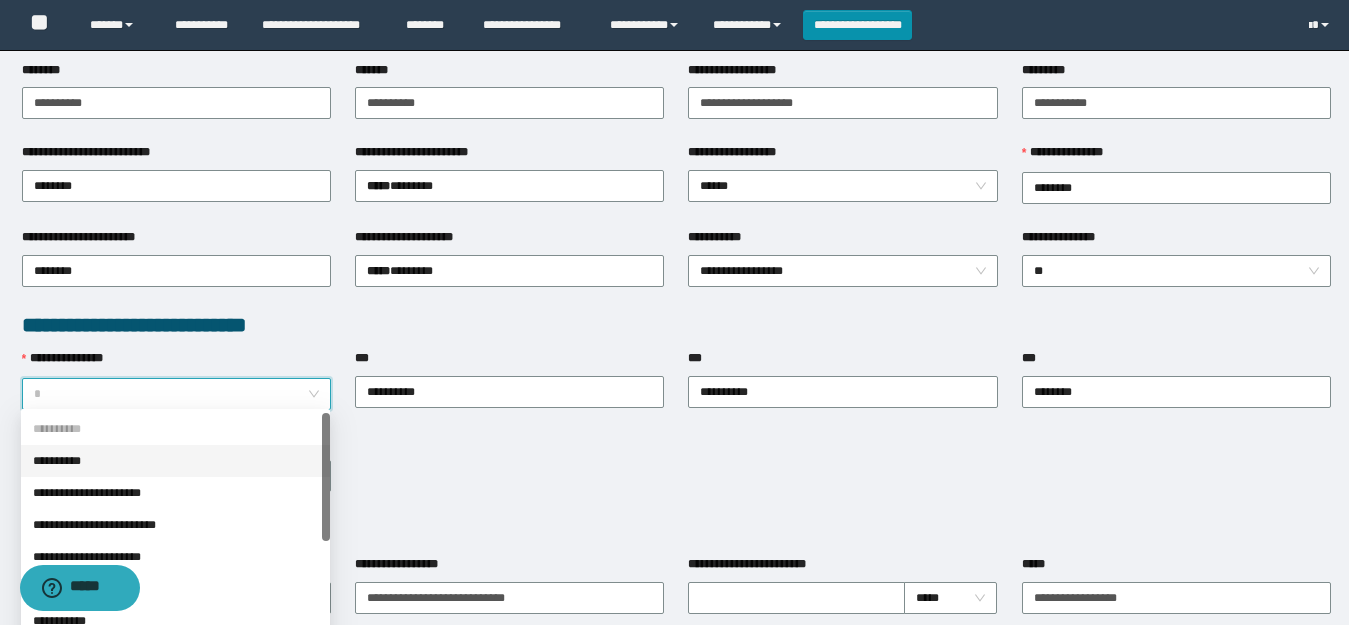 click on "**********" at bounding box center (676, 475) 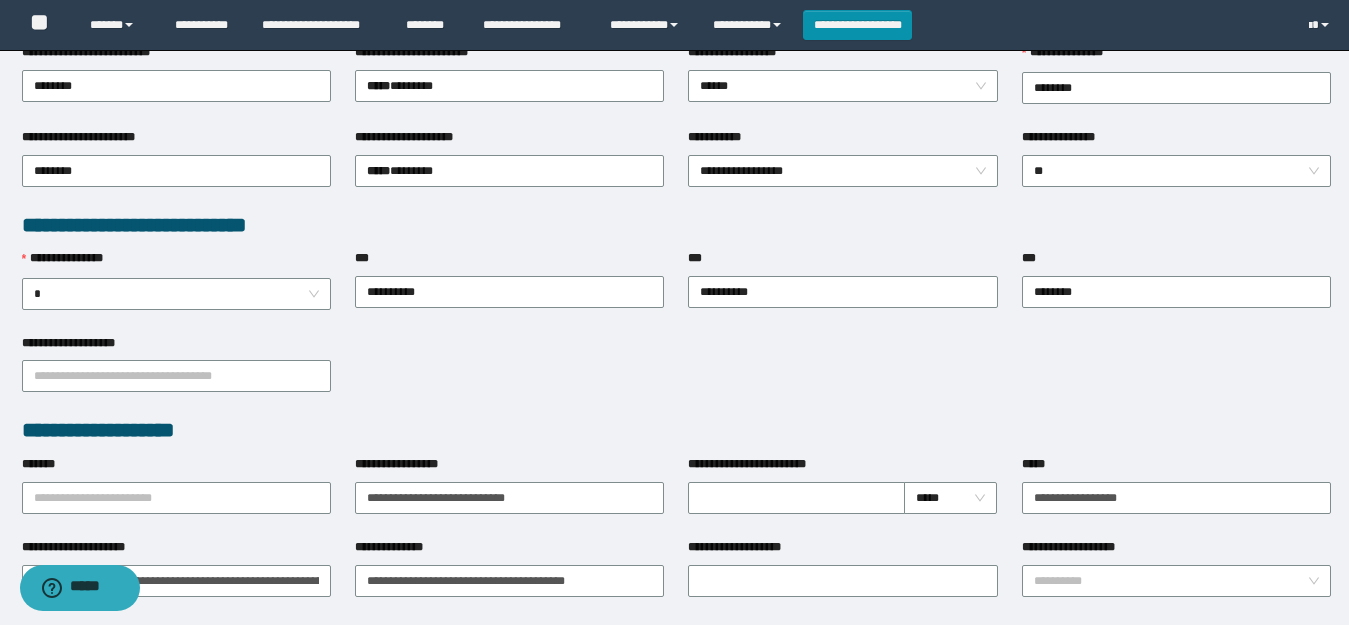 scroll, scrollTop: 500, scrollLeft: 0, axis: vertical 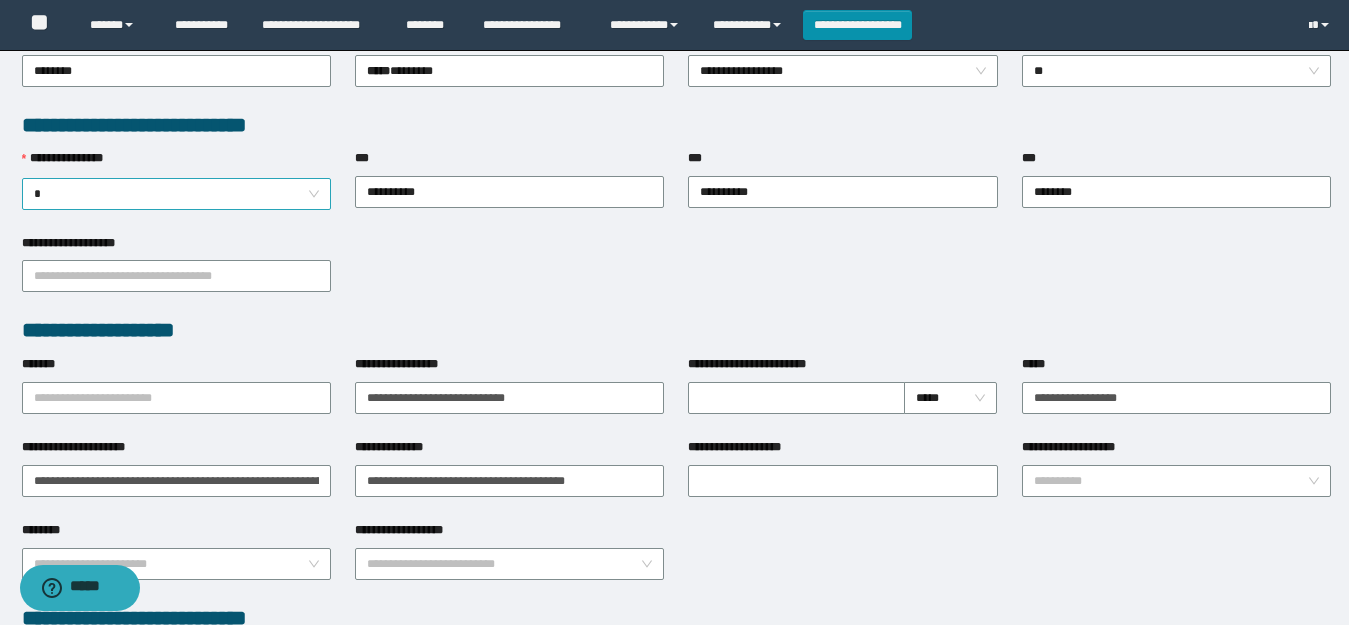 click on "*" at bounding box center (176, 194) 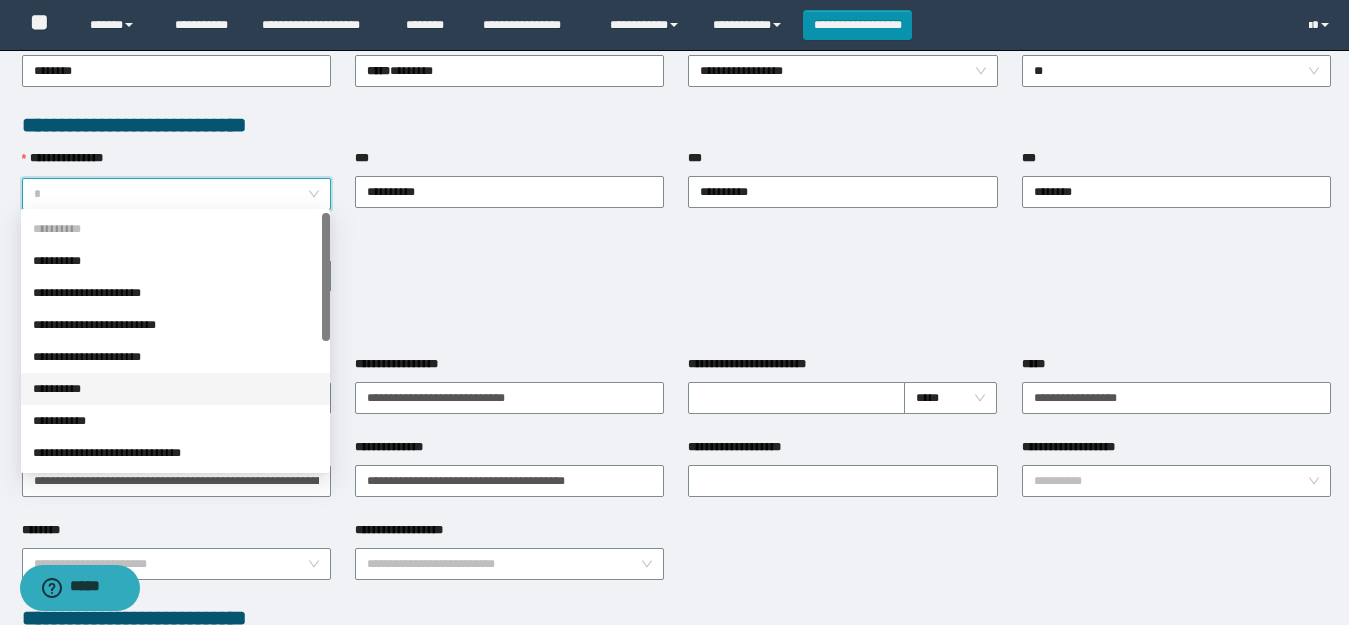 click on "**********" at bounding box center (175, 389) 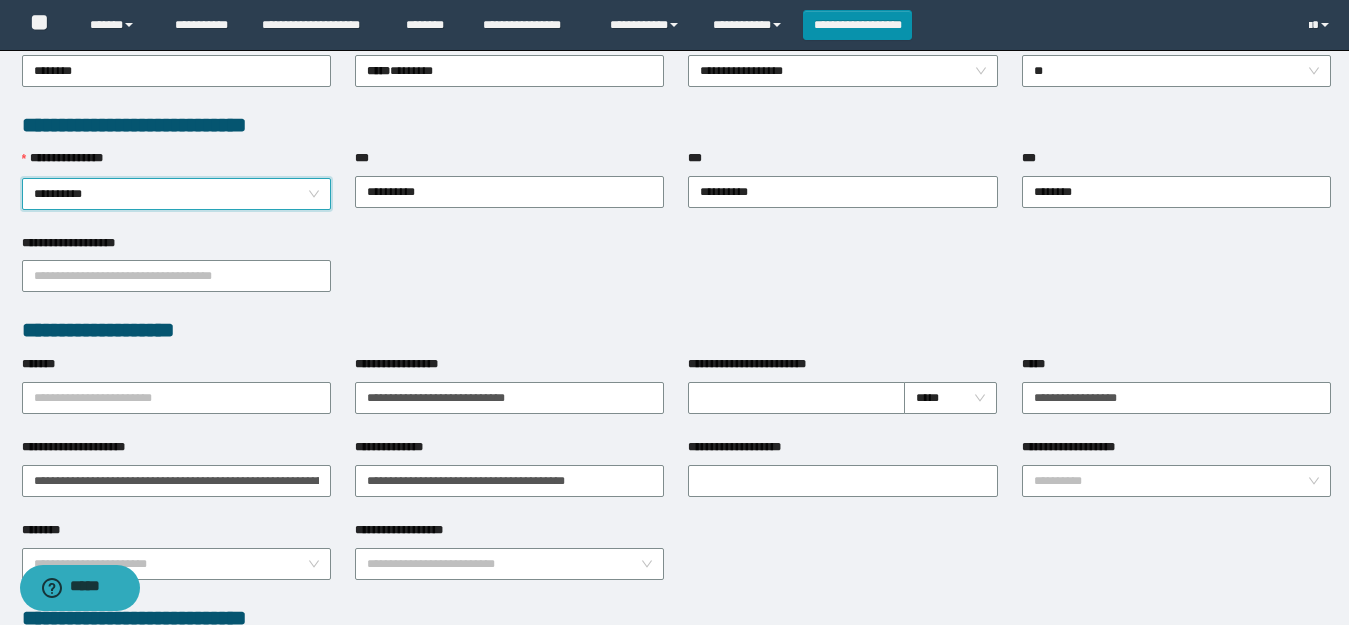 click on "**********" at bounding box center [676, 275] 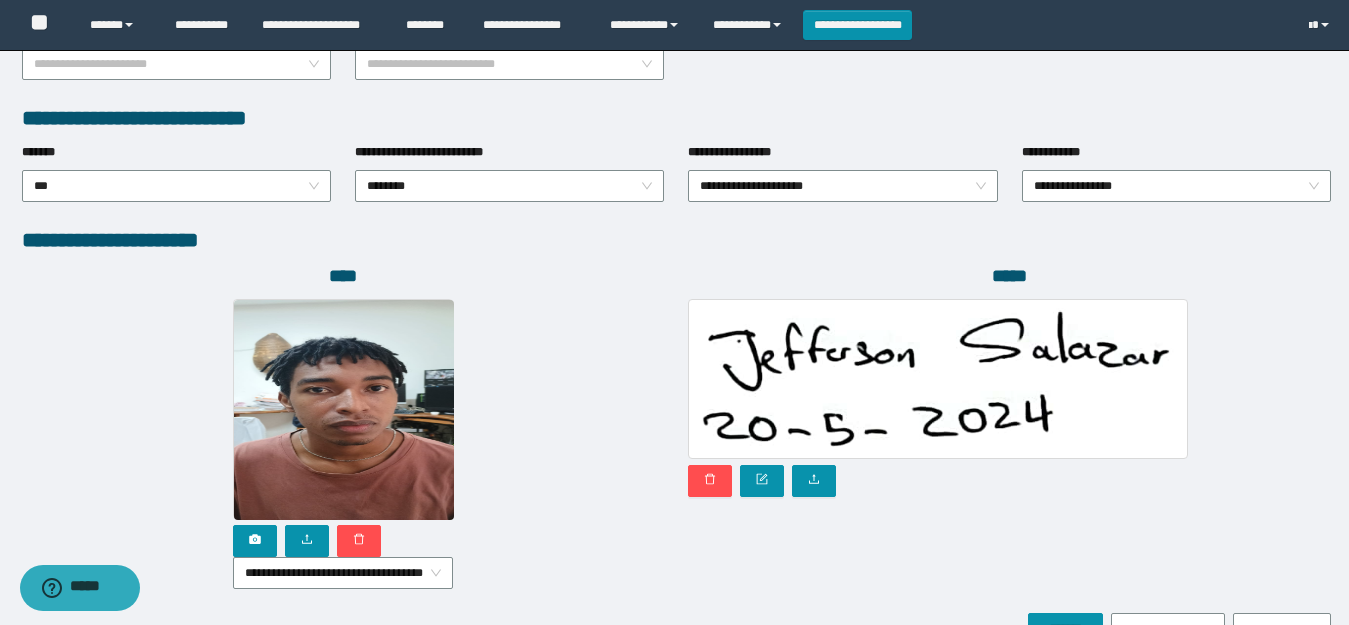 scroll, scrollTop: 1100, scrollLeft: 0, axis: vertical 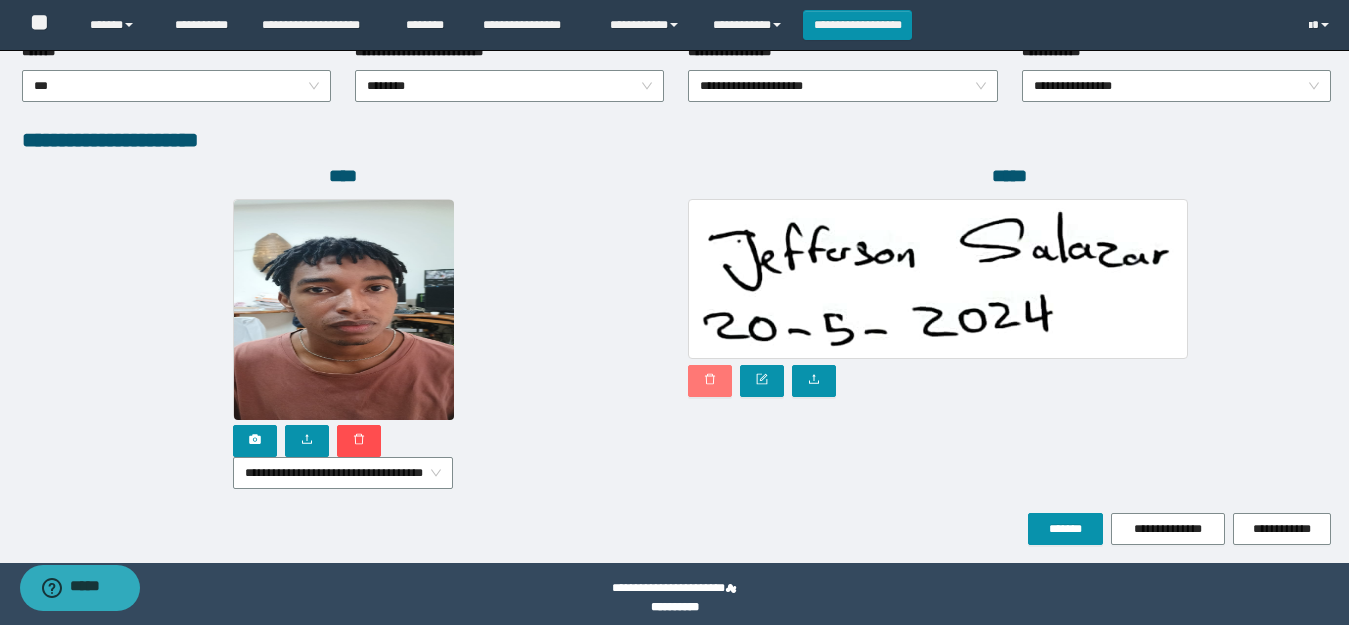 click 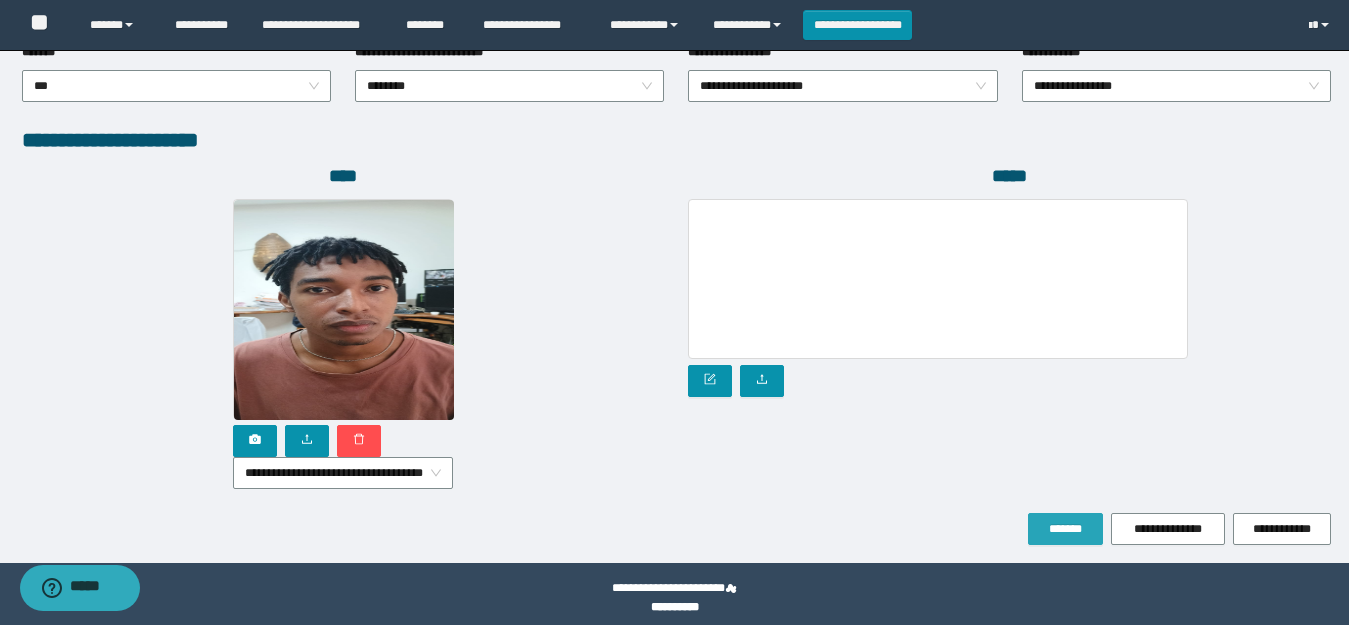 click on "*******" at bounding box center (1065, 529) 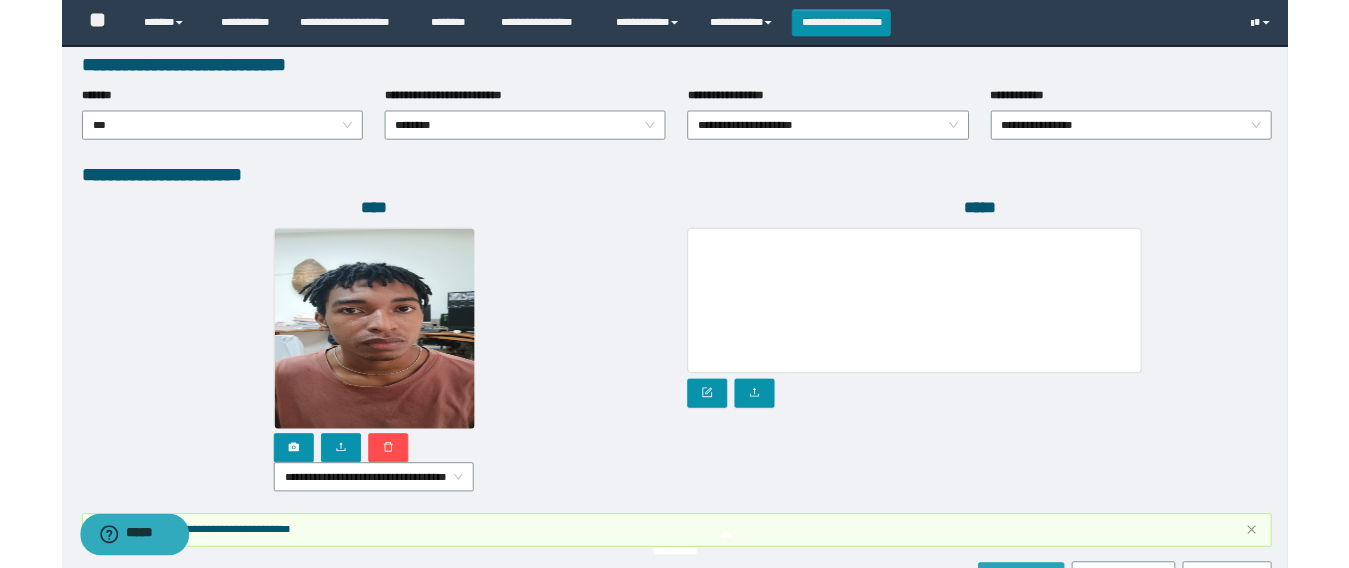 scroll, scrollTop: 1153, scrollLeft: 0, axis: vertical 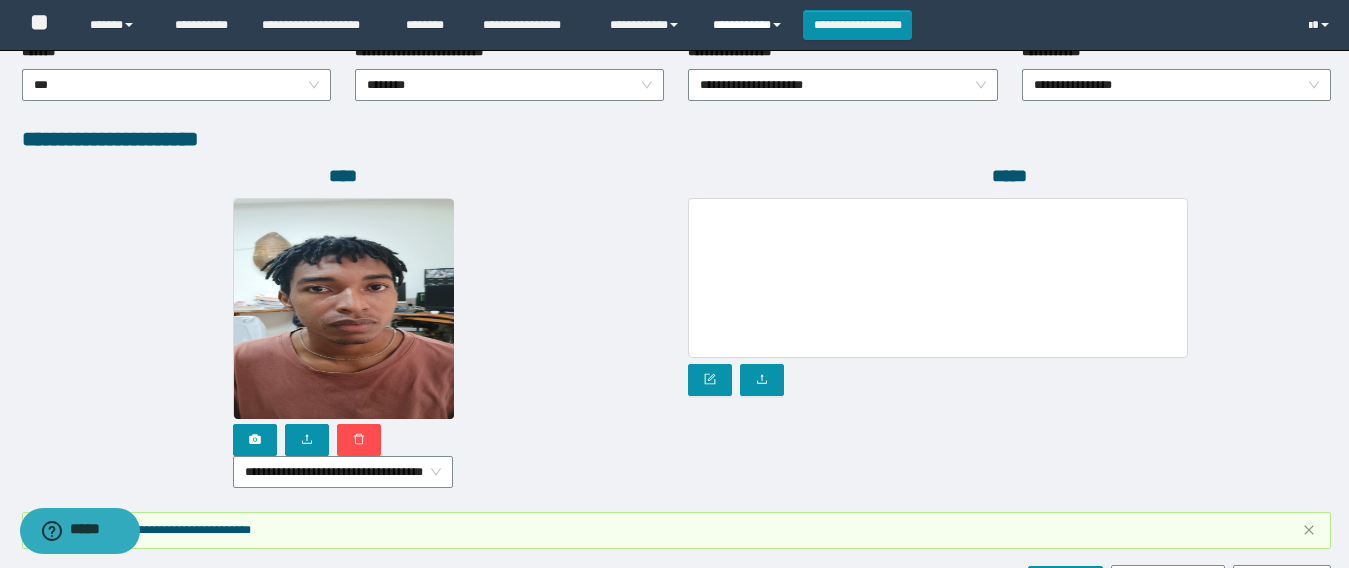 drag, startPoint x: 728, startPoint y: 28, endPoint x: 724, endPoint y: 44, distance: 16.492422 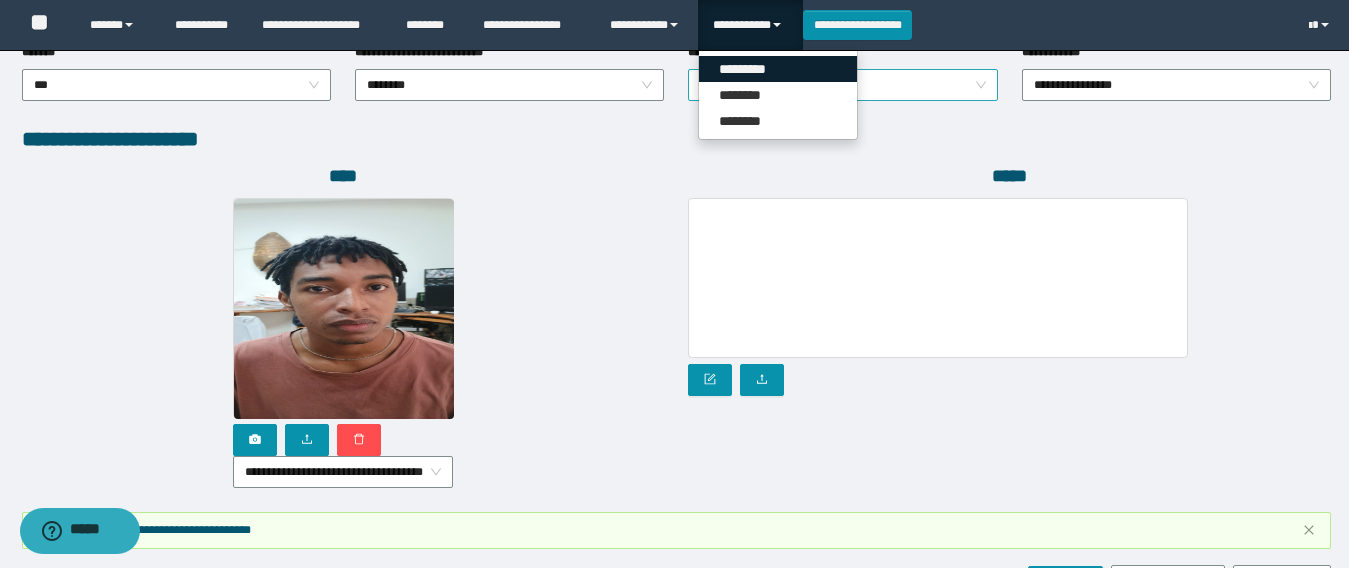 click on "*********" at bounding box center (778, 69) 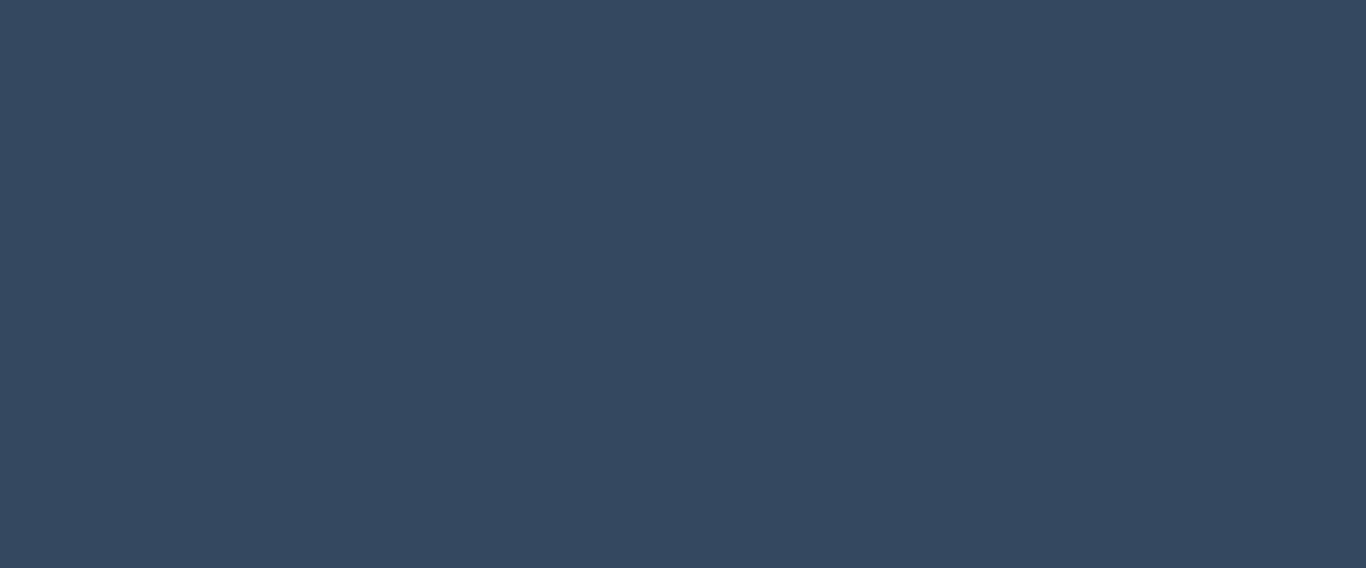 scroll, scrollTop: 0, scrollLeft: 0, axis: both 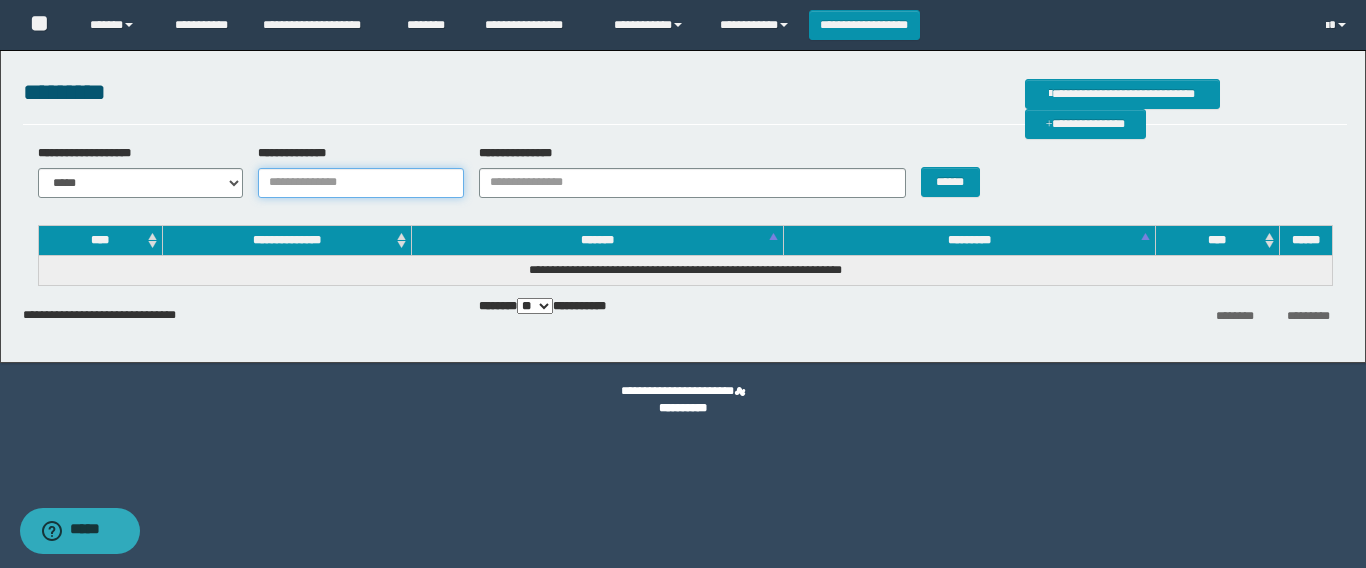 click on "**********" at bounding box center [361, 183] 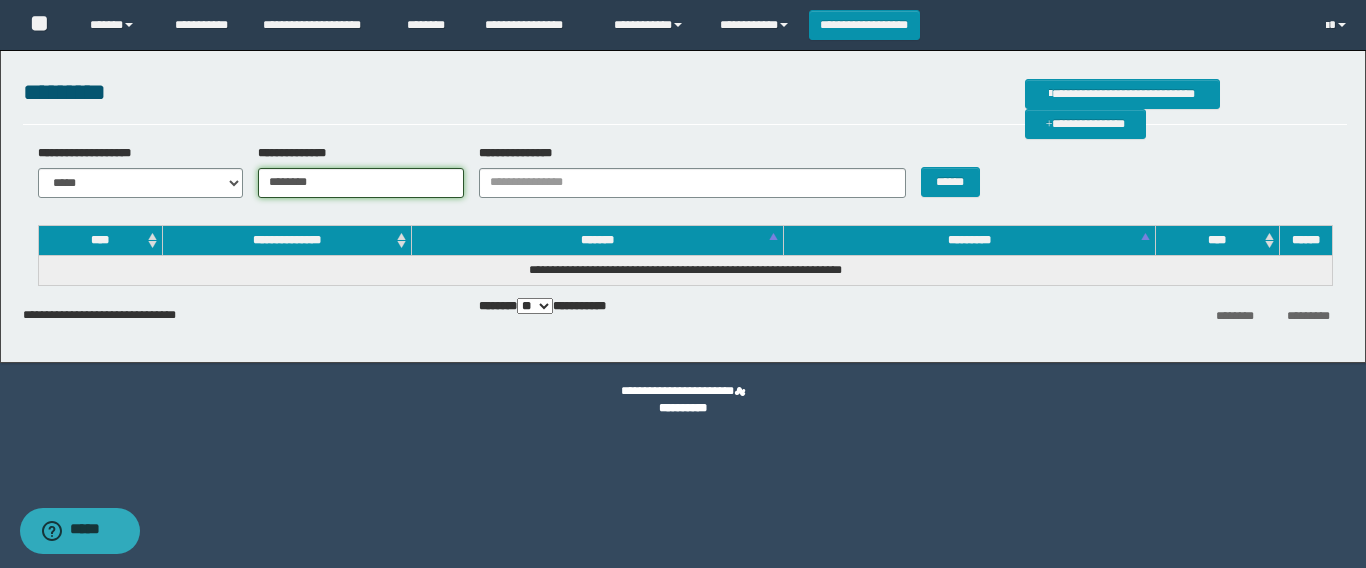 type on "********" 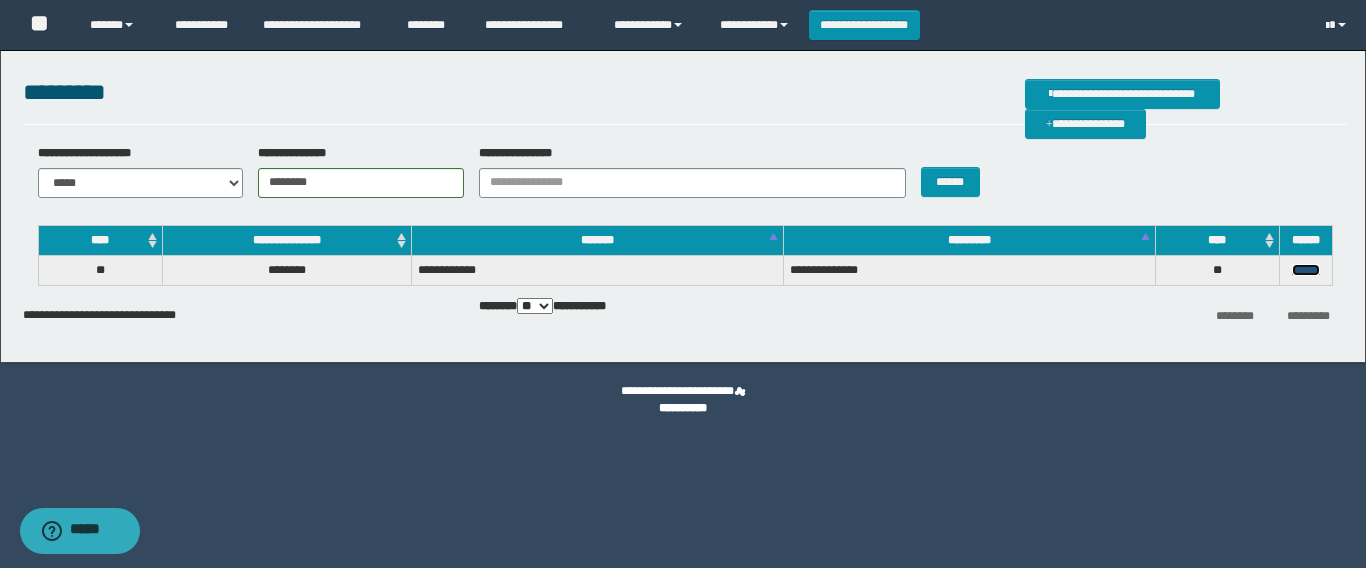 click on "******" at bounding box center [1306, 270] 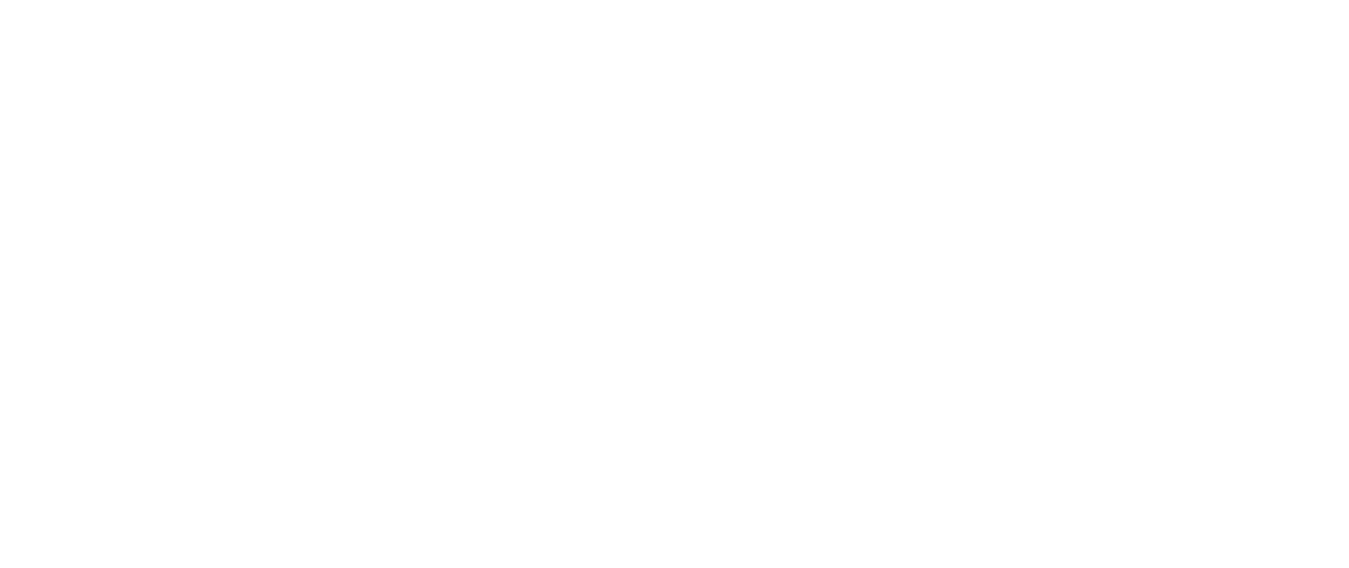 scroll, scrollTop: 0, scrollLeft: 0, axis: both 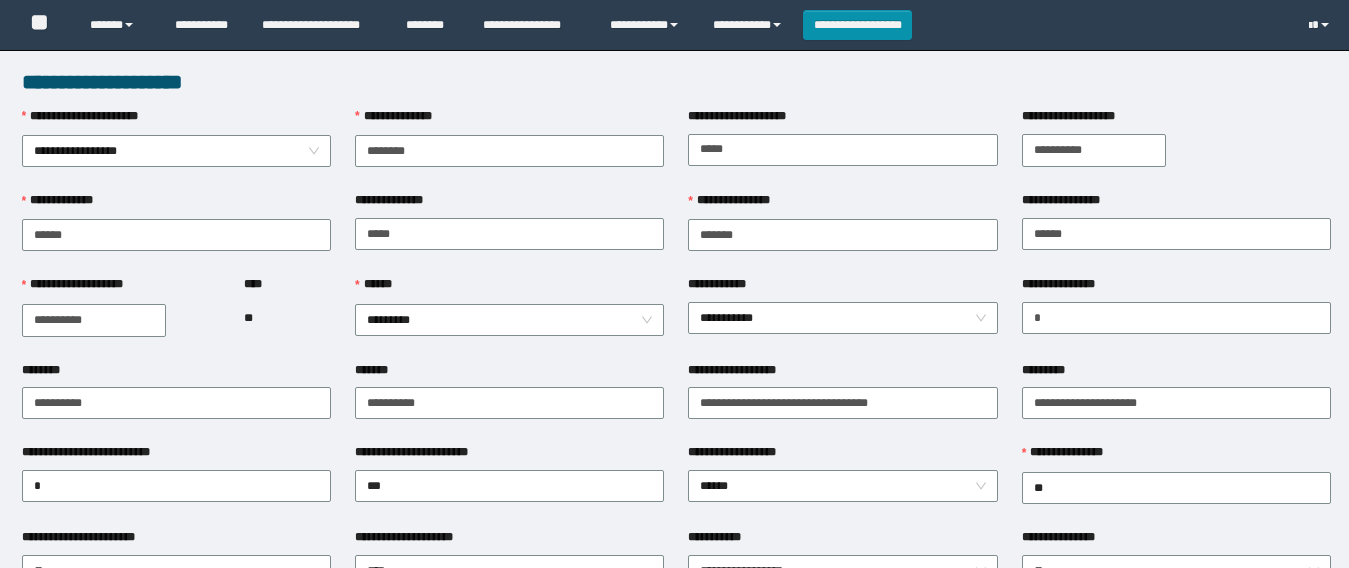 type on "********" 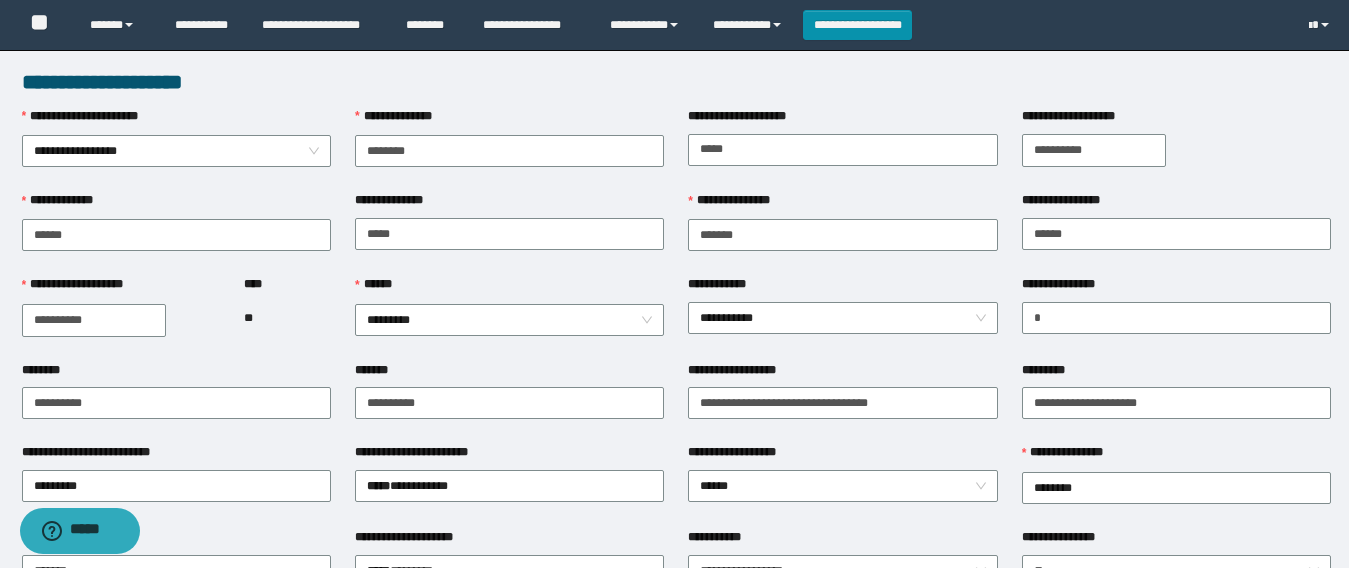 scroll, scrollTop: 0, scrollLeft: 0, axis: both 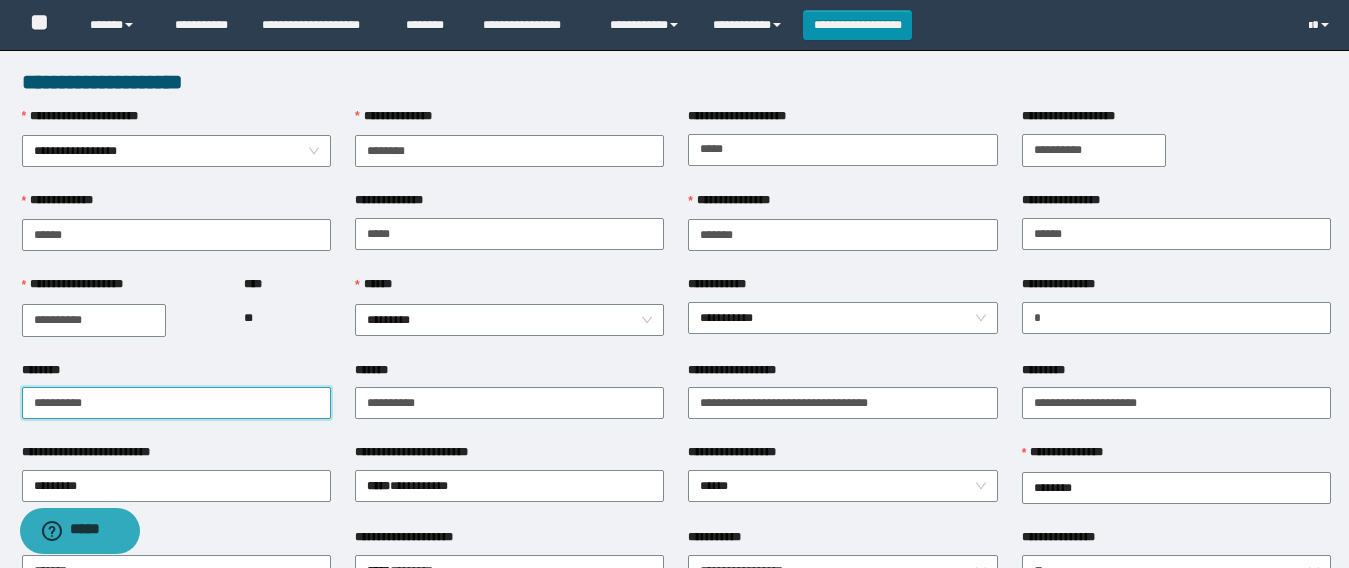 click on "**********" at bounding box center [176, 403] 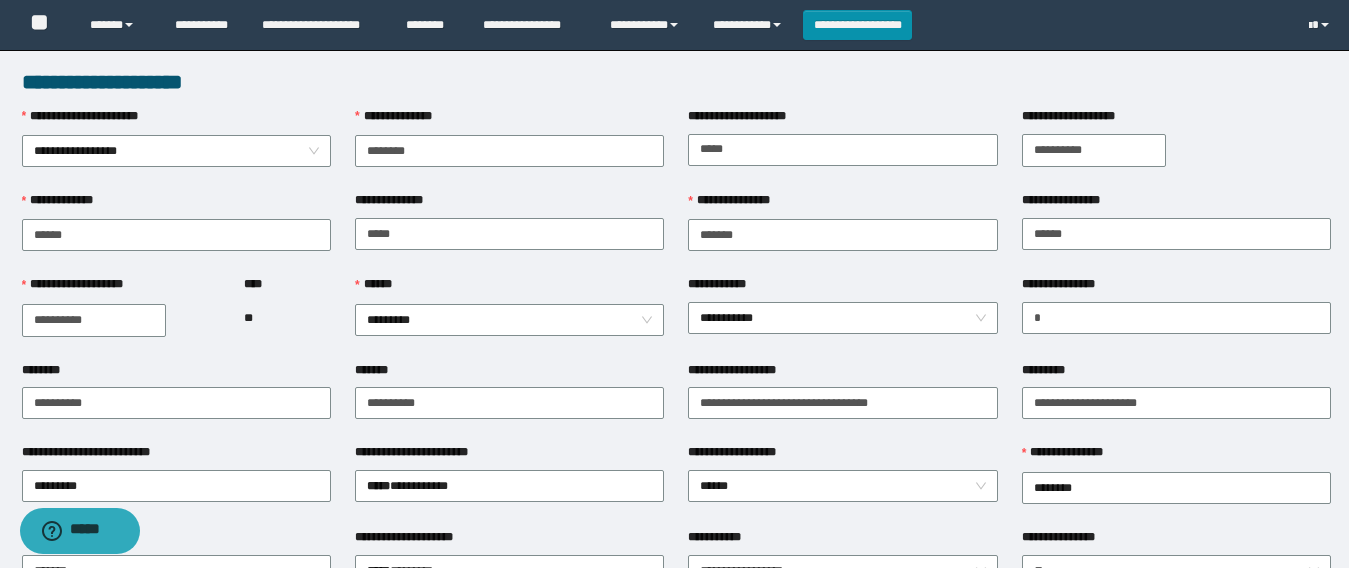 click on "**********" at bounding box center [842, 402] 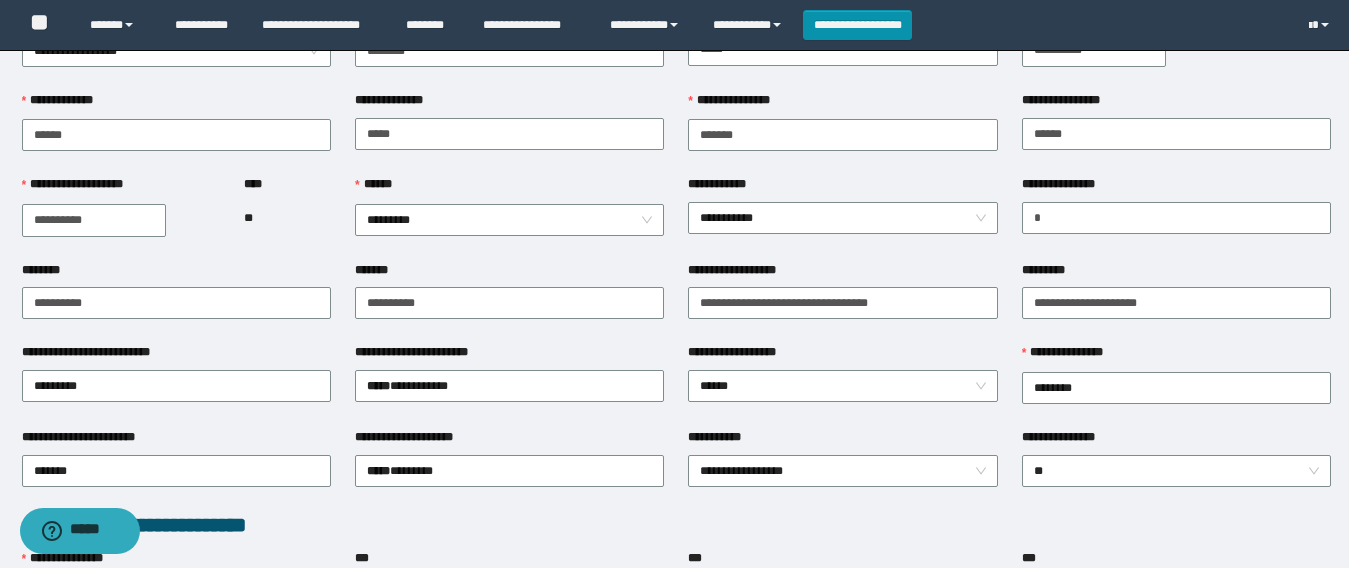 click on "**********" at bounding box center [176, 385] 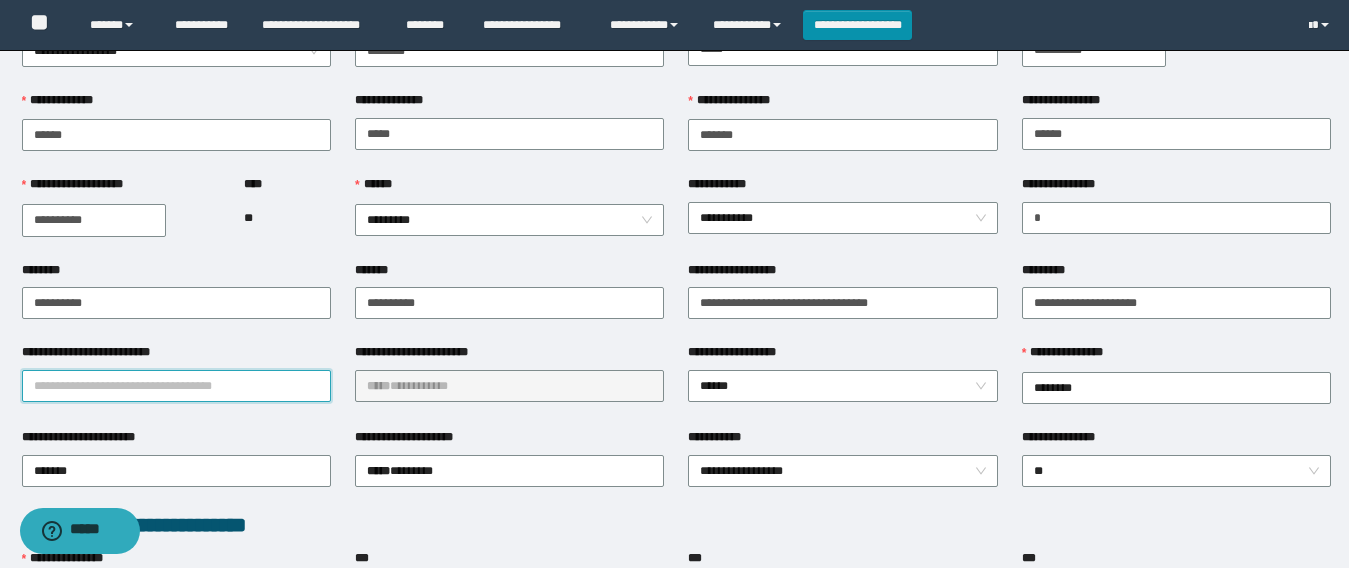 click on "**********" at bounding box center [176, 386] 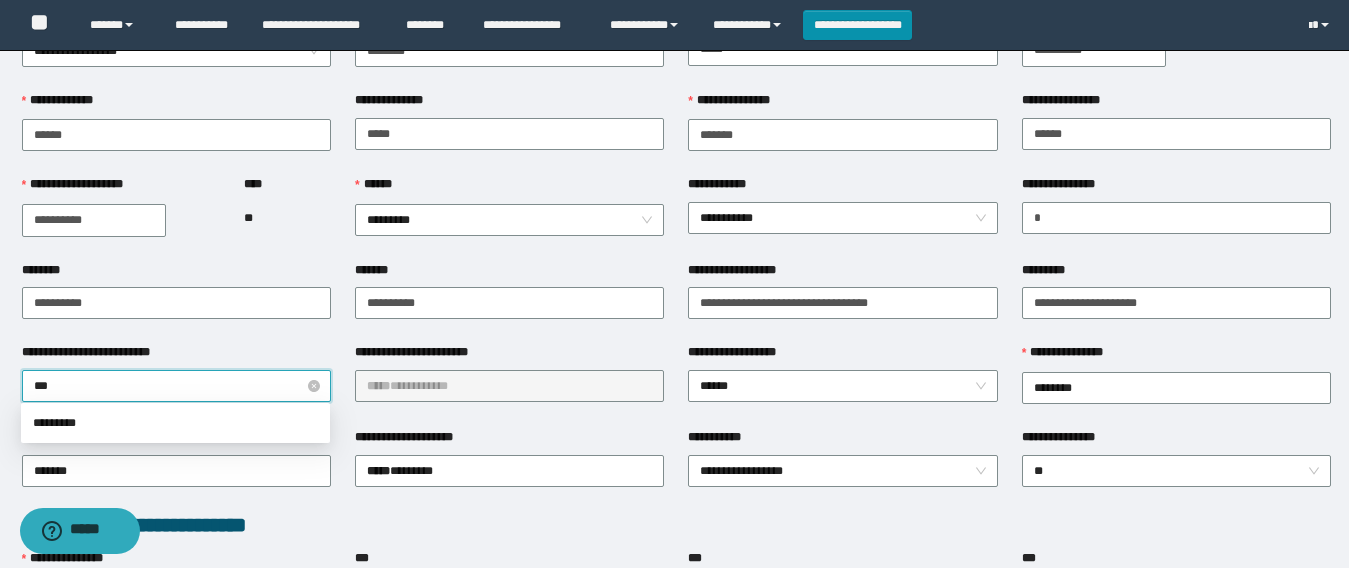 type on "****" 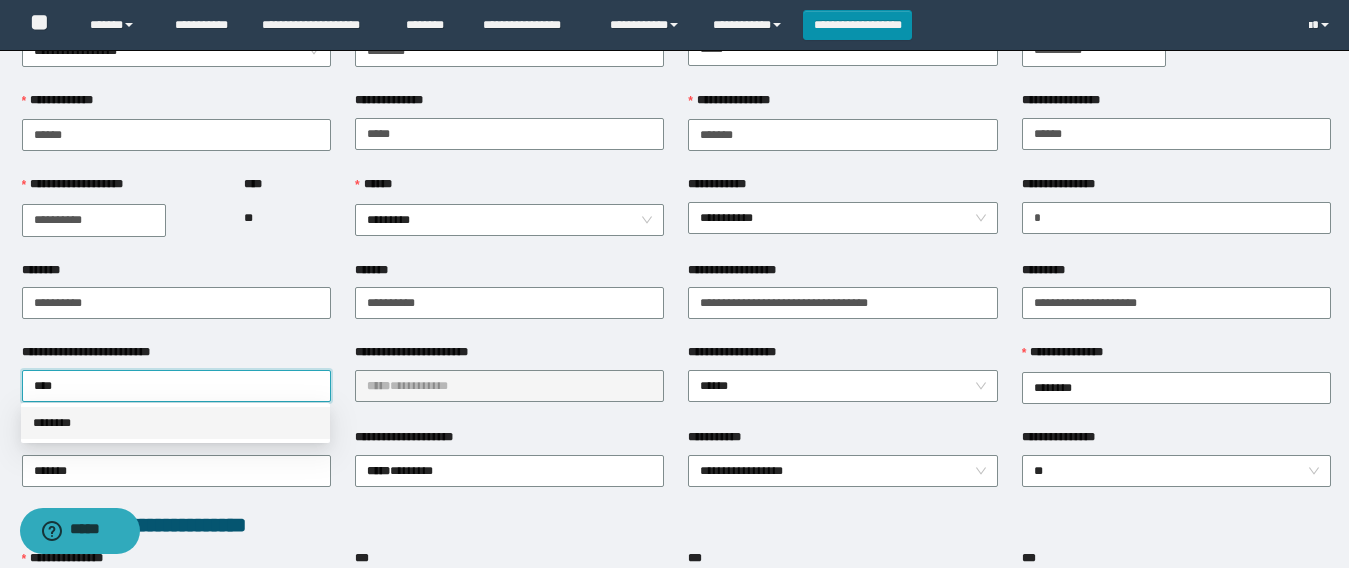 drag, startPoint x: 52, startPoint y: 424, endPoint x: 535, endPoint y: 391, distance: 484.126 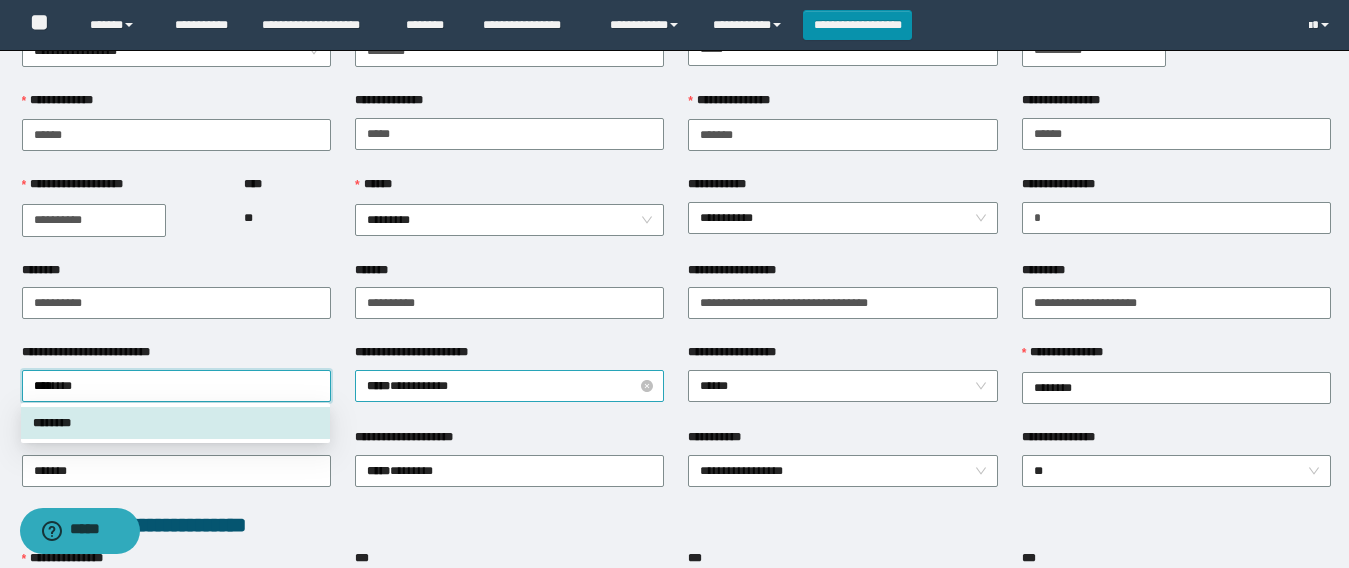 type 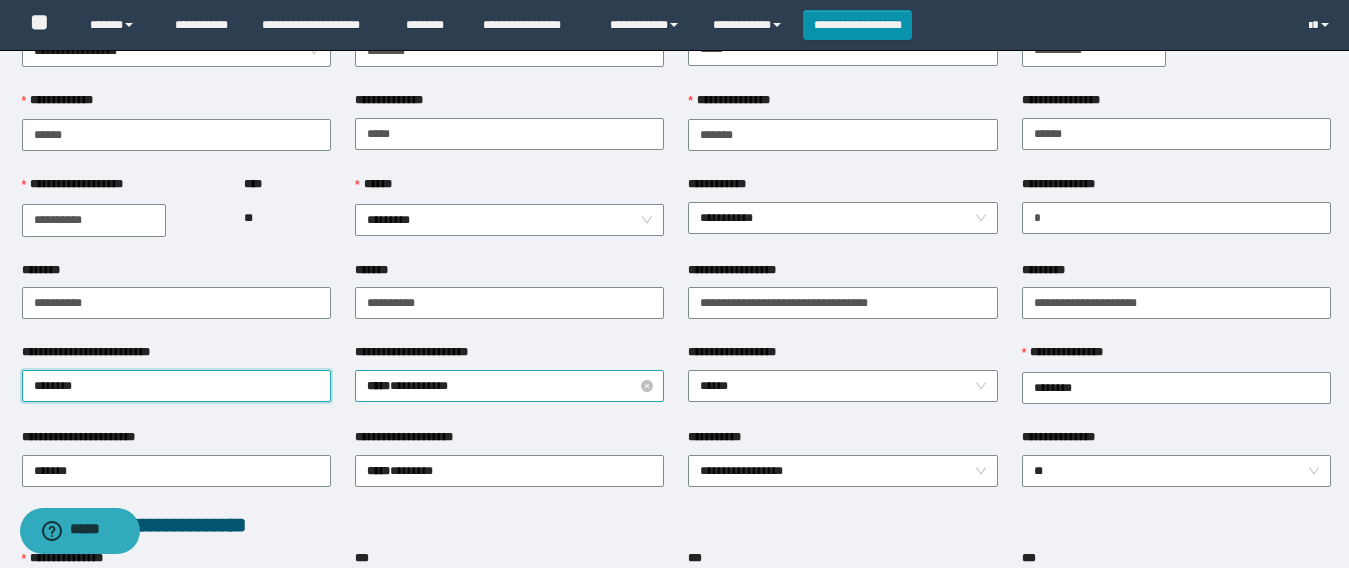 click on "***** * ********" at bounding box center [509, 386] 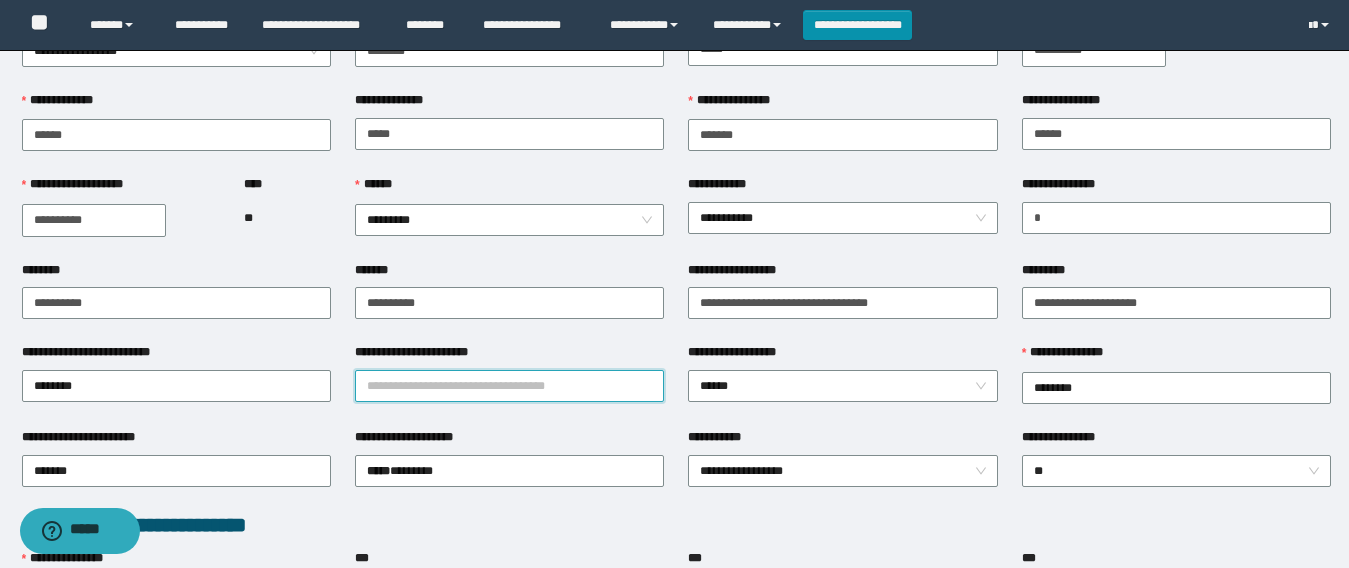 click on "**********" at bounding box center (509, 386) 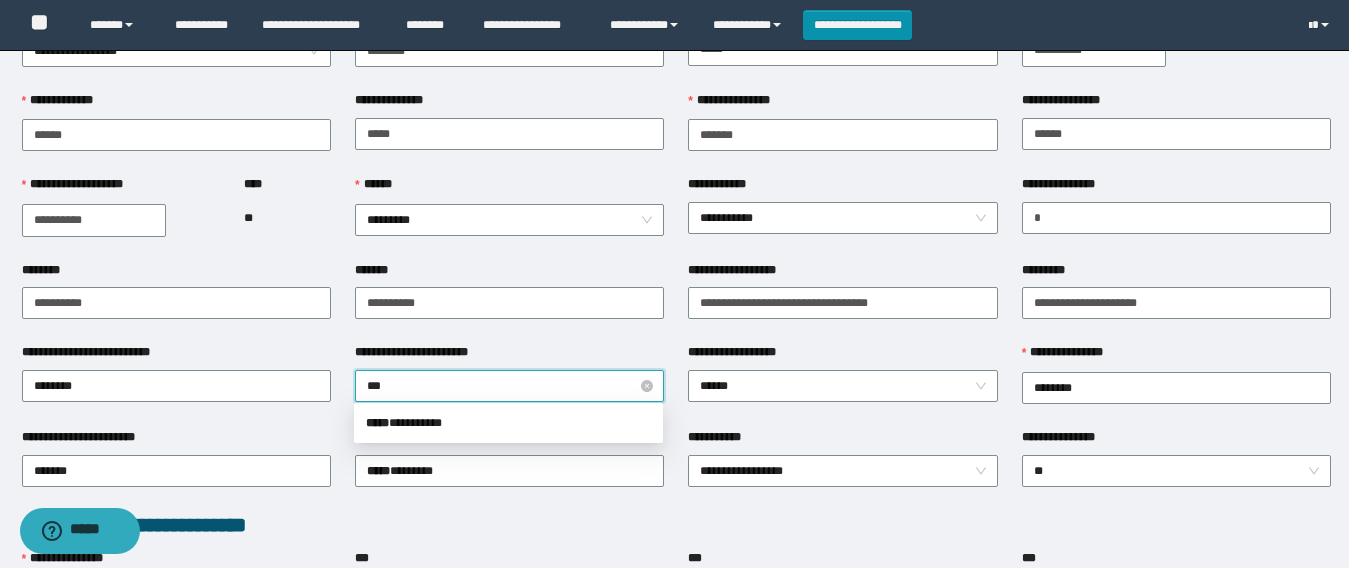 type on "****" 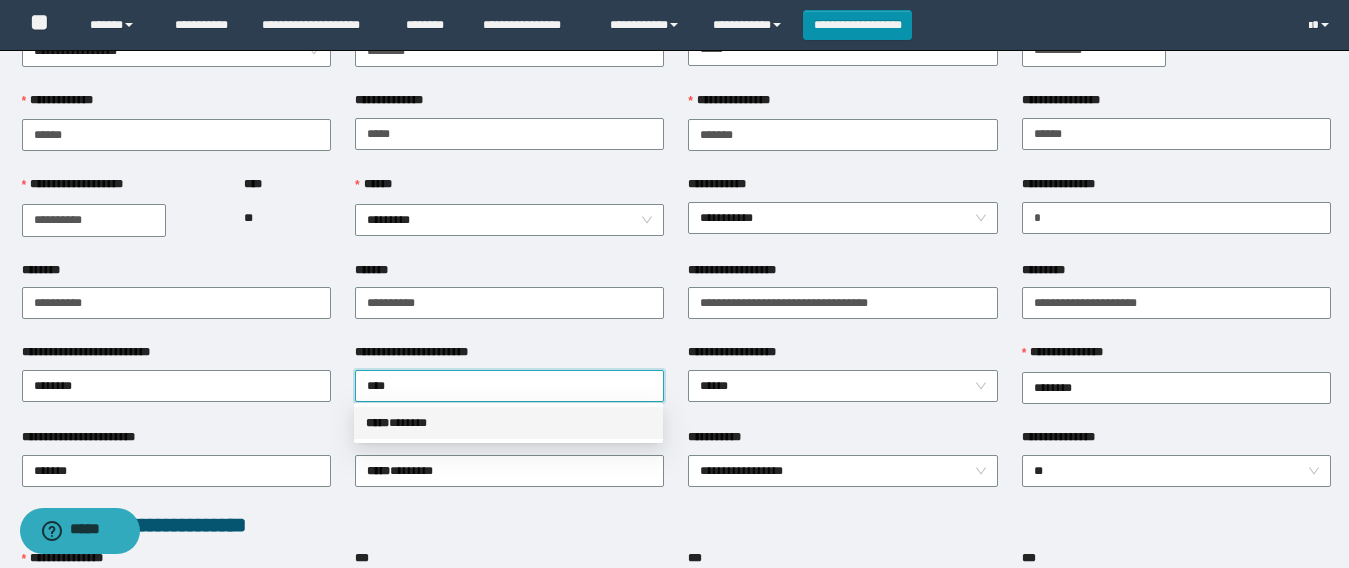 click on "***** * *****" at bounding box center [508, 423] 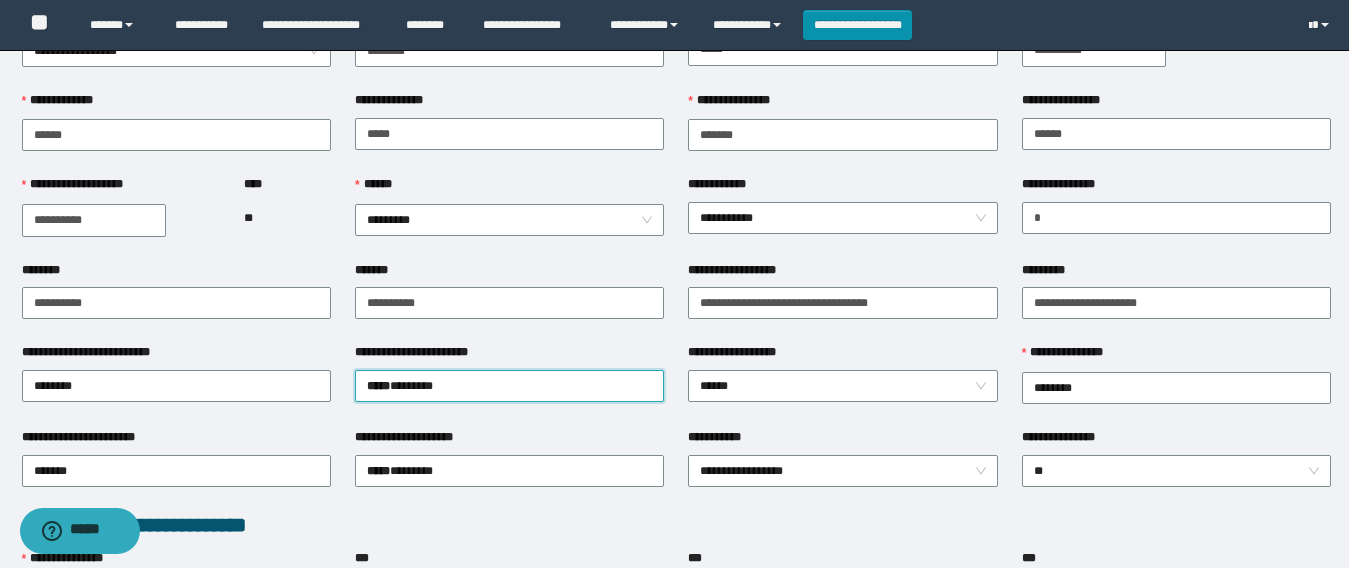 click on "**********" at bounding box center [842, 385] 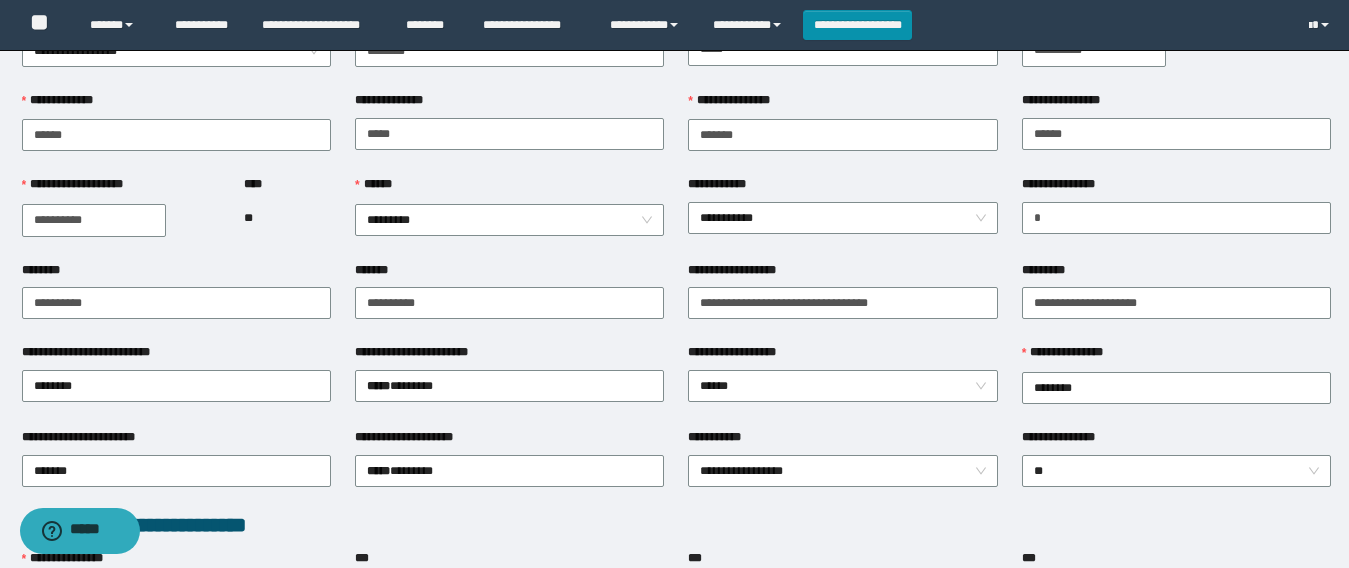 click on "**********" at bounding box center (842, 469) 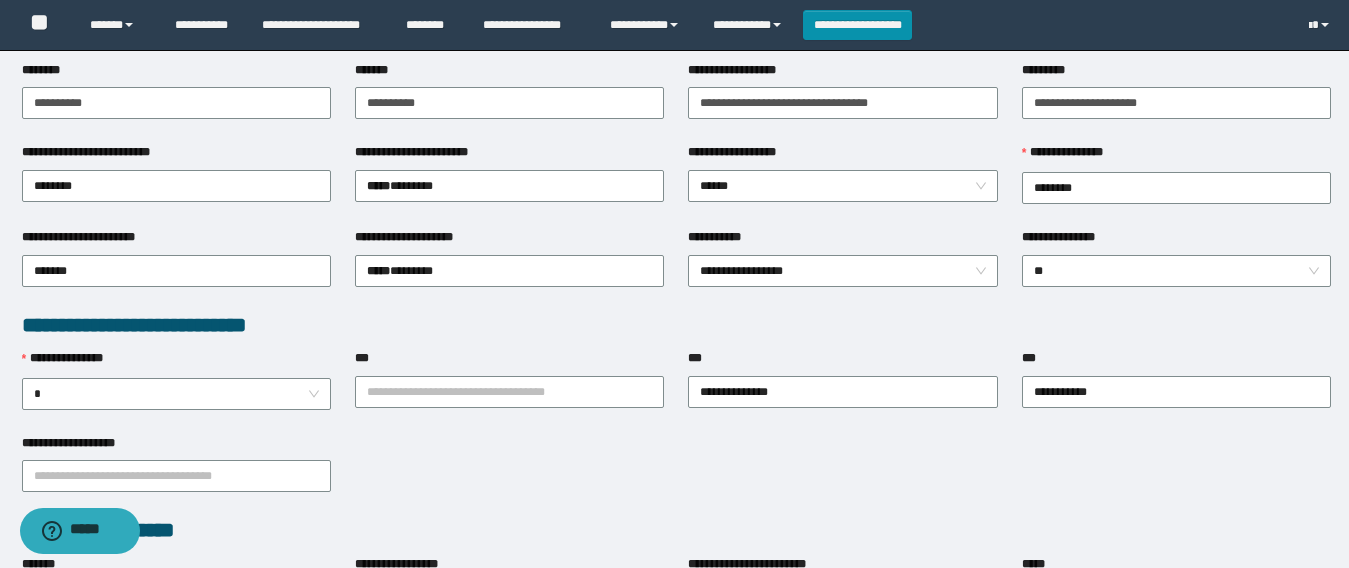 scroll, scrollTop: 400, scrollLeft: 0, axis: vertical 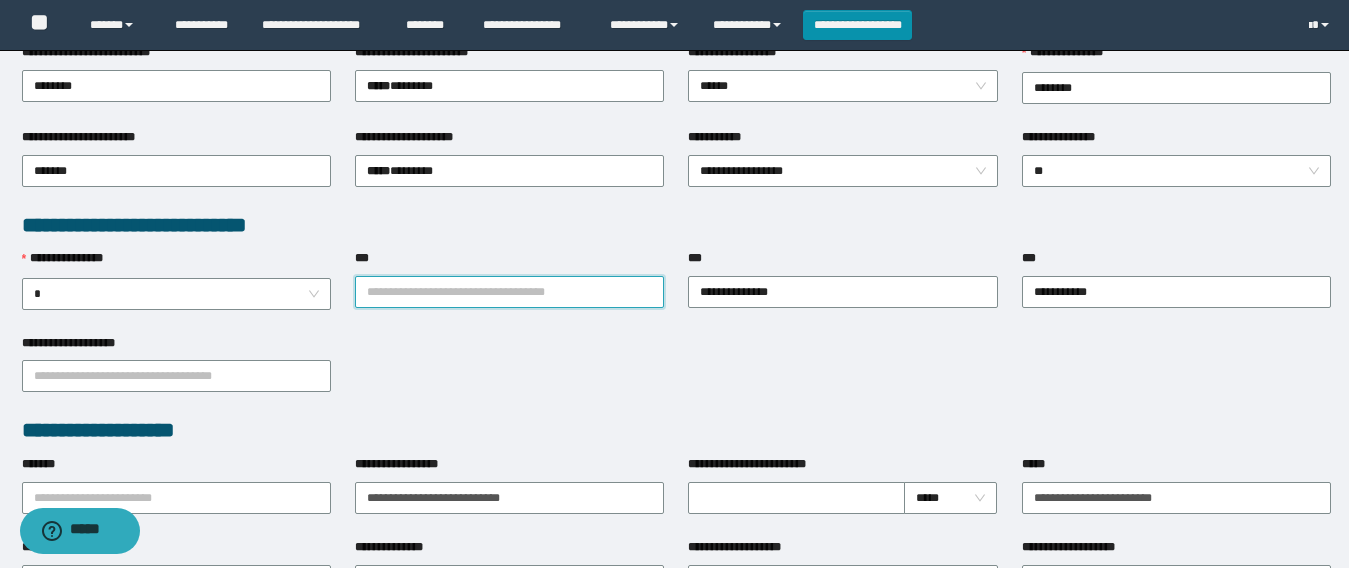 click on "***" at bounding box center (509, 292) 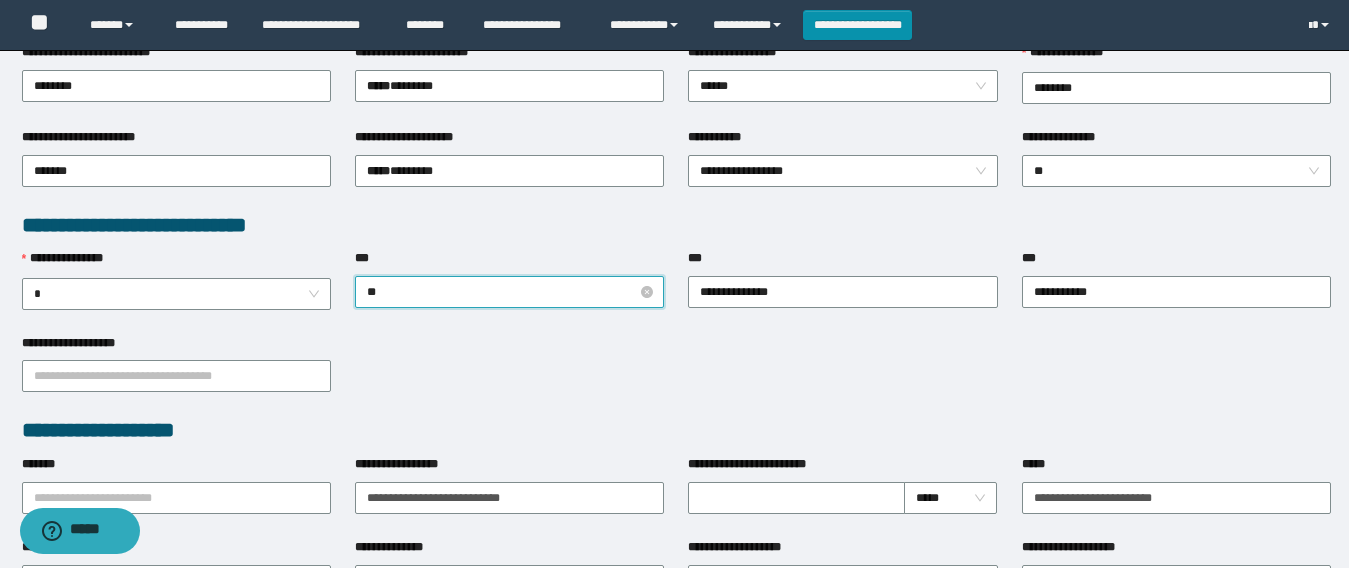 type on "***" 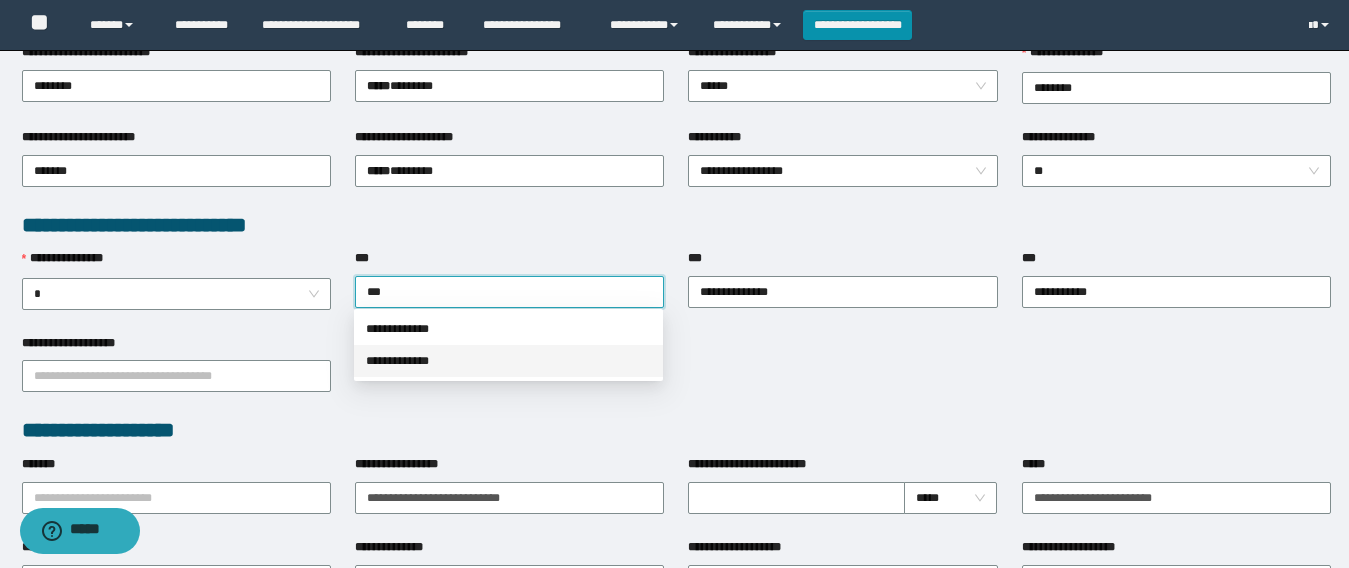 click on "**********" at bounding box center (508, 361) 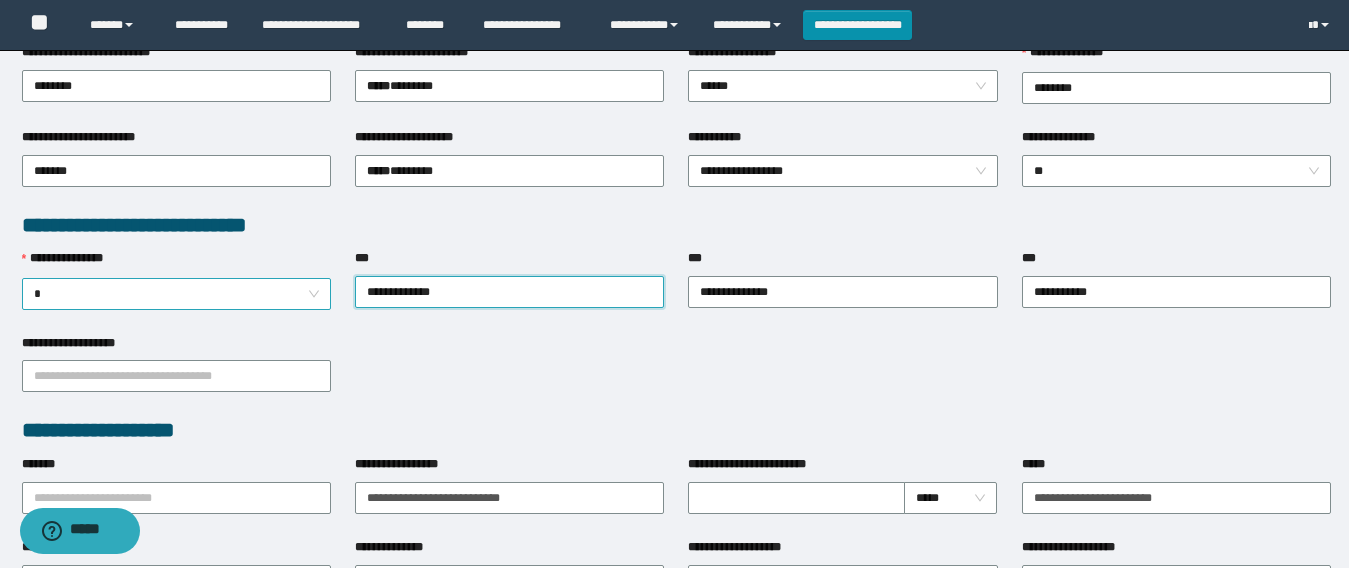 click on "*" at bounding box center (176, 294) 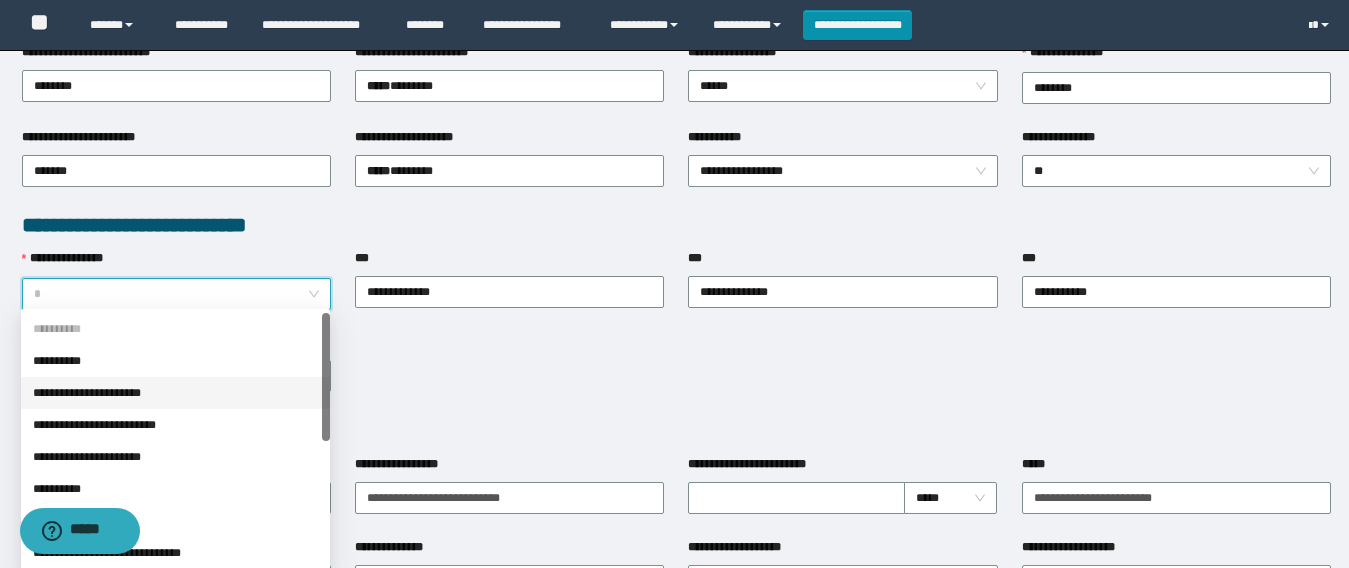 click on "**********" at bounding box center (676, 375) 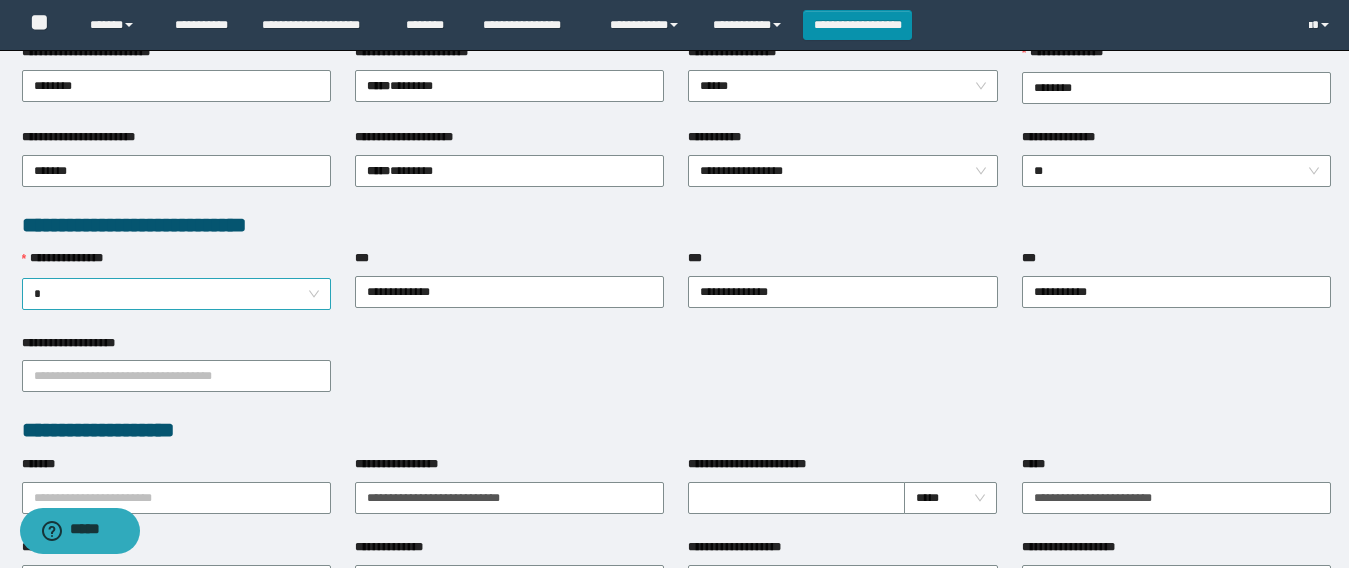 click on "*" at bounding box center (176, 294) 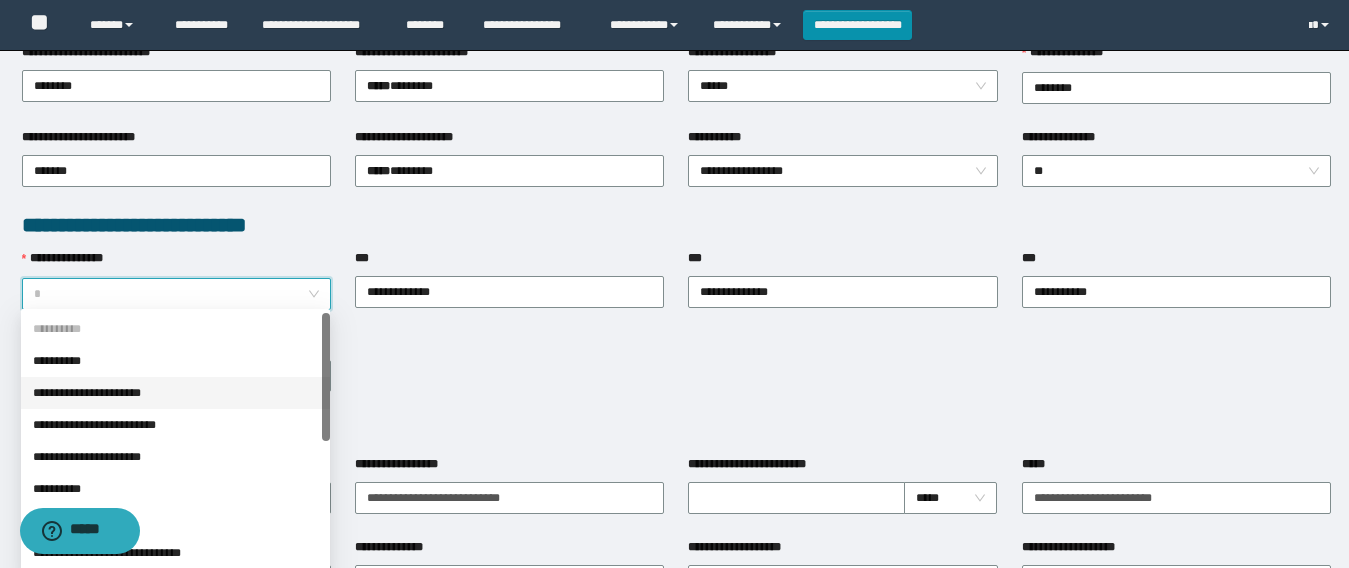 click on "**********" at bounding box center (175, 393) 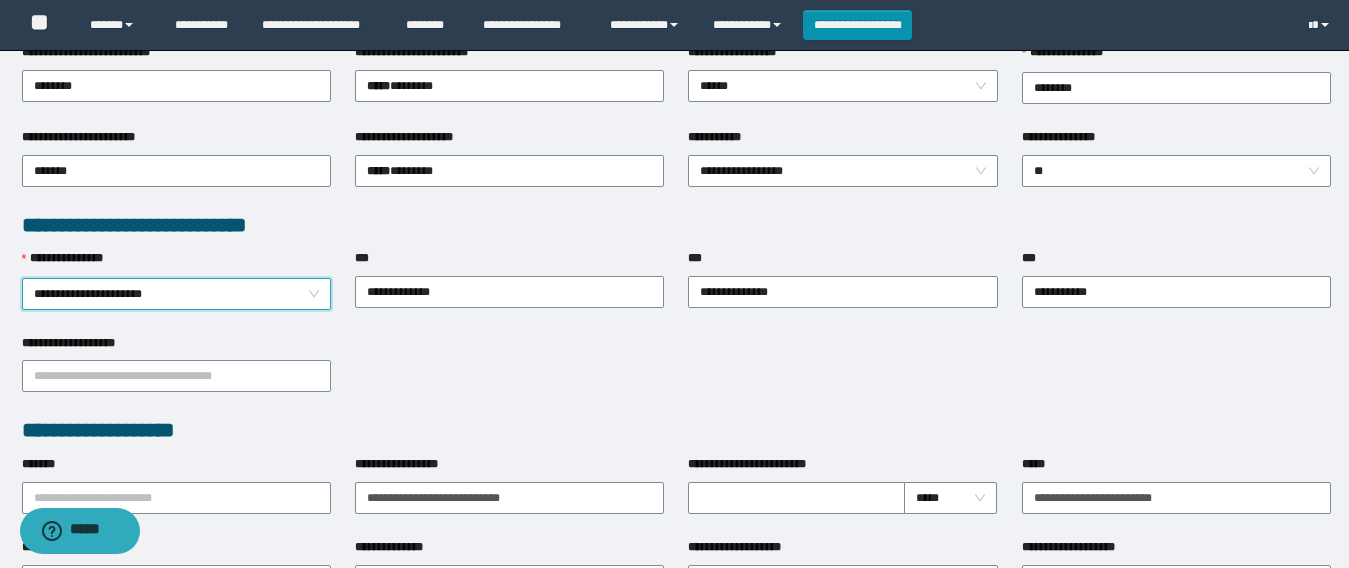 click on "**********" at bounding box center [676, 375] 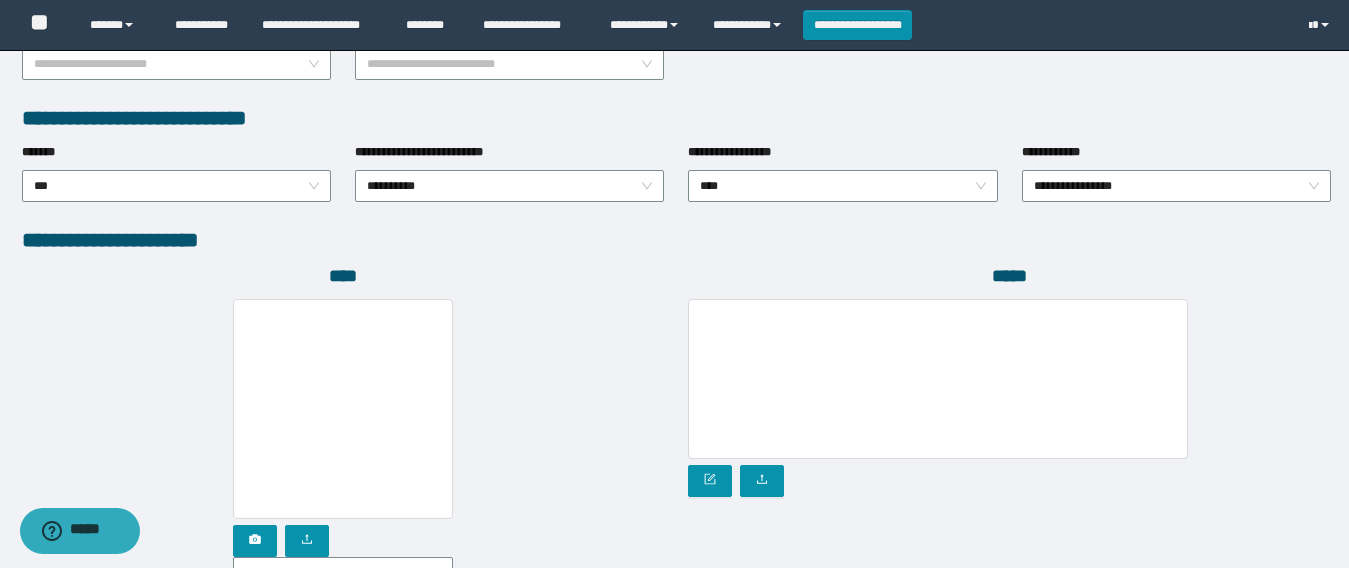 scroll, scrollTop: 1100, scrollLeft: 0, axis: vertical 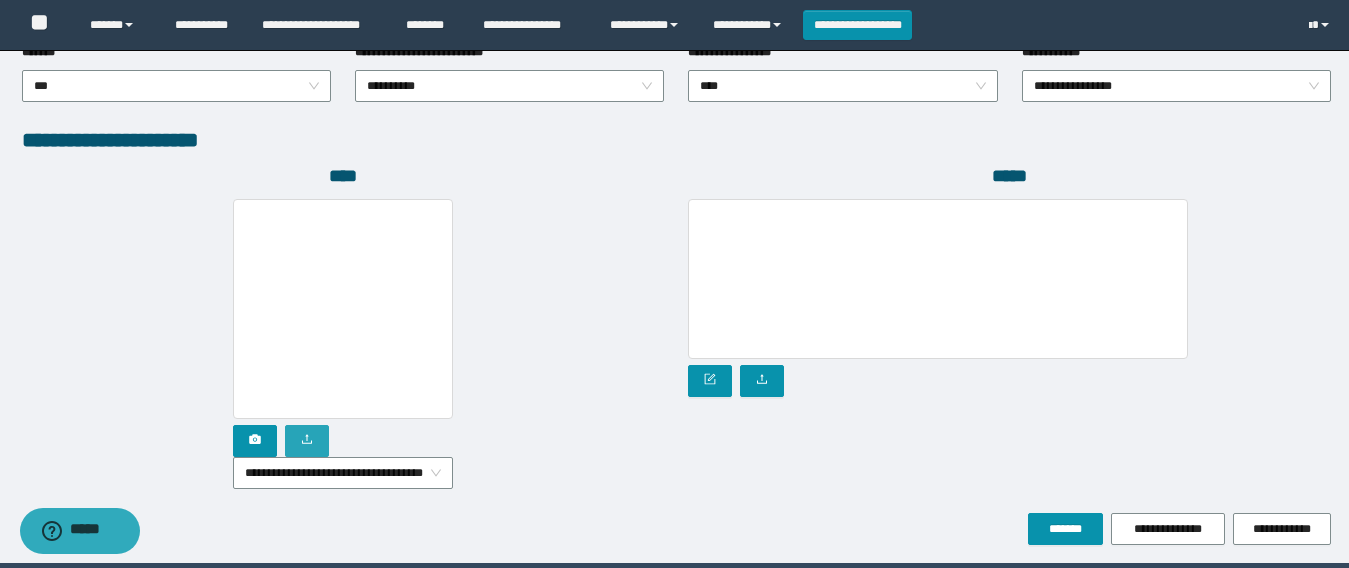 click at bounding box center (307, 441) 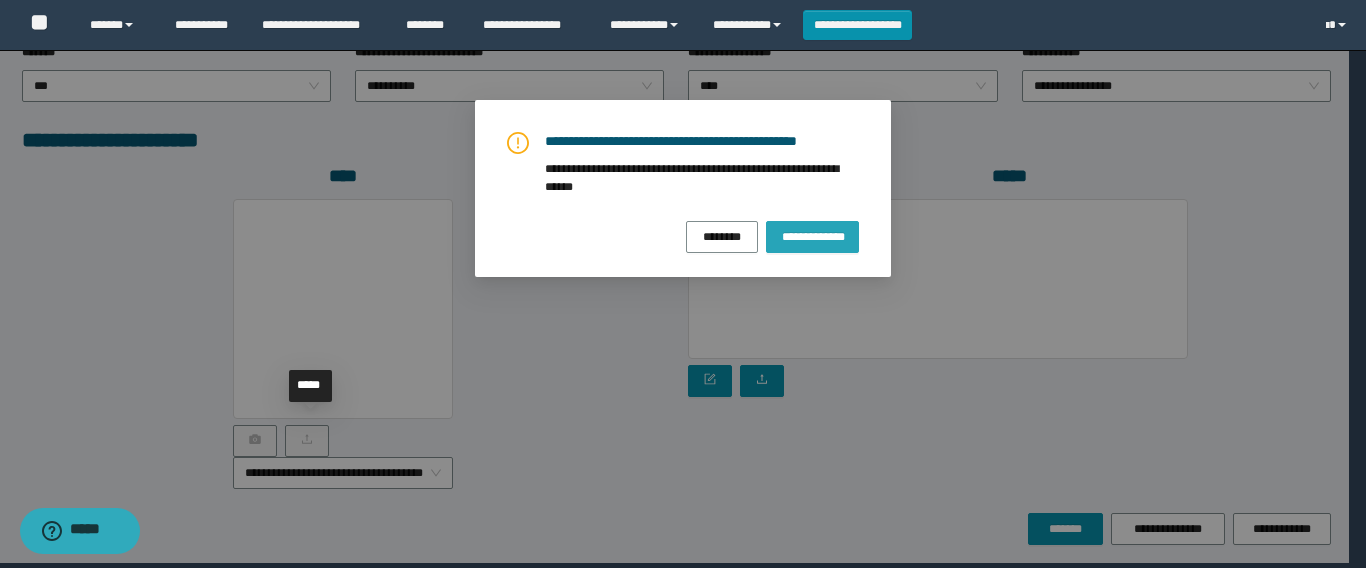click on "**********" at bounding box center (812, 236) 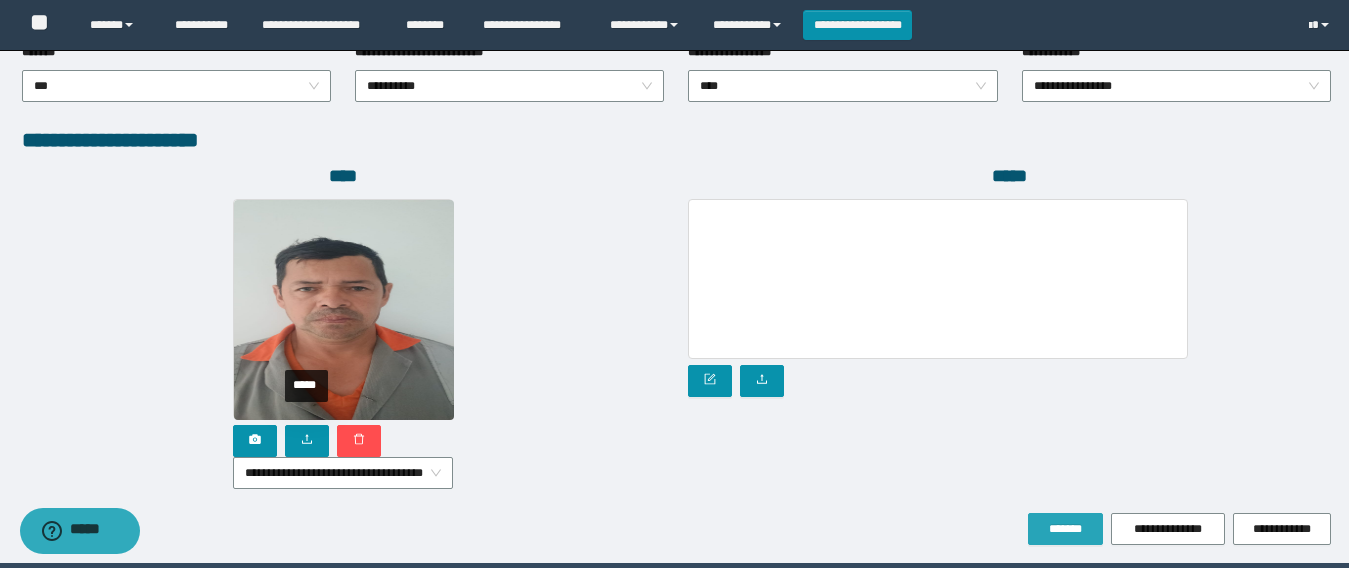 click on "*******" at bounding box center [1065, 529] 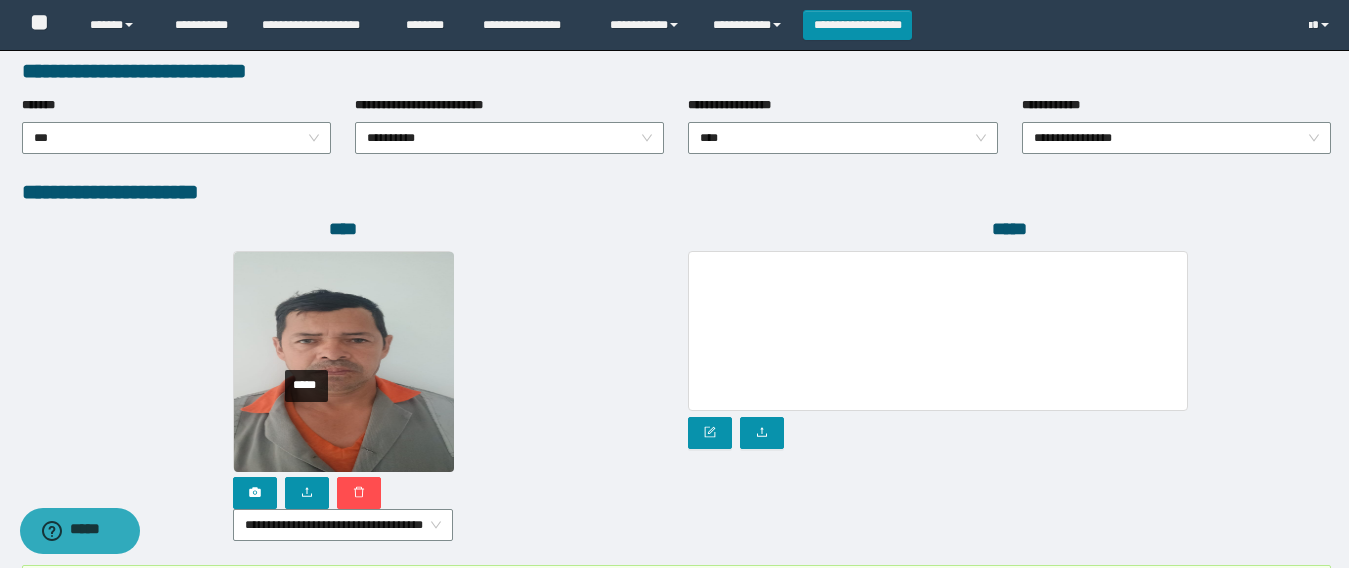 scroll, scrollTop: 1153, scrollLeft: 0, axis: vertical 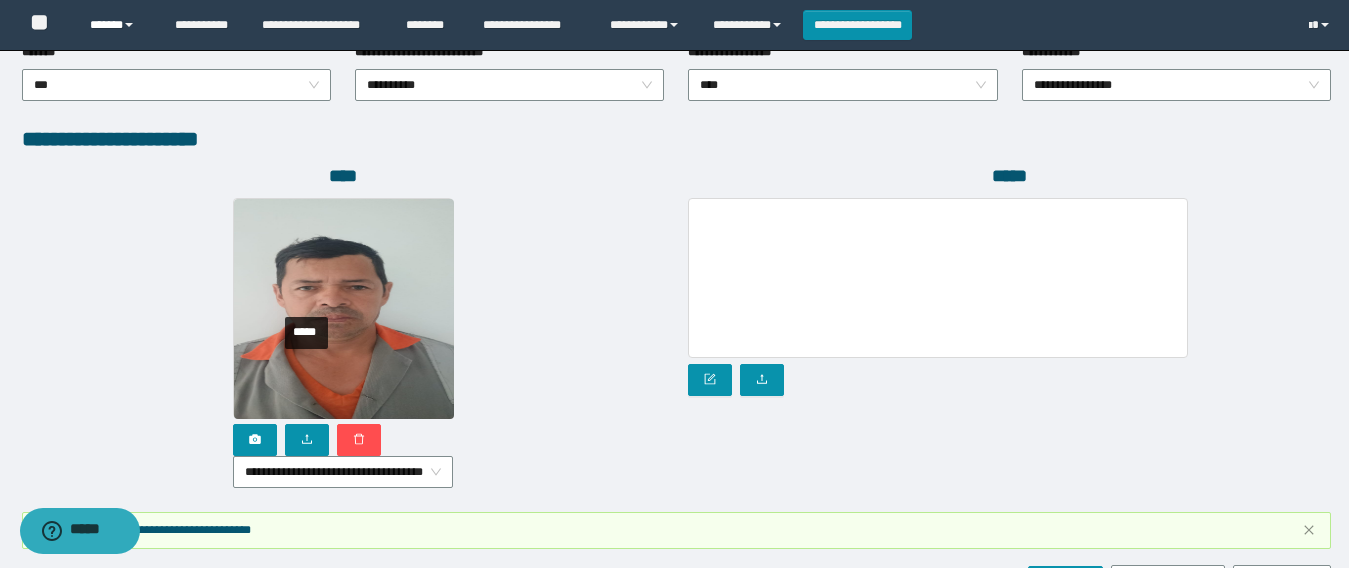 click on "******" at bounding box center (117, 25) 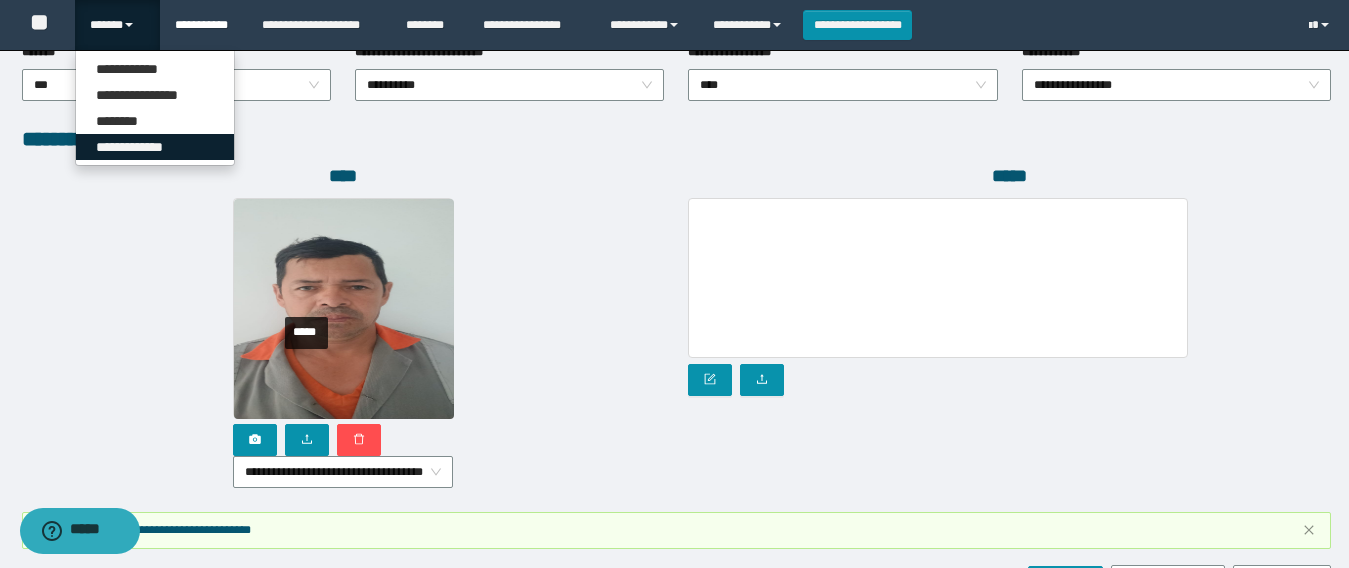 click on "**********" at bounding box center (155, 147) 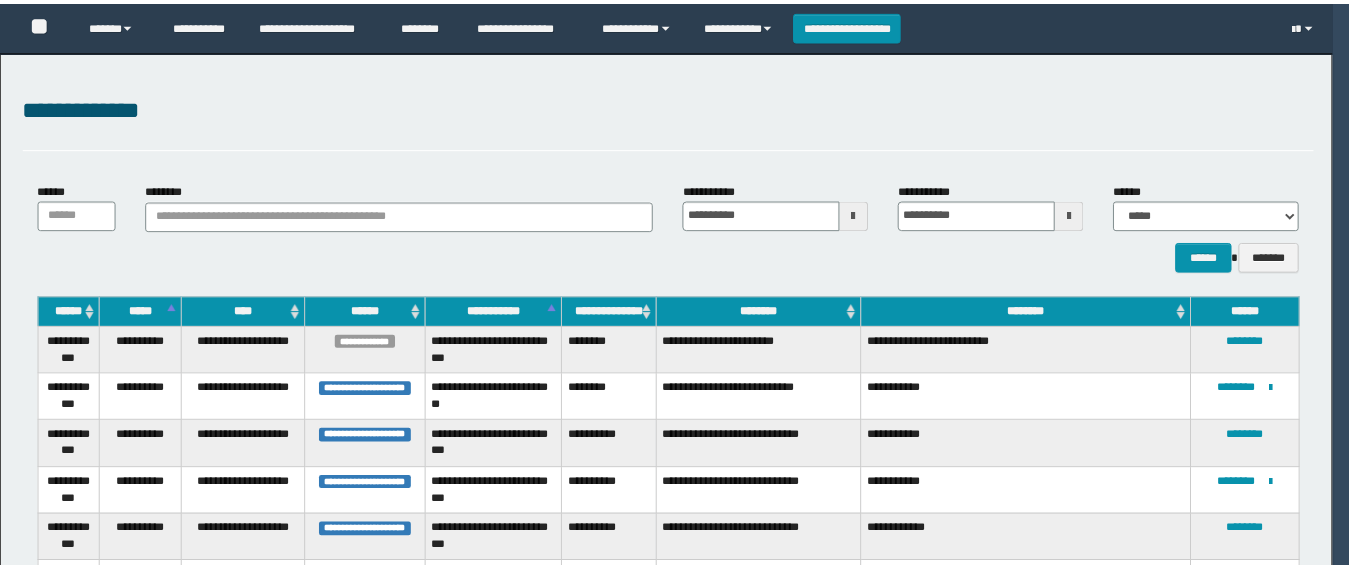 scroll, scrollTop: 0, scrollLeft: 0, axis: both 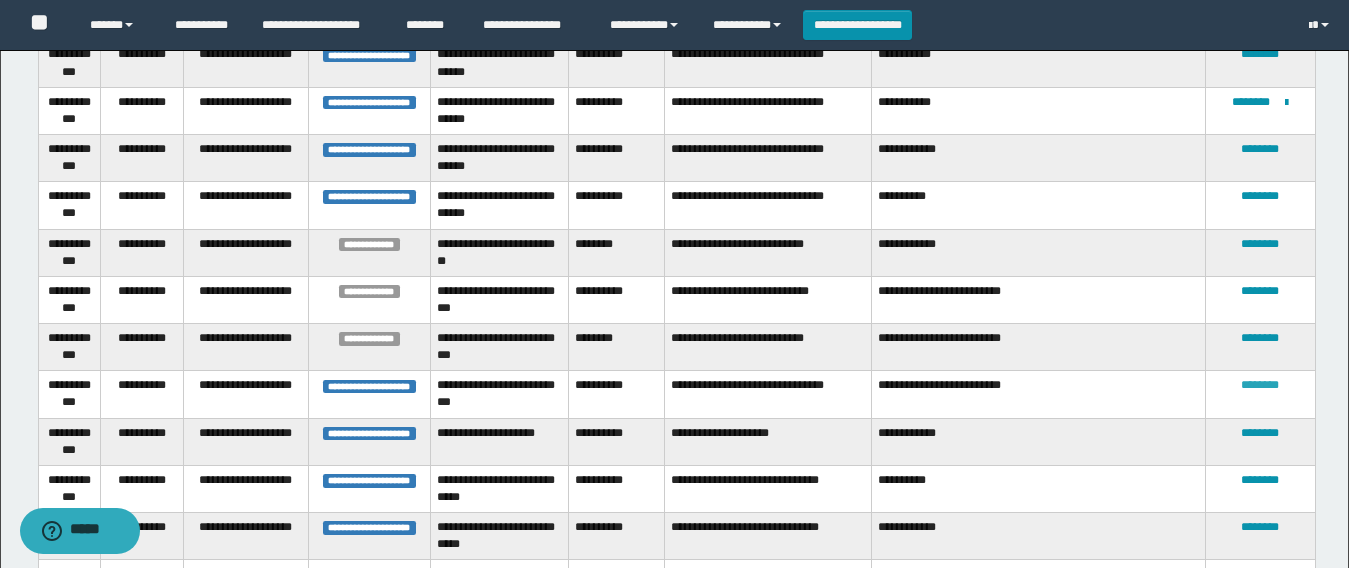 click on "********" at bounding box center [1260, 385] 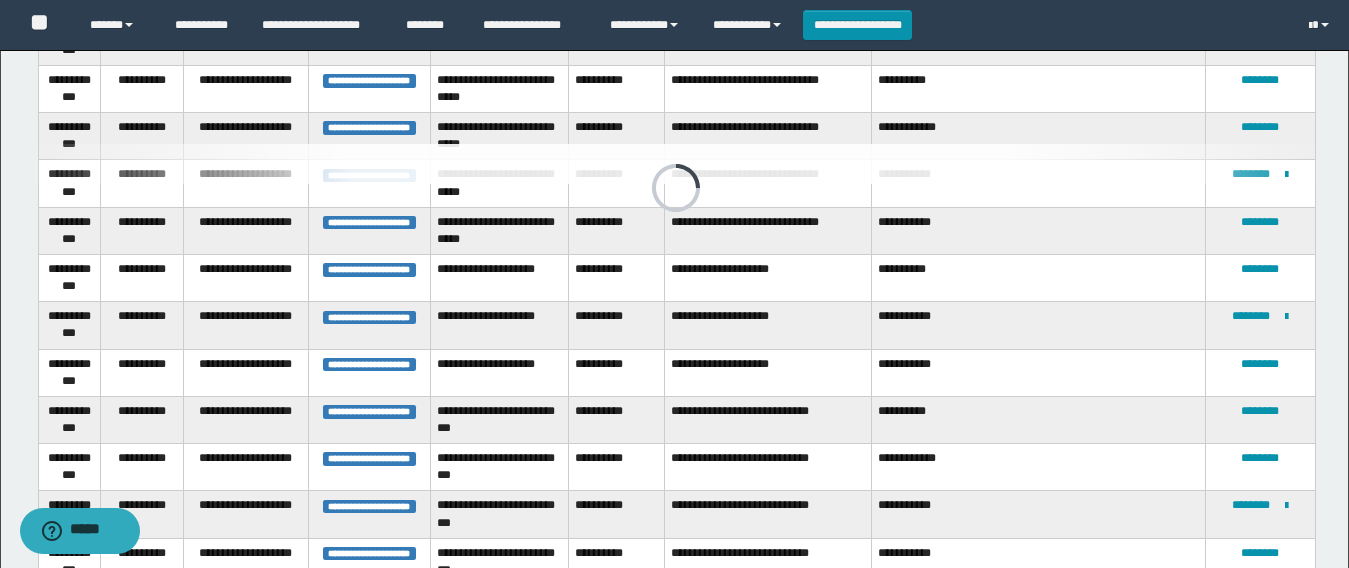scroll, scrollTop: 1370, scrollLeft: 0, axis: vertical 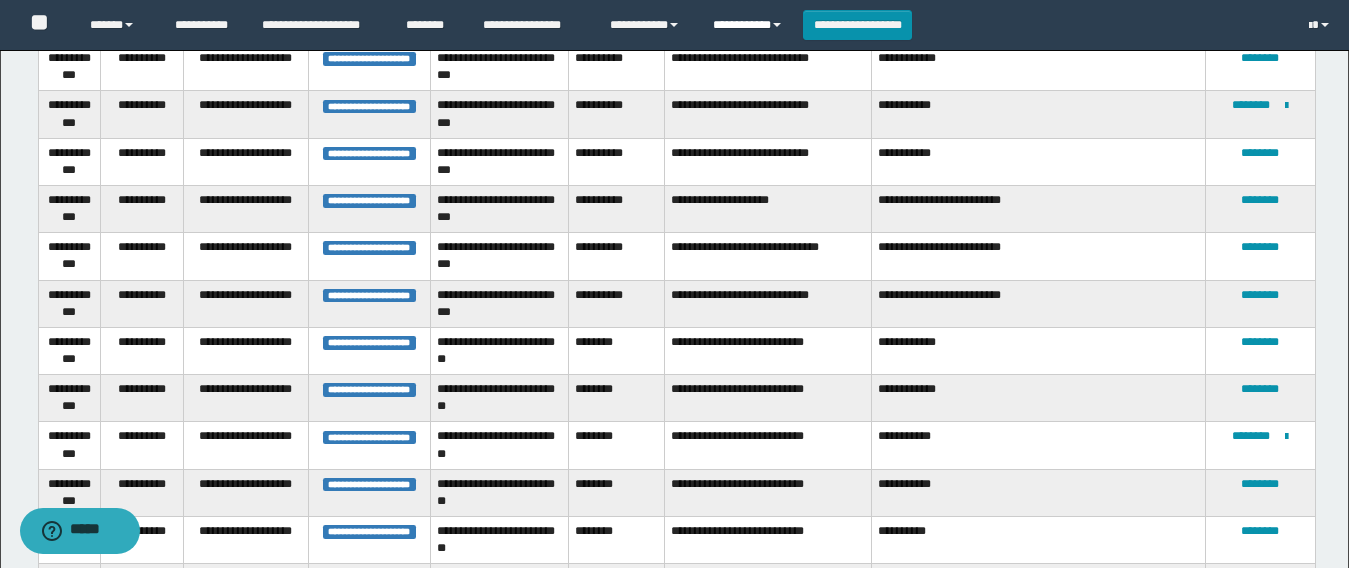 click on "**********" at bounding box center [750, 25] 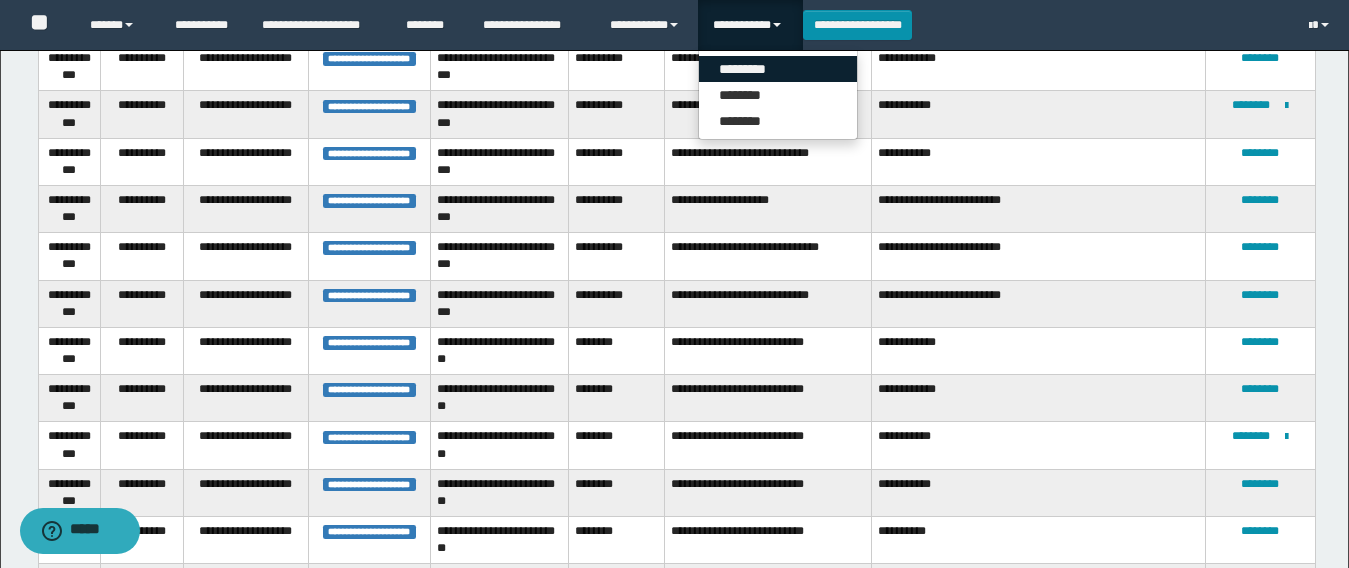 click on "*********" at bounding box center (778, 69) 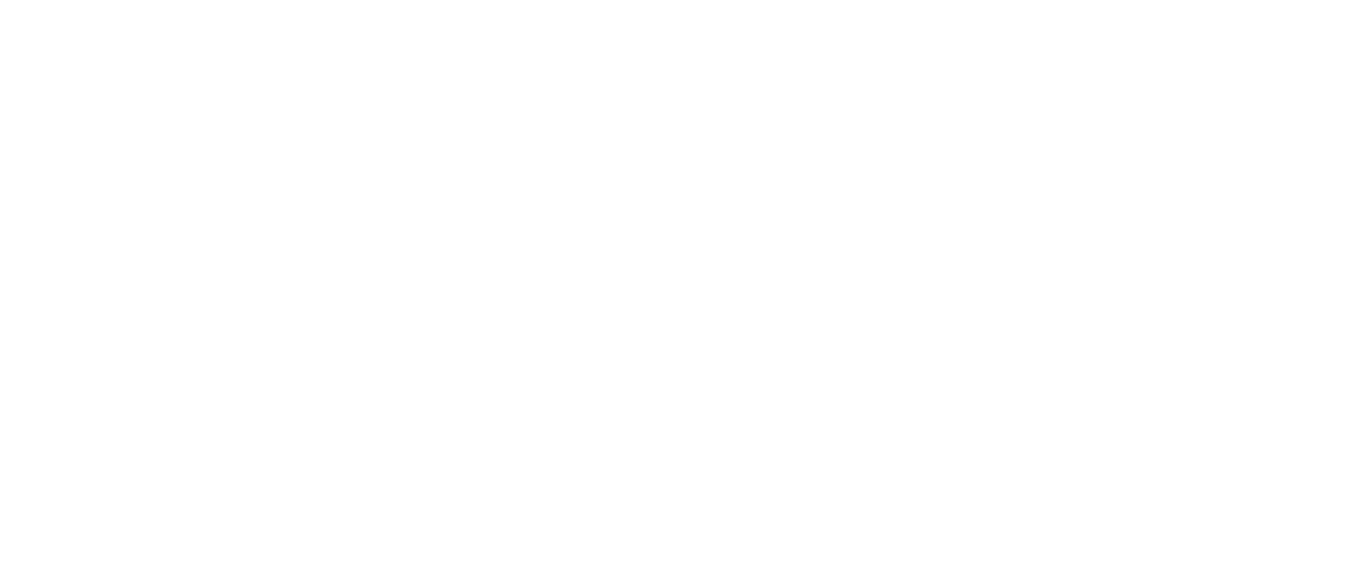 scroll, scrollTop: 0, scrollLeft: 0, axis: both 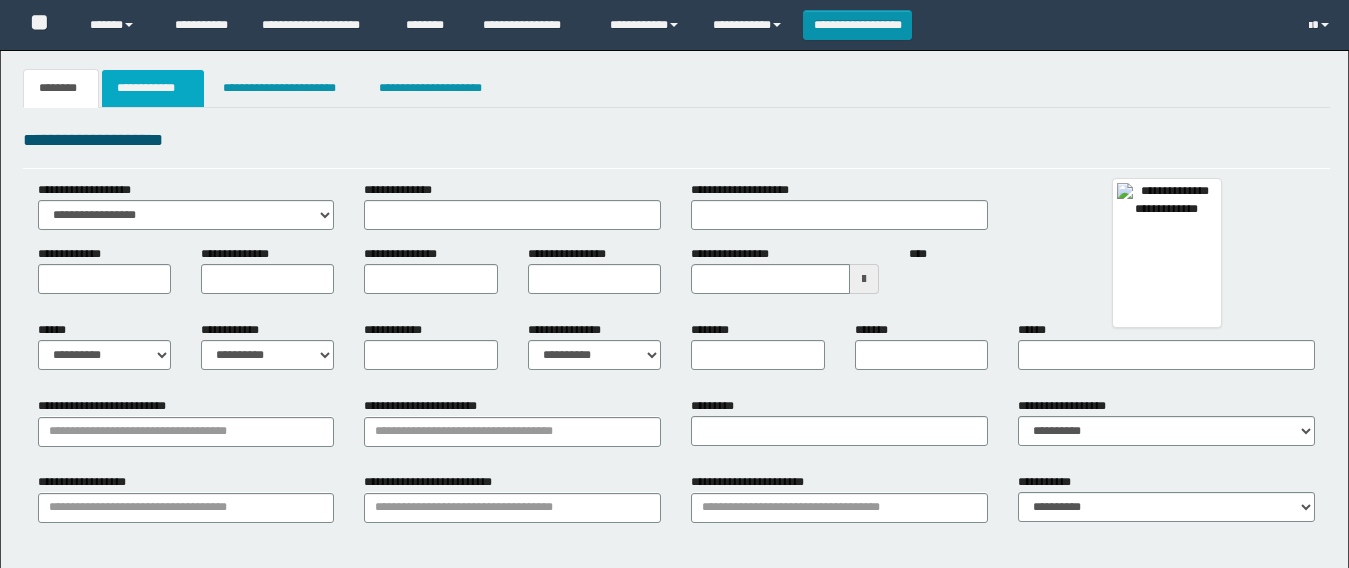 type 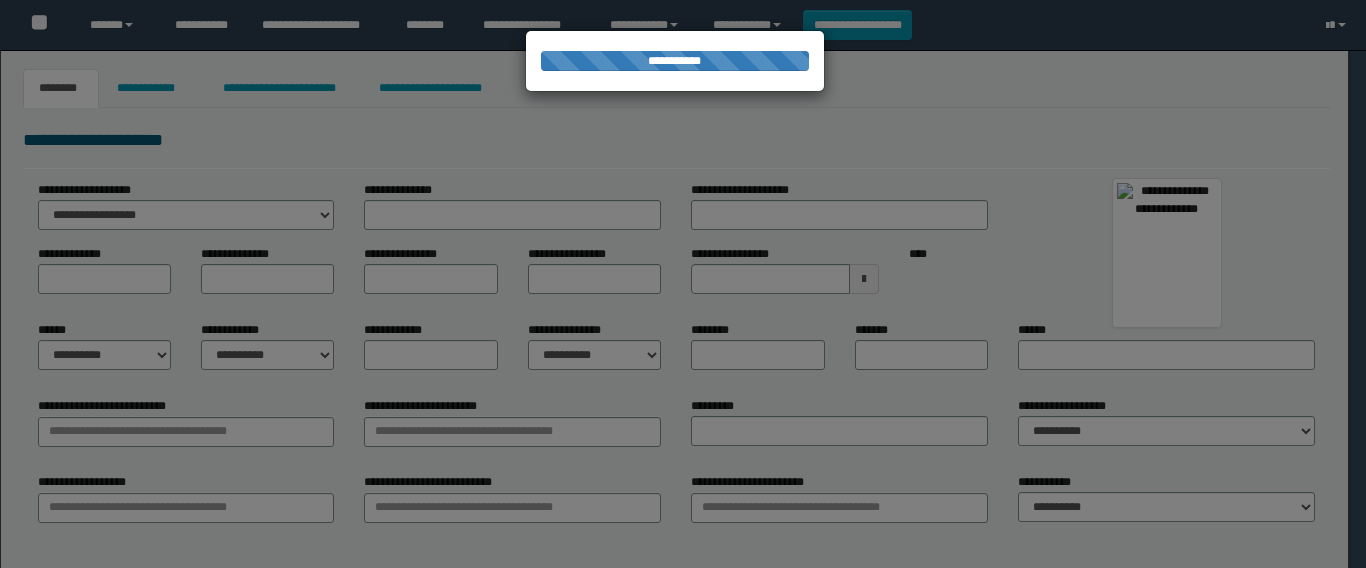 type on "**********" 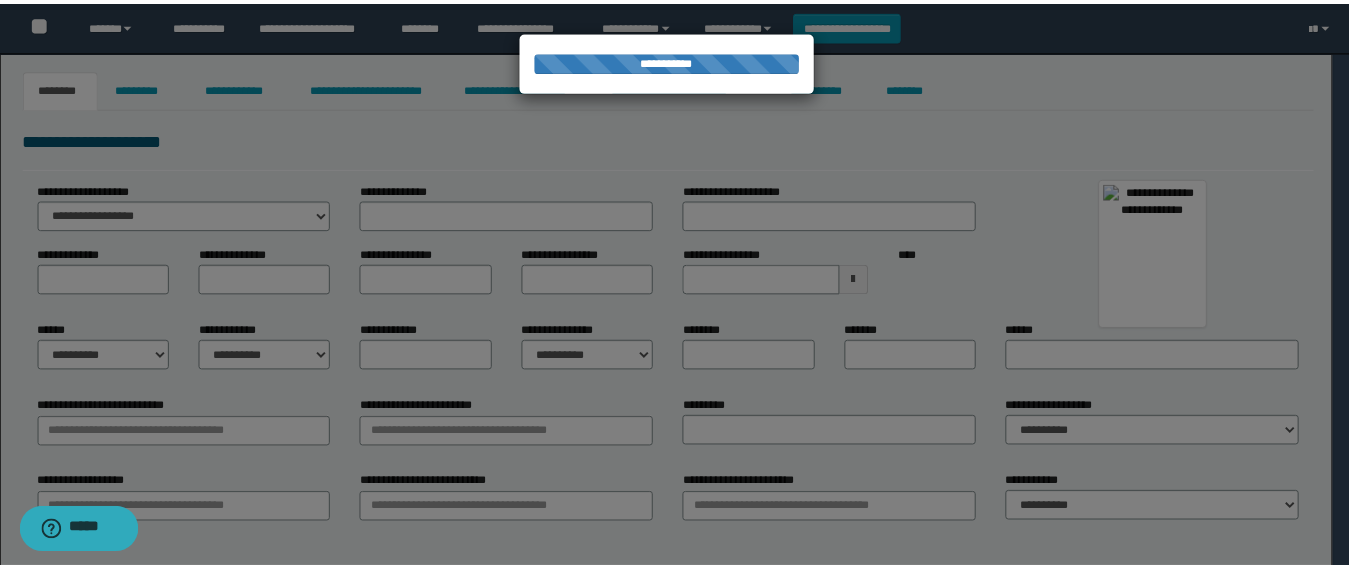 scroll, scrollTop: 0, scrollLeft: 0, axis: both 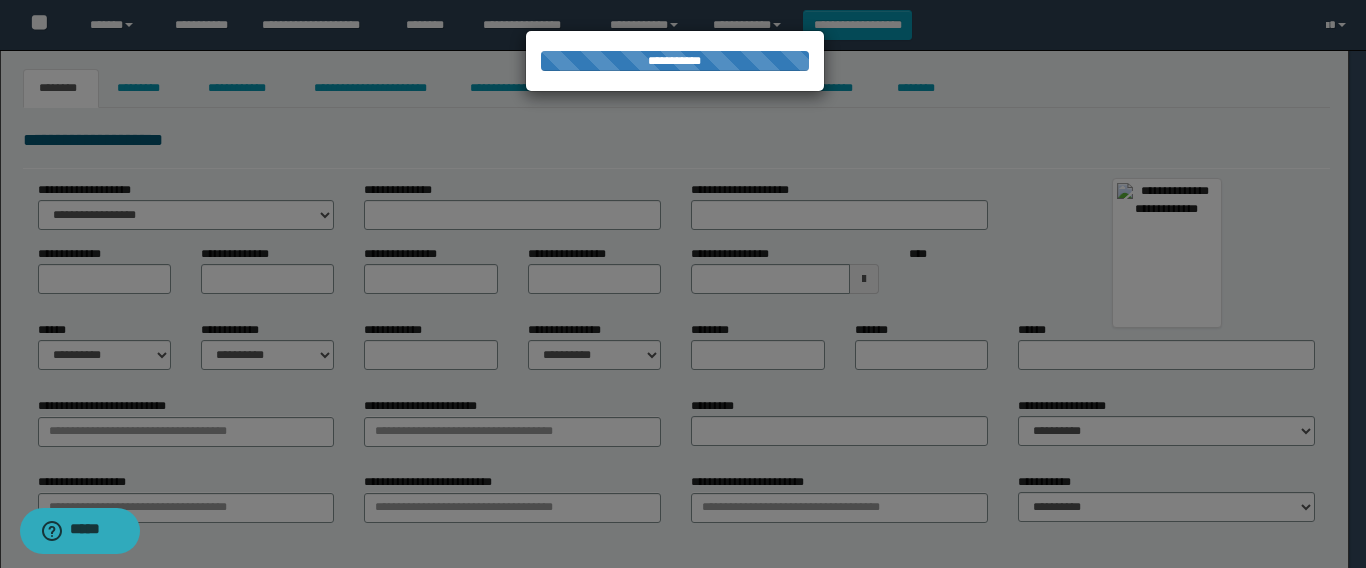 type on "**********" 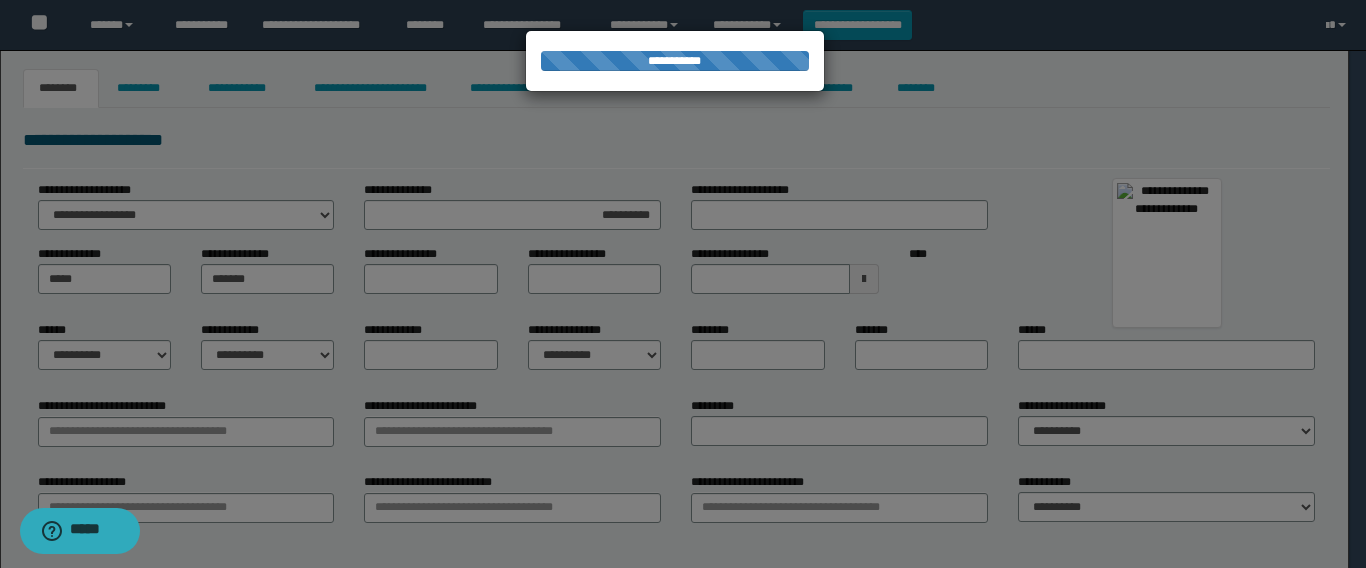 type on "********" 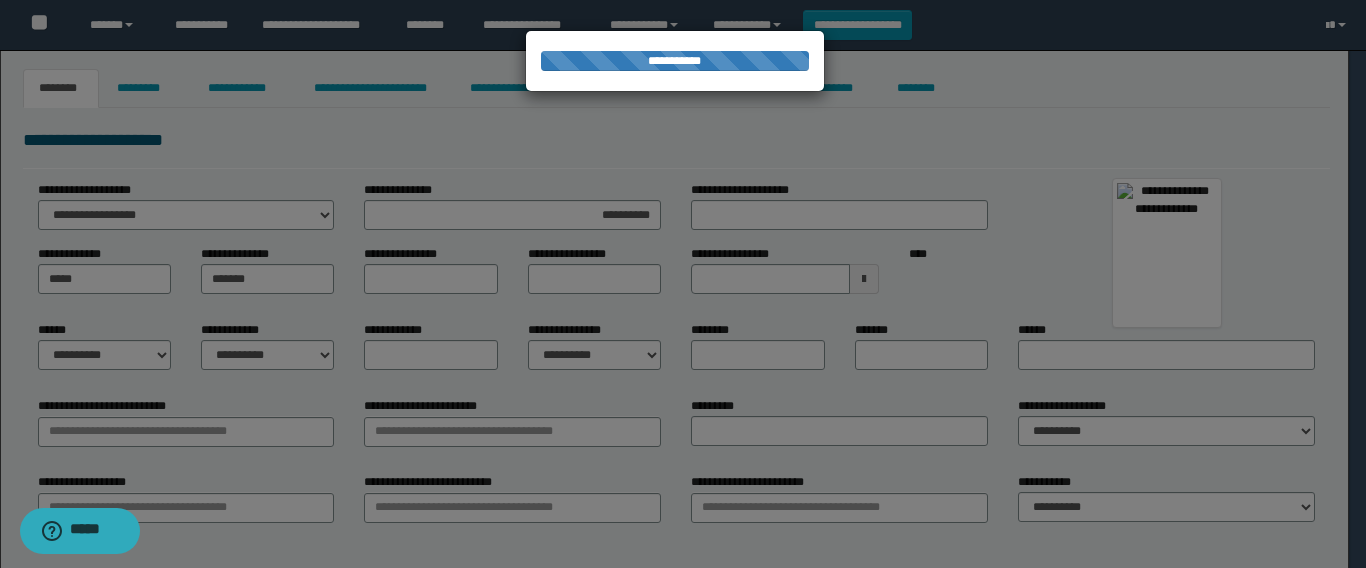 type on "********" 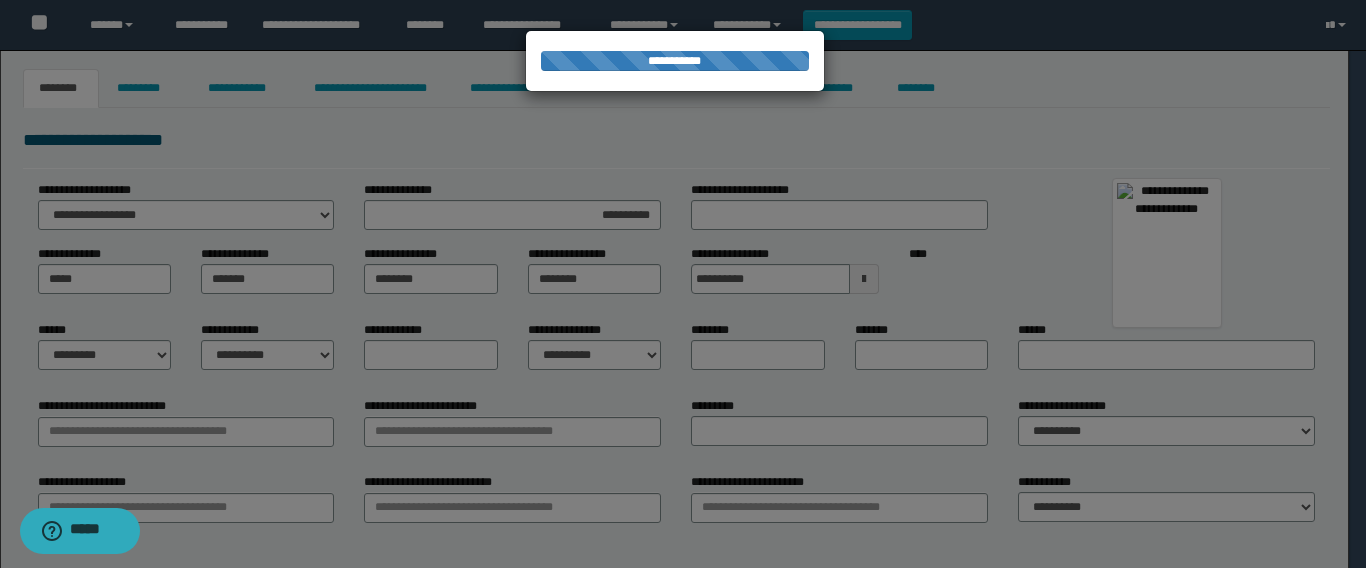 select 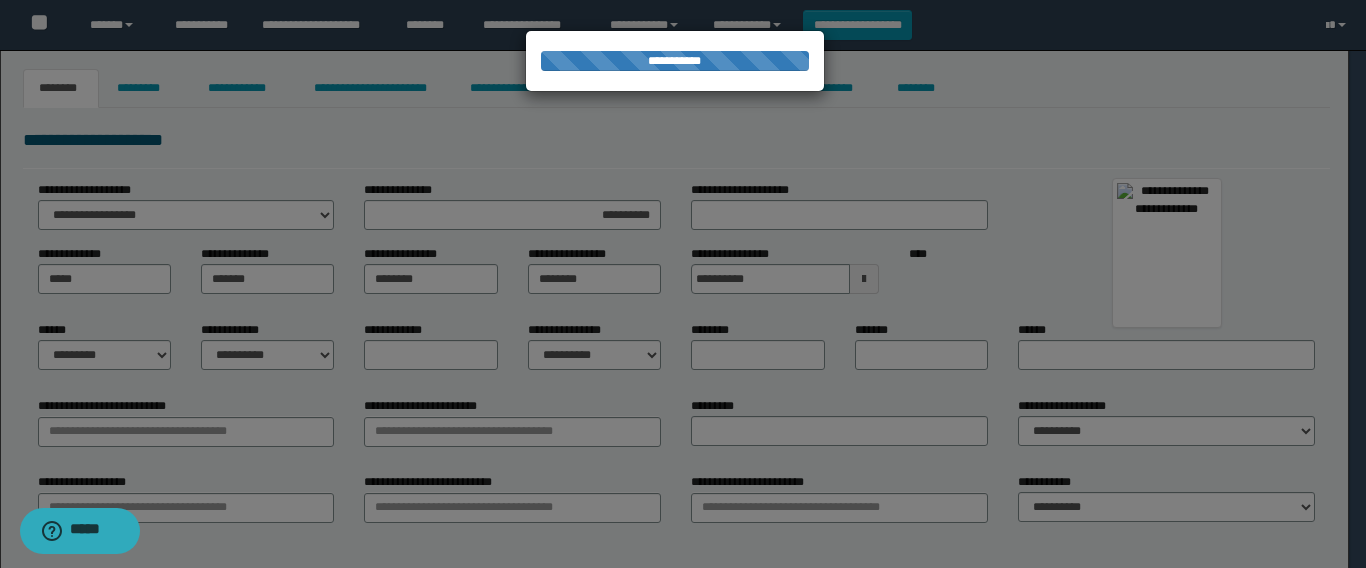 type on "********" 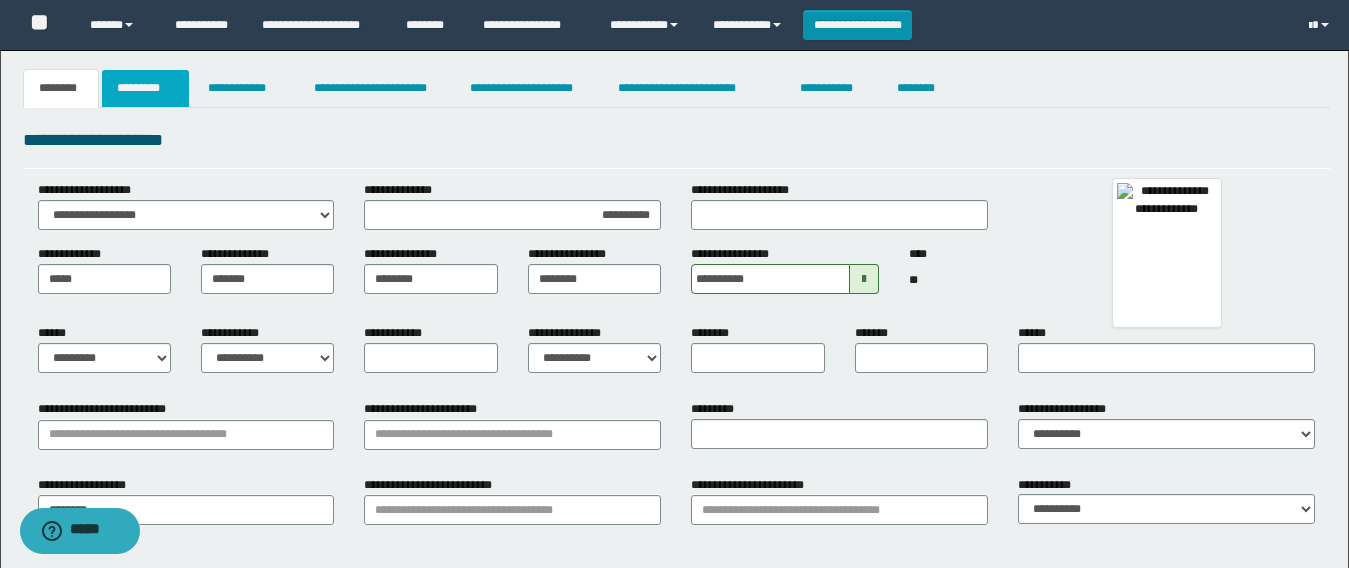 click on "*********" at bounding box center (145, 88) 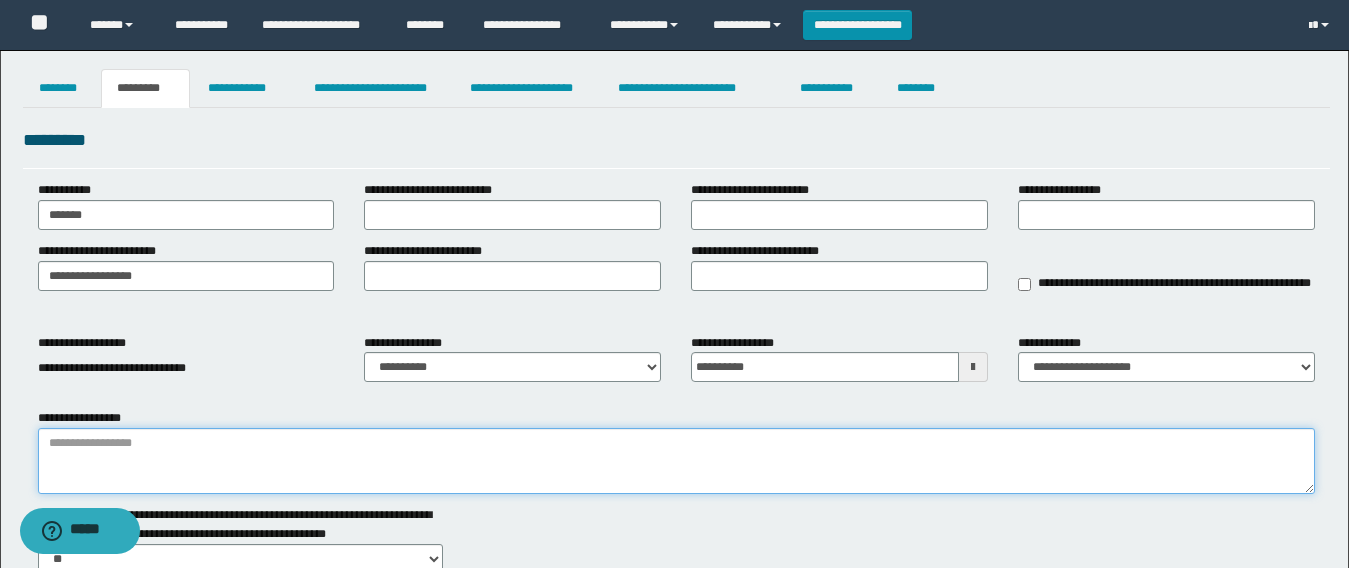 click on "**********" at bounding box center [676, 461] 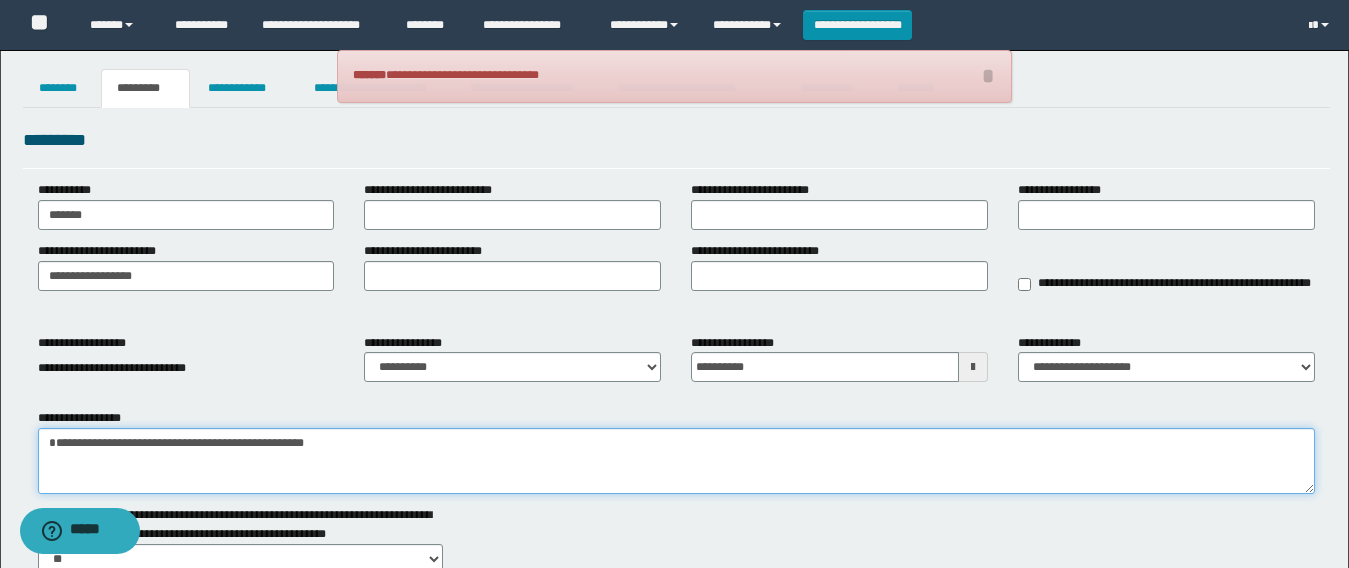 paste on "**********" 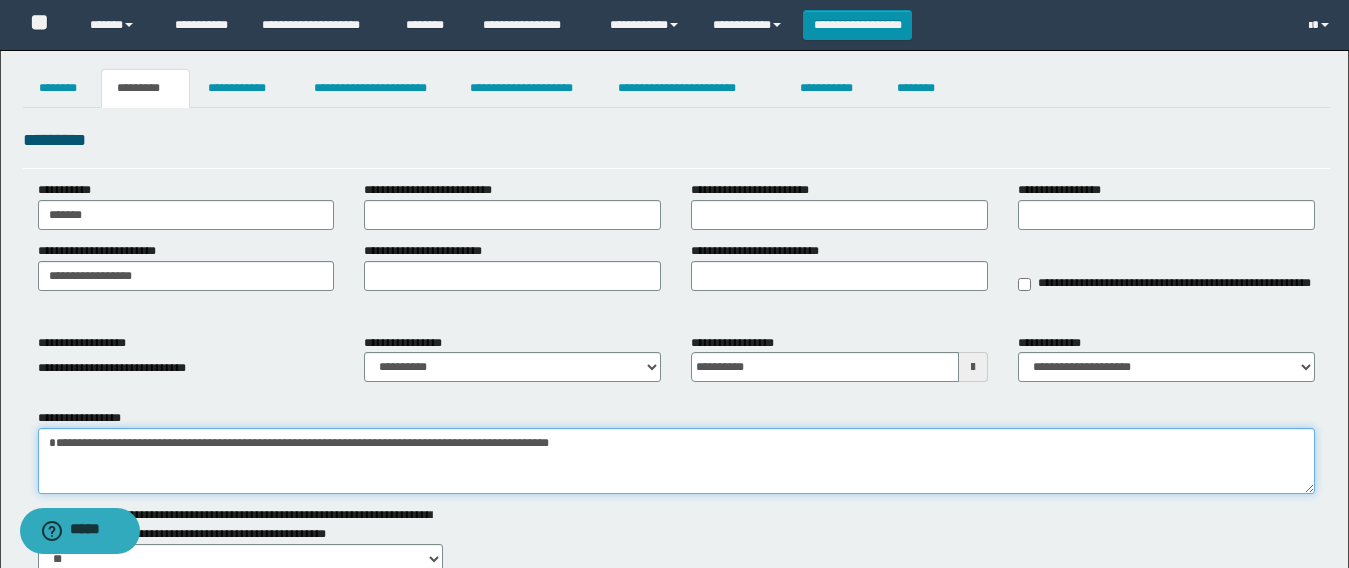 type on "**********" 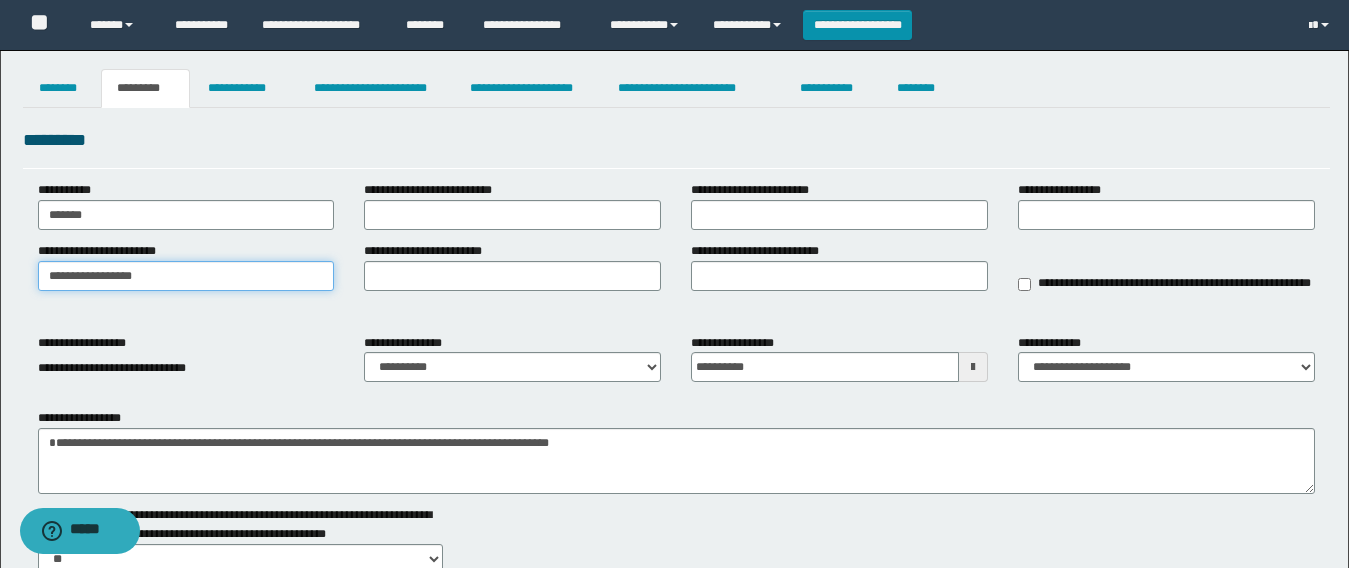 click on "**********" at bounding box center (186, 276) 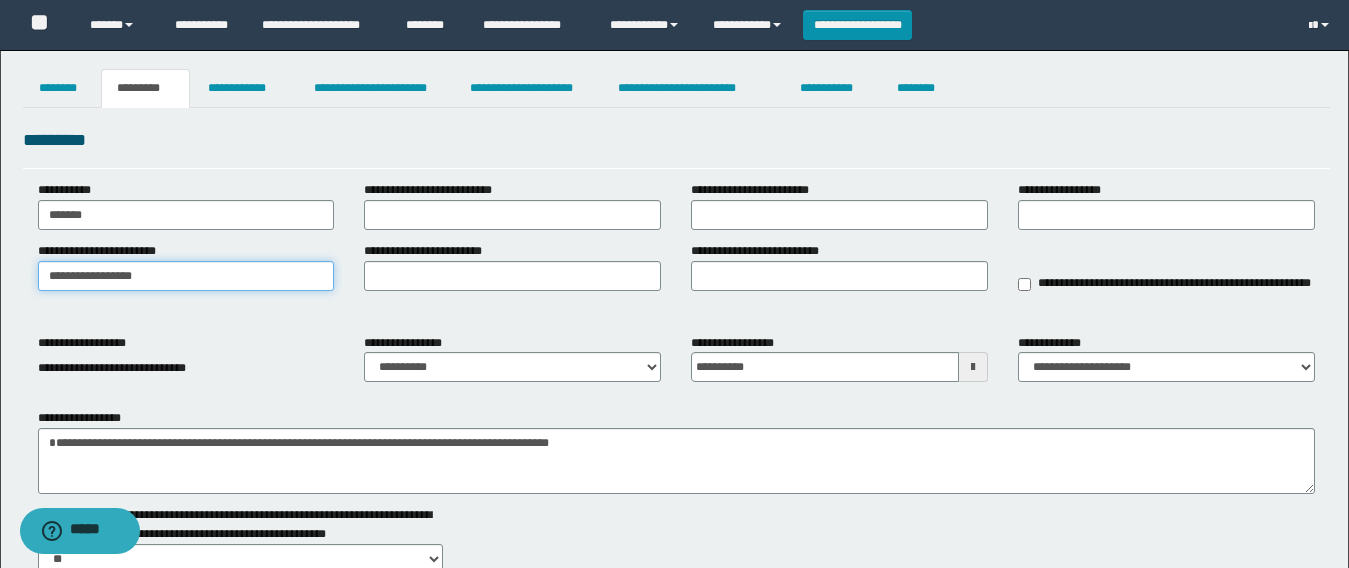 click on "**********" at bounding box center (674, 450) 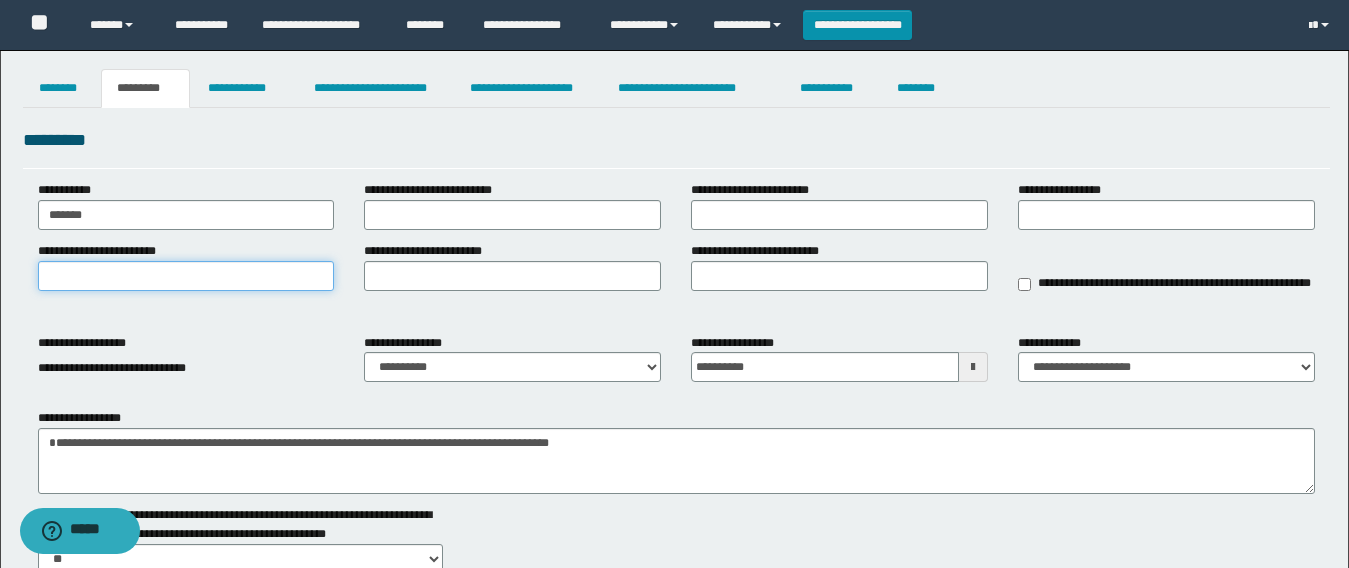 type on "*" 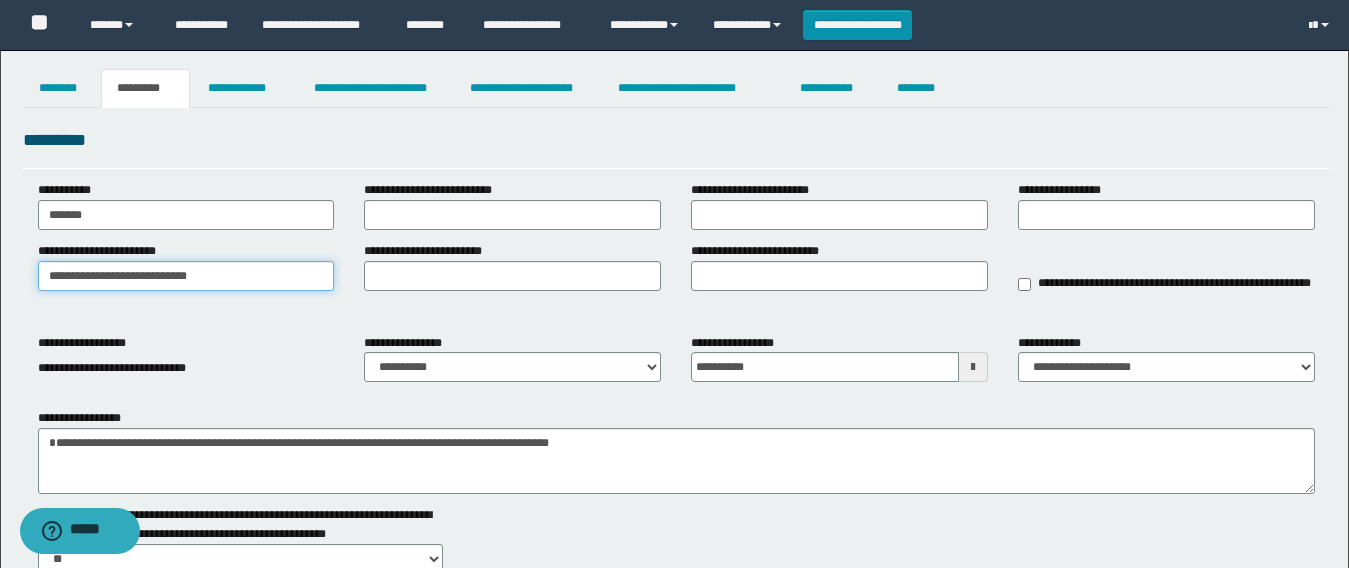 type on "**********" 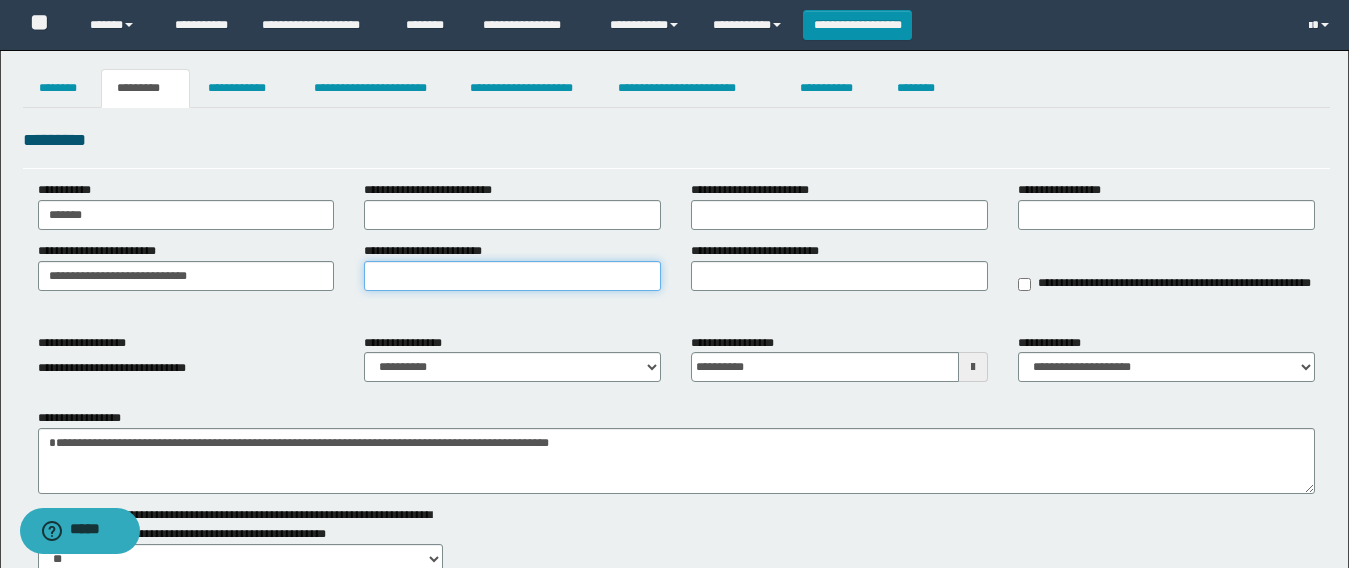 click on "**********" at bounding box center (512, 276) 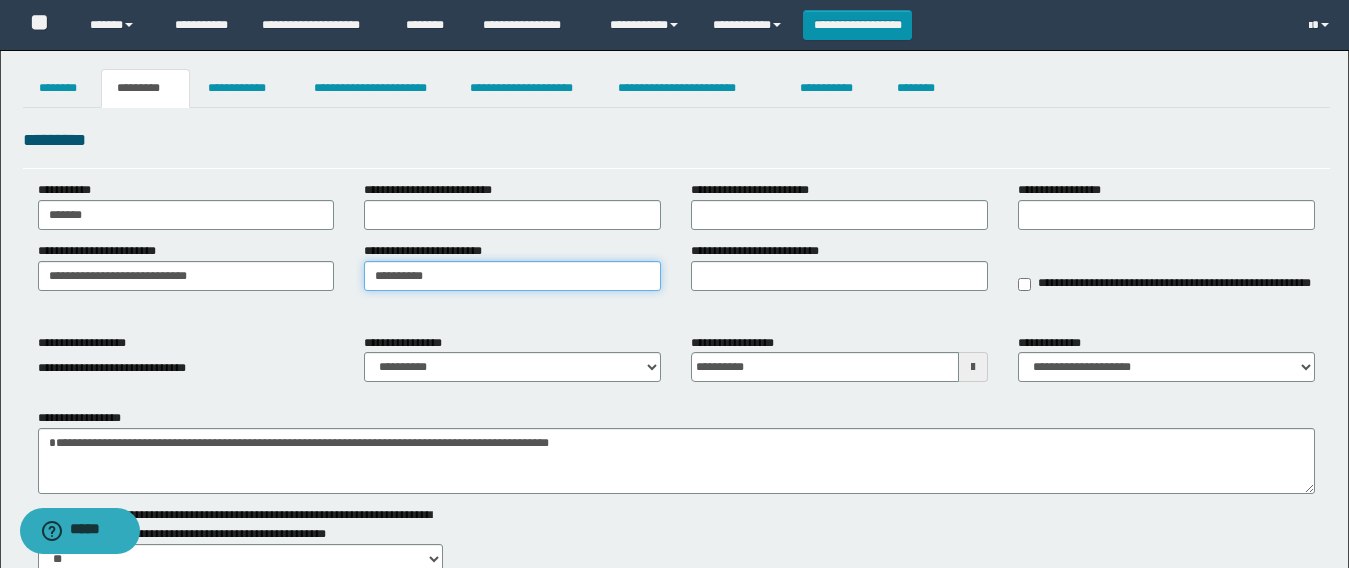 type on "**********" 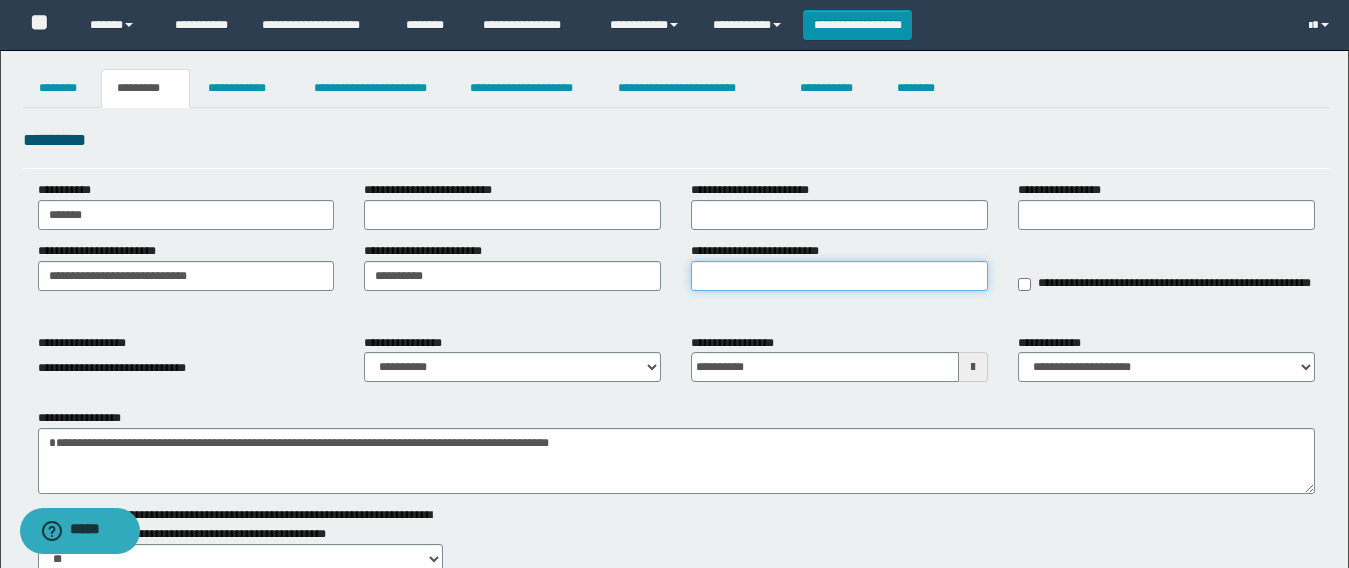 click on "**********" at bounding box center (839, 276) 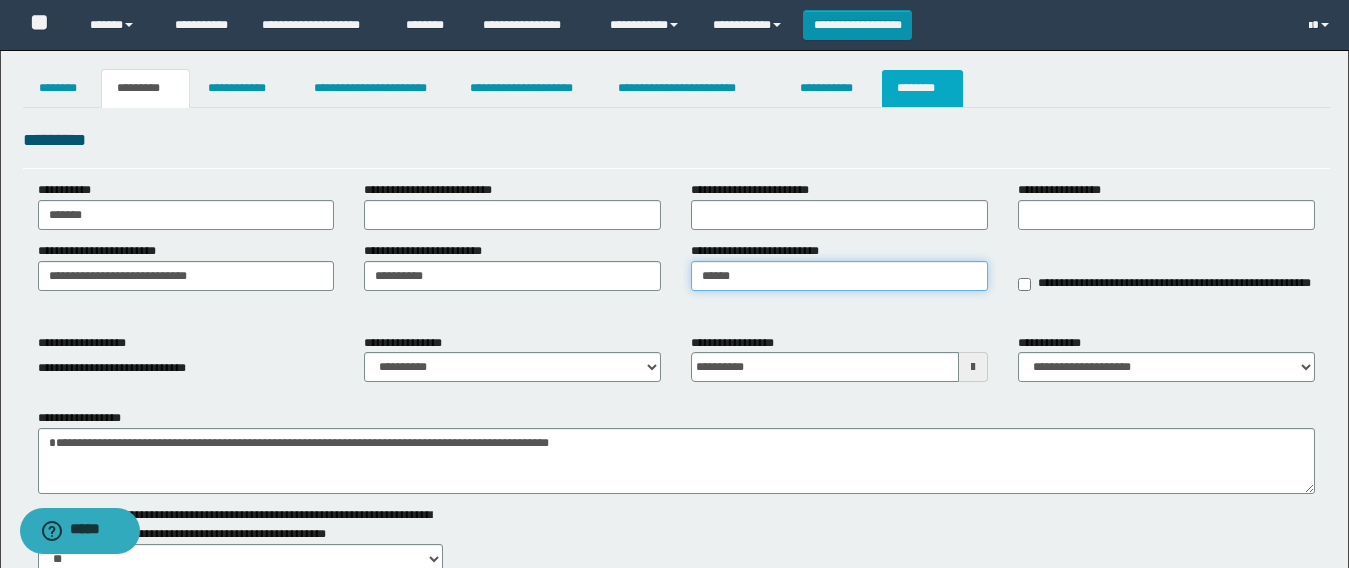 type on "******" 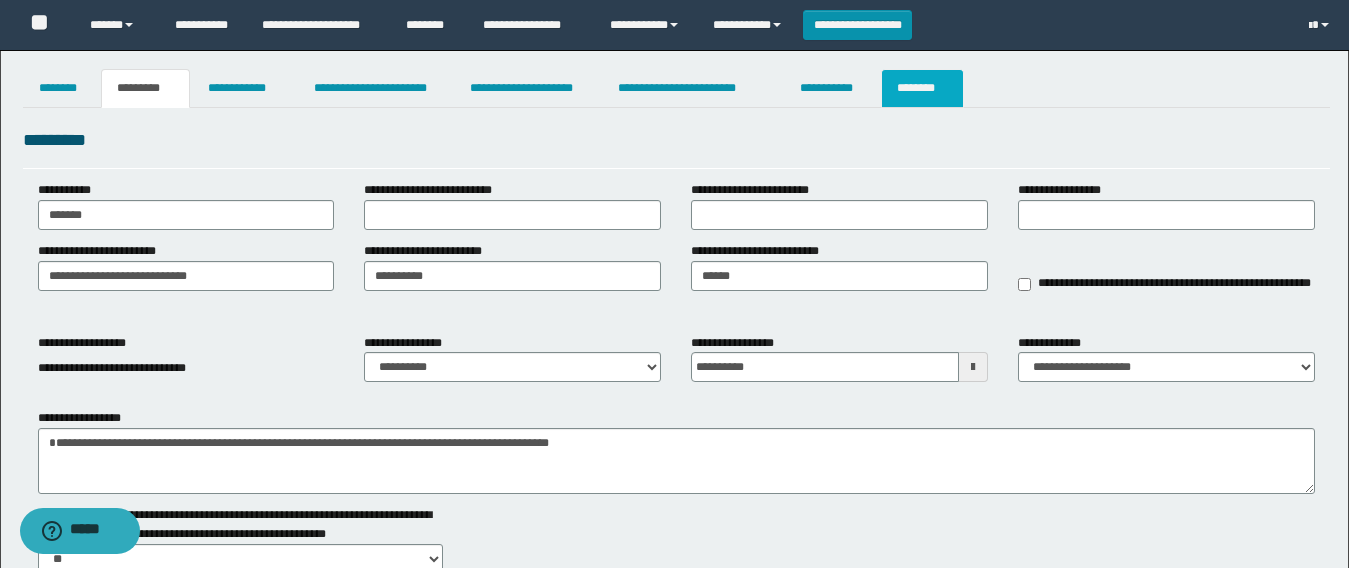 click on "********" at bounding box center (922, 88) 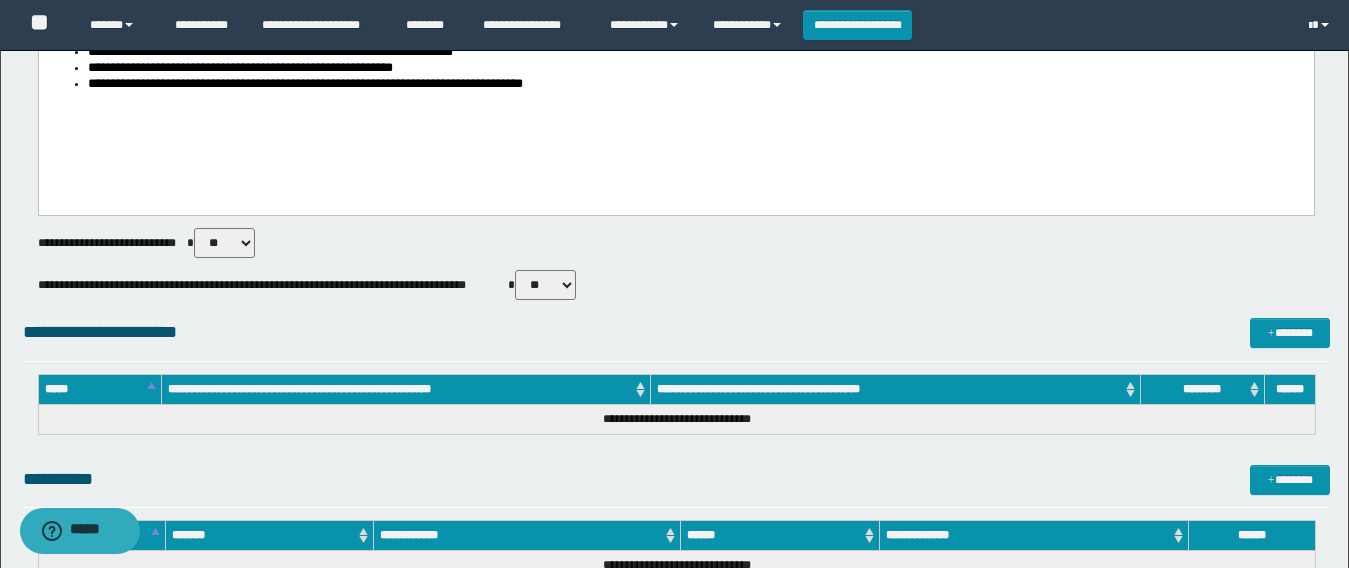 scroll, scrollTop: 0, scrollLeft: 0, axis: both 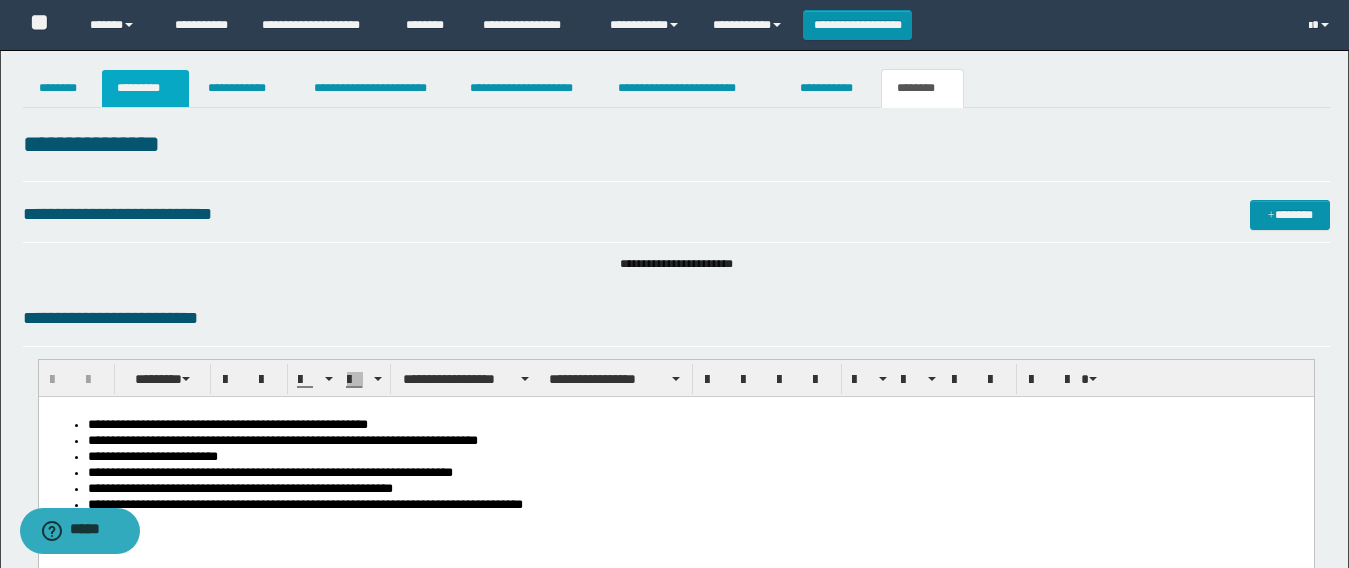 click on "*********" at bounding box center (145, 88) 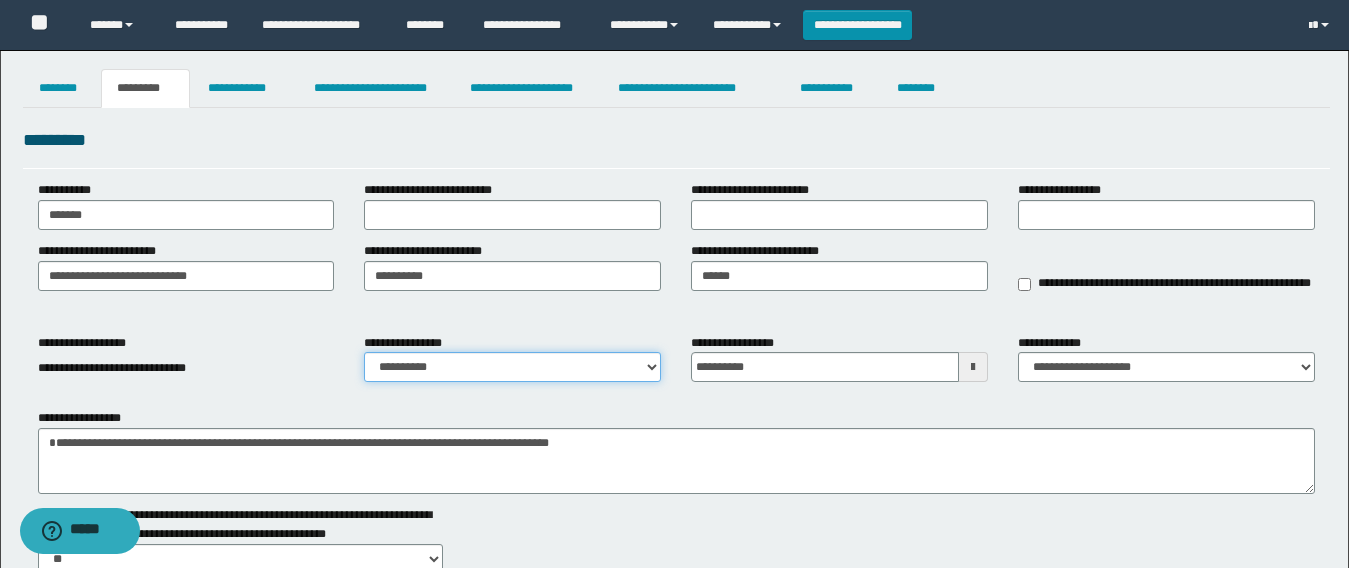 click on "**********" at bounding box center [512, 367] 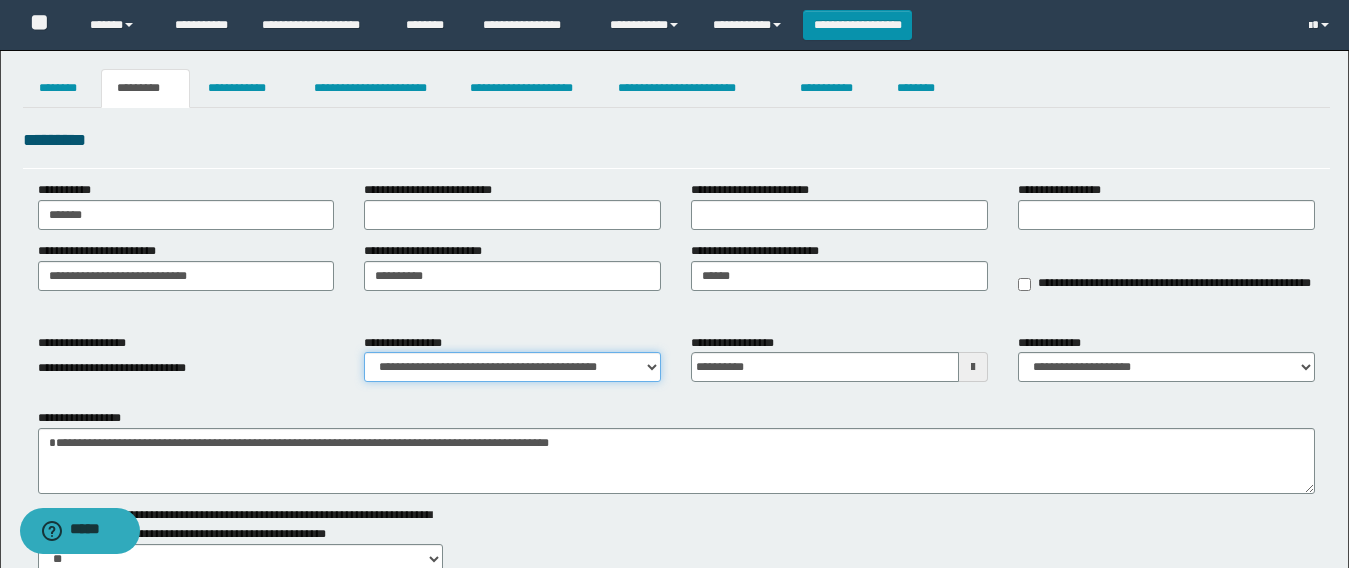 click on "**********" at bounding box center [512, 367] 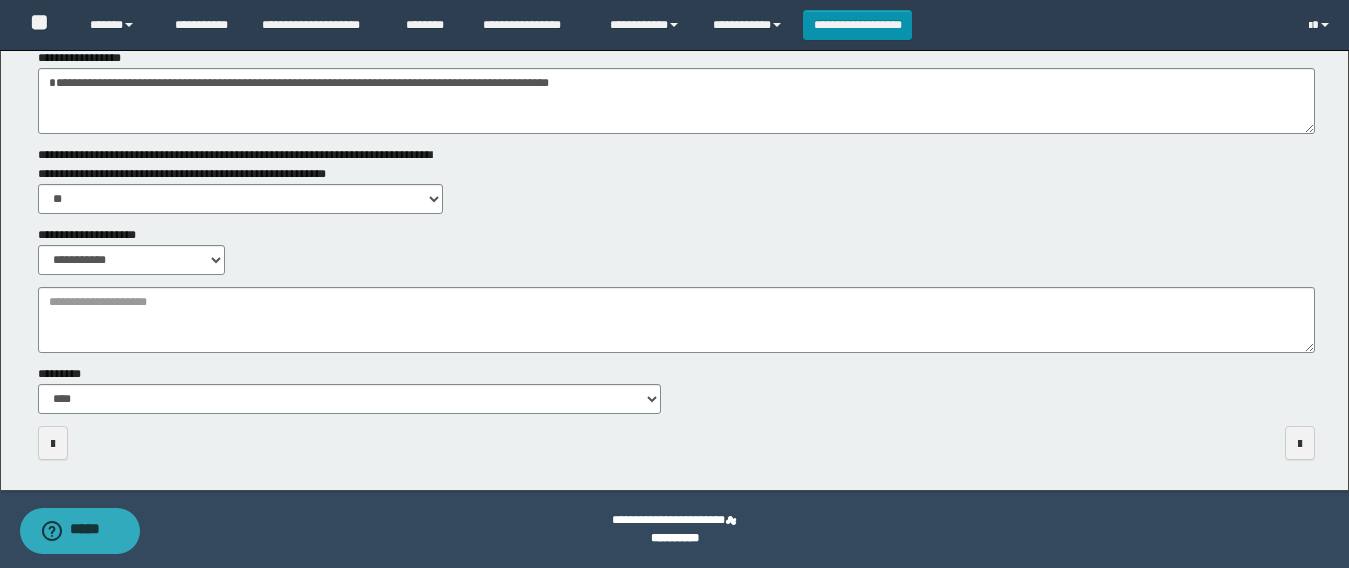 scroll, scrollTop: 0, scrollLeft: 0, axis: both 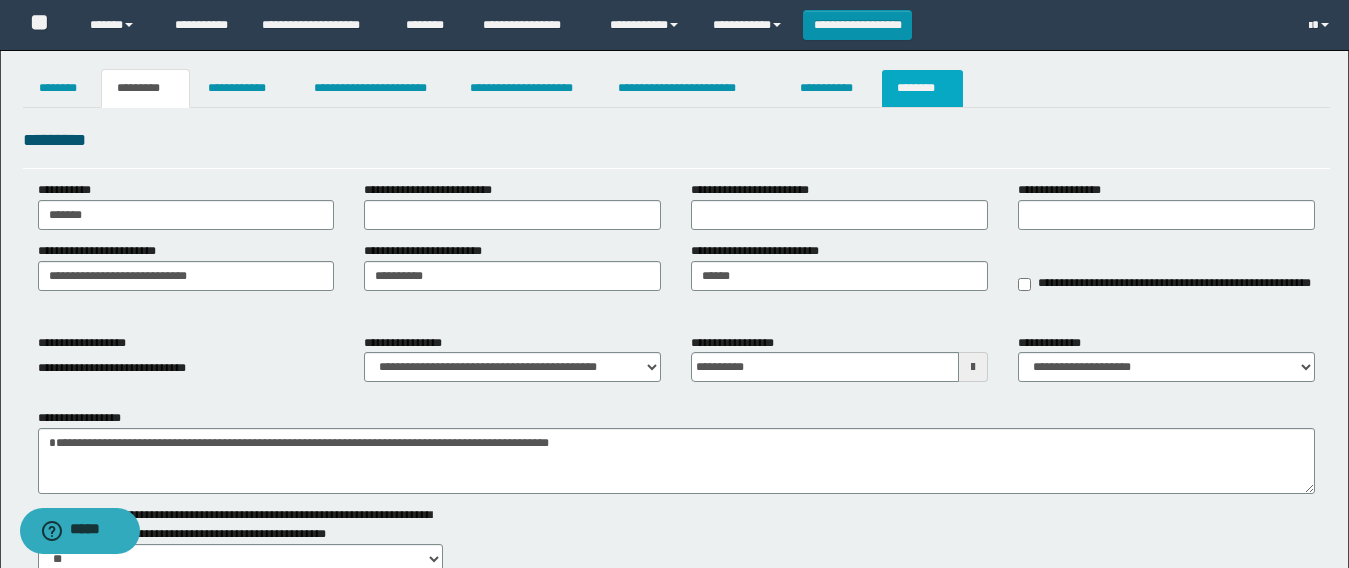 click on "********" at bounding box center [922, 88] 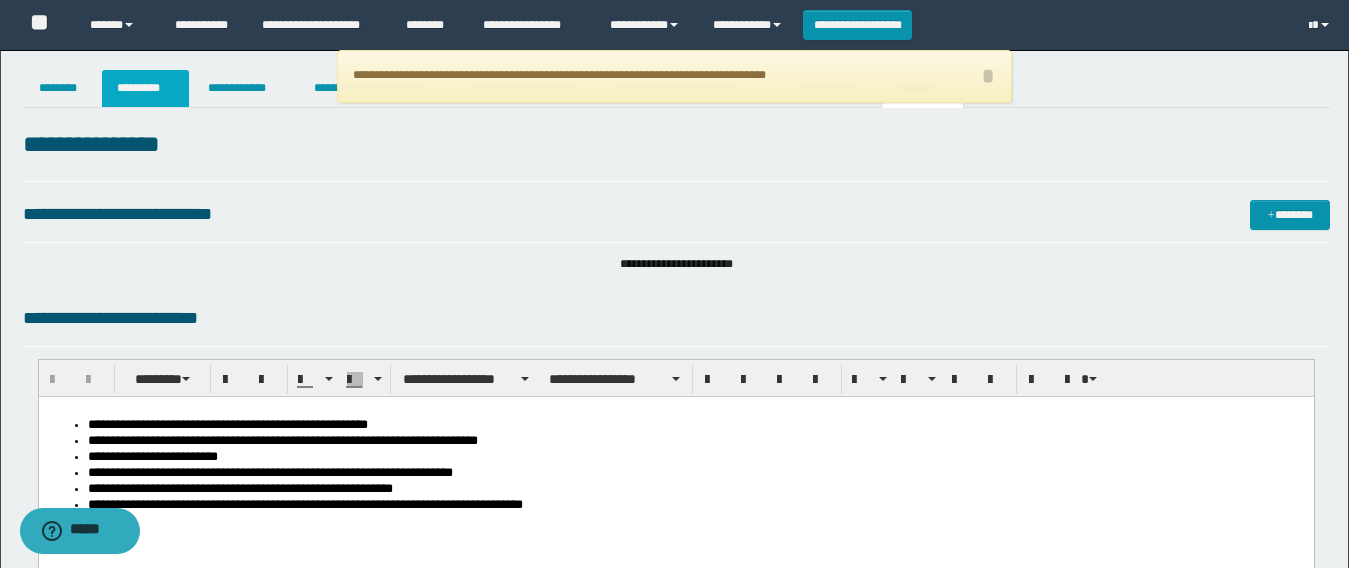 click on "*********" at bounding box center [145, 88] 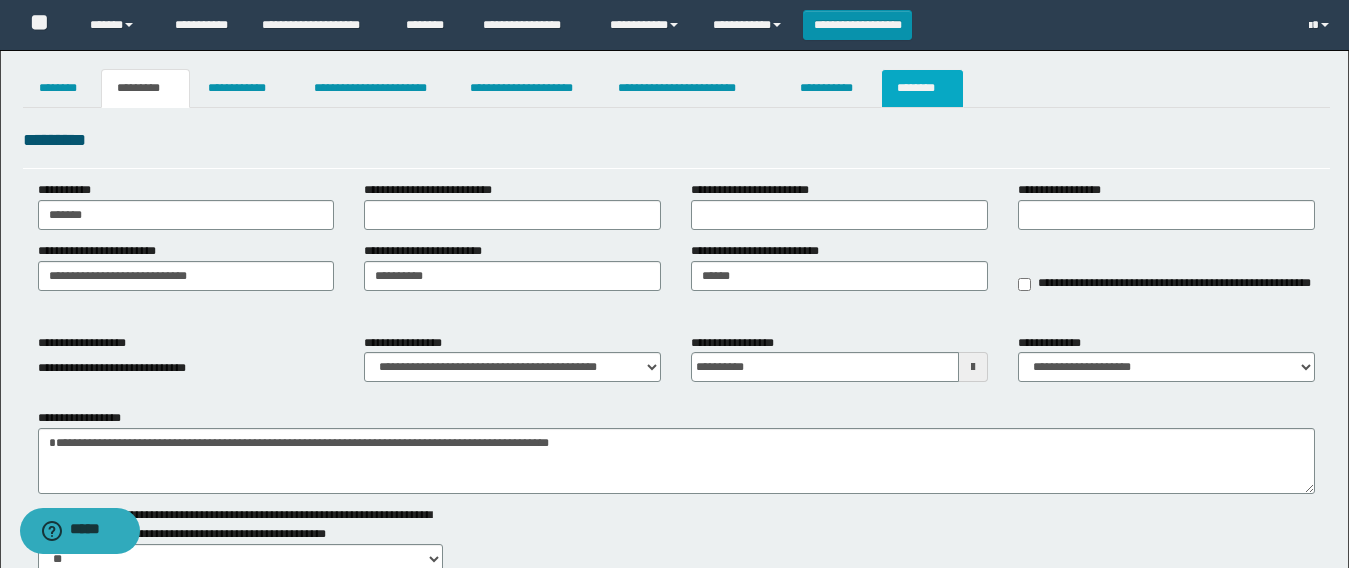click on "********" at bounding box center [922, 88] 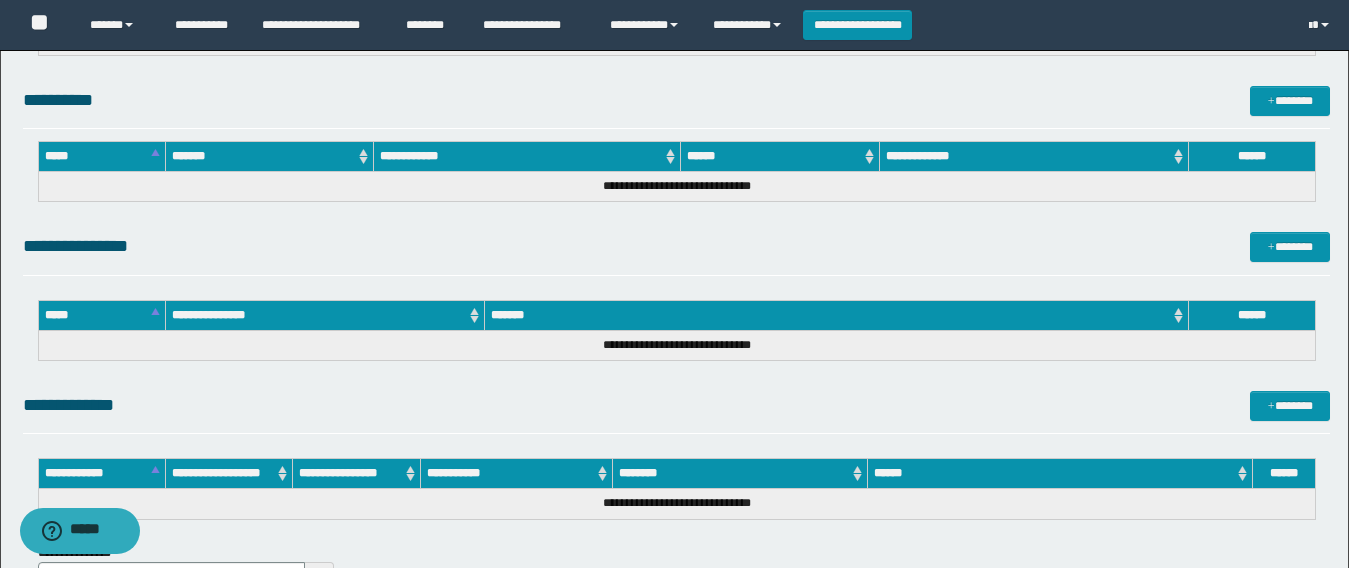 scroll, scrollTop: 1021, scrollLeft: 0, axis: vertical 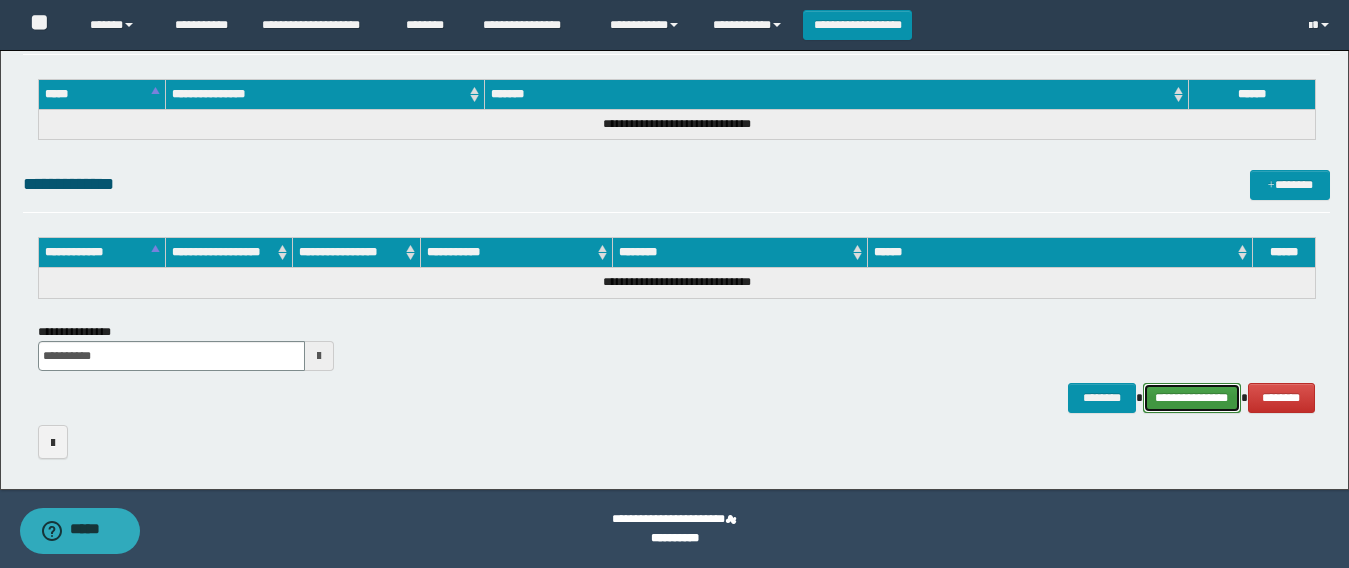 click on "**********" at bounding box center (1192, 398) 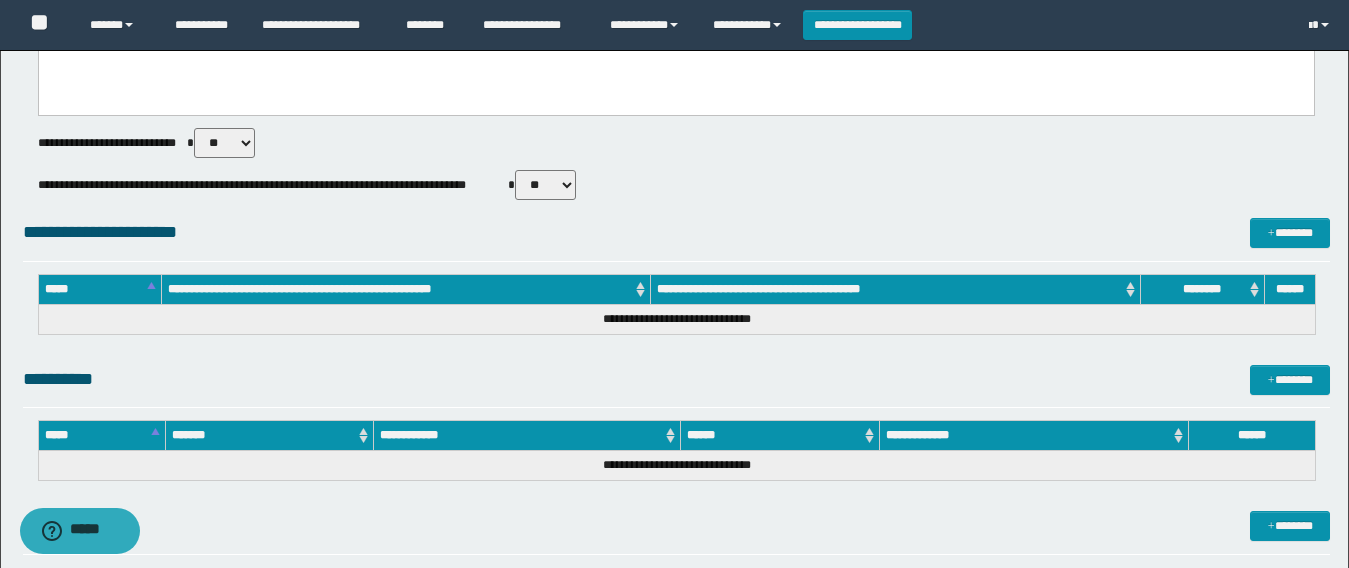 scroll, scrollTop: 0, scrollLeft: 0, axis: both 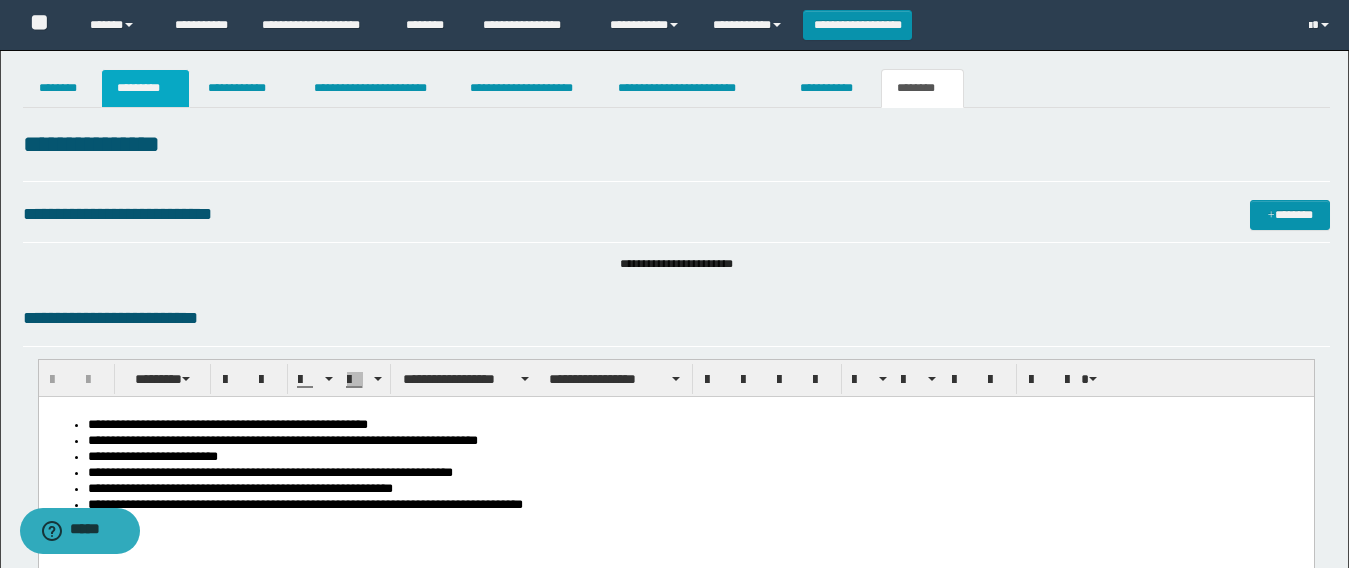 click on "*********" at bounding box center (145, 88) 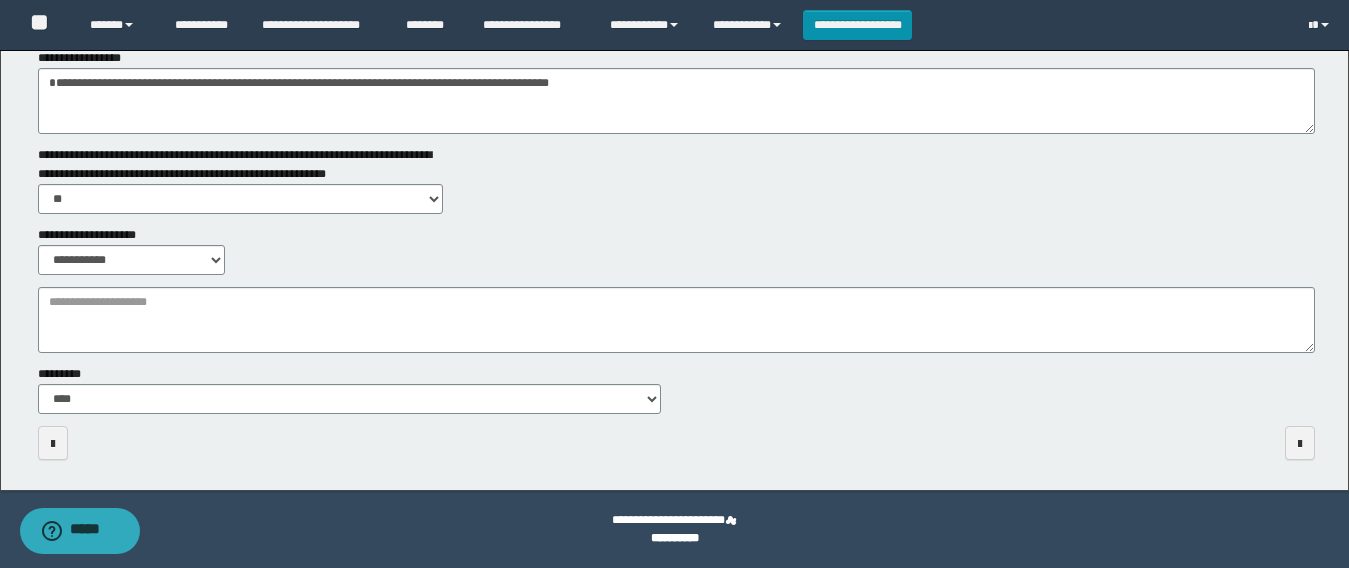 scroll, scrollTop: 0, scrollLeft: 0, axis: both 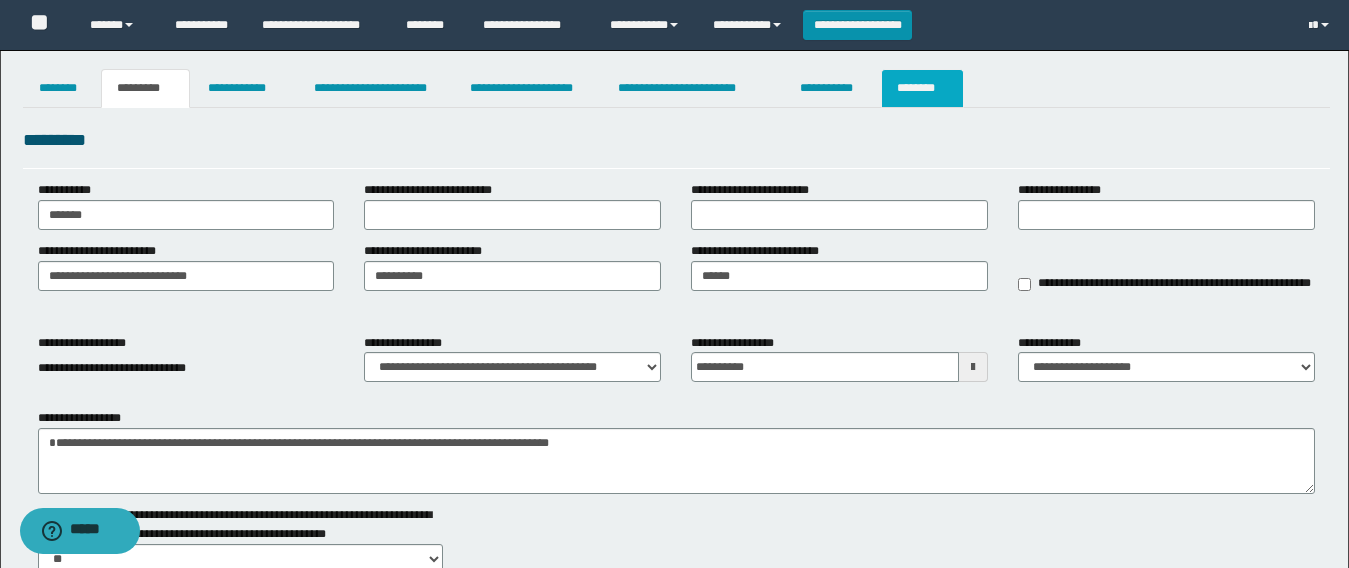 click on "********" at bounding box center [922, 88] 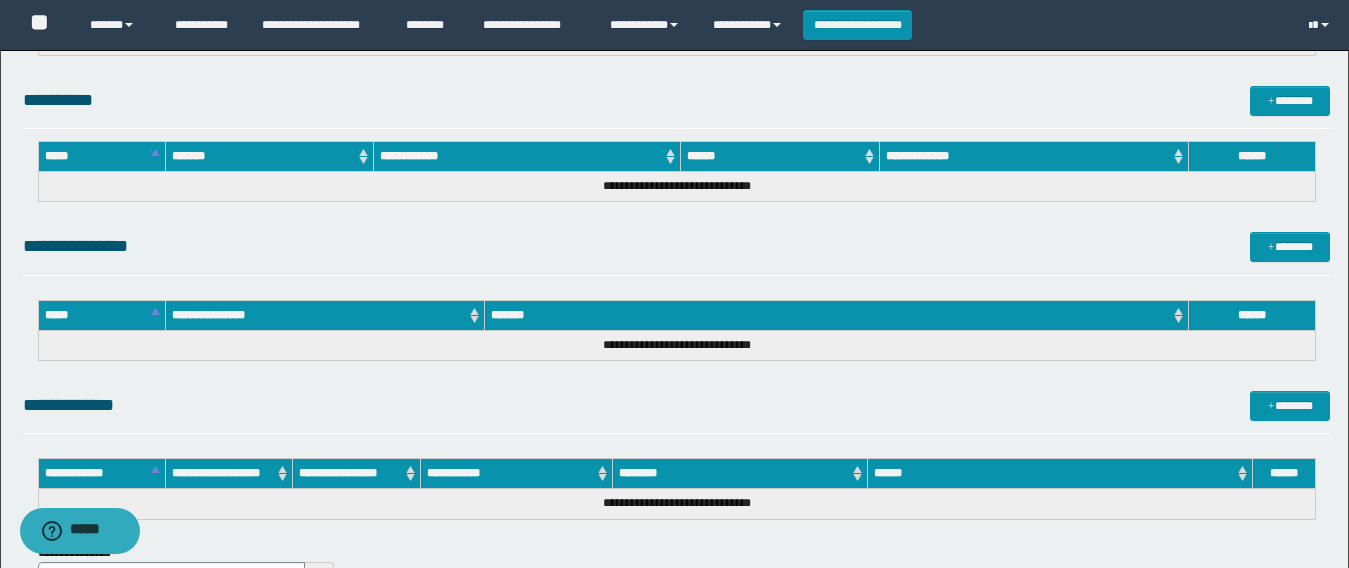 scroll, scrollTop: 900, scrollLeft: 0, axis: vertical 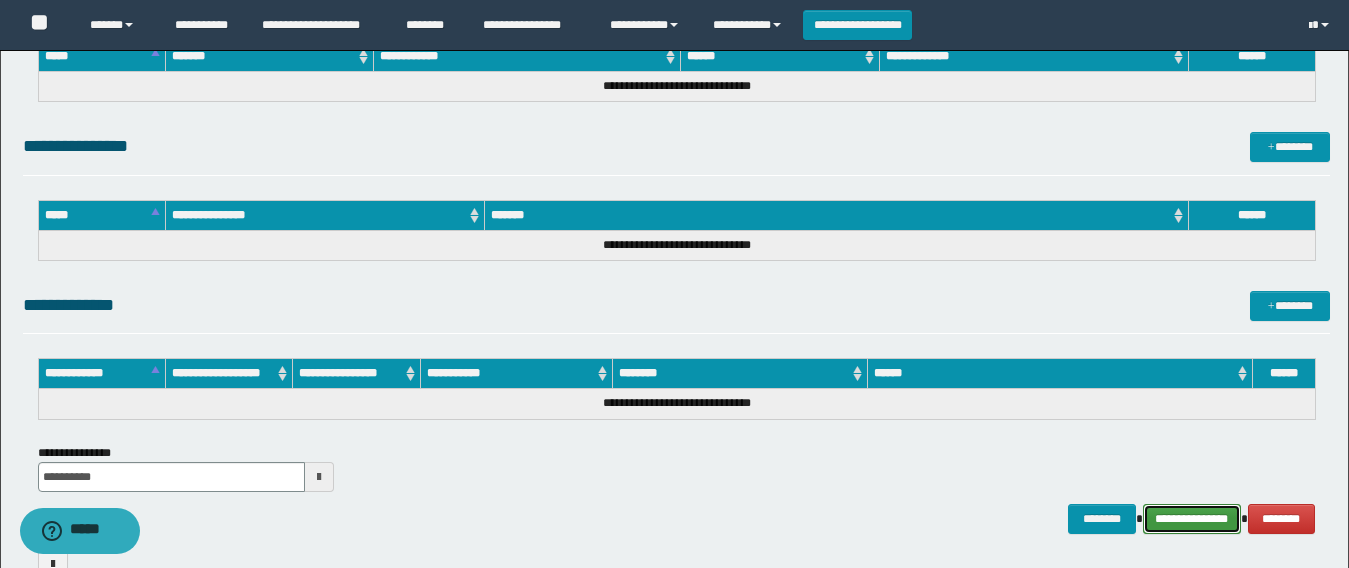 click on "**********" at bounding box center (1192, 519) 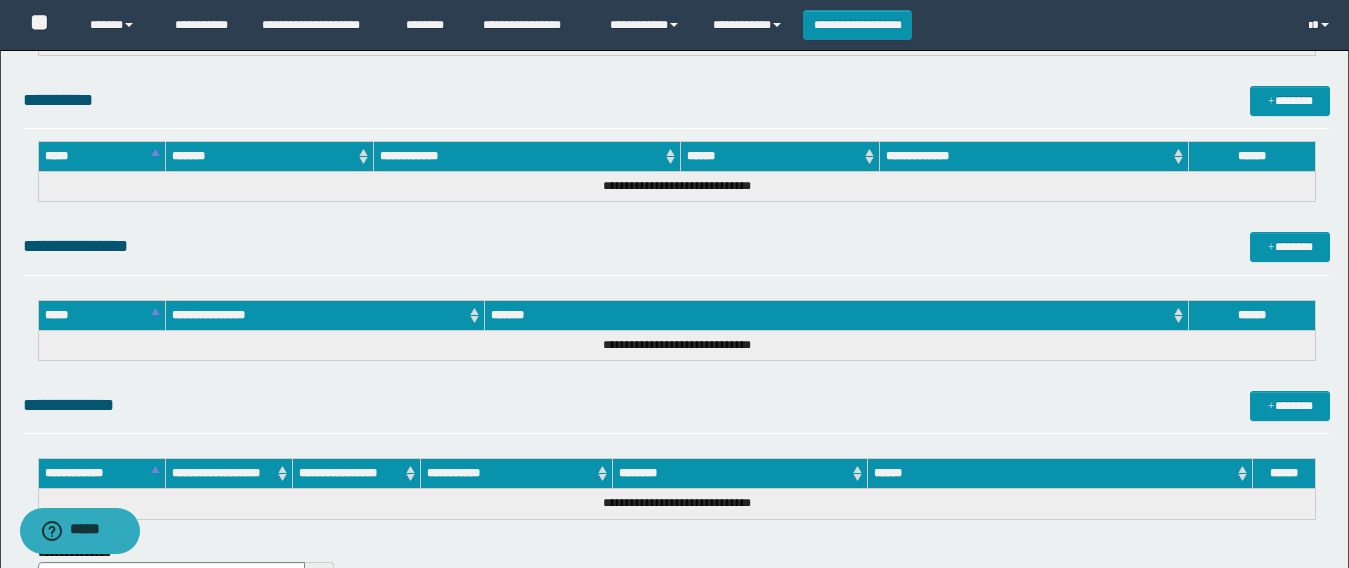 scroll, scrollTop: 1021, scrollLeft: 0, axis: vertical 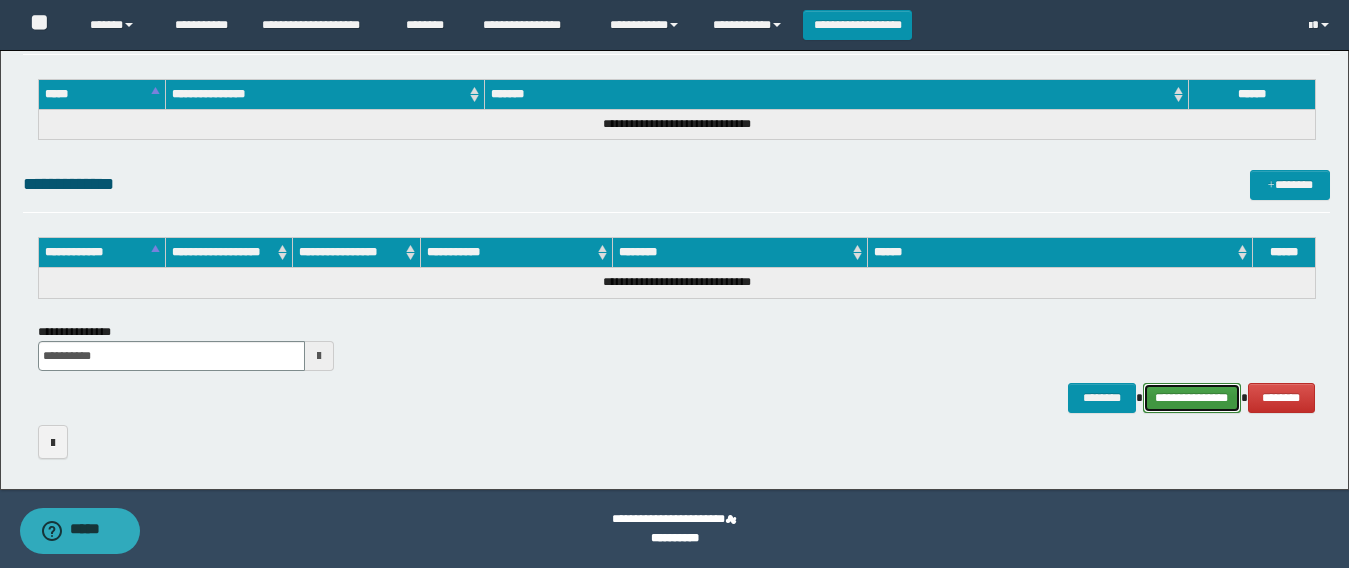 click on "**********" at bounding box center [1192, 398] 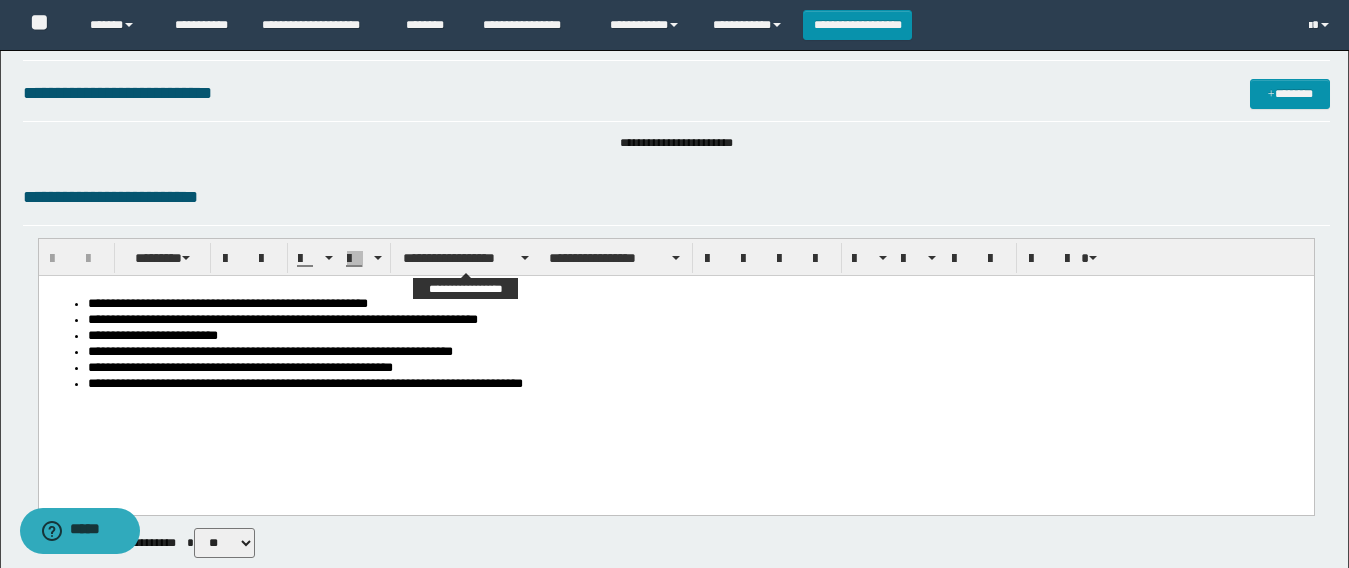 scroll, scrollTop: 0, scrollLeft: 0, axis: both 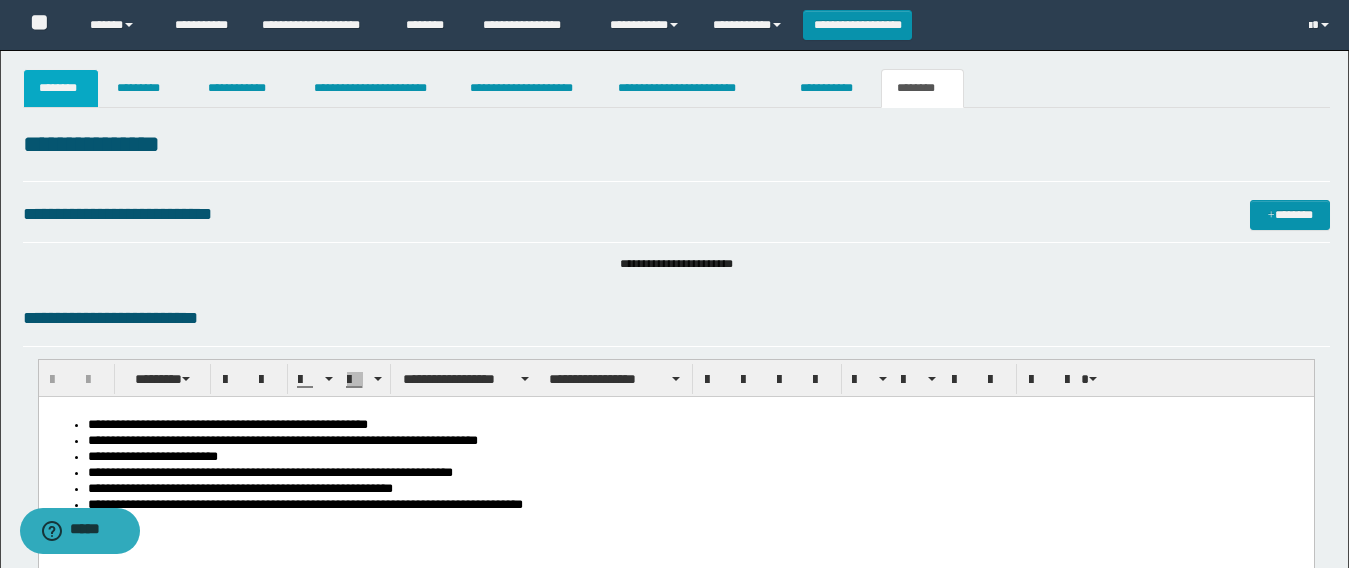 click on "********" at bounding box center [61, 88] 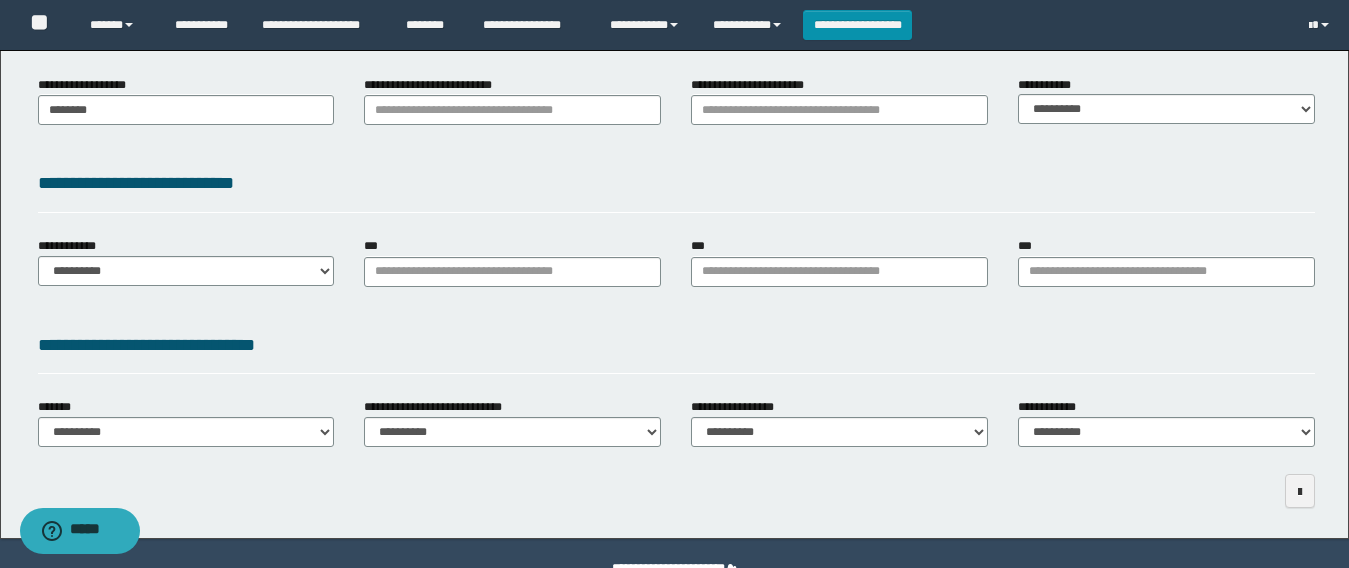scroll, scrollTop: 448, scrollLeft: 0, axis: vertical 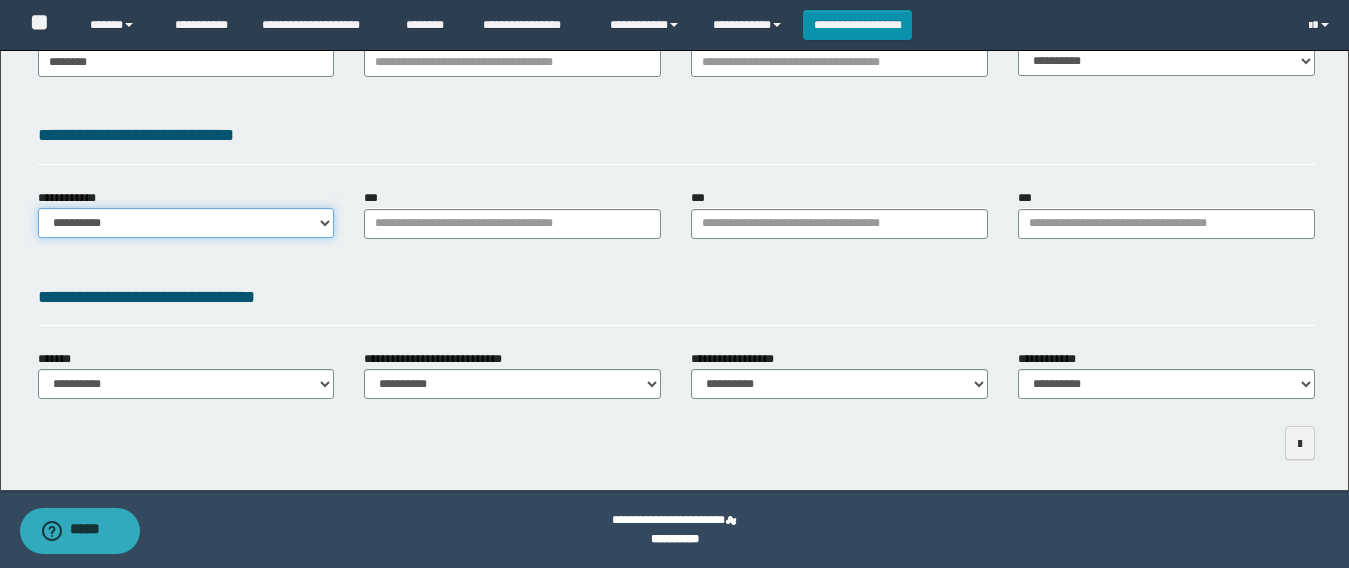 click on "**********" at bounding box center (186, 223) 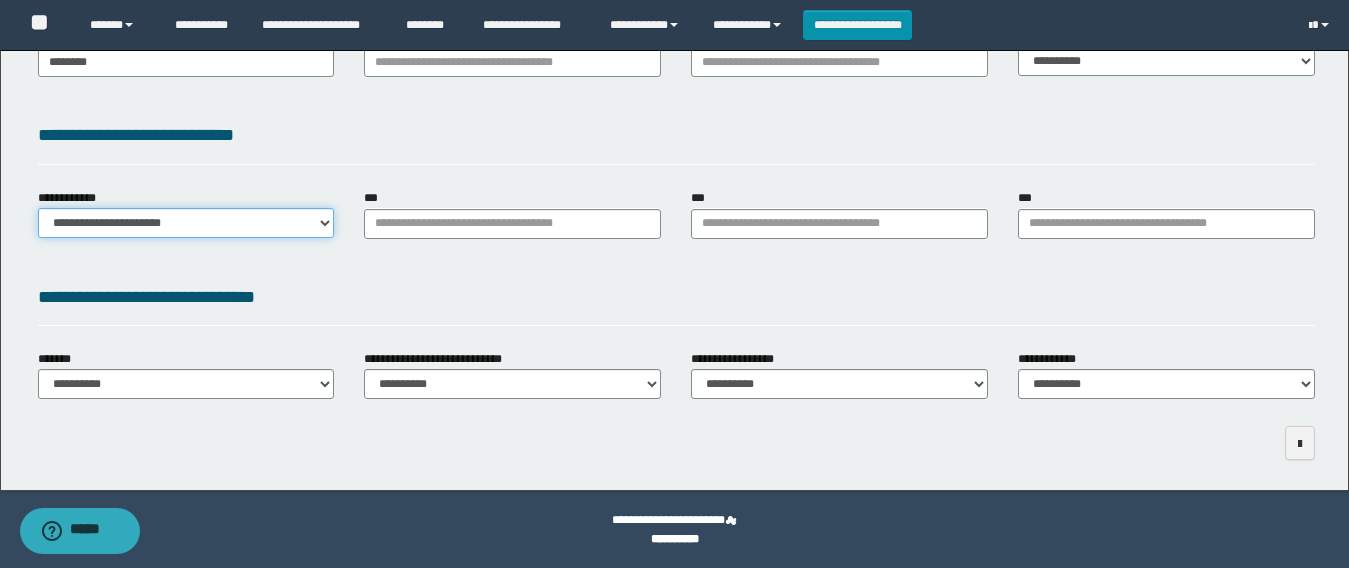 click on "**********" at bounding box center (186, 223) 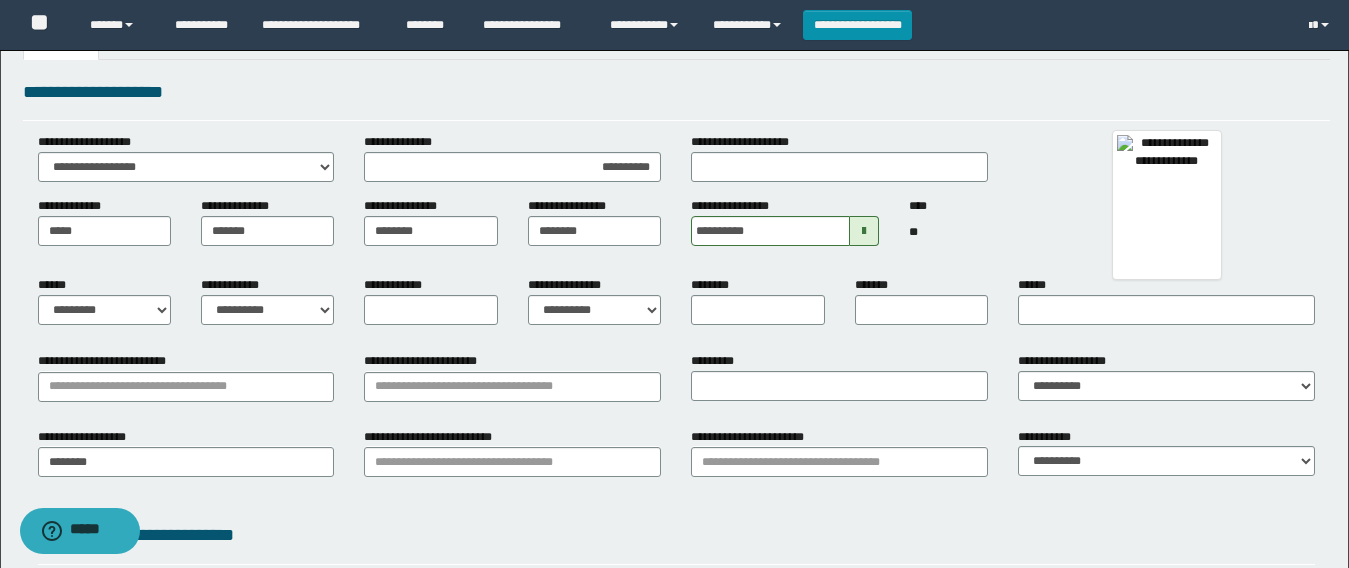 scroll, scrollTop: 0, scrollLeft: 0, axis: both 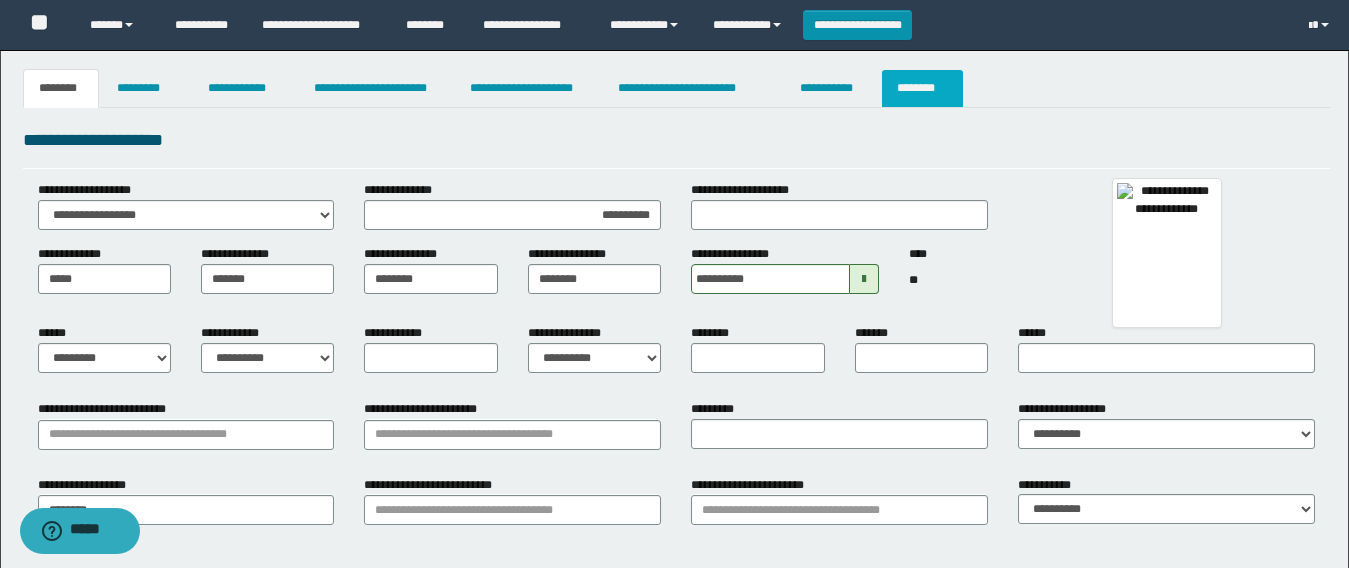 click on "********" at bounding box center (922, 88) 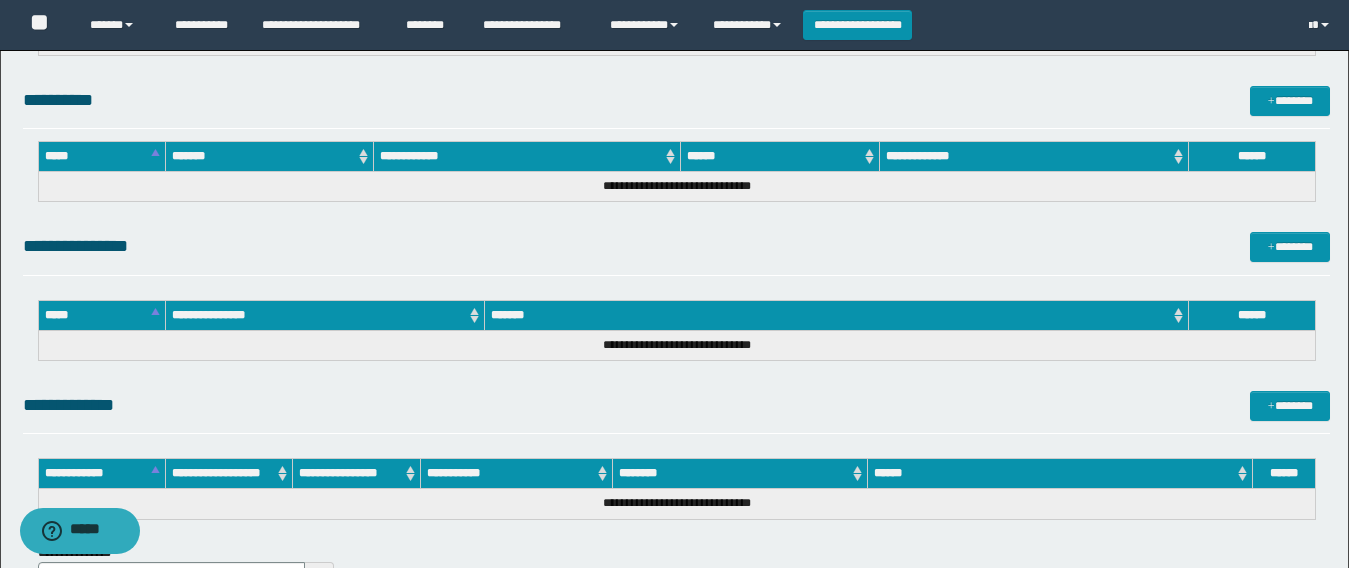 scroll, scrollTop: 1021, scrollLeft: 0, axis: vertical 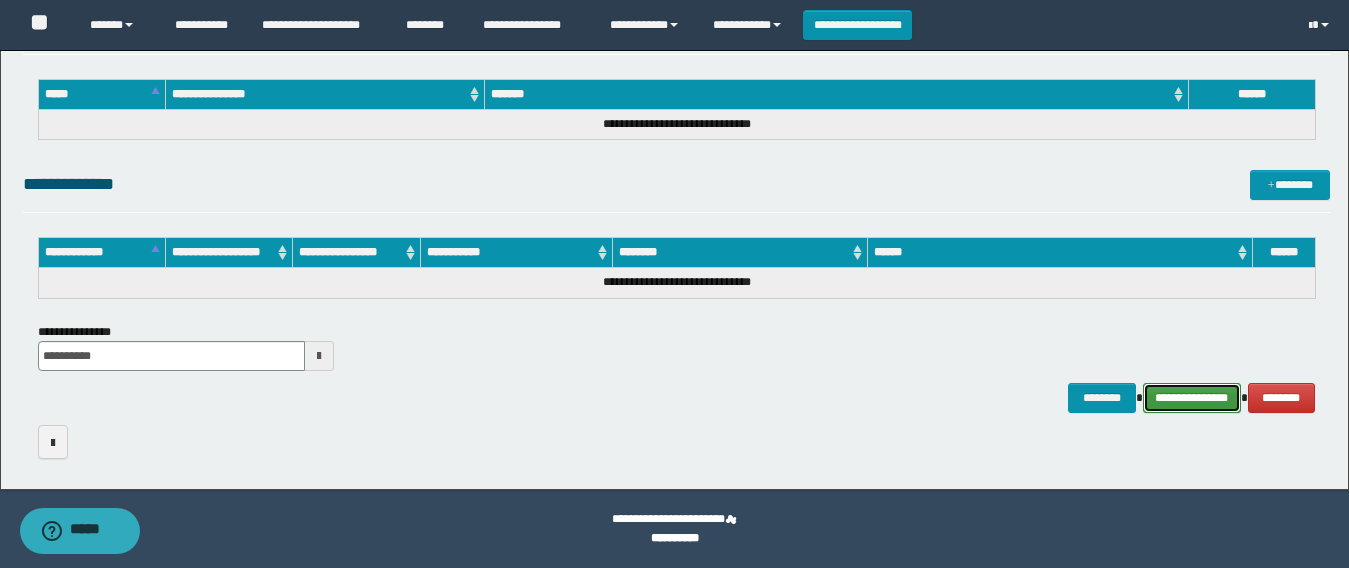 click on "**********" at bounding box center (1192, 398) 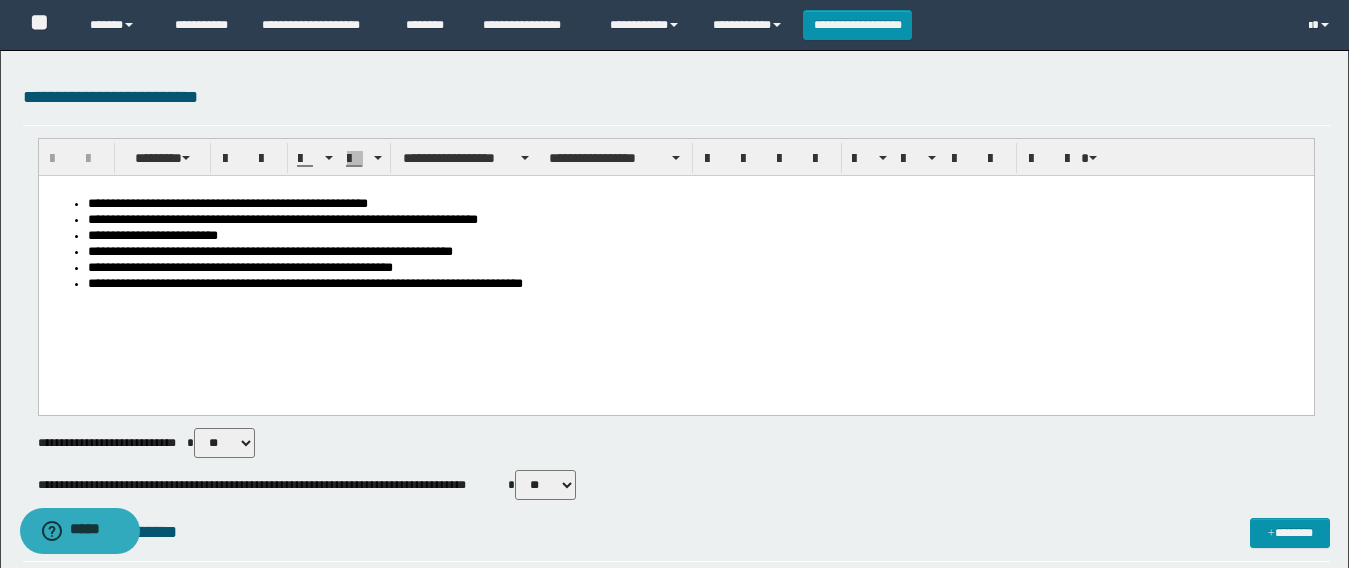 scroll, scrollTop: 0, scrollLeft: 0, axis: both 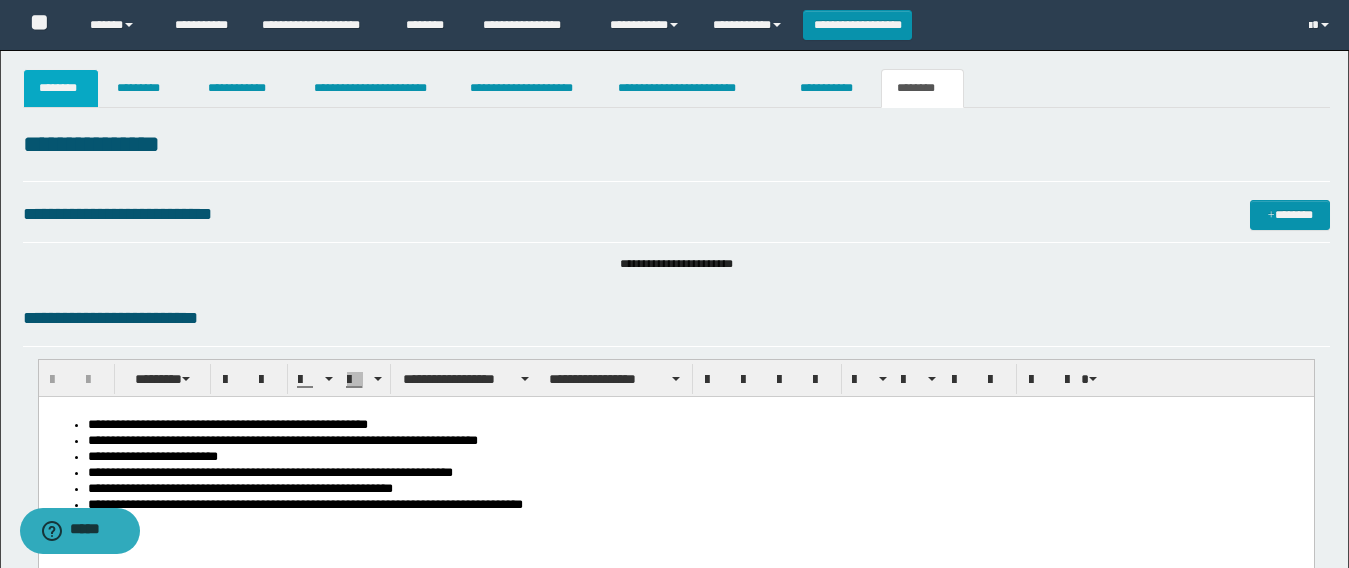 click on "********" at bounding box center [61, 88] 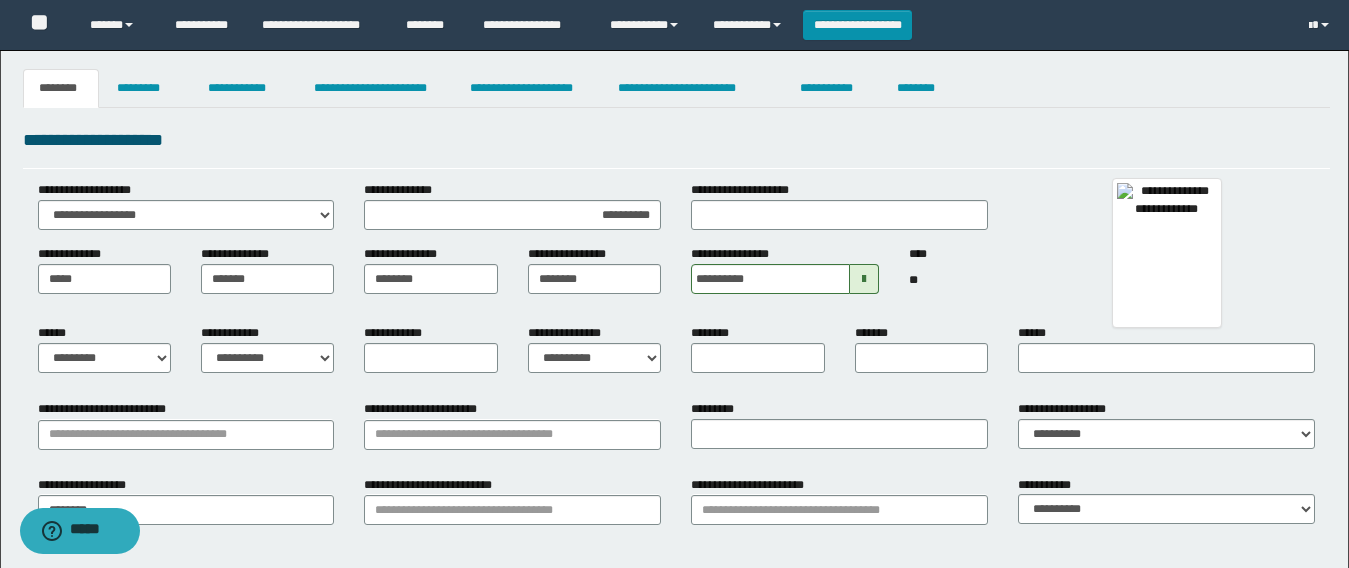 scroll, scrollTop: 300, scrollLeft: 0, axis: vertical 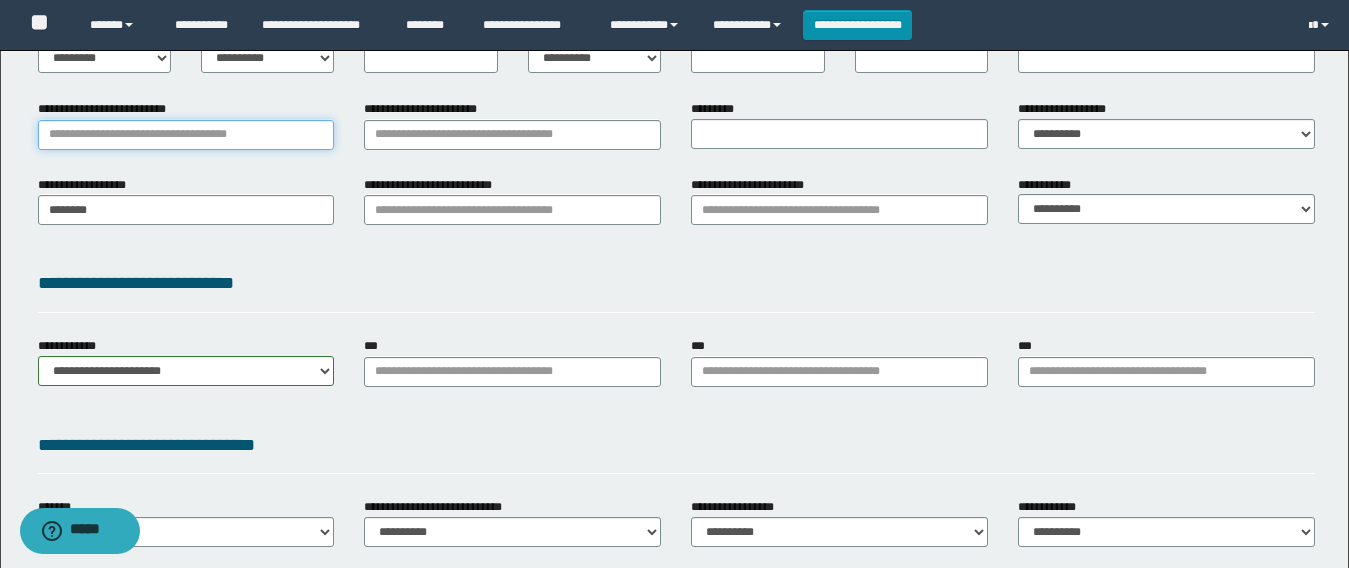 click on "**********" at bounding box center [186, 135] 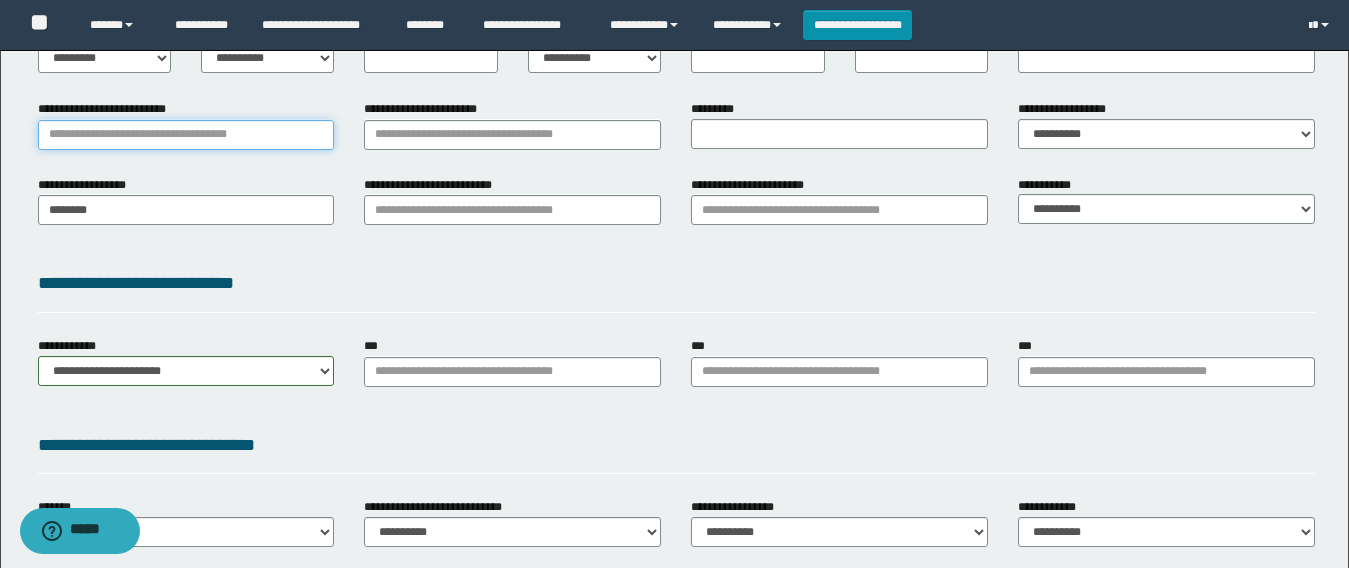 scroll, scrollTop: 100, scrollLeft: 0, axis: vertical 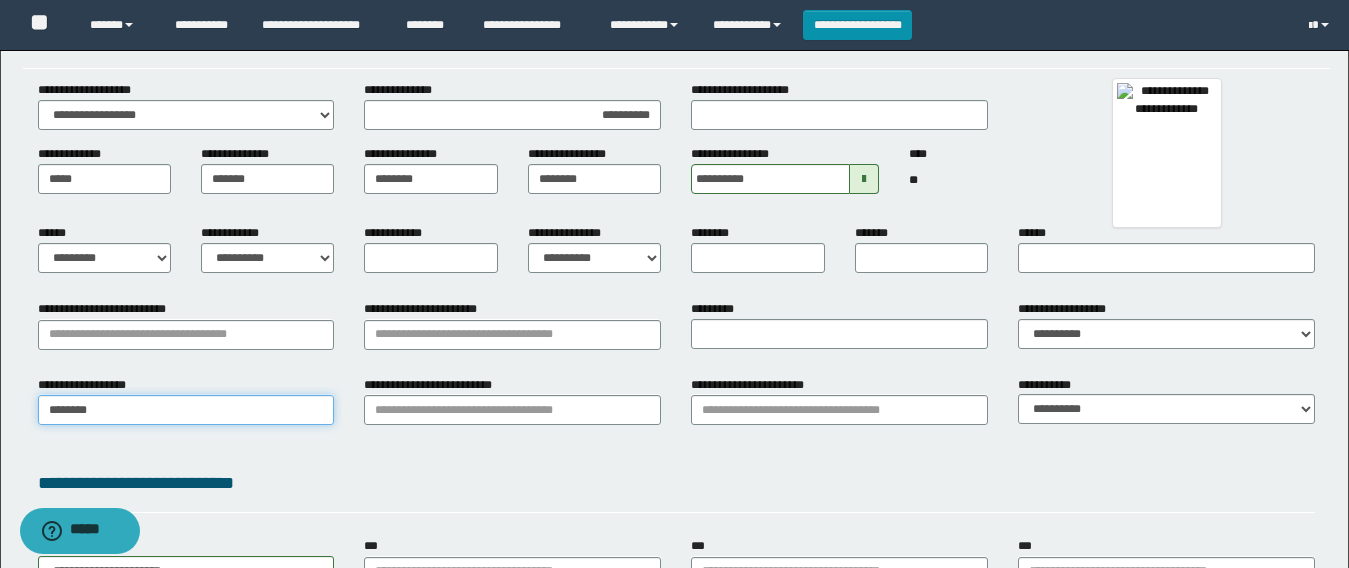 type on "********" 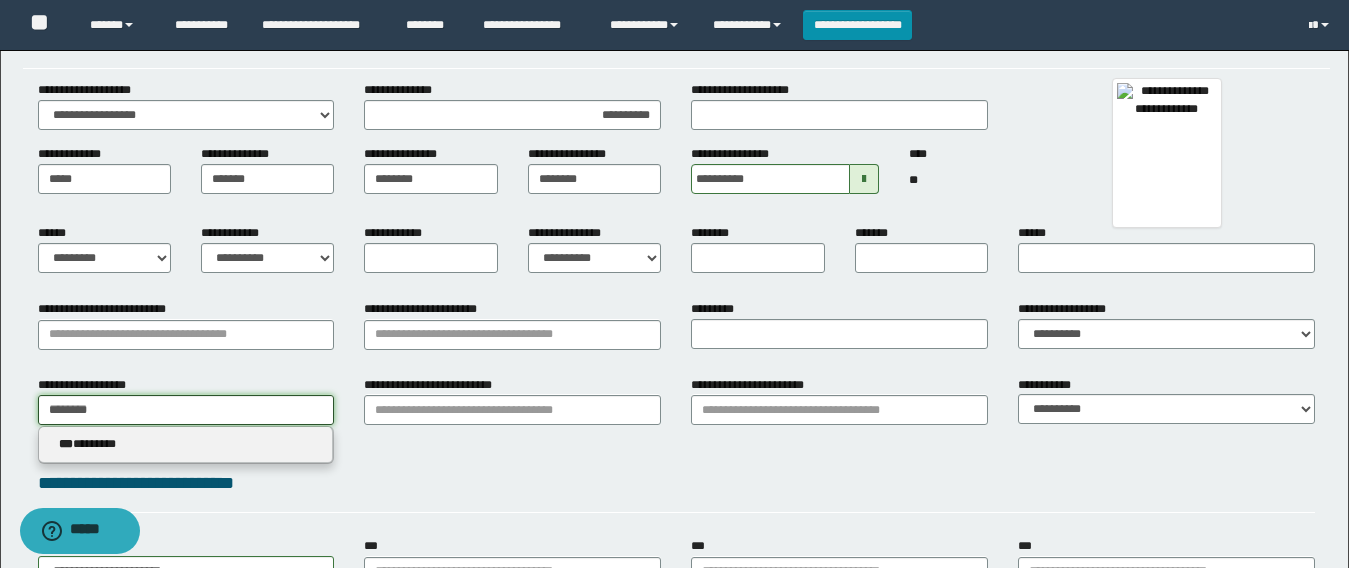 click on "********" at bounding box center (186, 410) 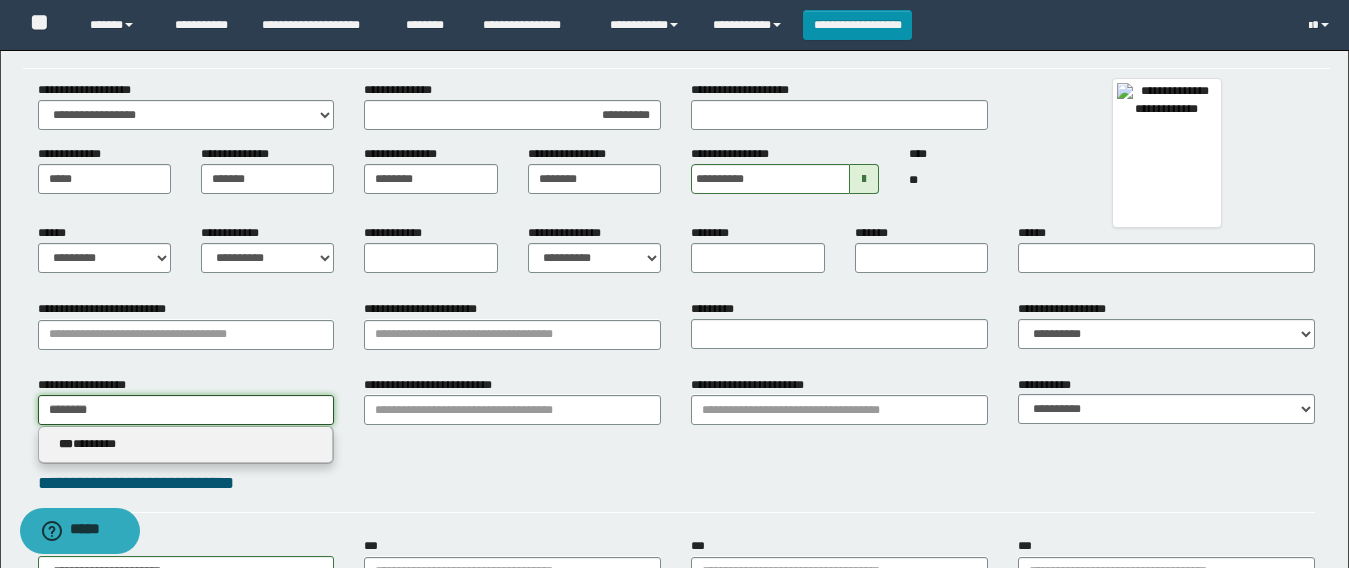 drag, startPoint x: 167, startPoint y: 412, endPoint x: 0, endPoint y: 393, distance: 168.07736 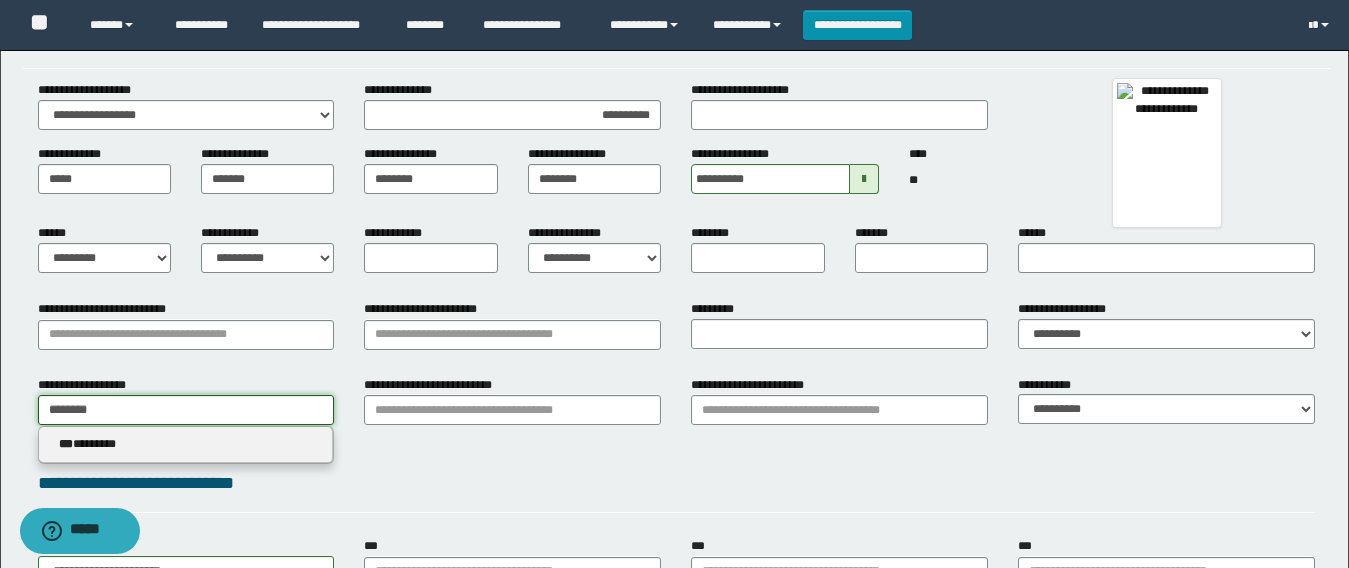 click on "**********" at bounding box center (674, 394) 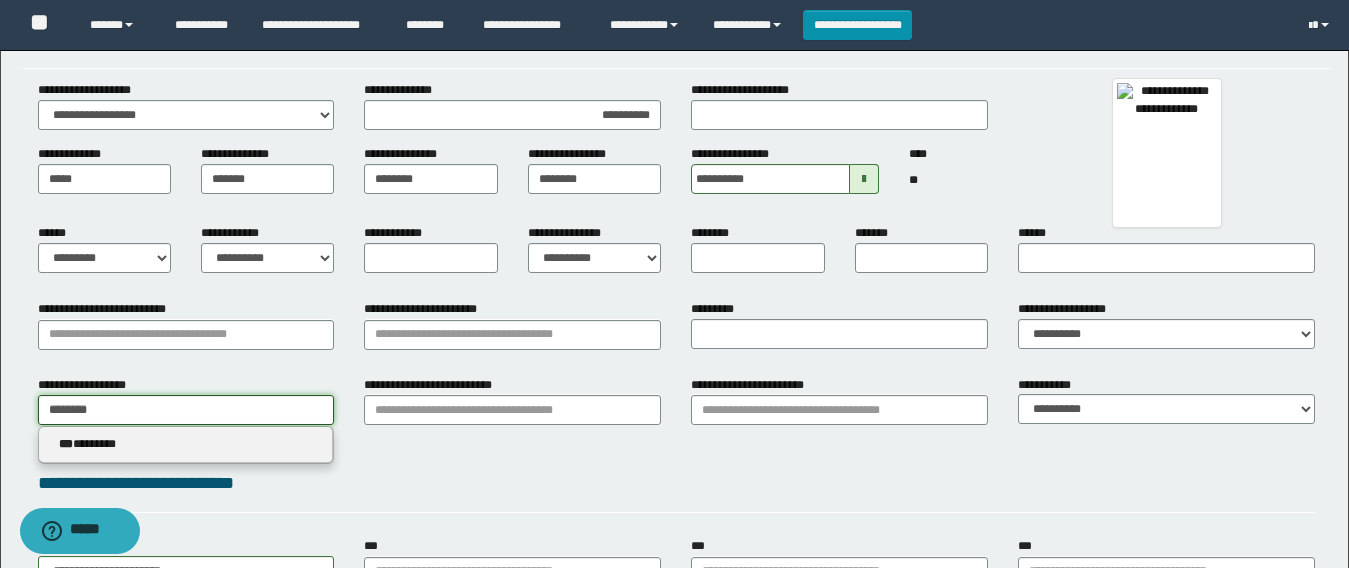type on "*" 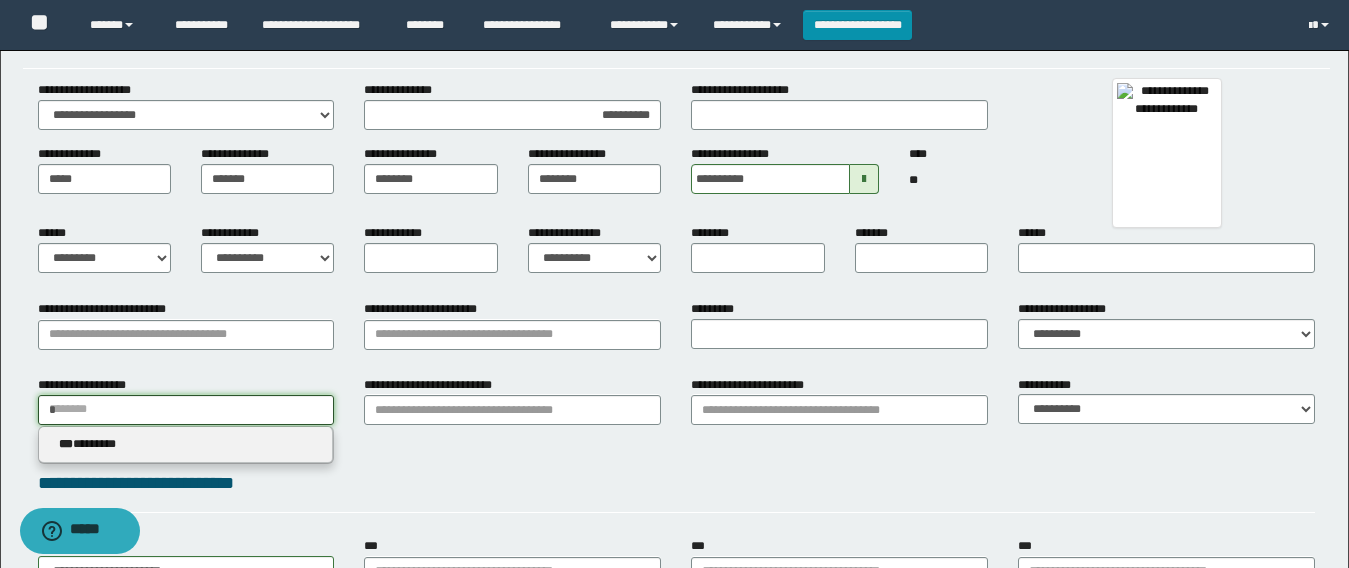 type 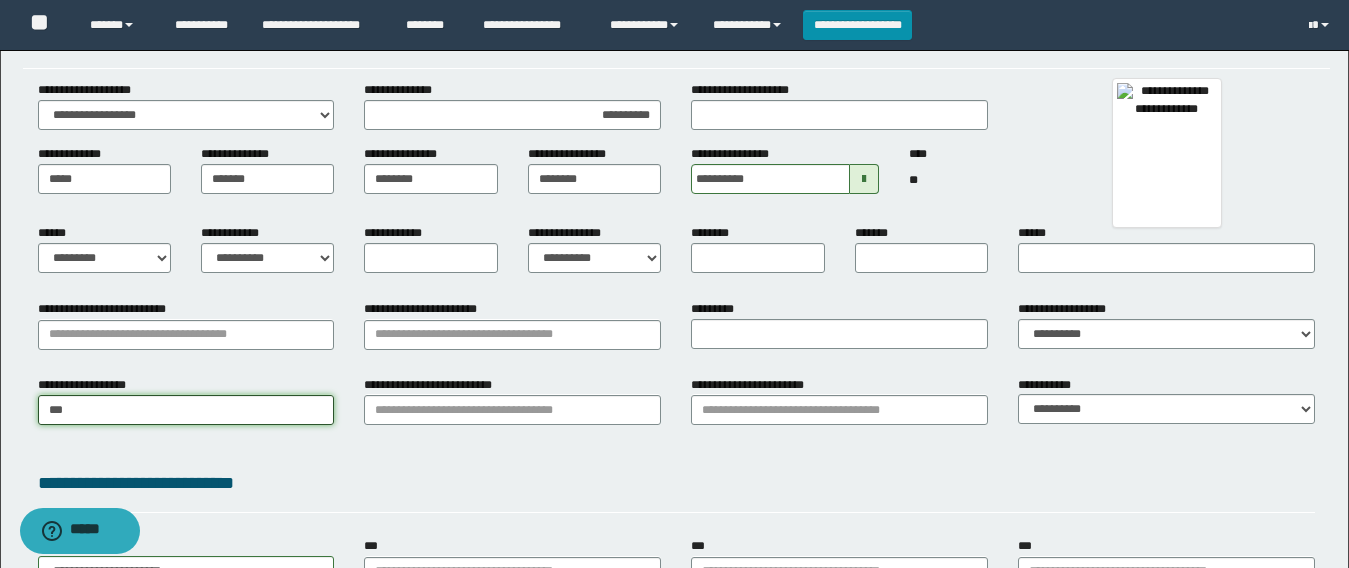 type on "****" 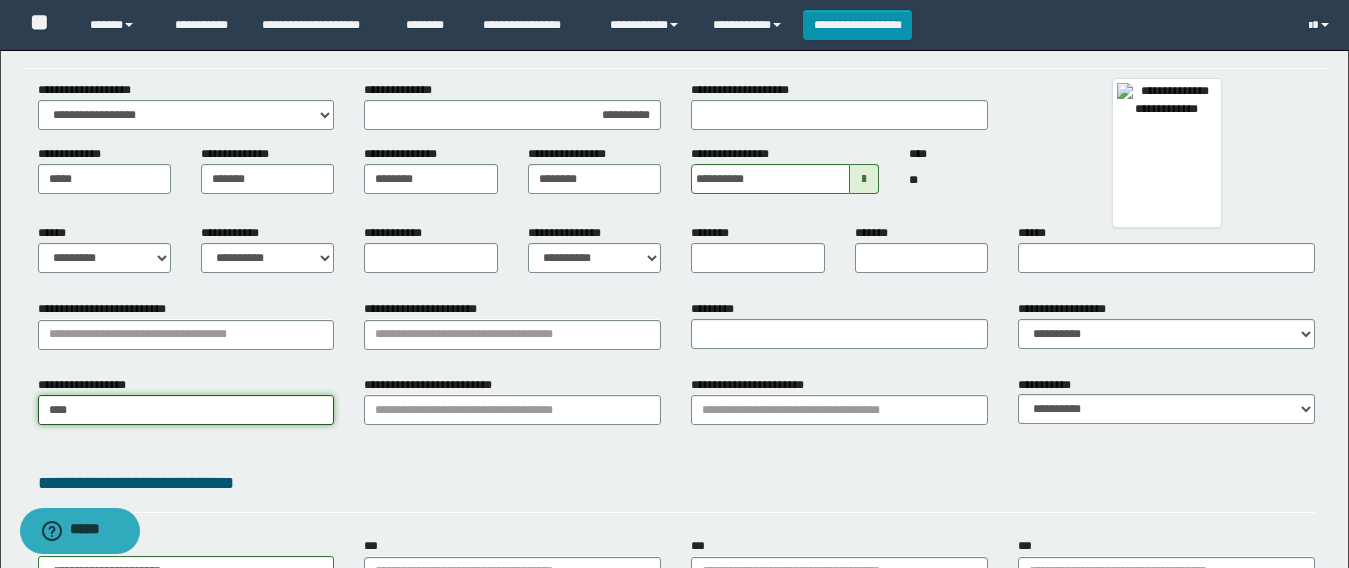 type on "*********" 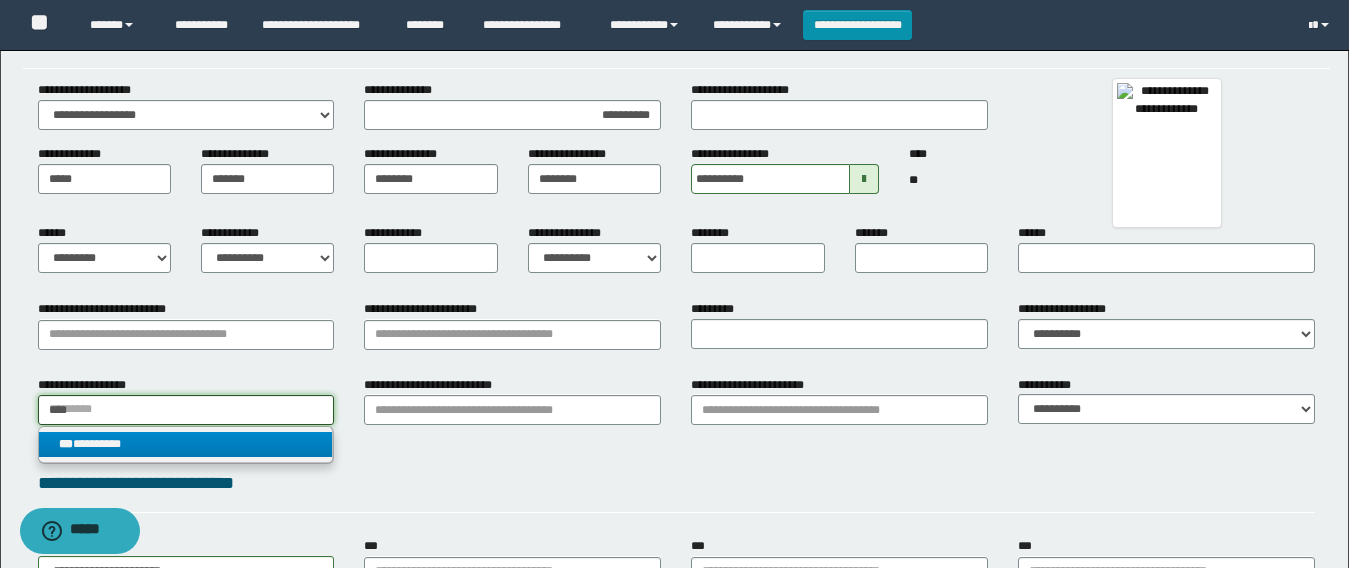 type on "****" 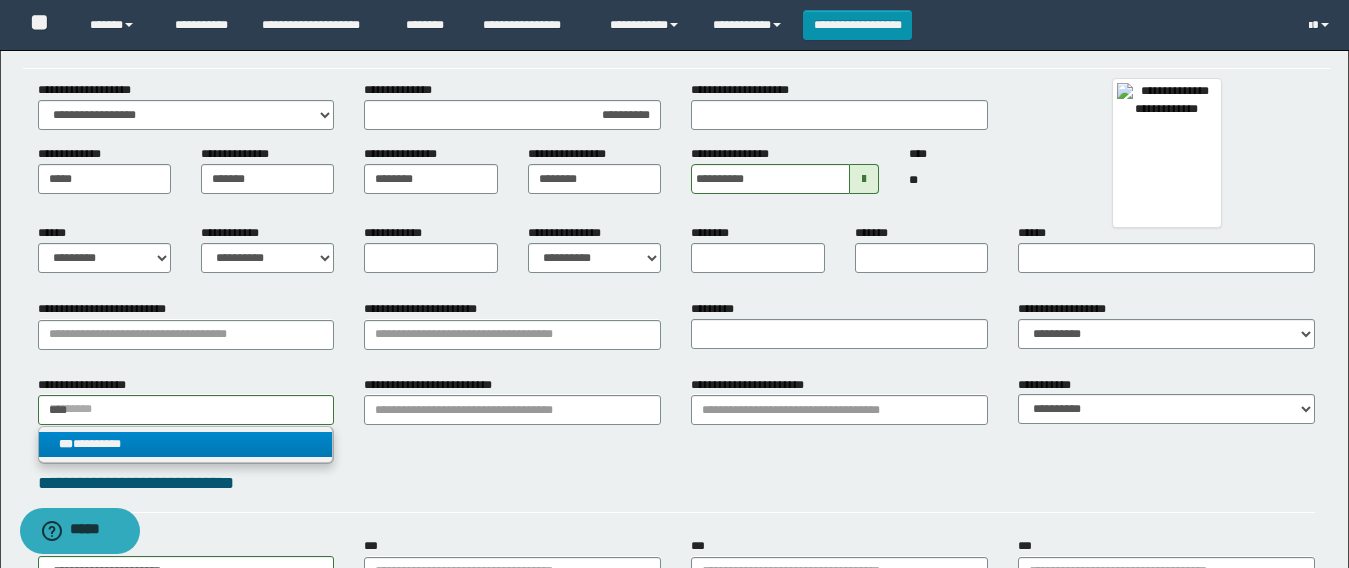 click on "*** *********" at bounding box center [186, 444] 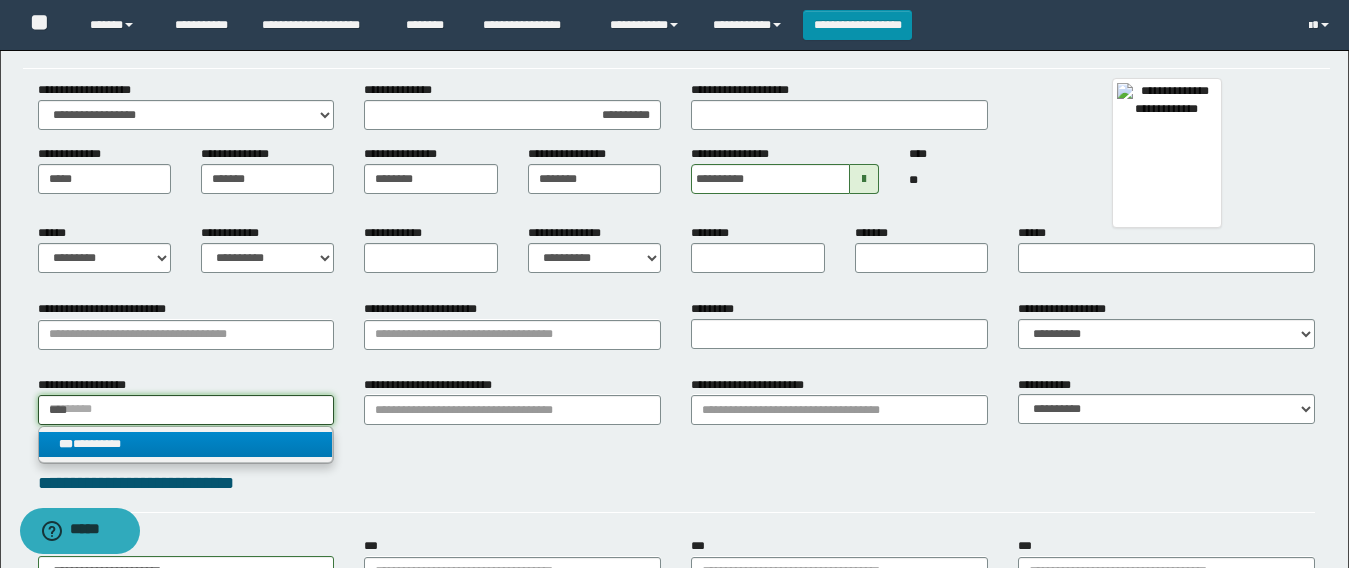 type 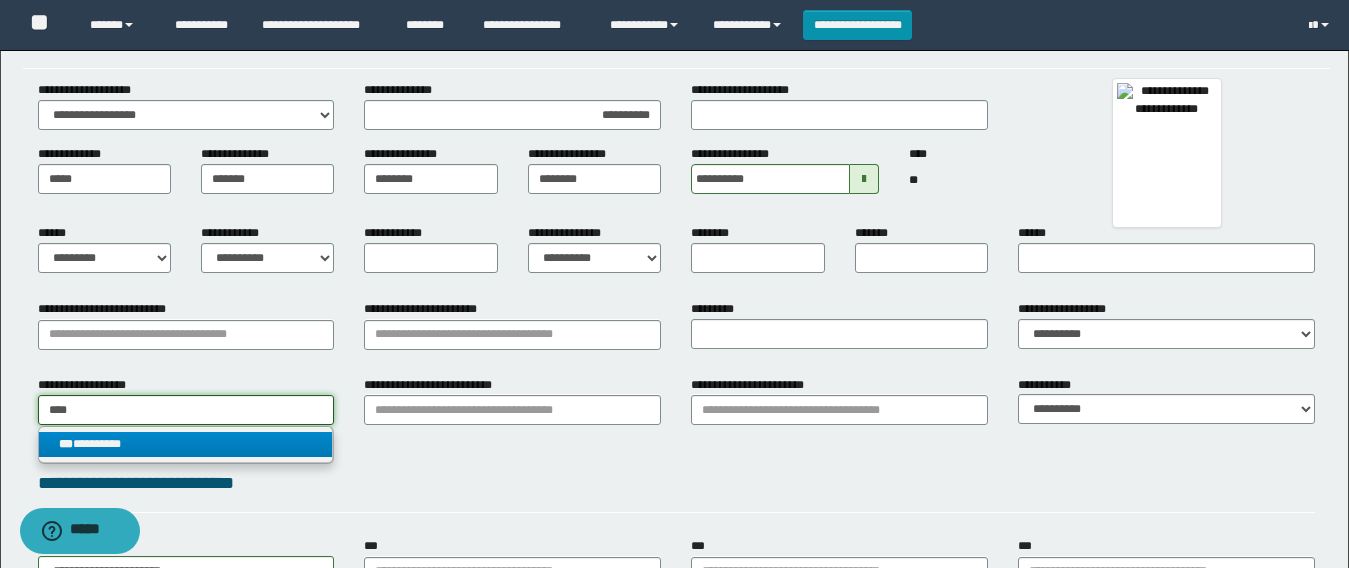 type on "*********" 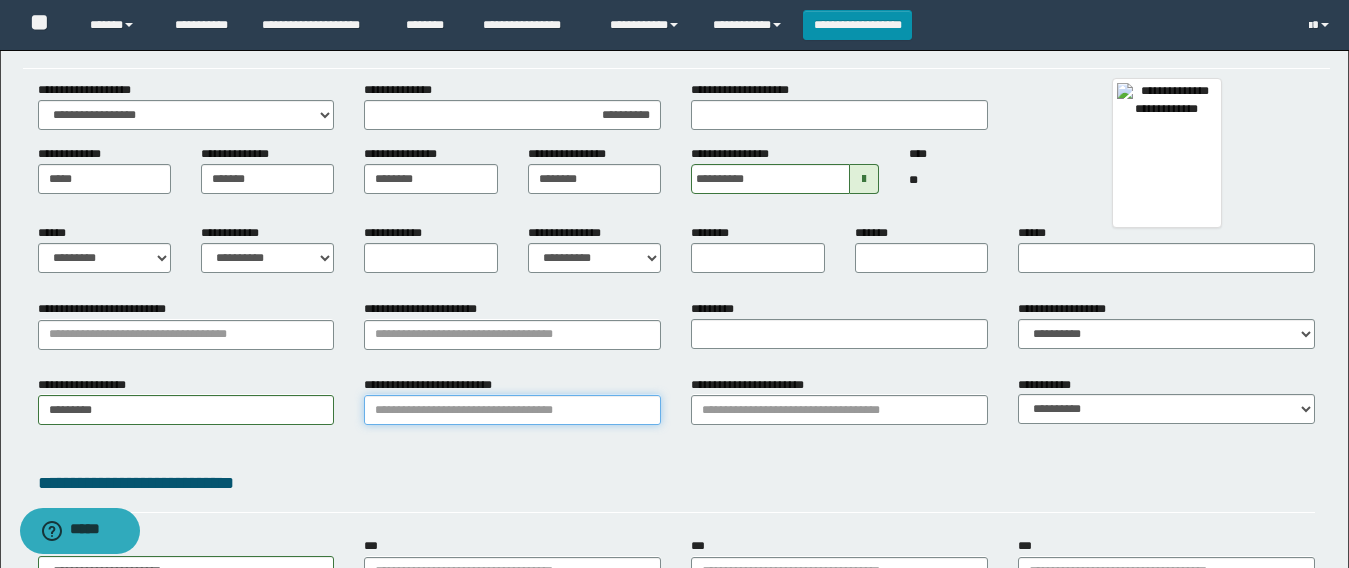 click on "**********" at bounding box center [512, 410] 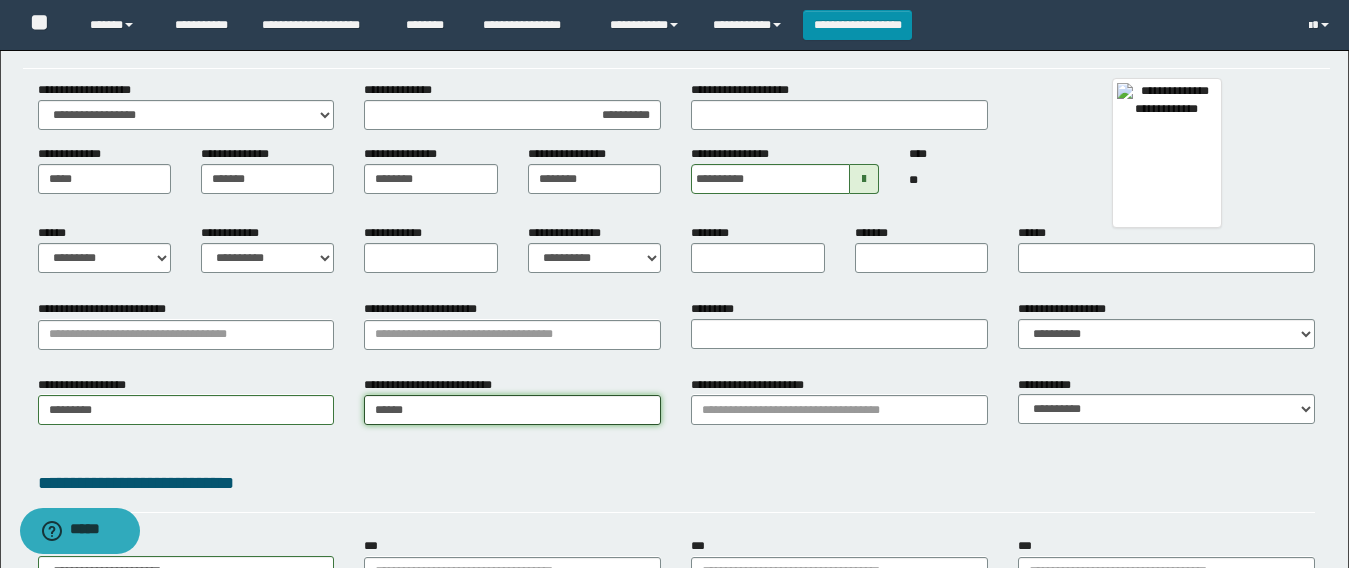 click on "******" at bounding box center [512, 410] 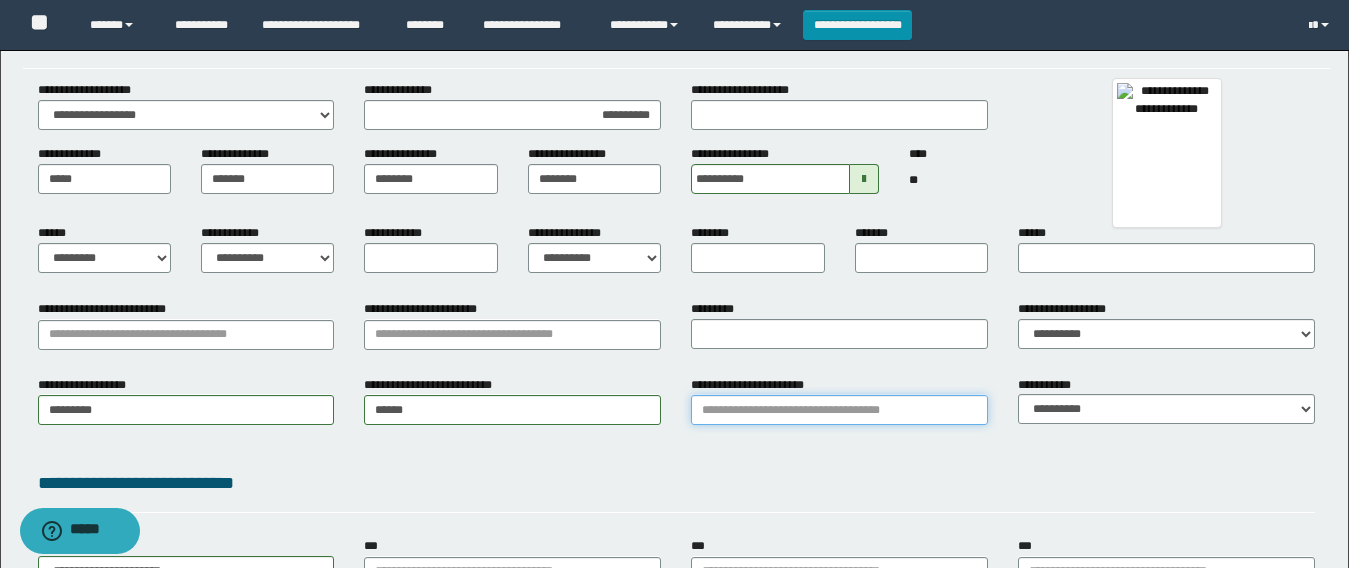 click on "**********" at bounding box center [839, 410] 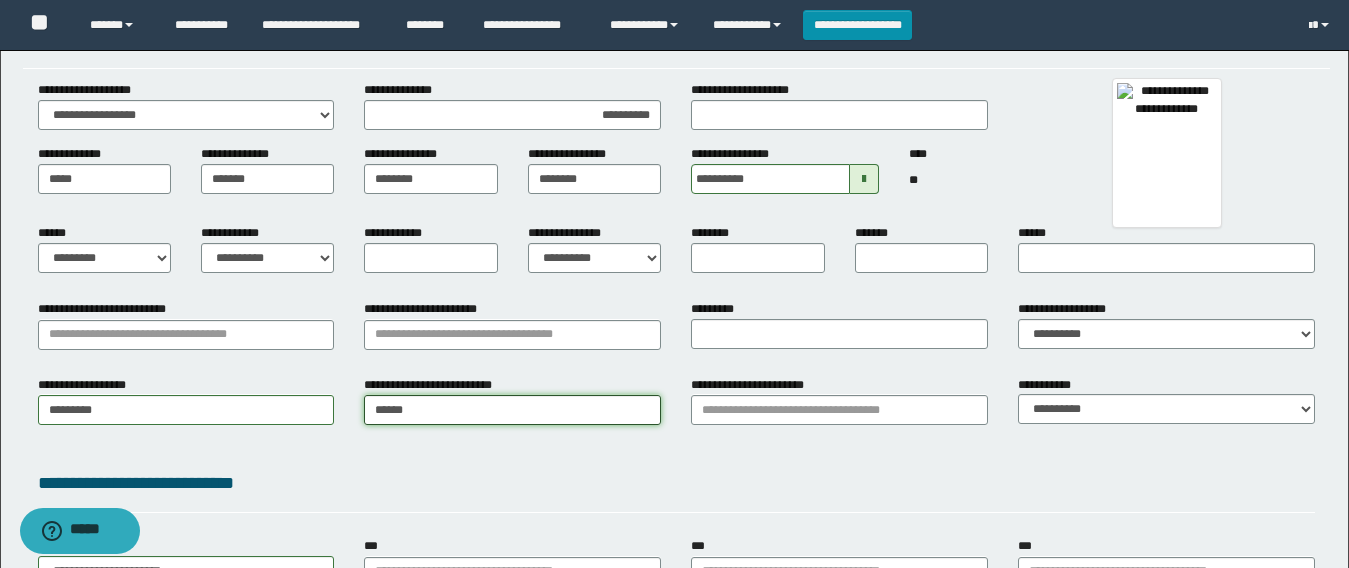 click on "******" at bounding box center [512, 410] 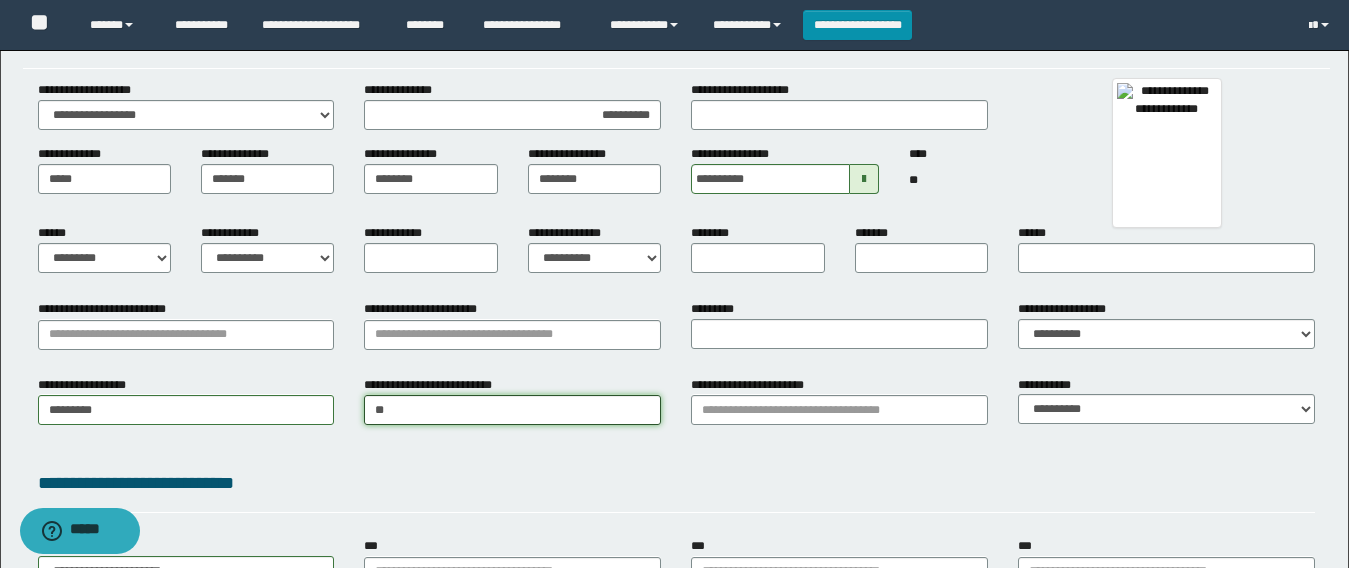 type on "*" 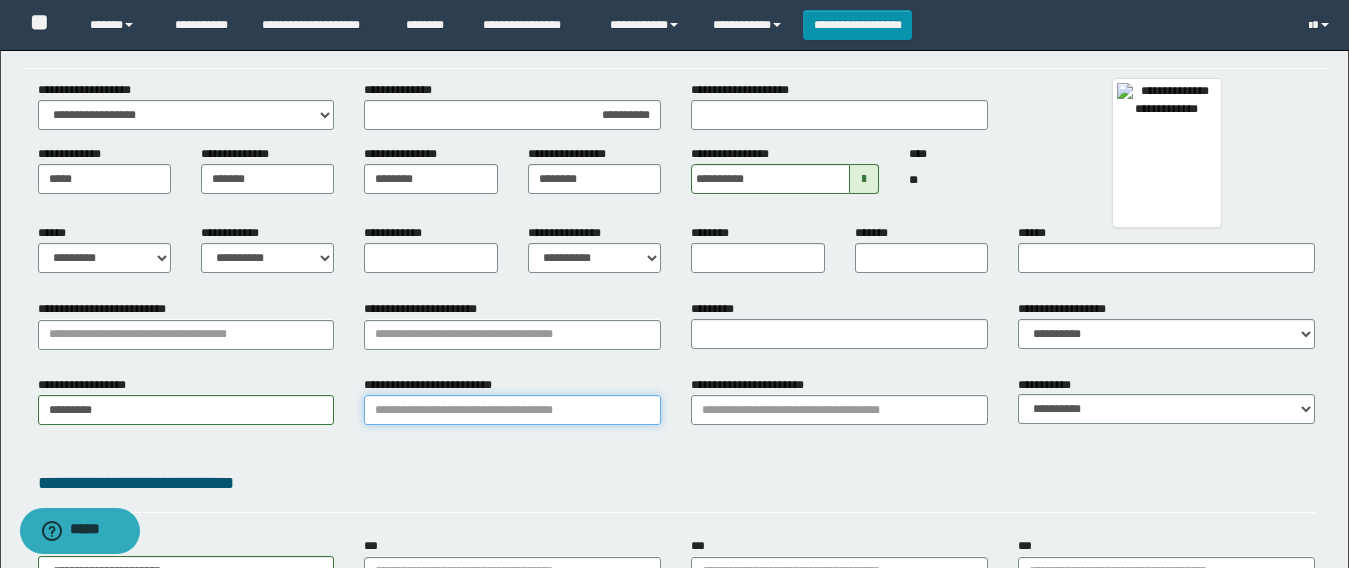 drag, startPoint x: 529, startPoint y: 413, endPoint x: 355, endPoint y: 403, distance: 174.28712 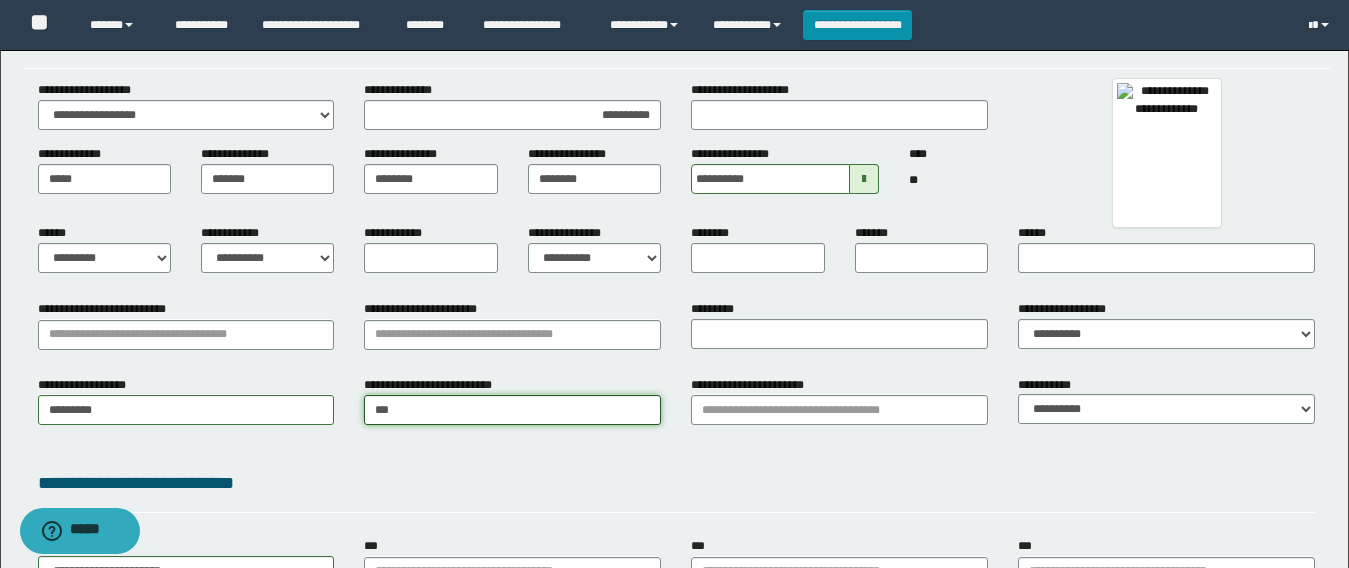 type on "****" 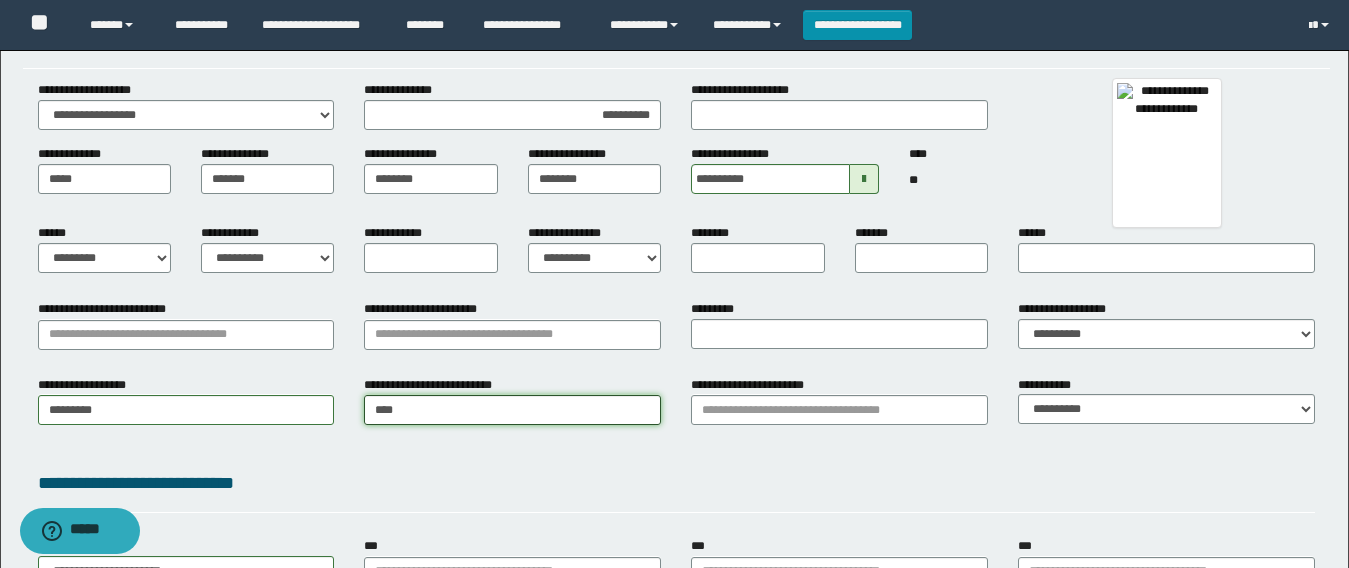 type on "****" 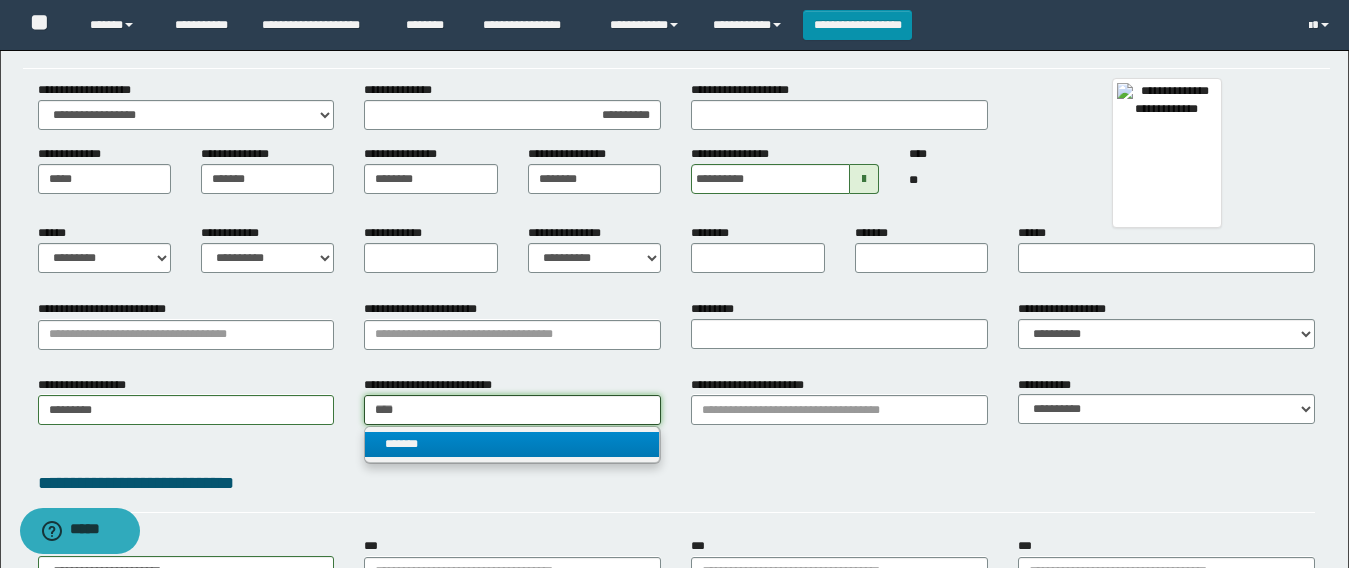 type on "****" 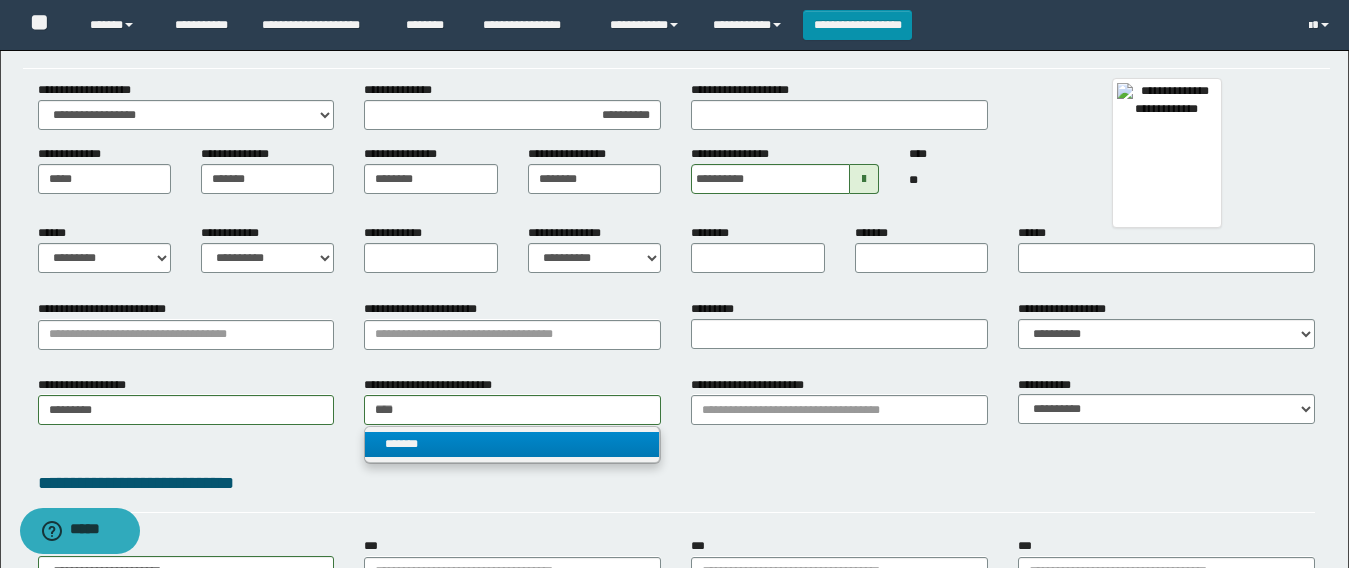 drag, startPoint x: 422, startPoint y: 436, endPoint x: 506, endPoint y: 437, distance: 84.00595 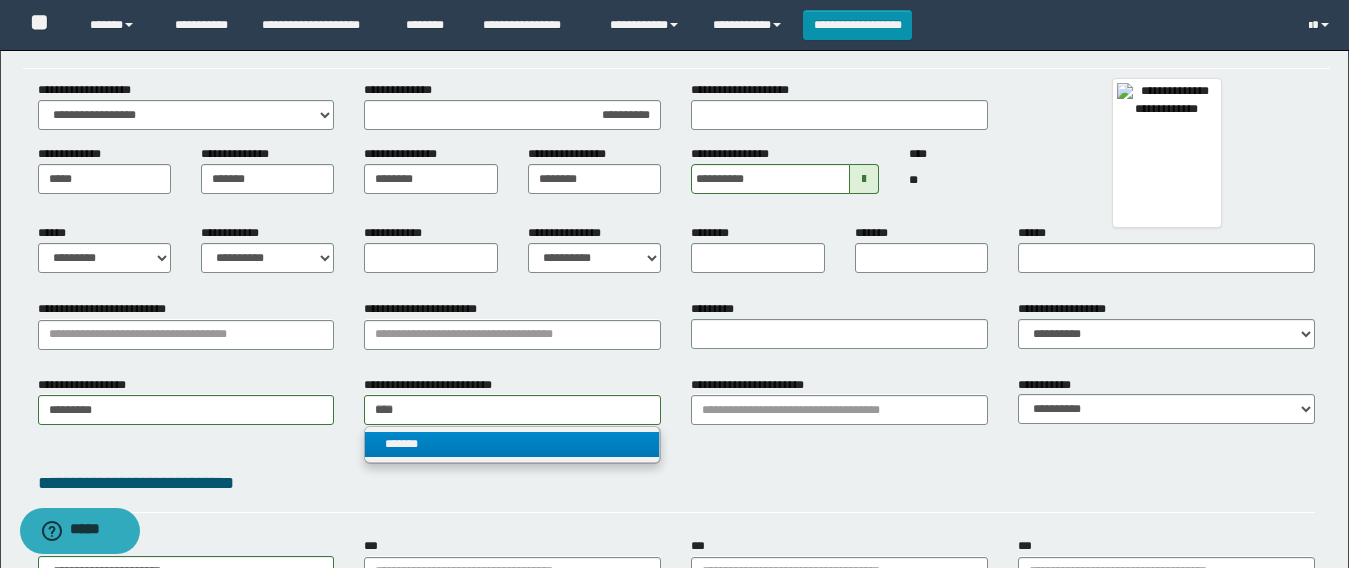 click on "*******" at bounding box center [512, 444] 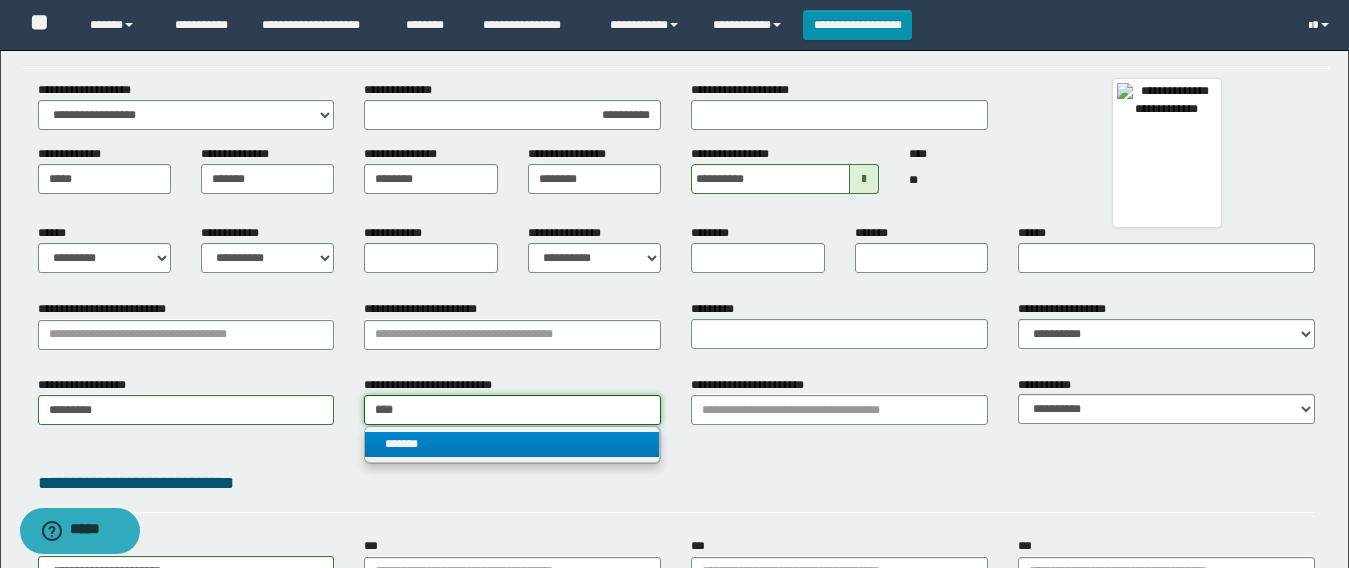 type 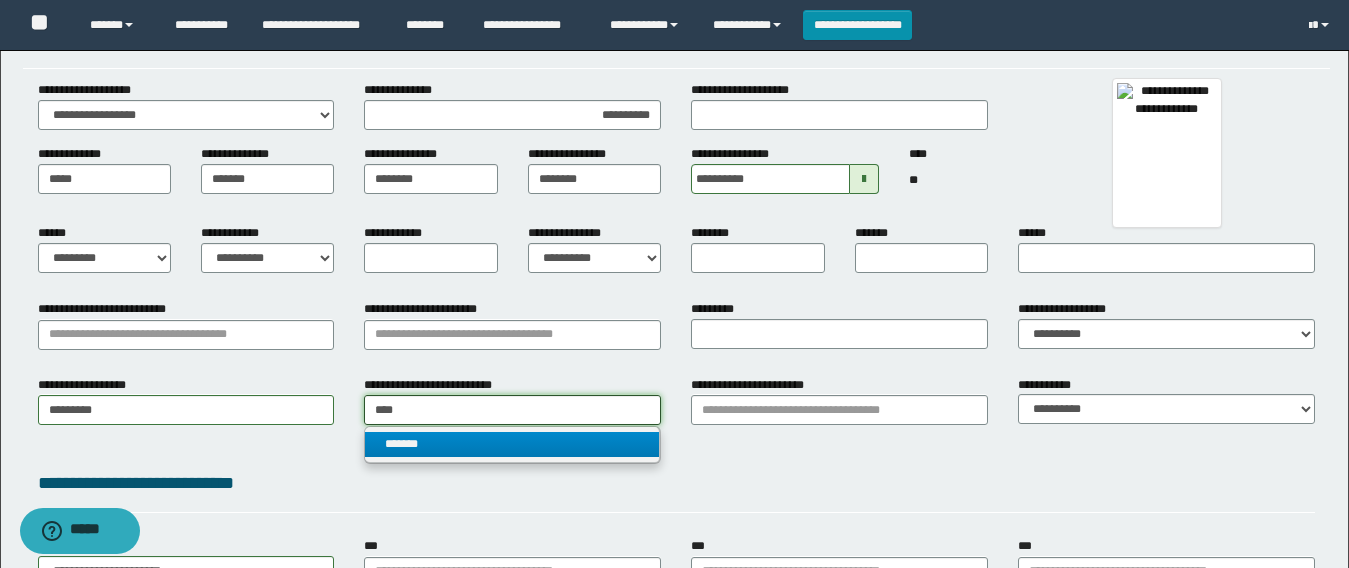 type on "*******" 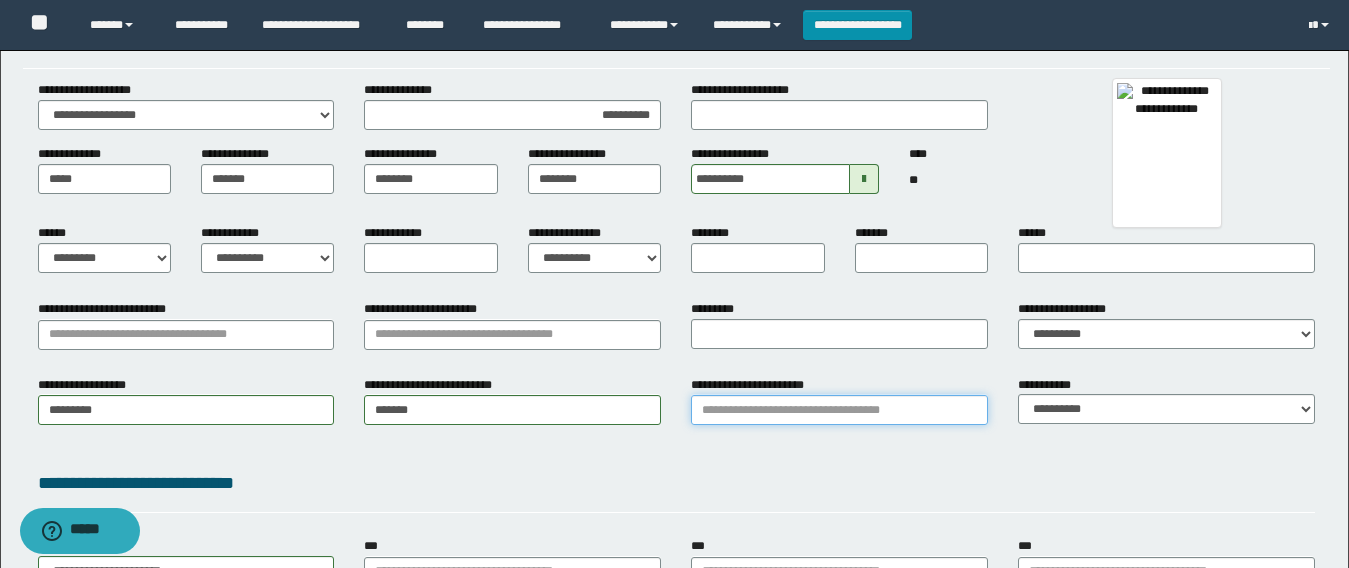 click on "**********" at bounding box center (839, 410) 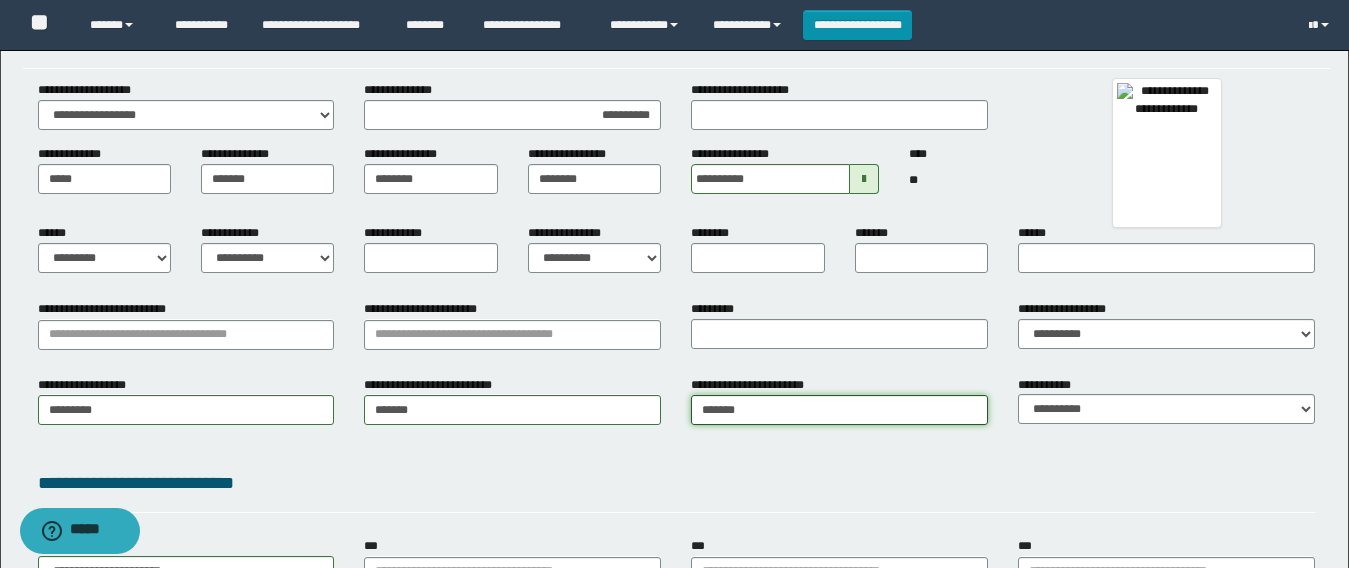 type on "********" 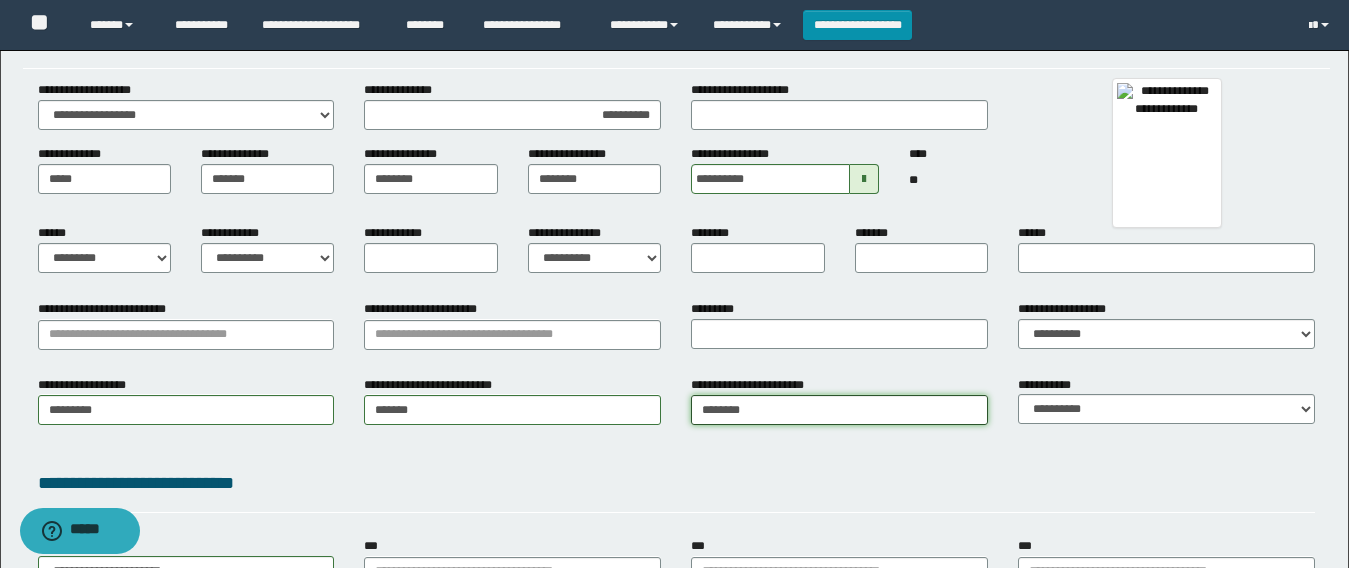 type on "**********" 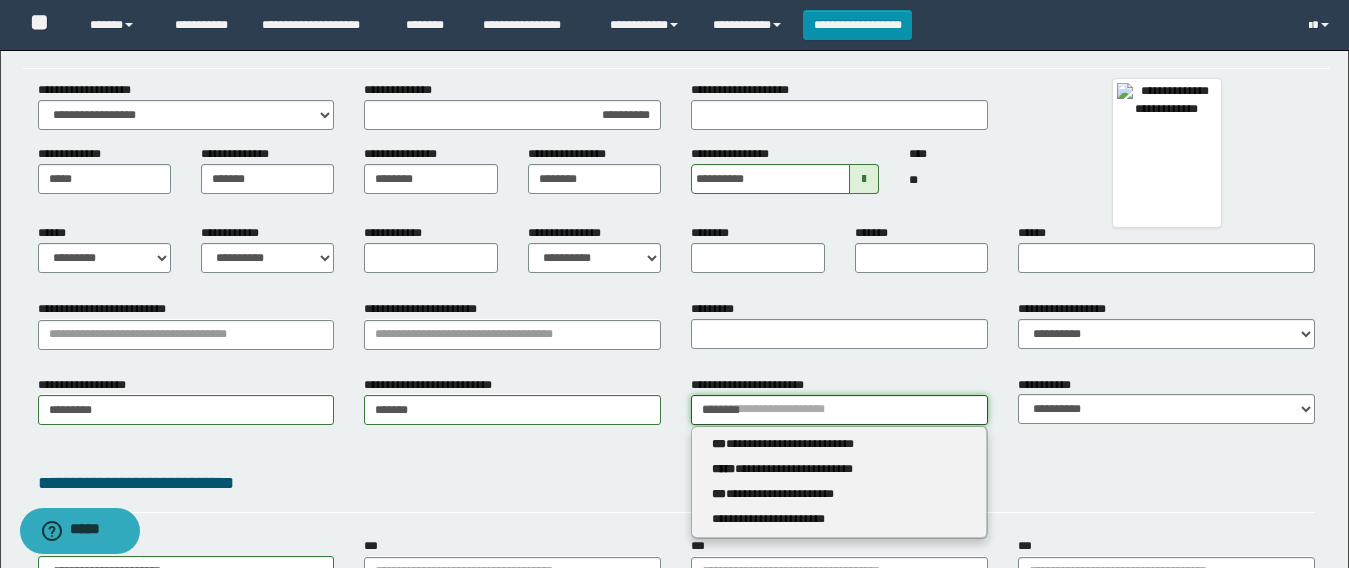 click on "********" at bounding box center (839, 410) 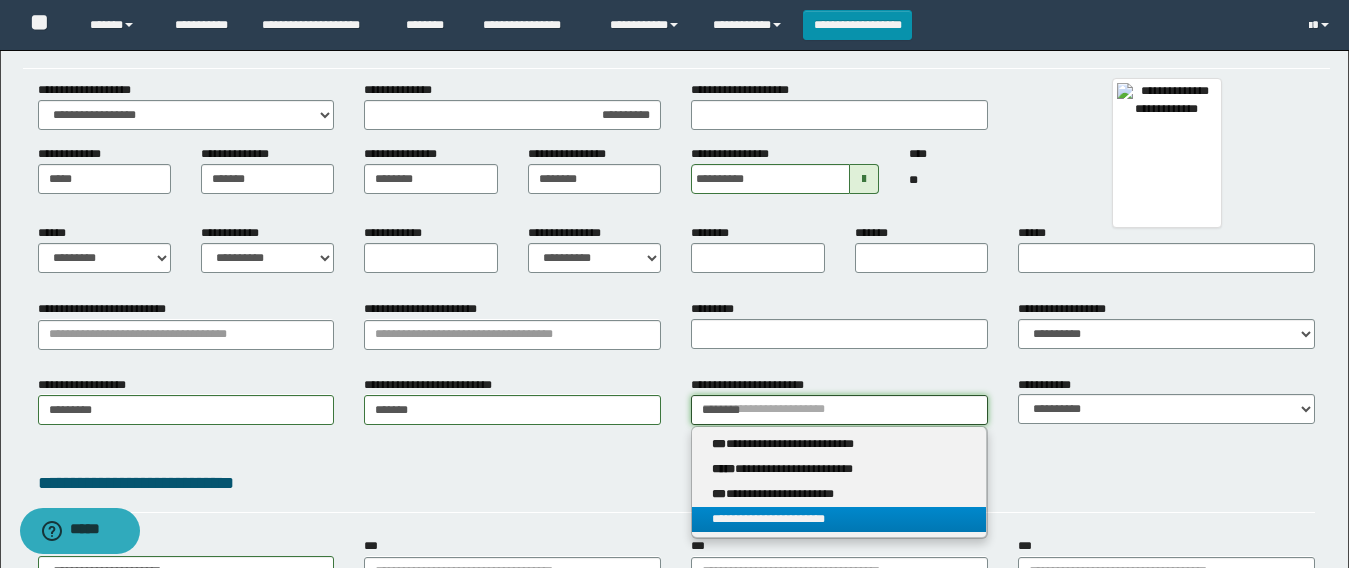 type on "********" 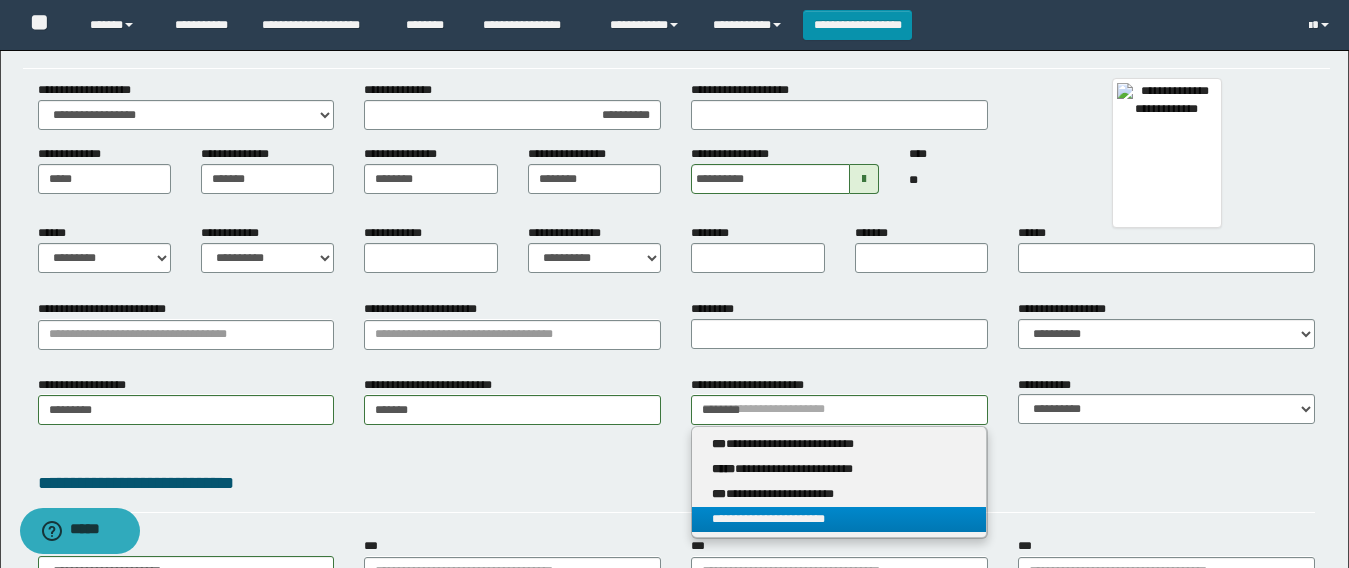click on "**********" at bounding box center [839, 519] 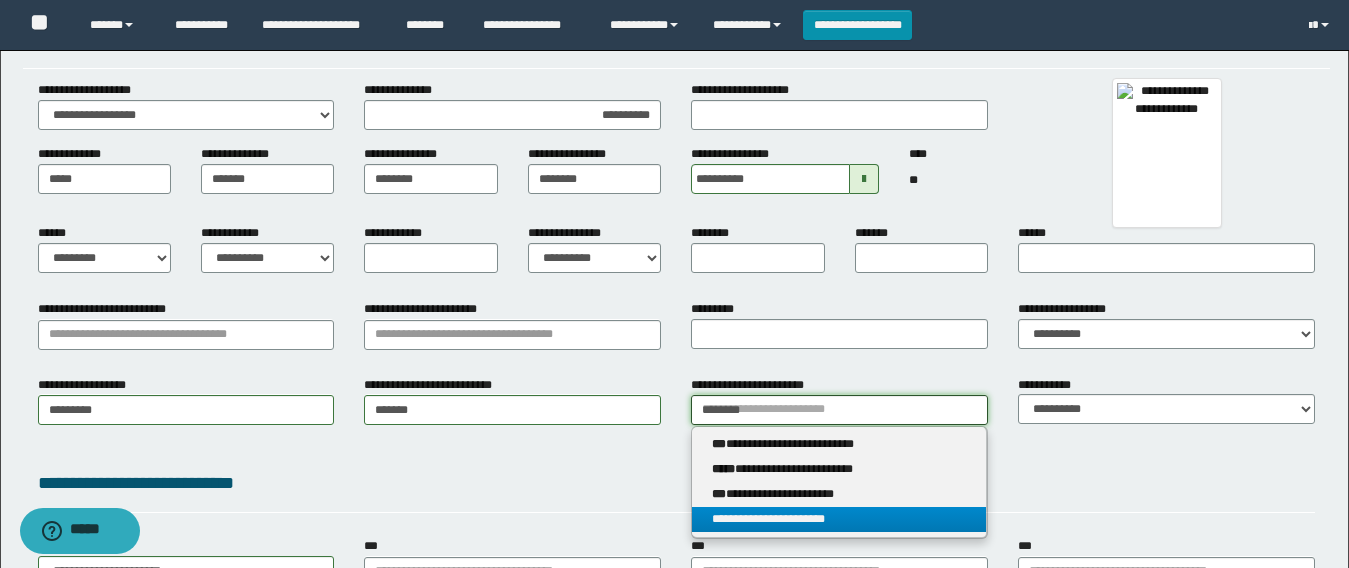 type 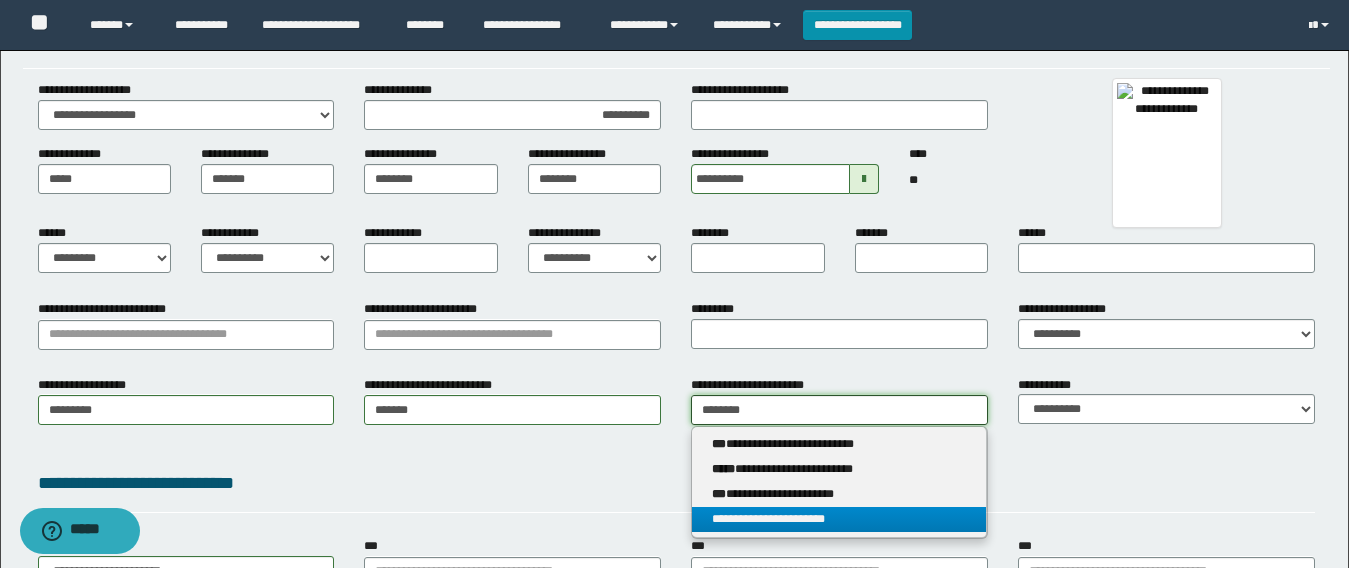 type on "**********" 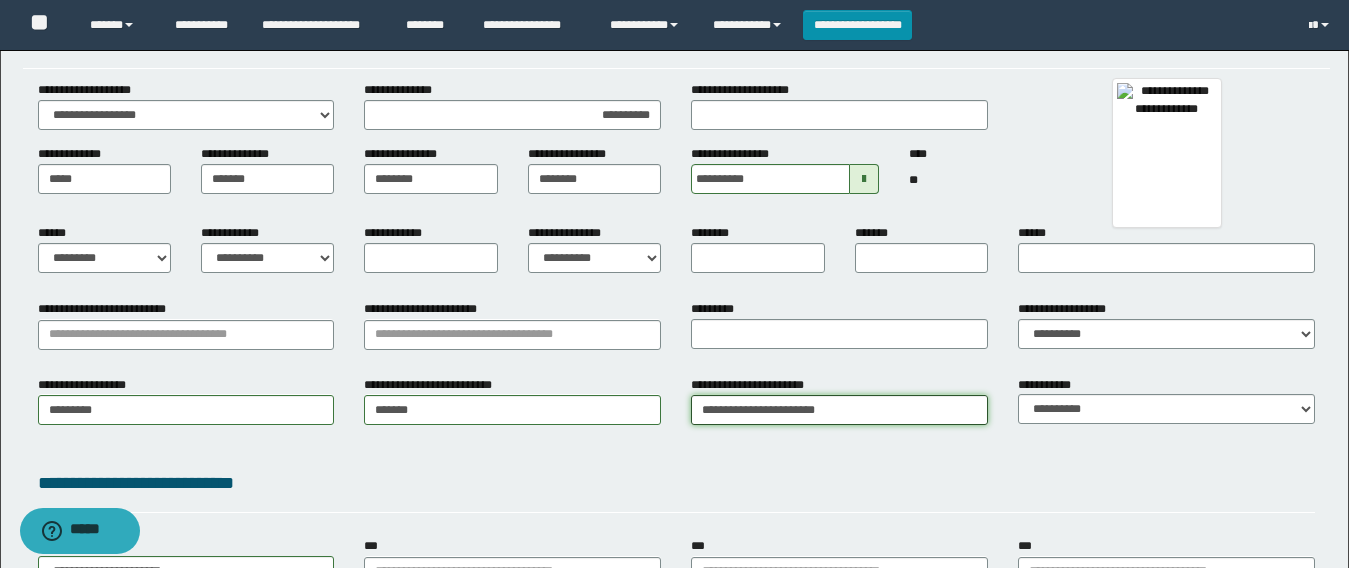 scroll, scrollTop: 0, scrollLeft: 0, axis: both 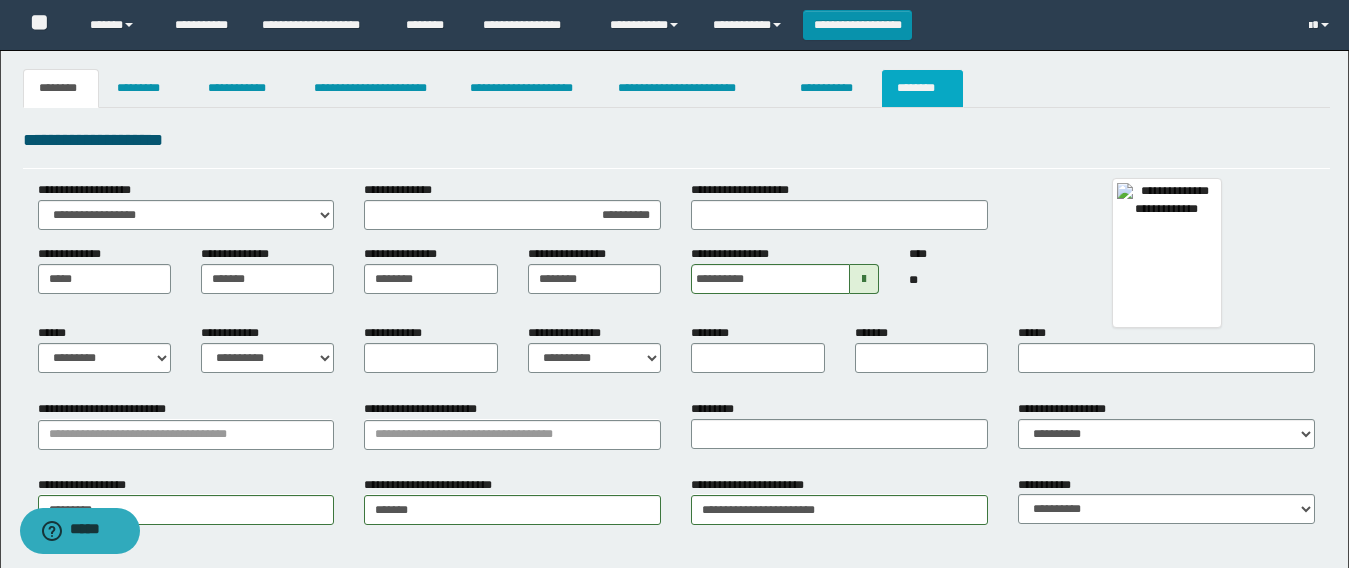 click on "********" at bounding box center [922, 88] 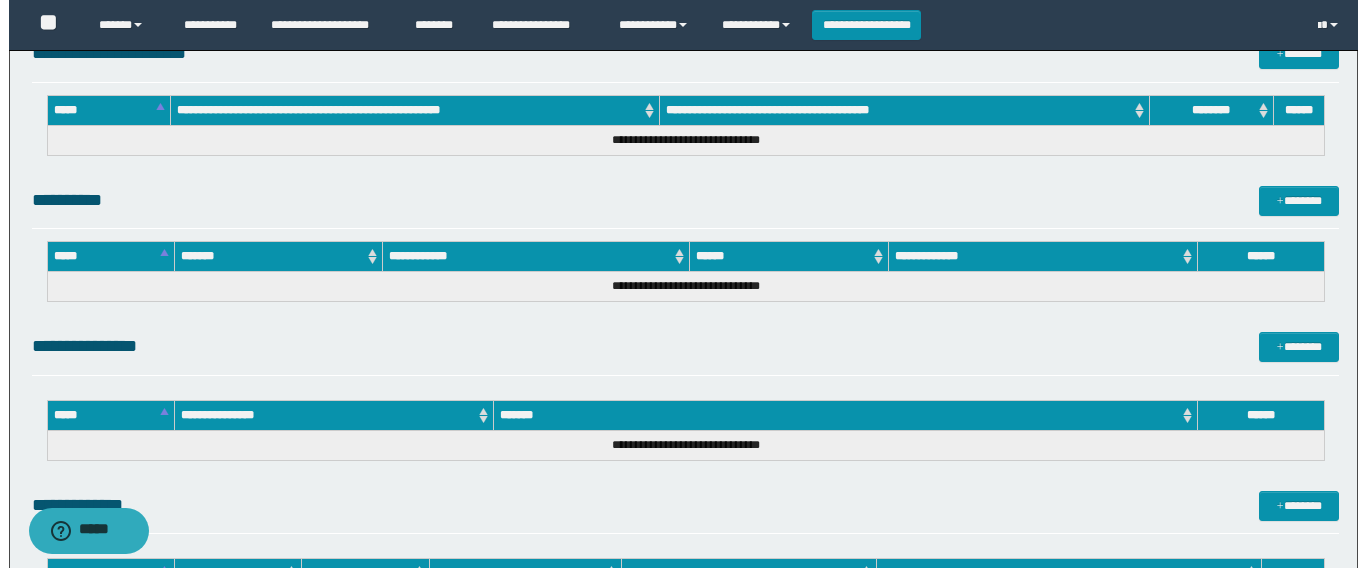 scroll, scrollTop: 1021, scrollLeft: 0, axis: vertical 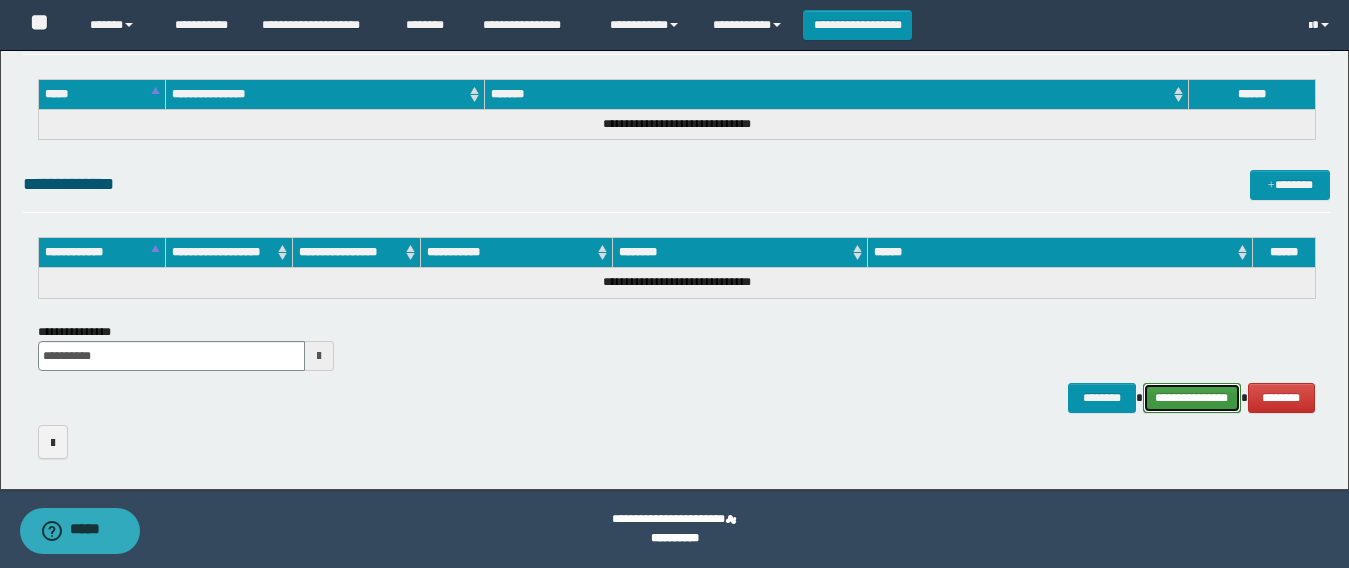 click on "**********" at bounding box center [1192, 398] 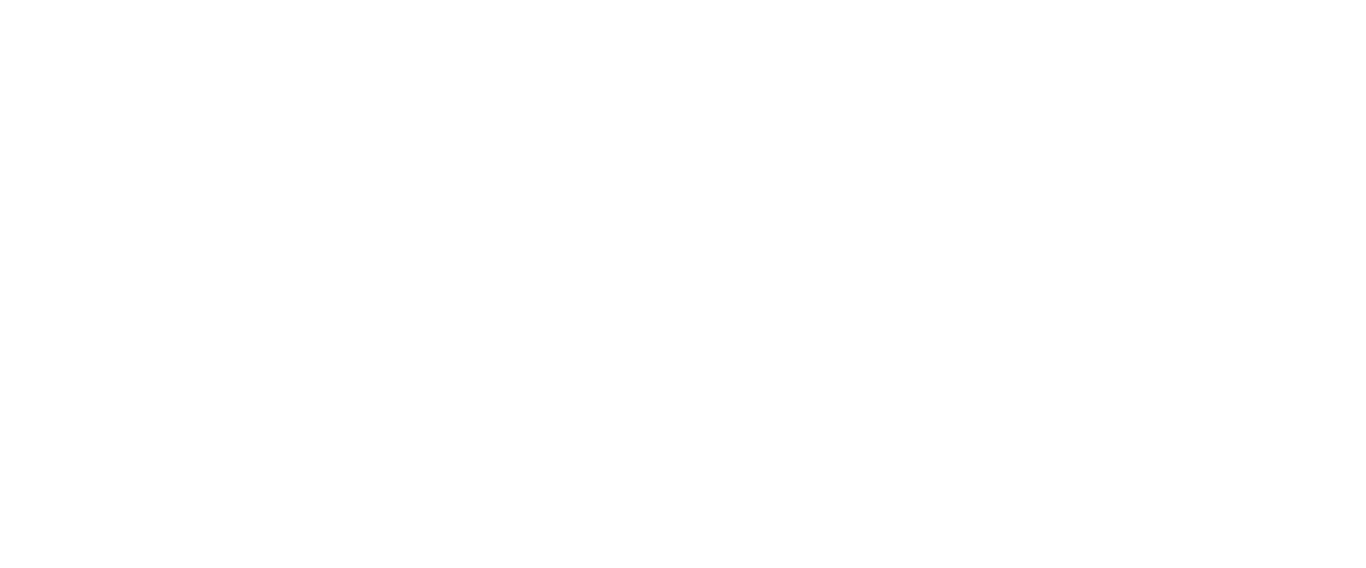 scroll, scrollTop: 0, scrollLeft: 0, axis: both 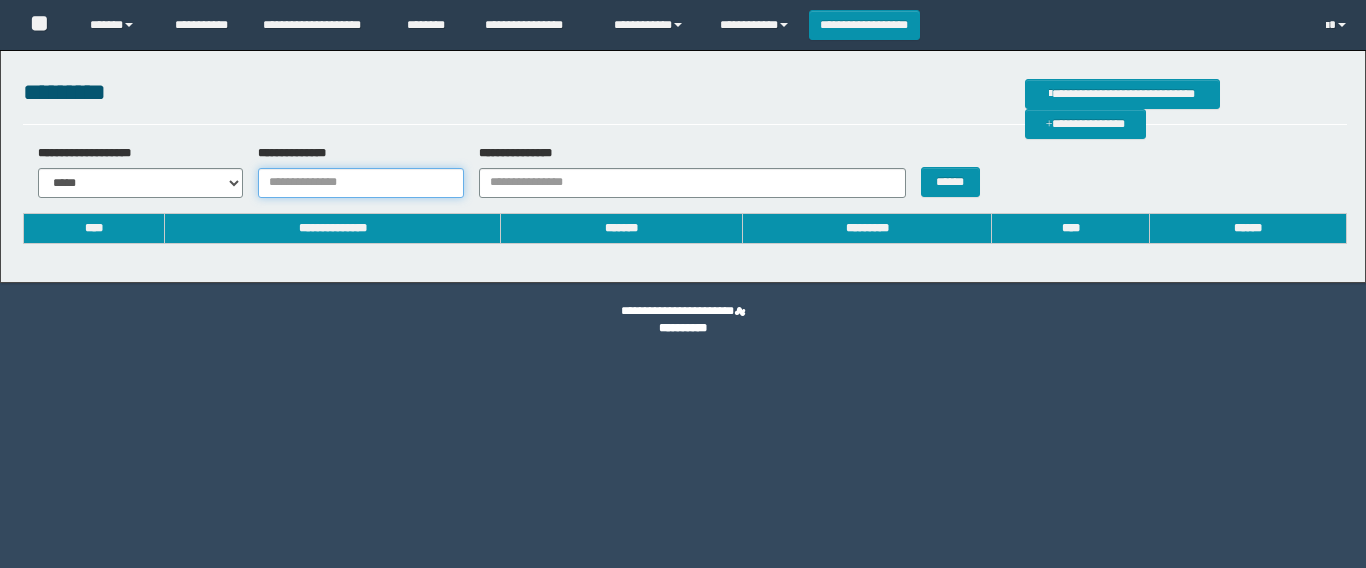 click on "**********" at bounding box center (361, 183) 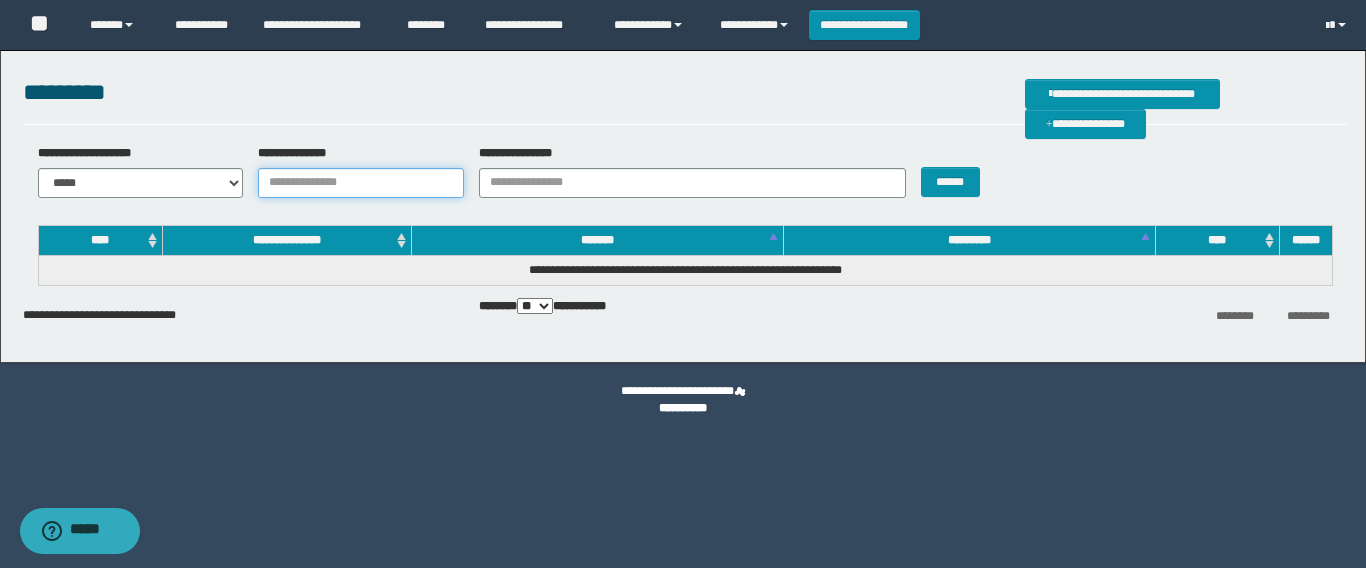 scroll, scrollTop: 0, scrollLeft: 0, axis: both 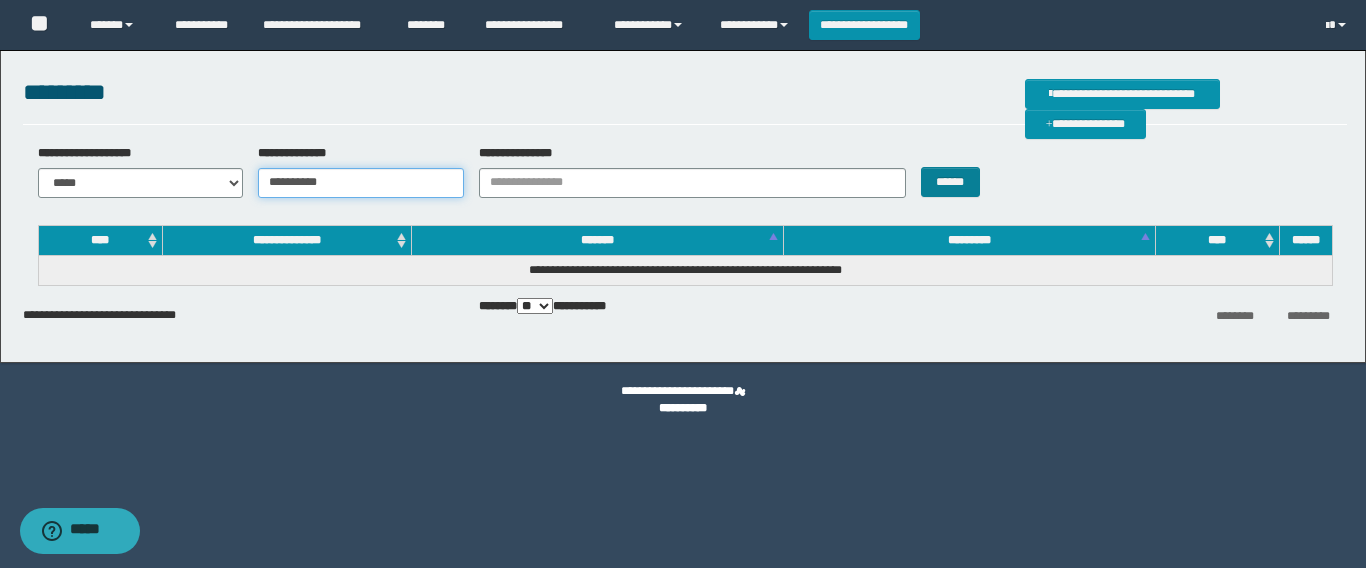 type on "**********" 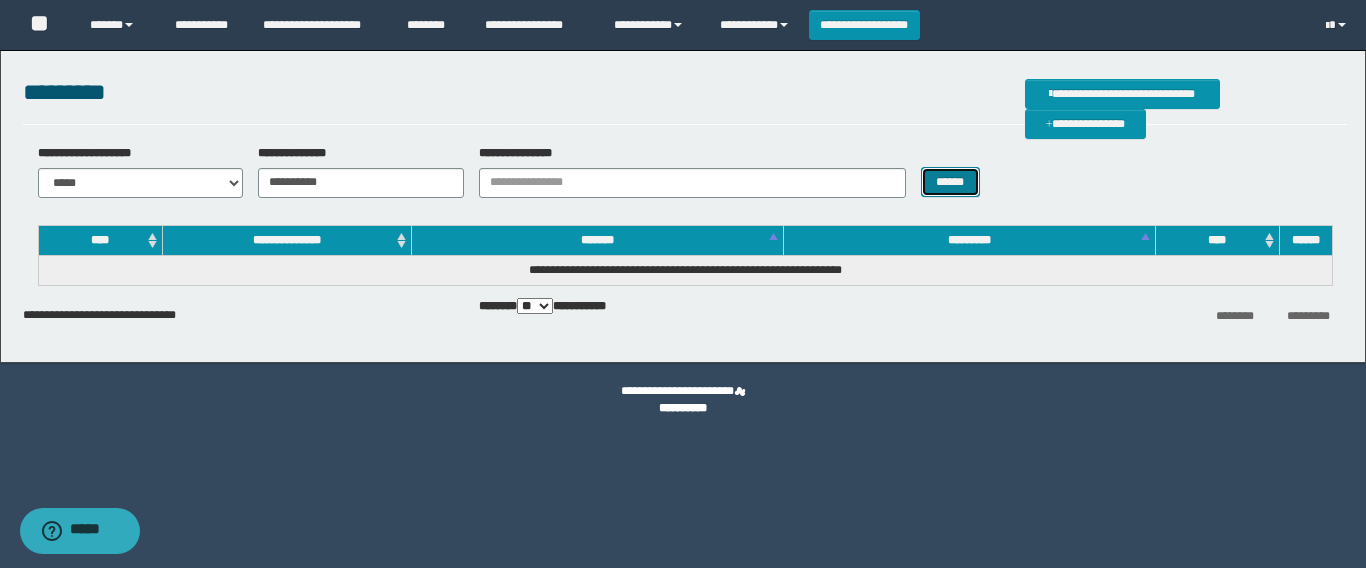 click on "******" at bounding box center [950, 182] 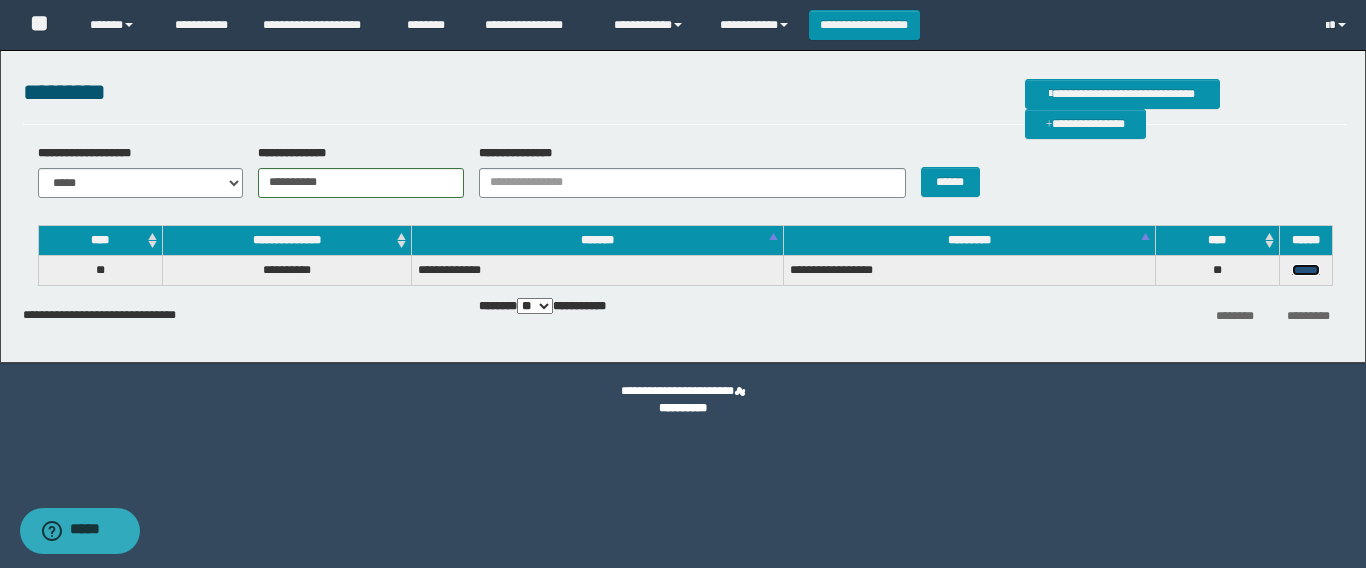 click on "******" at bounding box center [1306, 270] 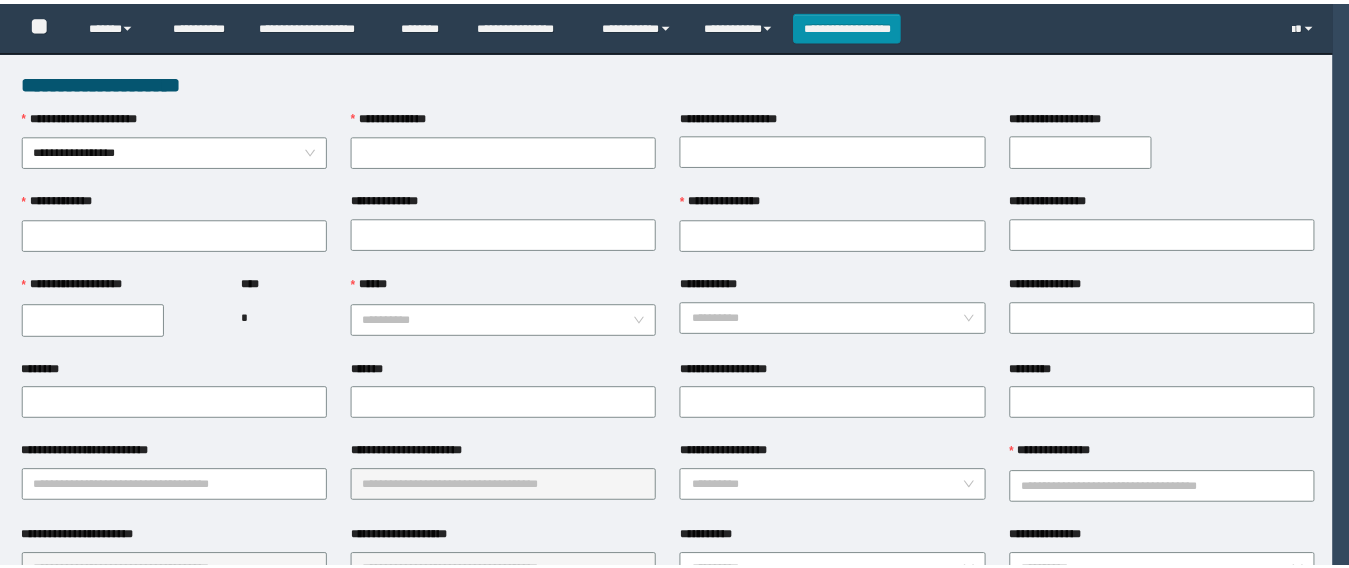 scroll, scrollTop: 0, scrollLeft: 0, axis: both 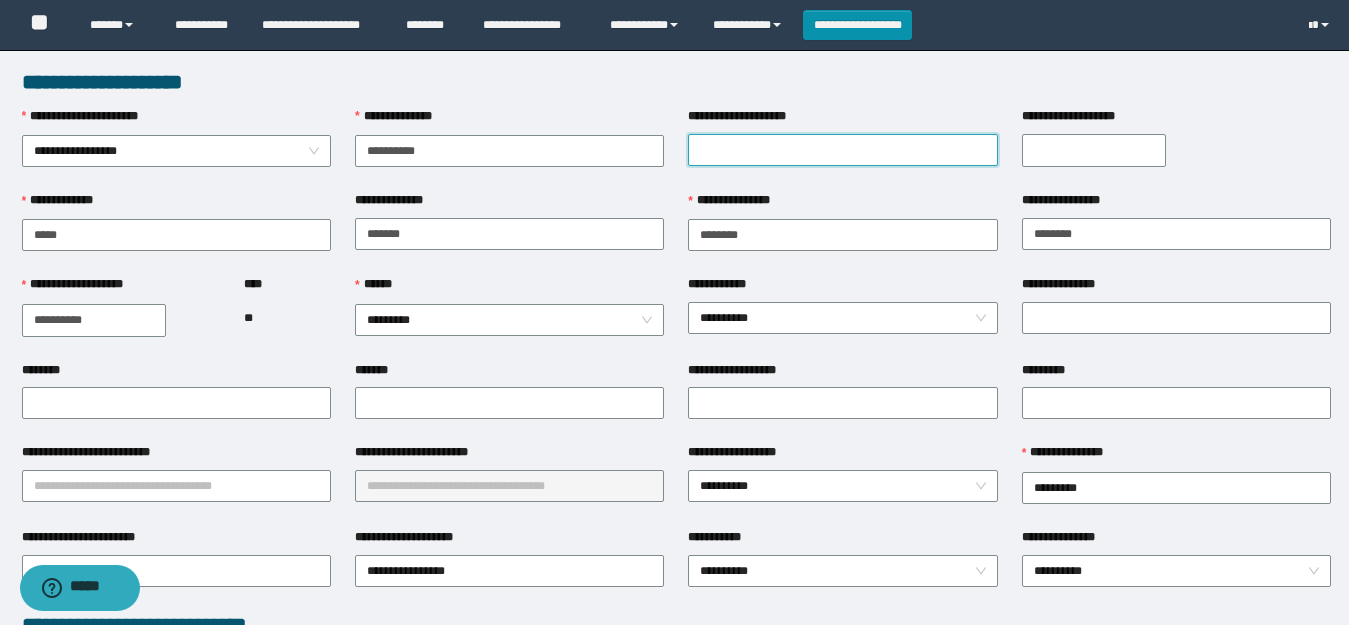 click on "**********" at bounding box center (842, 150) 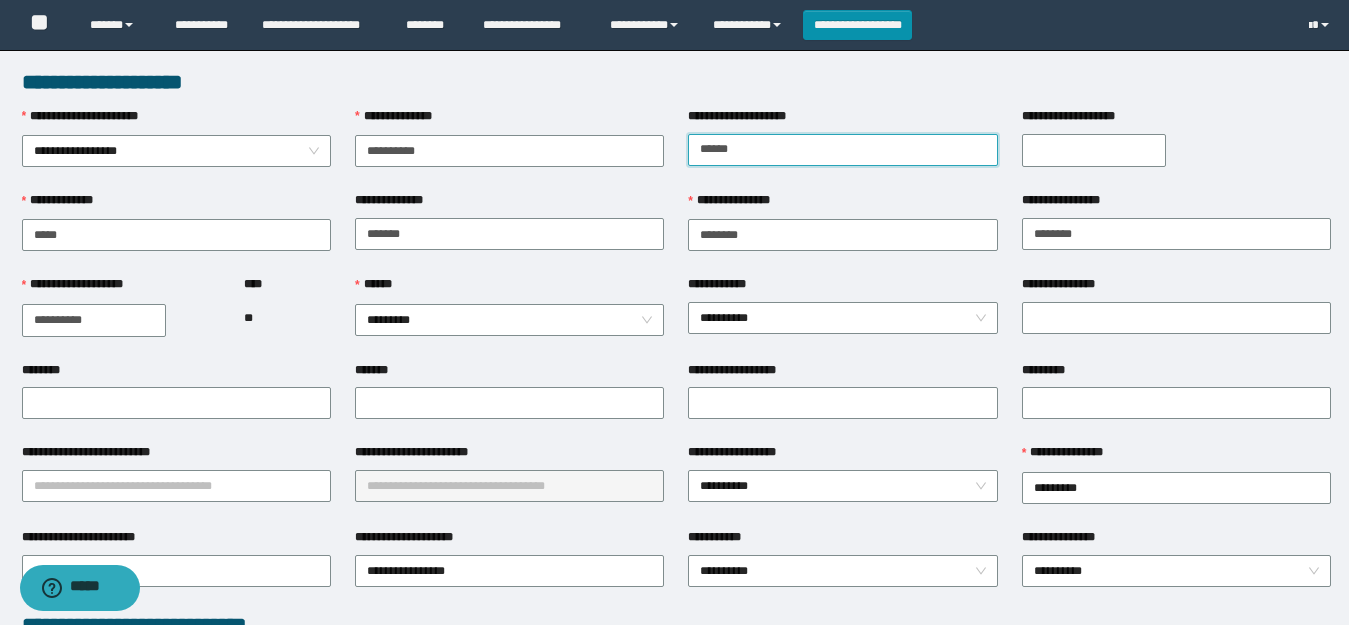 type on "******" 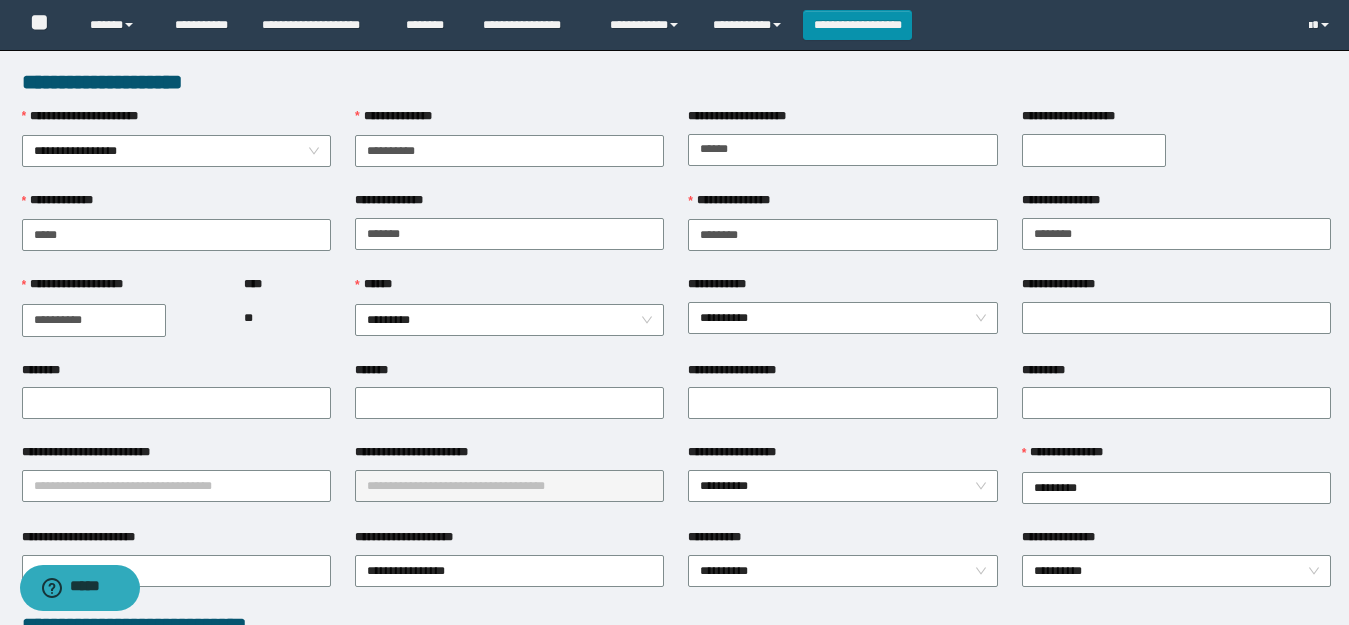 click on "**********" at bounding box center [842, 205] 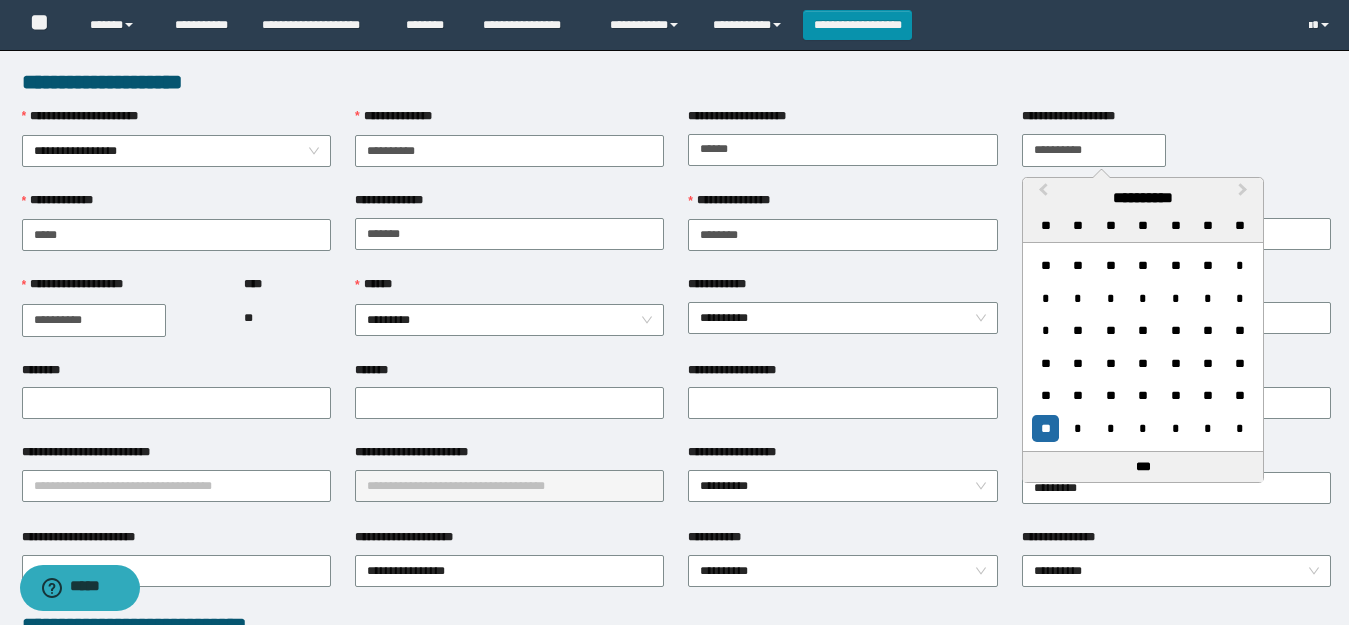type on "**********" 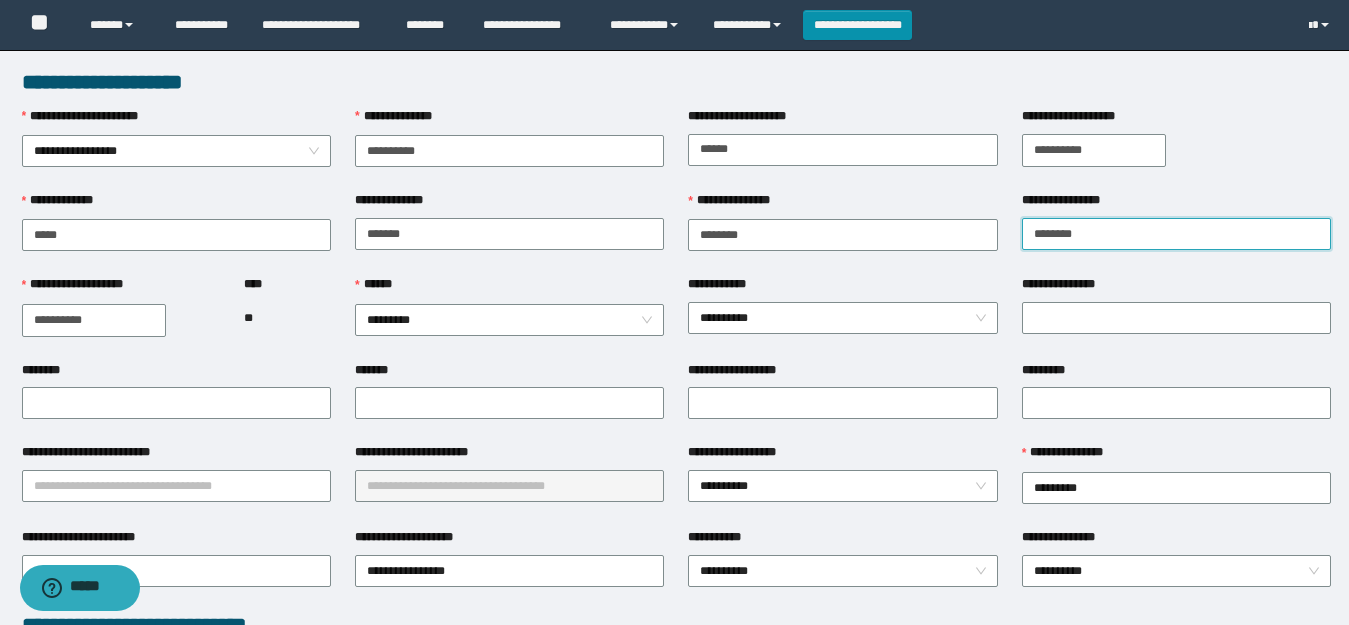 drag, startPoint x: 1052, startPoint y: 236, endPoint x: 1056, endPoint y: 268, distance: 32.24903 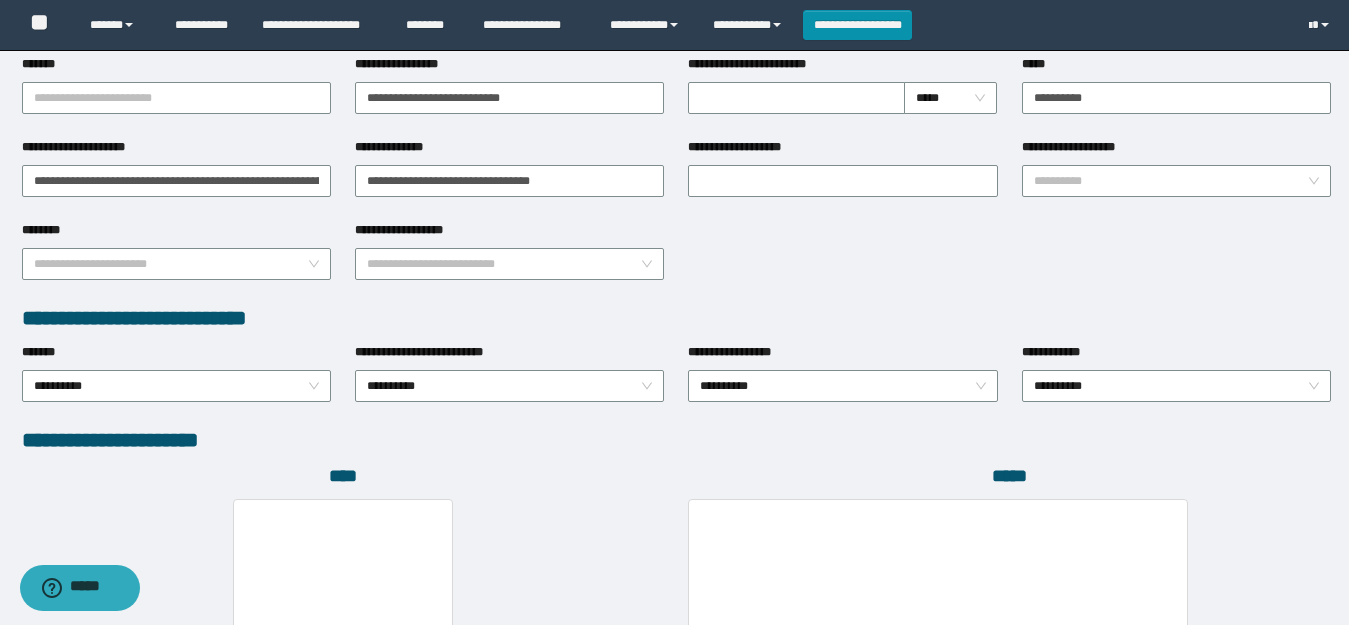 scroll, scrollTop: 1100, scrollLeft: 0, axis: vertical 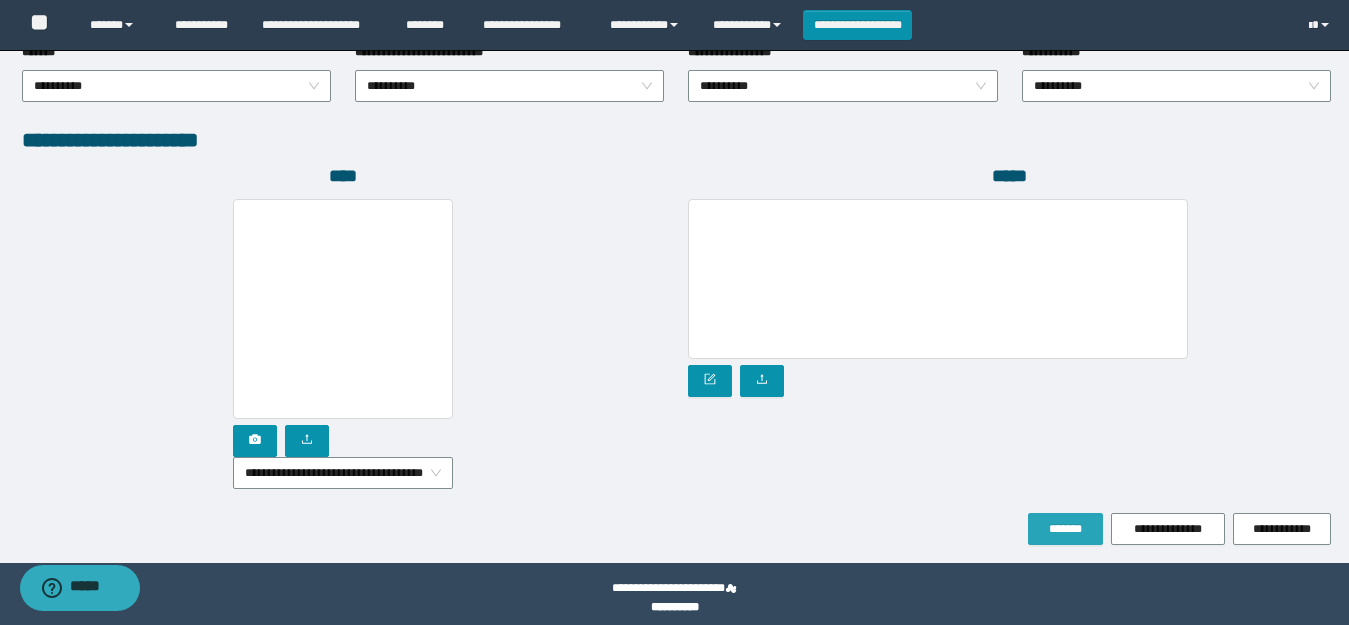 type on "********" 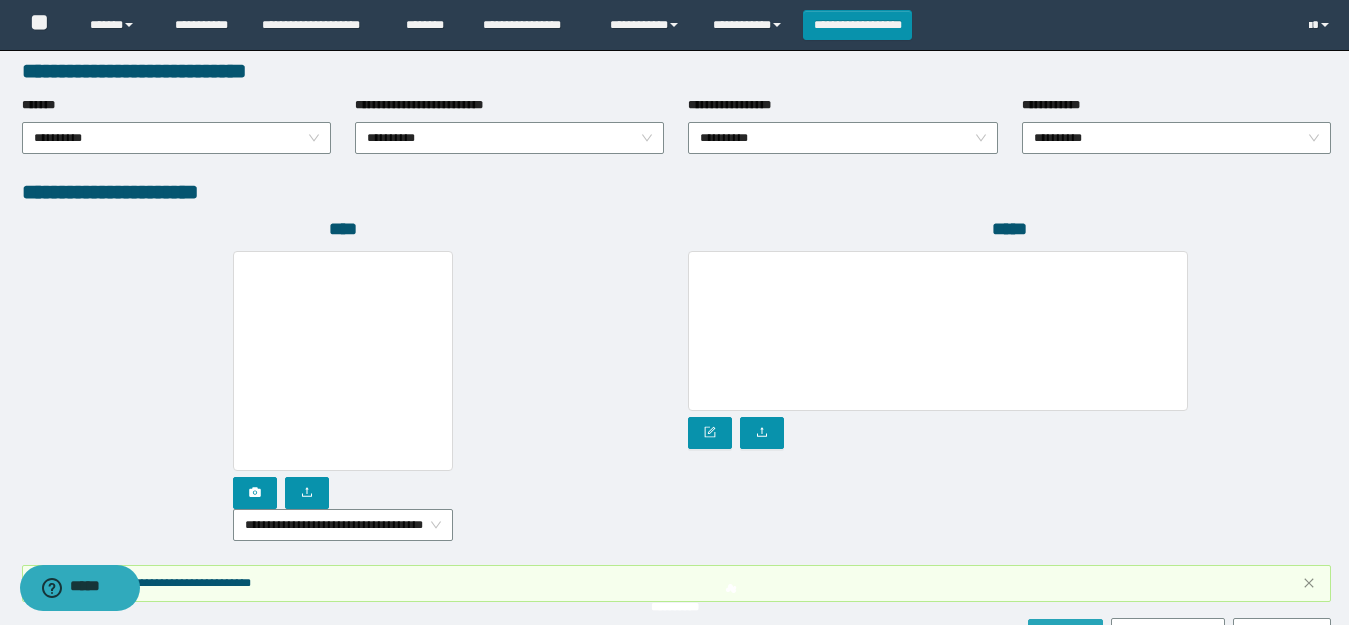 scroll, scrollTop: 1153, scrollLeft: 0, axis: vertical 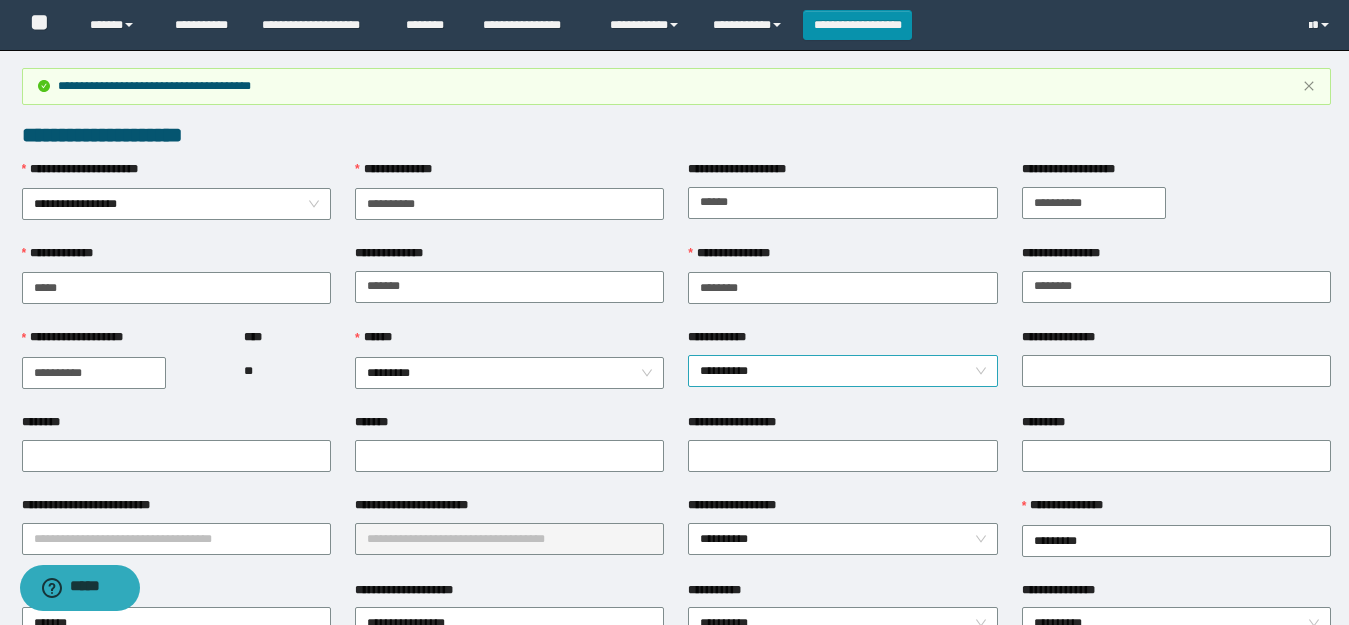 click on "**********" at bounding box center (842, 371) 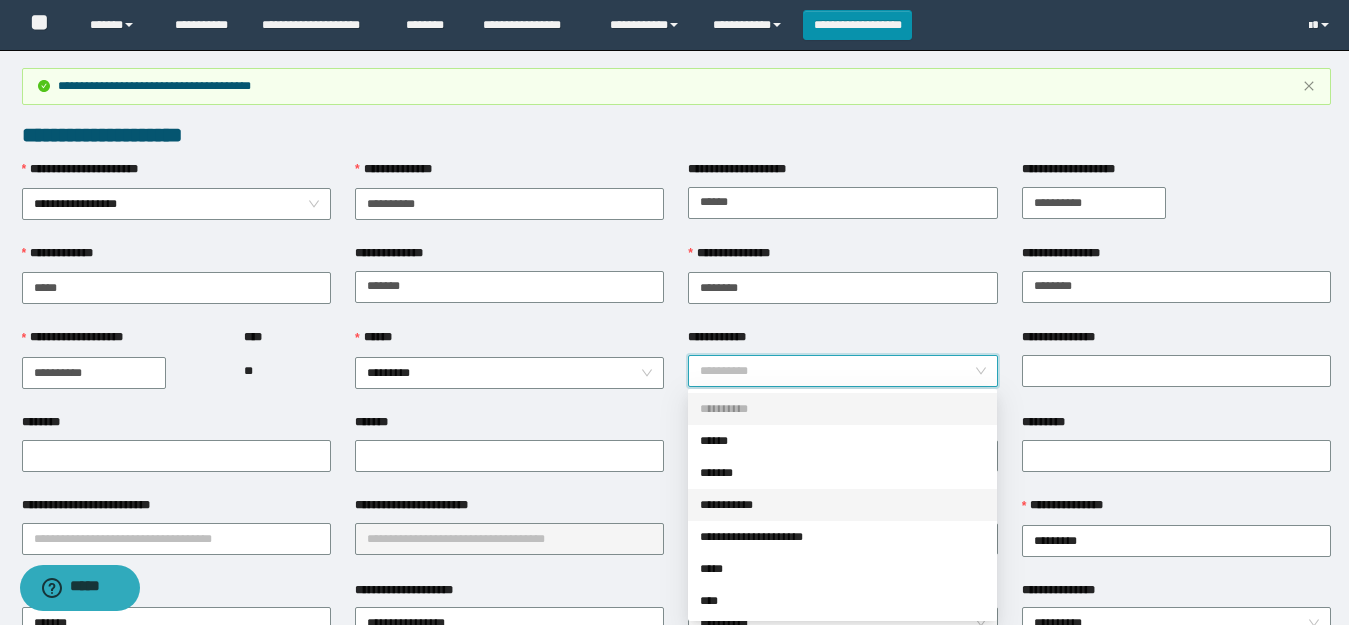 click on "**********" at bounding box center [842, 505] 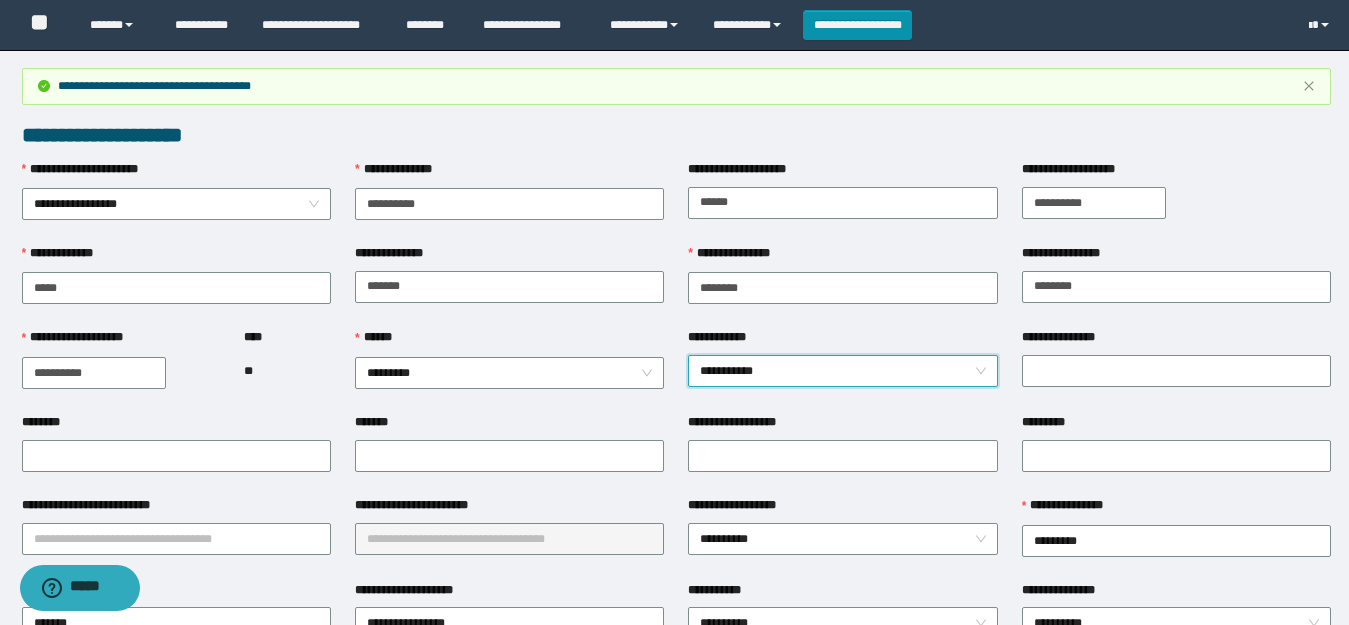 click on "****** *********" at bounding box center (509, 370) 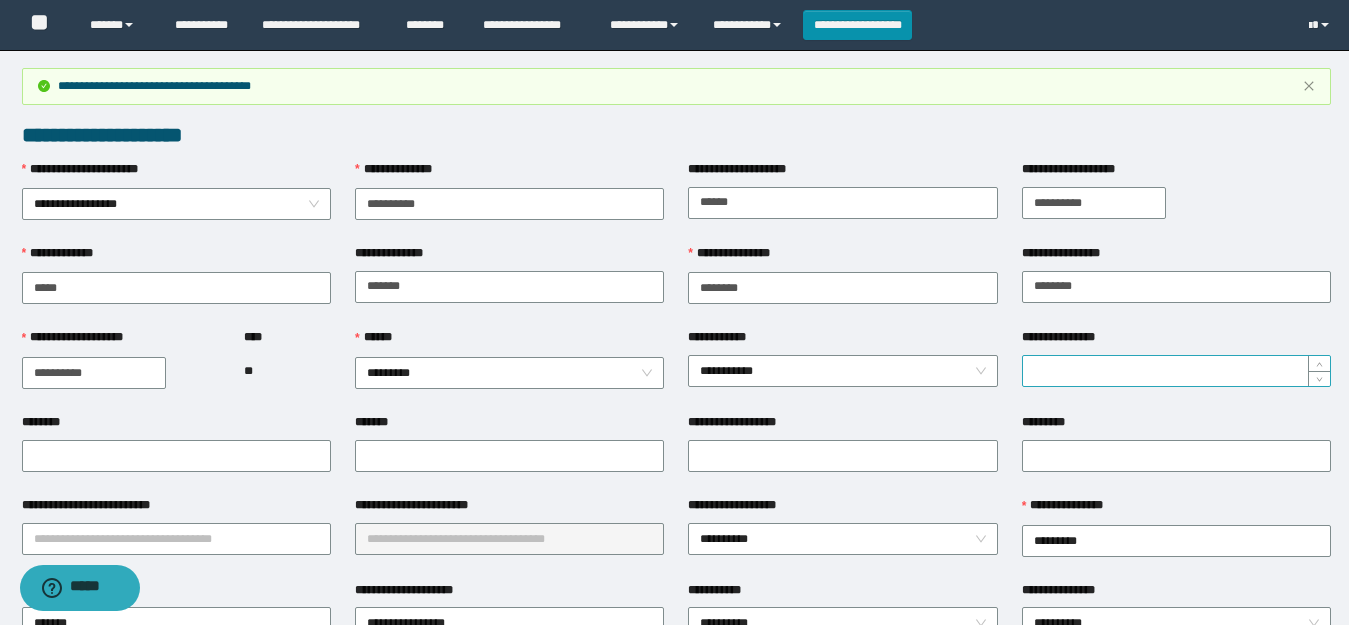 scroll, scrollTop: 100, scrollLeft: 0, axis: vertical 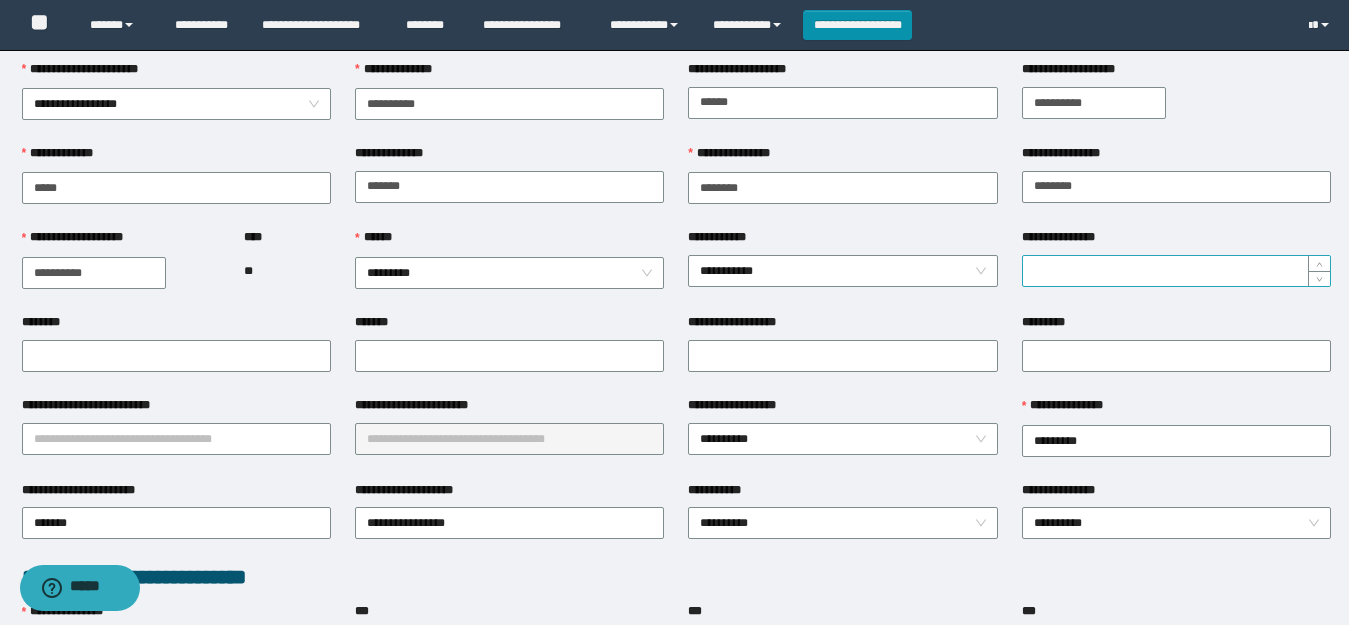 click on "**********" at bounding box center [1176, 271] 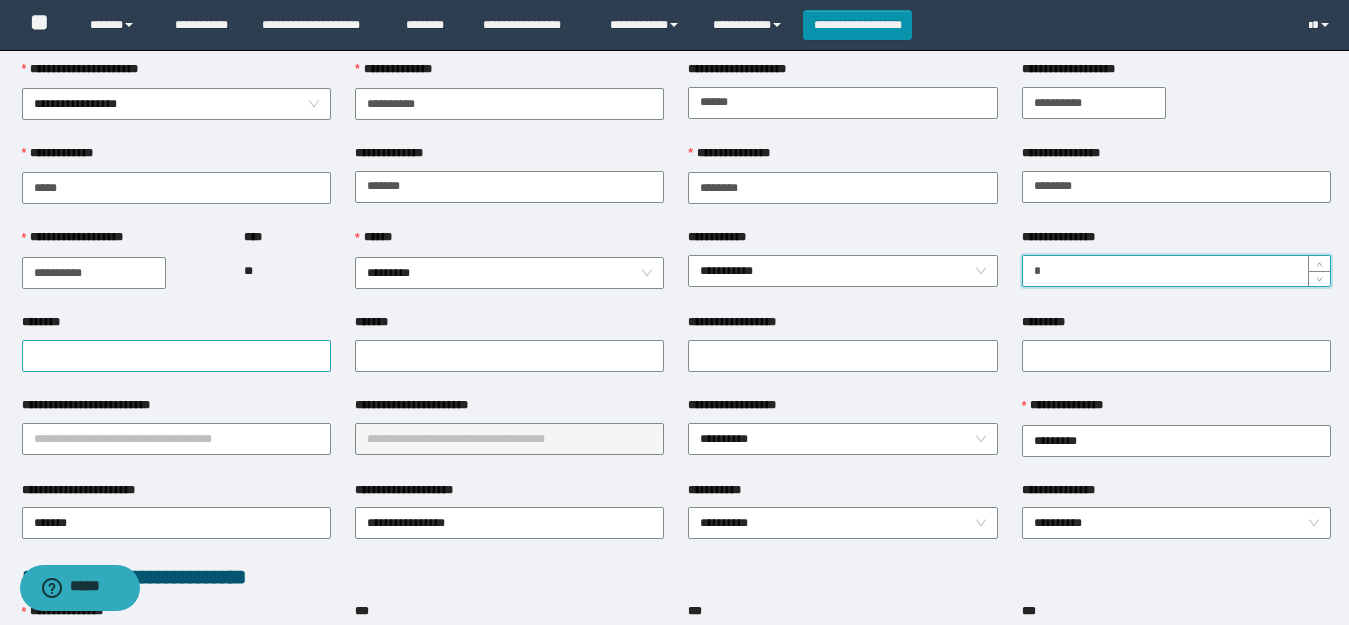 type on "*" 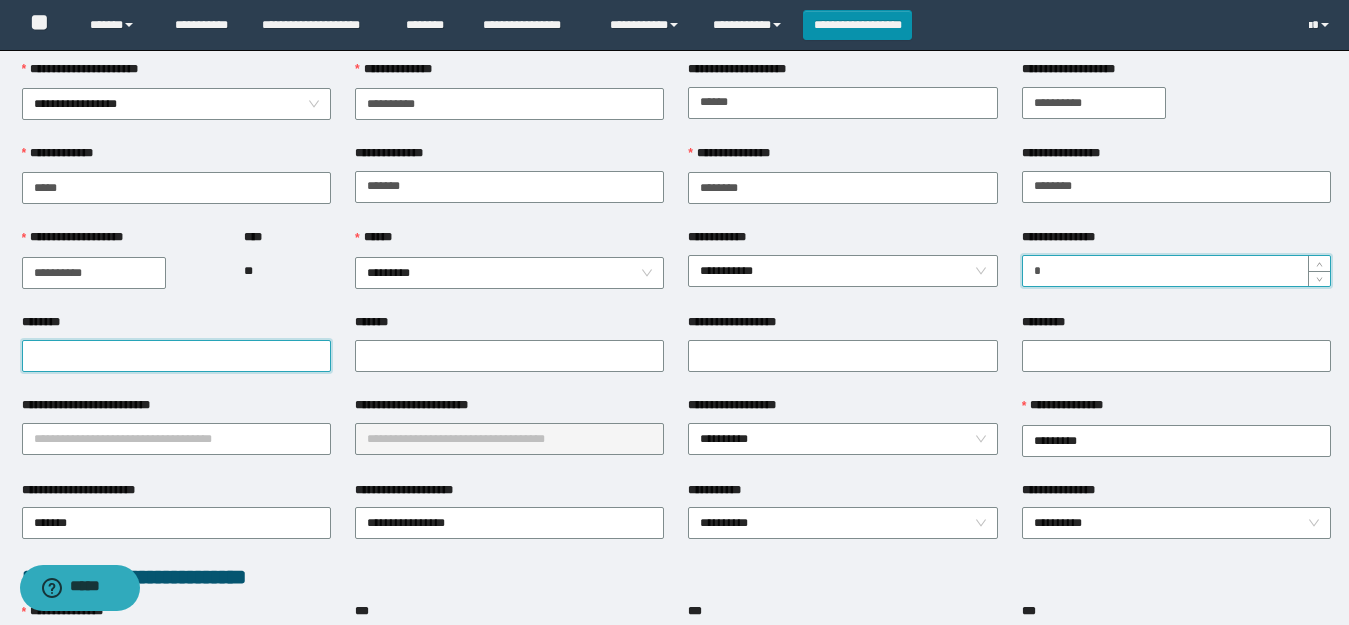 click on "********" at bounding box center [176, 356] 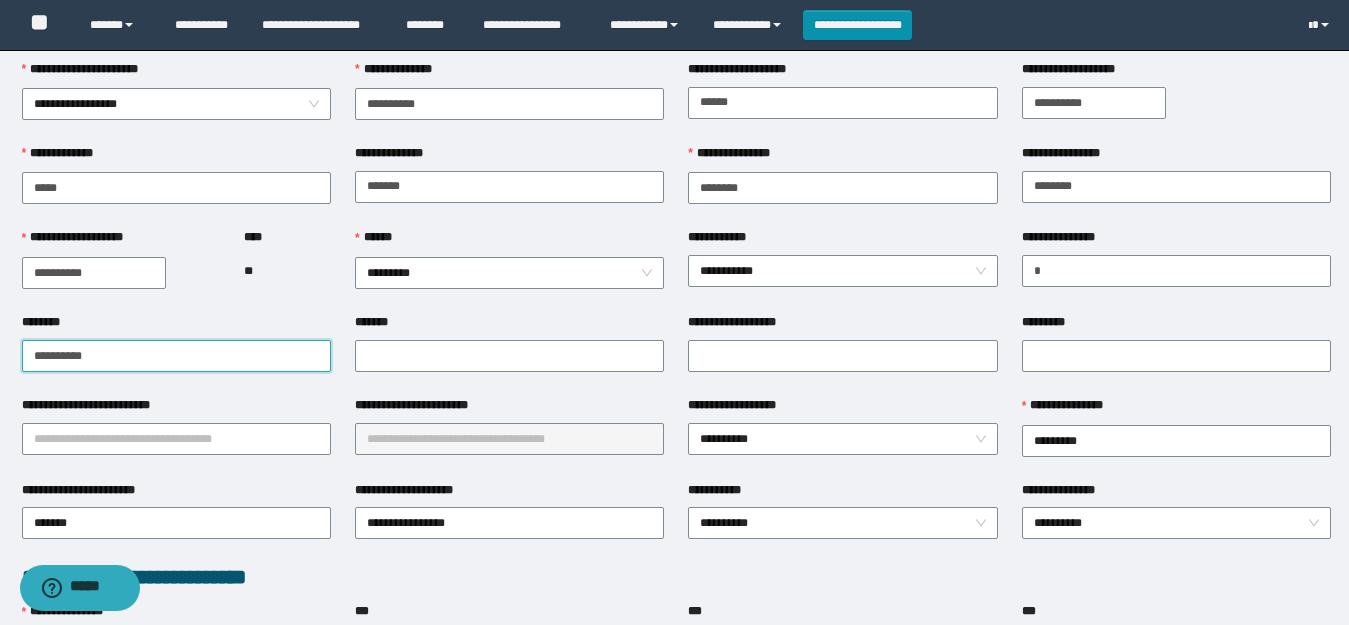 drag, startPoint x: 160, startPoint y: 348, endPoint x: 0, endPoint y: 352, distance: 160.04999 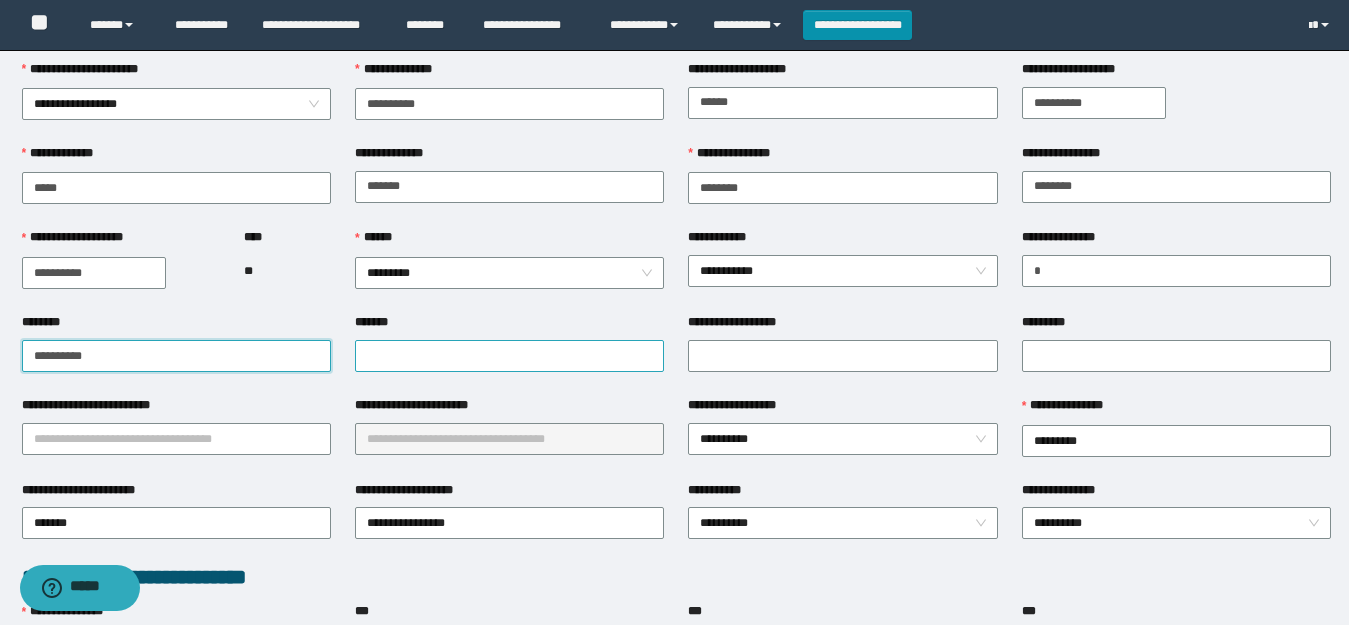type on "**********" 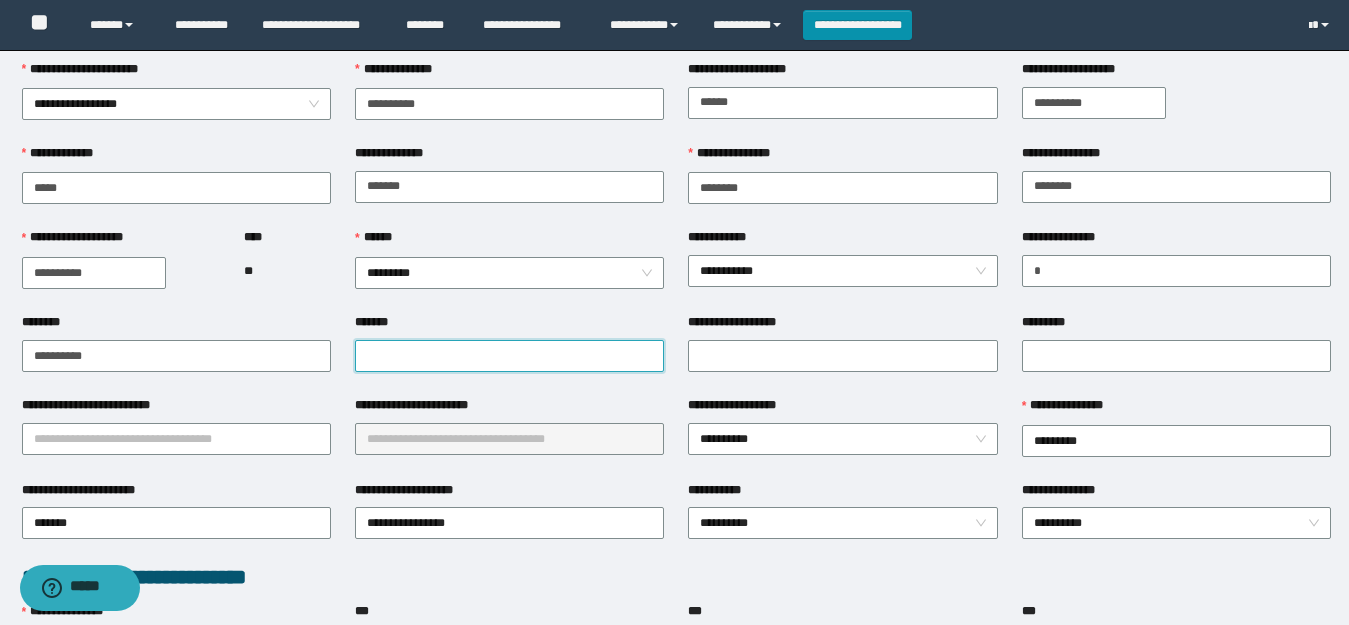 click on "*******" at bounding box center (509, 356) 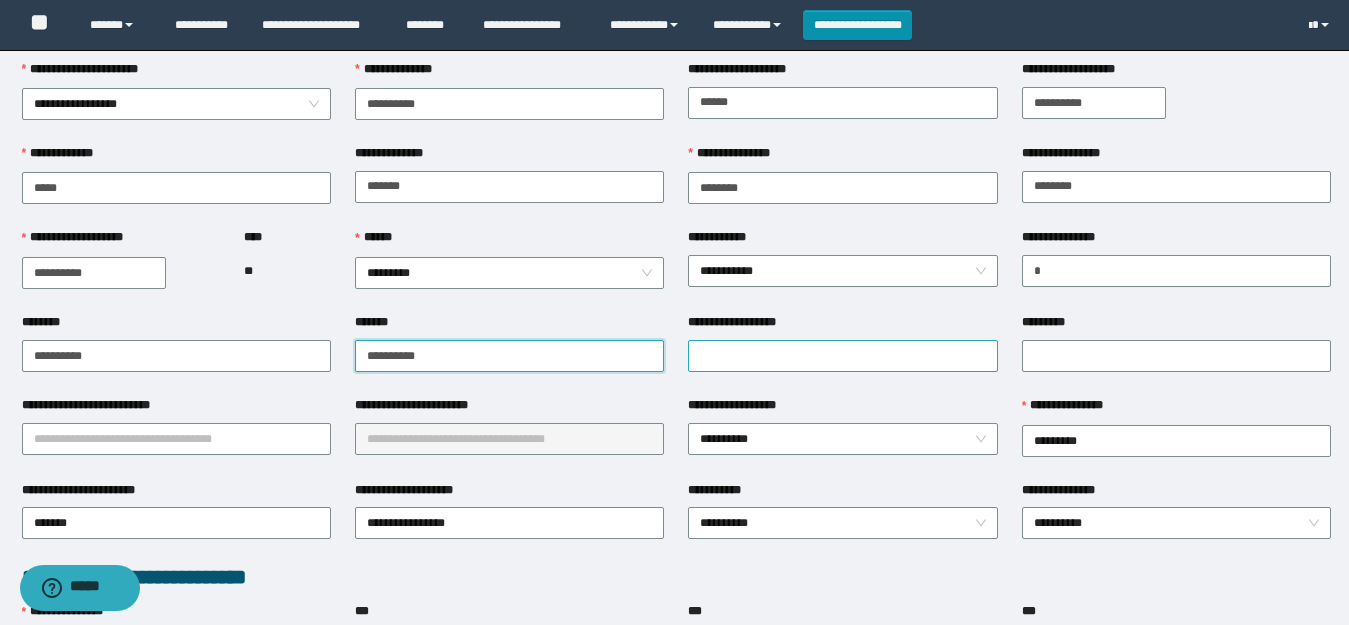type on "**********" 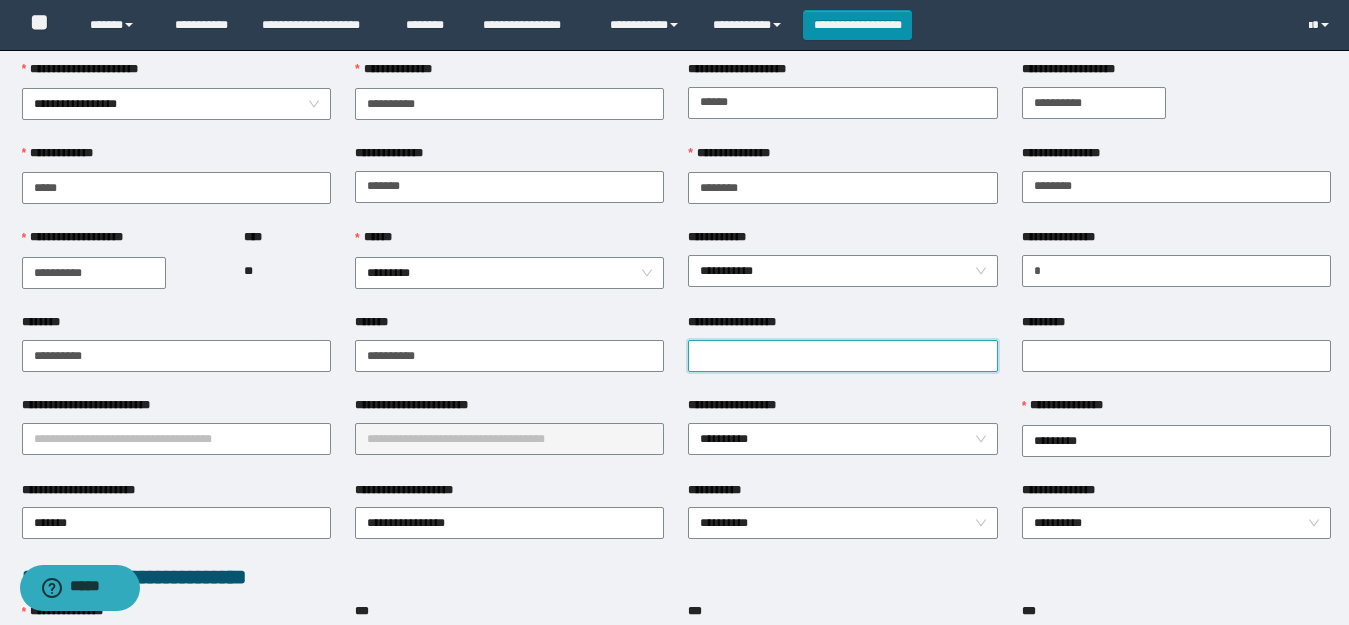 click on "**********" at bounding box center [842, 356] 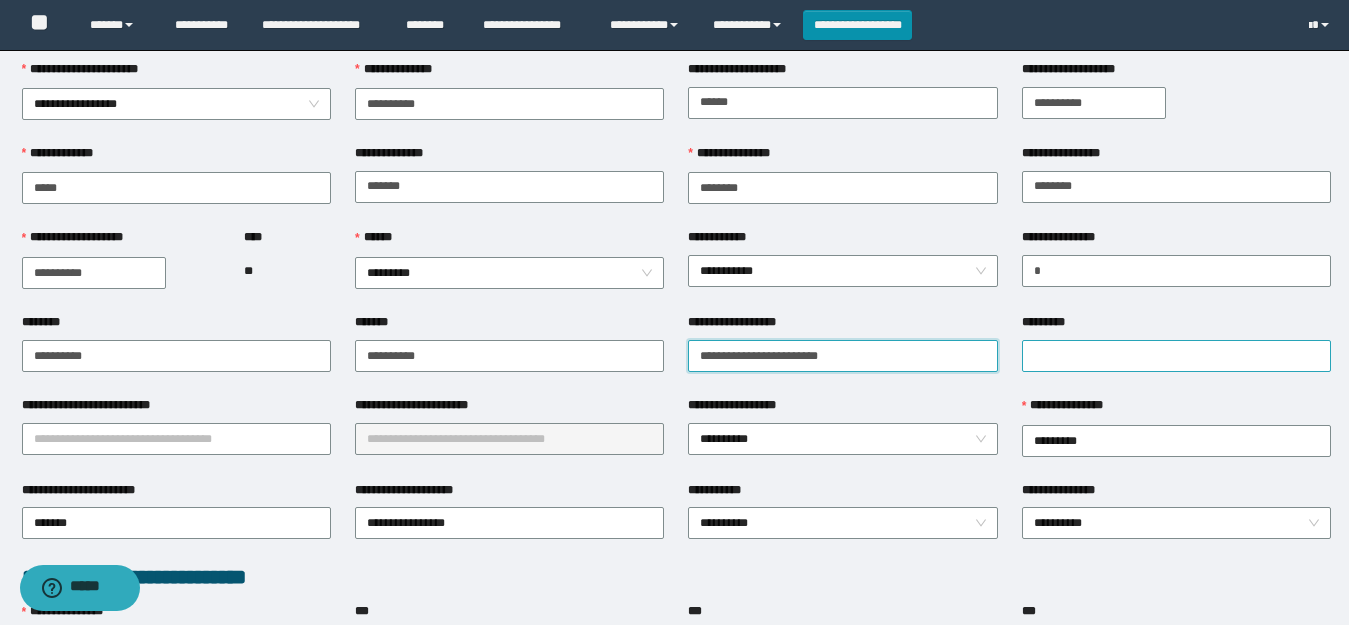 type on "**********" 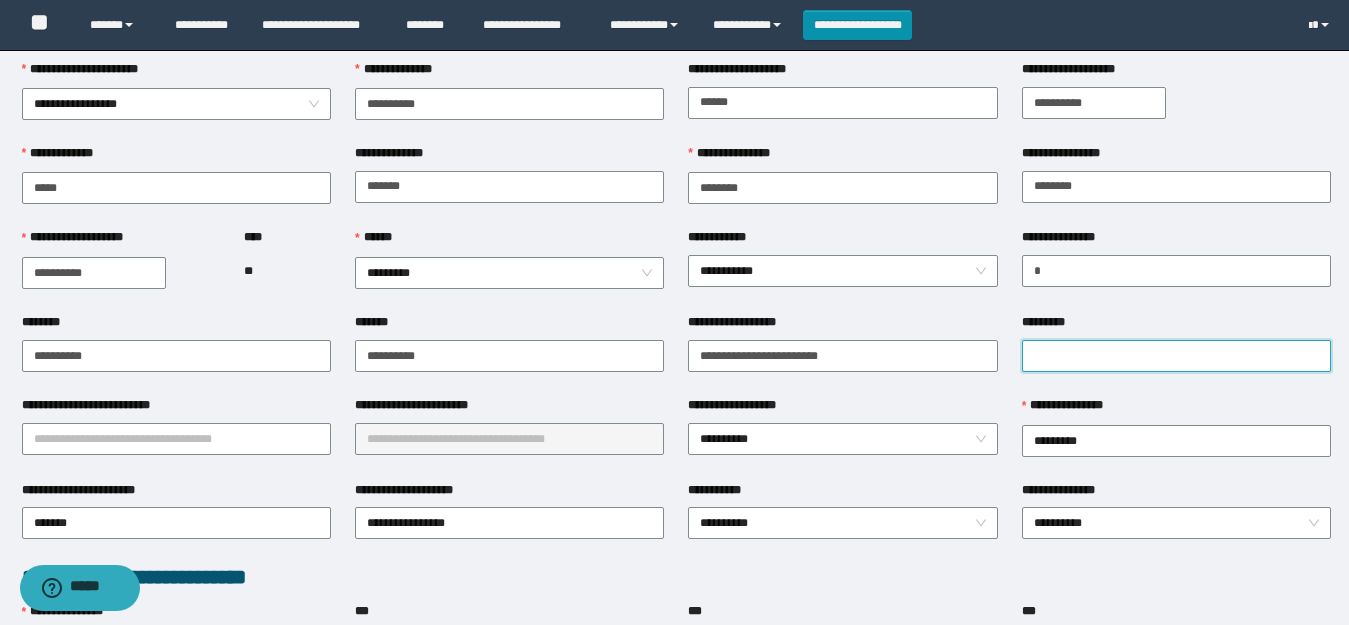click on "*********" at bounding box center (1176, 356) 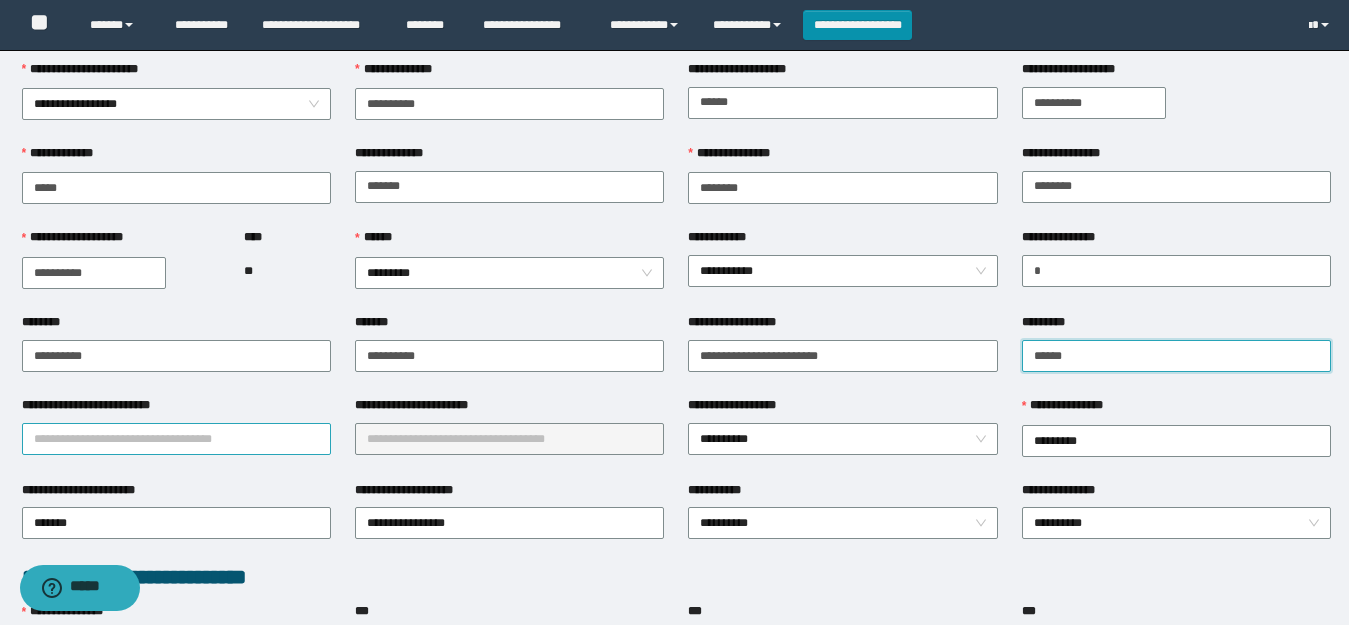 type on "******" 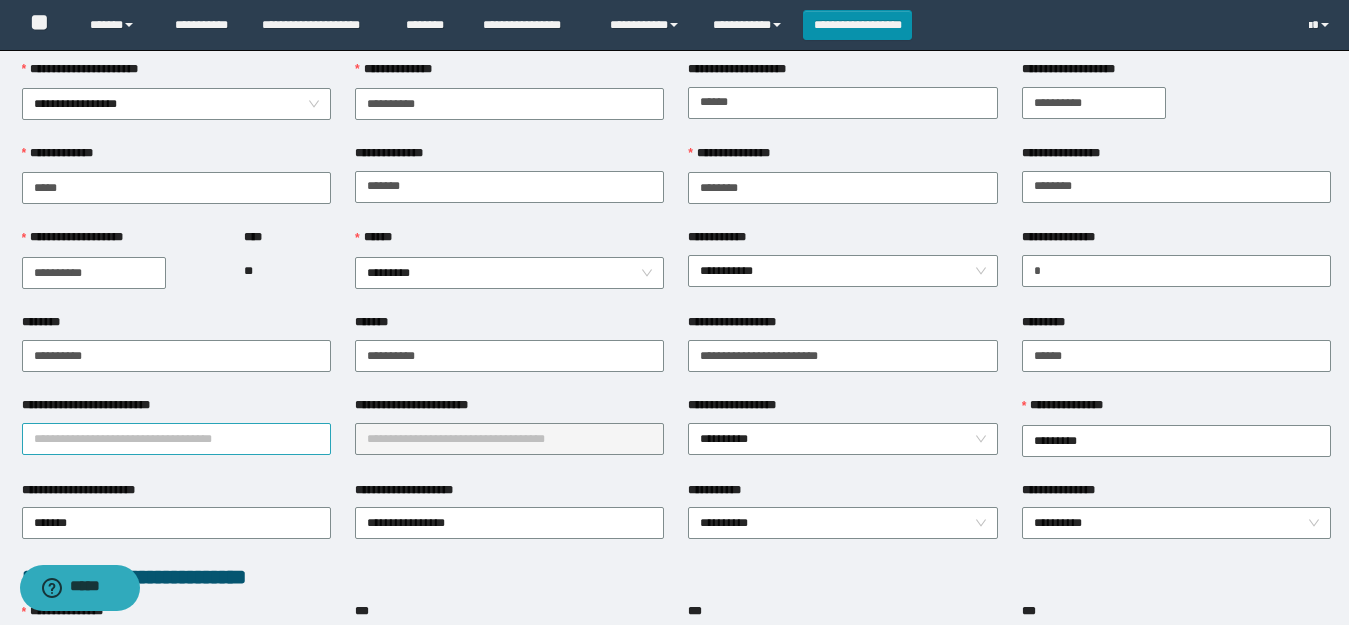 click on "**********" at bounding box center (176, 439) 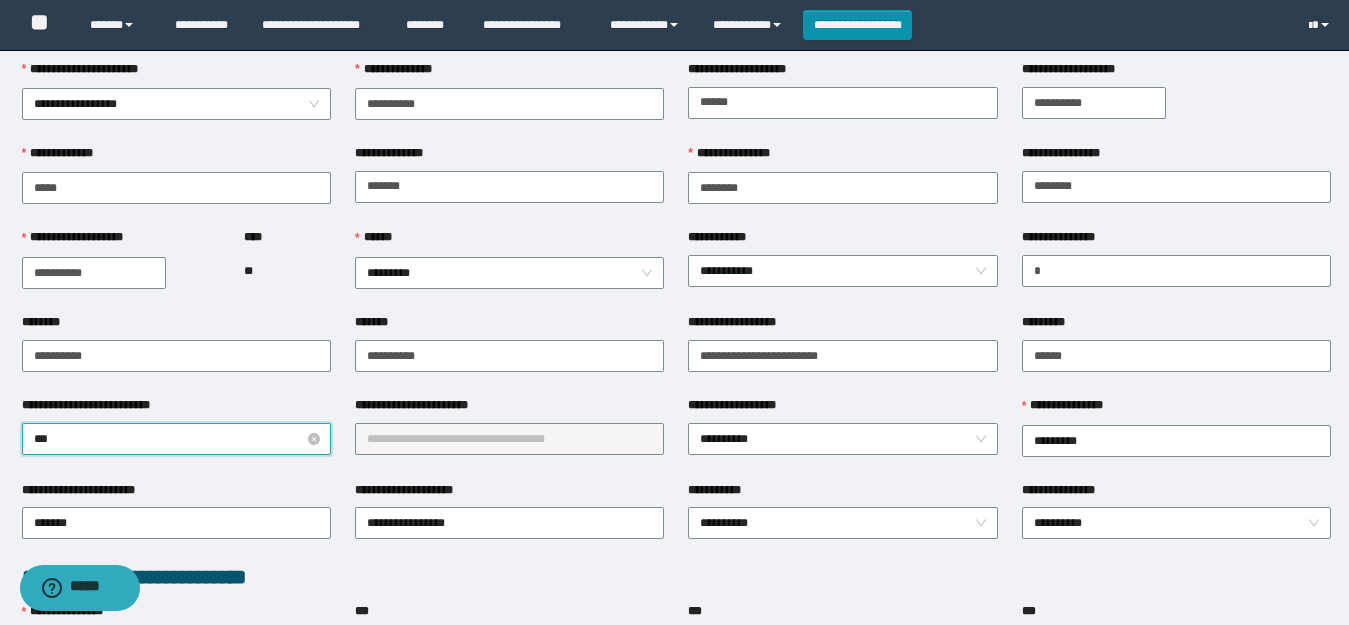 type on "****" 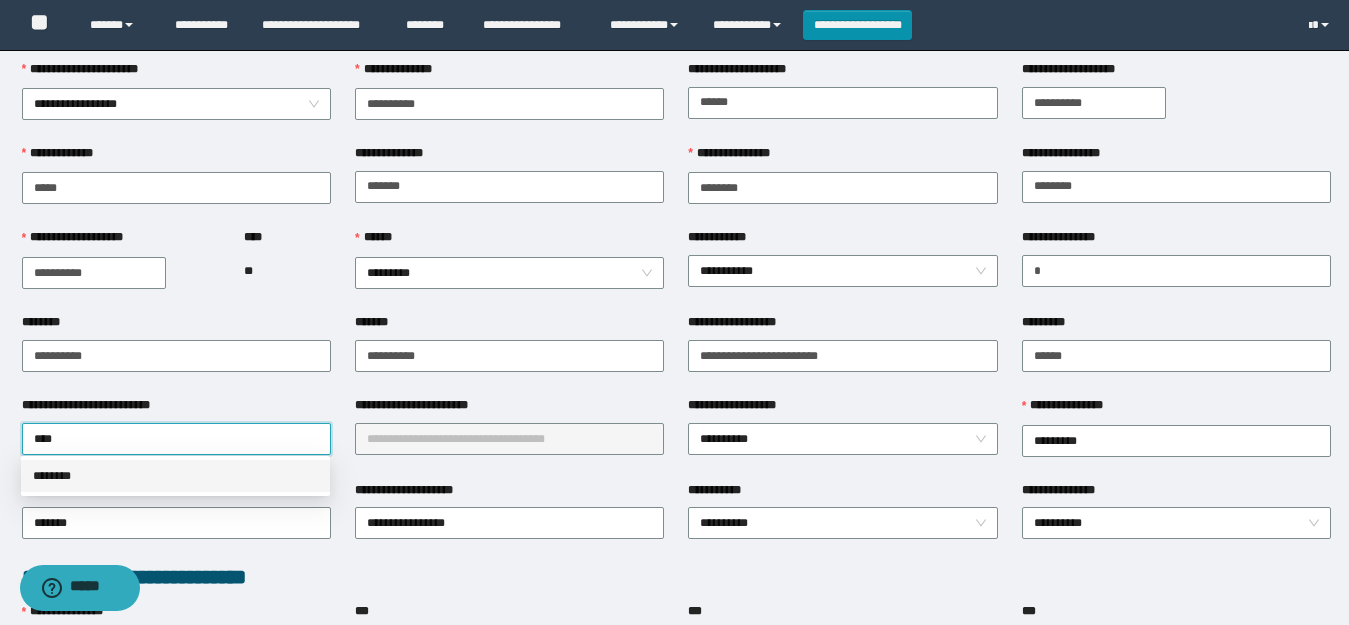 drag, startPoint x: 167, startPoint y: 476, endPoint x: 406, endPoint y: 440, distance: 241.69609 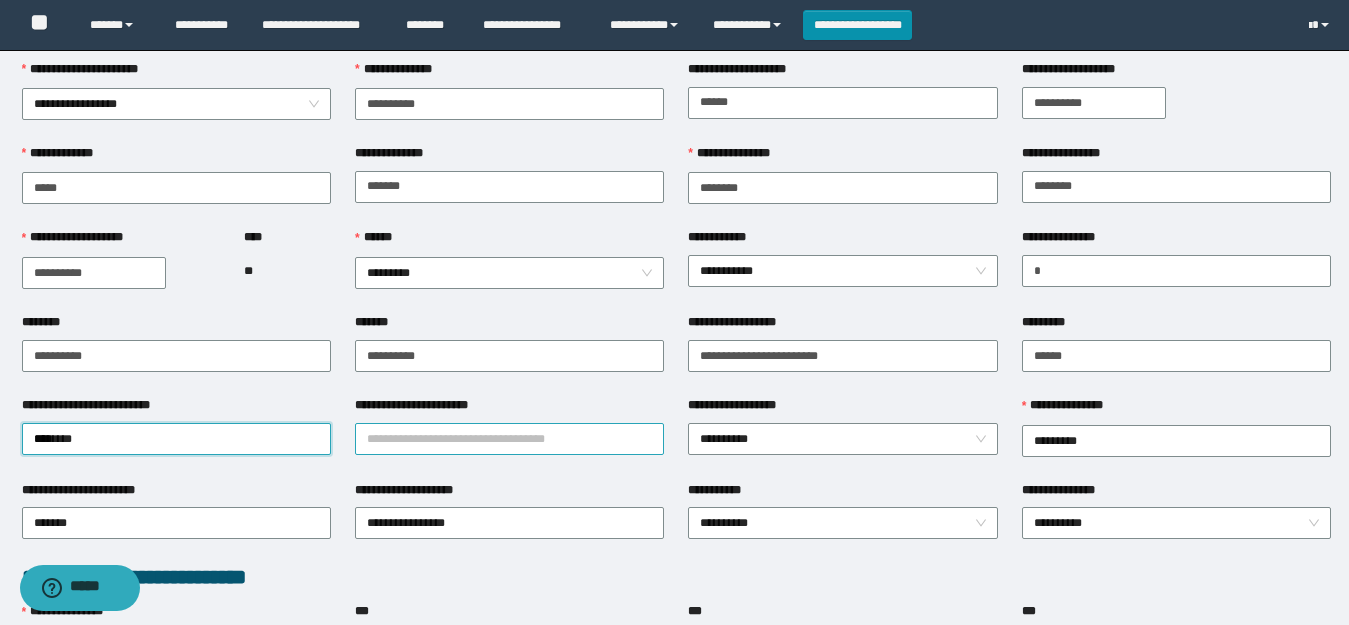 click on "**********" at bounding box center (509, 439) 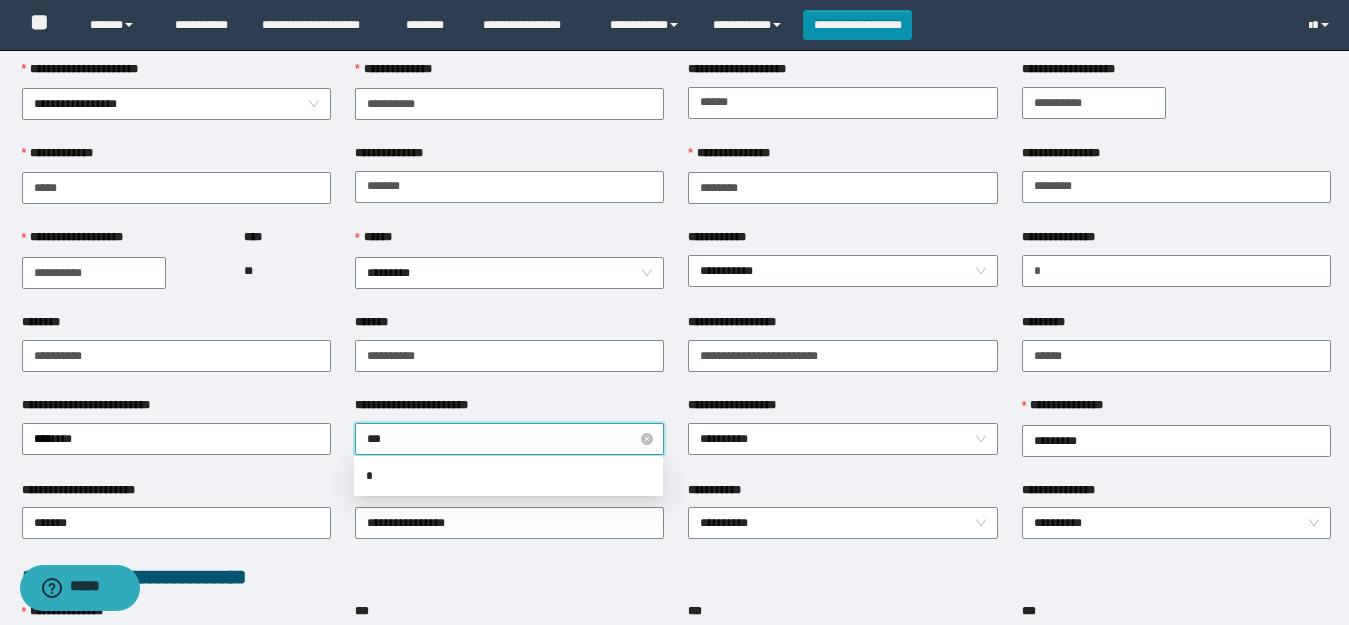 type on "****" 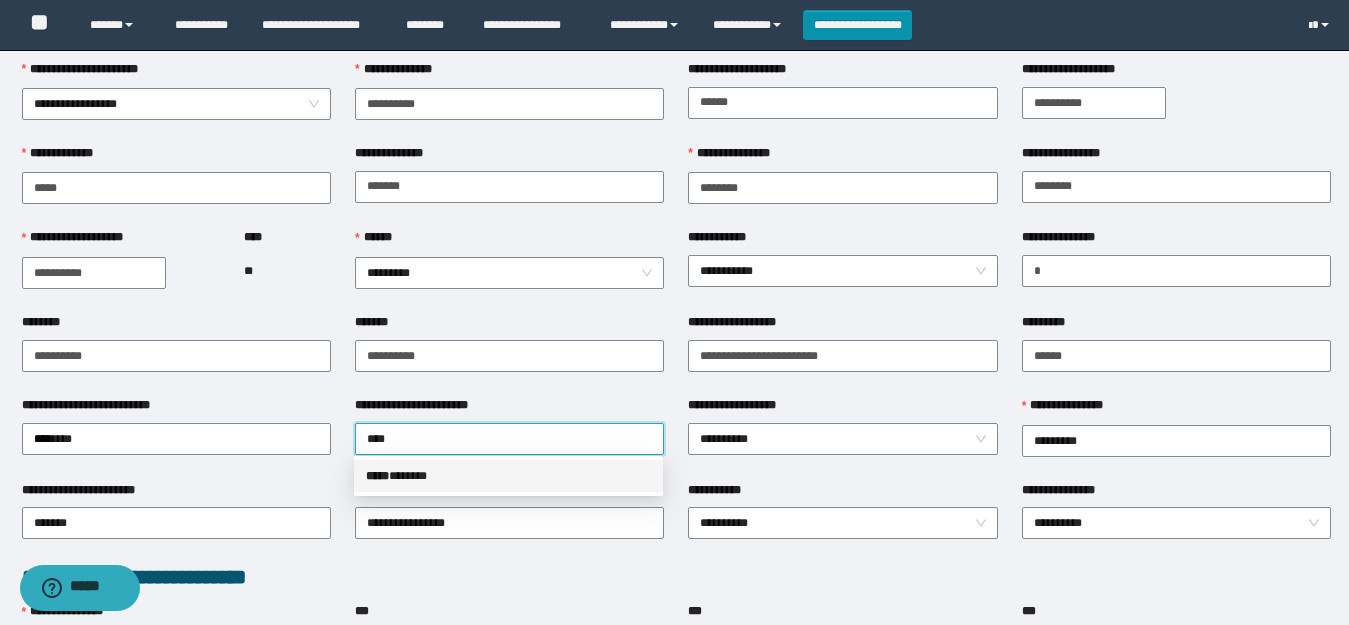 click on "***** * *****" at bounding box center [508, 476] 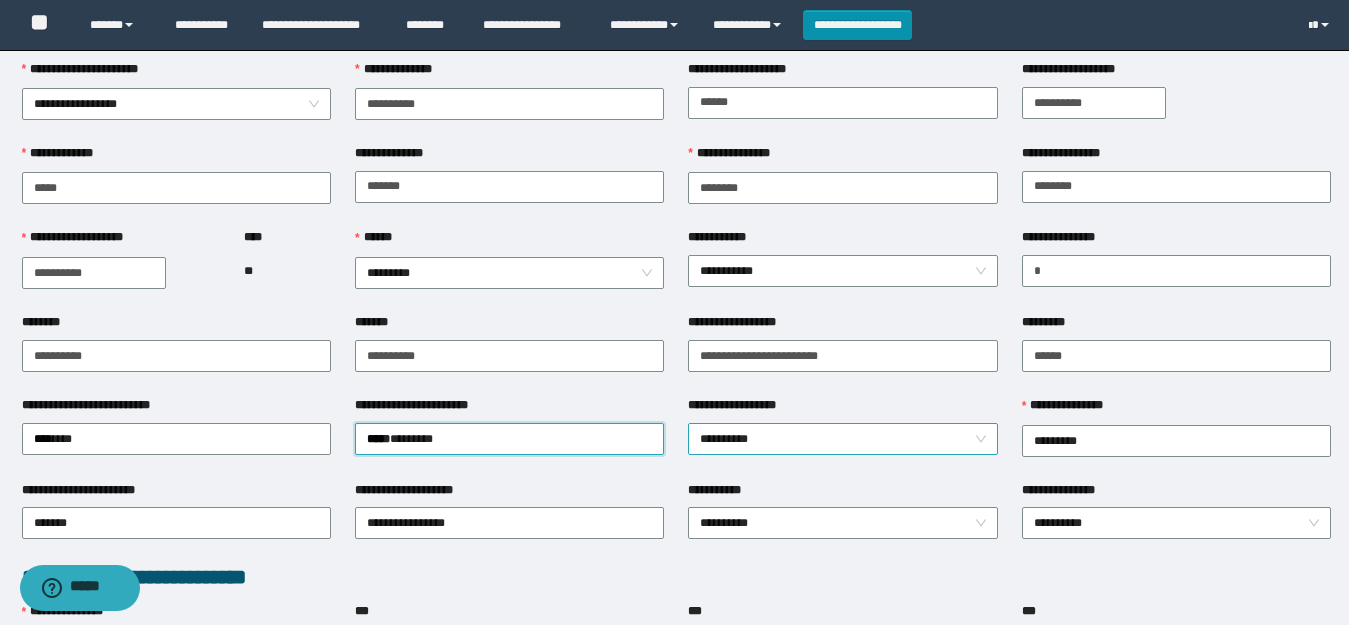 click on "**********" at bounding box center [842, 439] 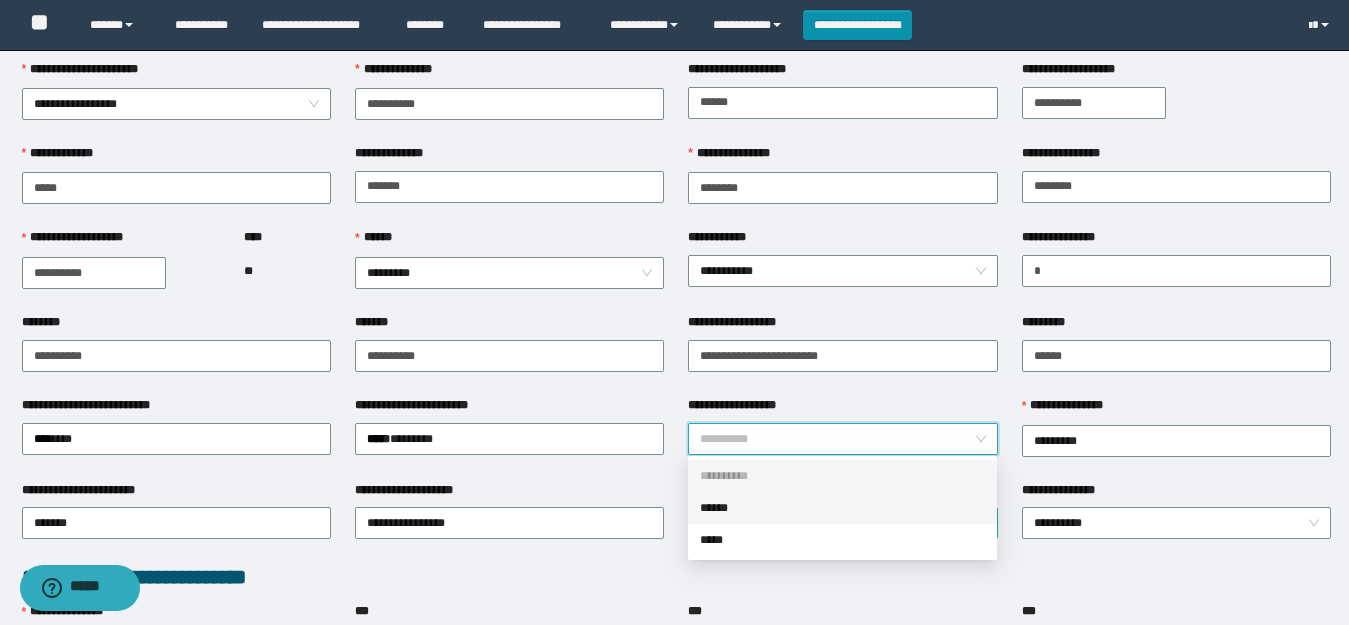 click on "******" at bounding box center [842, 508] 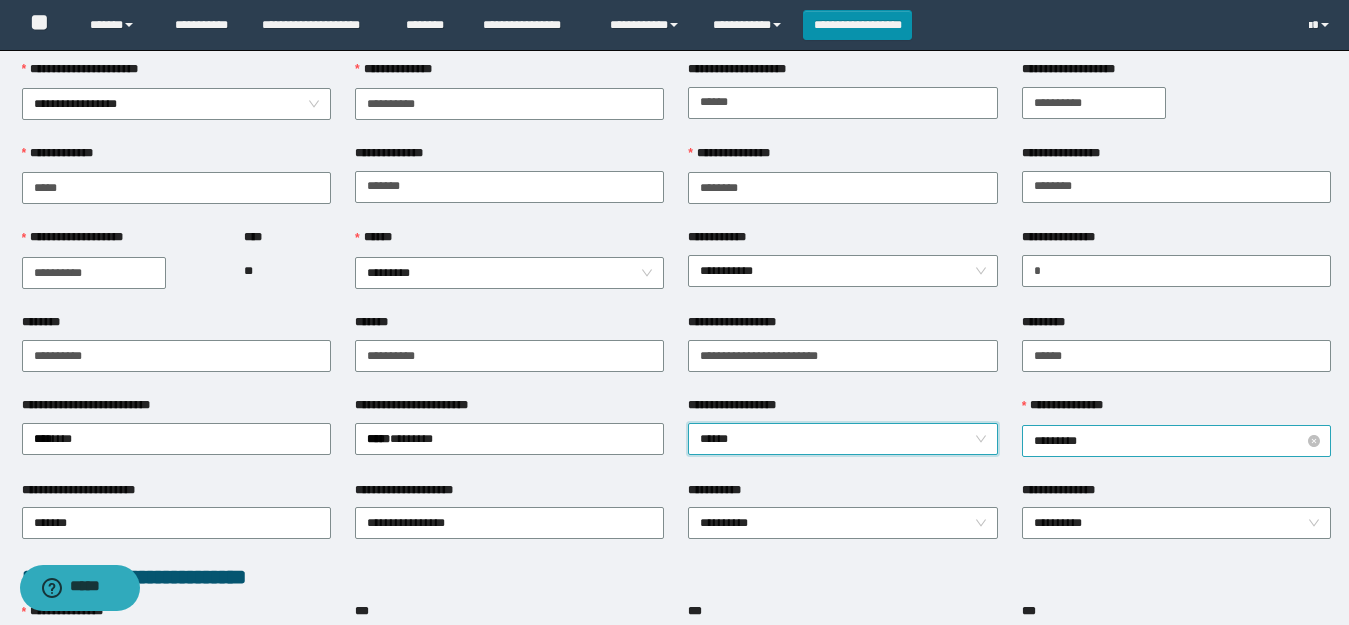 click on "*********" at bounding box center [1176, 441] 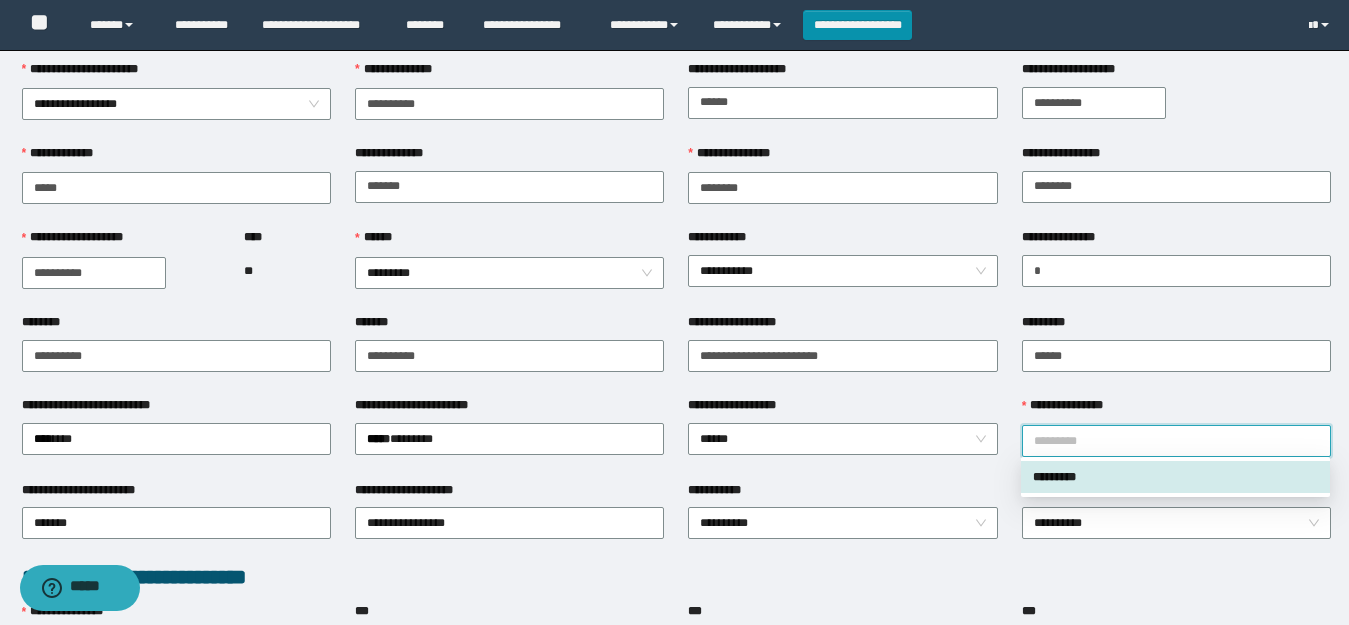 click on "**********" at bounding box center (842, 438) 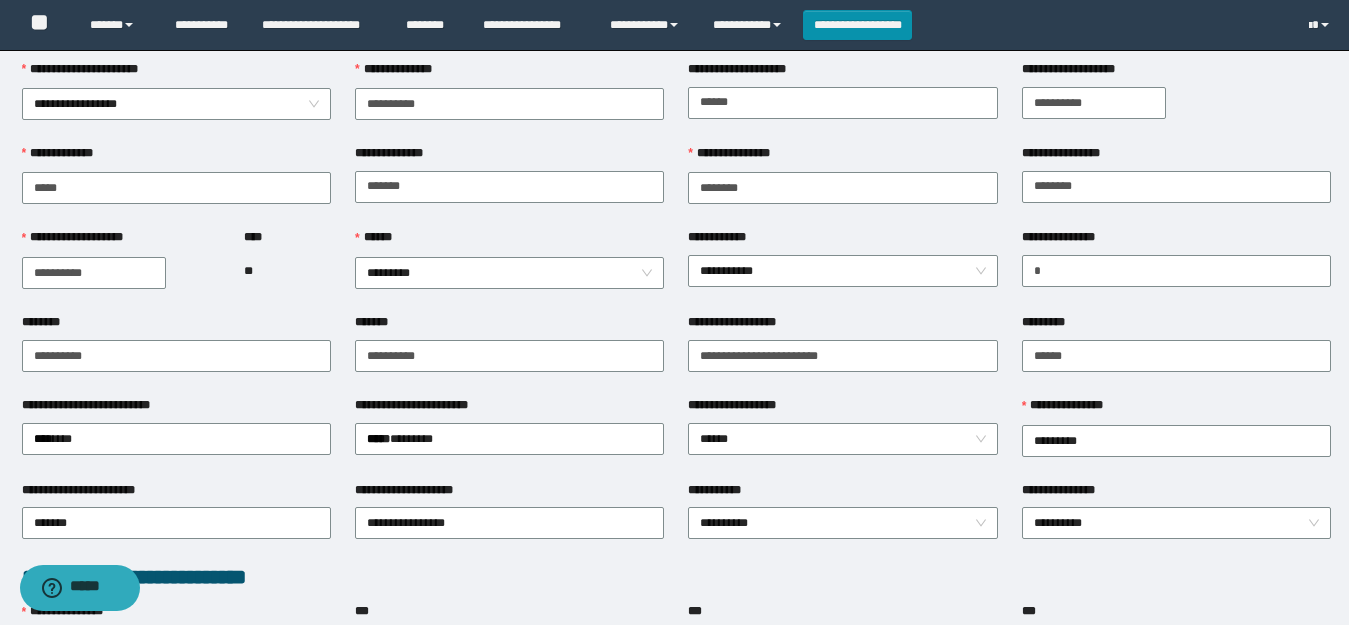 scroll, scrollTop: 200, scrollLeft: 0, axis: vertical 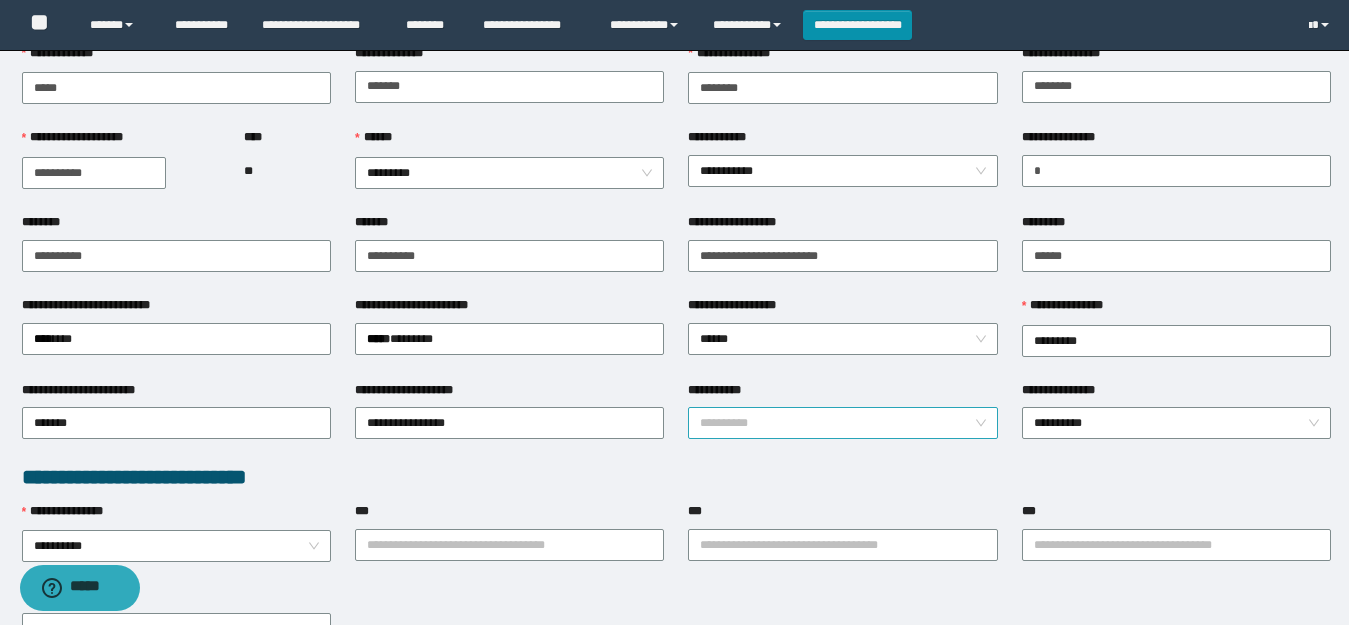click on "**********" at bounding box center (842, 423) 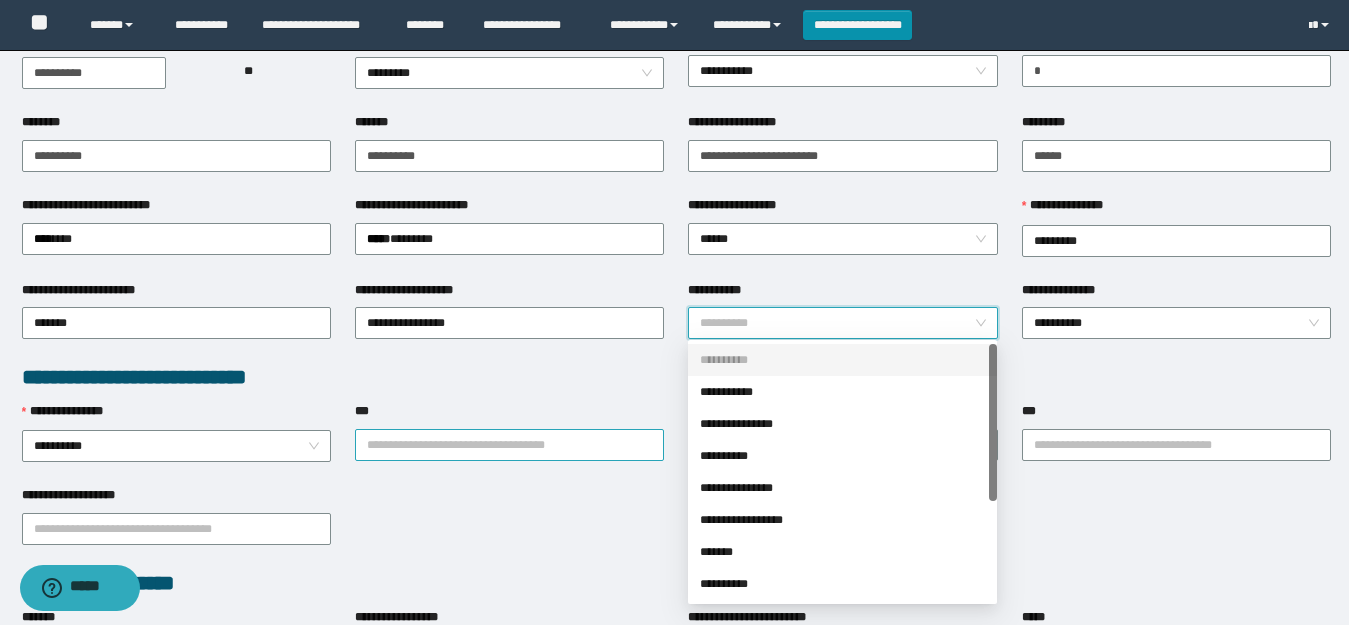 scroll, scrollTop: 400, scrollLeft: 0, axis: vertical 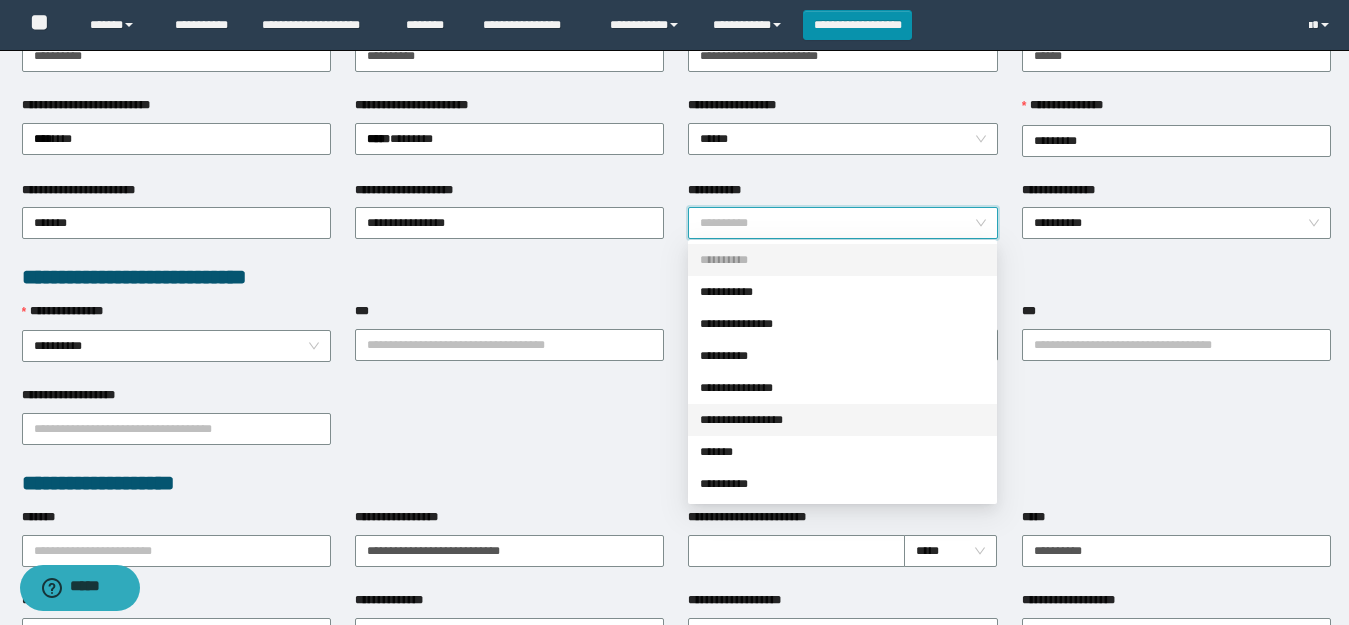 click on "**********" at bounding box center (842, 420) 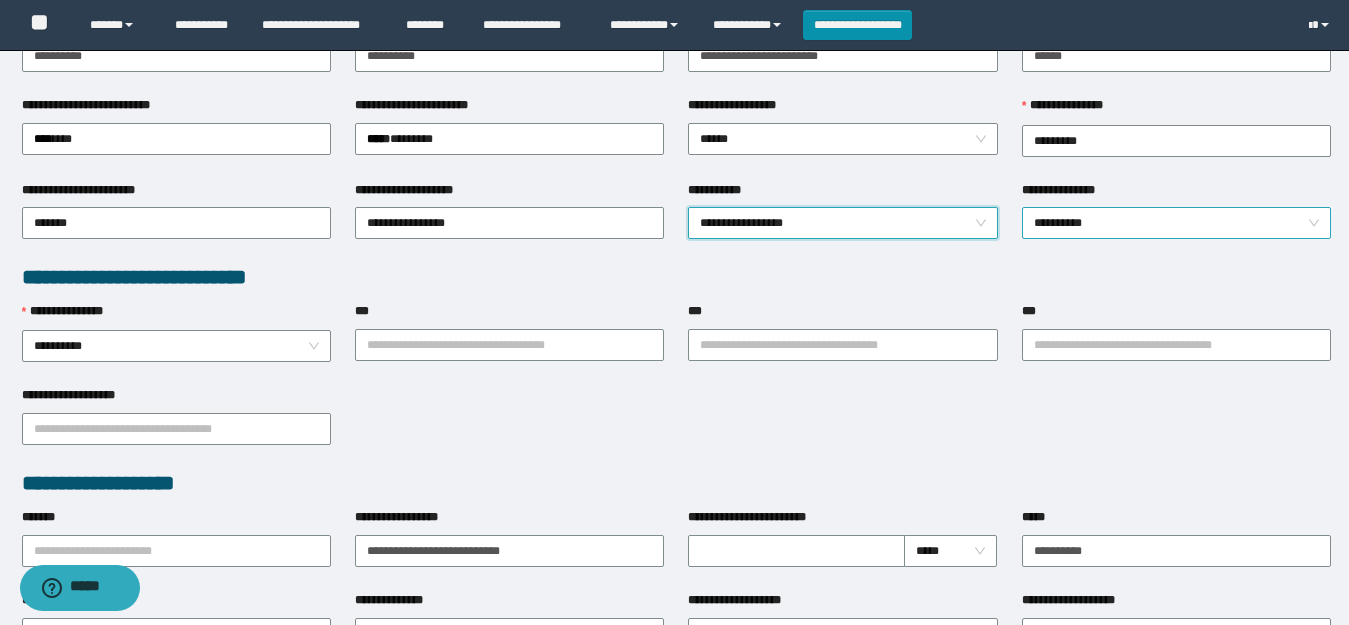 click on "**********" at bounding box center (1176, 223) 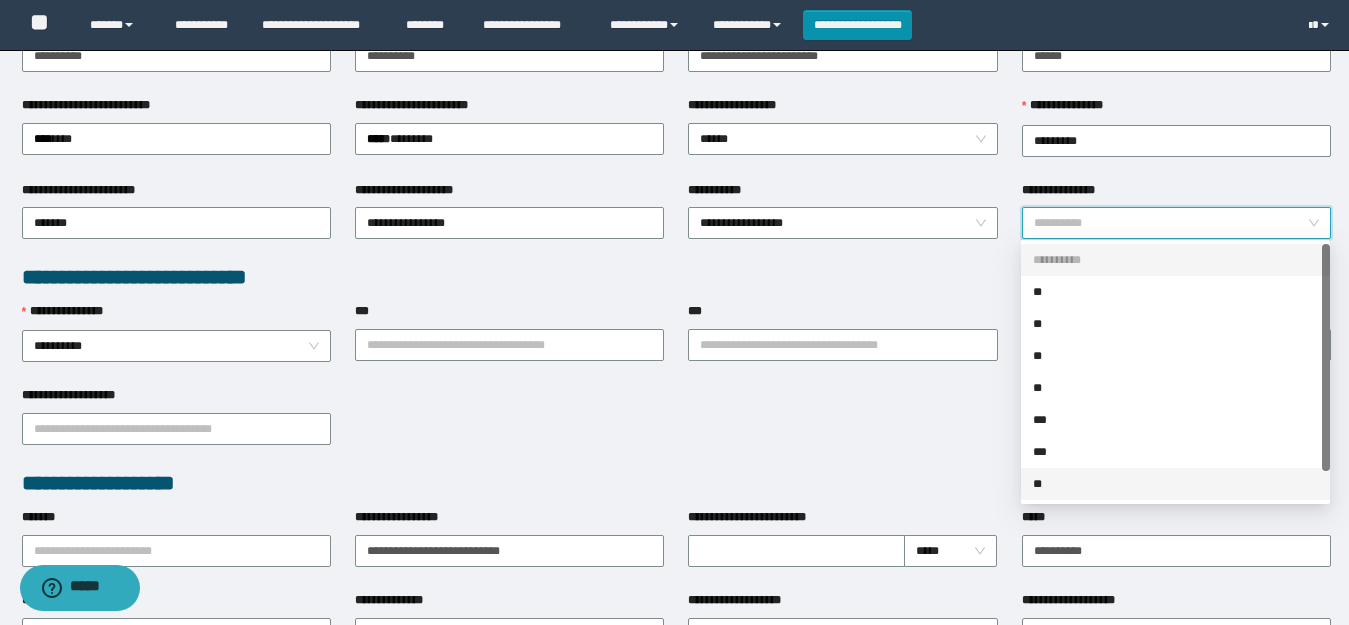 click on "**" at bounding box center (1175, 484) 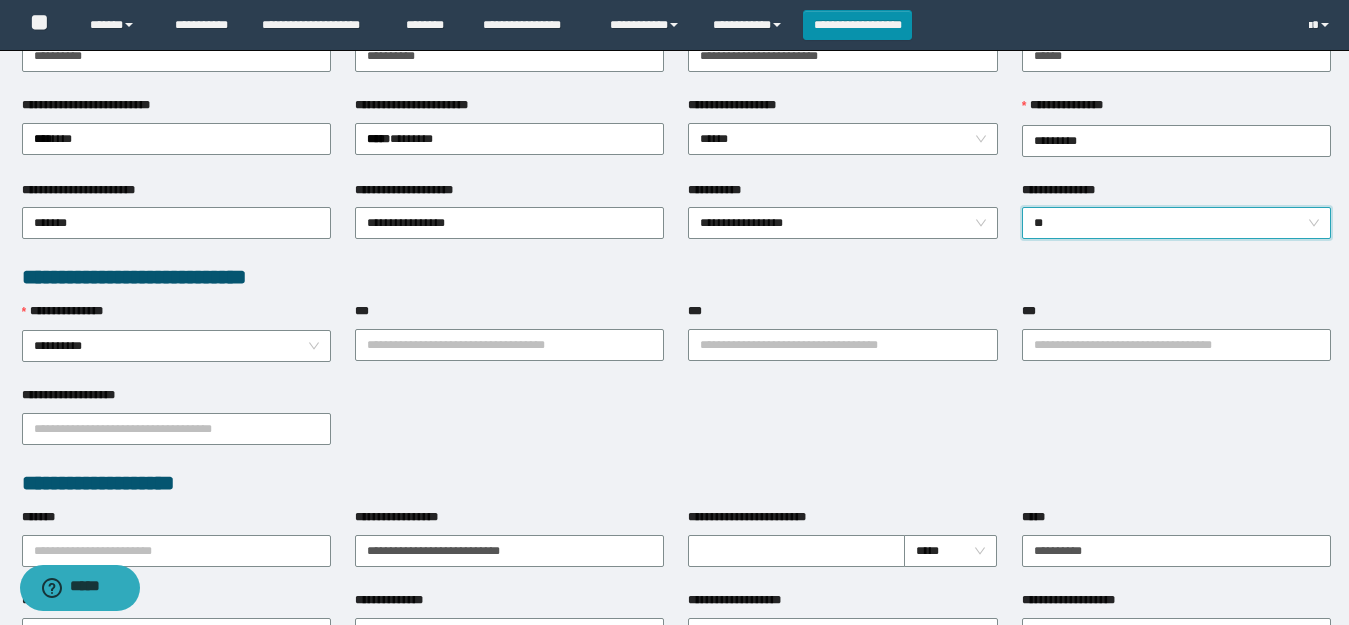 click on "**********" at bounding box center (676, 509) 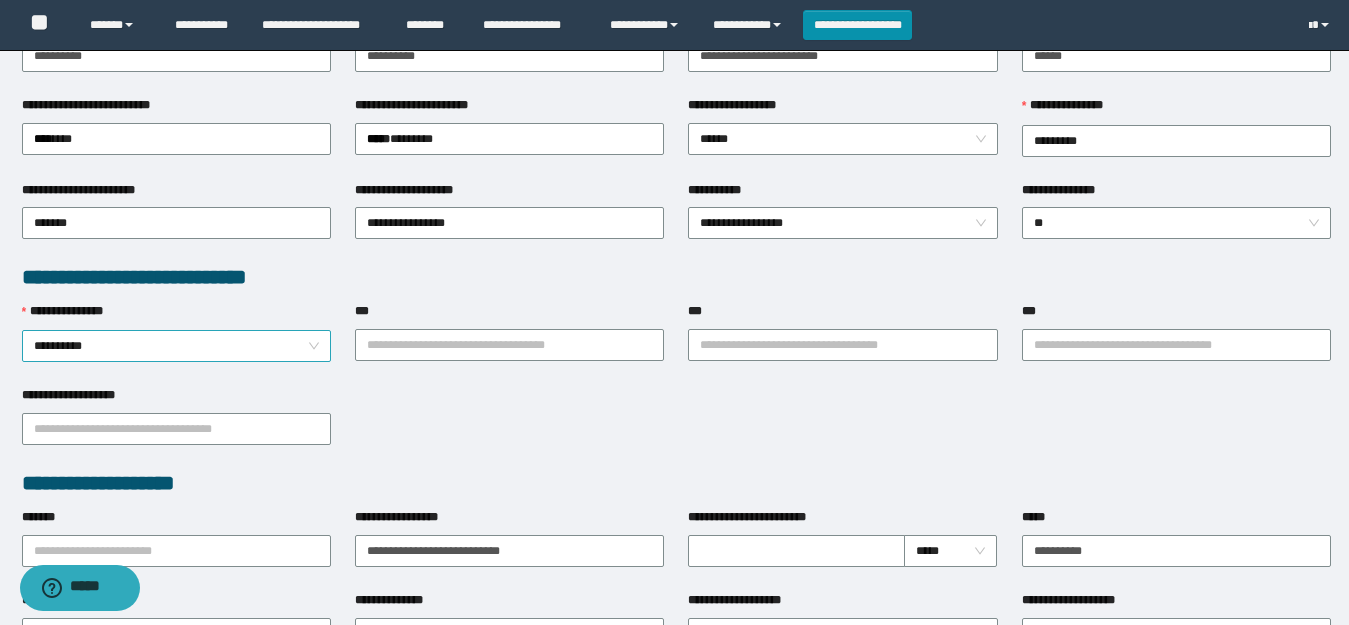 click on "**********" at bounding box center (176, 346) 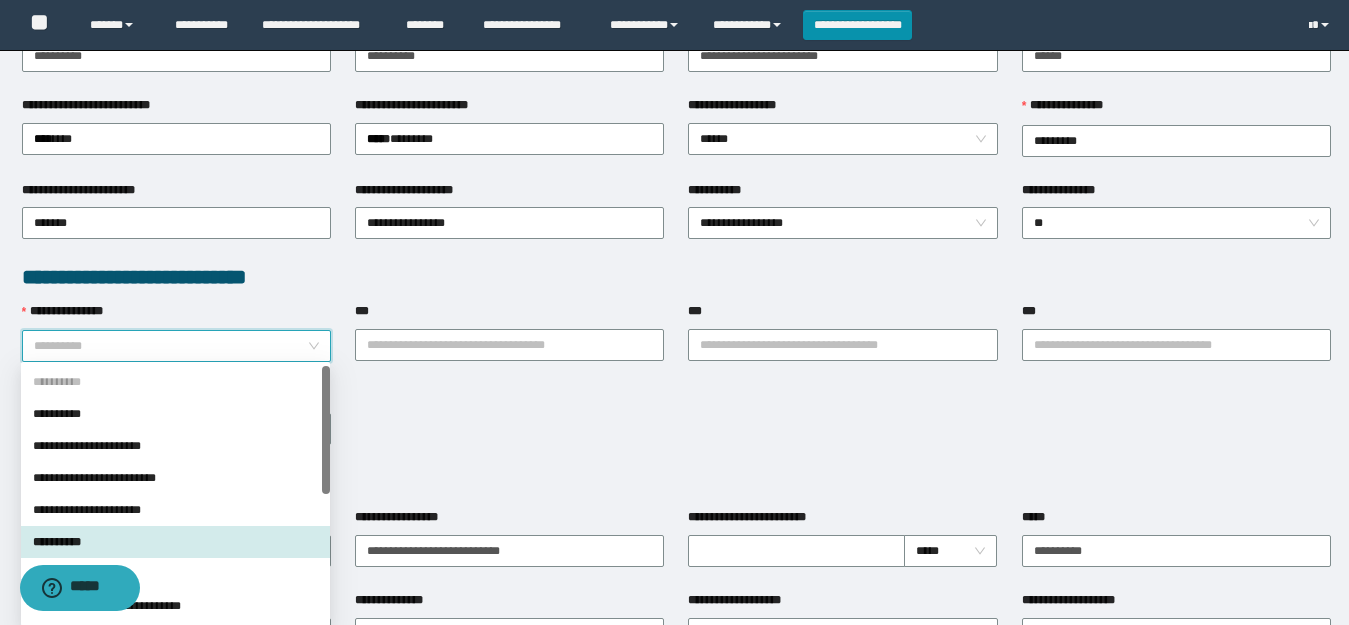 drag, startPoint x: 215, startPoint y: 342, endPoint x: 226, endPoint y: 340, distance: 11.18034 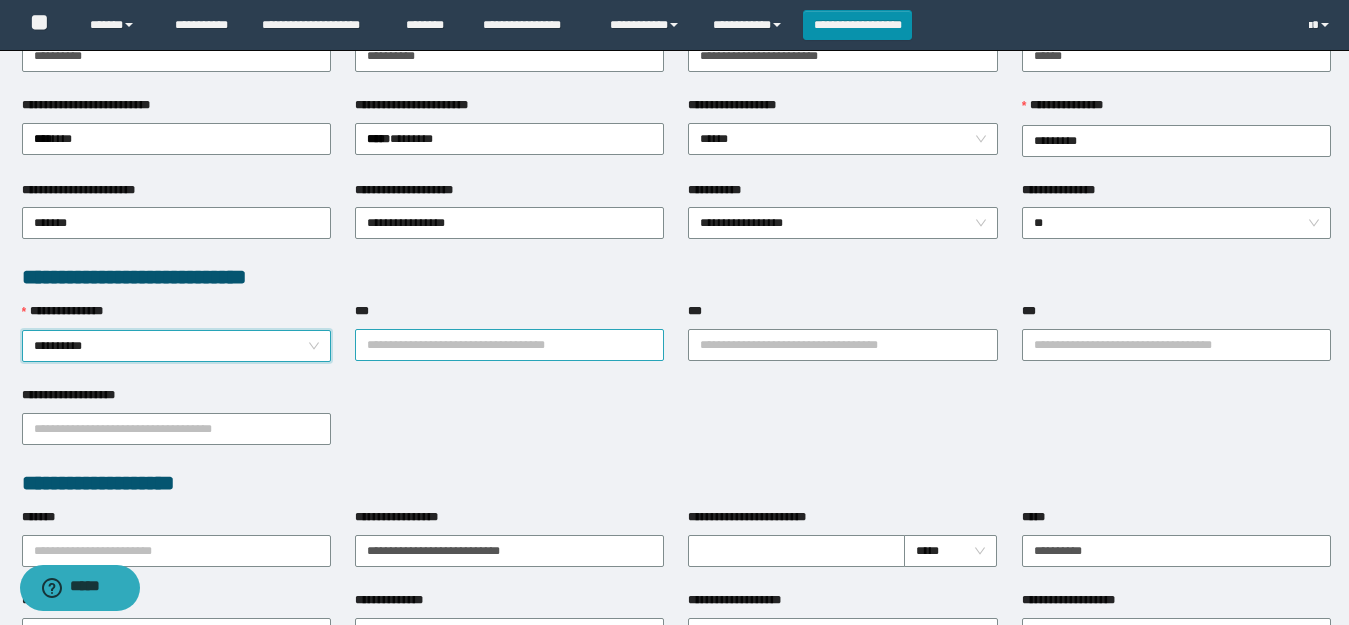 click on "***" at bounding box center (509, 345) 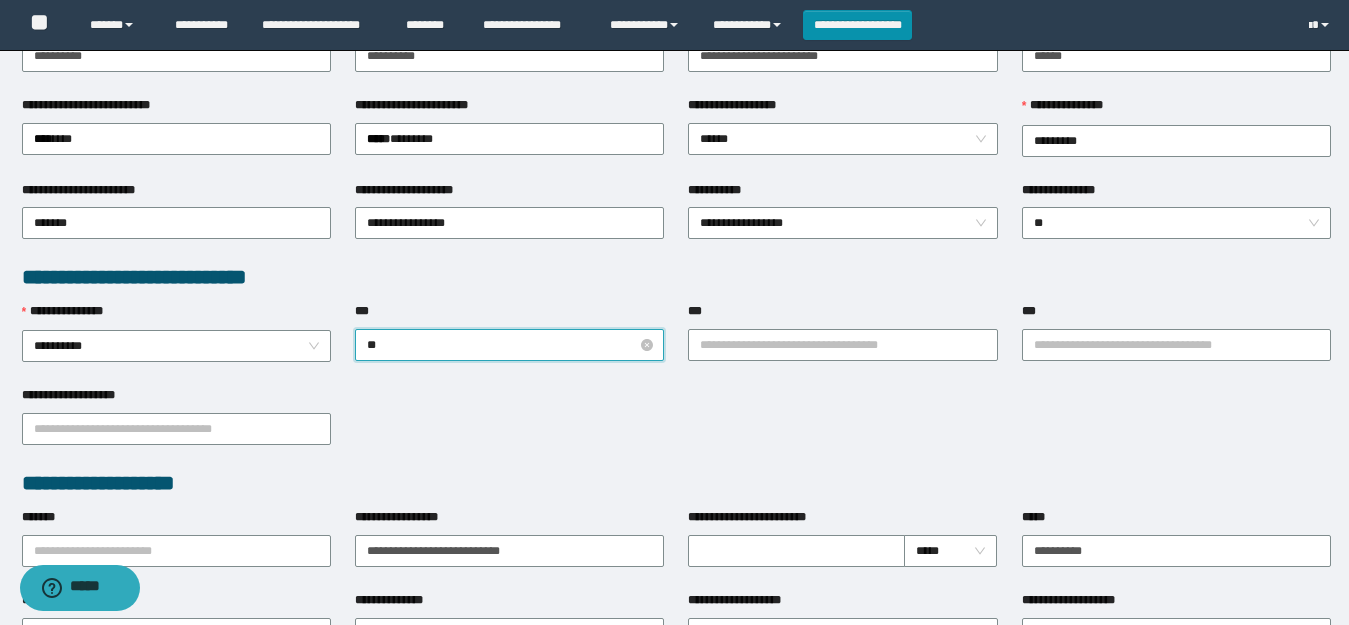 type on "***" 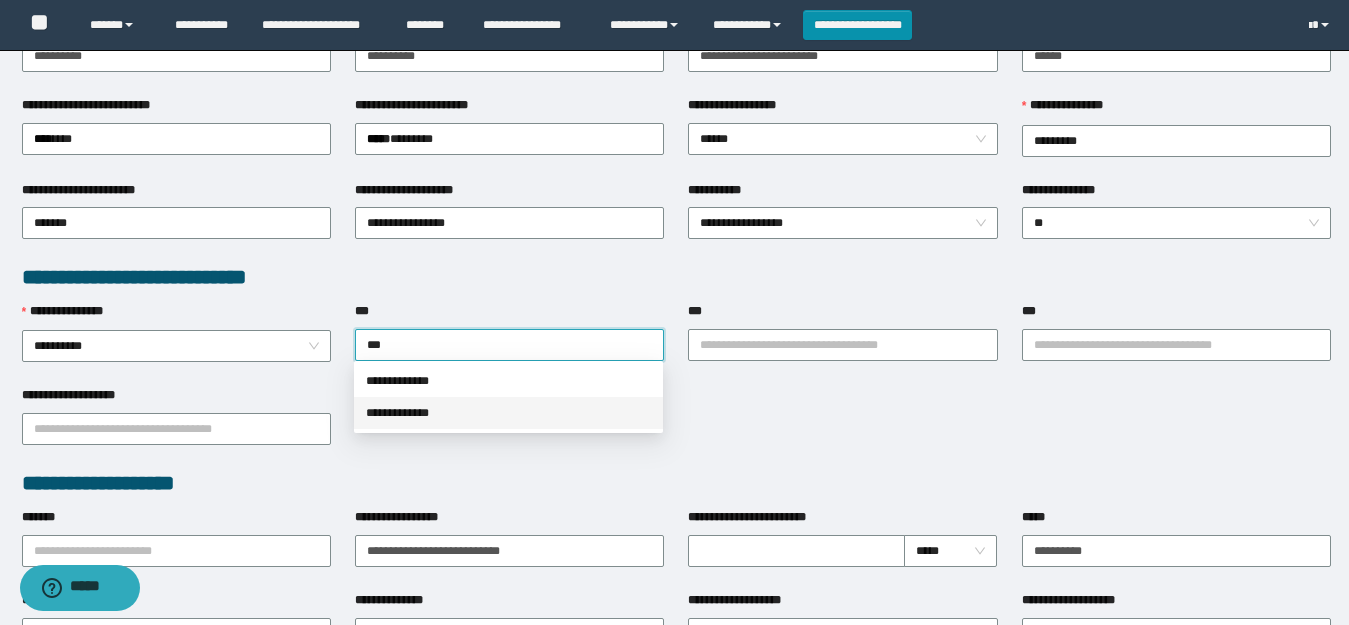 drag, startPoint x: 398, startPoint y: 417, endPoint x: 561, endPoint y: 363, distance: 171.71198 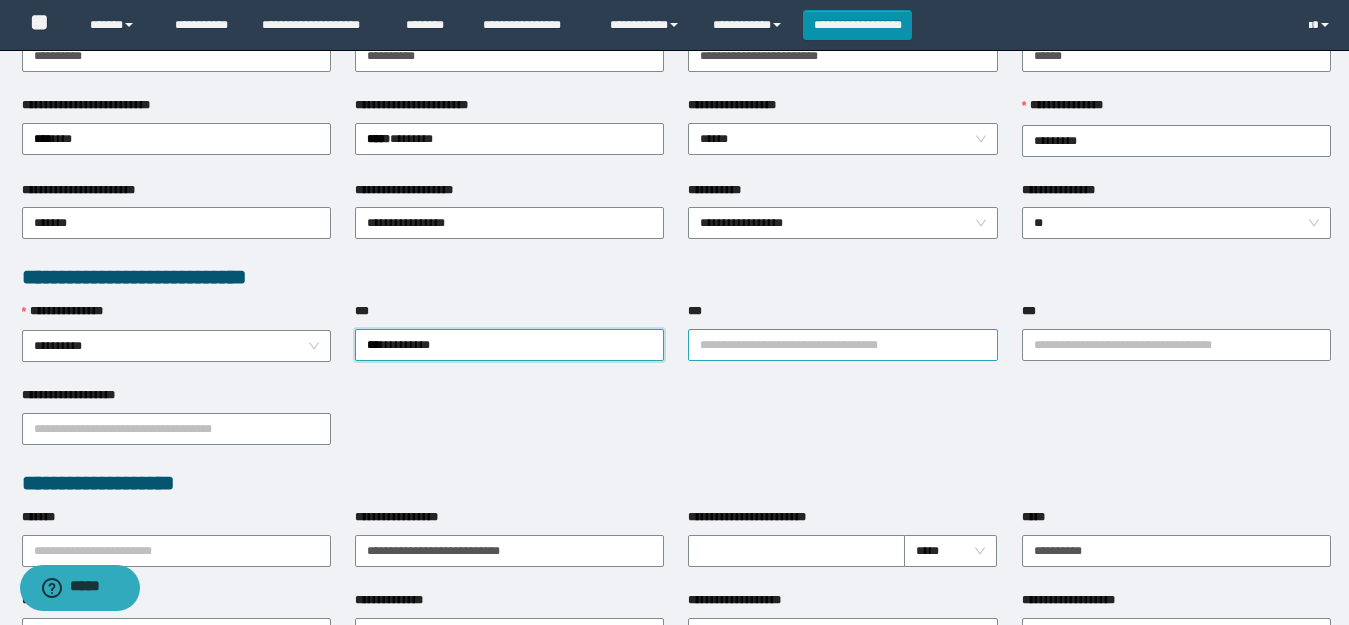 click on "***" at bounding box center [842, 345] 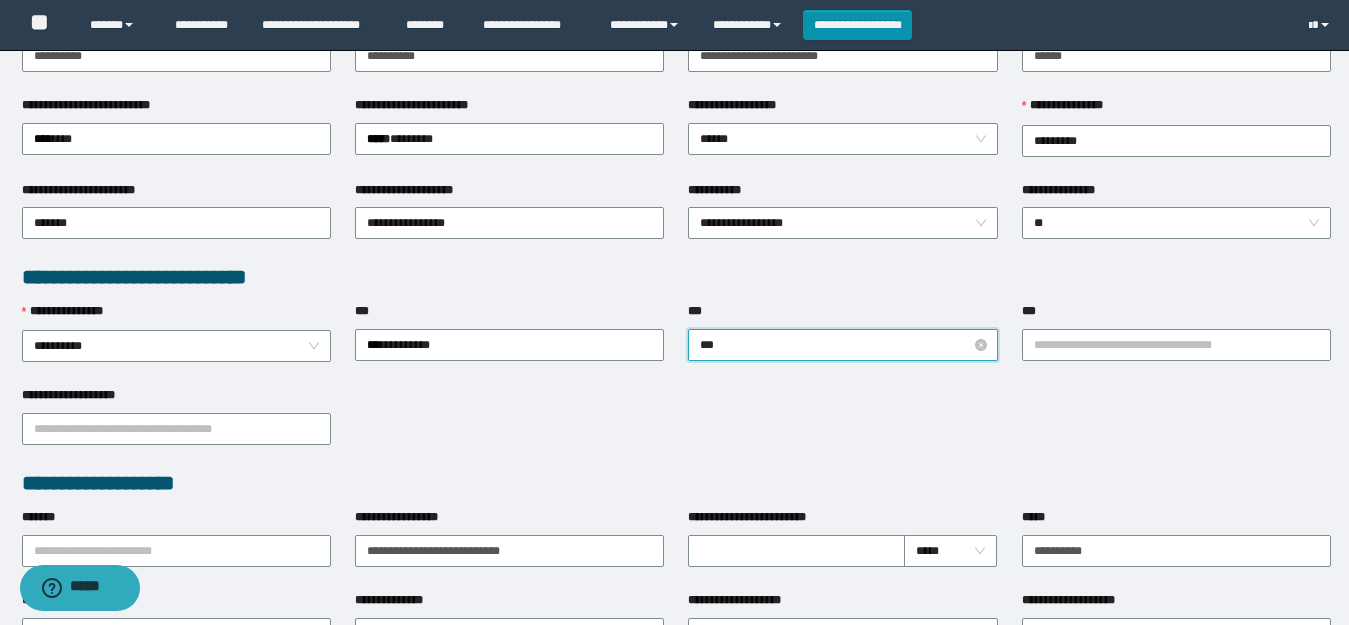type on "****" 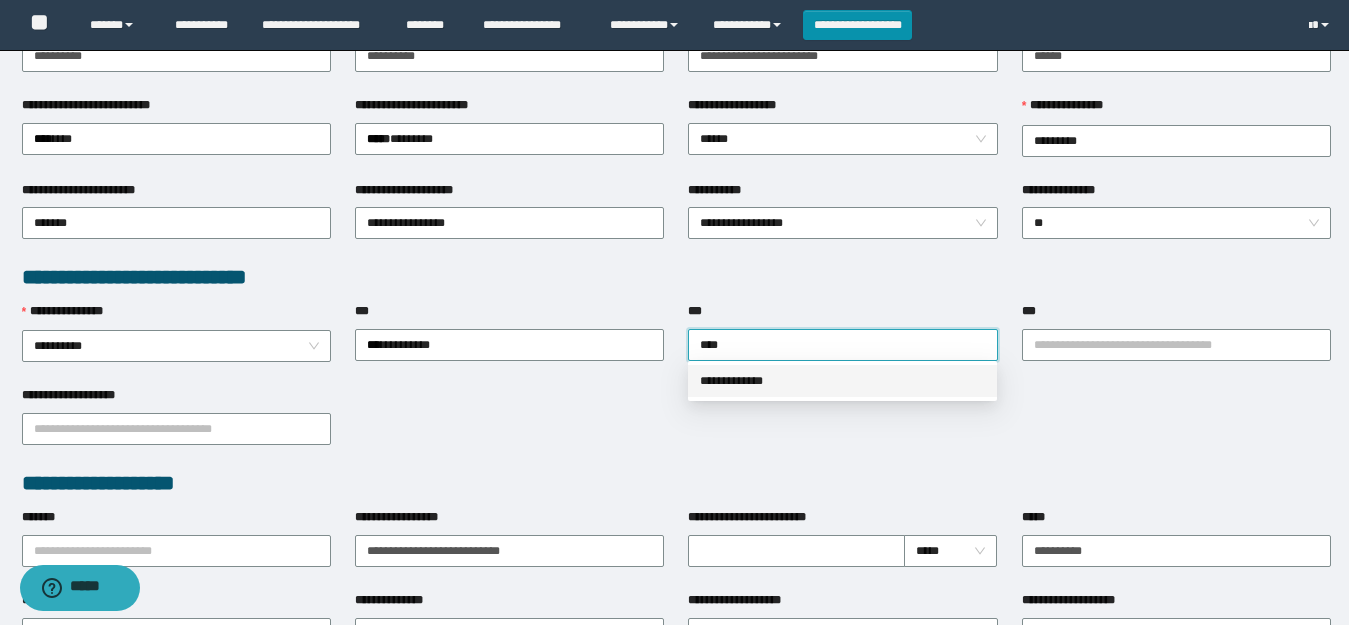click on "**********" at bounding box center [842, 381] 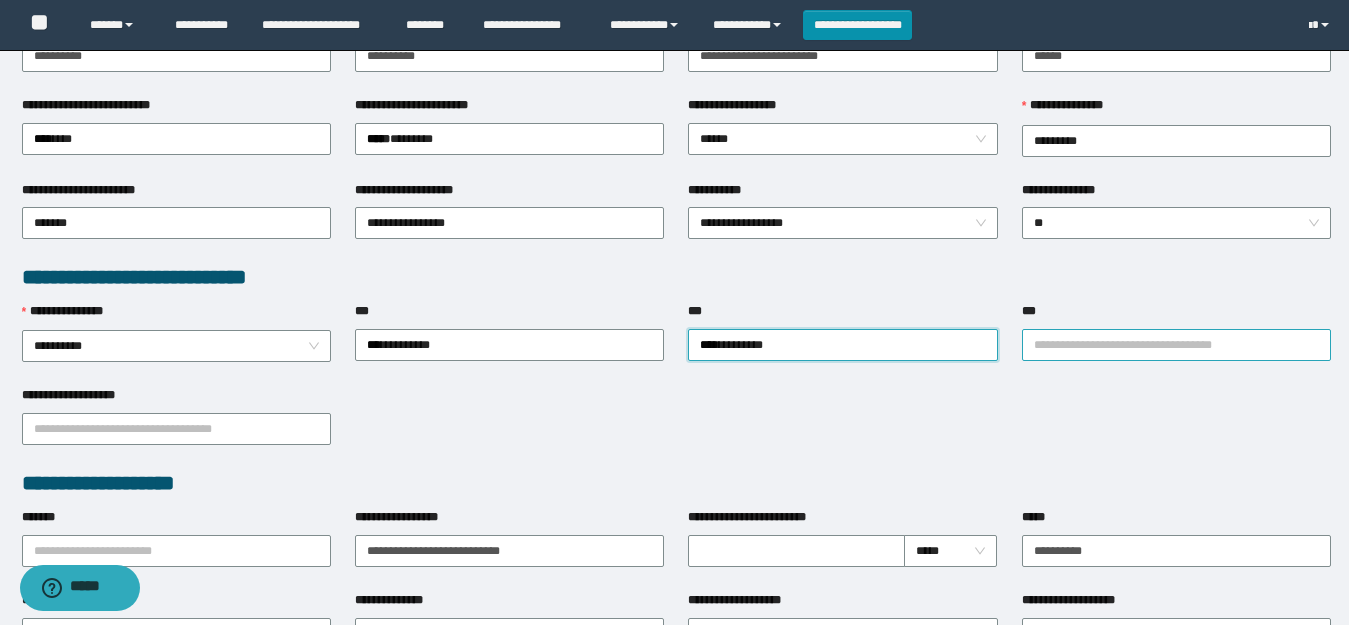 click on "***" at bounding box center [1176, 345] 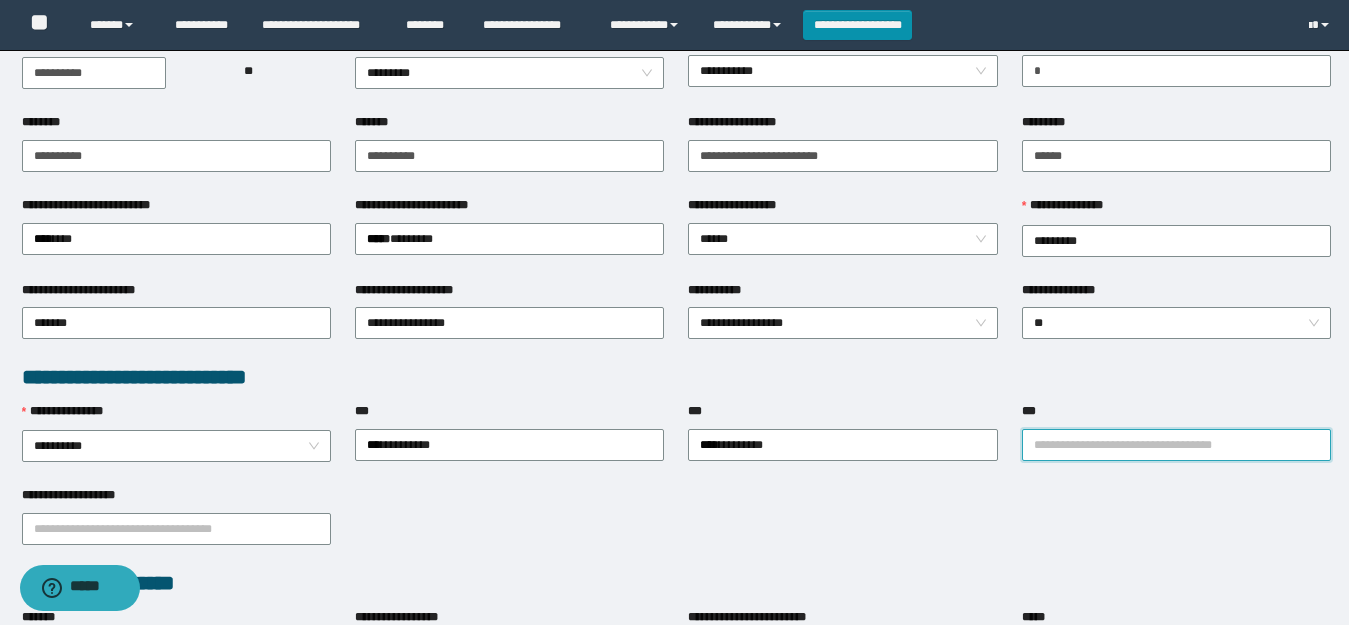 scroll, scrollTop: 500, scrollLeft: 0, axis: vertical 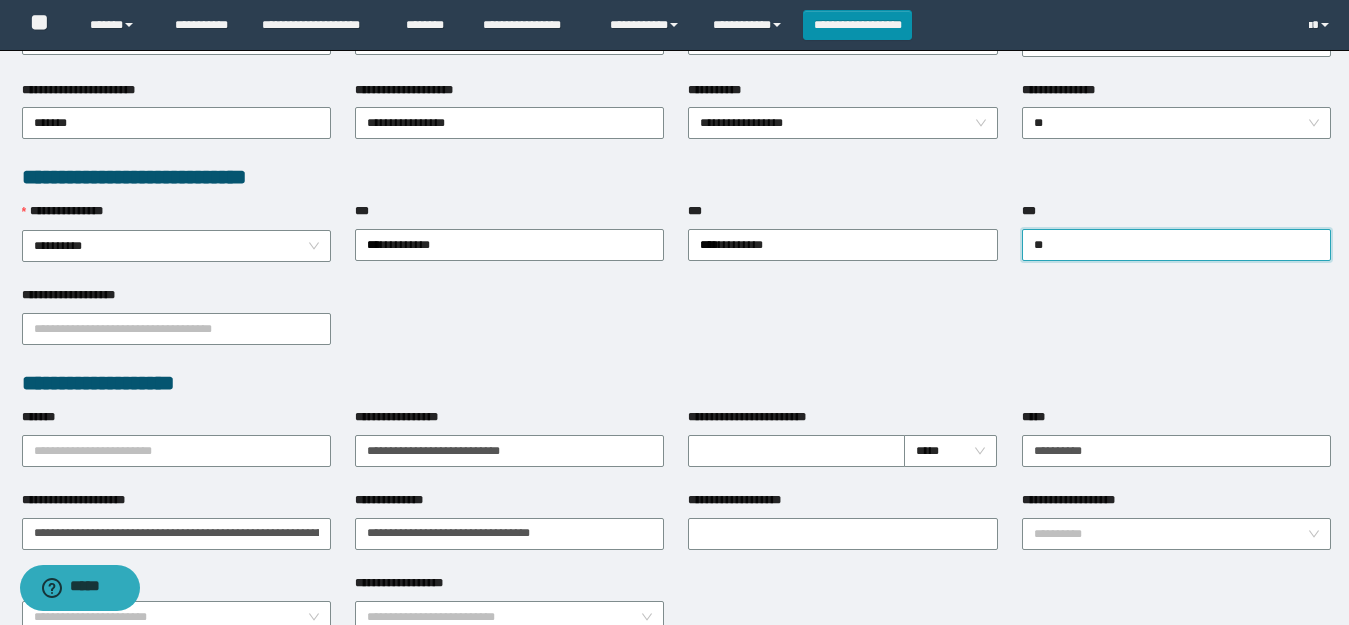 type on "***" 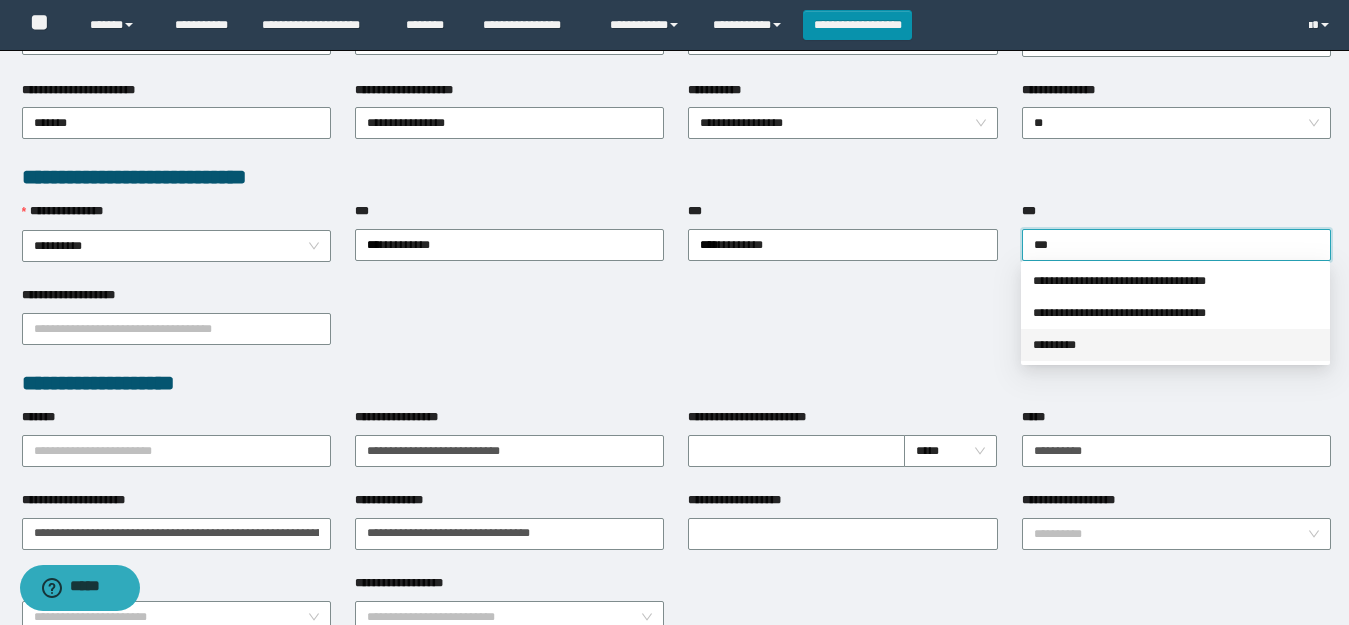 click on "*********" at bounding box center (1175, 345) 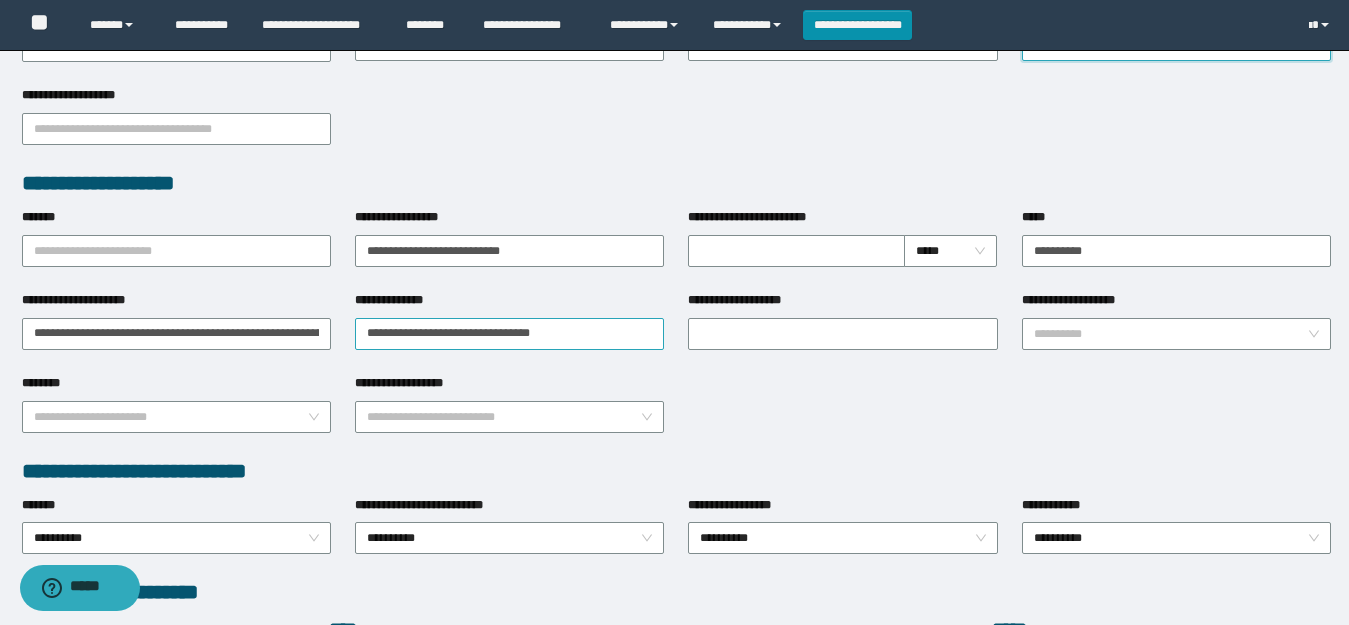 scroll, scrollTop: 800, scrollLeft: 0, axis: vertical 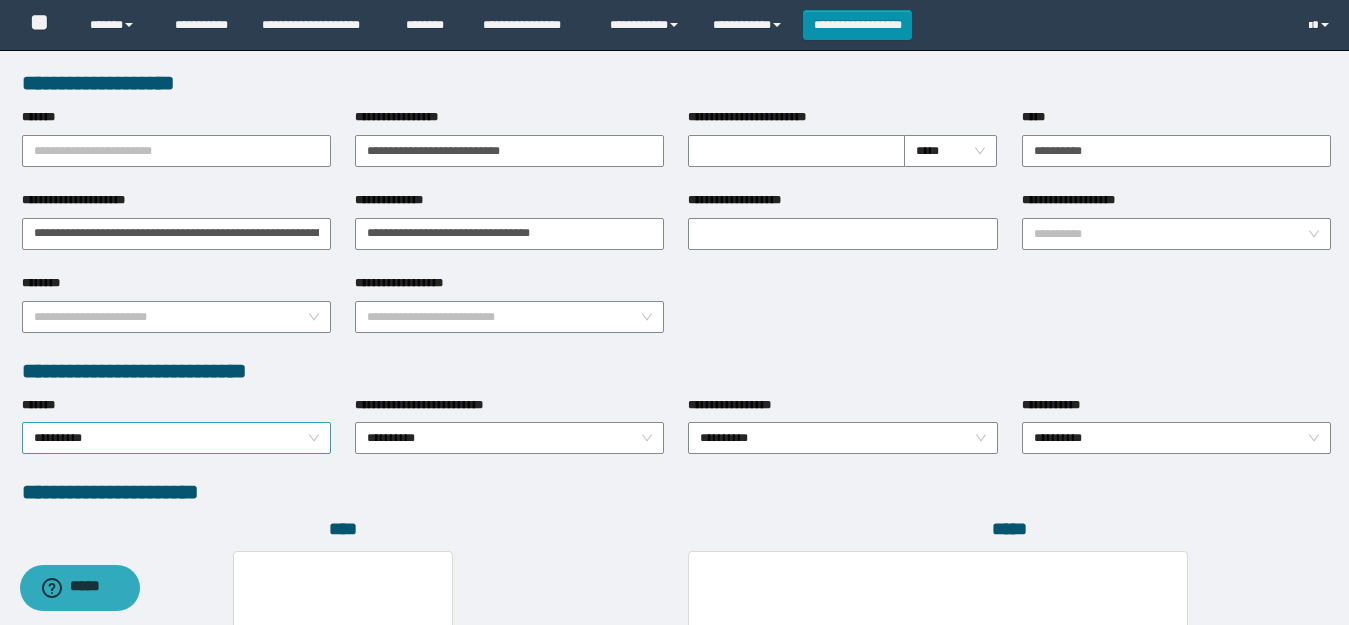 click on "**********" at bounding box center (176, 438) 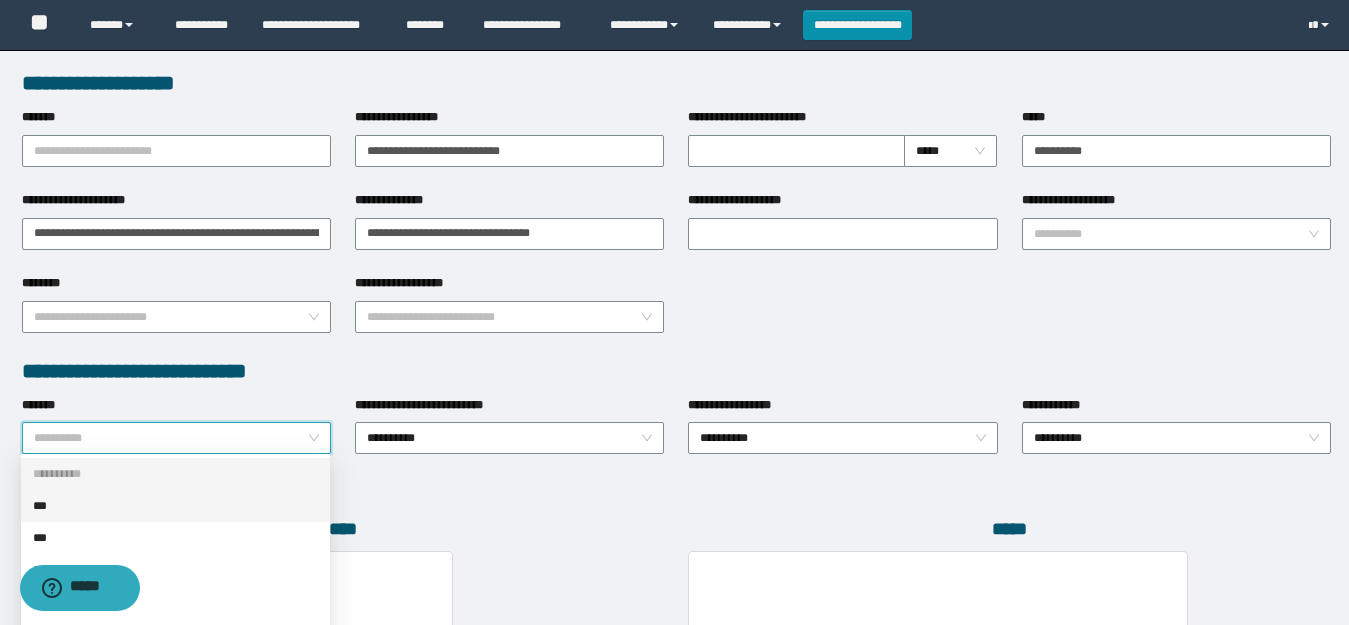 drag, startPoint x: 58, startPoint y: 504, endPoint x: 96, endPoint y: 499, distance: 38.327538 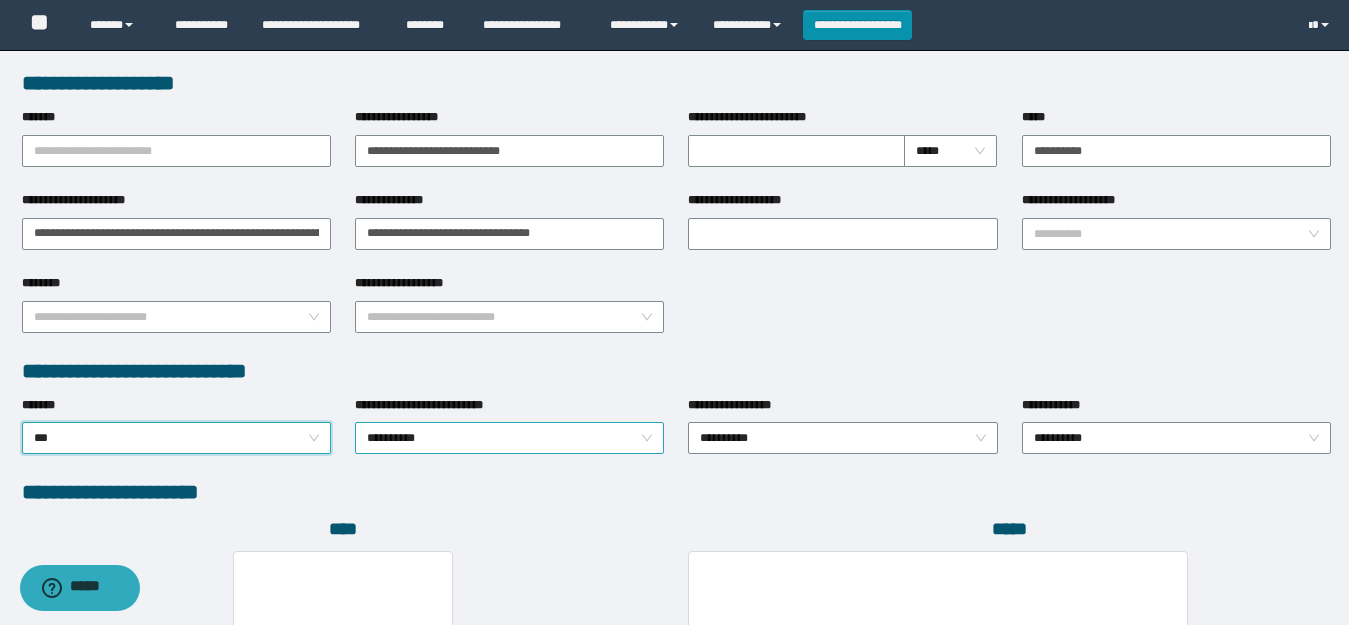 click on "**********" at bounding box center [509, 438] 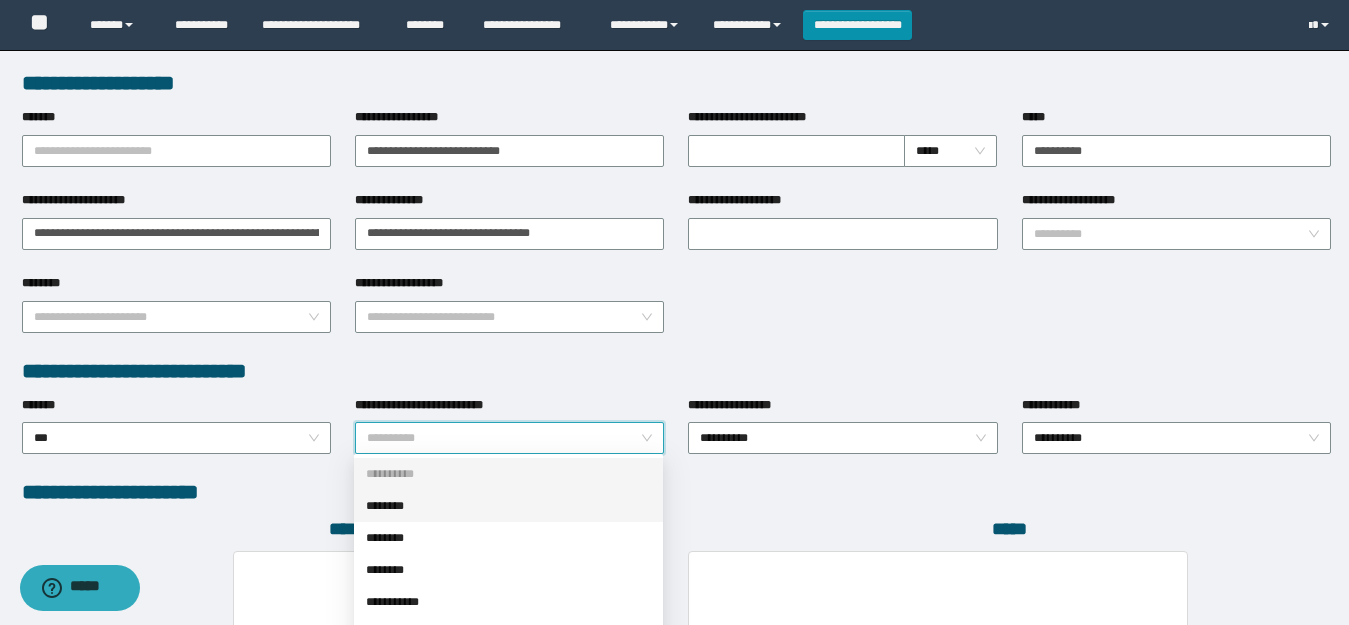 drag, startPoint x: 400, startPoint y: 505, endPoint x: 428, endPoint y: 502, distance: 28.160255 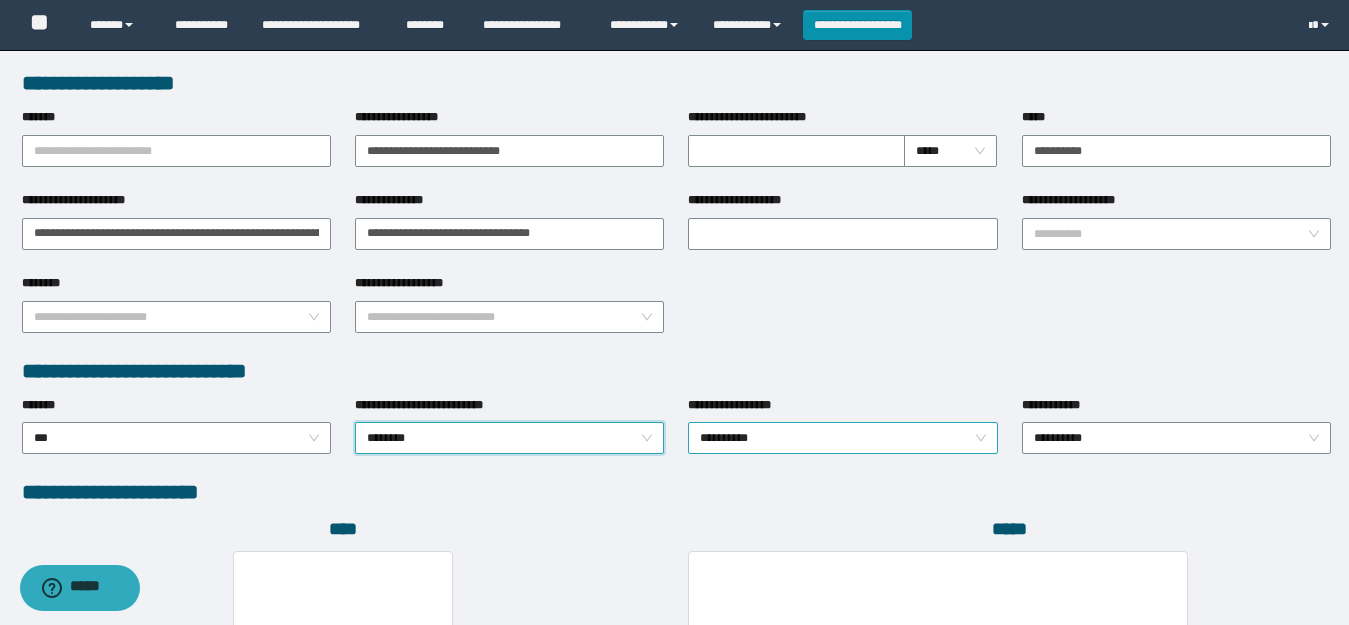 click on "**********" at bounding box center (842, 438) 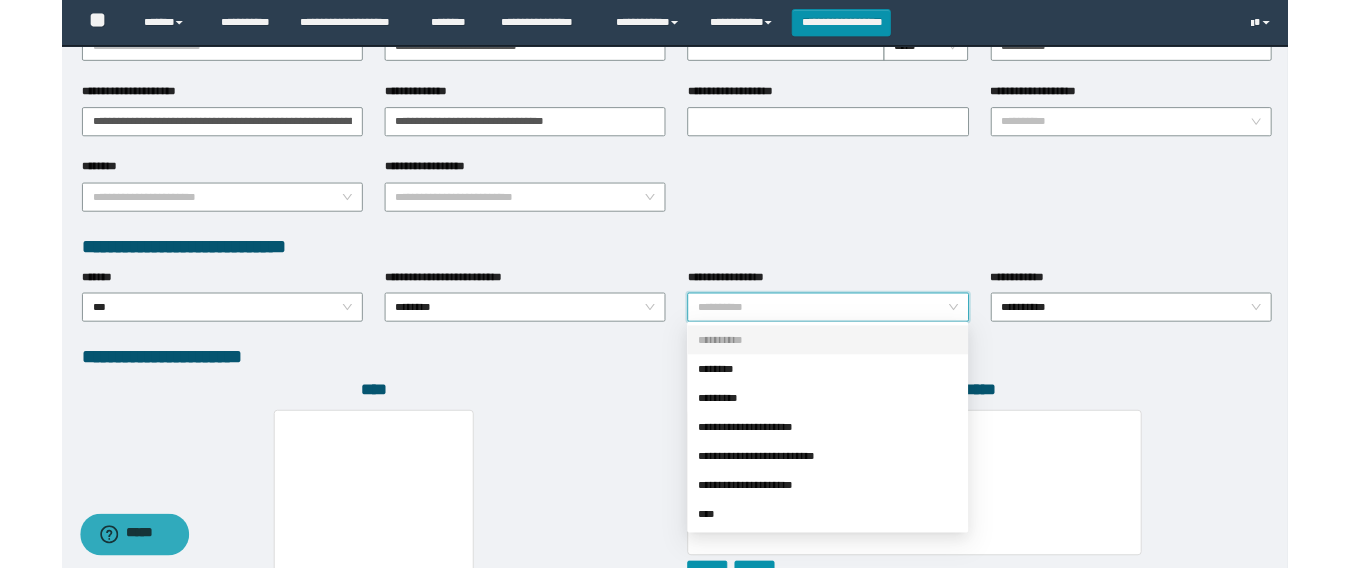 scroll, scrollTop: 1000, scrollLeft: 0, axis: vertical 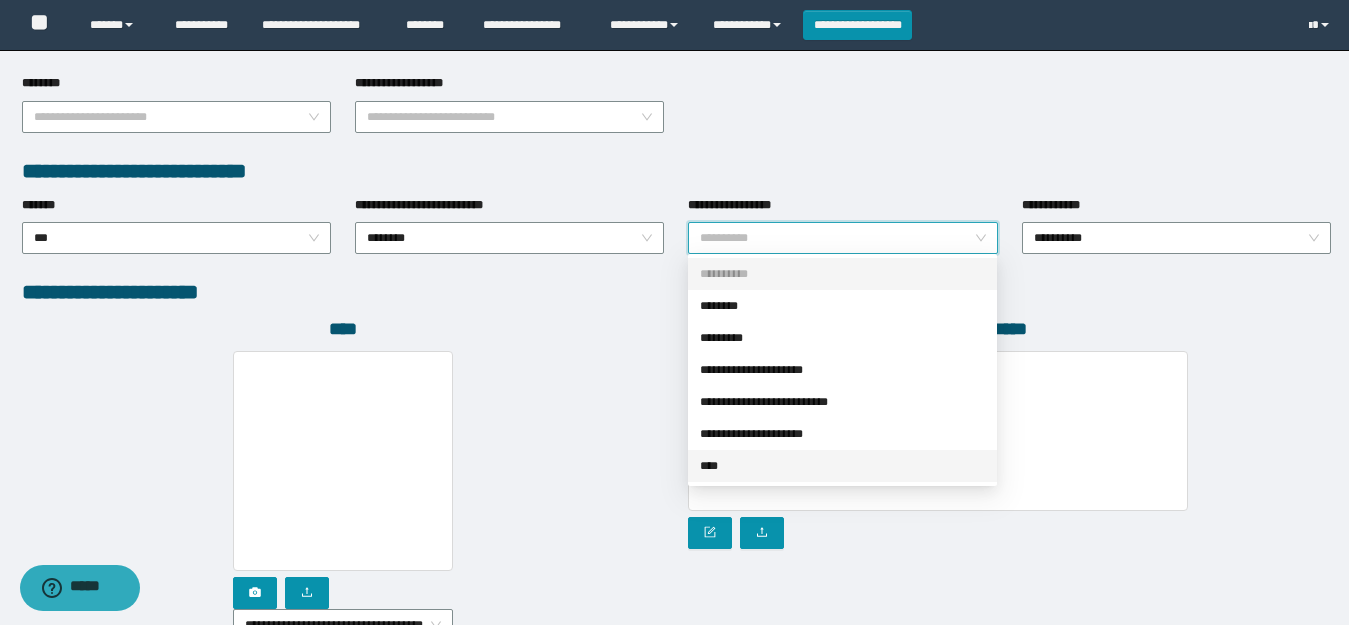 drag, startPoint x: 722, startPoint y: 466, endPoint x: 881, endPoint y: 426, distance: 163.95427 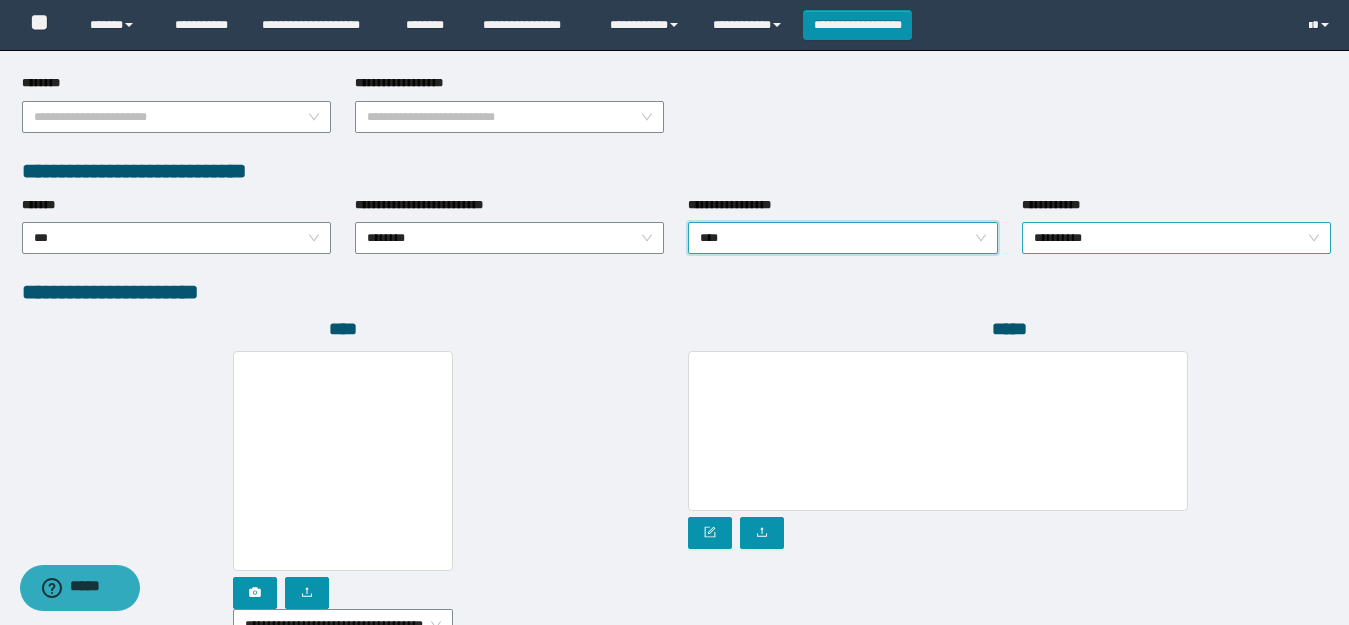 click on "**********" at bounding box center (1176, 238) 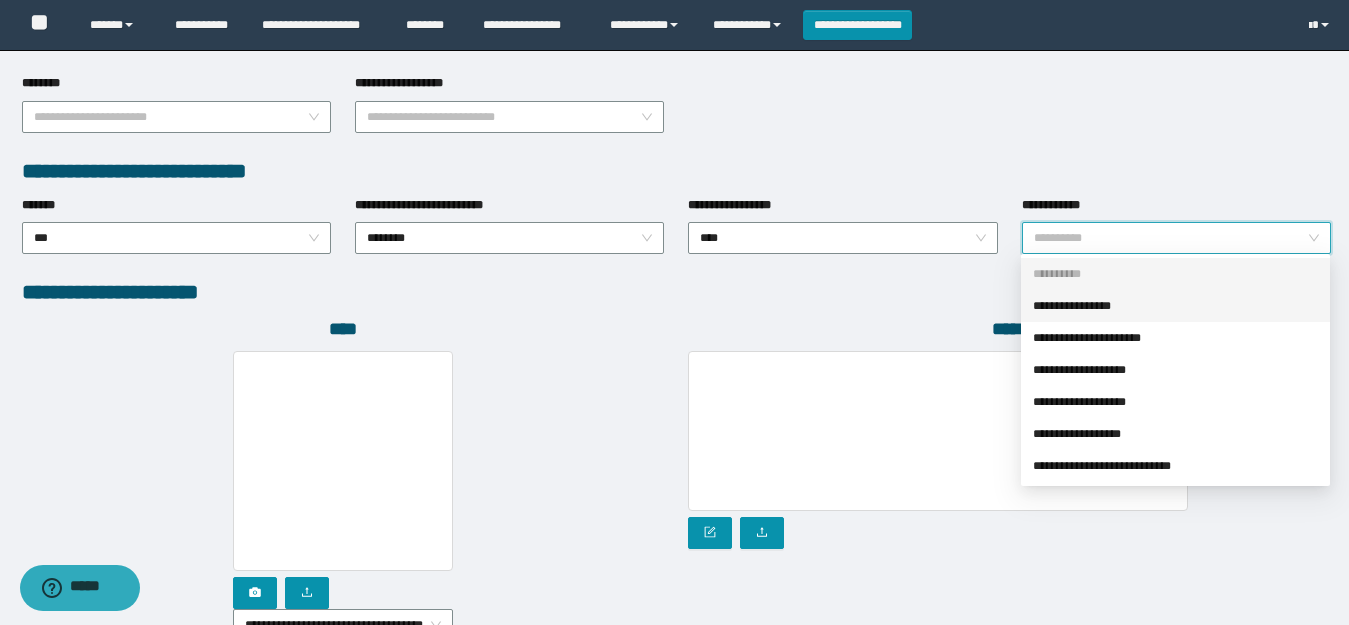click on "**********" at bounding box center [1175, 306] 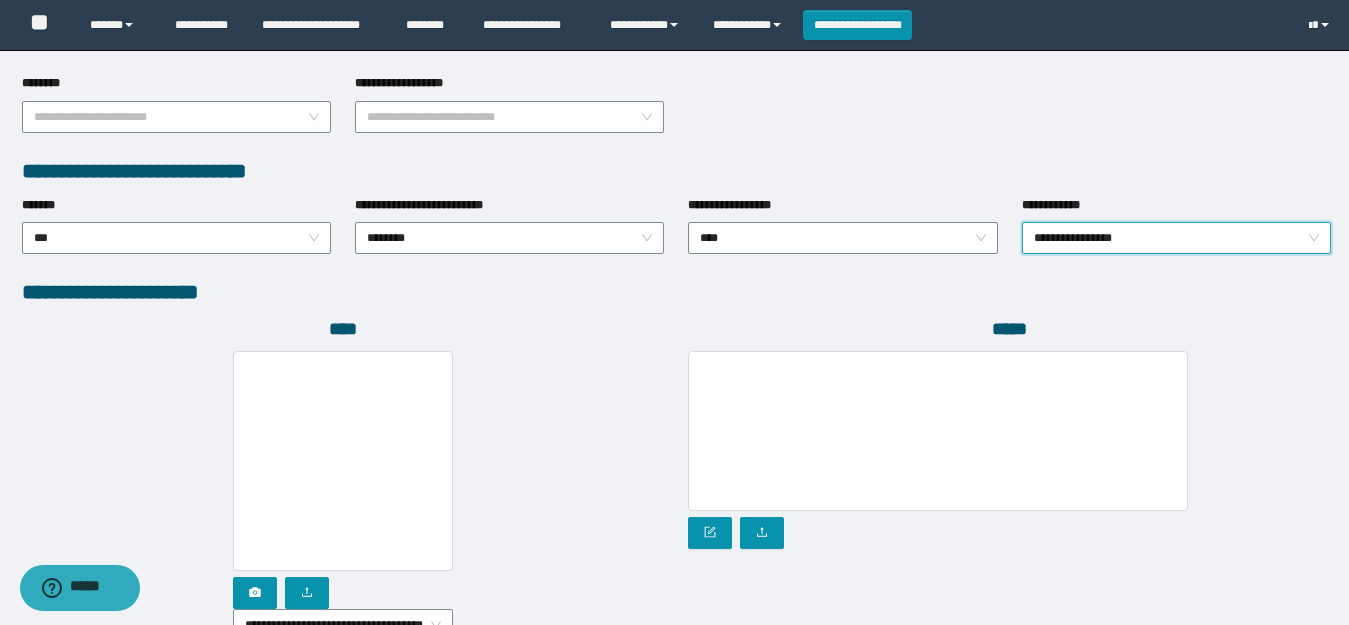 click on "**********" at bounding box center [343, 496] 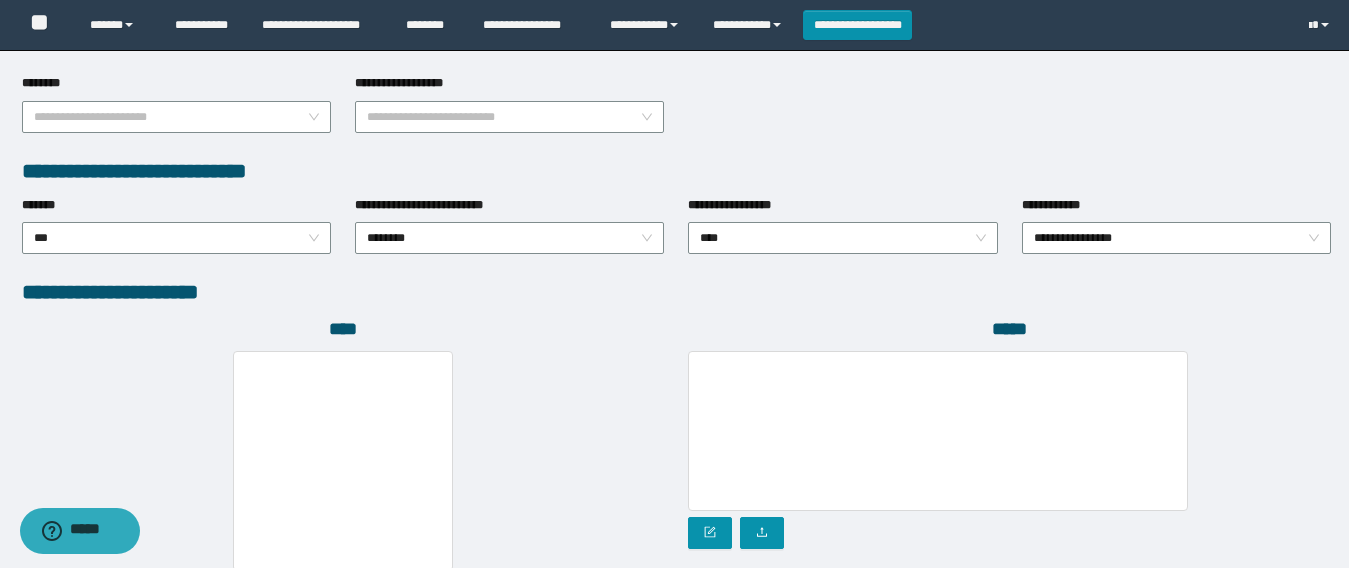 scroll, scrollTop: 1274, scrollLeft: 0, axis: vertical 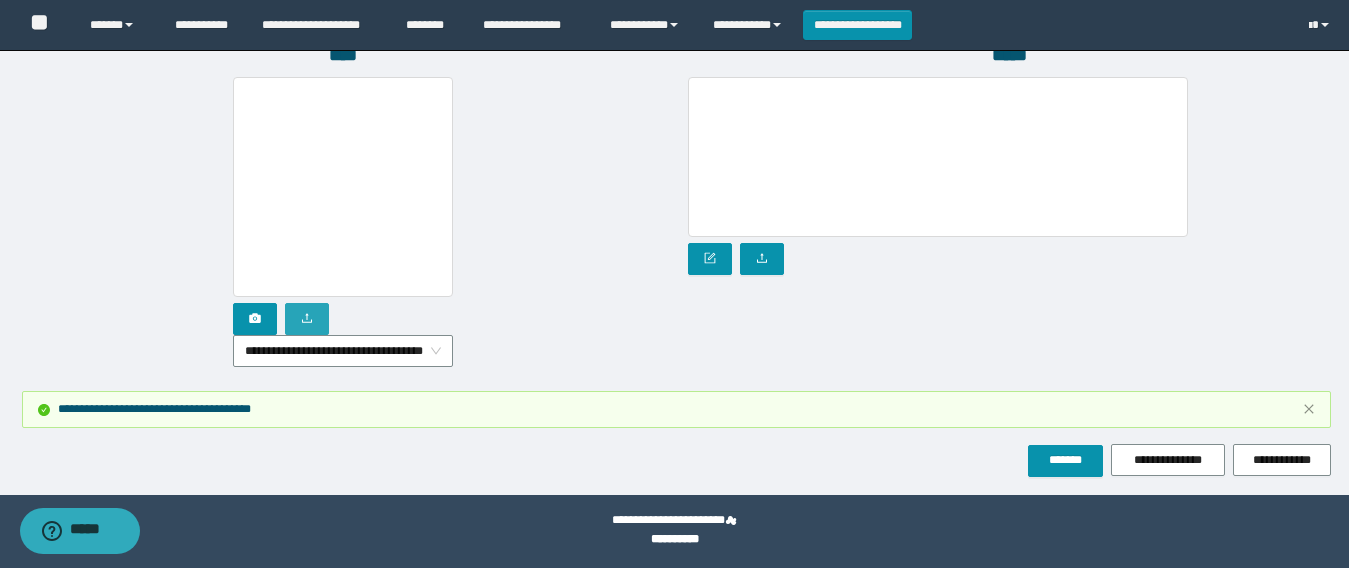 click at bounding box center (307, 319) 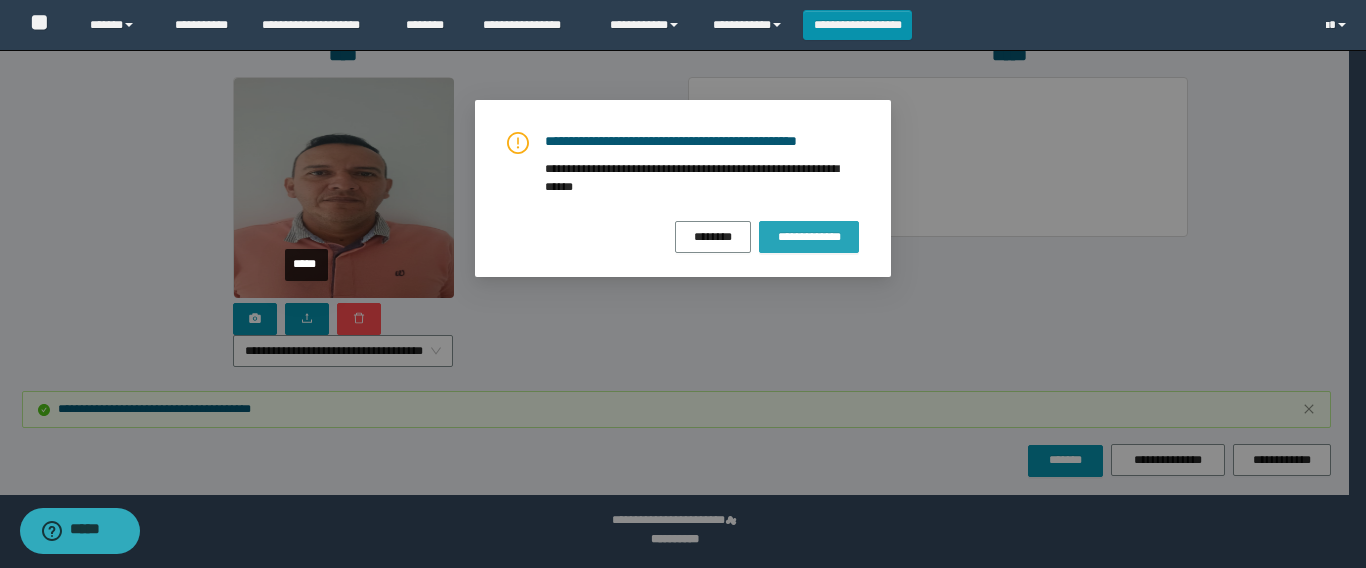 click on "**********" at bounding box center (809, 237) 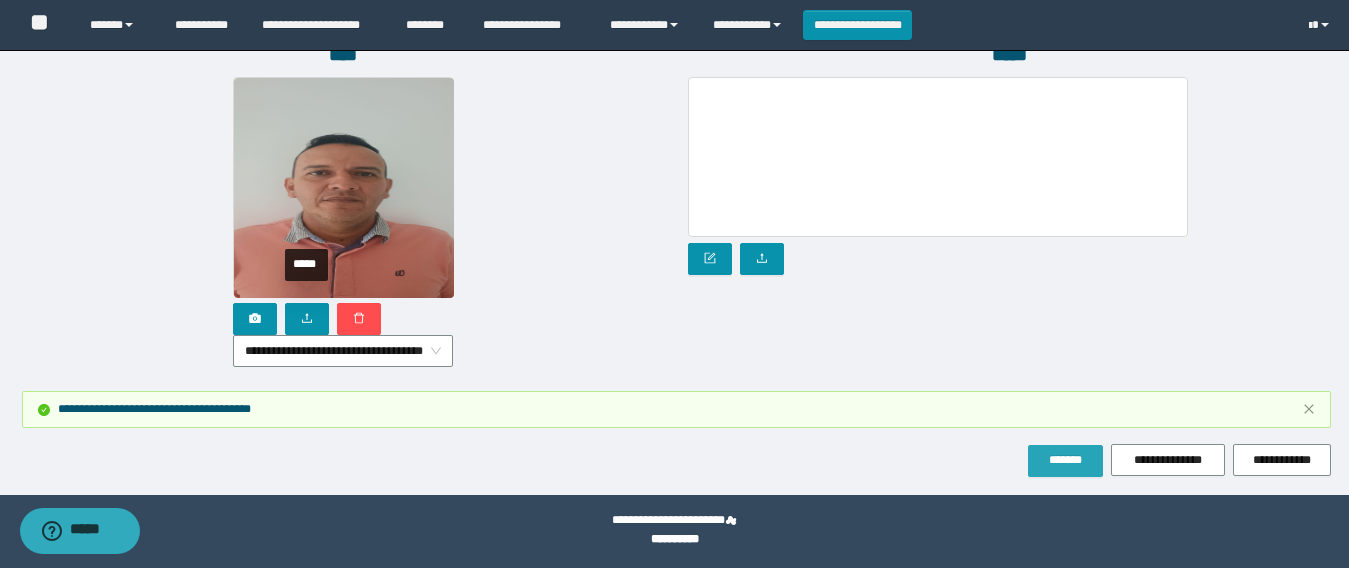 click on "*******" at bounding box center [1065, 461] 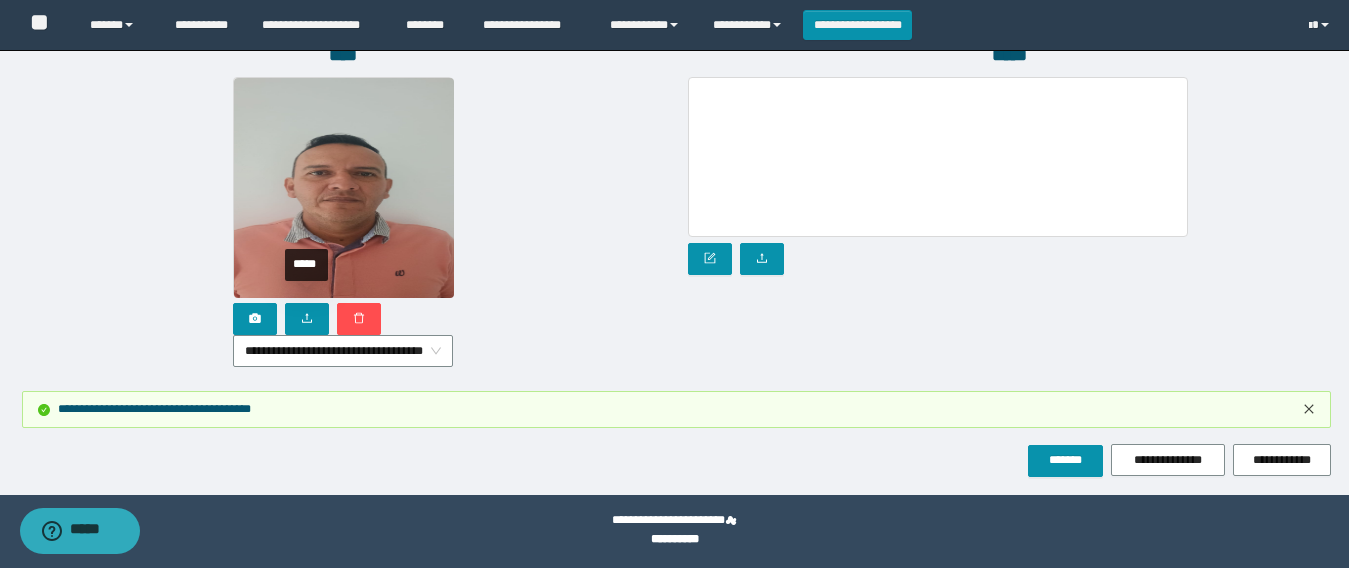 click 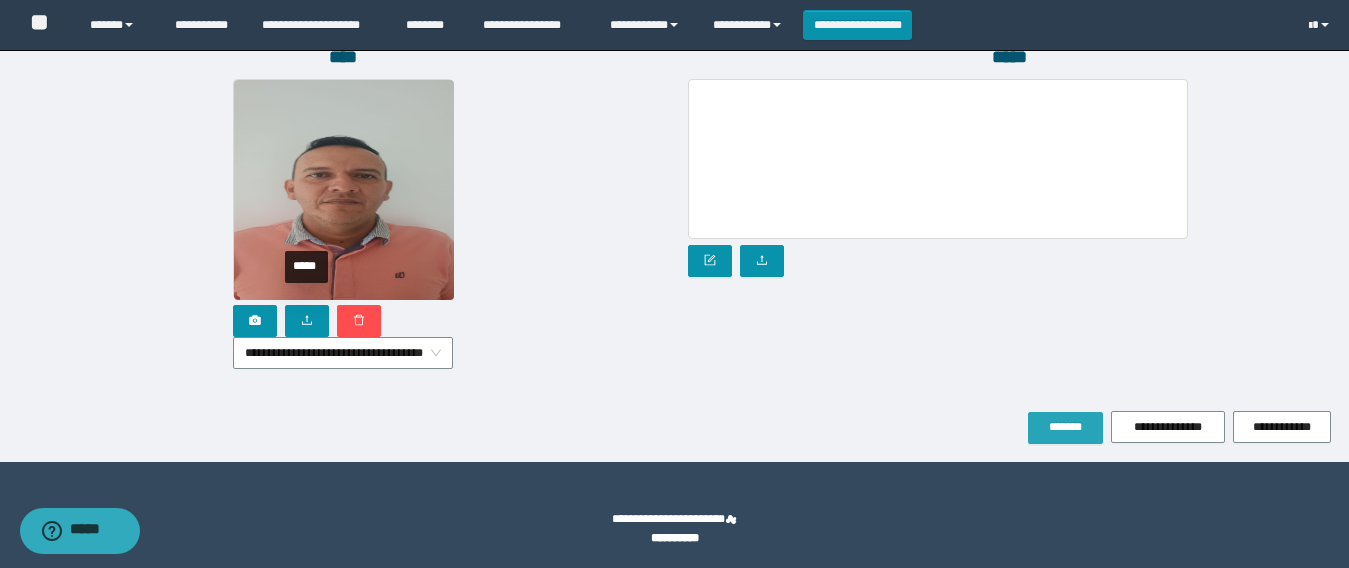 click on "*******" at bounding box center [1065, 427] 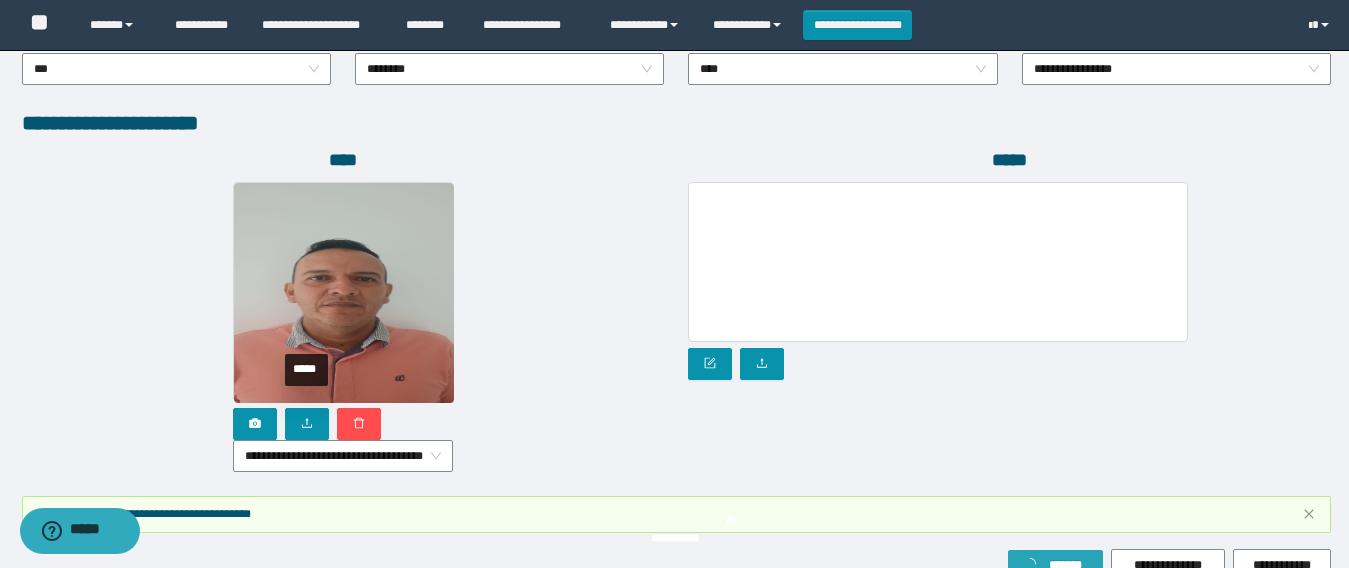 scroll, scrollTop: 1221, scrollLeft: 0, axis: vertical 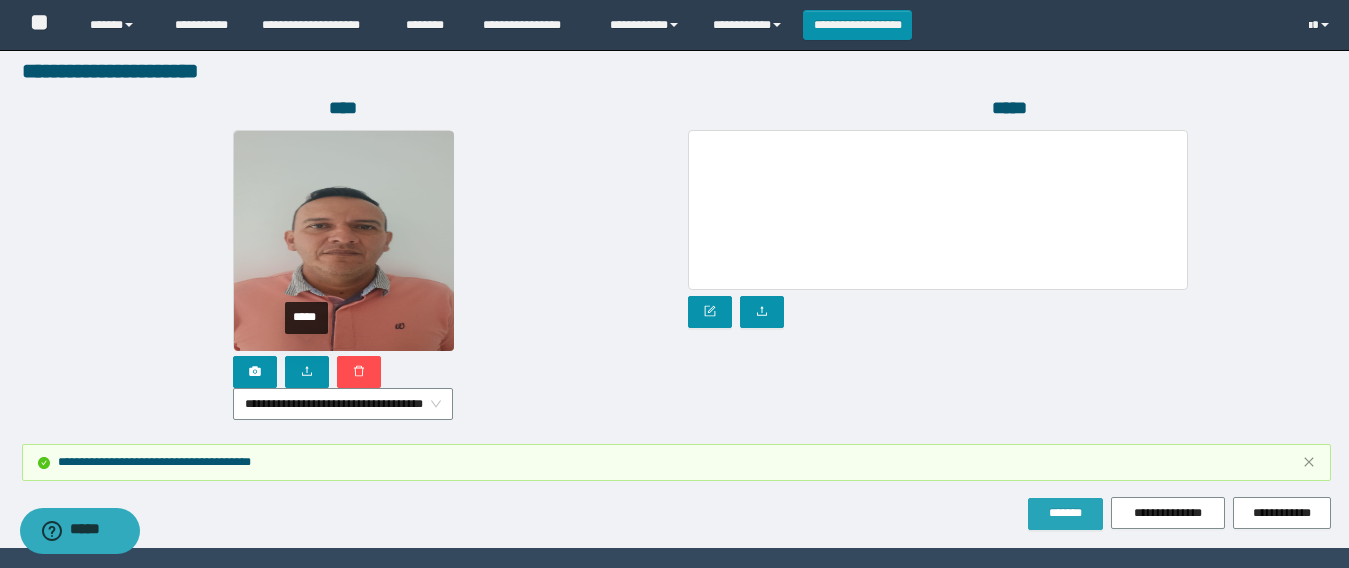 click on "*******" at bounding box center (1065, 513) 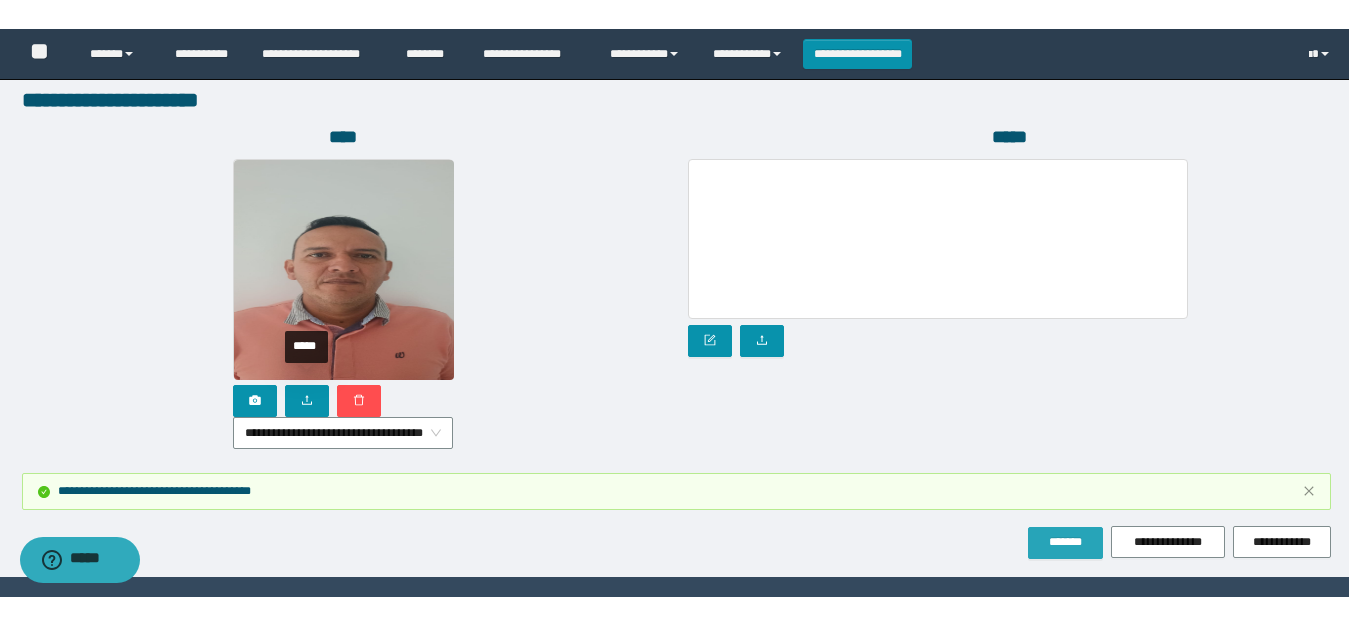 scroll, scrollTop: 1217, scrollLeft: 0, axis: vertical 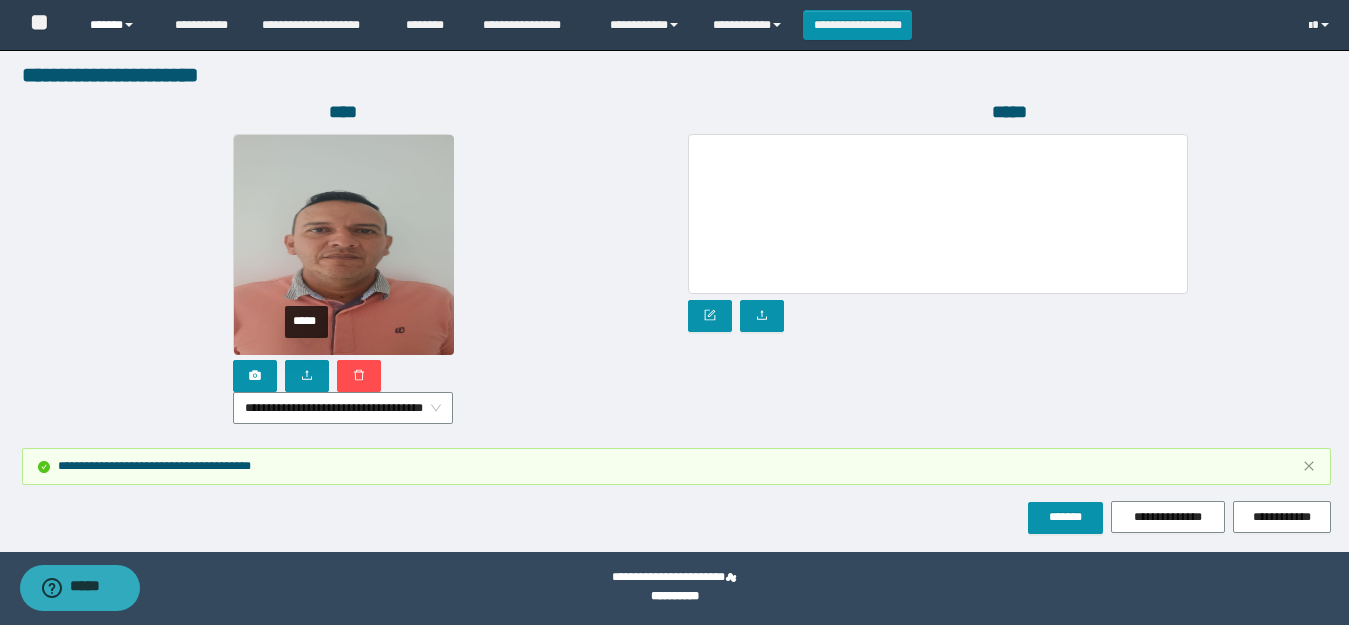 click on "******" at bounding box center [117, 25] 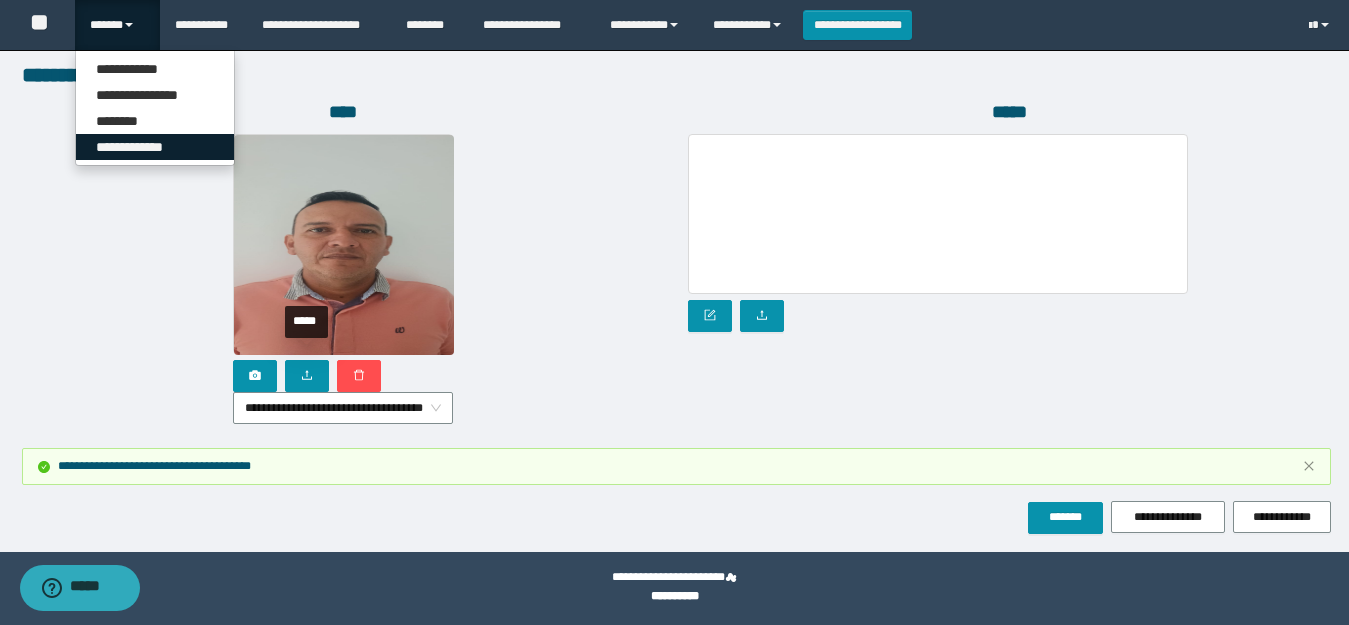 click on "**********" at bounding box center (155, 147) 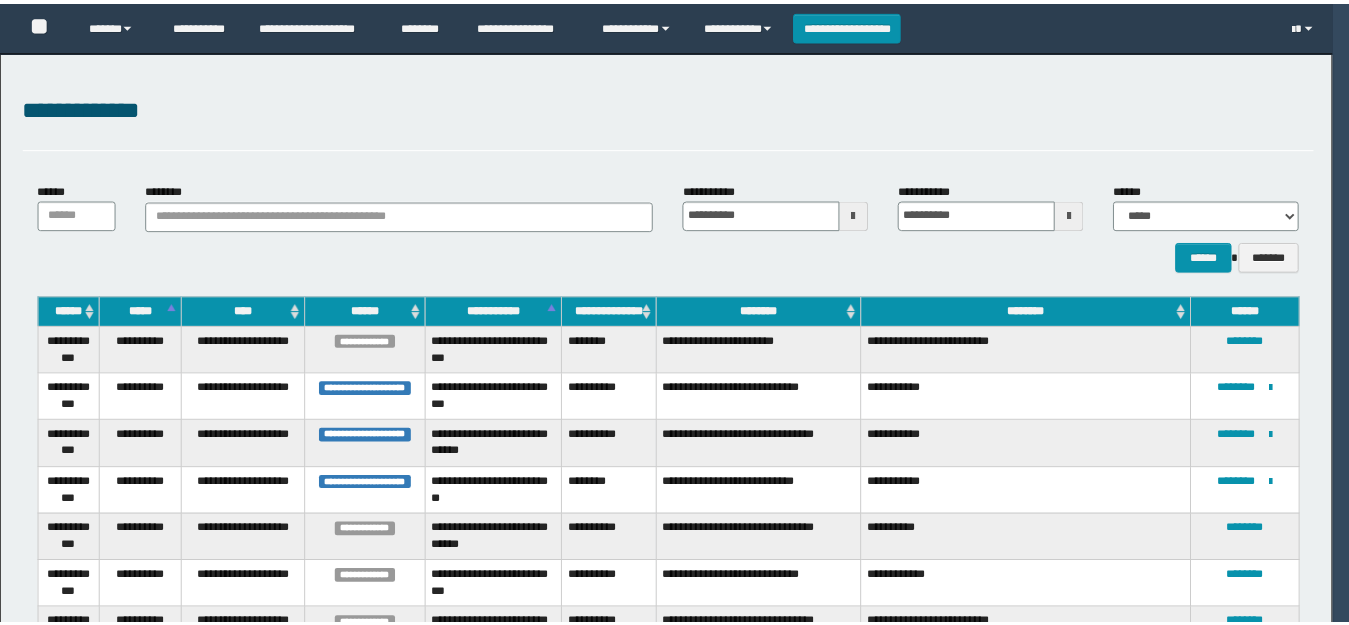 scroll, scrollTop: 0, scrollLeft: 0, axis: both 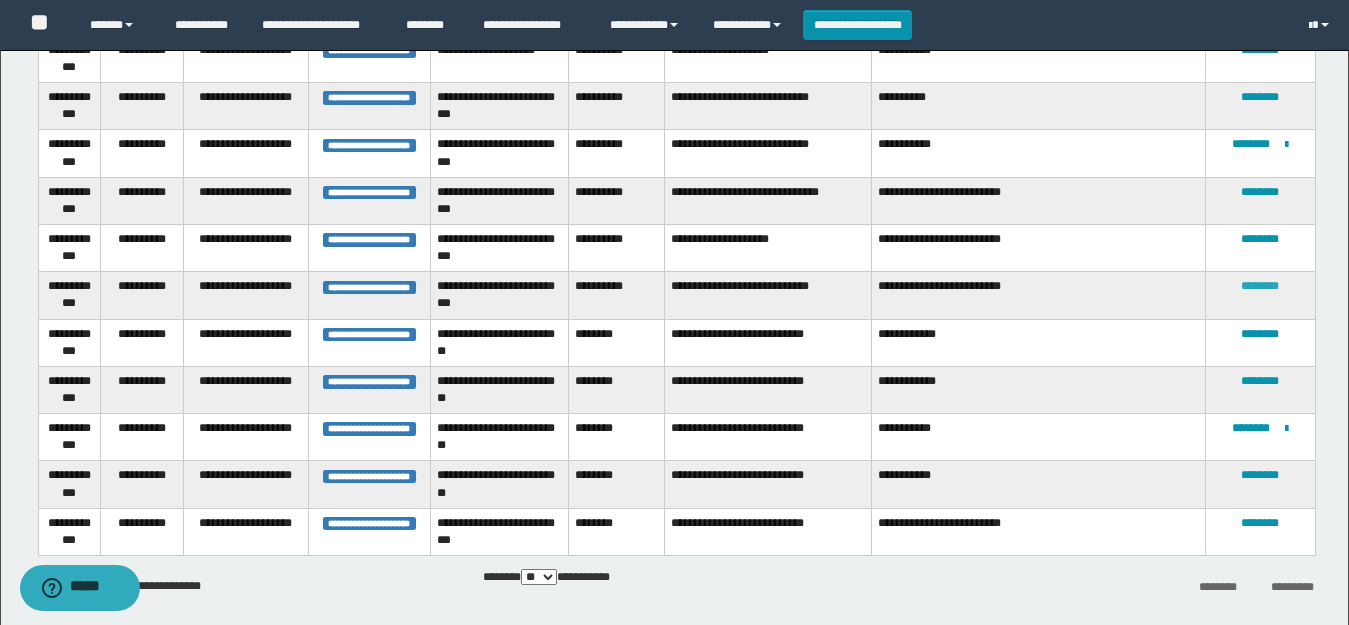 click on "********" at bounding box center (1260, 286) 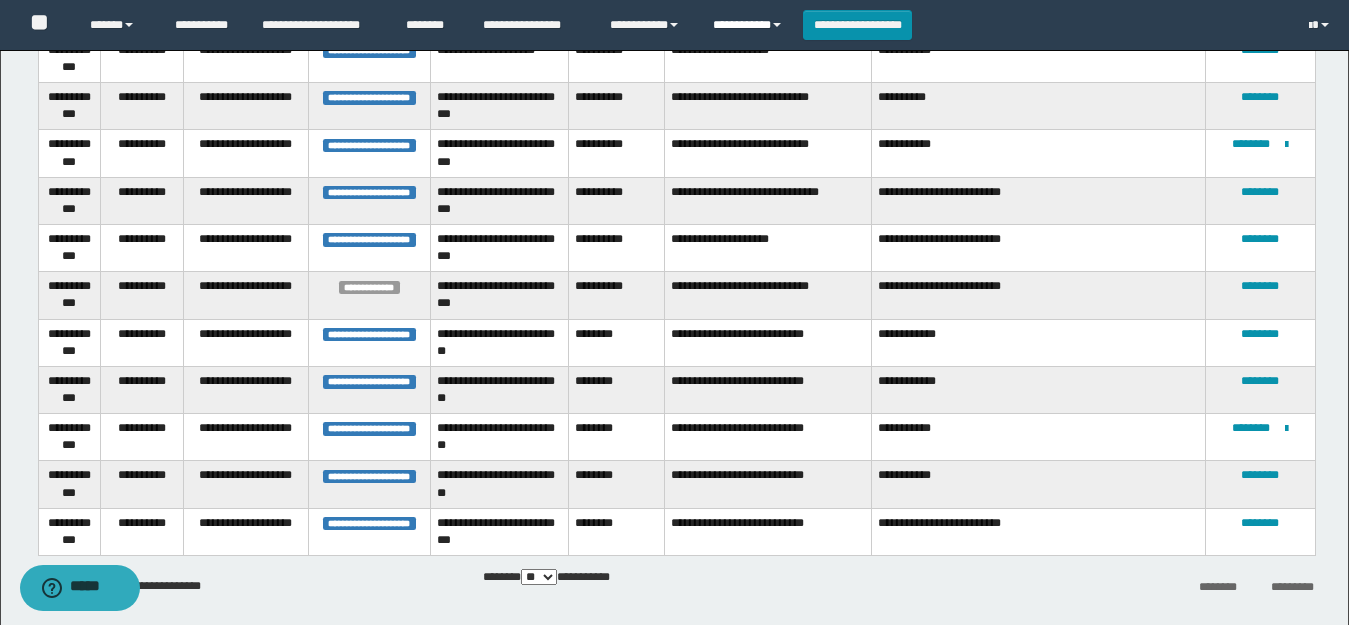 click on "**********" at bounding box center (750, 25) 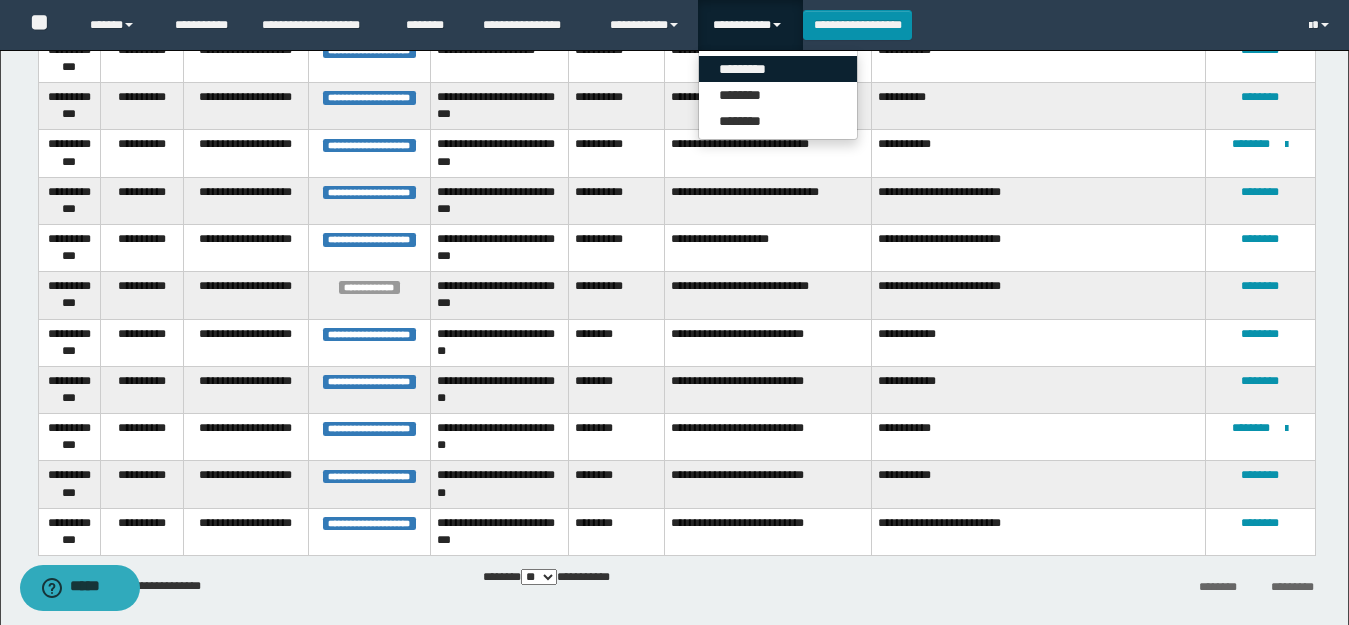 click on "*********" at bounding box center (778, 69) 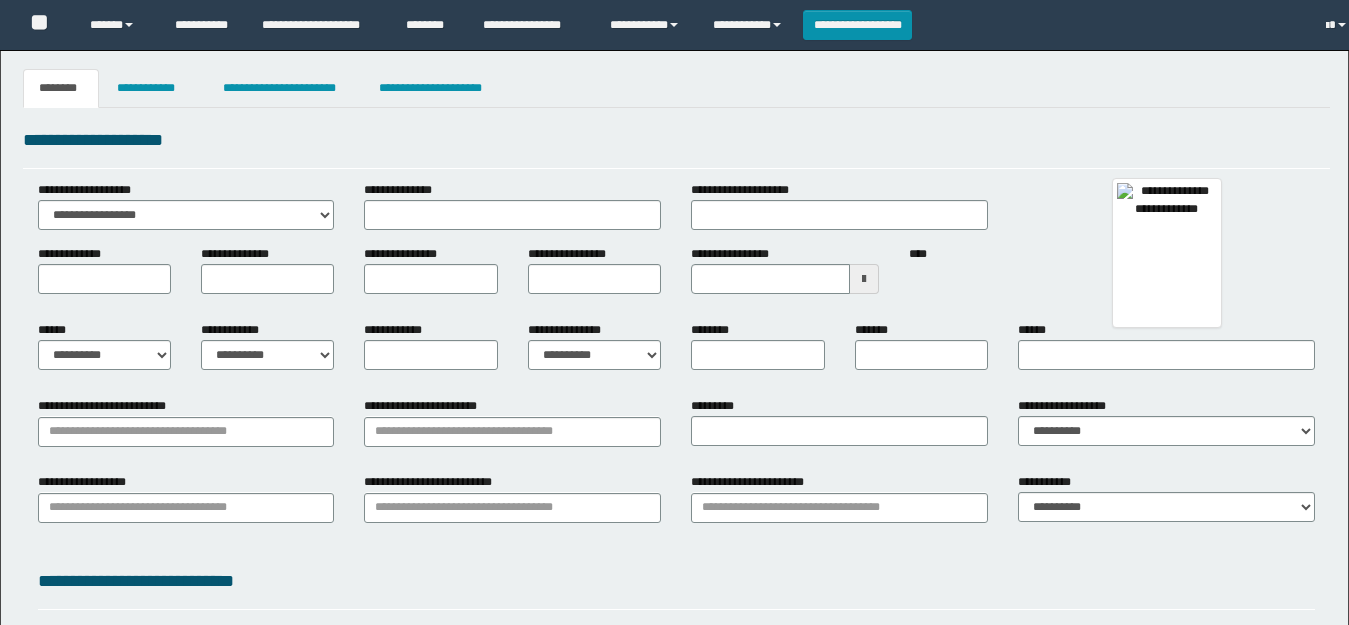 scroll, scrollTop: 0, scrollLeft: 0, axis: both 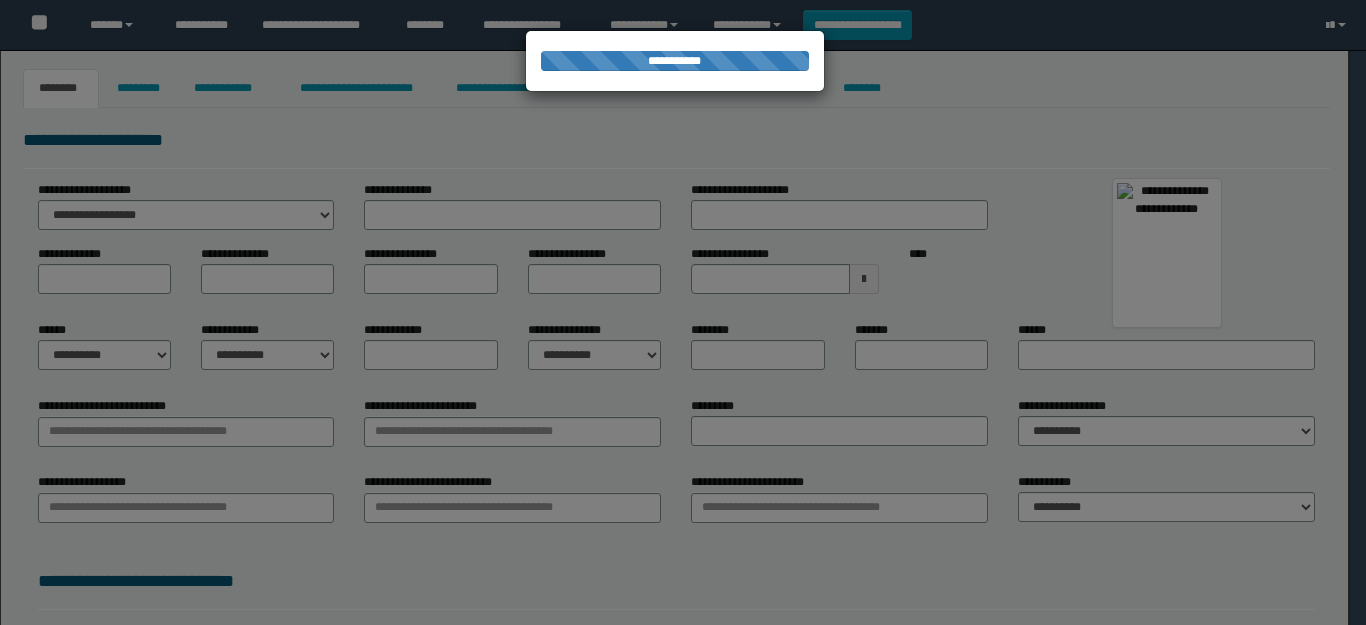 type on "**********" 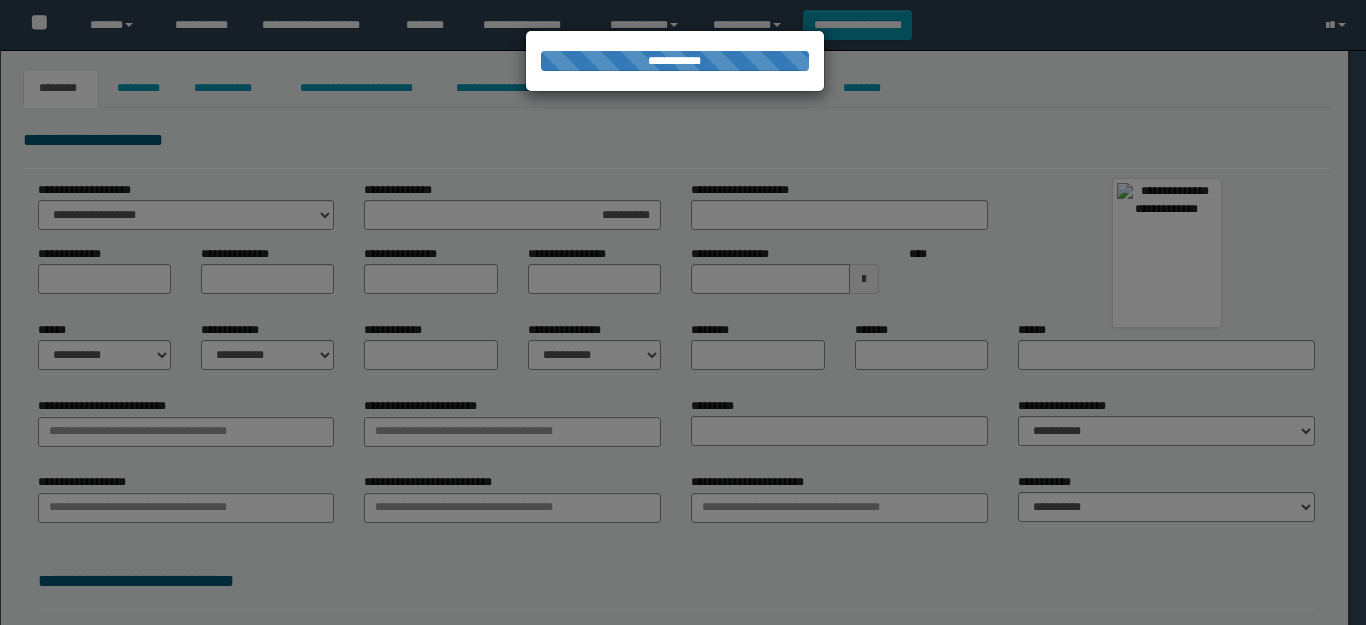 type on "******" 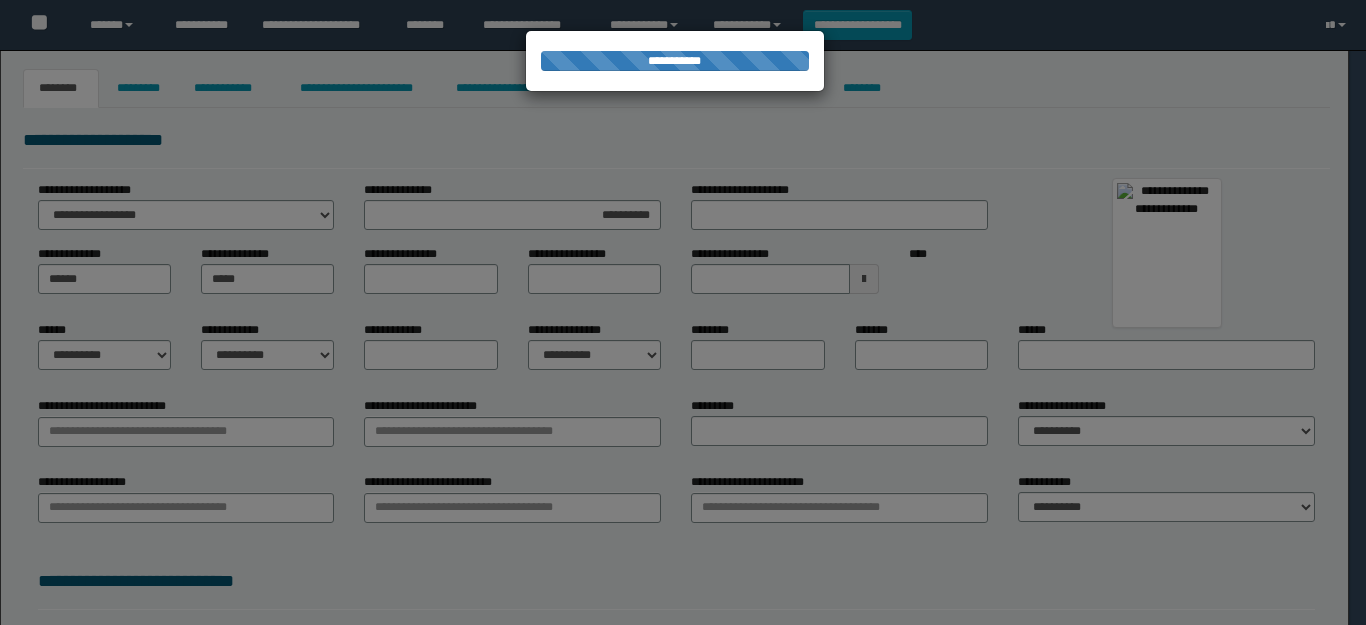 type on "*******" 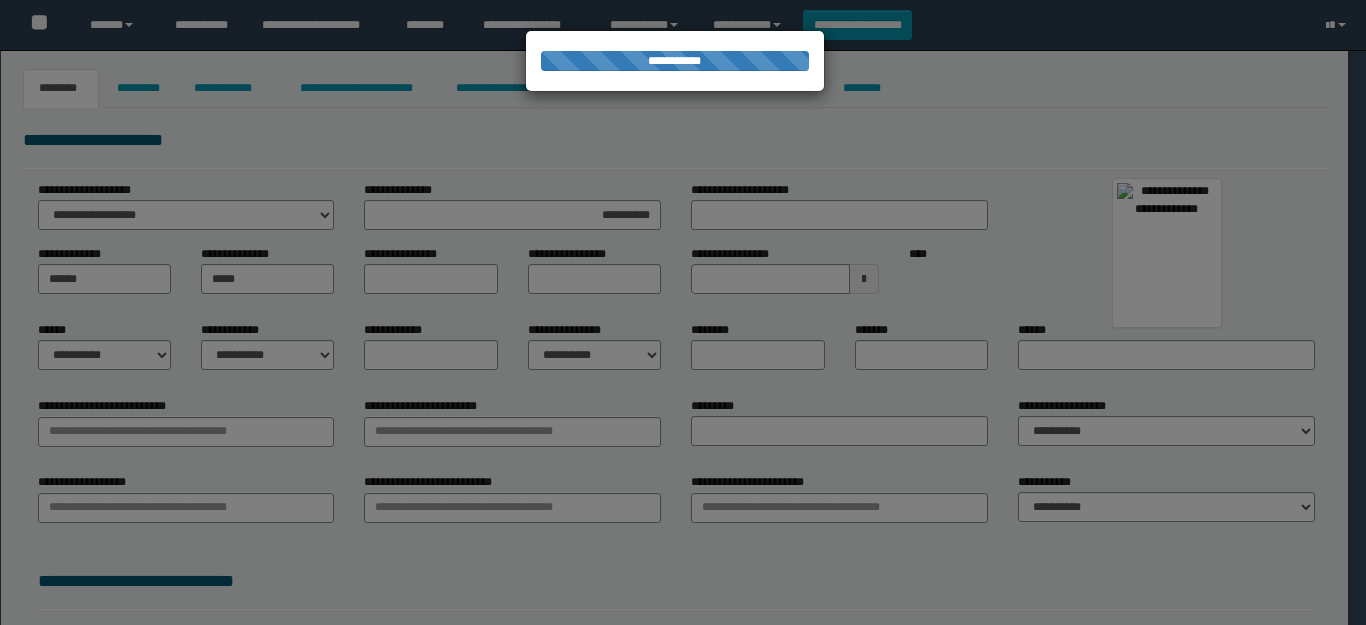type on "*******" 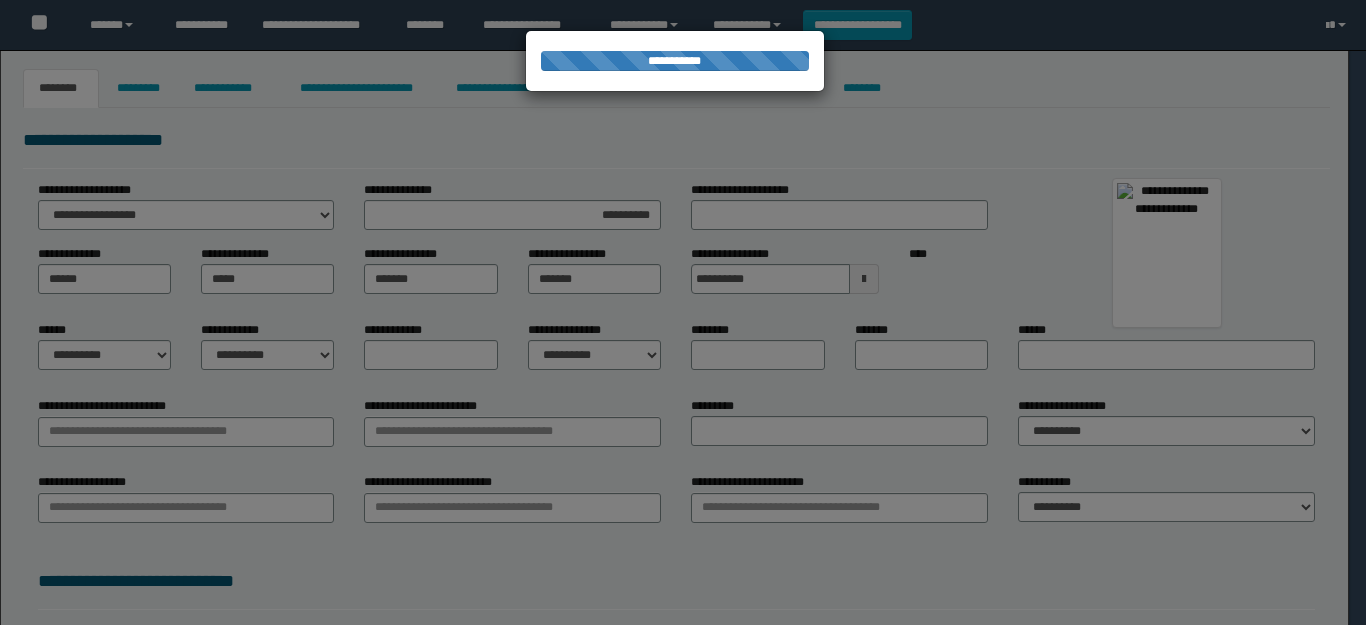 select on "*" 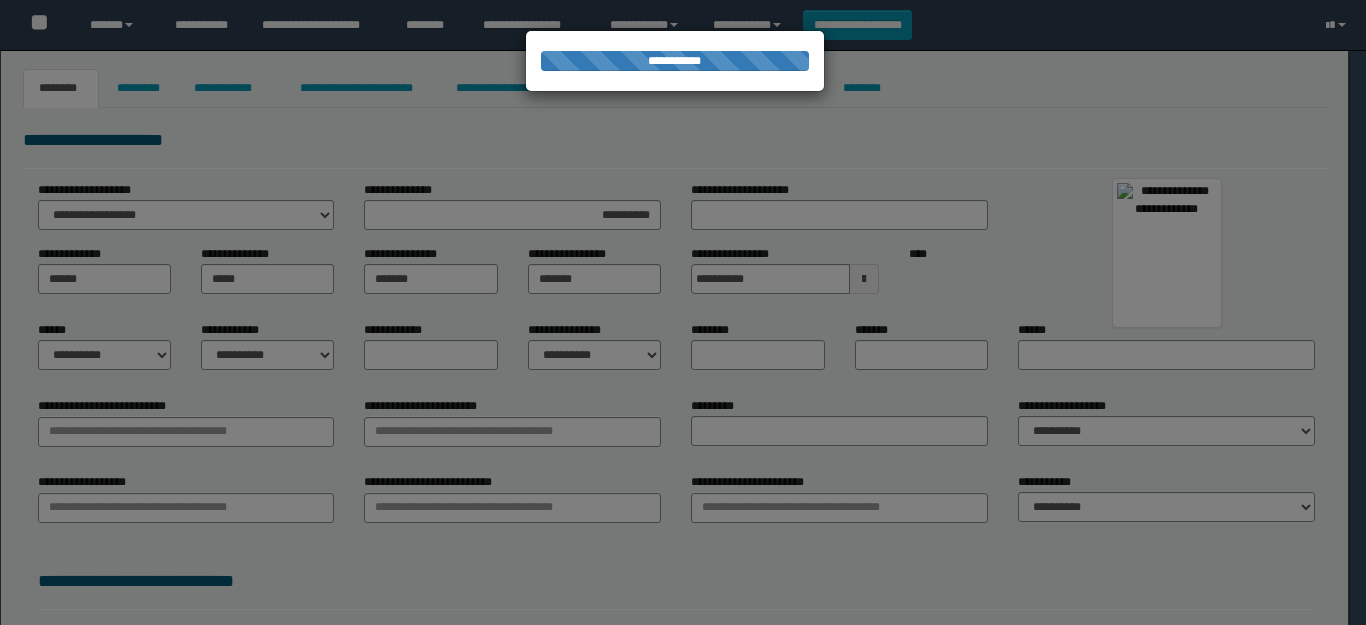 type on "**********" 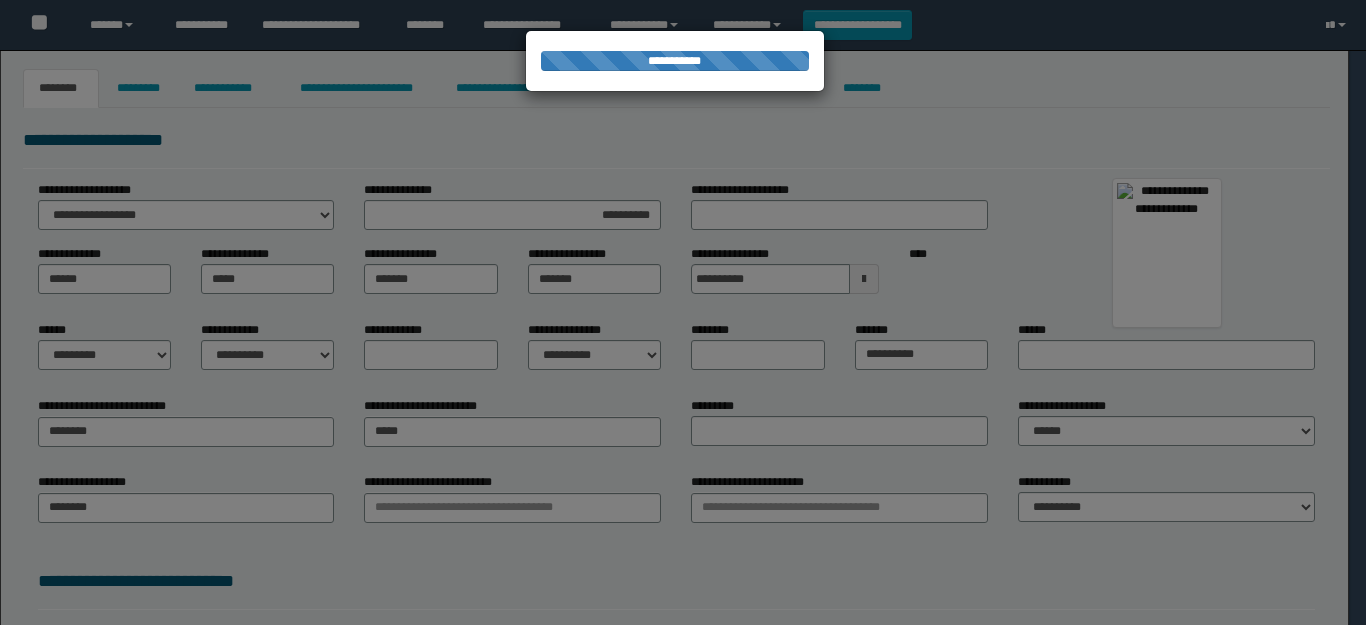 type on "******" 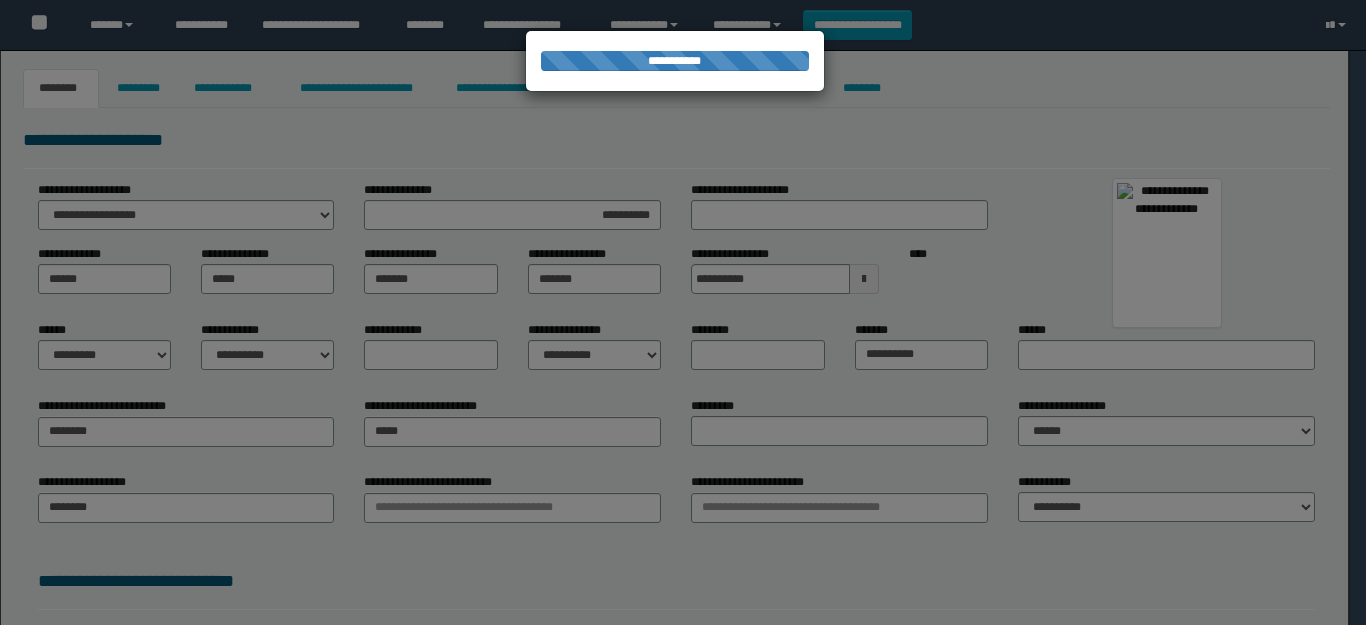 type on "**********" 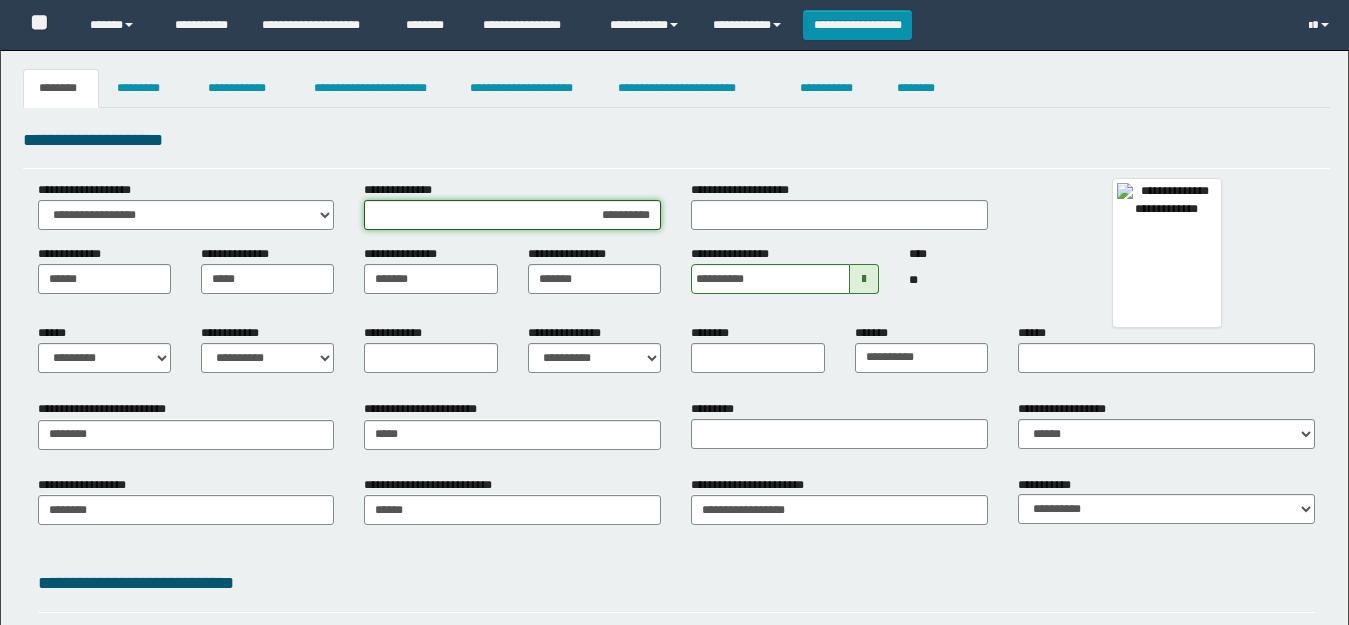 drag, startPoint x: 653, startPoint y: 218, endPoint x: 351, endPoint y: 175, distance: 305.0459 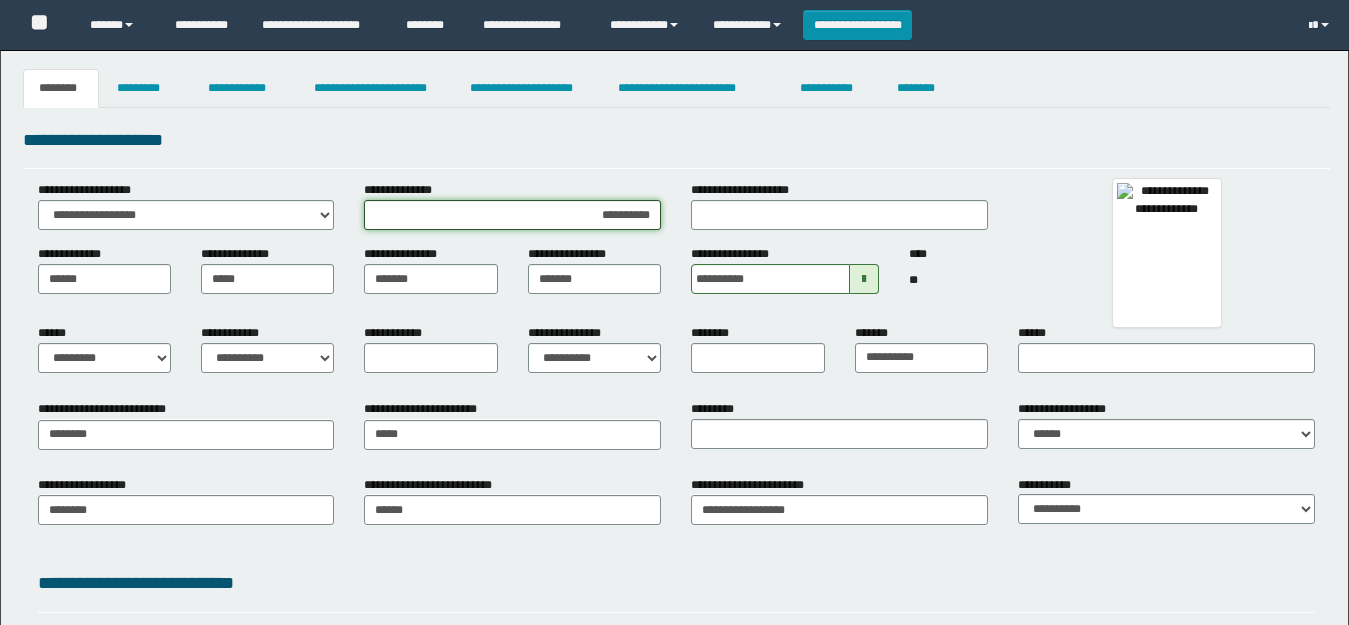 click on "**********" at bounding box center (512, 205) 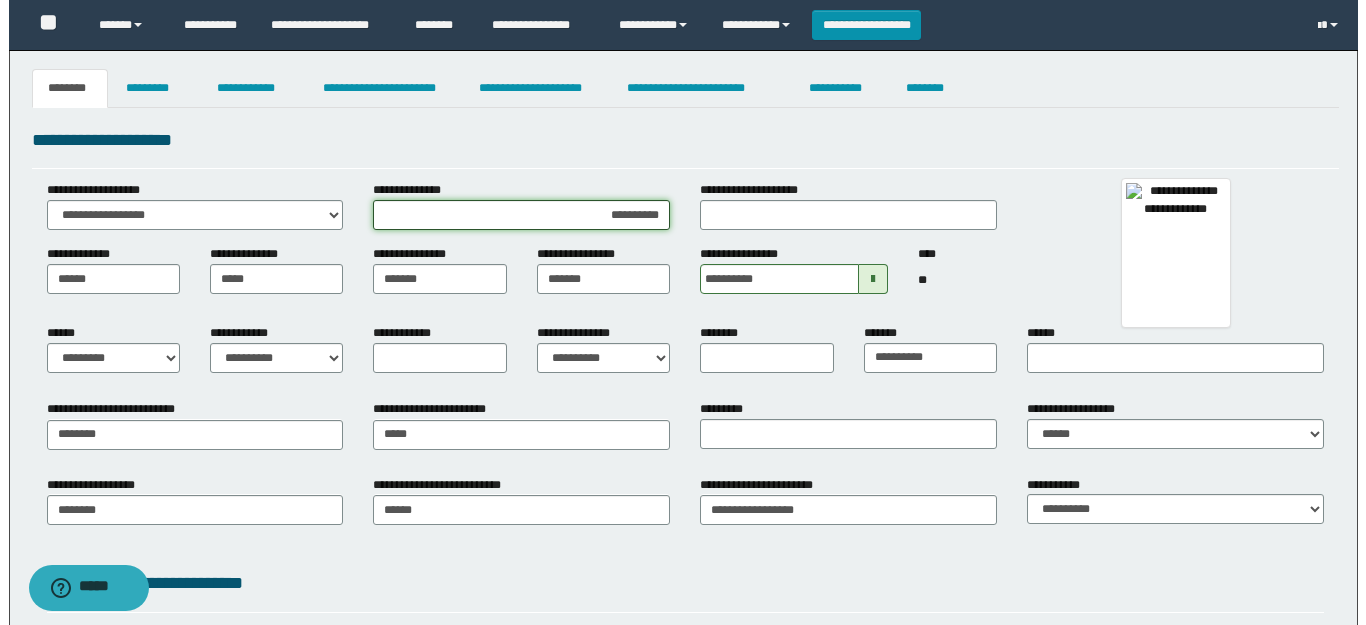 scroll, scrollTop: 0, scrollLeft: 0, axis: both 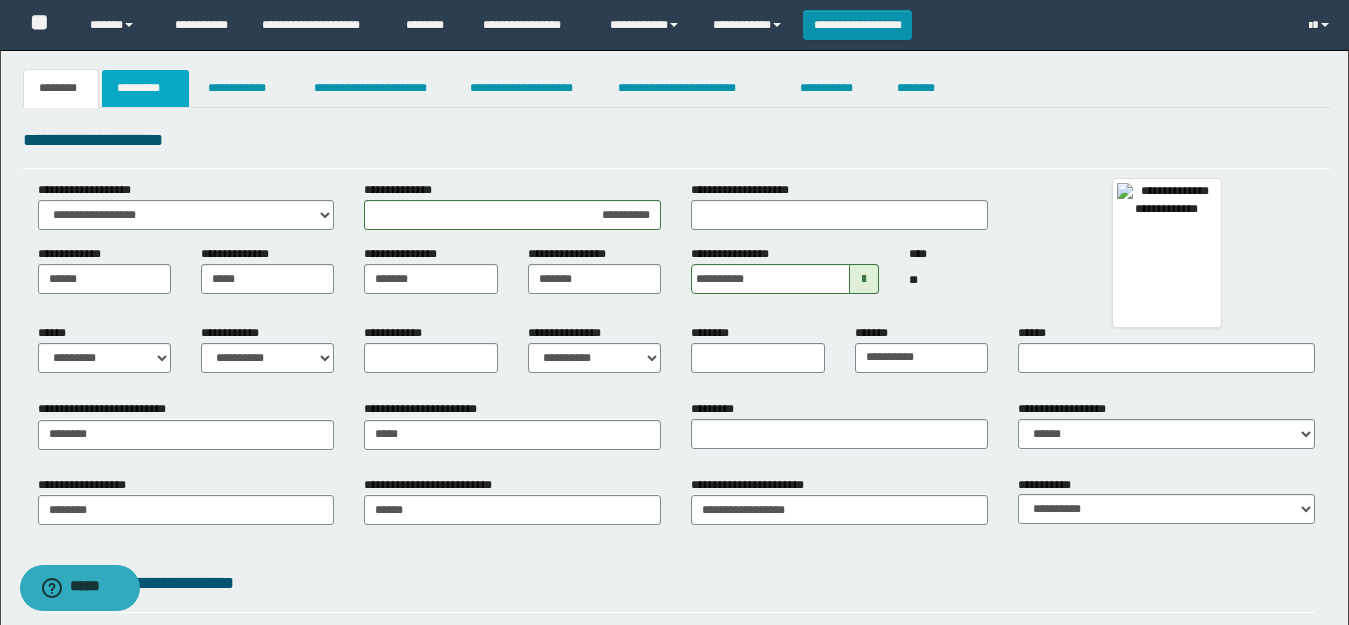 click on "*********" at bounding box center [145, 88] 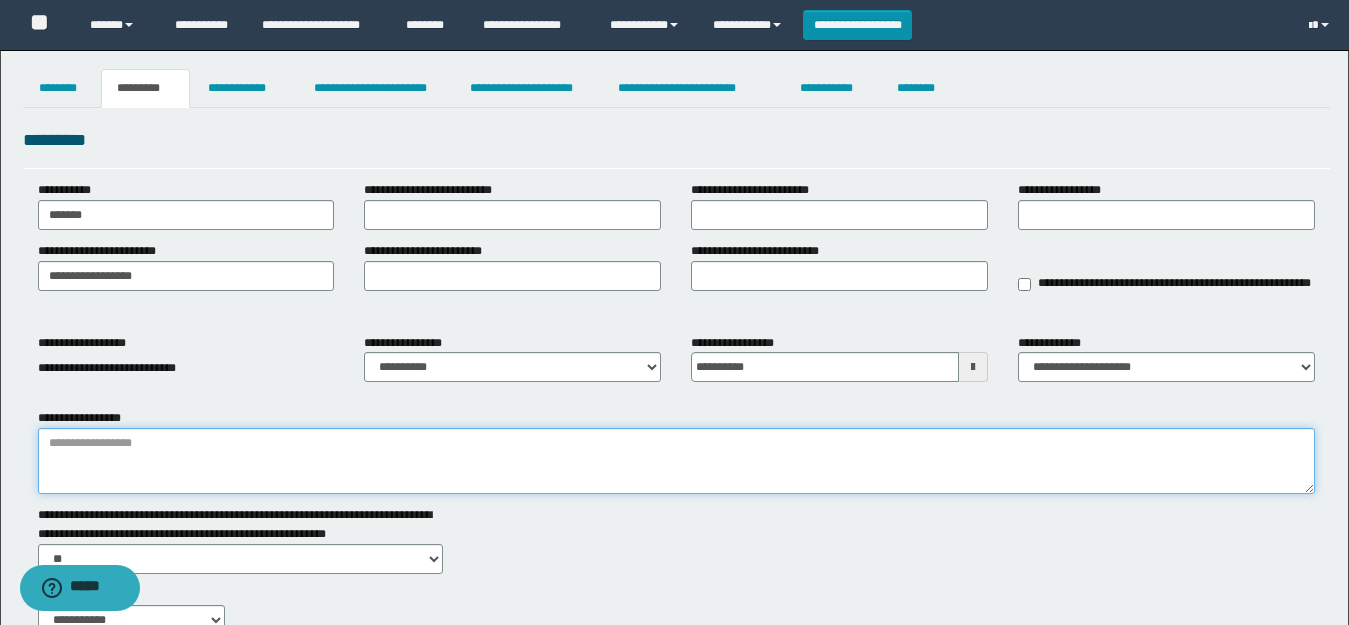 click on "**********" at bounding box center (676, 461) 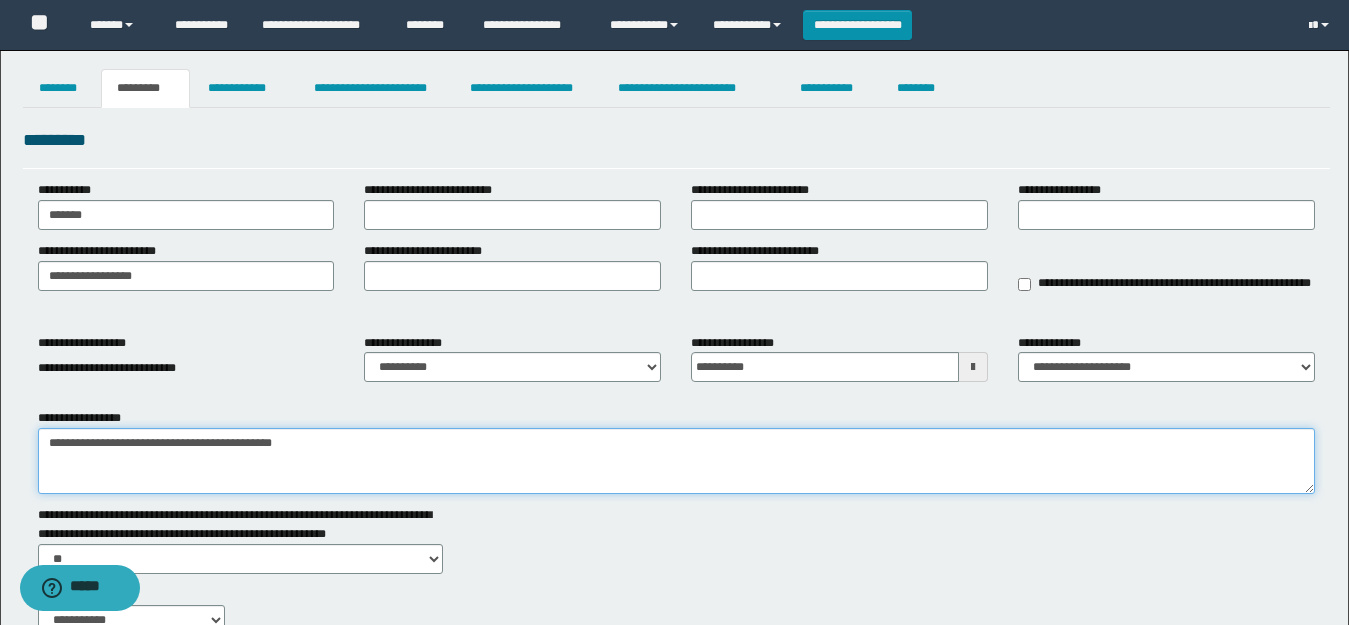 paste on "**********" 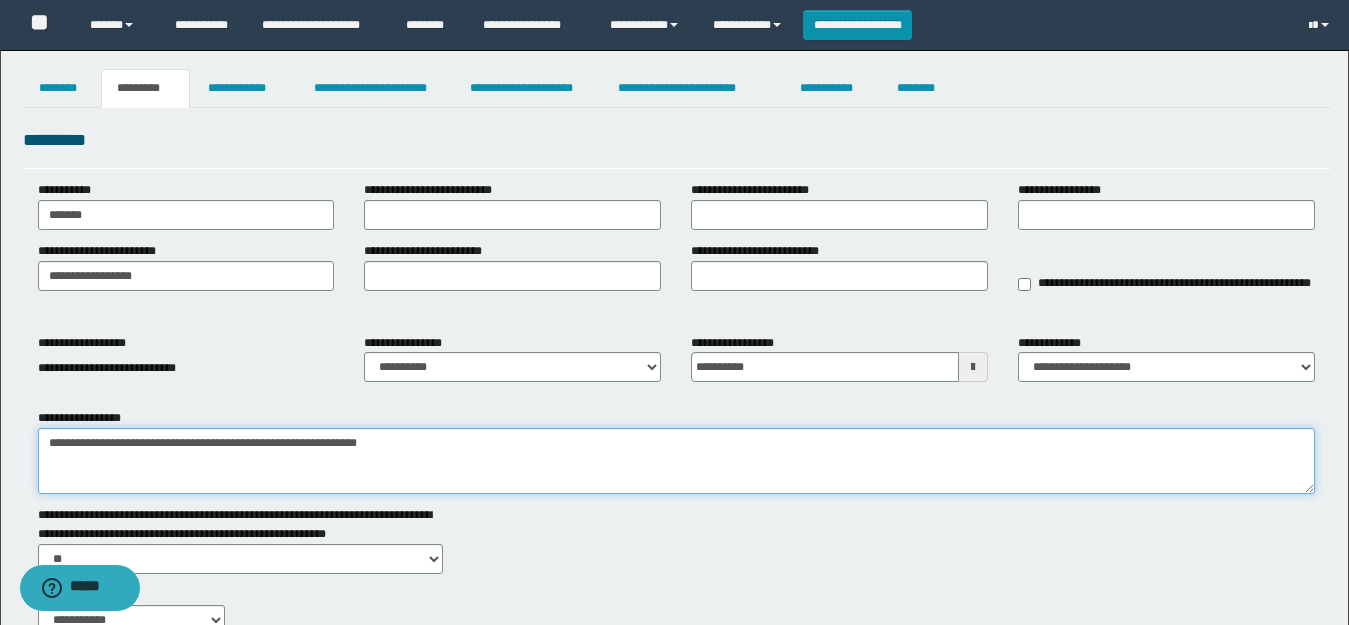type on "**********" 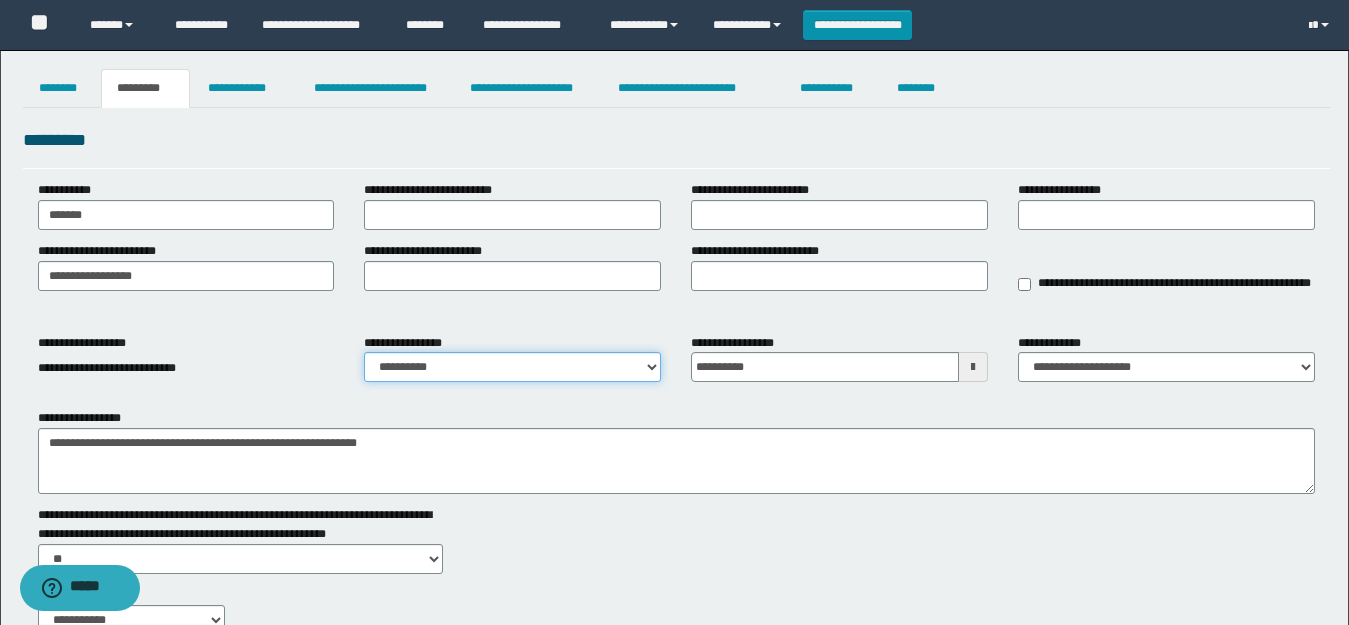 click on "**********" at bounding box center [512, 367] 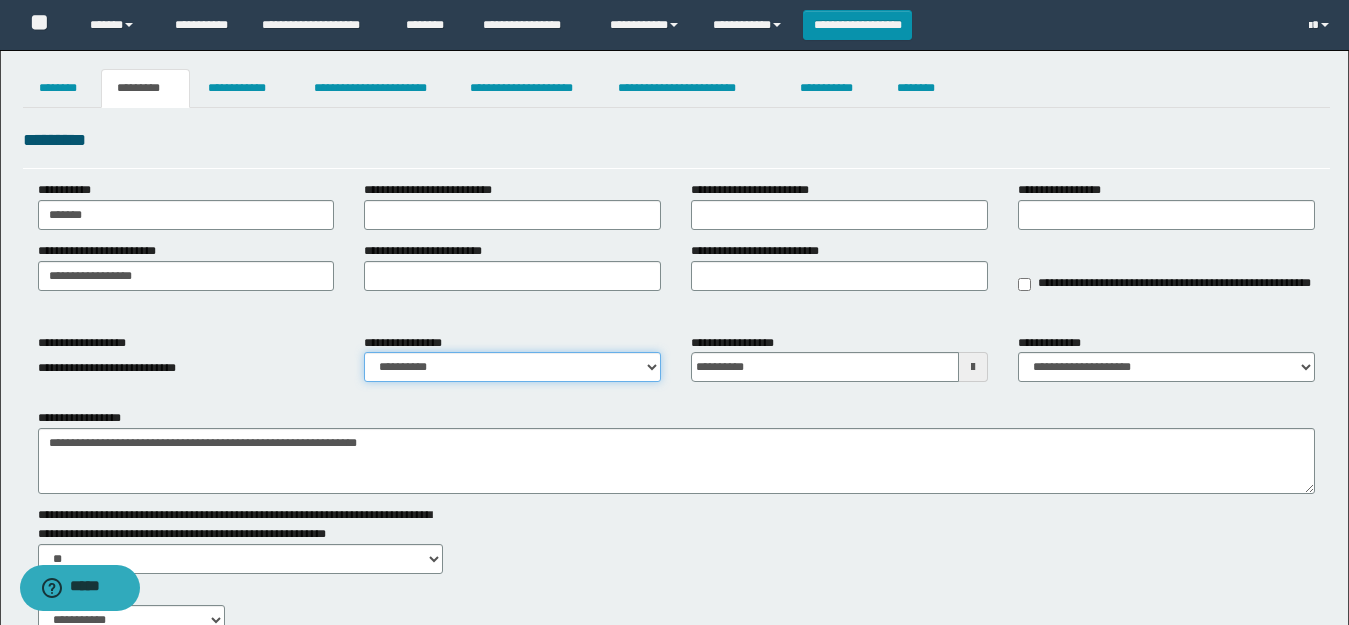 select on "****" 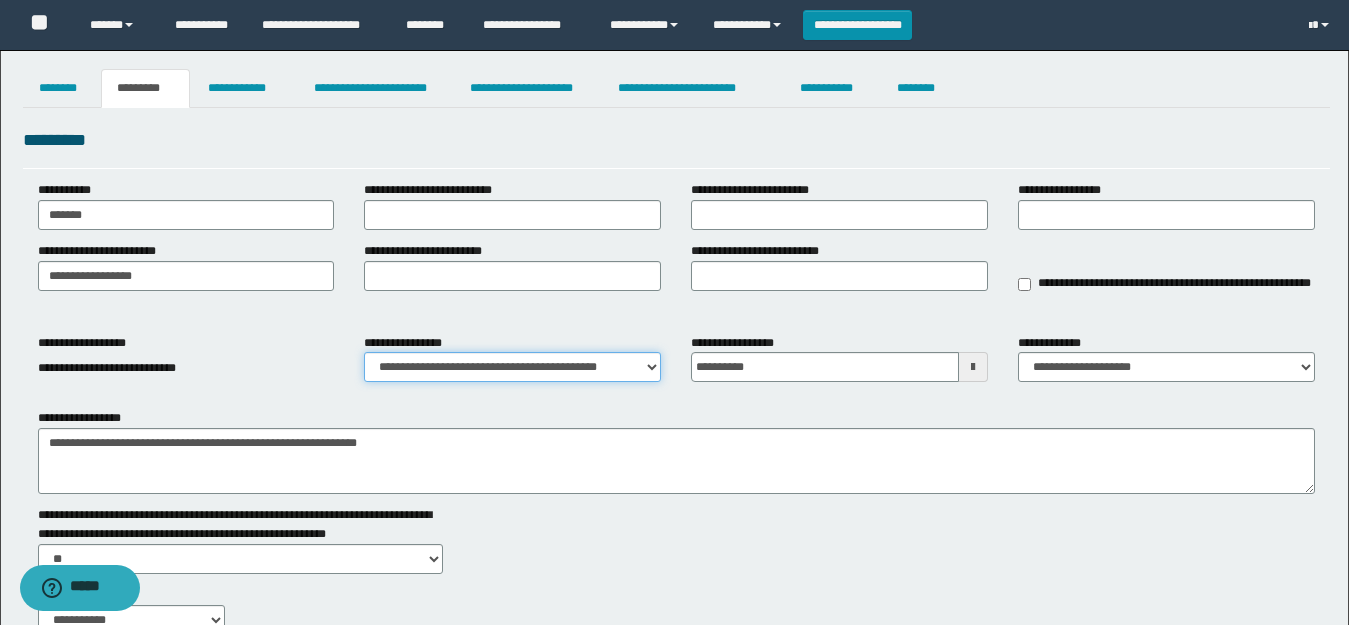click on "**********" at bounding box center [512, 367] 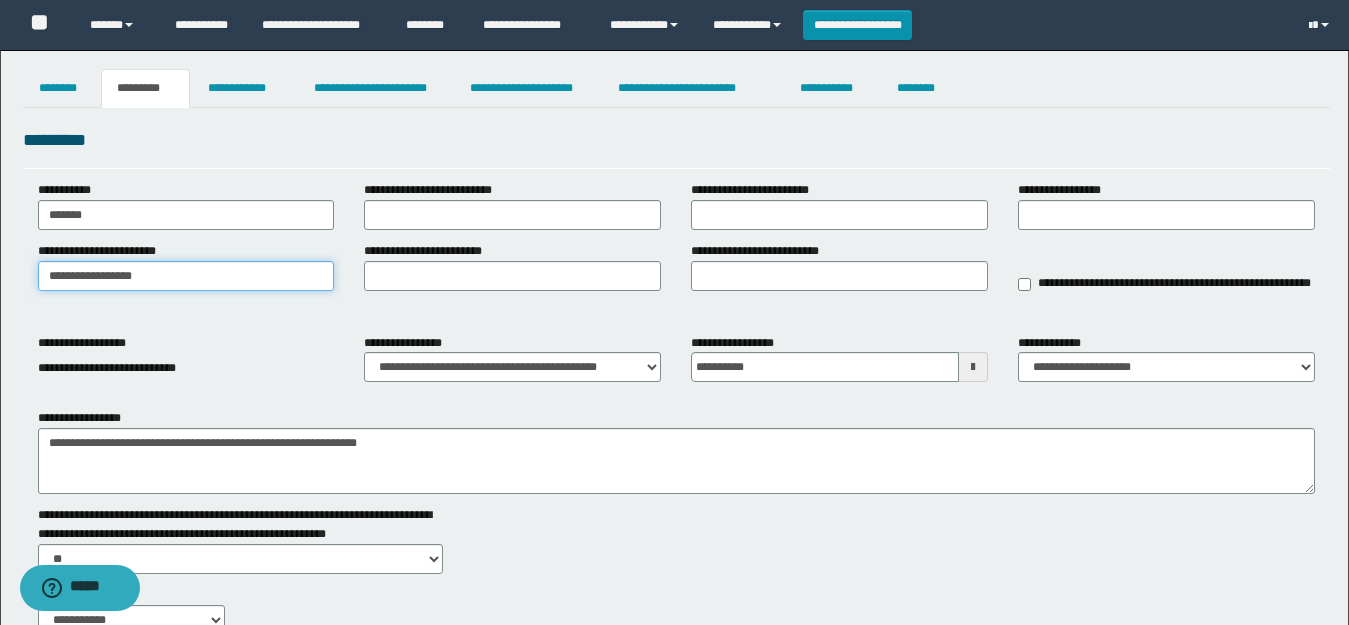 drag, startPoint x: 211, startPoint y: 282, endPoint x: 0, endPoint y: 237, distance: 215.74522 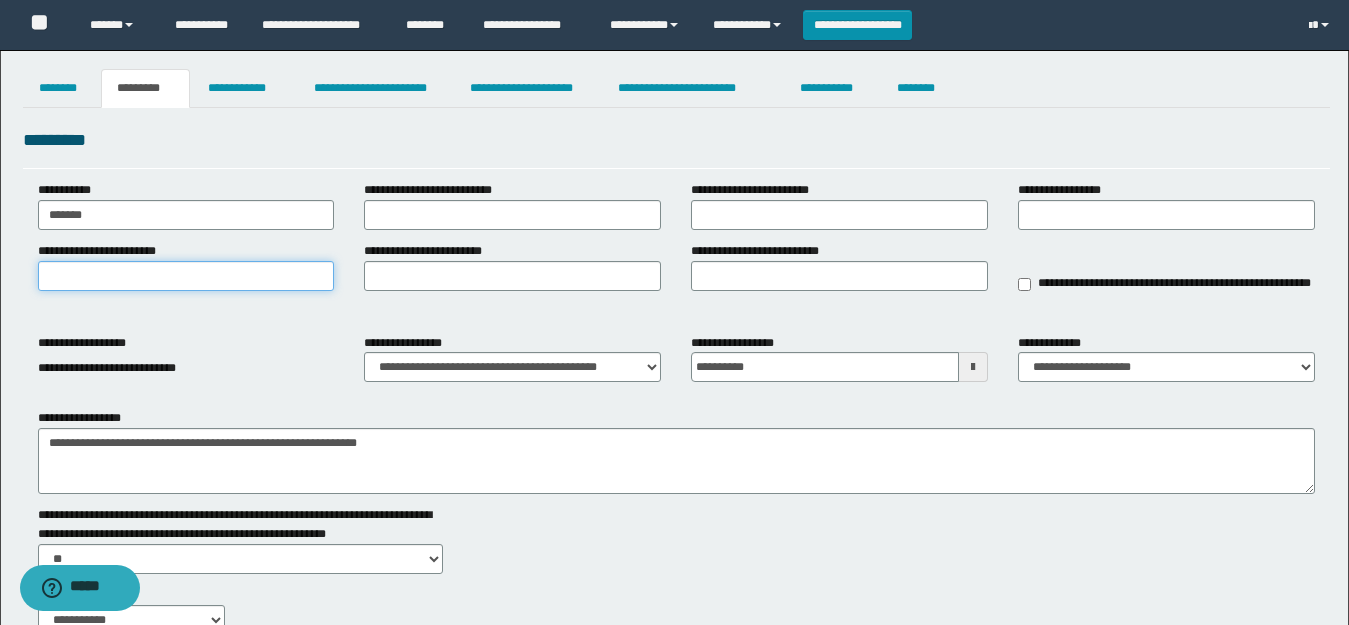 type on "*" 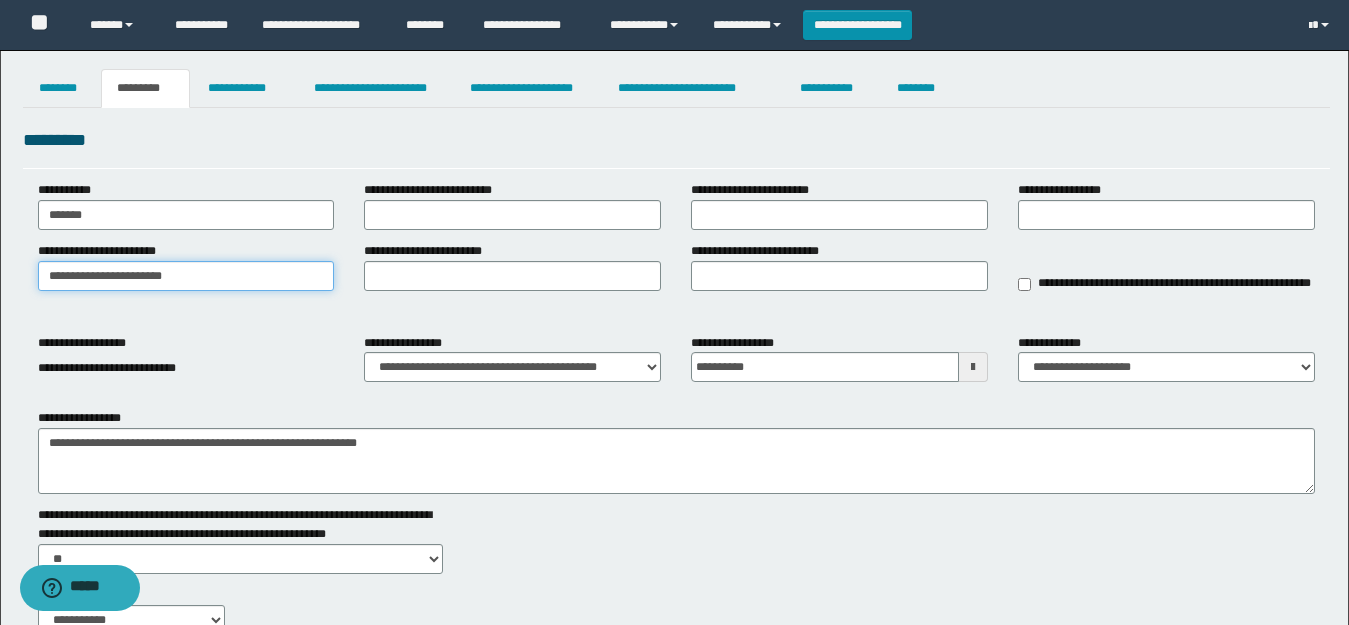 type on "**********" 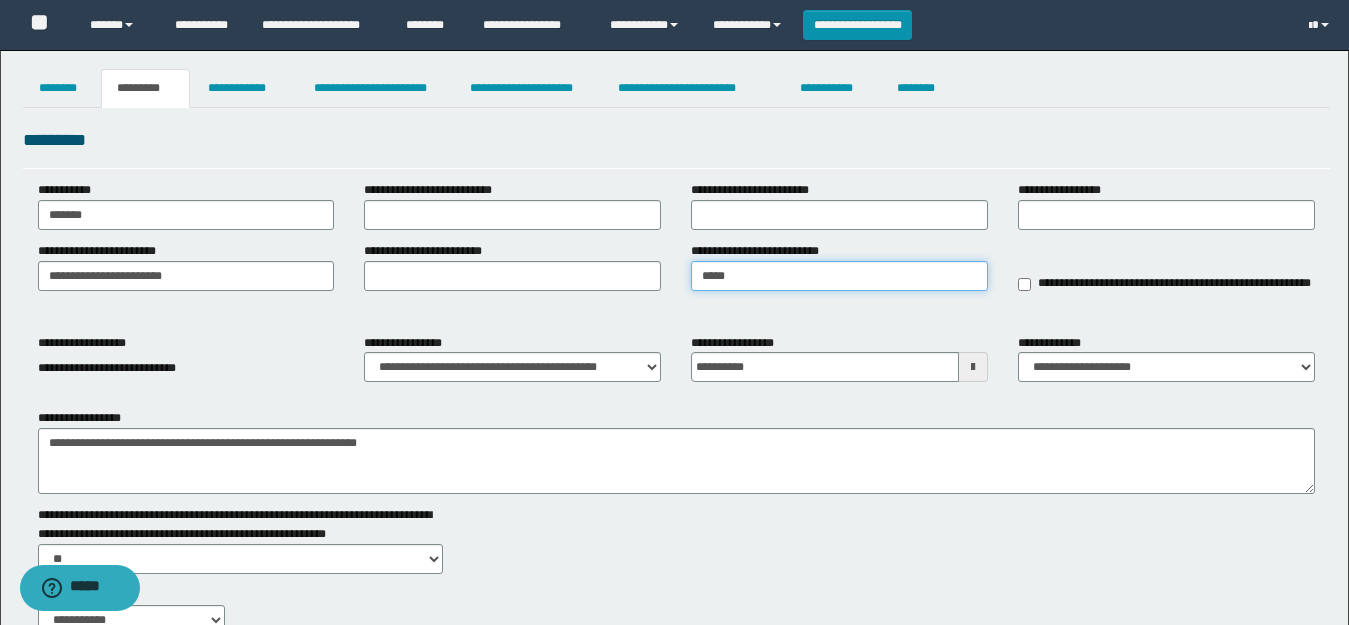type on "*****" 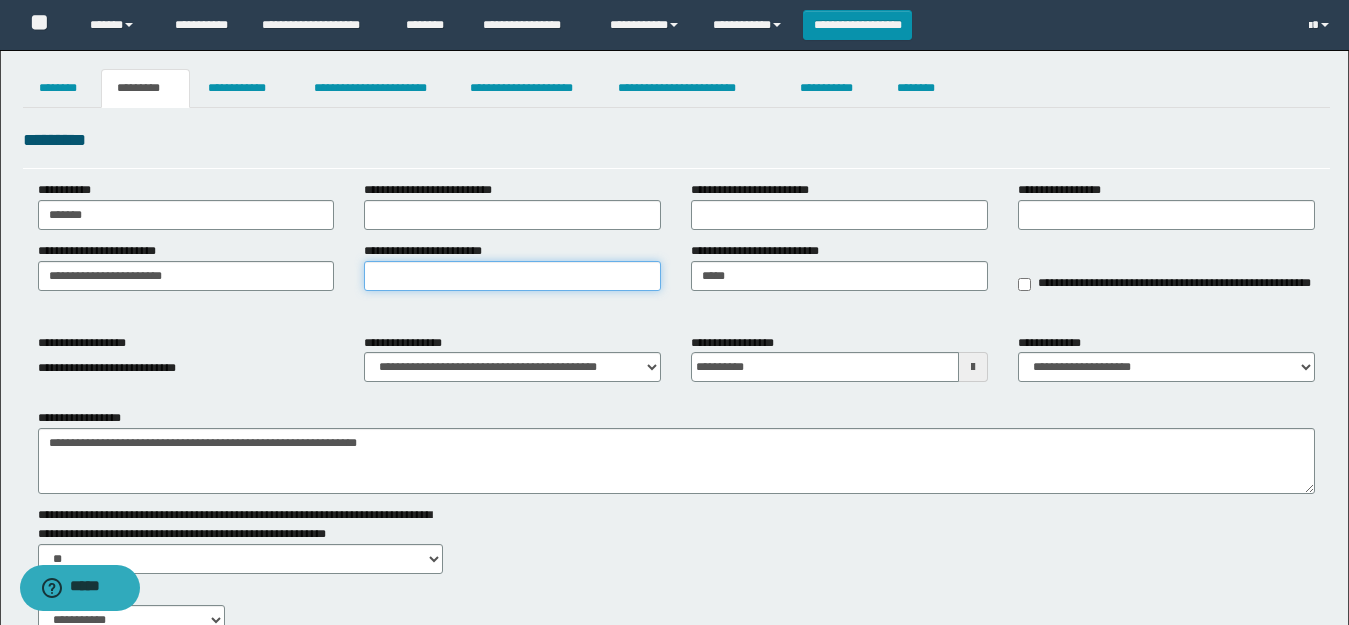 click on "**********" at bounding box center (512, 276) 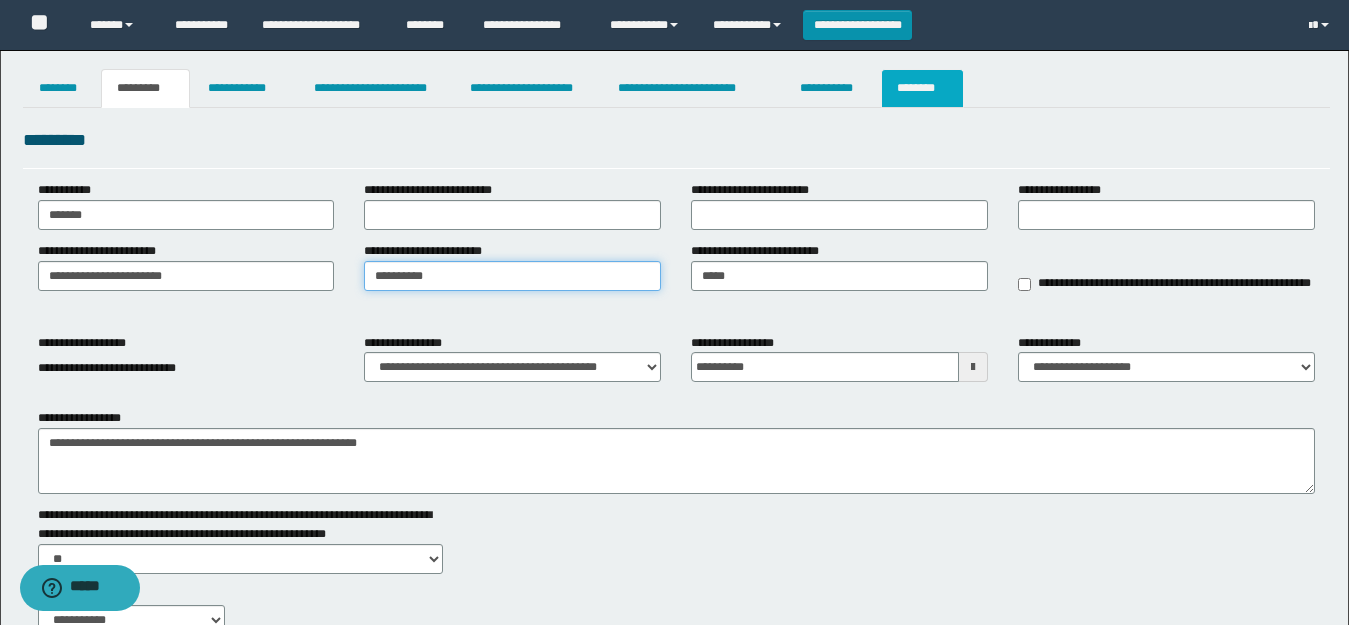 type on "**********" 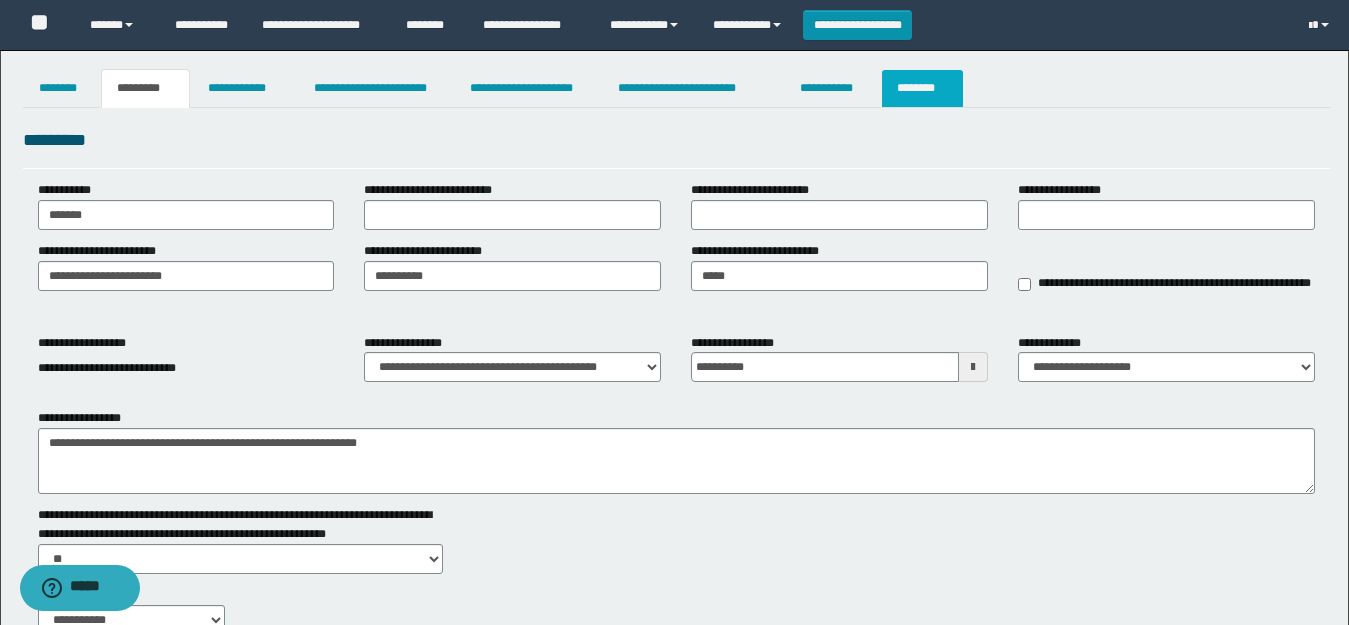 click on "********" at bounding box center (922, 88) 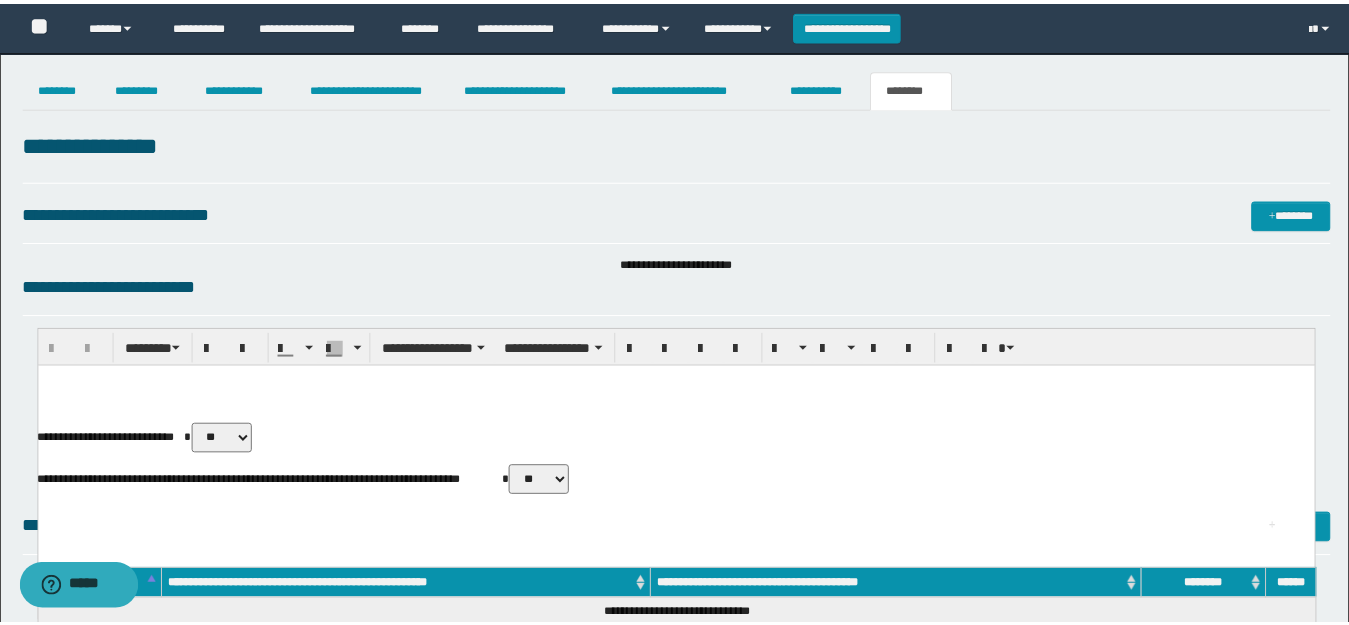 scroll, scrollTop: 770, scrollLeft: 0, axis: vertical 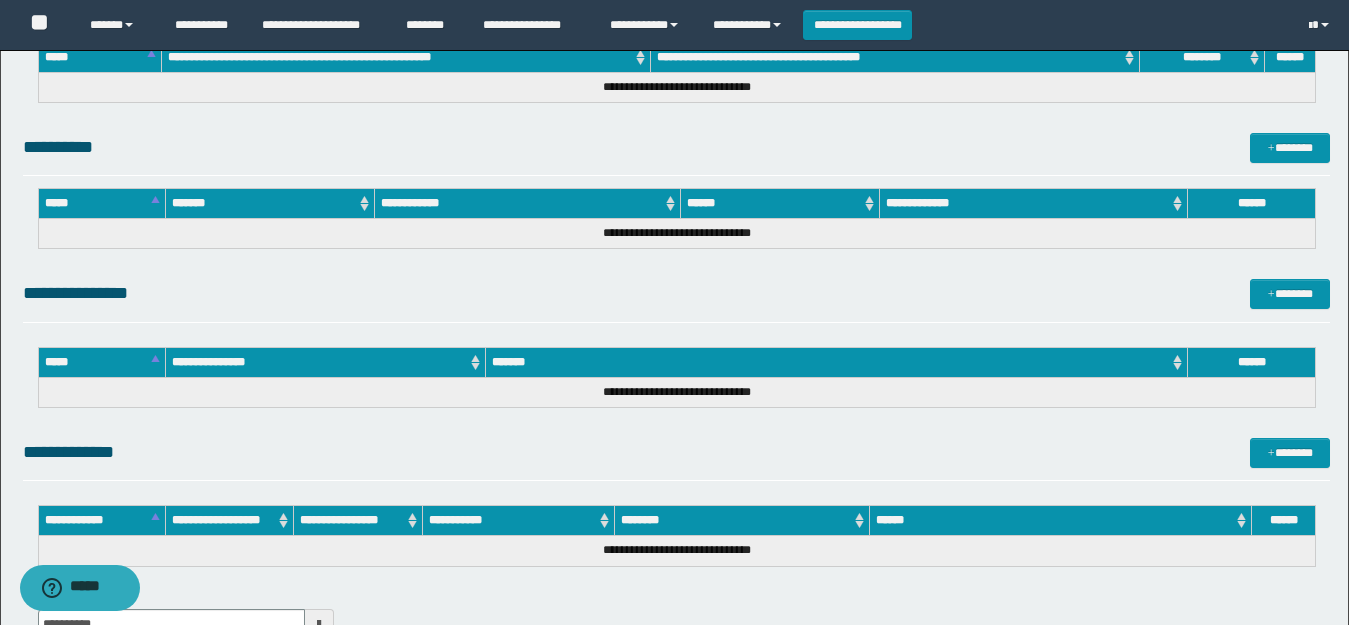 click on "**********" at bounding box center (1192, 666) 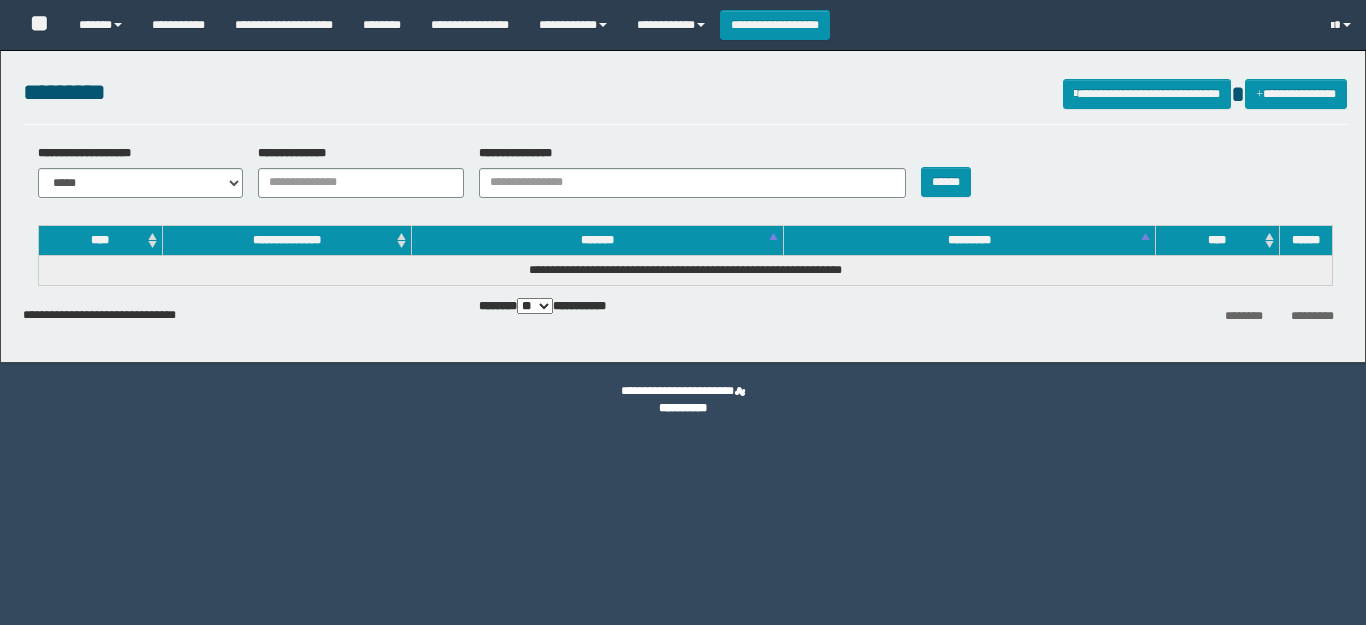 scroll, scrollTop: 0, scrollLeft: 0, axis: both 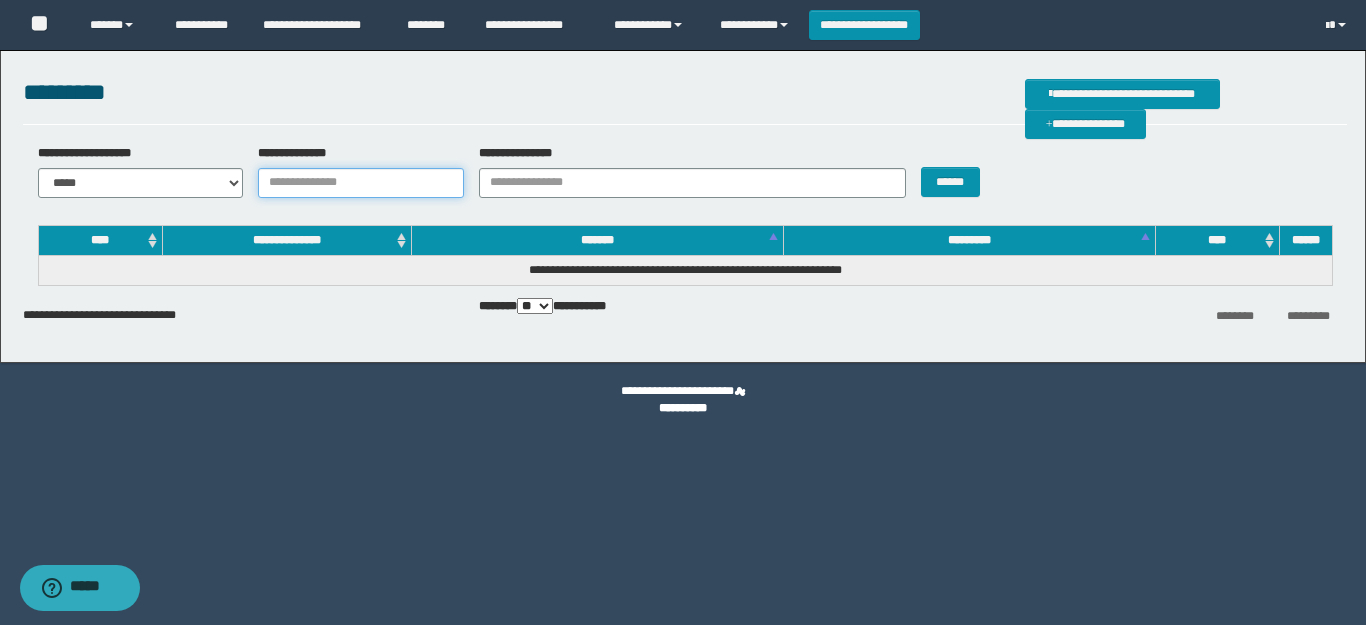 click on "**********" at bounding box center (361, 183) 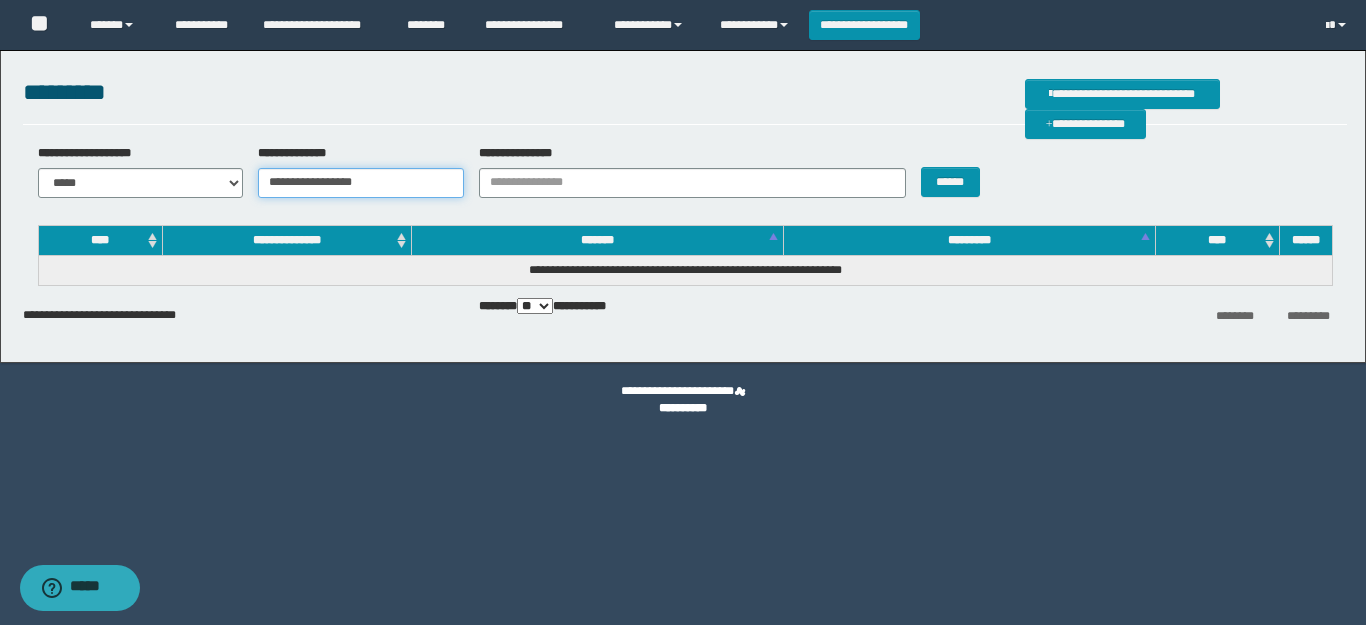 drag, startPoint x: 430, startPoint y: 183, endPoint x: 0, endPoint y: 172, distance: 430.1407 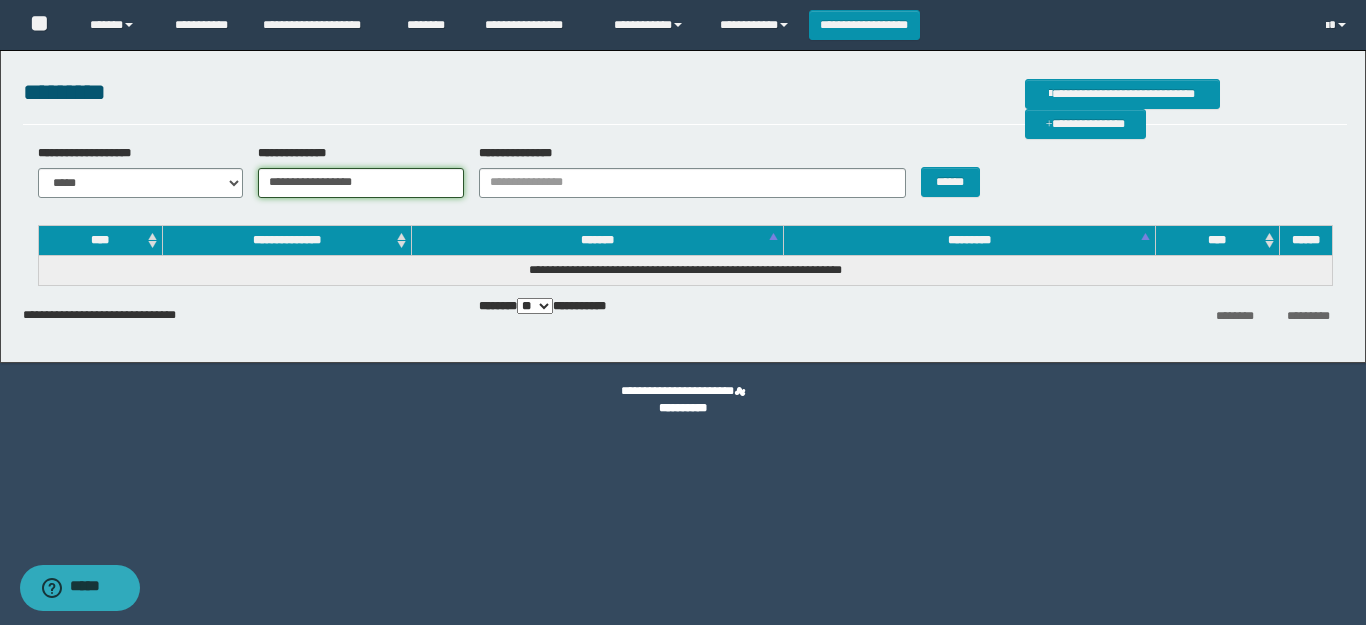 paste 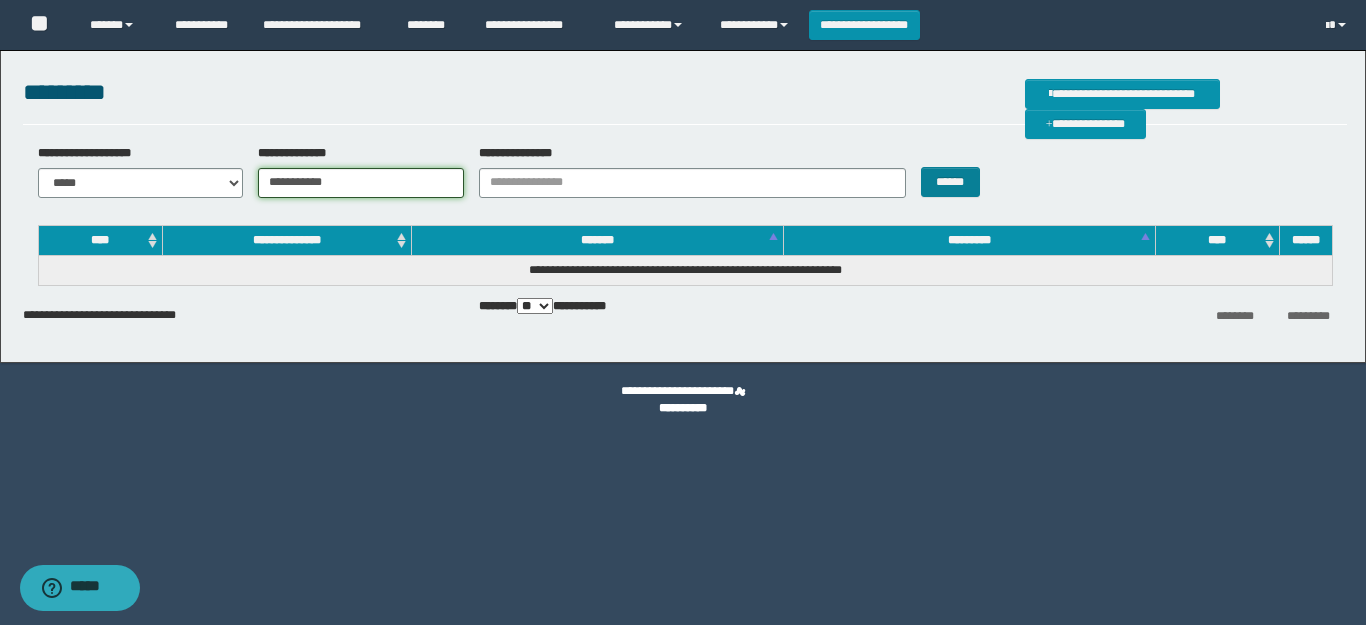 type on "**********" 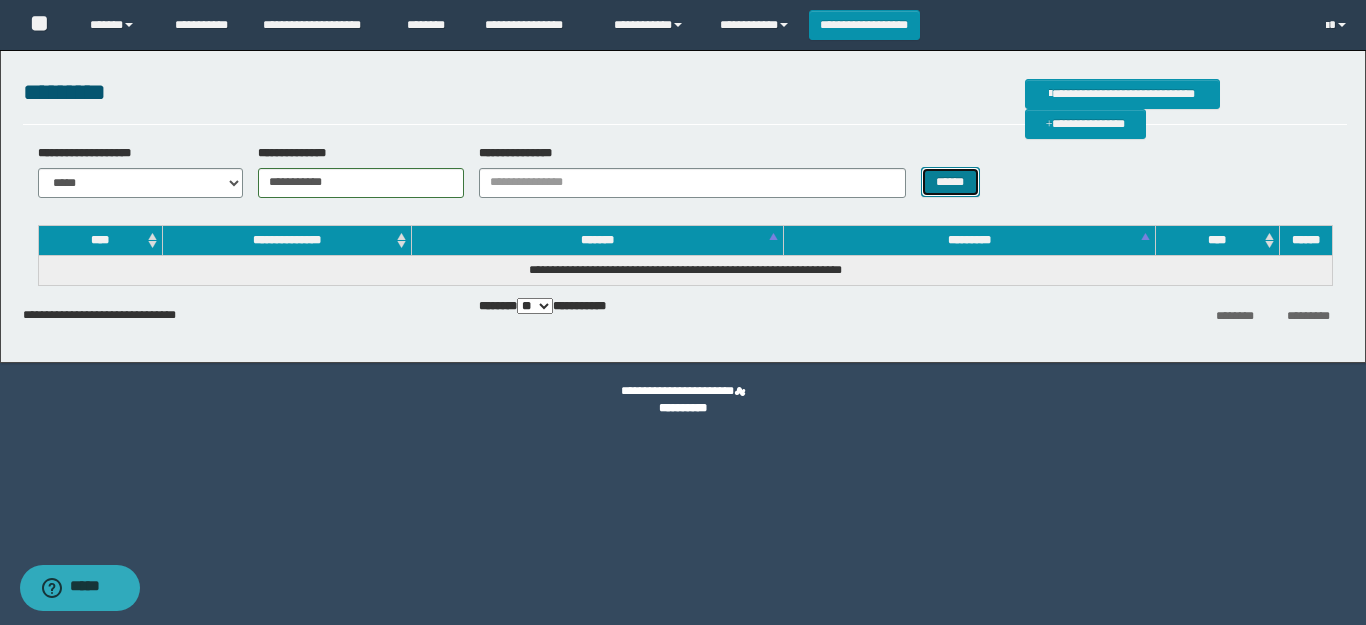 click on "******" at bounding box center [950, 182] 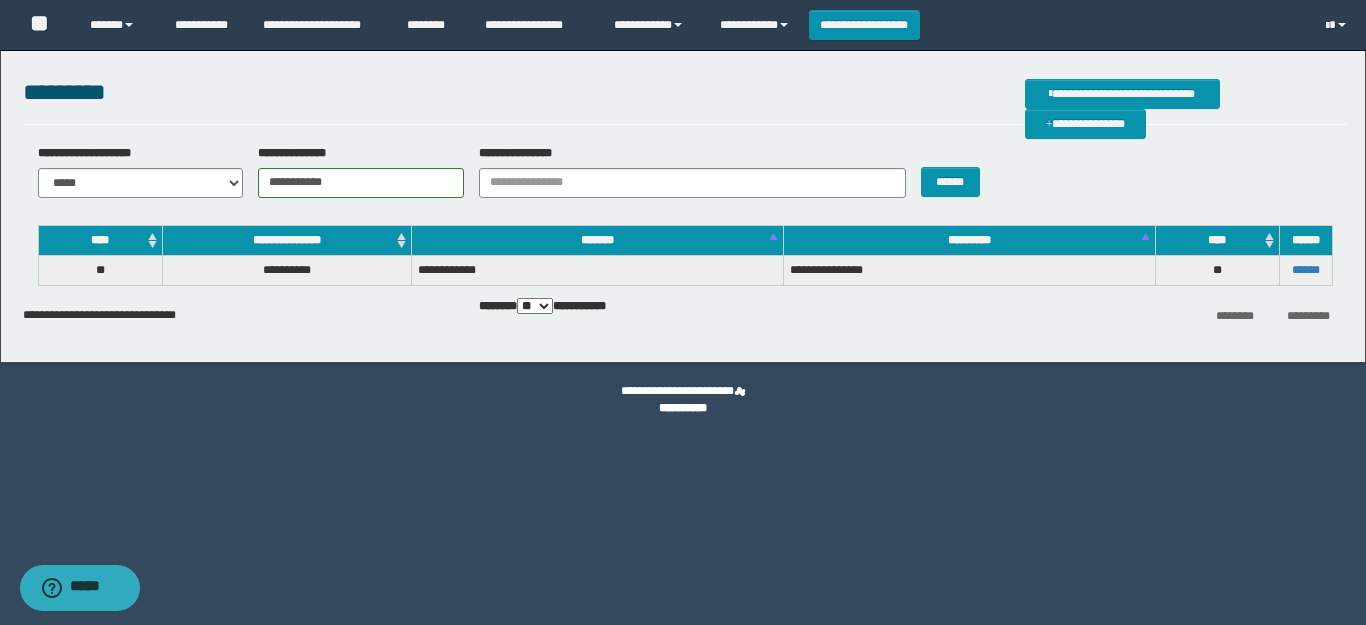 click on "******" at bounding box center (1305, 270) 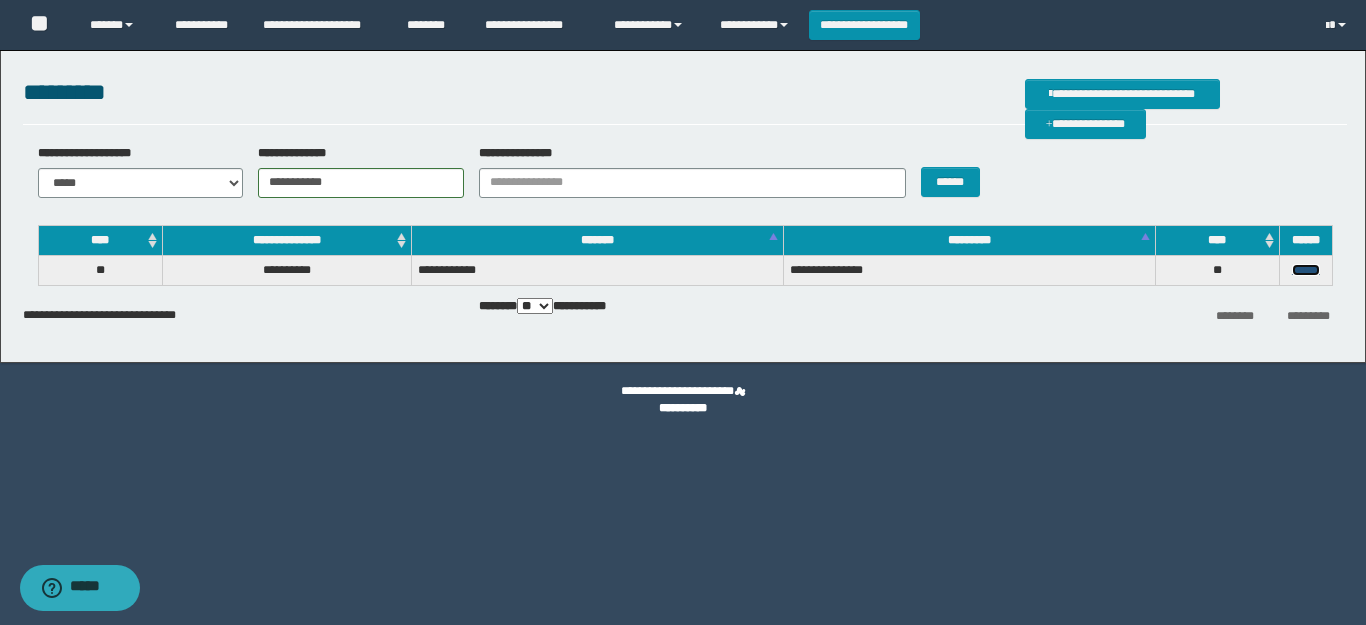 click on "******" at bounding box center [1306, 270] 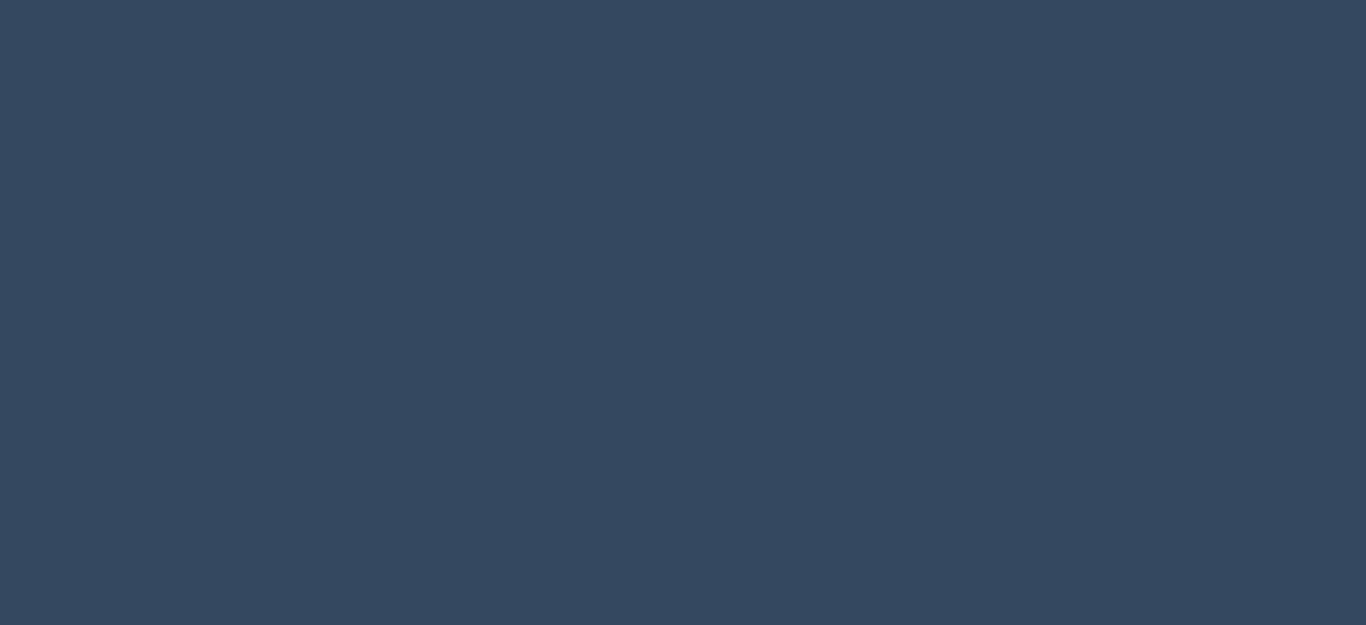 click at bounding box center [683, 312] 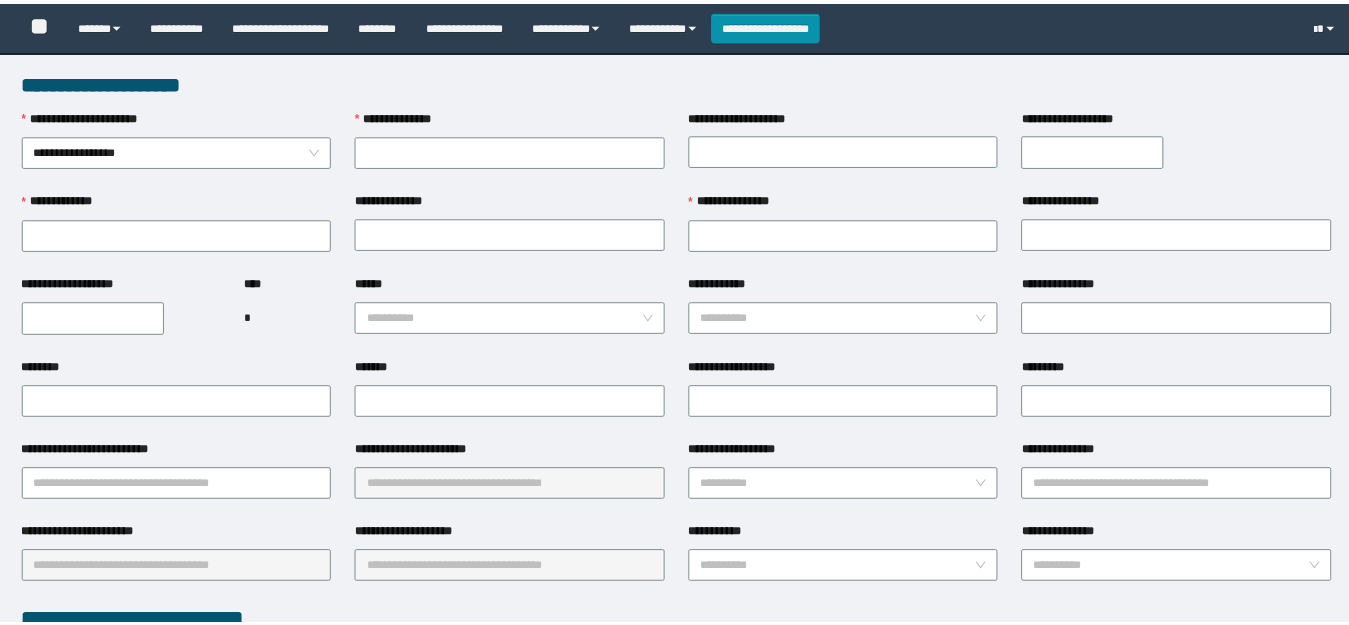 scroll, scrollTop: 0, scrollLeft: 0, axis: both 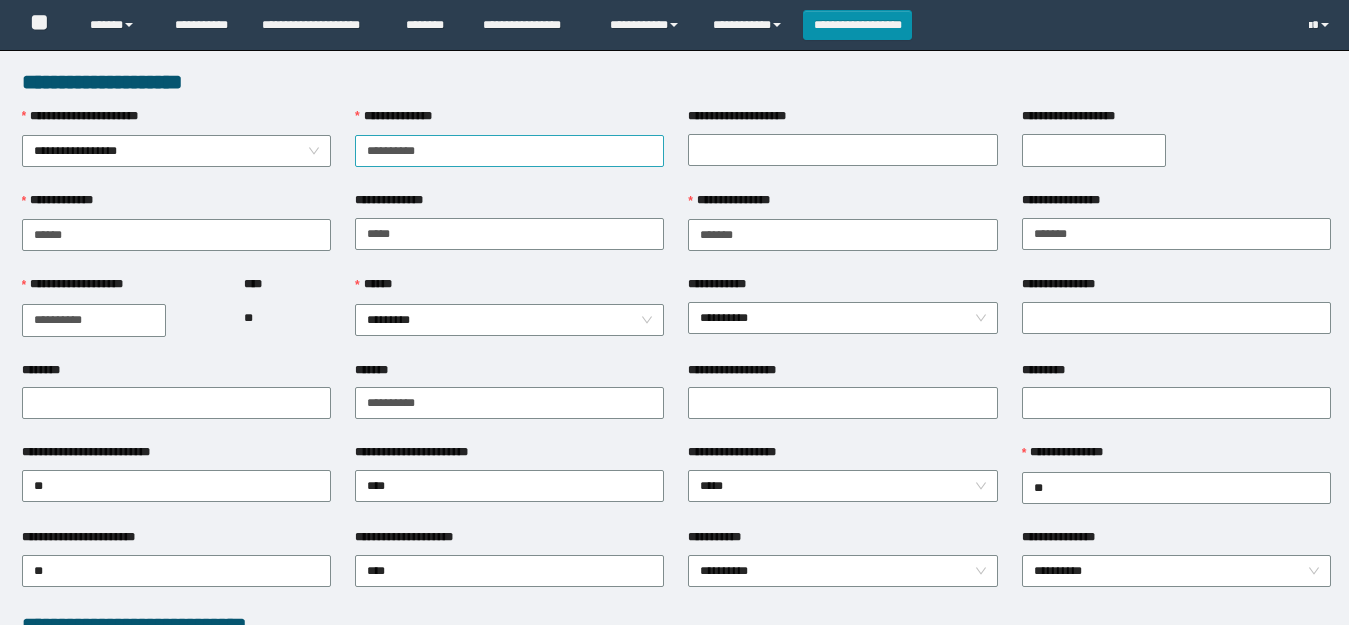 type on "**********" 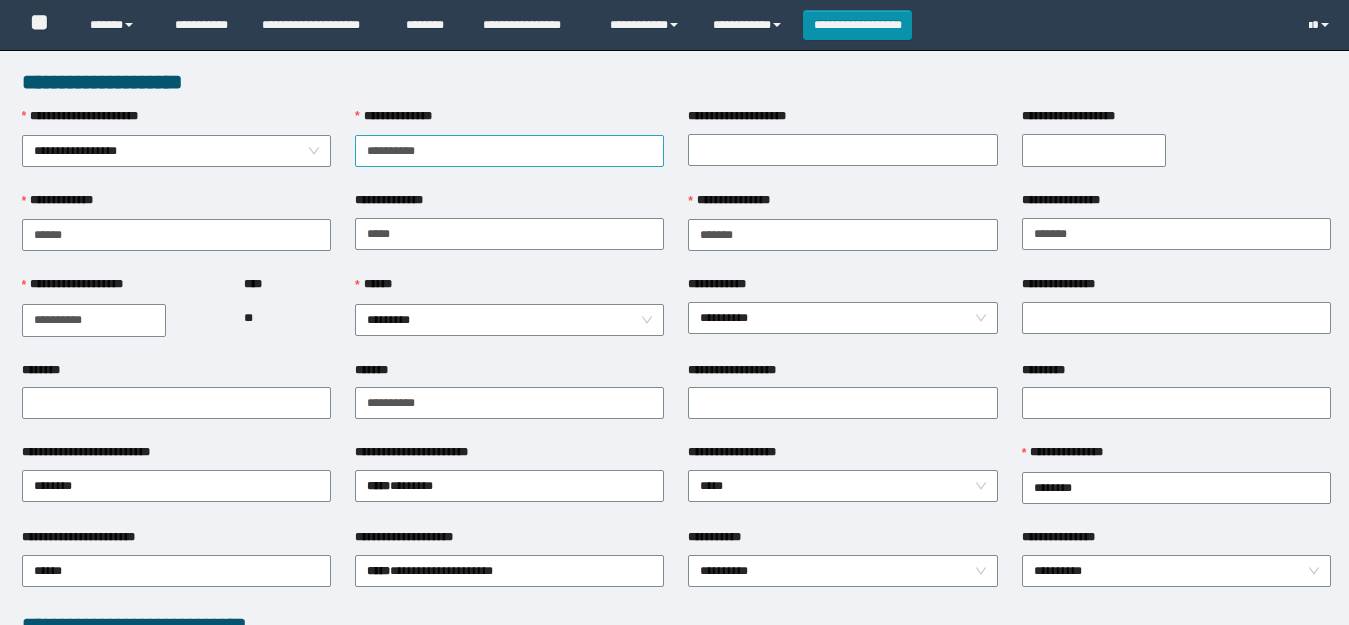 scroll, scrollTop: 0, scrollLeft: 0, axis: both 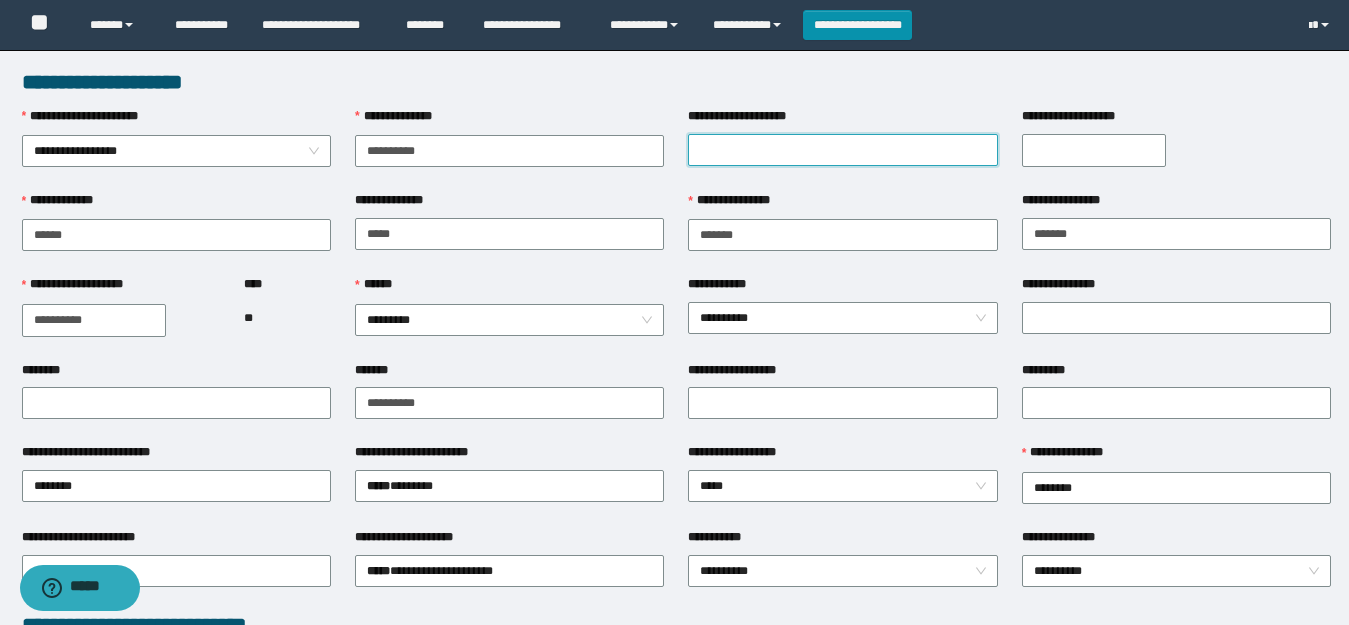 click on "**********" at bounding box center (842, 150) 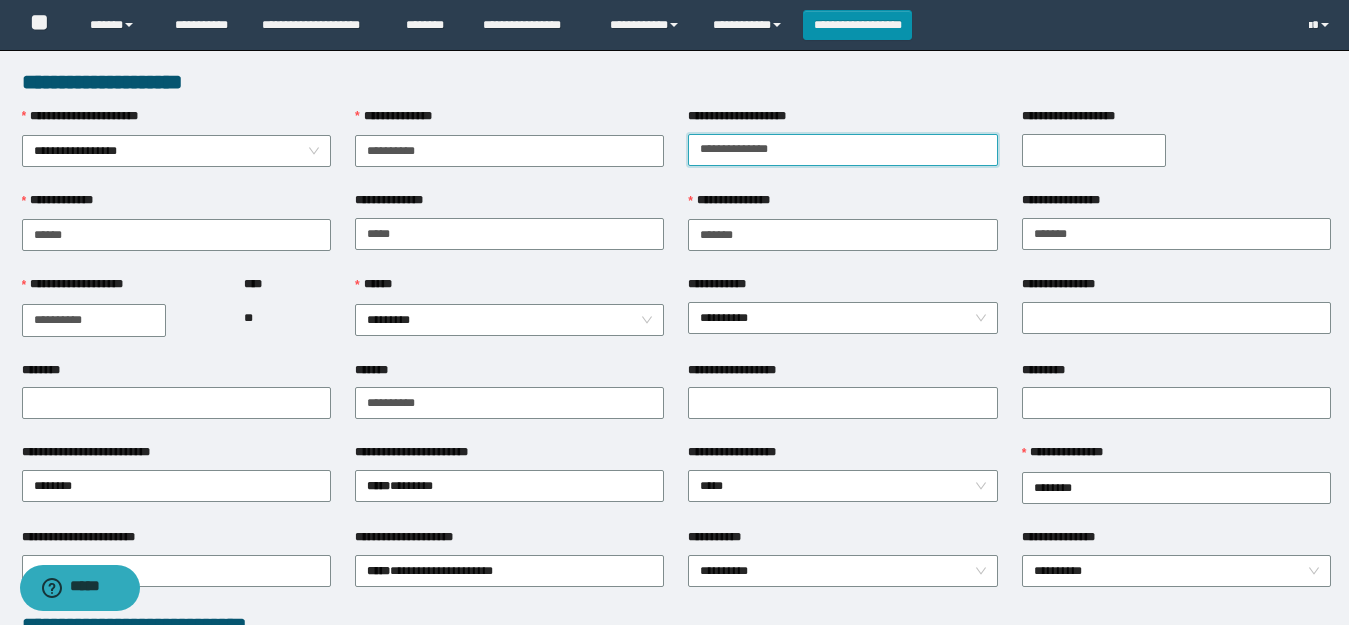 type on "**********" 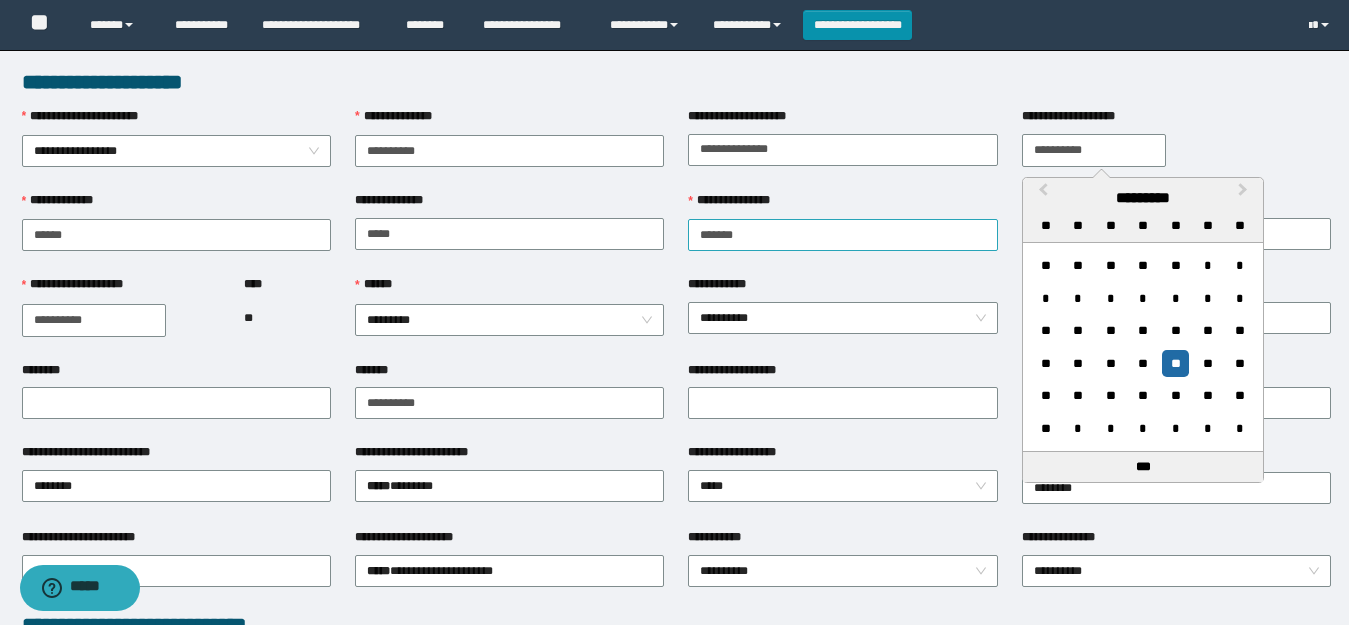 type on "**********" 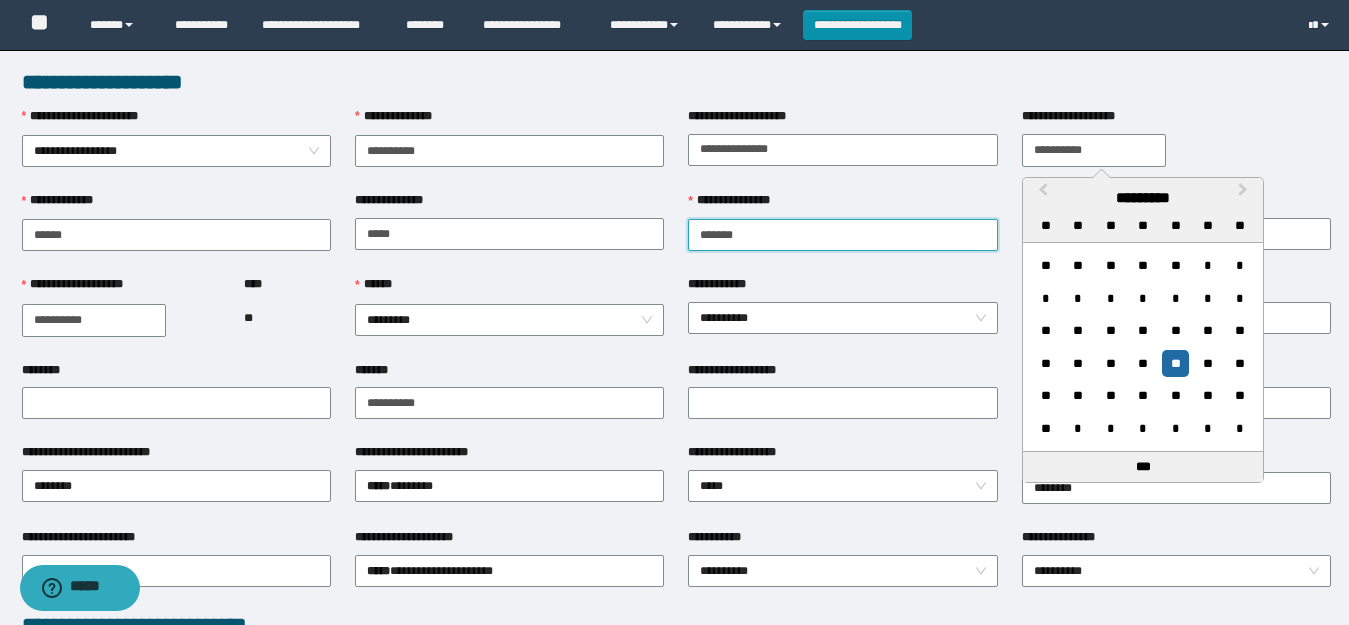 click on "*******" at bounding box center (842, 235) 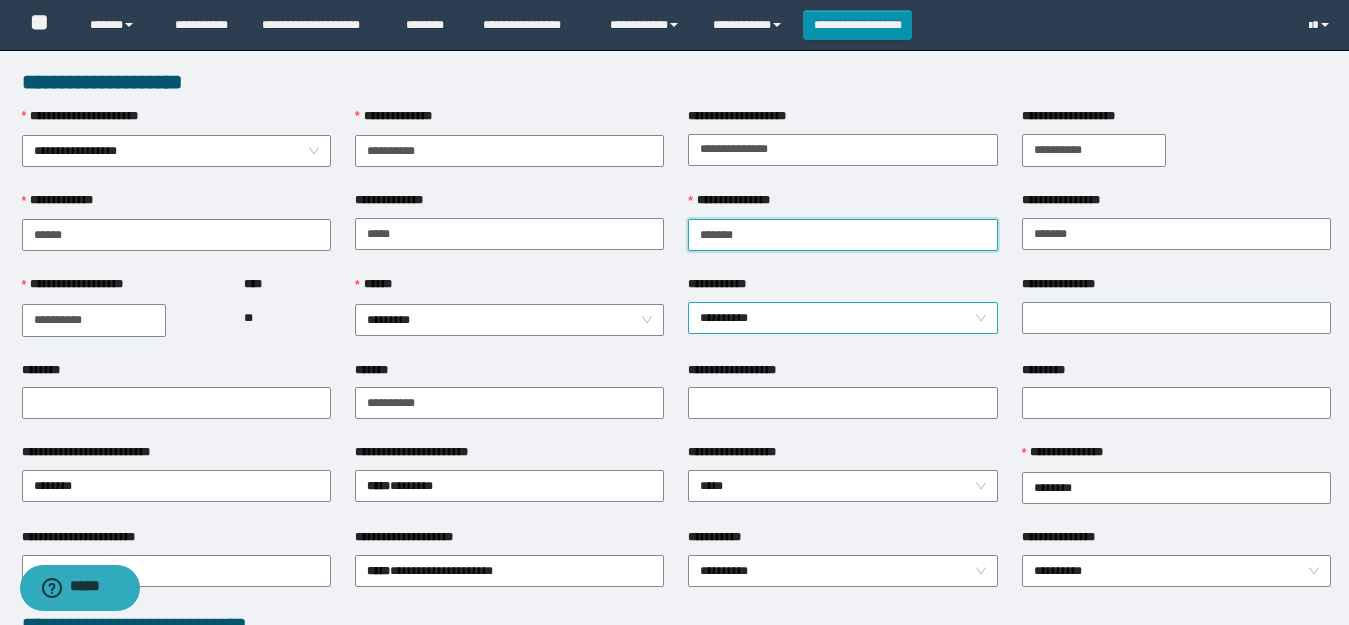 click on "**********" at bounding box center [842, 318] 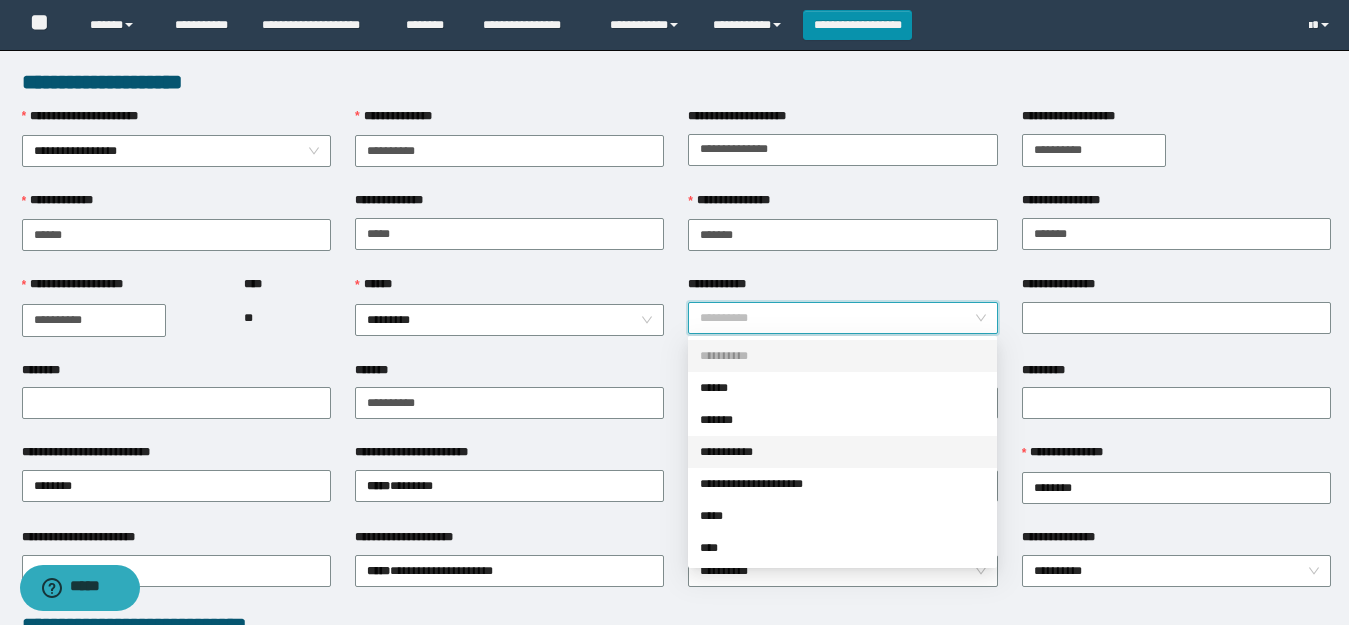 click on "**********" at bounding box center (842, 452) 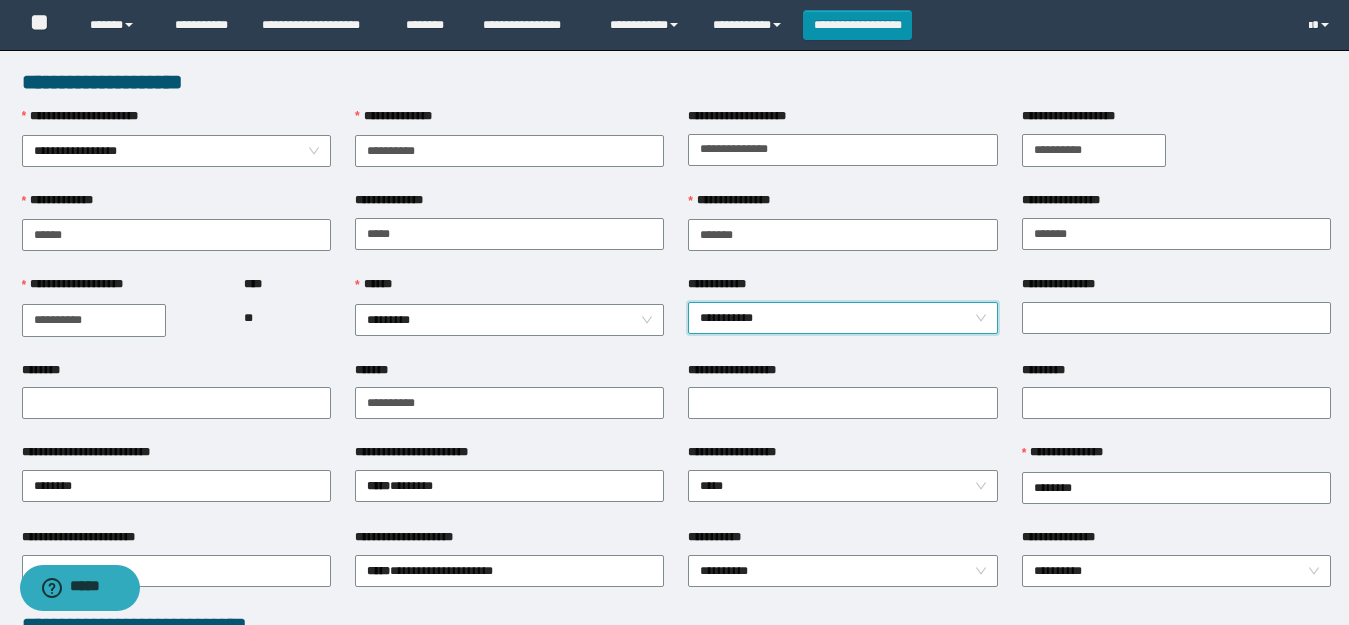click on "**********" at bounding box center [842, 318] 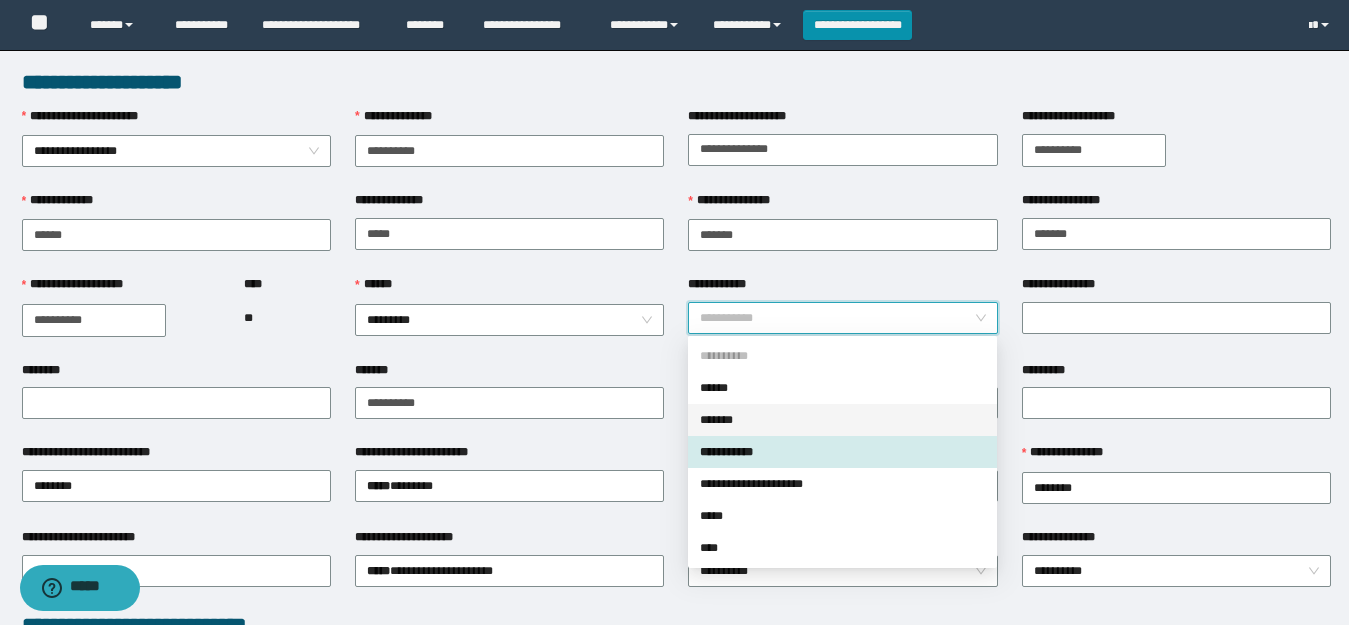click on "*******" at bounding box center (842, 420) 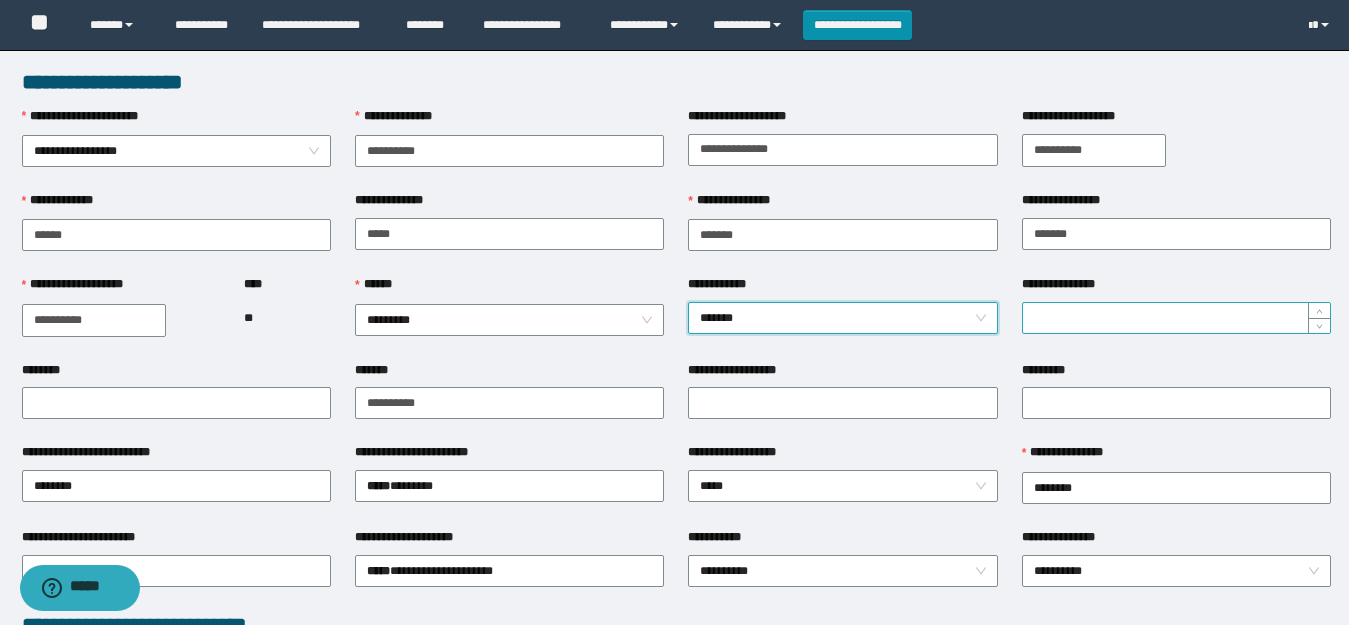 click on "**********" at bounding box center (1176, 318) 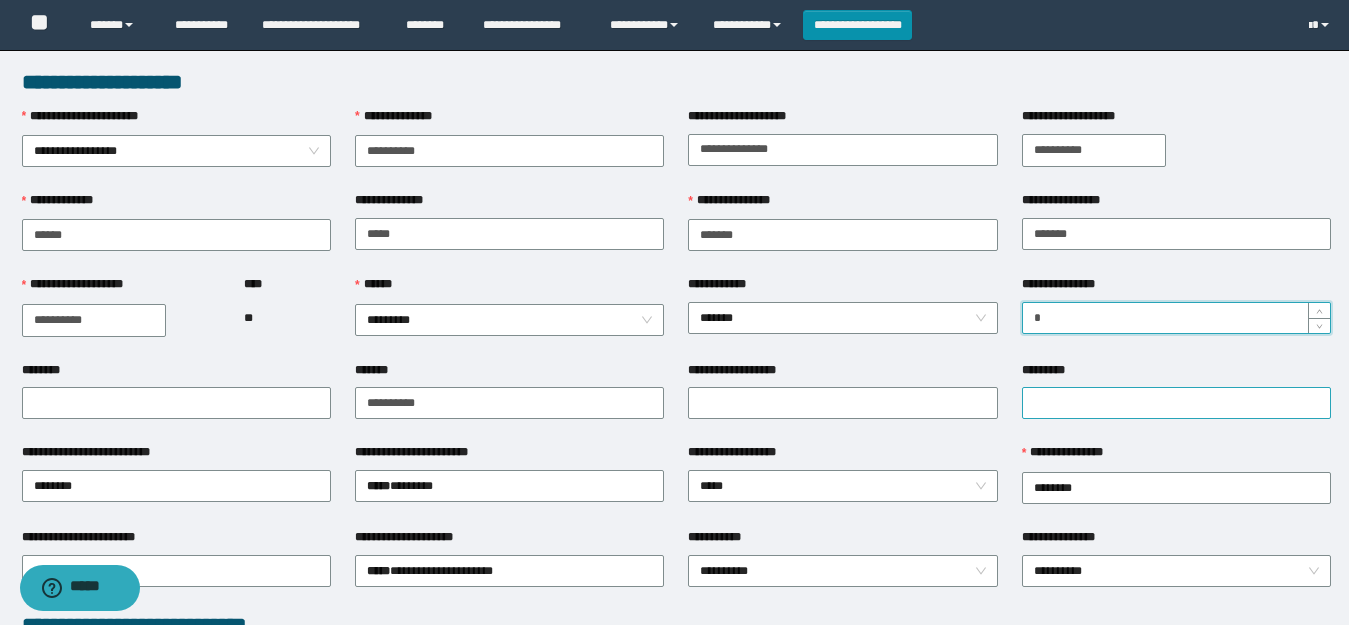 scroll, scrollTop: 200, scrollLeft: 0, axis: vertical 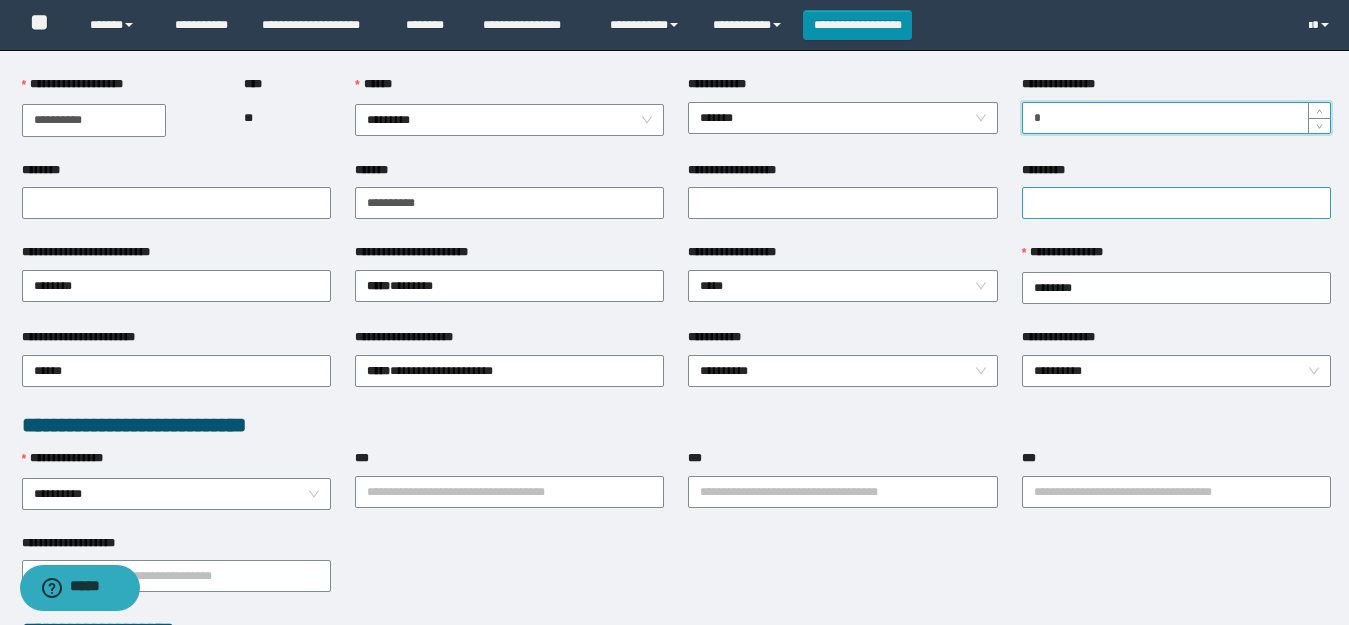type on "*" 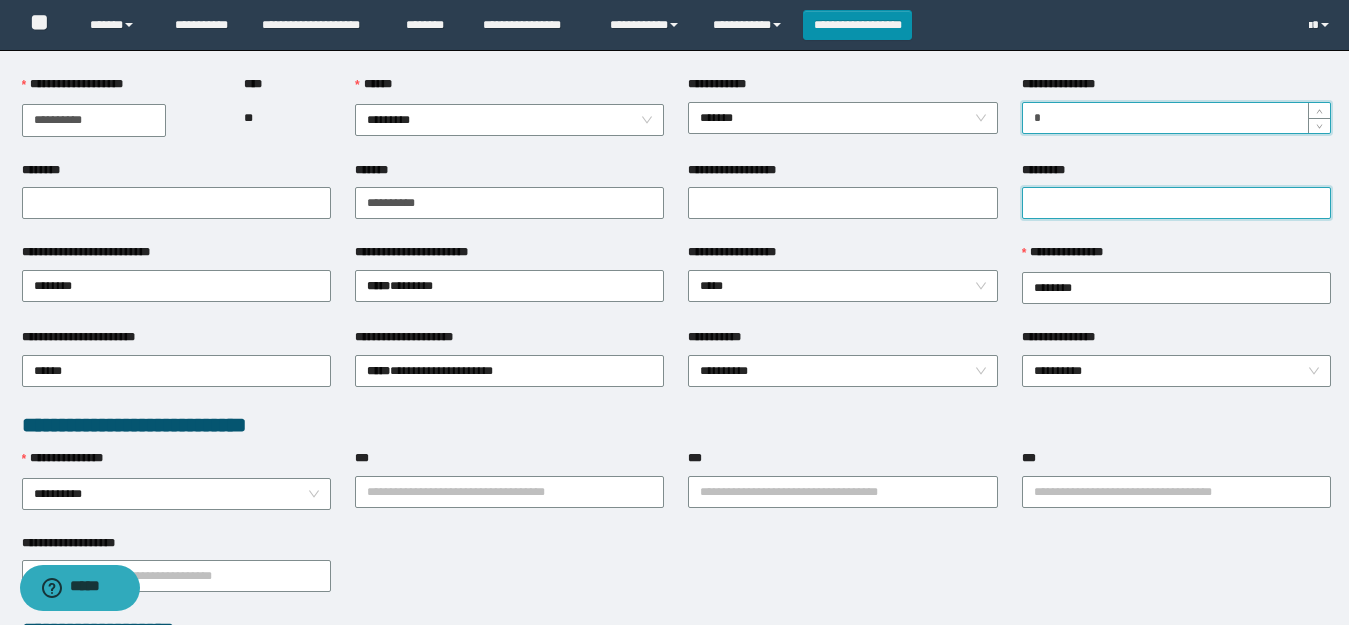 click on "*********" at bounding box center (1176, 203) 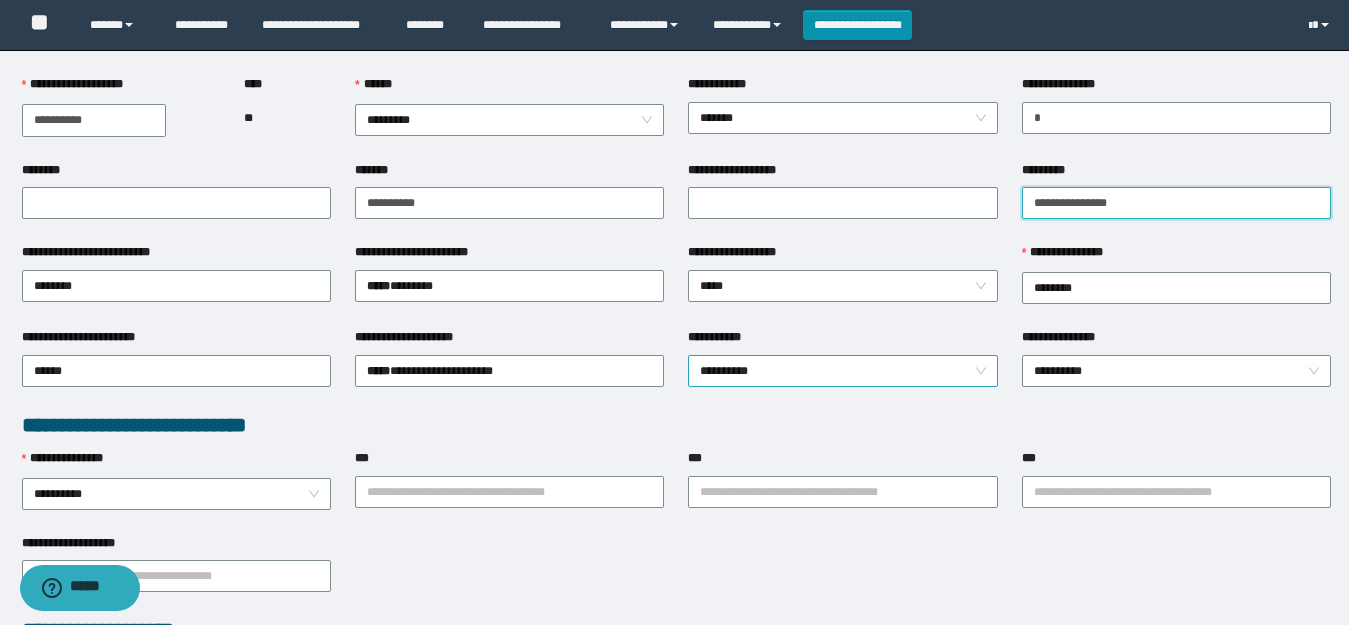 click on "**********" at bounding box center [842, 371] 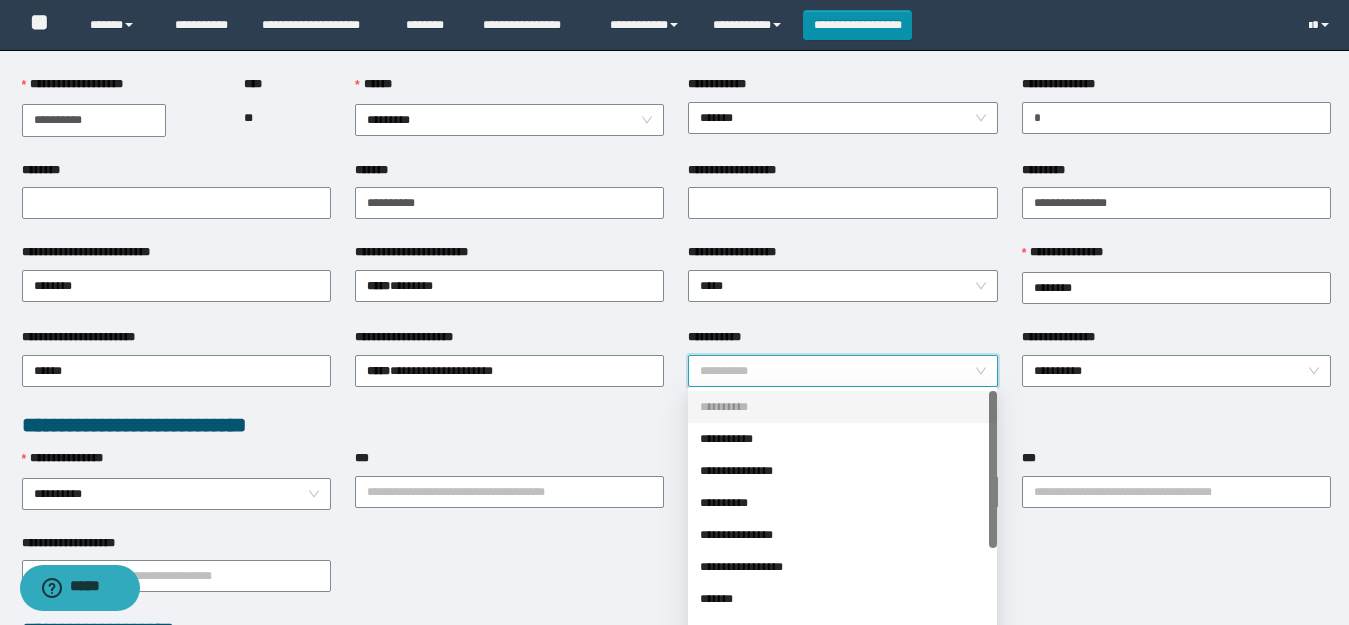 scroll, scrollTop: 300, scrollLeft: 0, axis: vertical 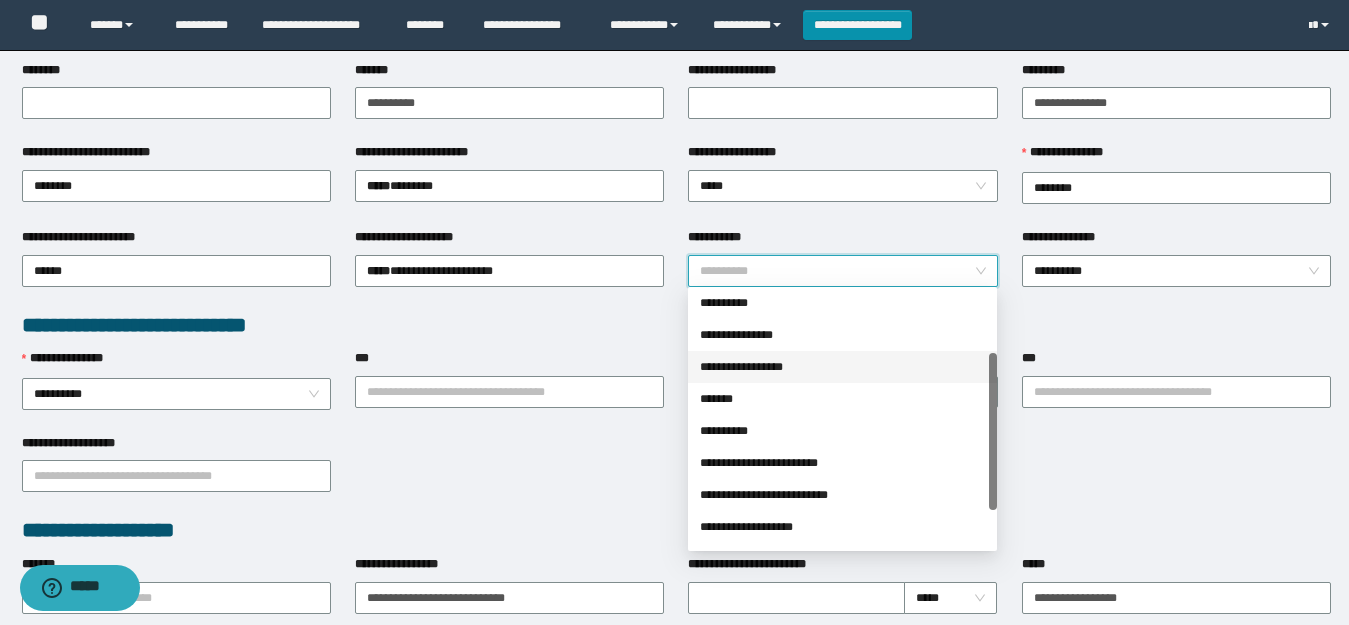 click on "**********" at bounding box center [842, 367] 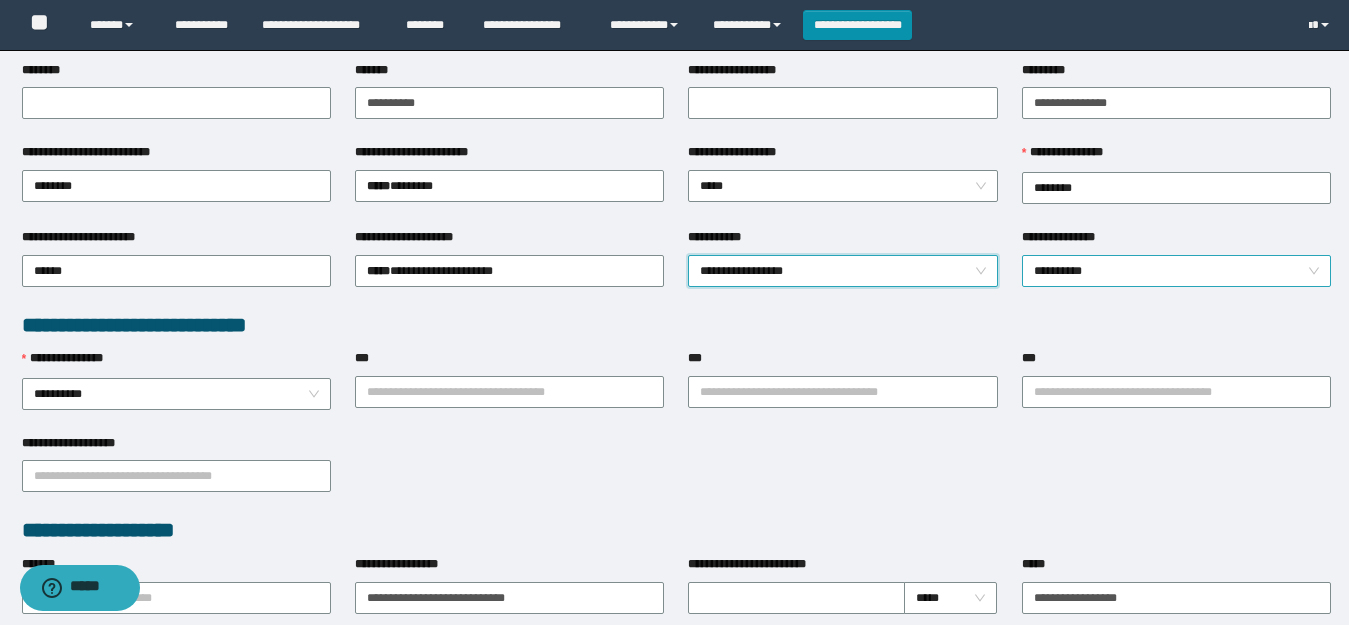 click on "**********" at bounding box center [1176, 271] 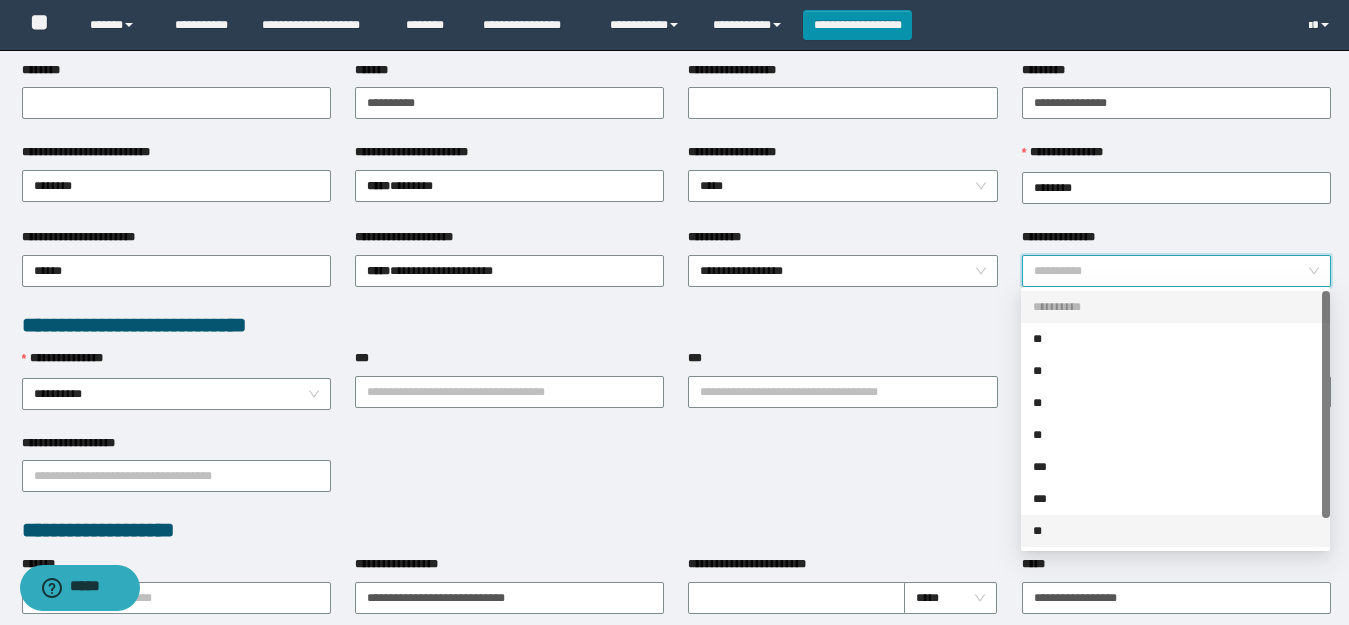 click on "**" at bounding box center (1175, 531) 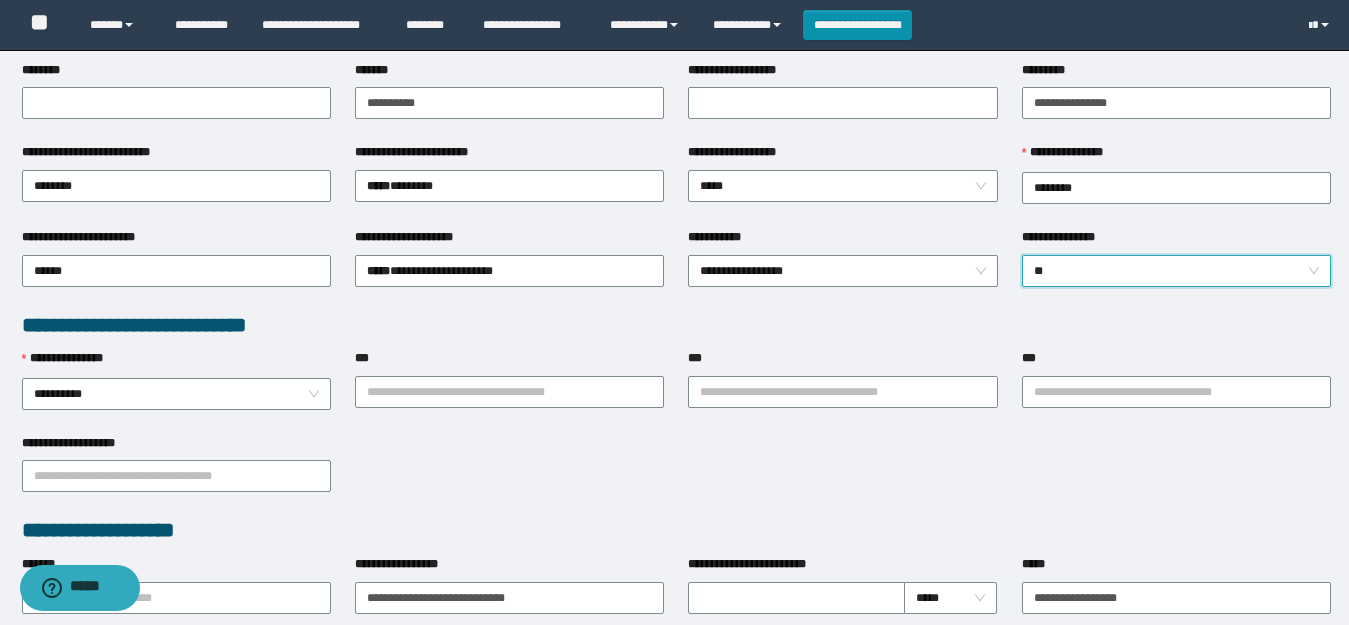 click on "**" at bounding box center [1176, 271] 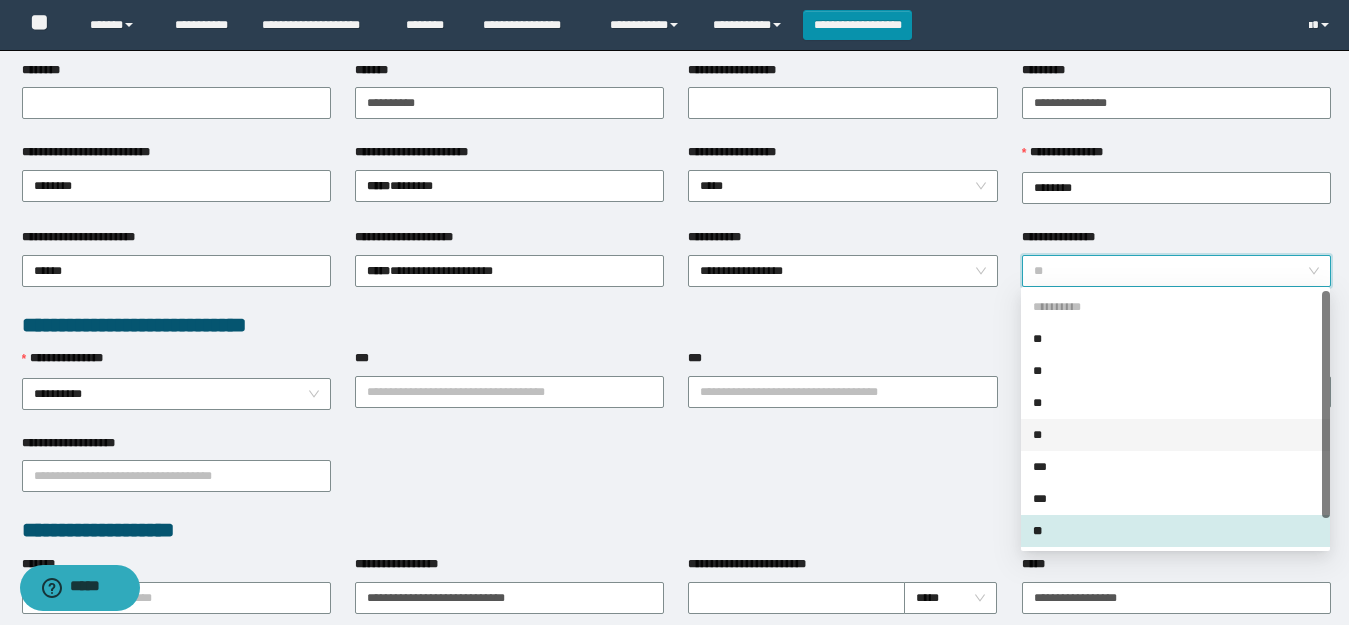 scroll, scrollTop: 32, scrollLeft: 0, axis: vertical 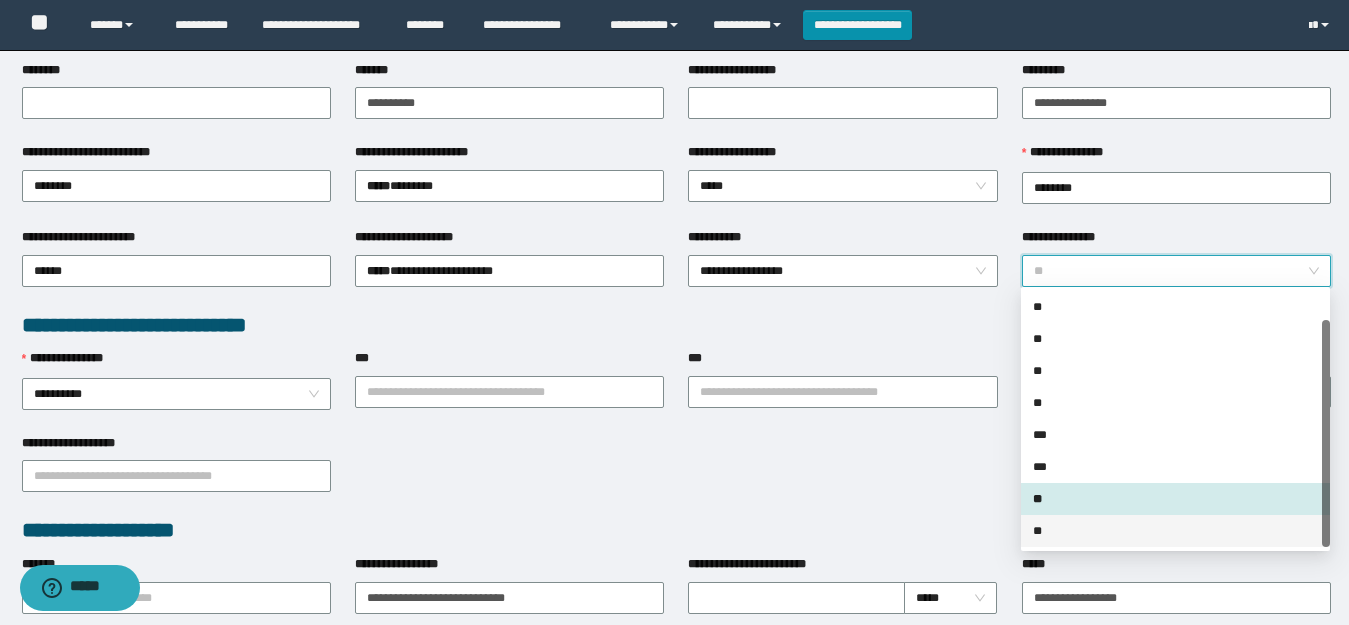 click on "**" at bounding box center [1175, 531] 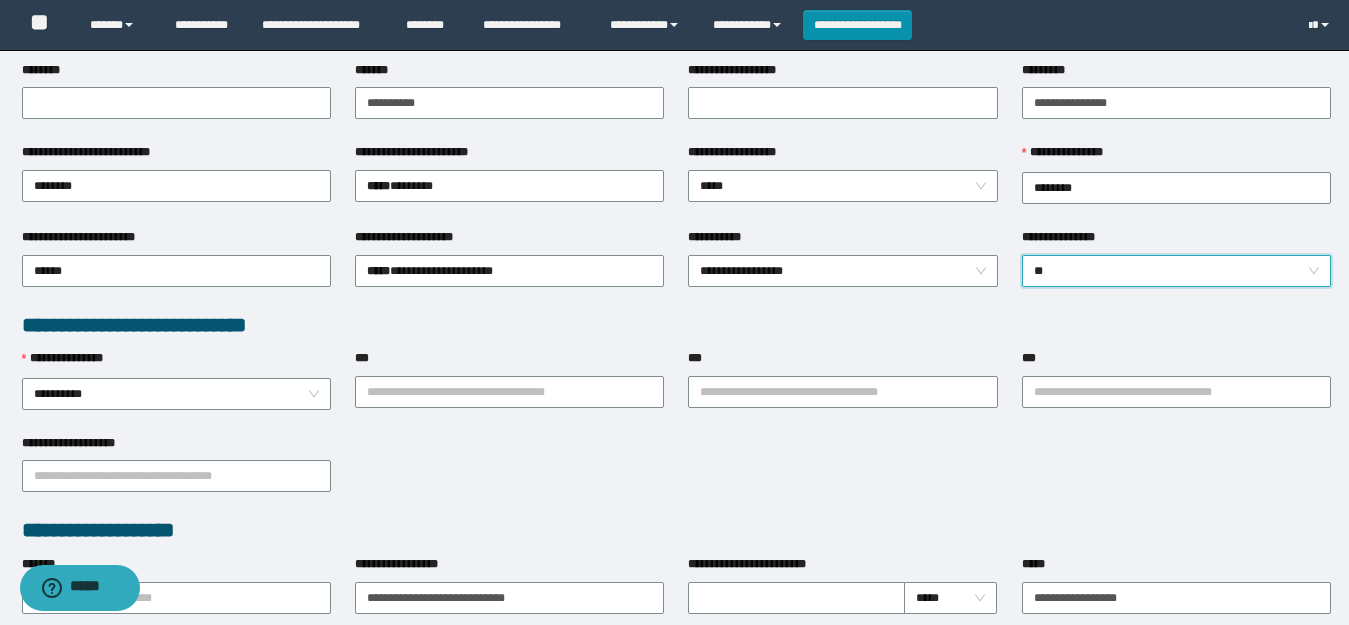 click on "**********" at bounding box center (1176, 378) 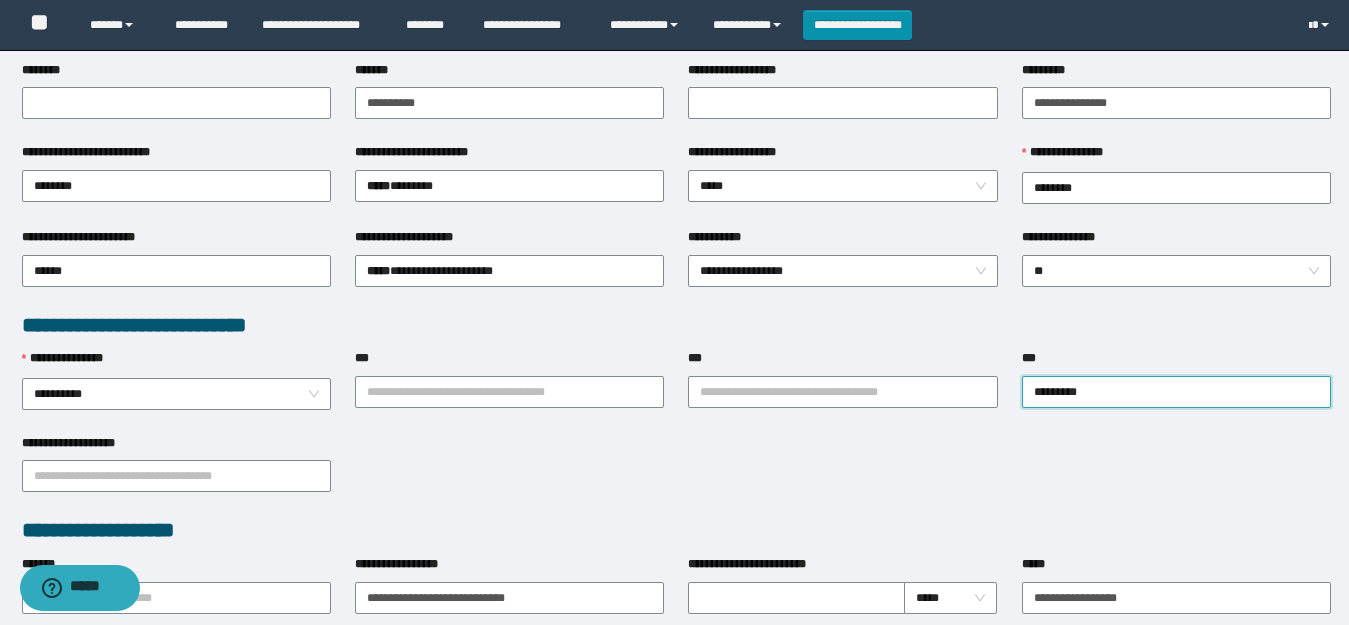 type on "********" 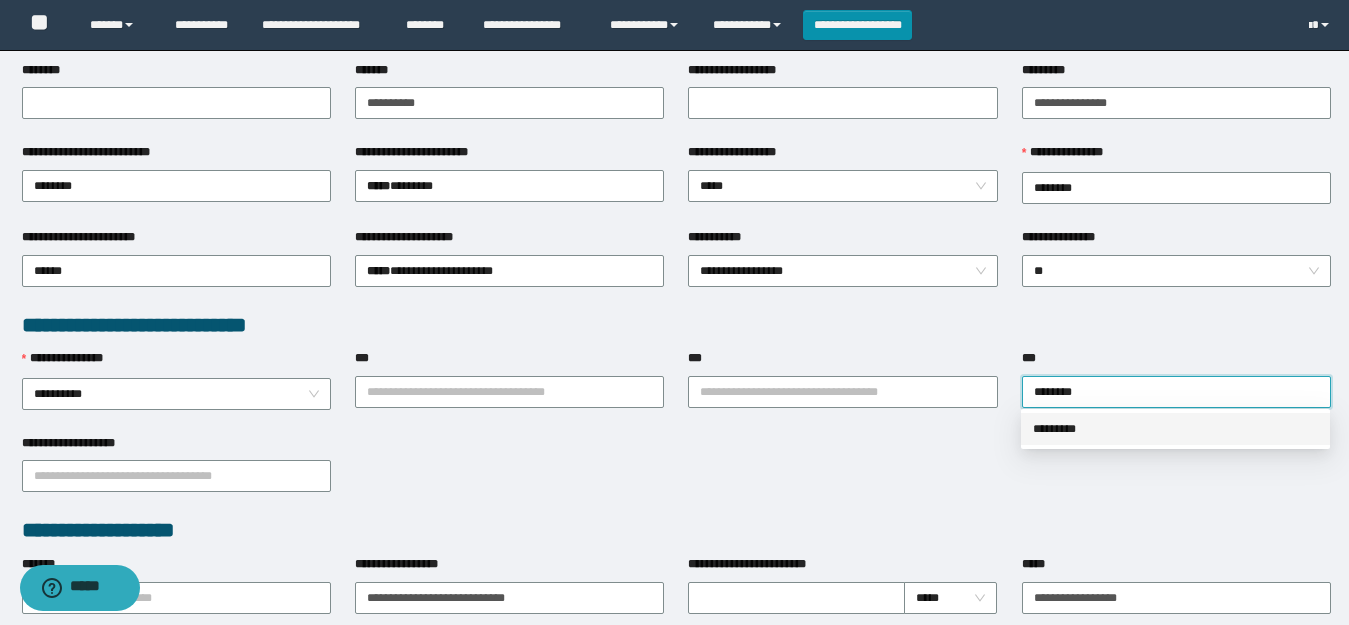 click on "*********" at bounding box center (1175, 429) 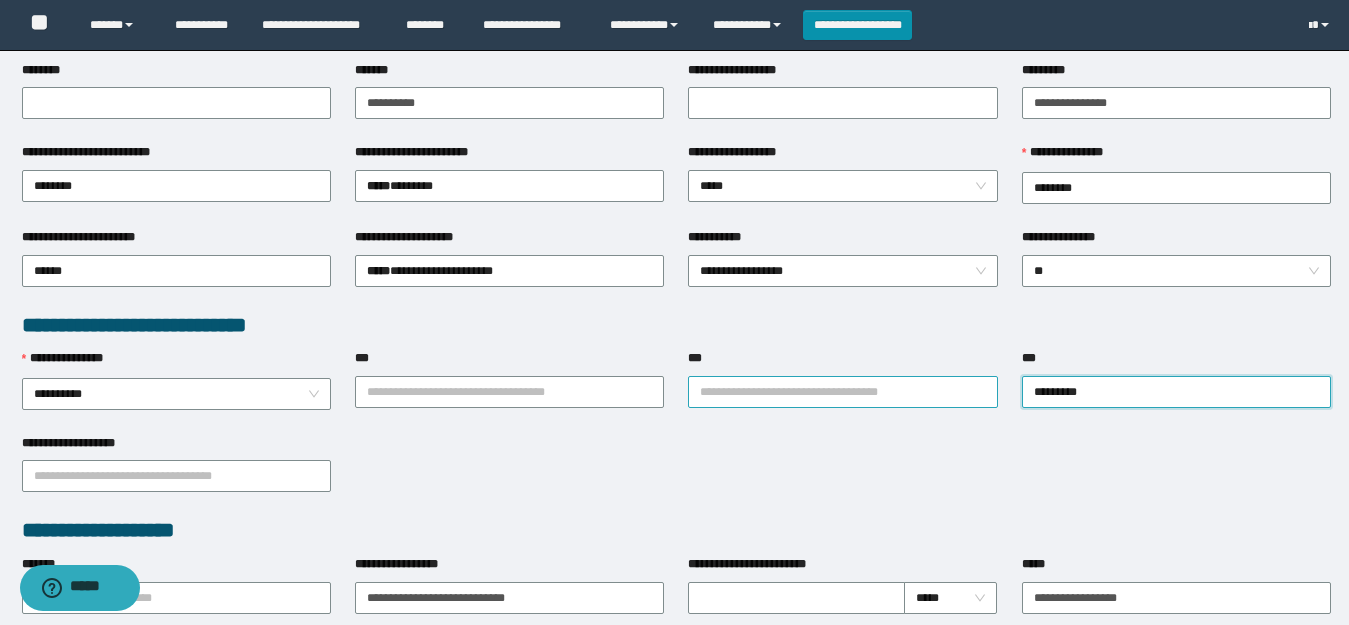 click on "***" at bounding box center [842, 392] 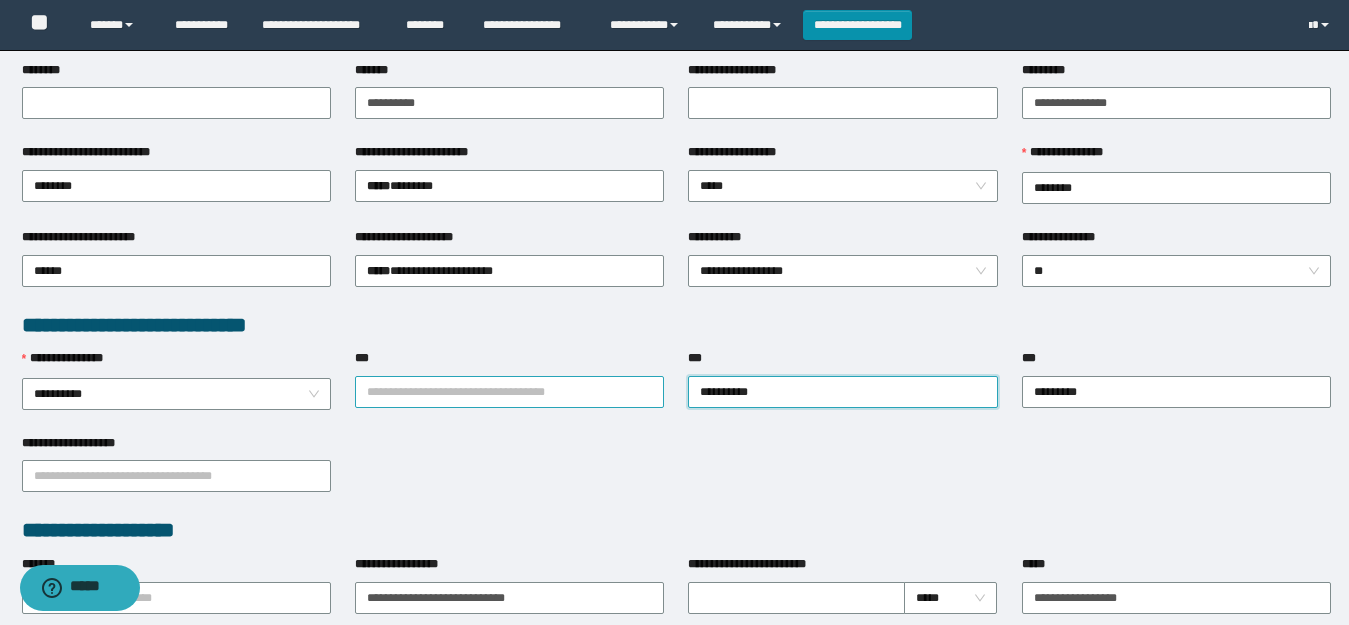 drag, startPoint x: 460, startPoint y: 383, endPoint x: 376, endPoint y: 379, distance: 84.095184 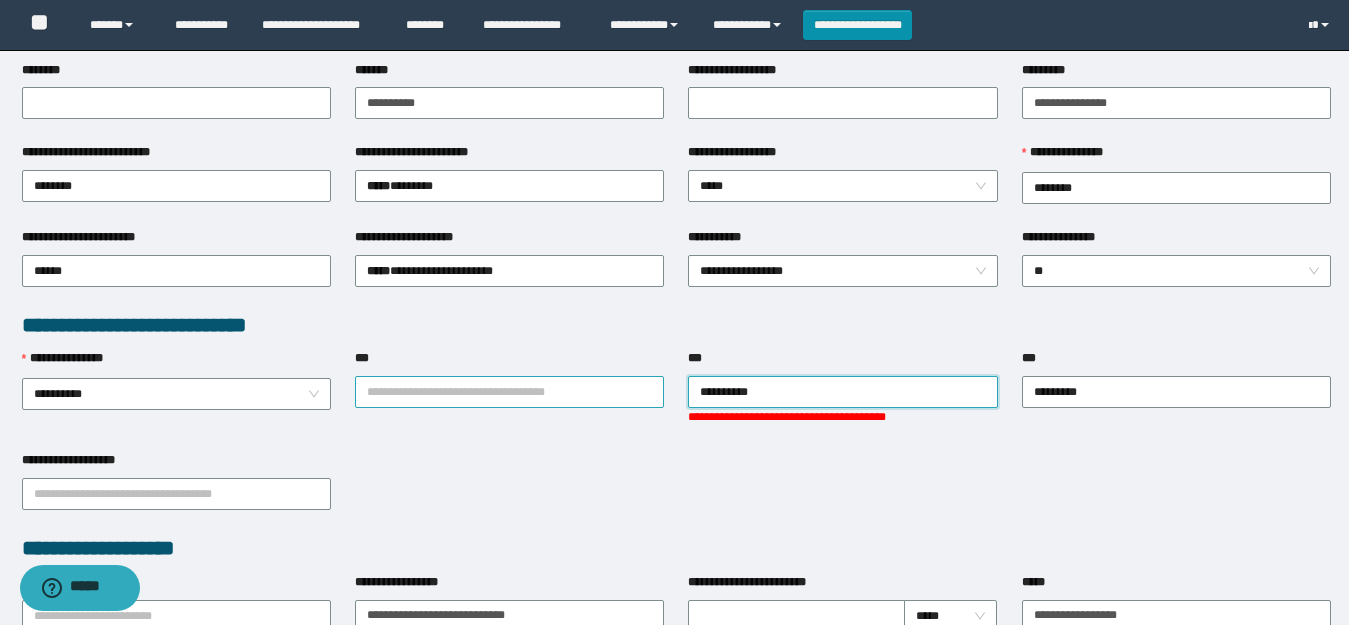 click on "***" at bounding box center (509, 392) 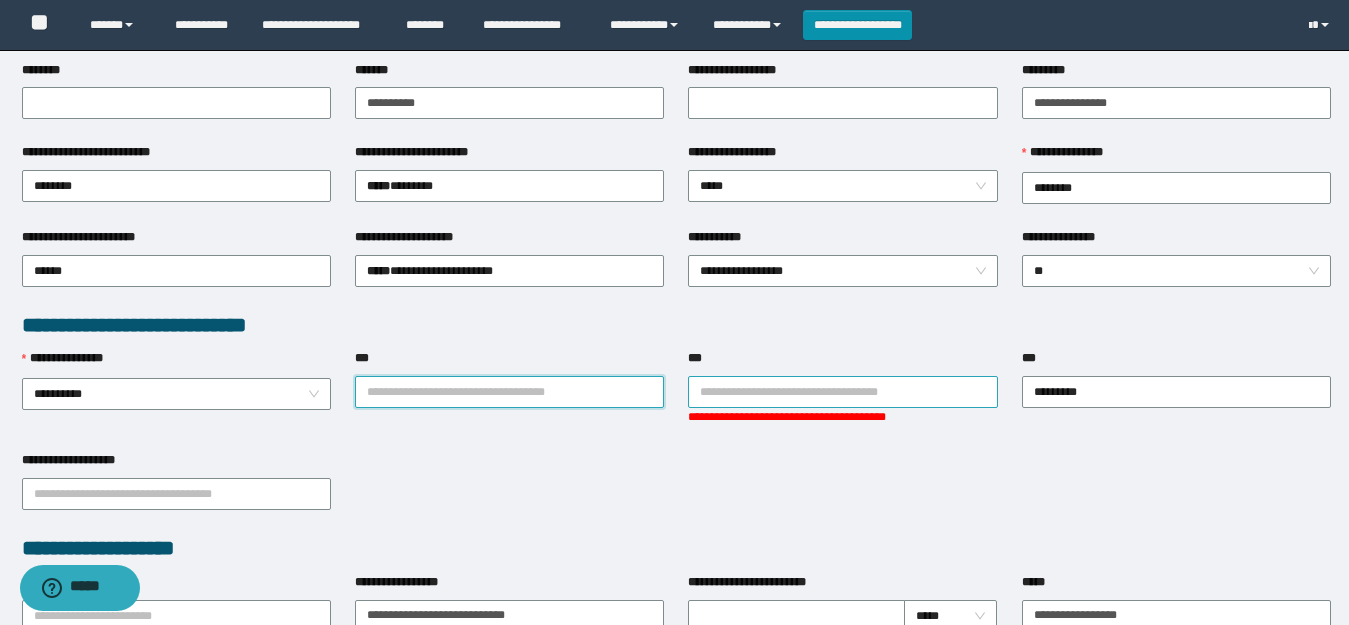 click on "***" at bounding box center [842, 392] 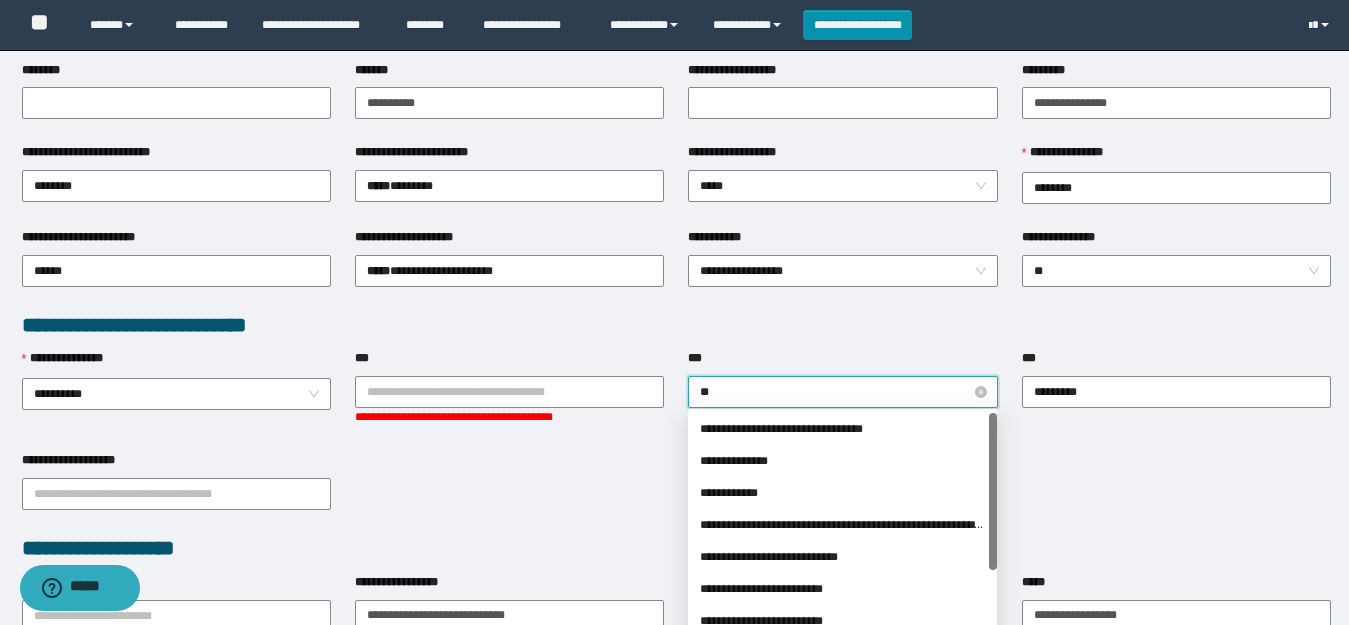 type on "**" 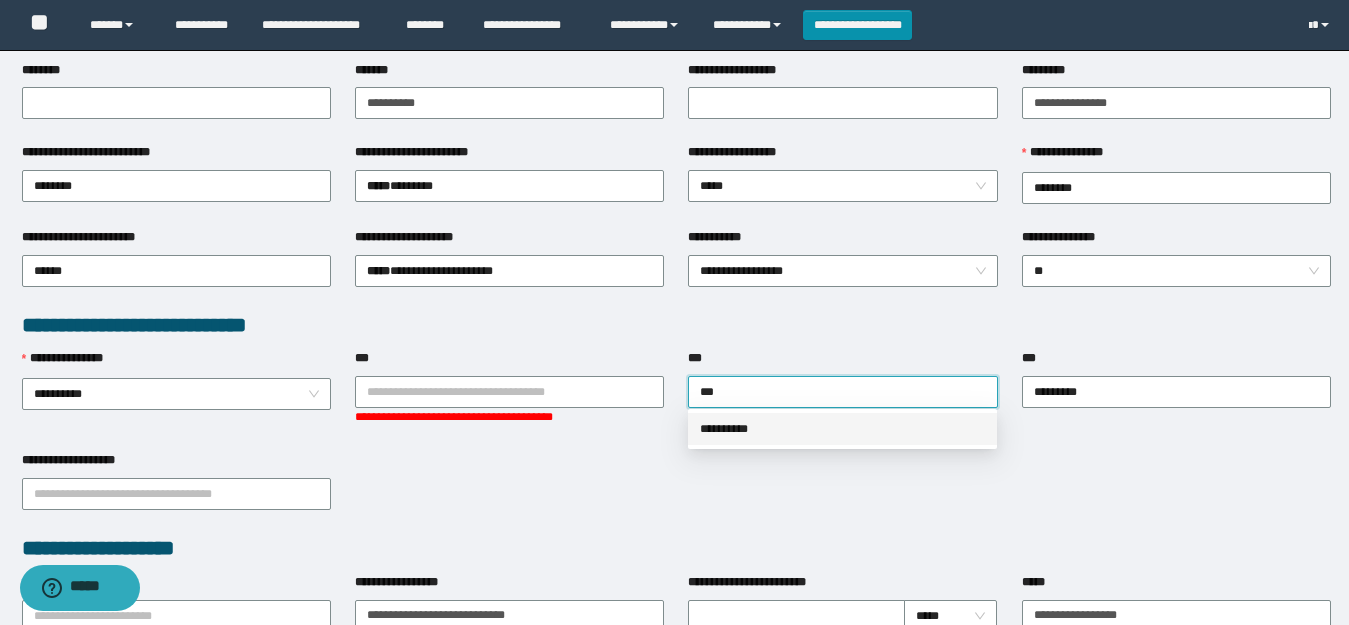 drag, startPoint x: 746, startPoint y: 429, endPoint x: 705, endPoint y: 422, distance: 41.59327 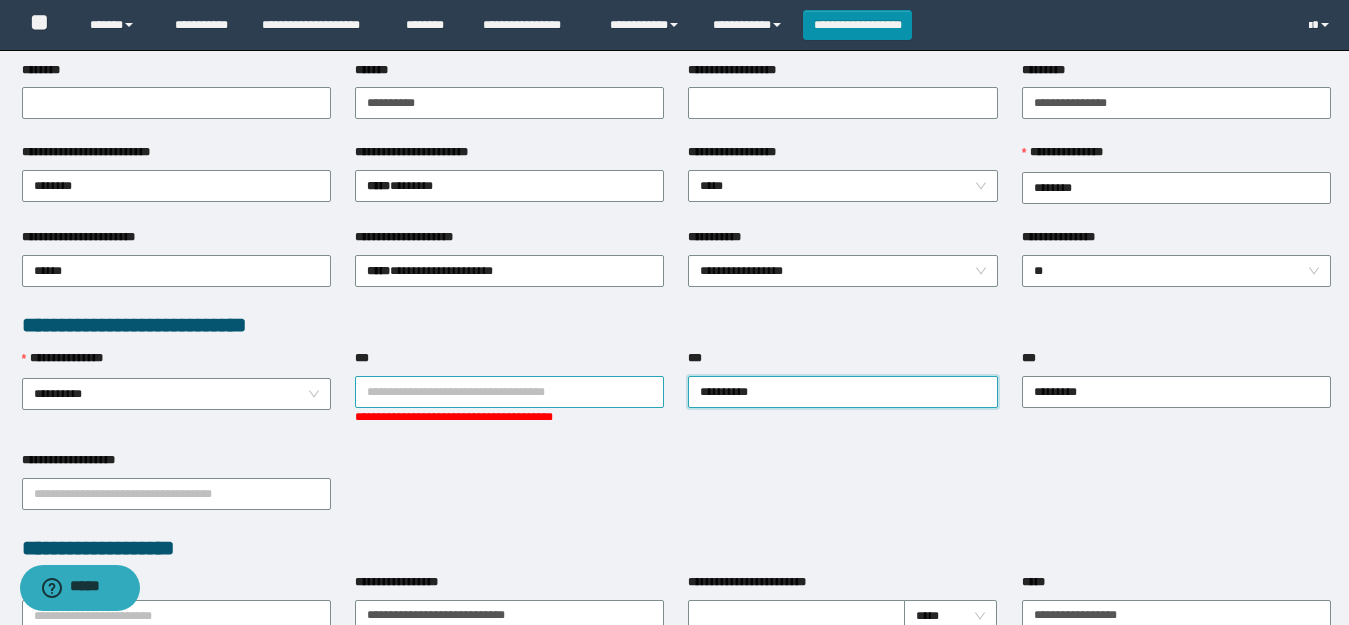 click on "***" at bounding box center (509, 392) 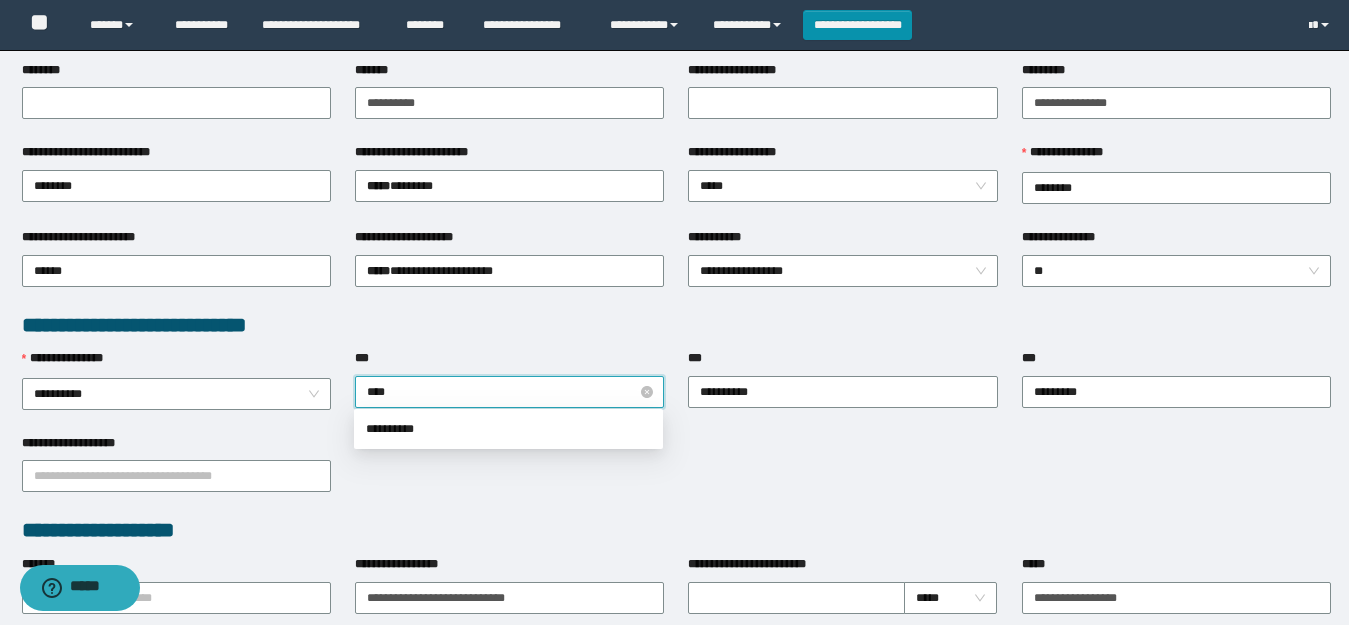 type on "*****" 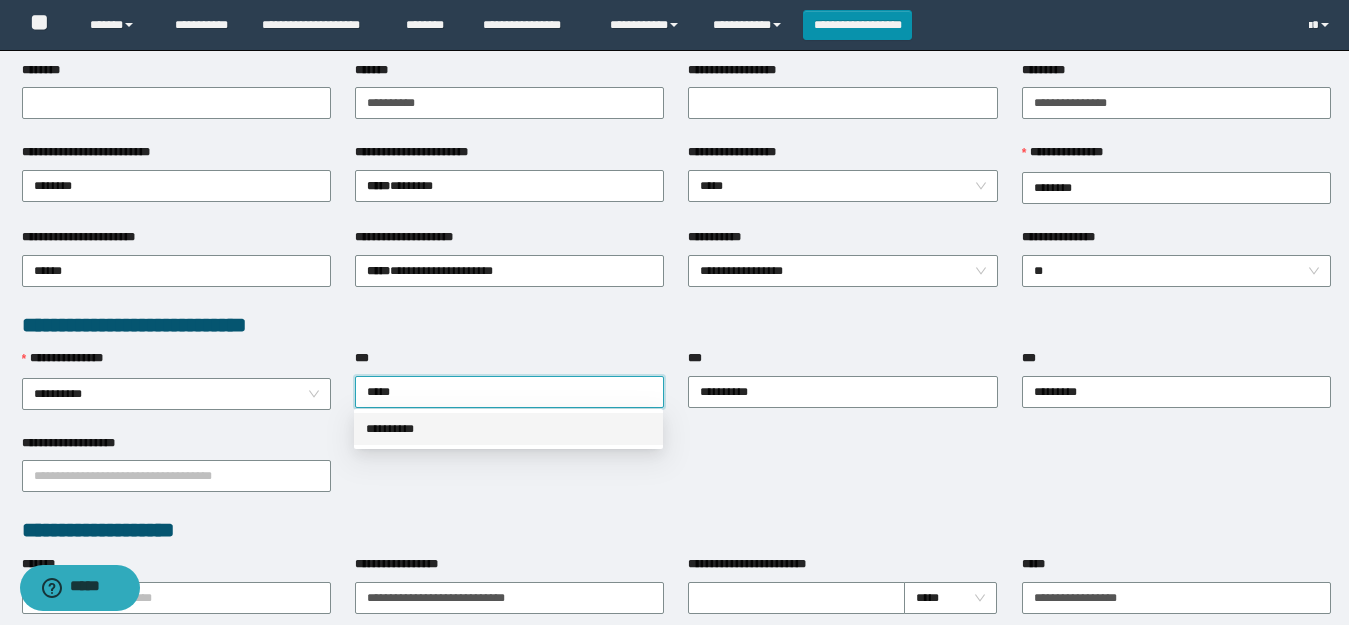 click on "**********" at bounding box center (508, 429) 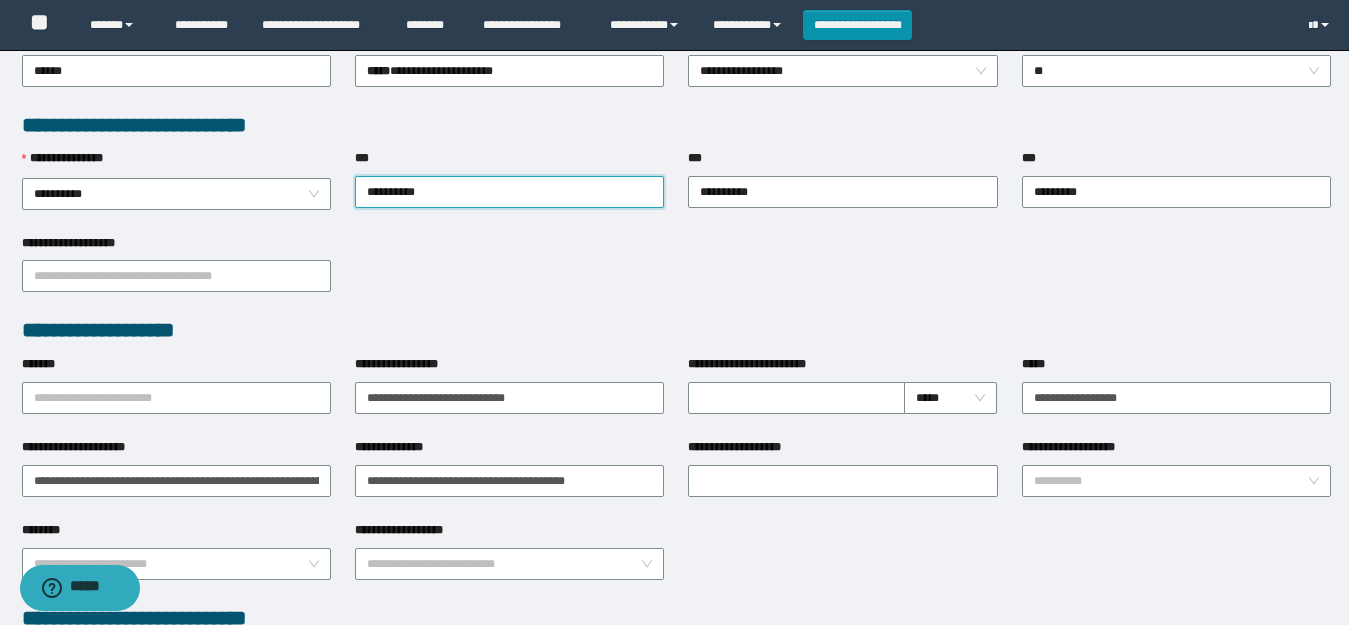 scroll, scrollTop: 800, scrollLeft: 0, axis: vertical 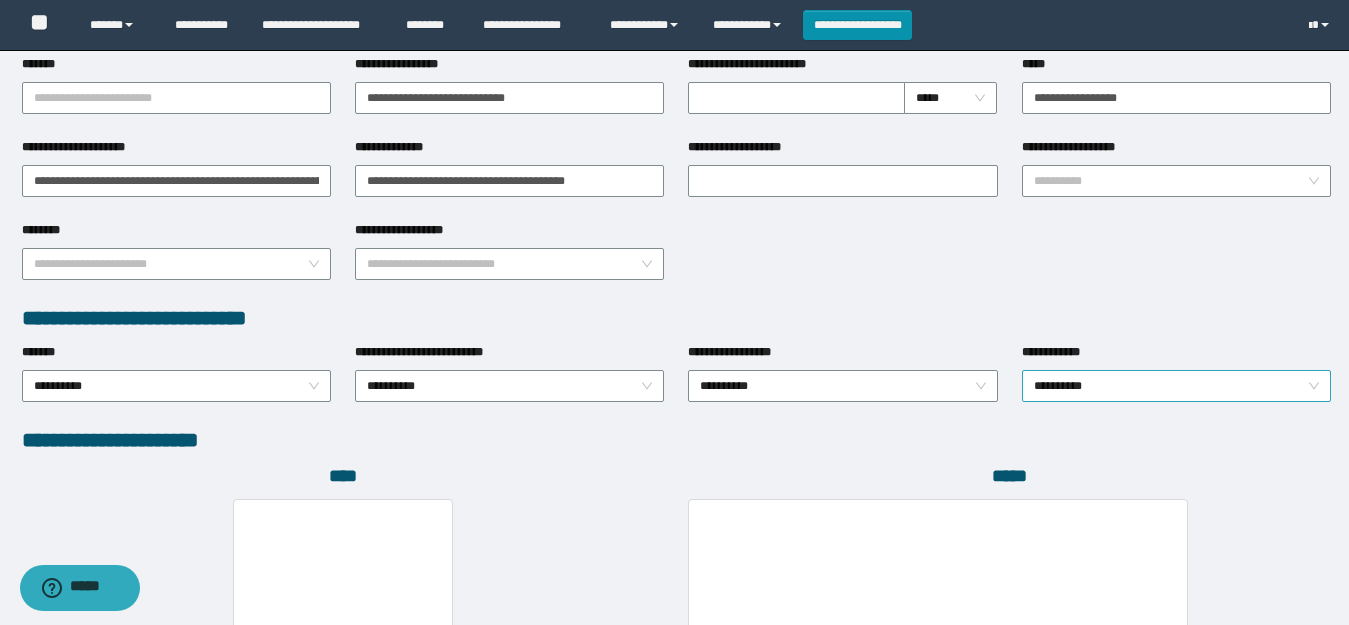 click on "**********" at bounding box center (1176, 386) 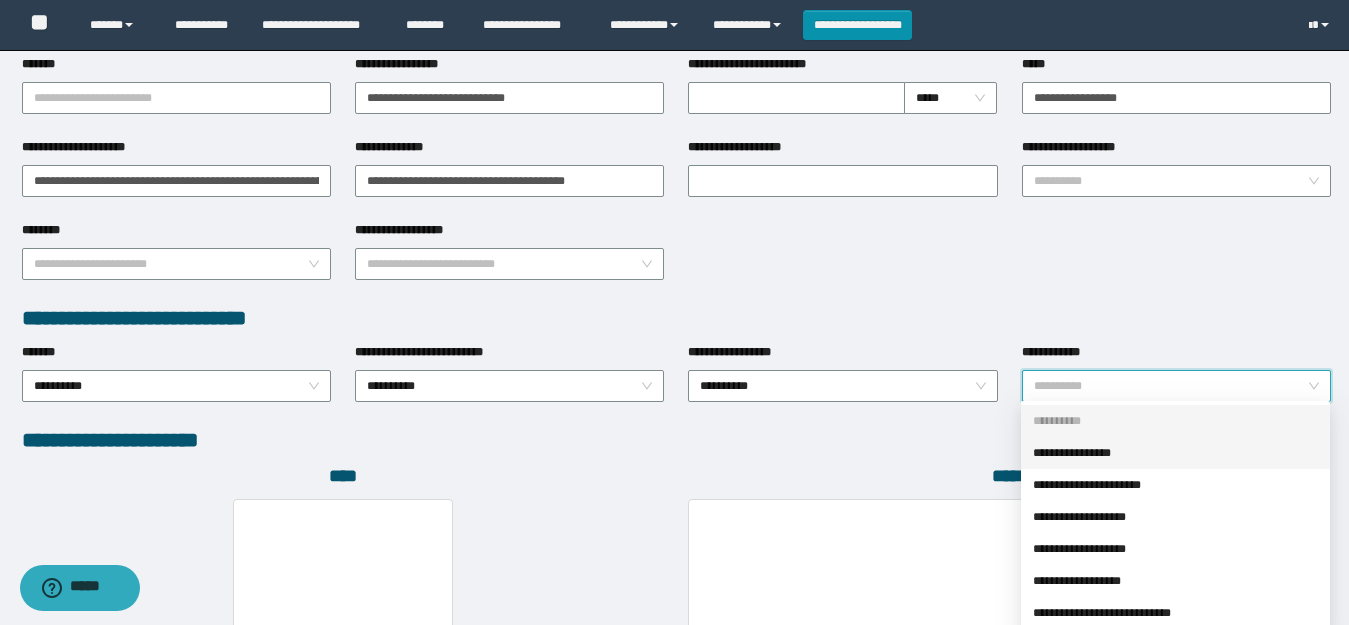 click on "**********" at bounding box center (1175, 453) 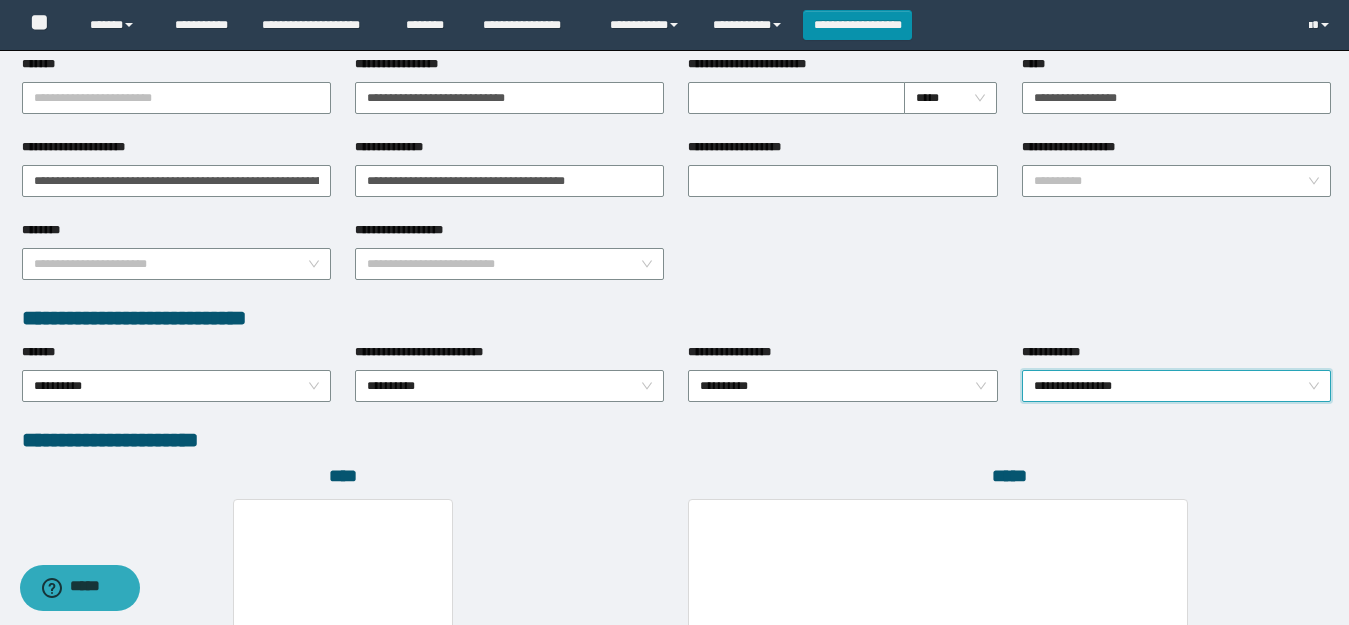 scroll, scrollTop: 1000, scrollLeft: 0, axis: vertical 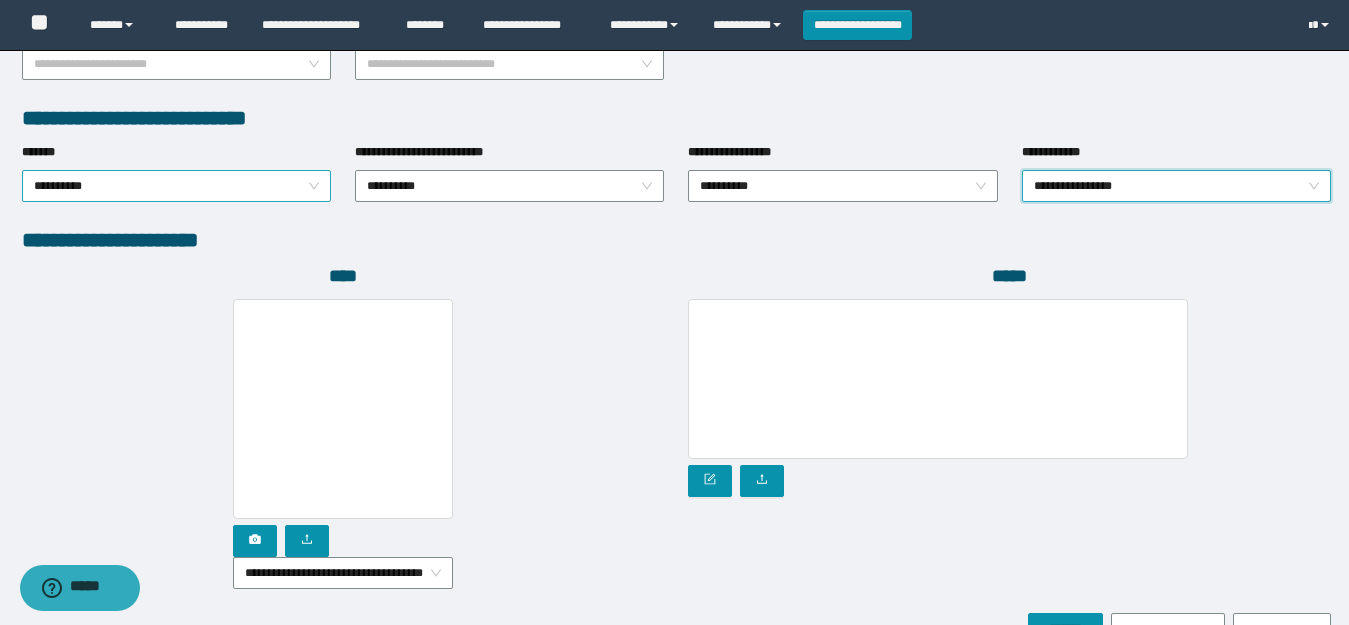 click on "**********" at bounding box center (176, 186) 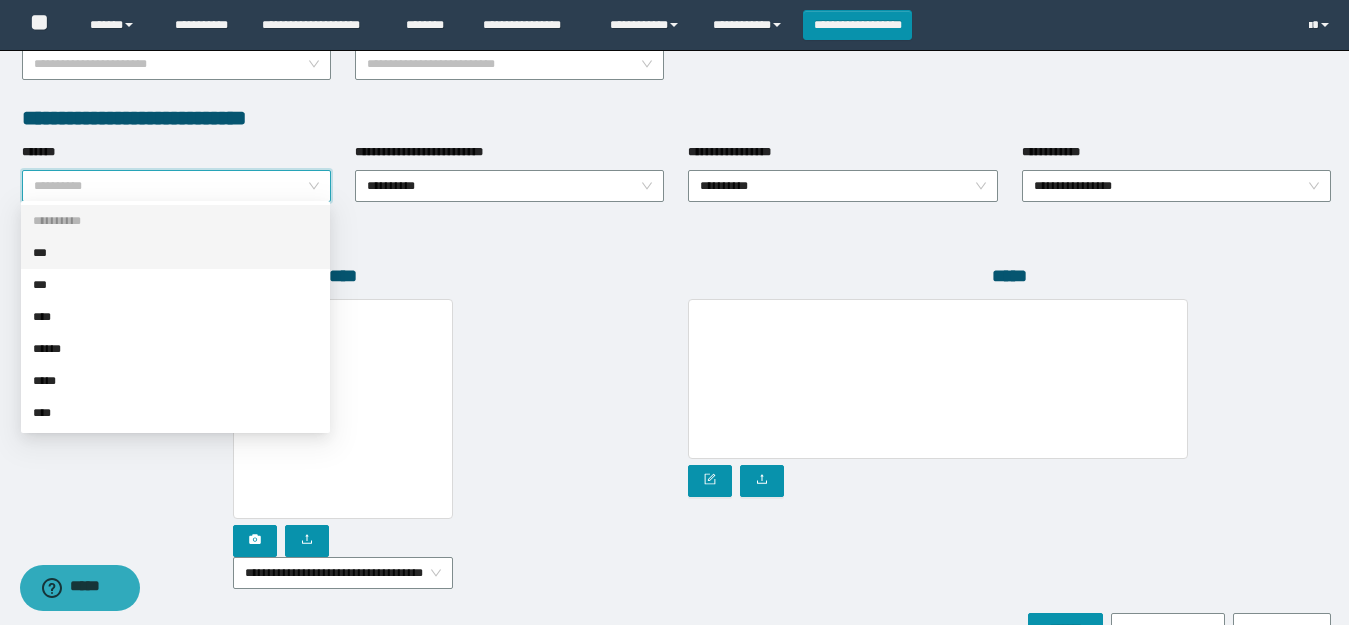 click on "***" at bounding box center [175, 253] 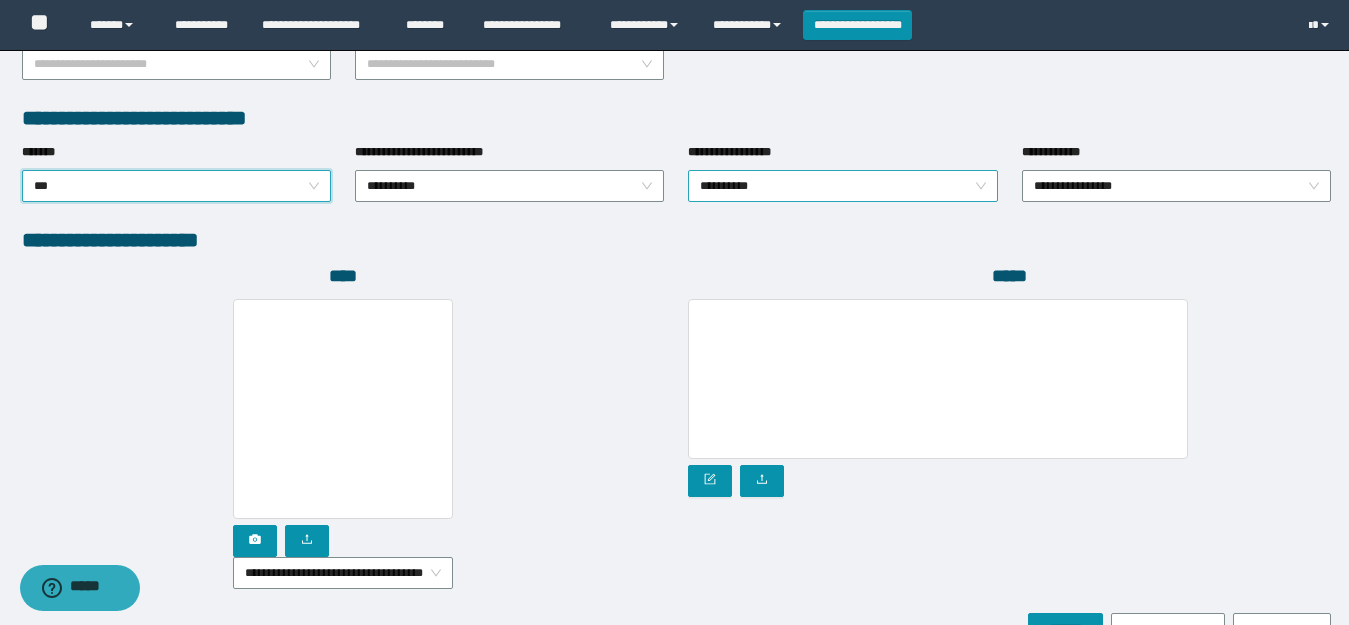 click on "**********" at bounding box center [842, 186] 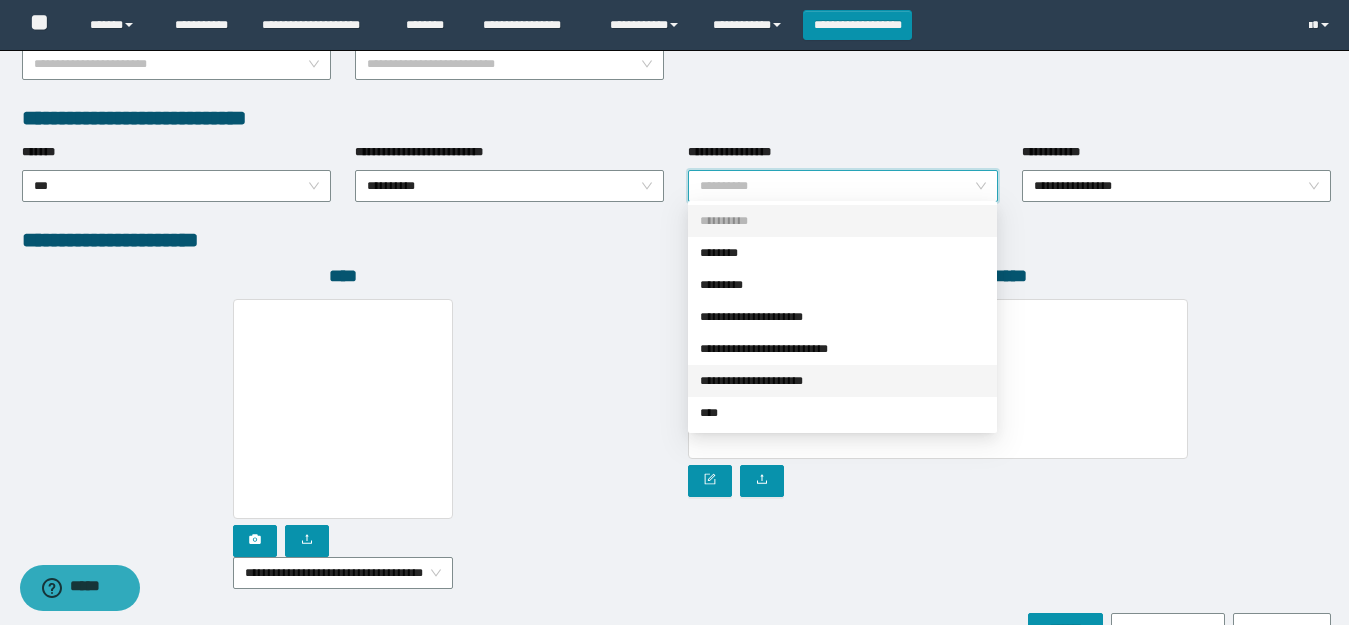 click on "**********" at bounding box center [842, 381] 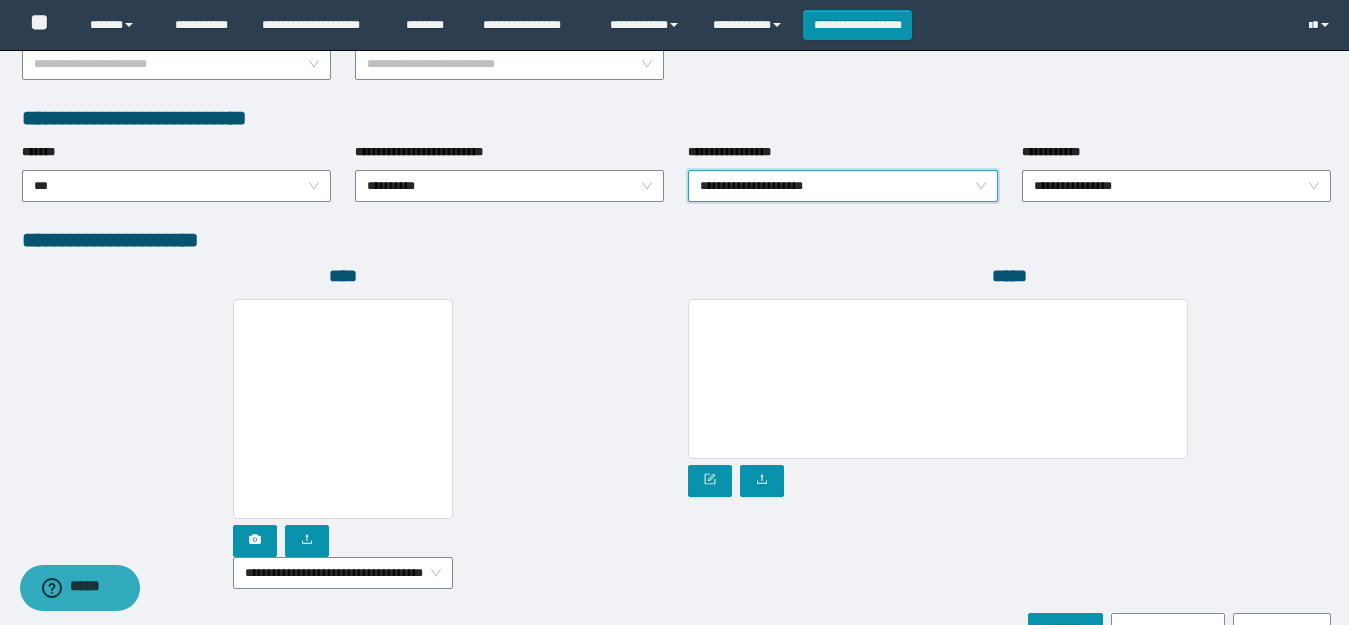 click on "**********" at bounding box center (343, 438) 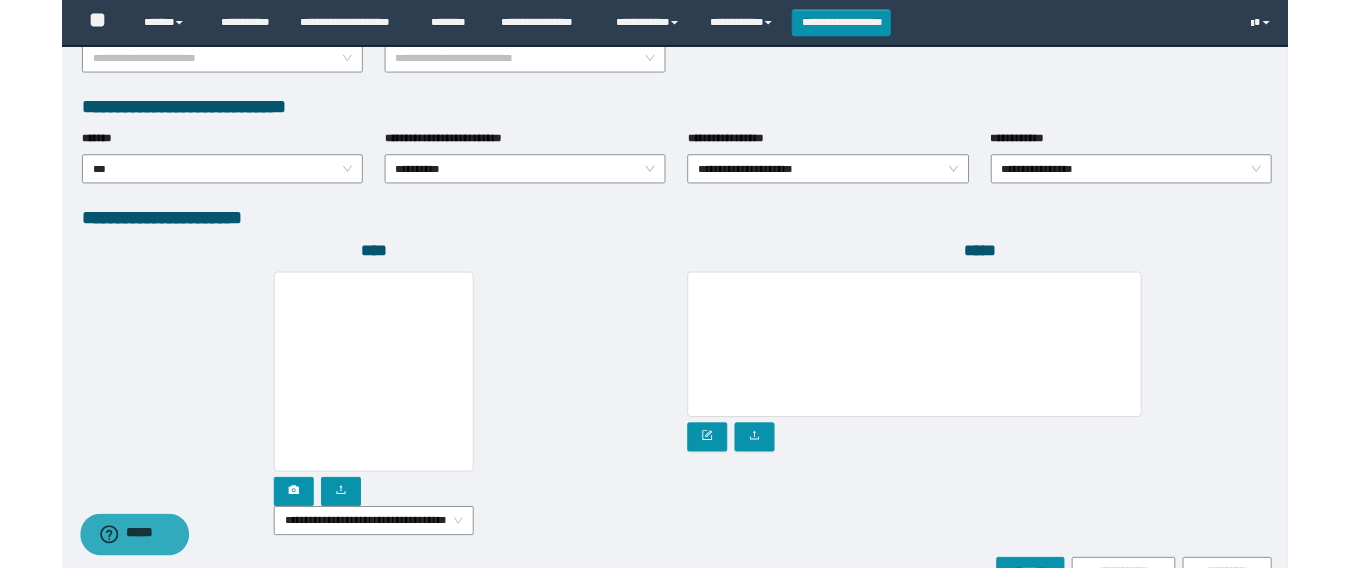 scroll, scrollTop: 1112, scrollLeft: 0, axis: vertical 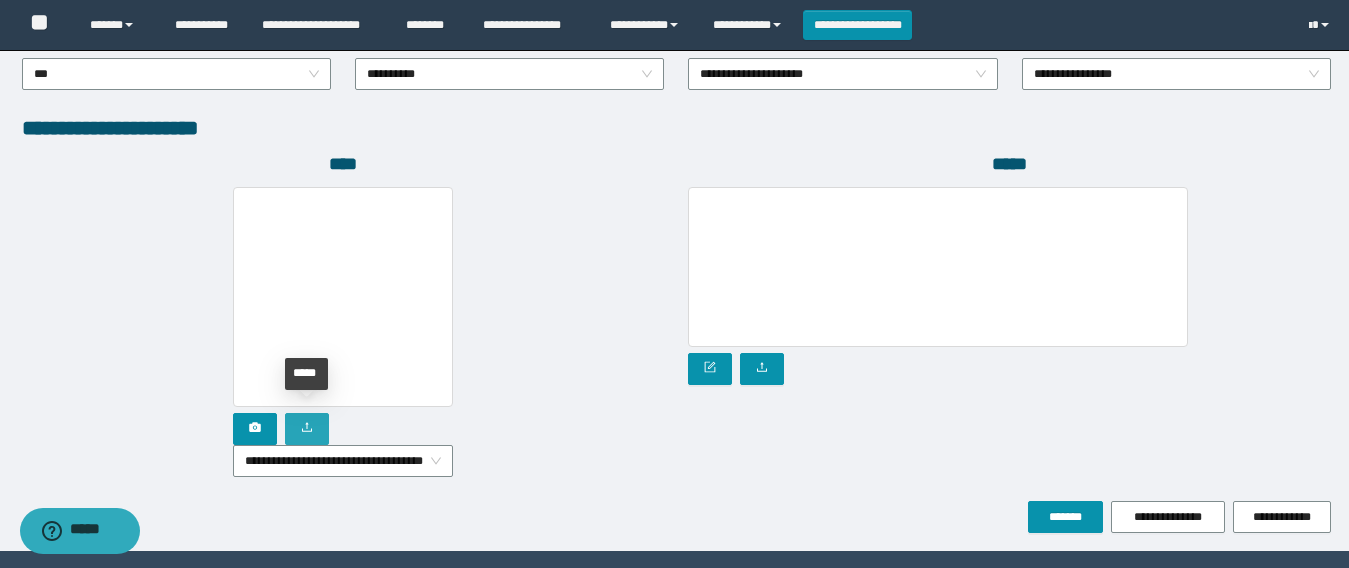 click 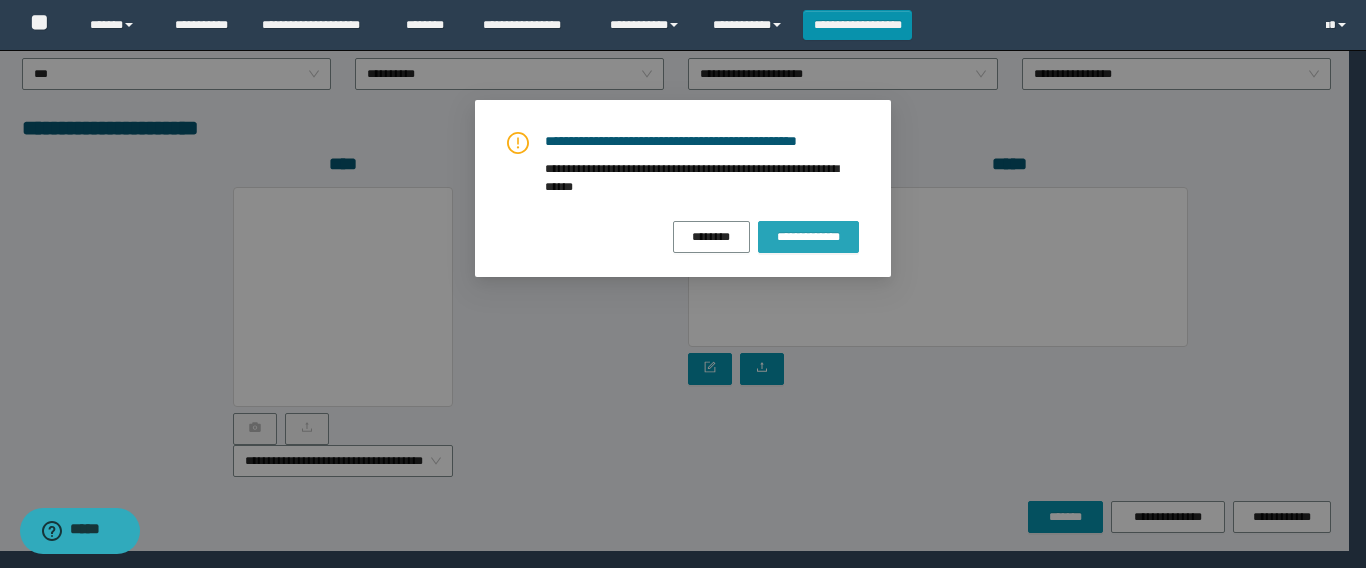 click on "**********" at bounding box center (808, 237) 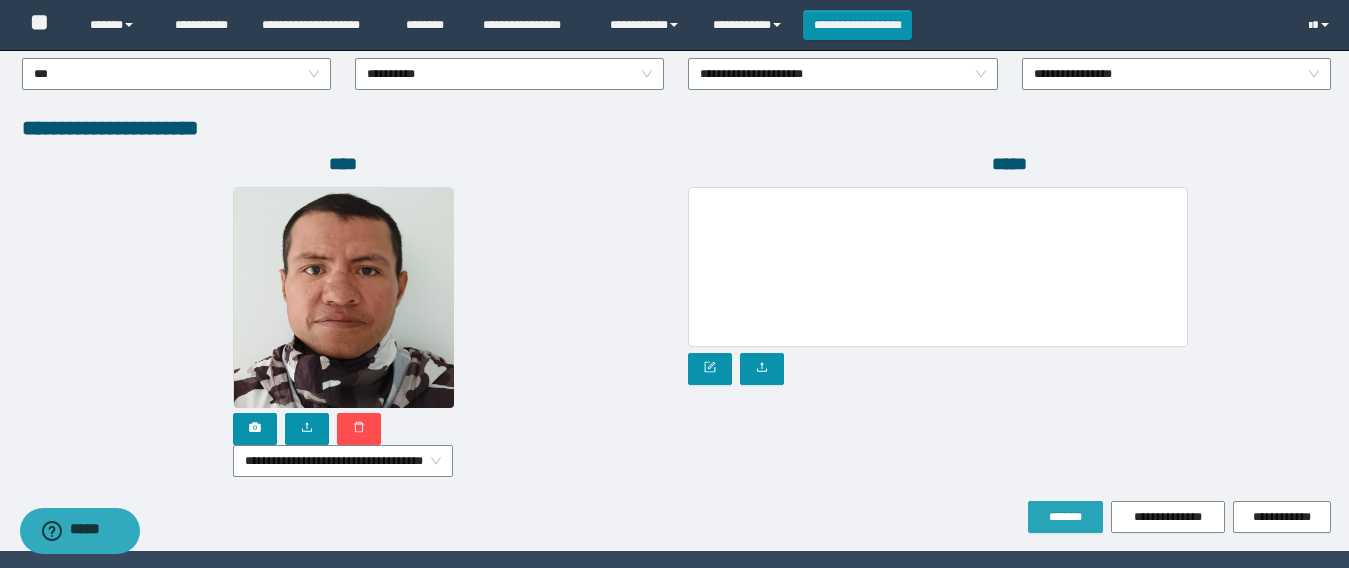 click on "*******" at bounding box center [1065, 517] 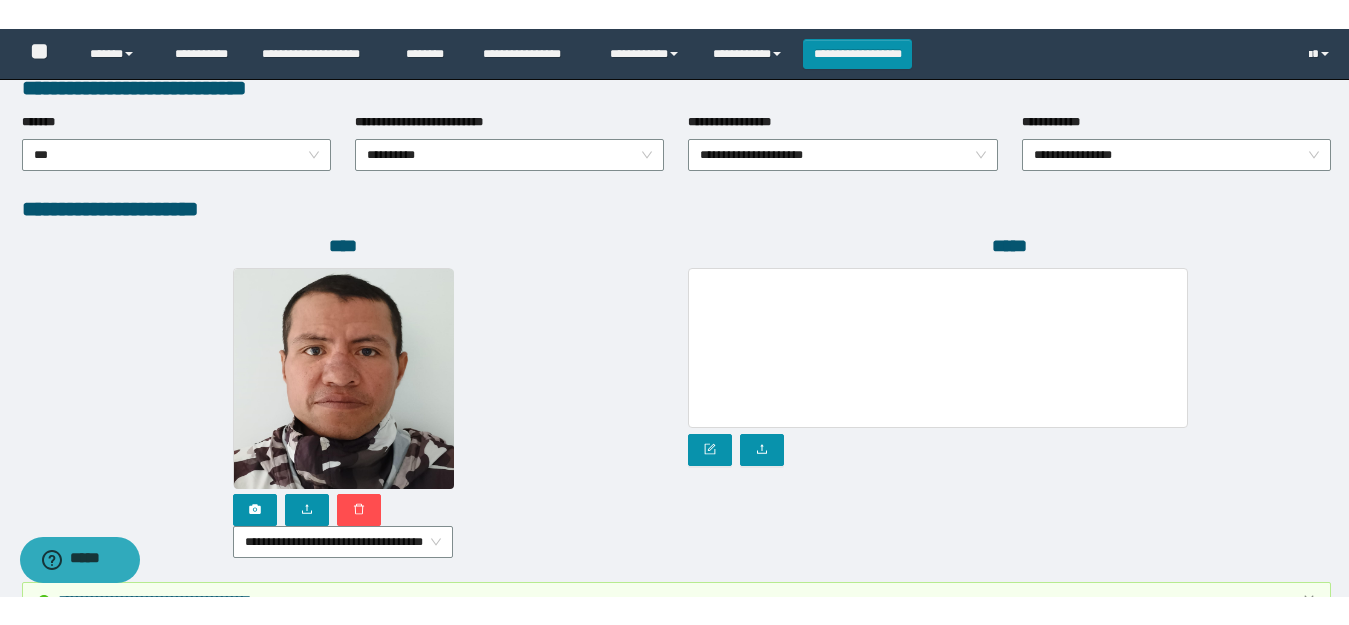 scroll, scrollTop: 1165, scrollLeft: 0, axis: vertical 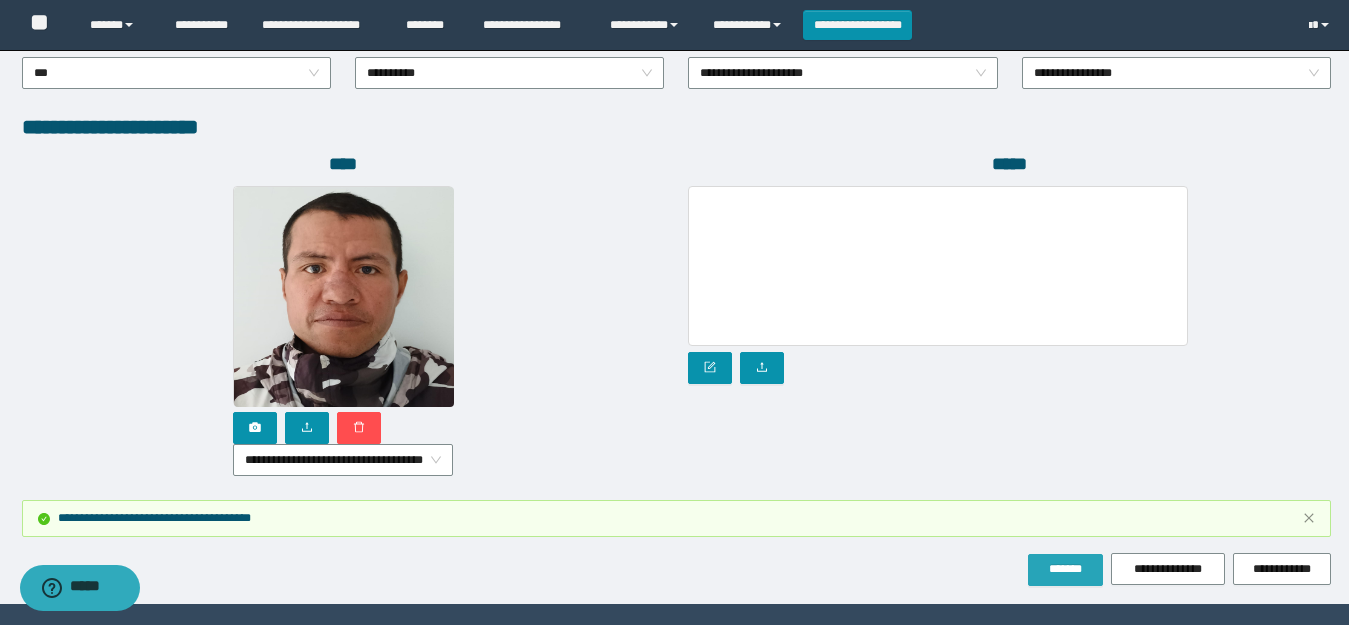 click on "*******" at bounding box center [1065, 569] 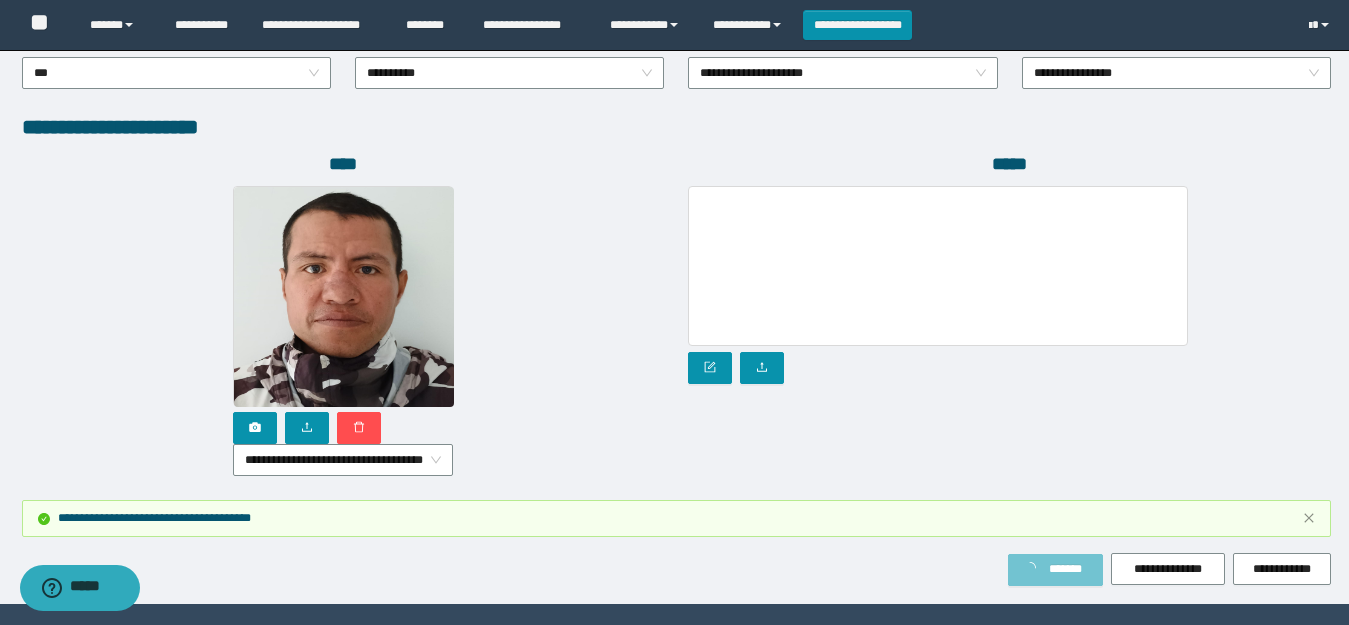 click on "*******" at bounding box center [1065, 569] 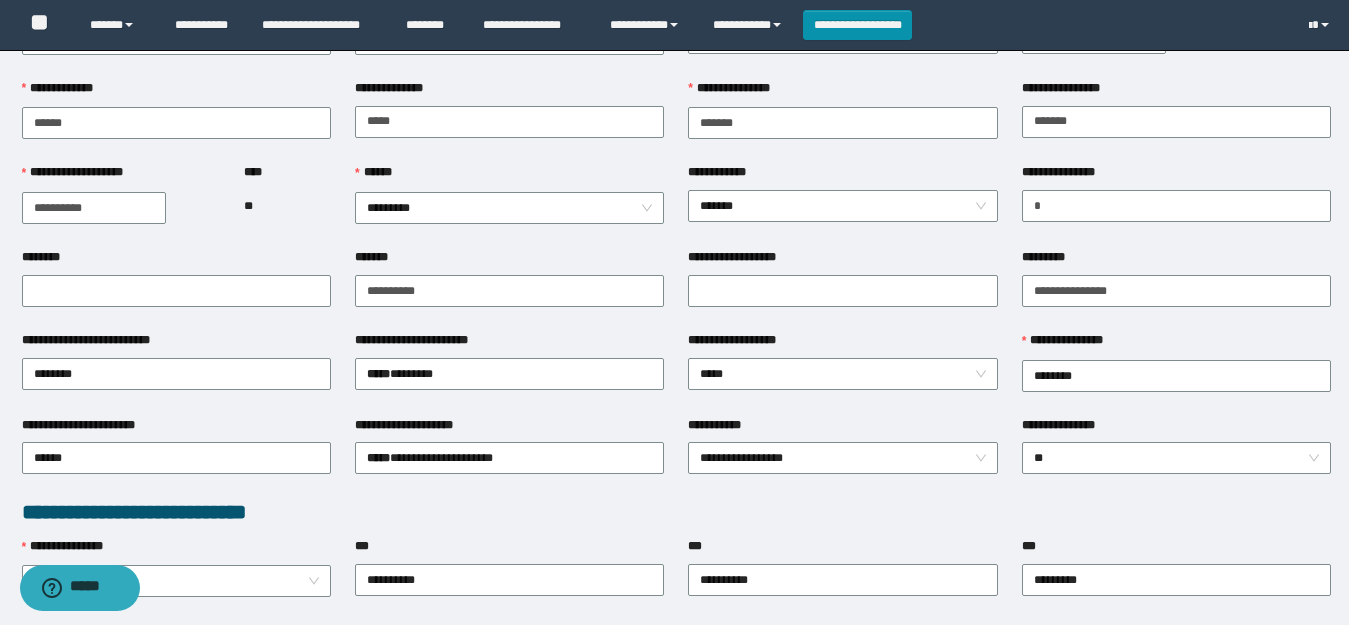 scroll, scrollTop: 0, scrollLeft: 0, axis: both 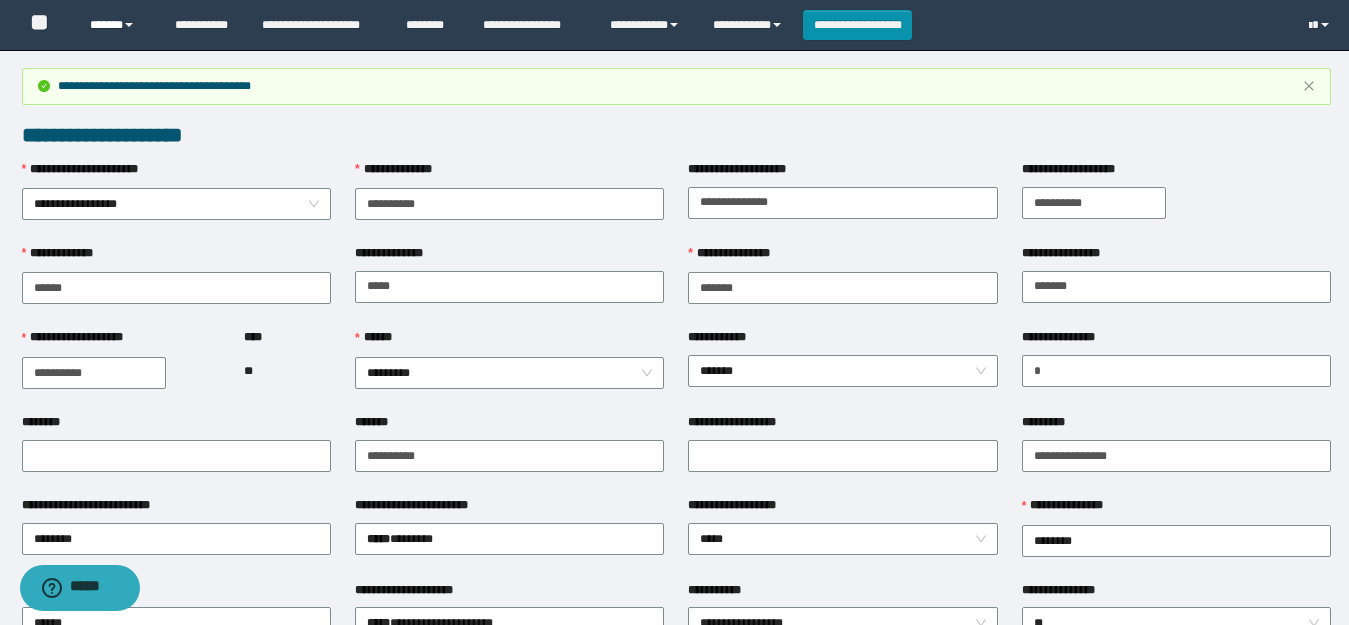 click on "******" at bounding box center (117, 25) 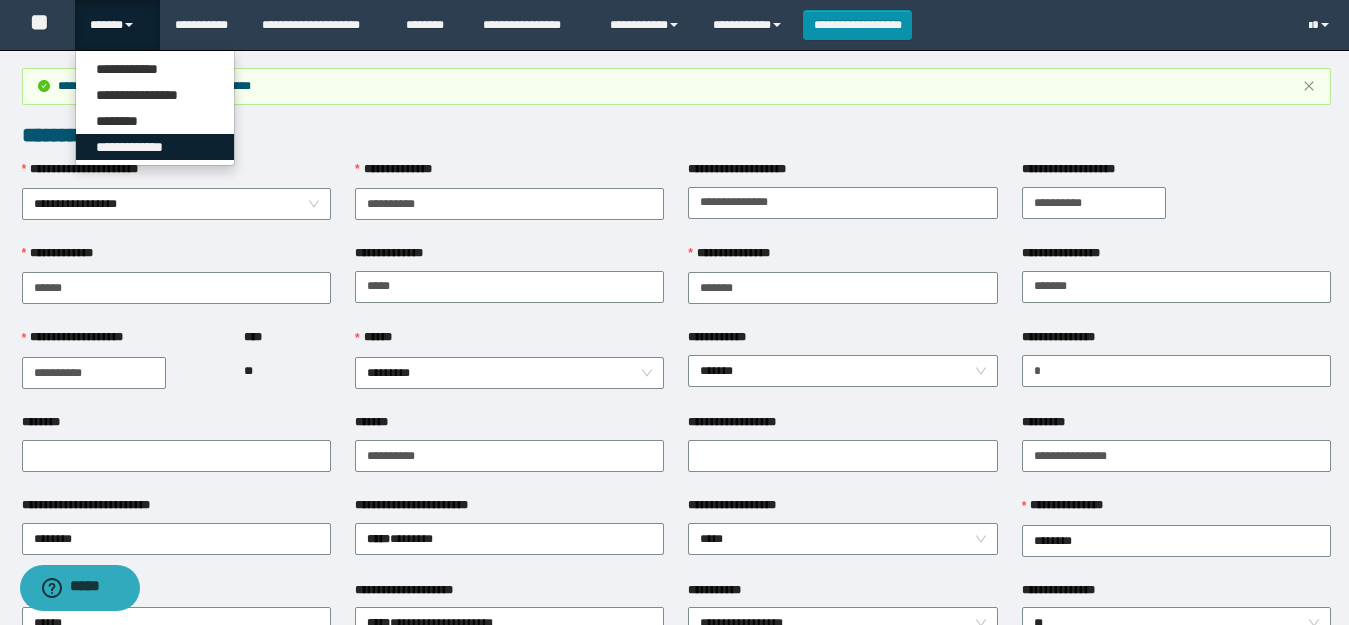 click on "**********" at bounding box center (155, 147) 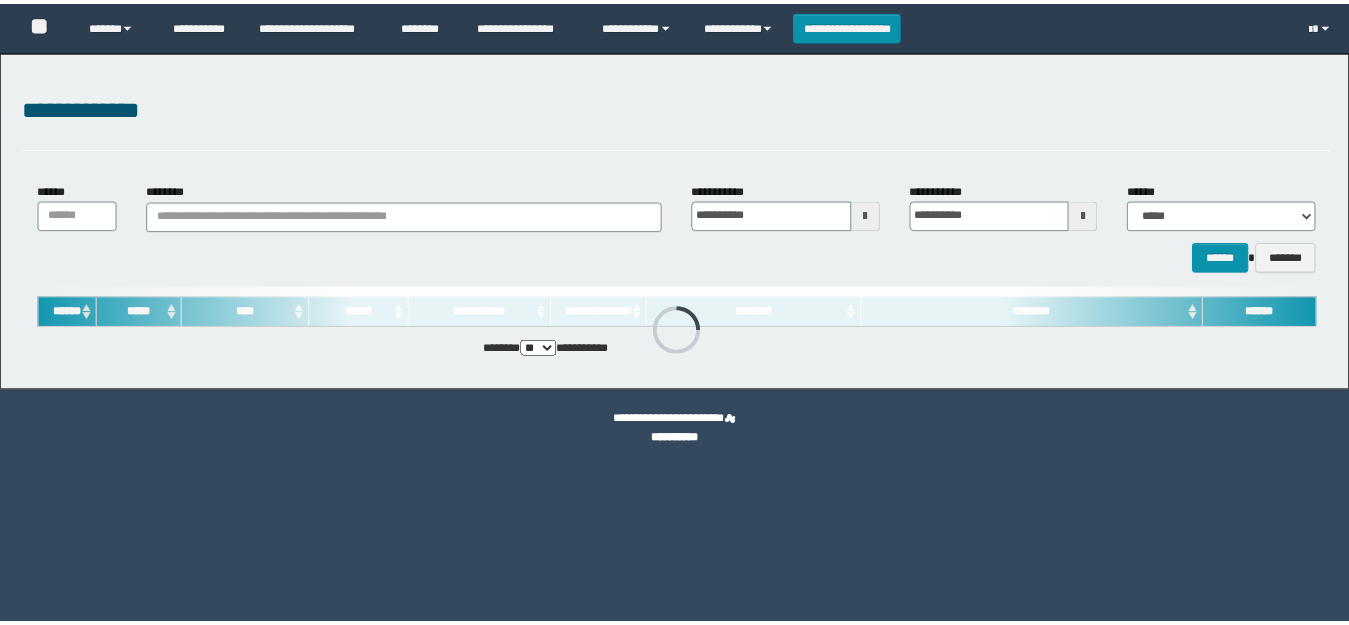 scroll, scrollTop: 0, scrollLeft: 0, axis: both 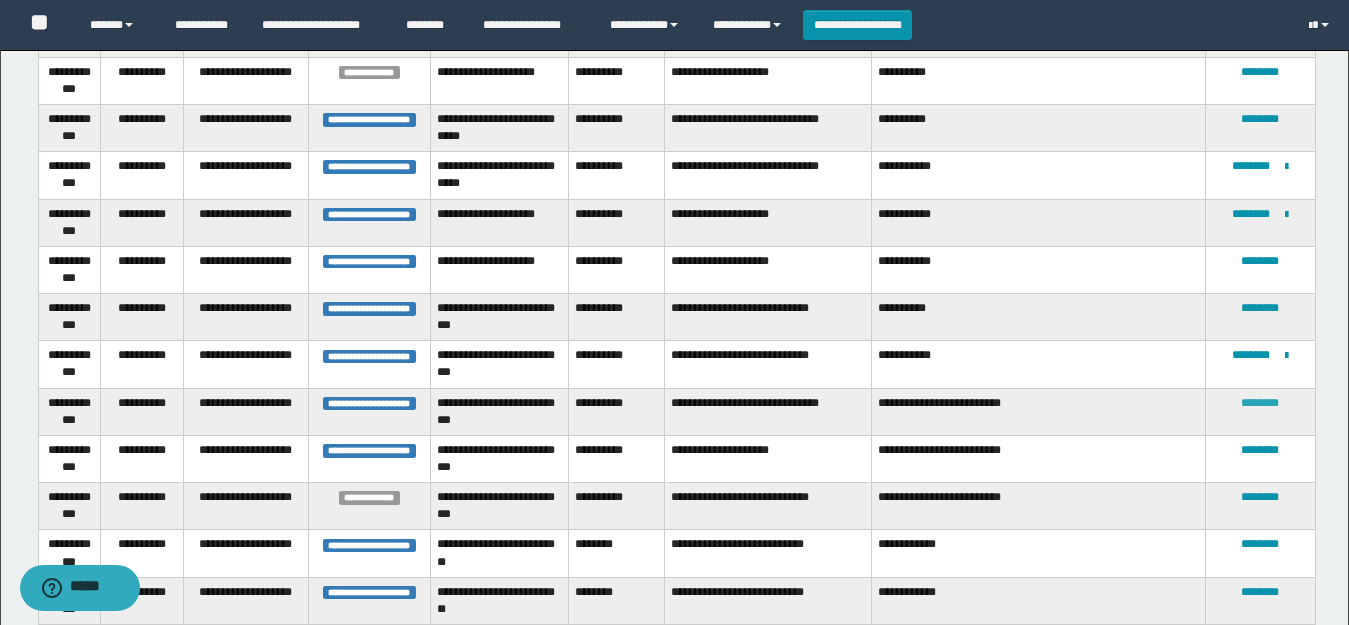 click on "********" at bounding box center (1260, 403) 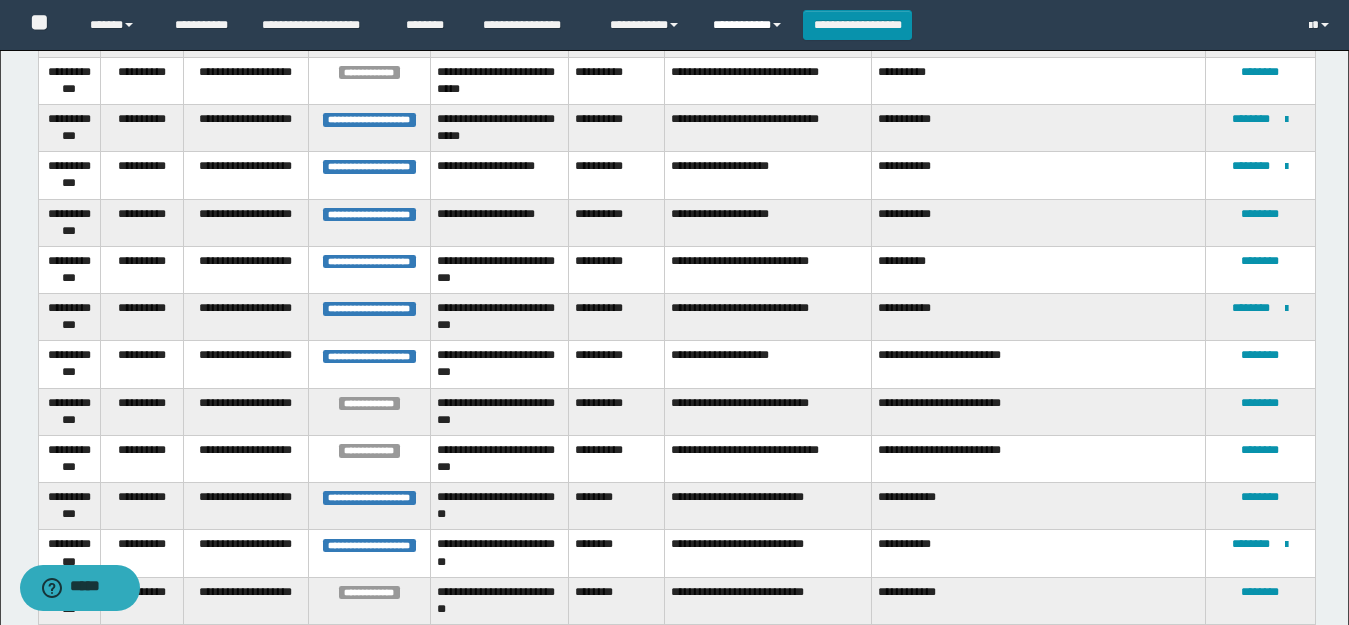 click on "**********" at bounding box center [750, 25] 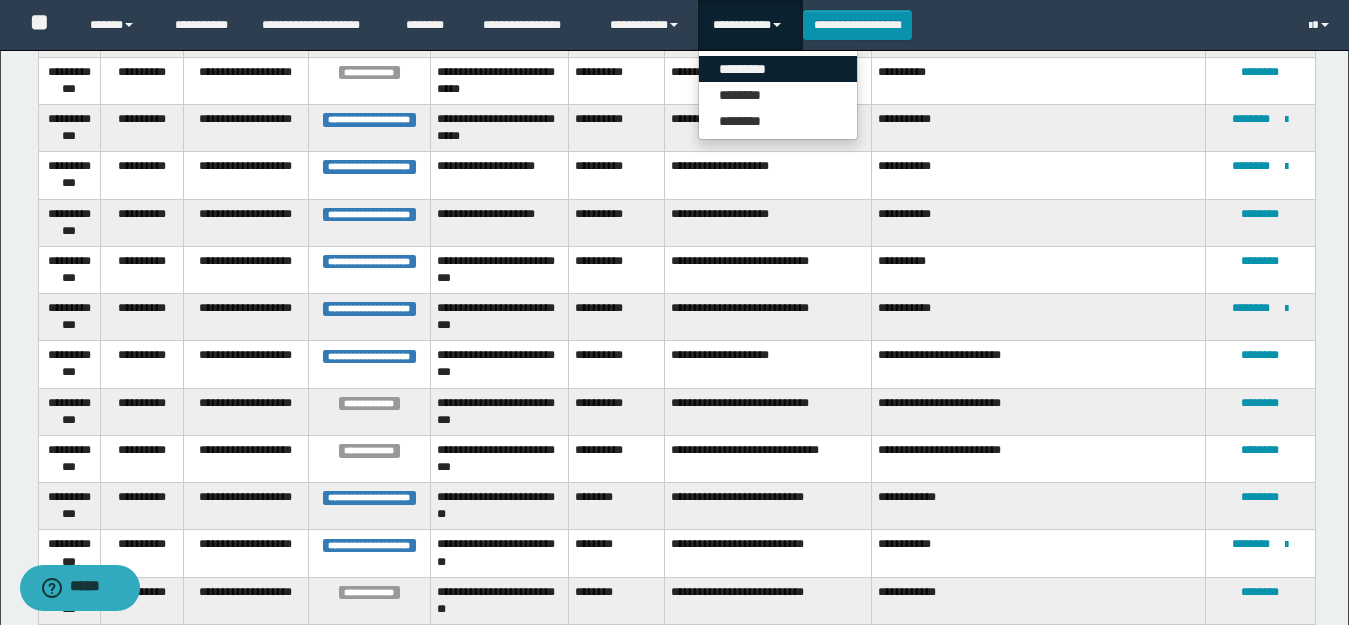 click on "*********" at bounding box center (778, 69) 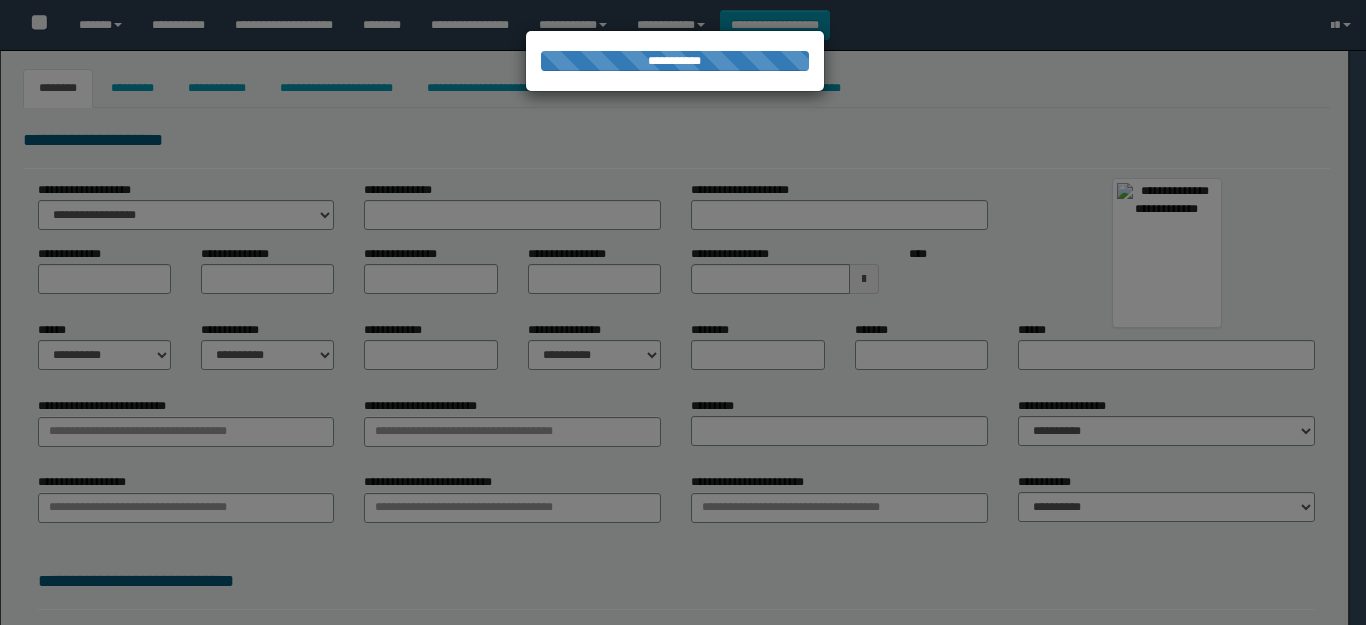 select on "**" 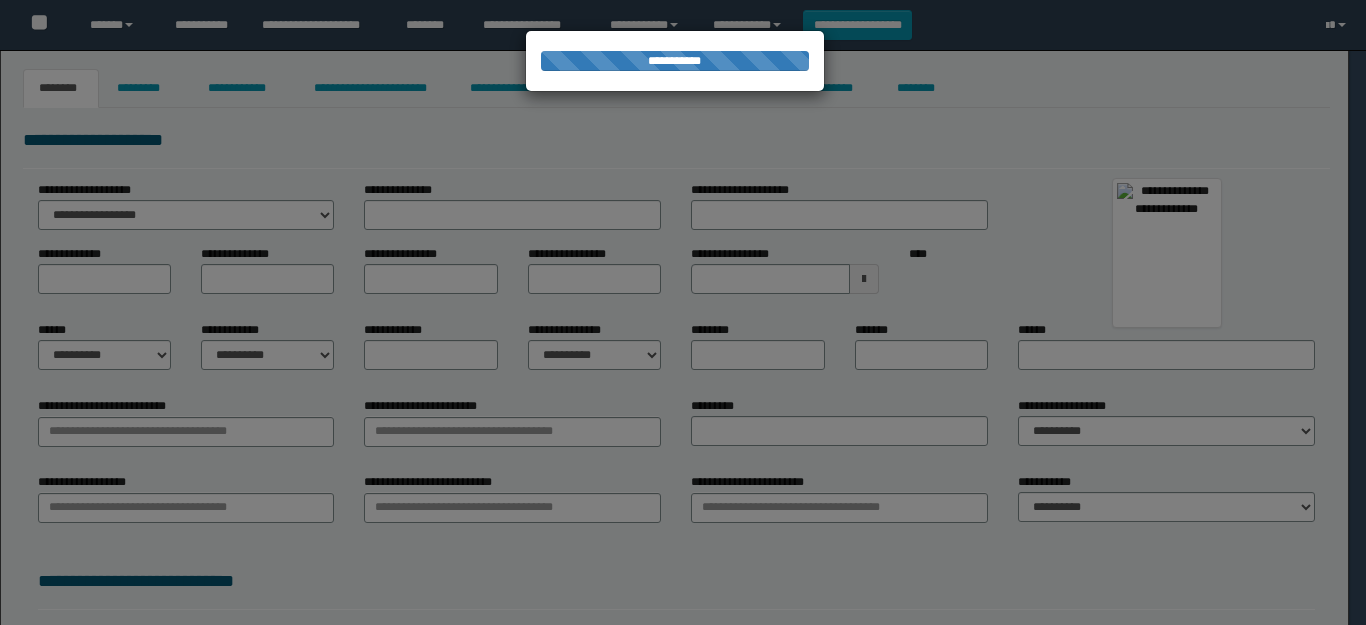 type on "*****" 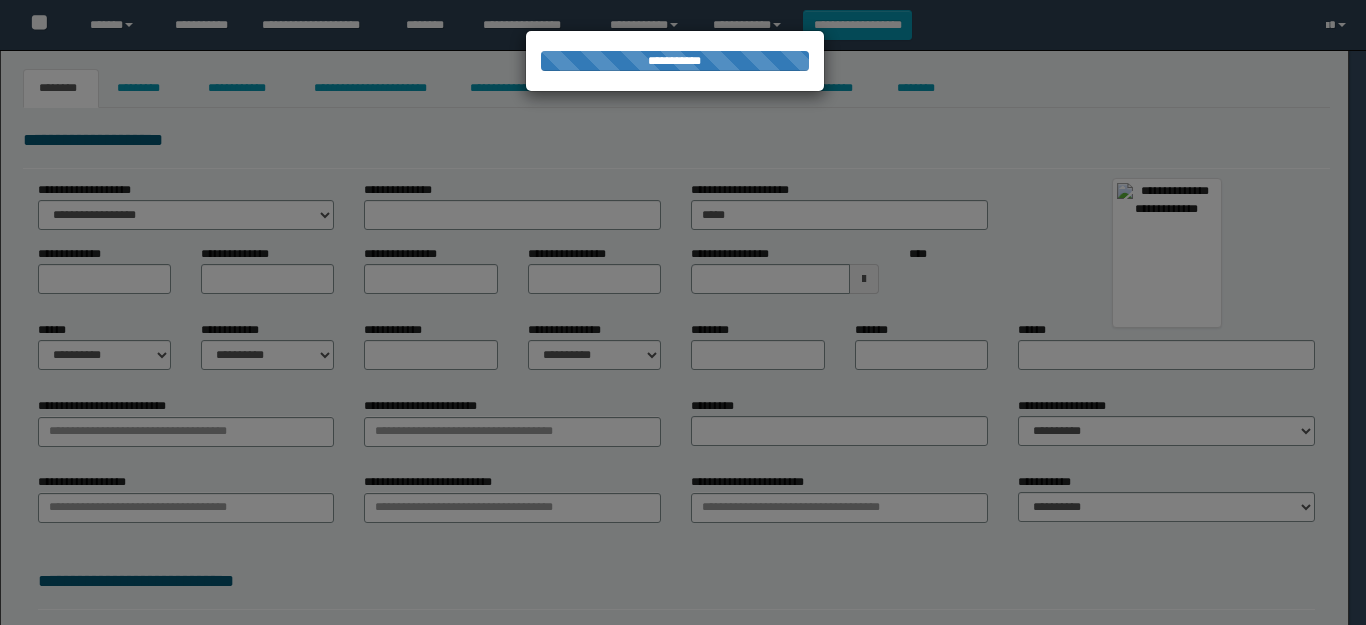 type on "****" 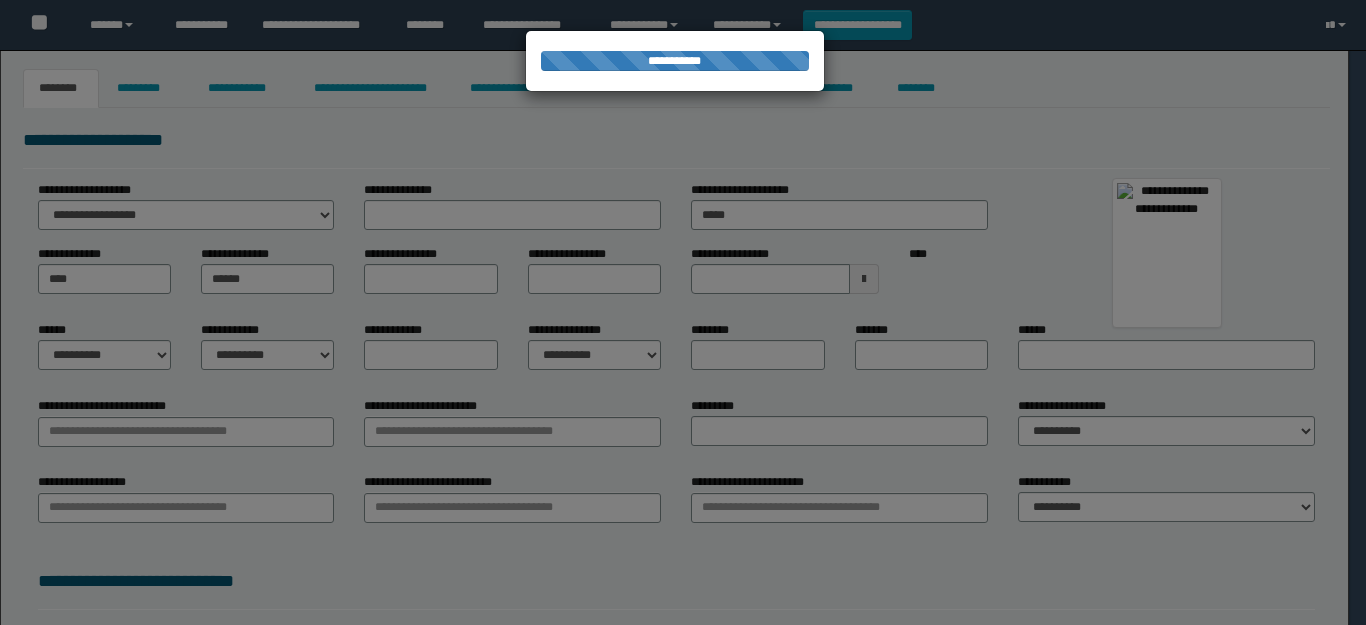 type on "**********" 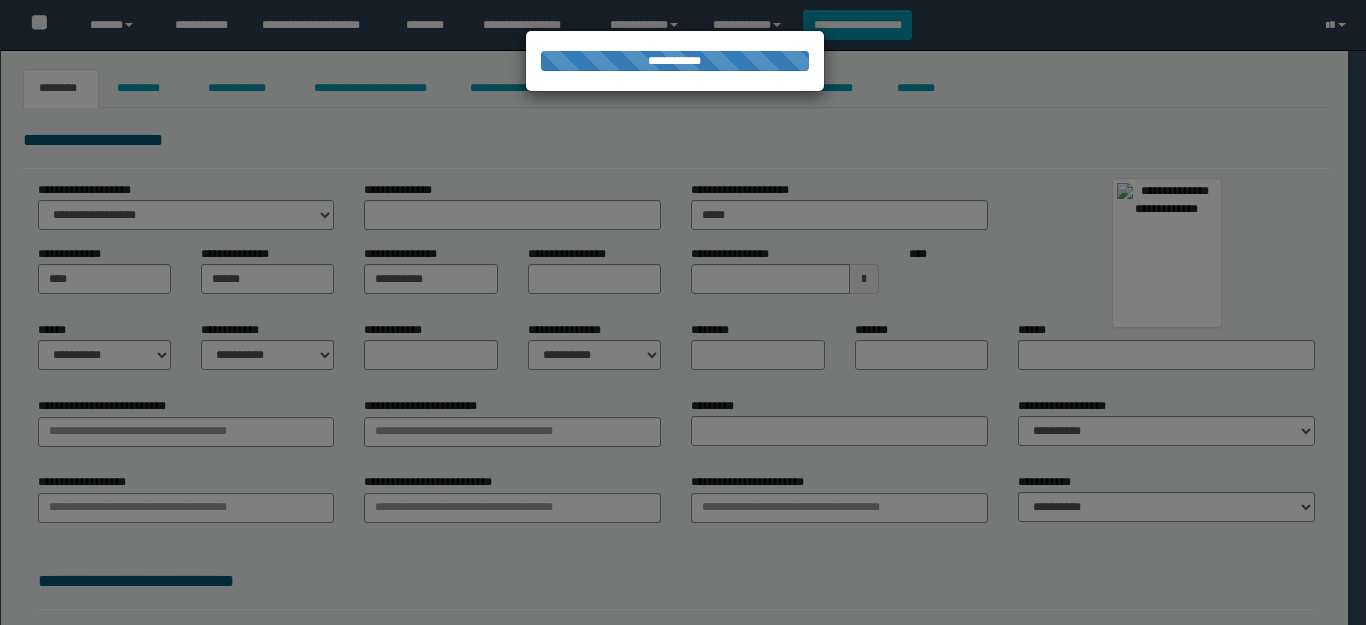 type on "*******" 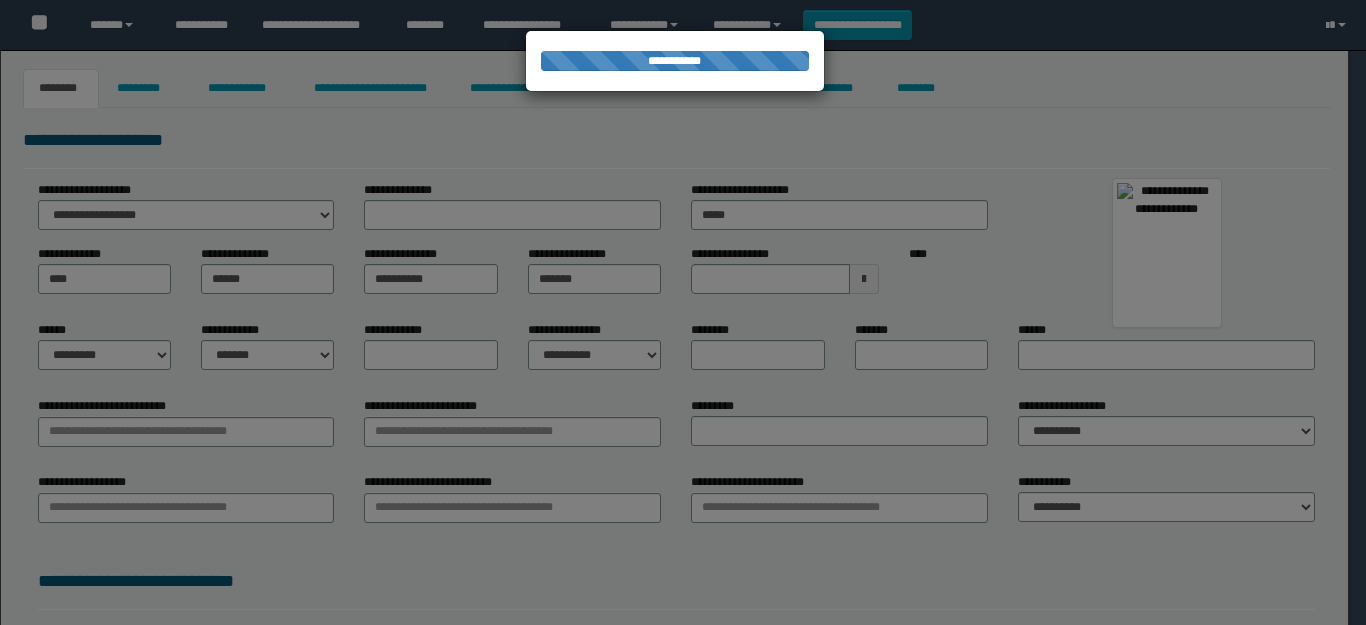 select on "*" 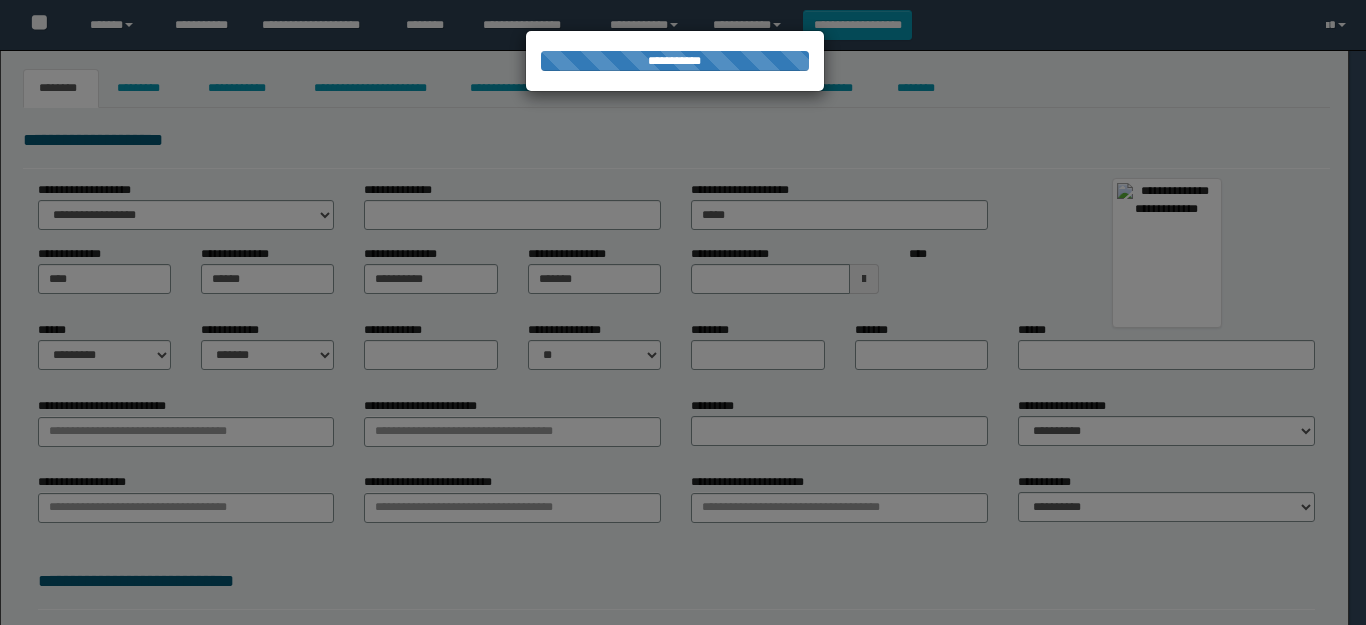 type on "**********" 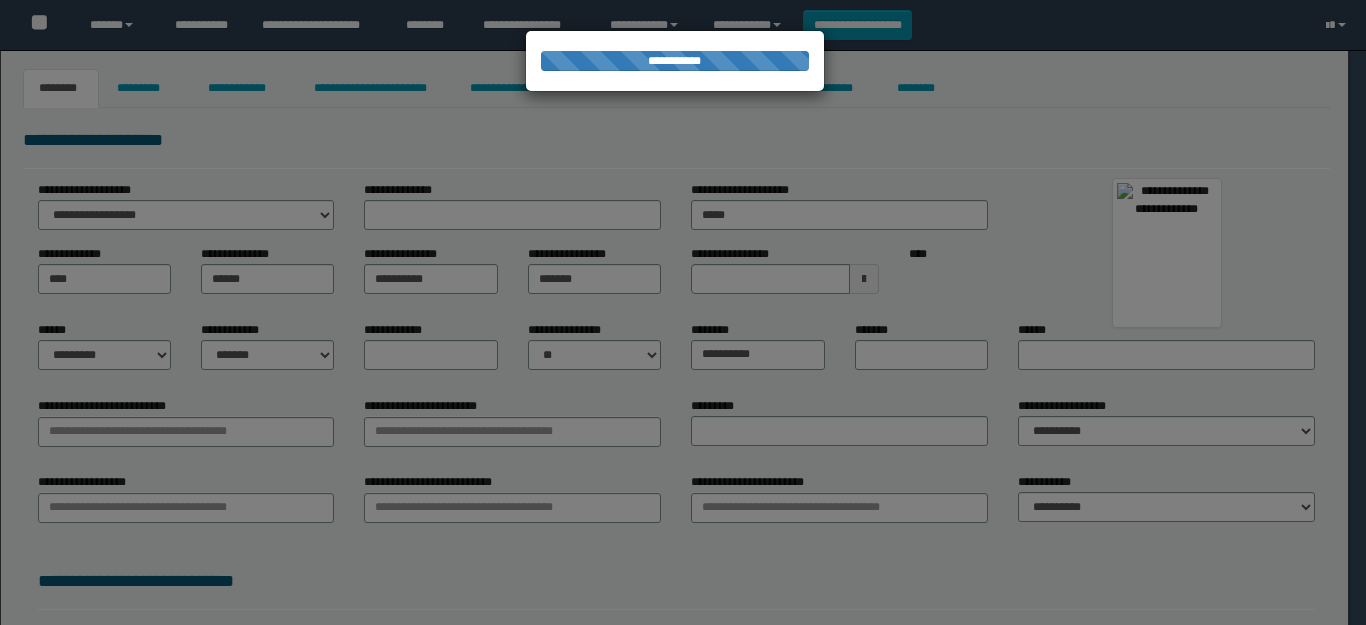 type on "********" 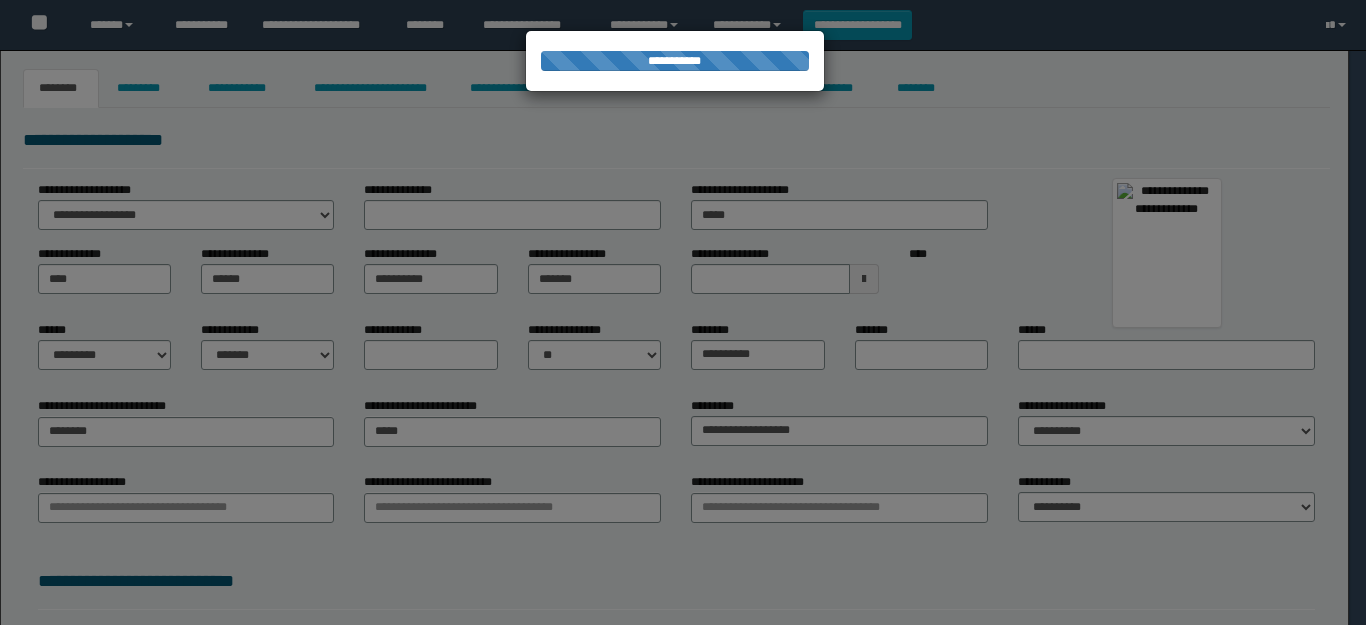 select on "*" 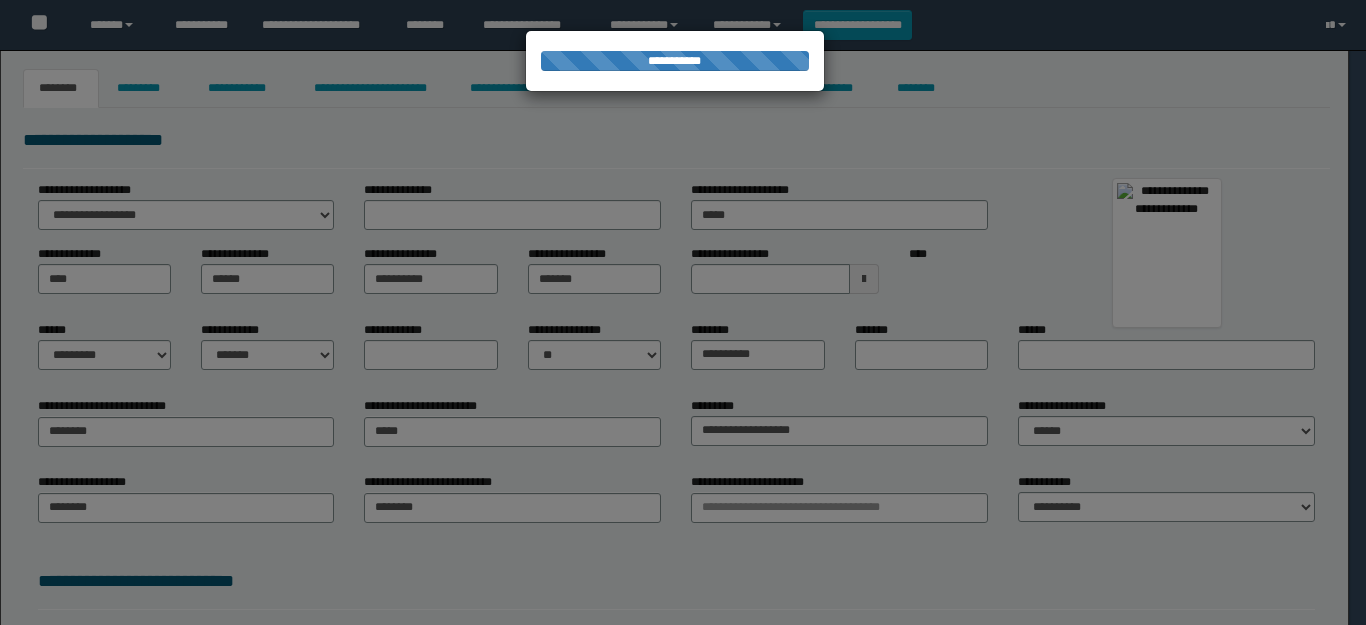type on "**********" 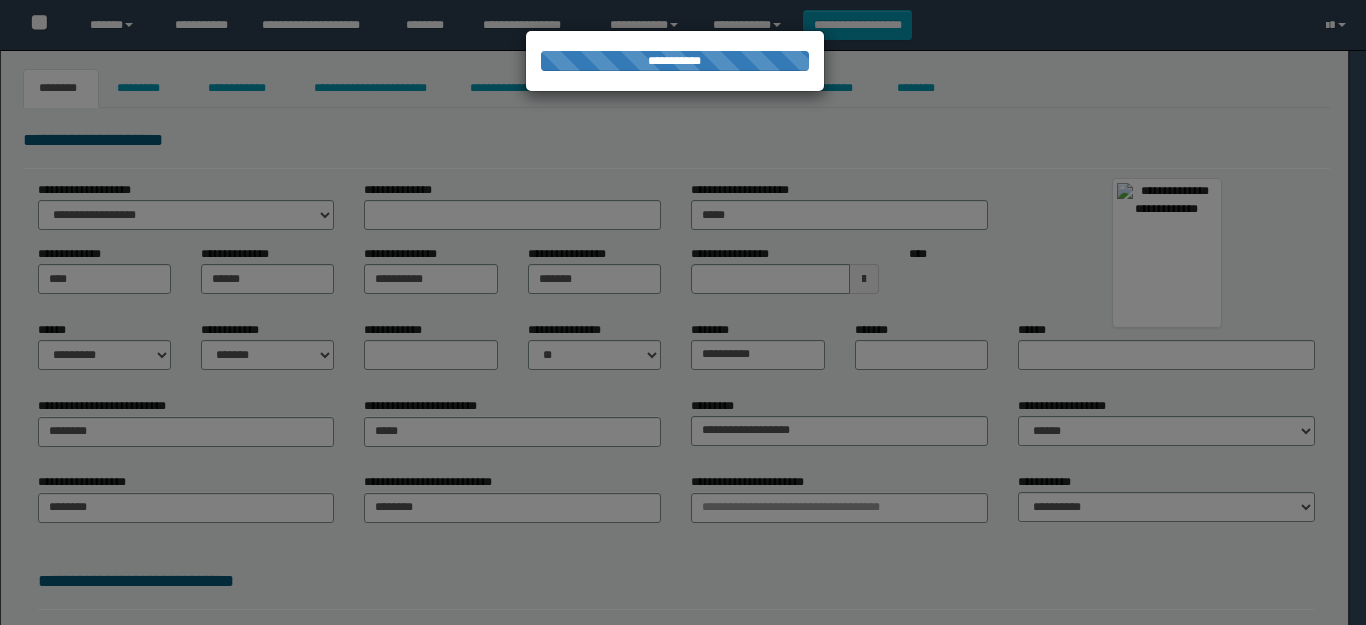 select on "*" 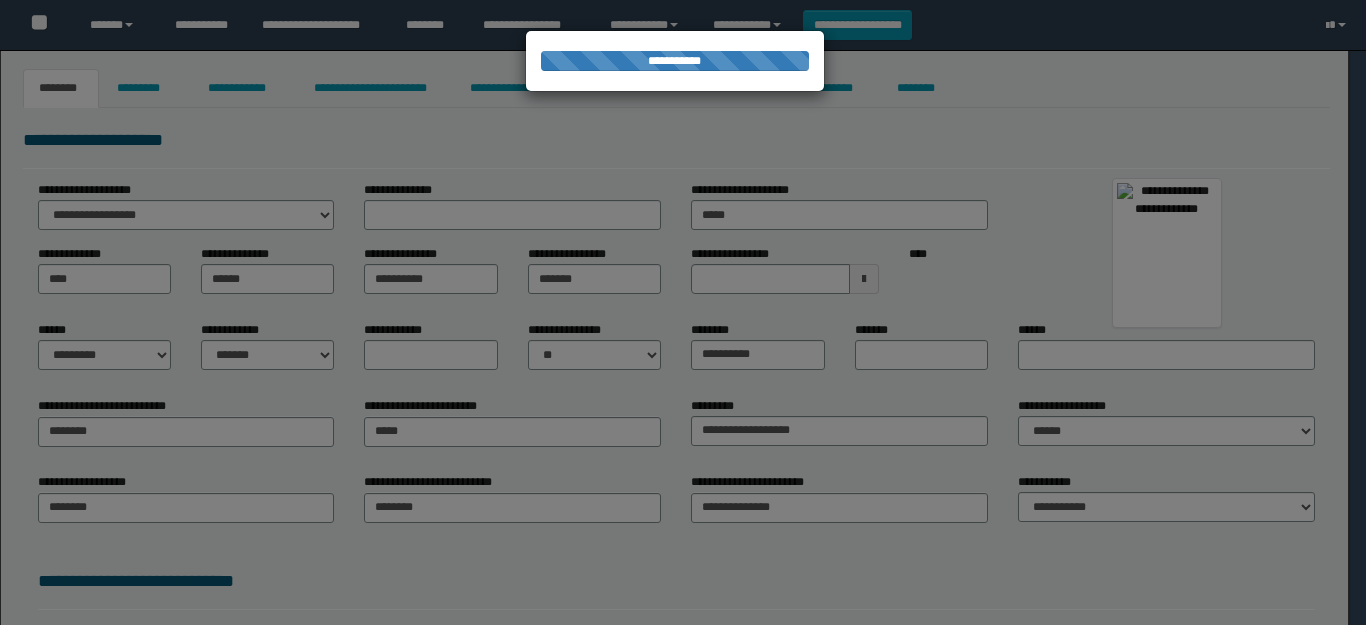type on "*********" 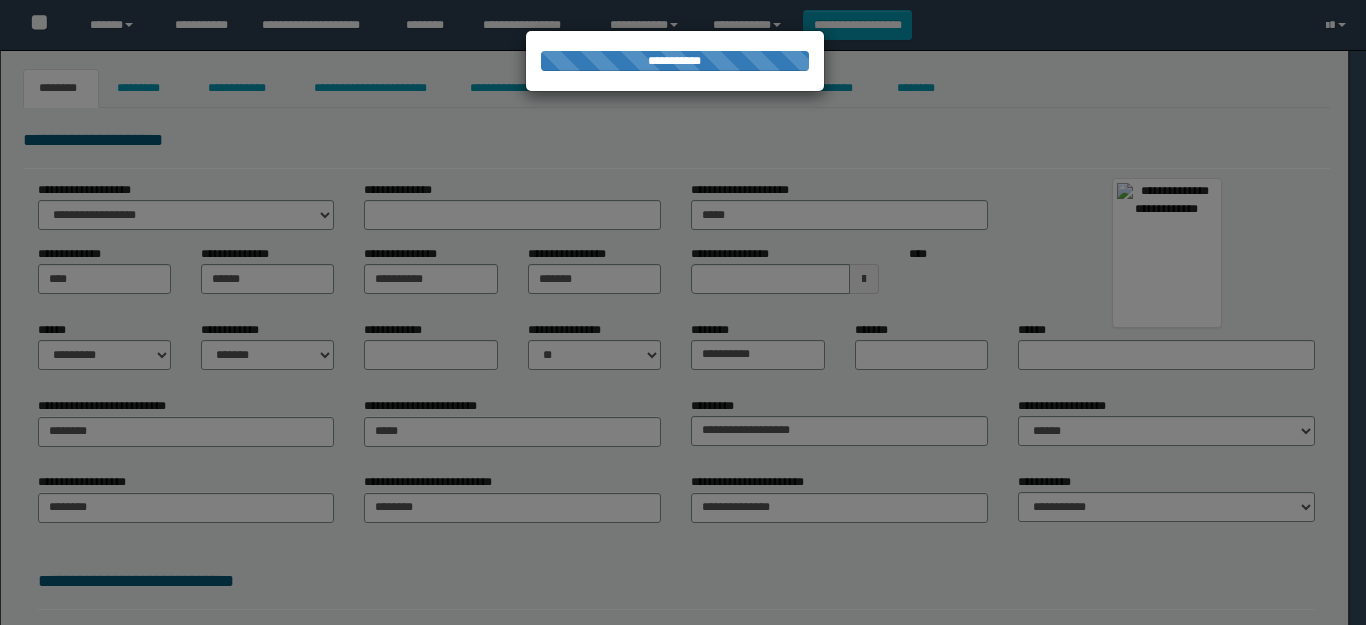 select on "*" 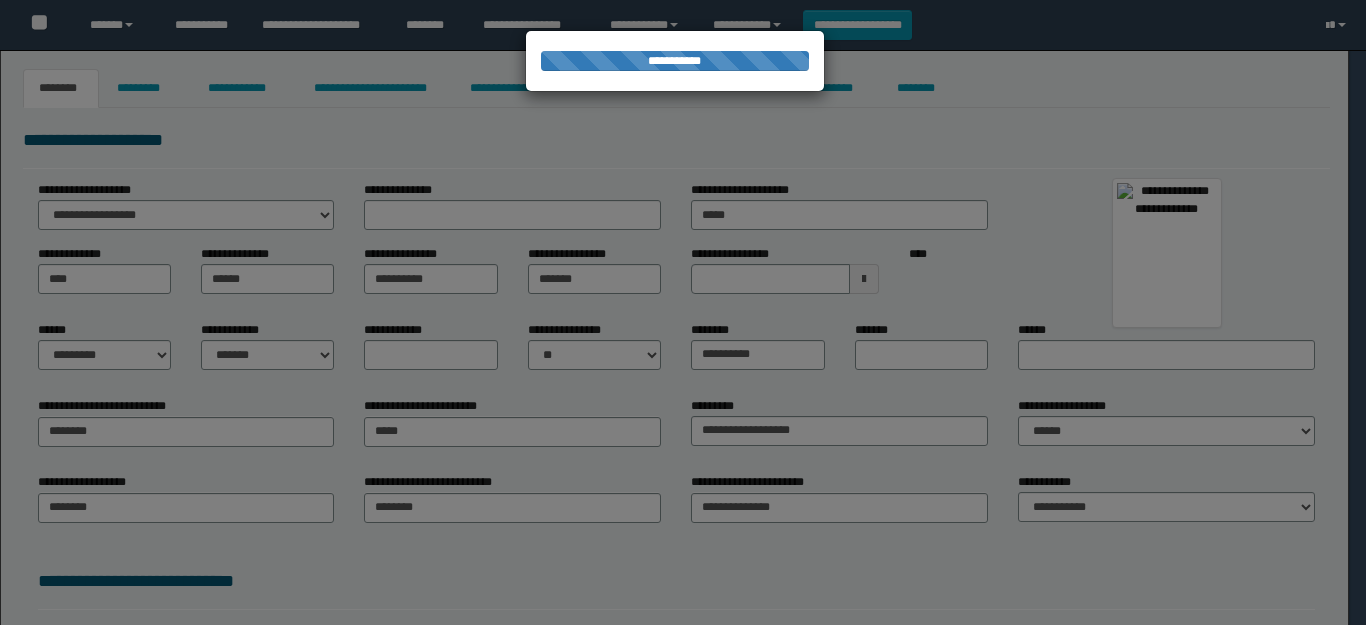 select on "*" 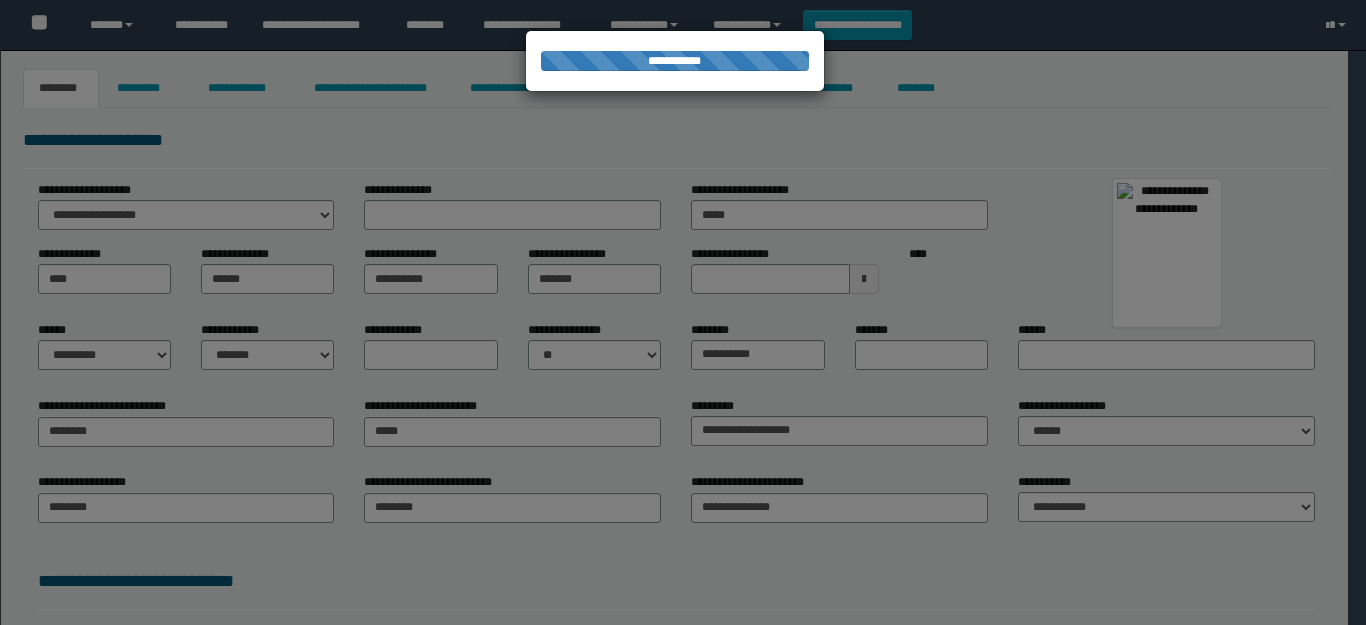 select on "*" 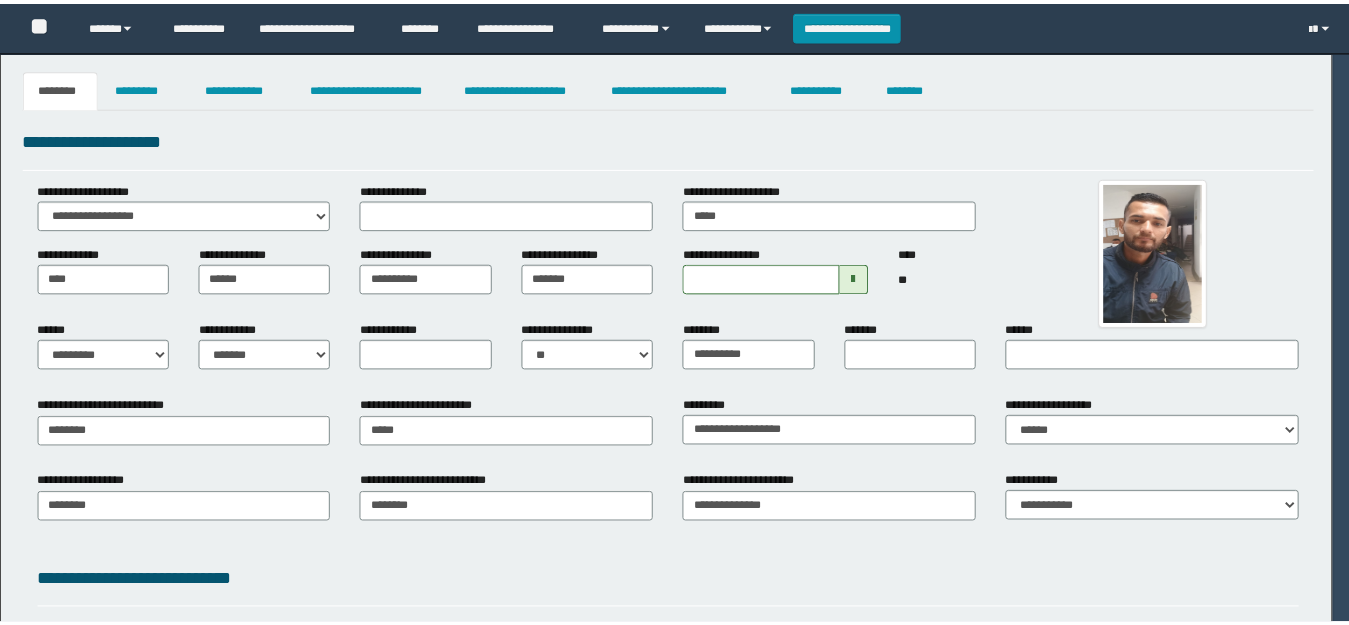 scroll, scrollTop: 0, scrollLeft: 0, axis: both 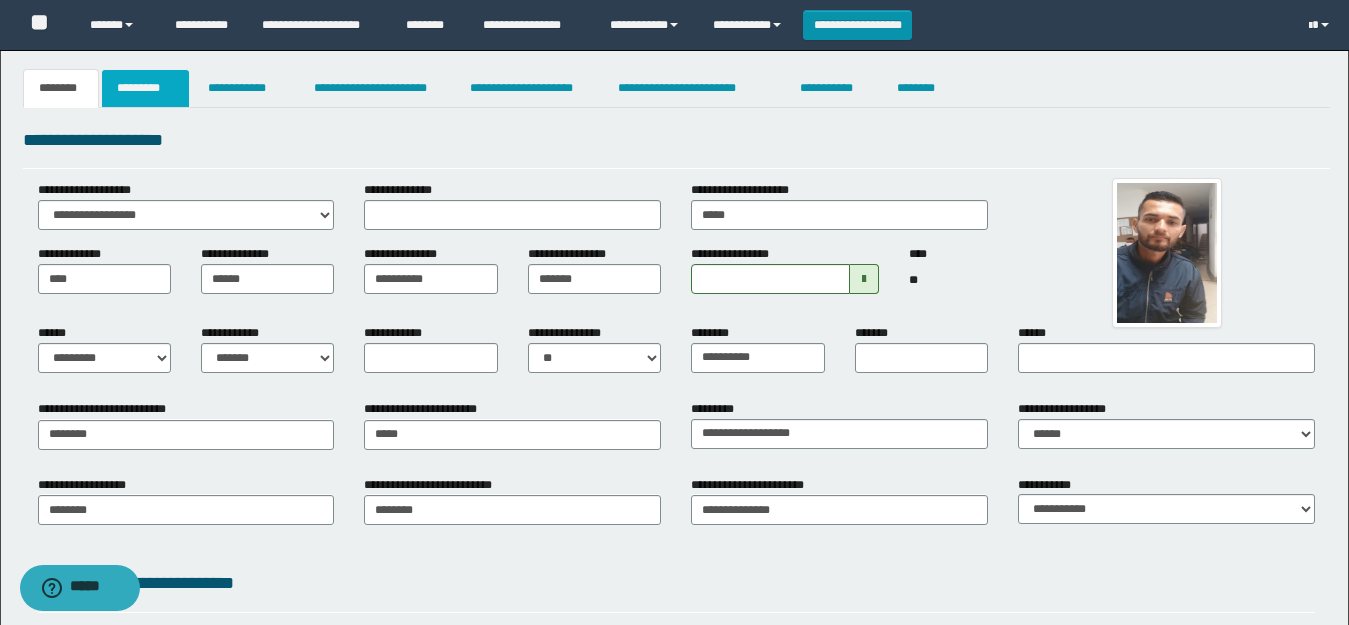 click on "*********" at bounding box center (145, 88) 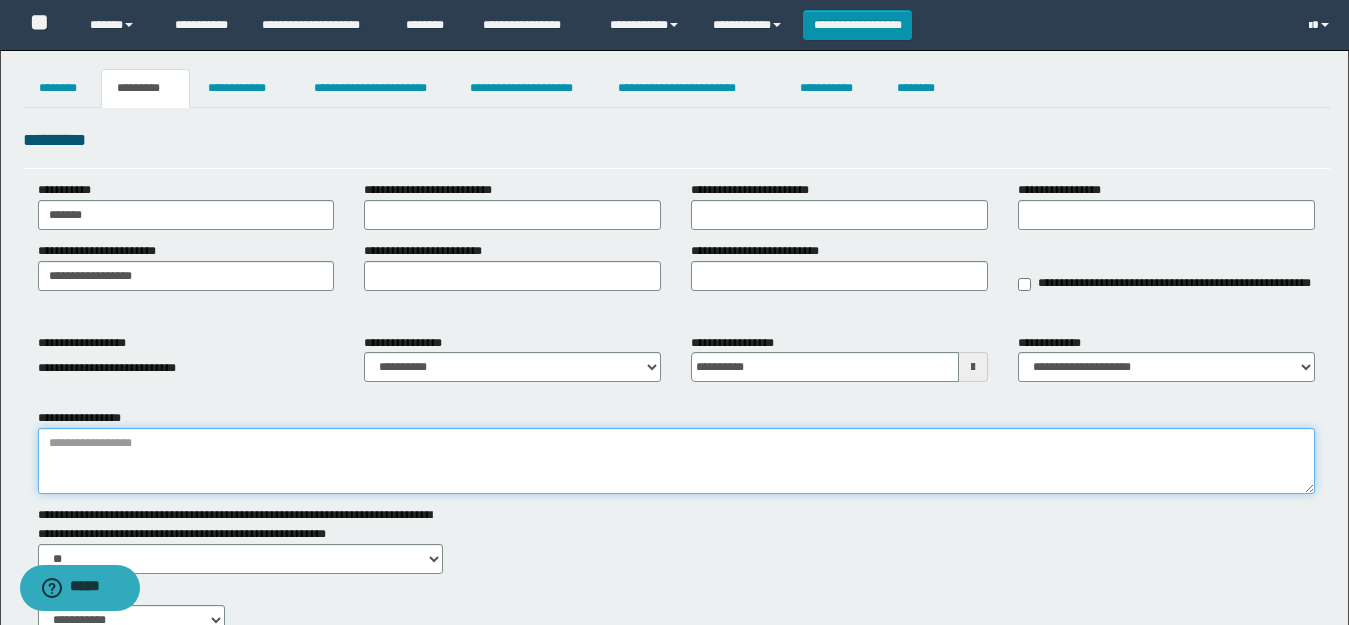 click on "**********" at bounding box center (676, 461) 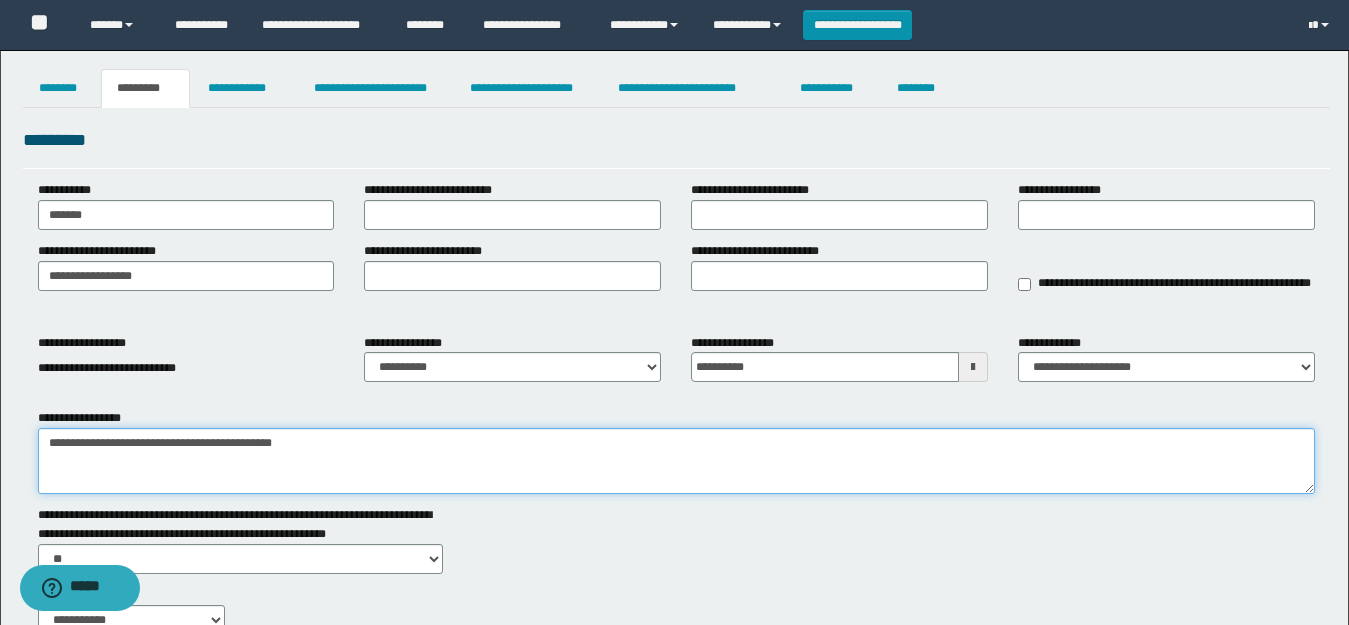 click on "**********" at bounding box center [676, 461] 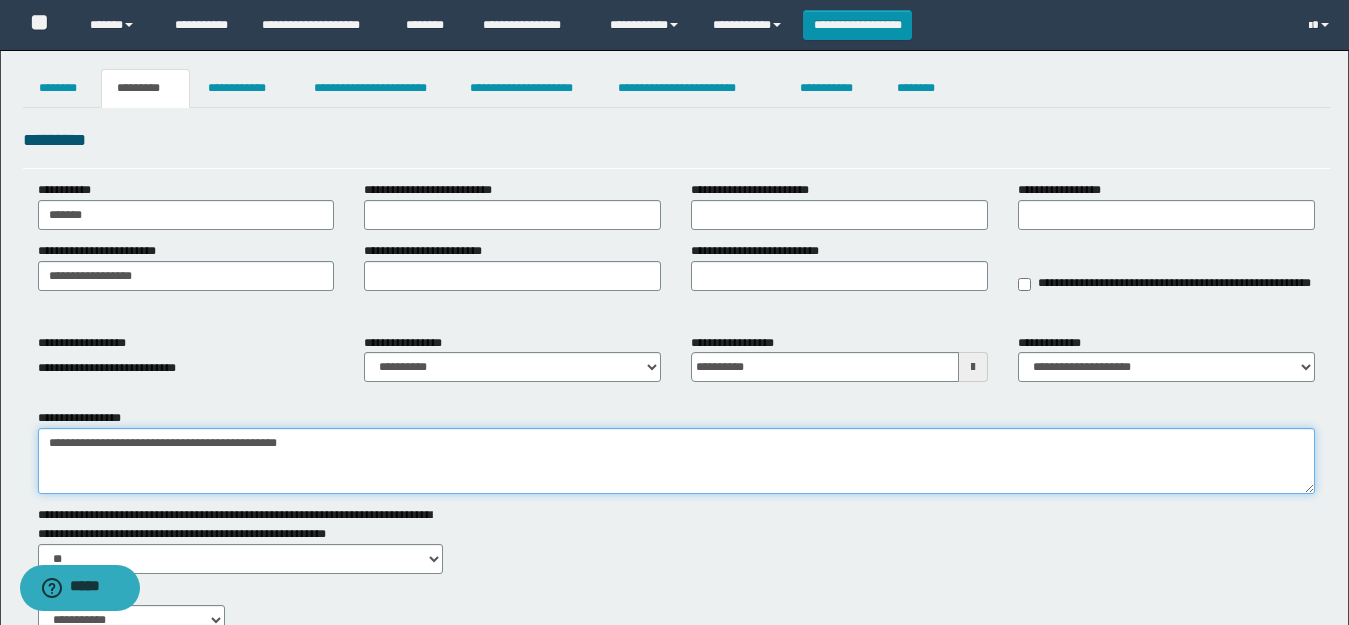paste on "**********" 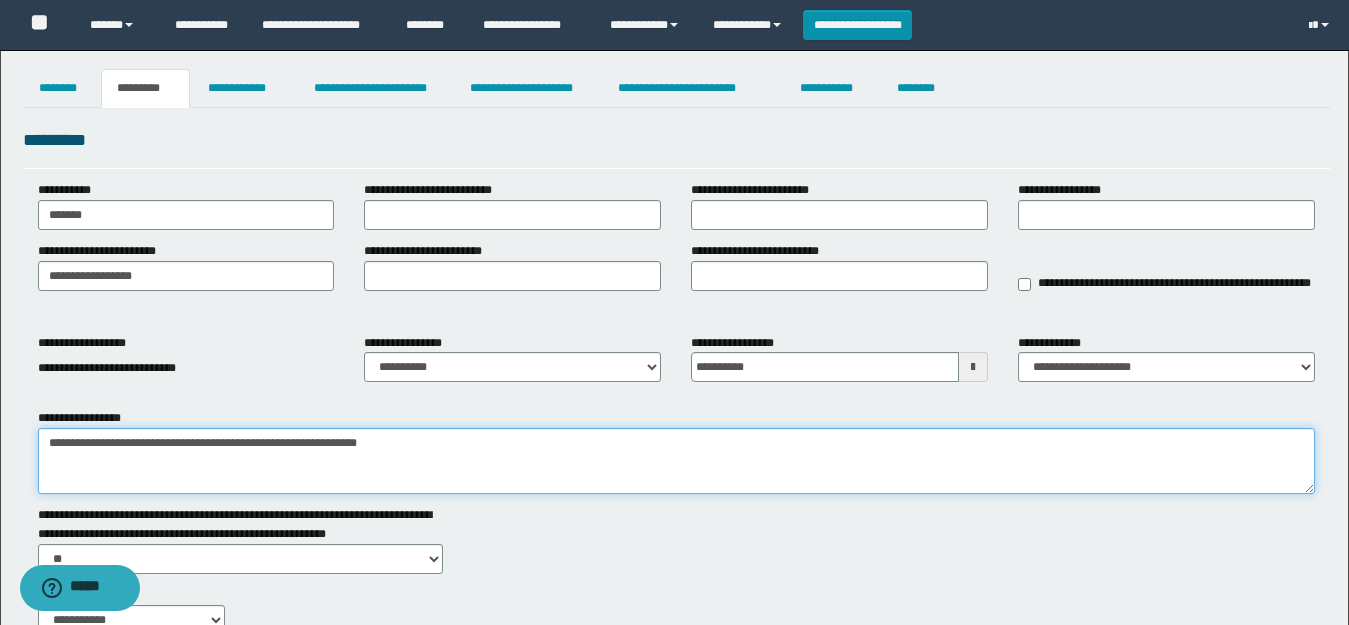 type on "**********" 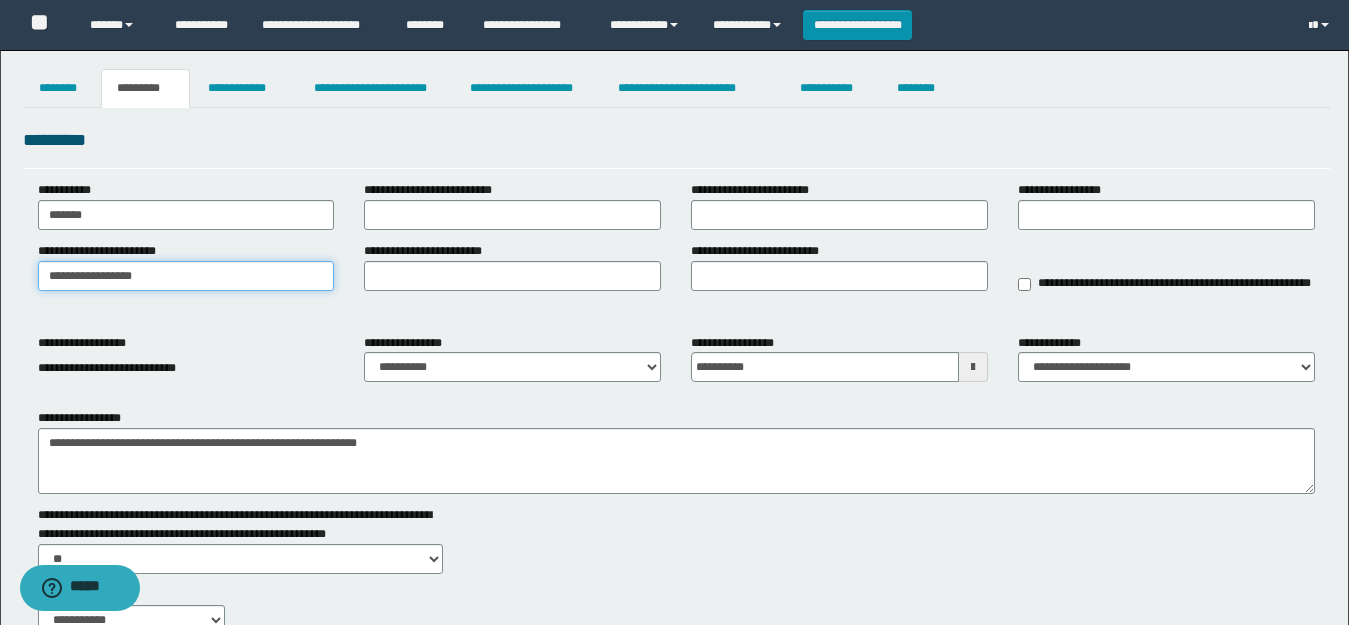 drag, startPoint x: 182, startPoint y: 275, endPoint x: 0, endPoint y: 259, distance: 182.70195 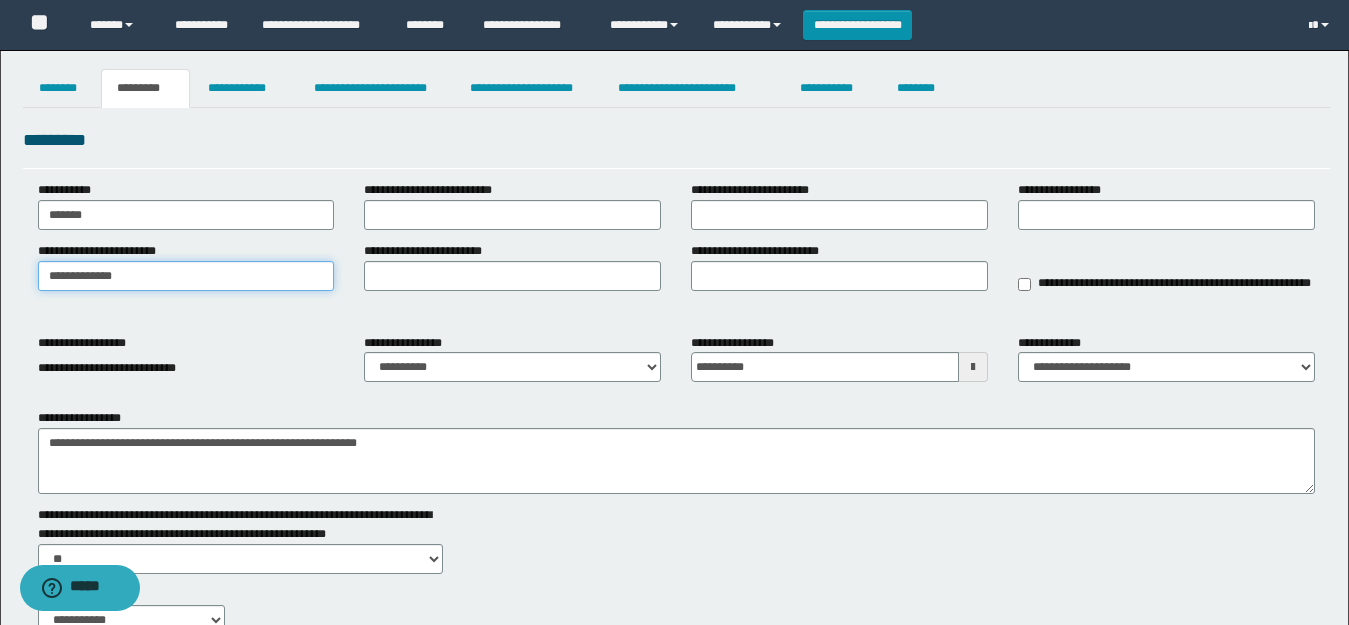 type on "**********" 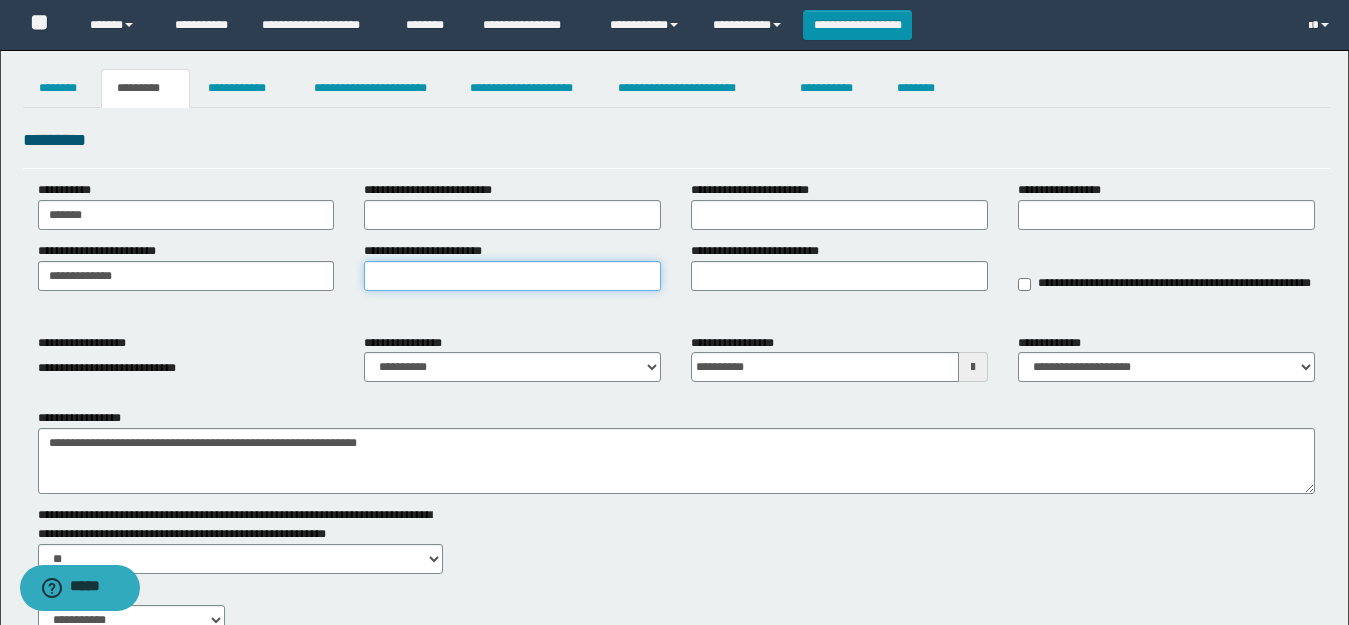 click on "**********" at bounding box center (512, 276) 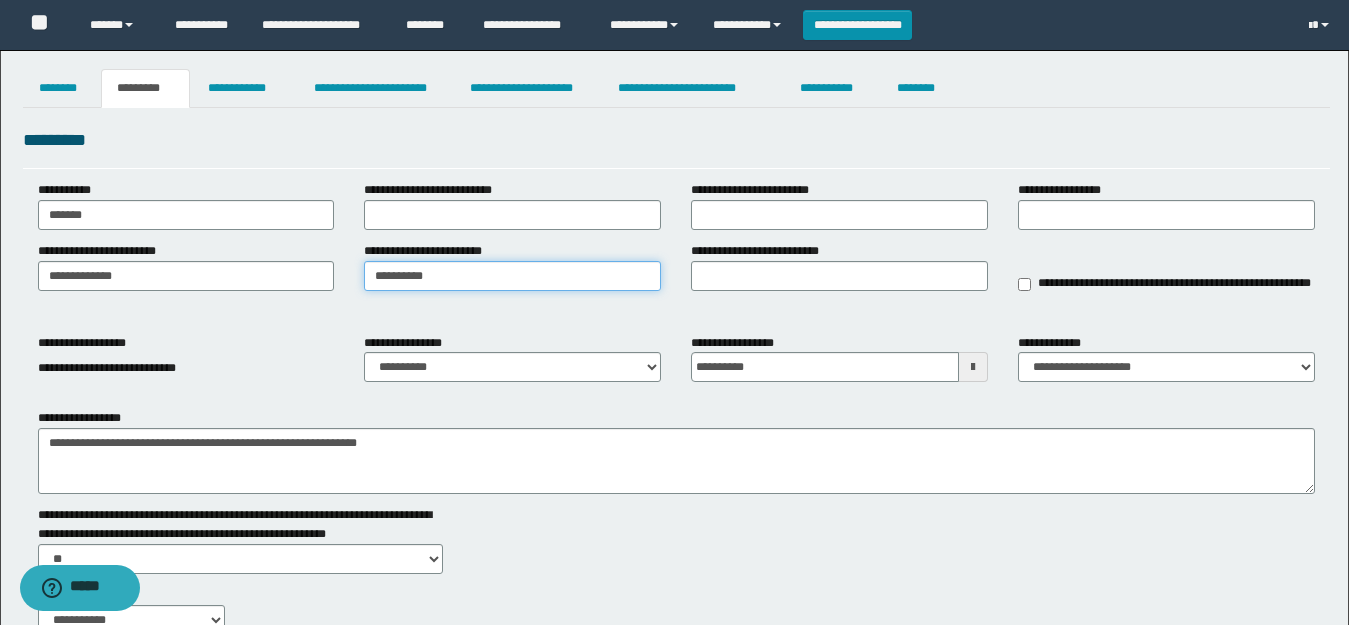 type on "**********" 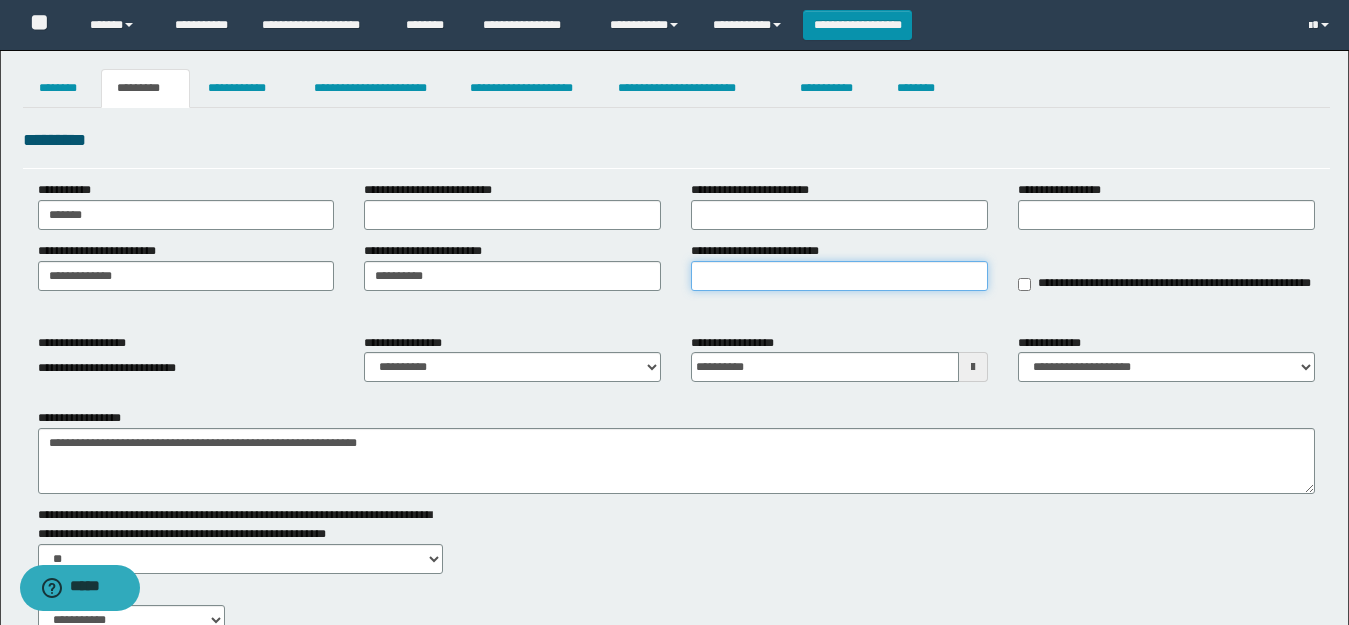 click on "**********" at bounding box center [839, 276] 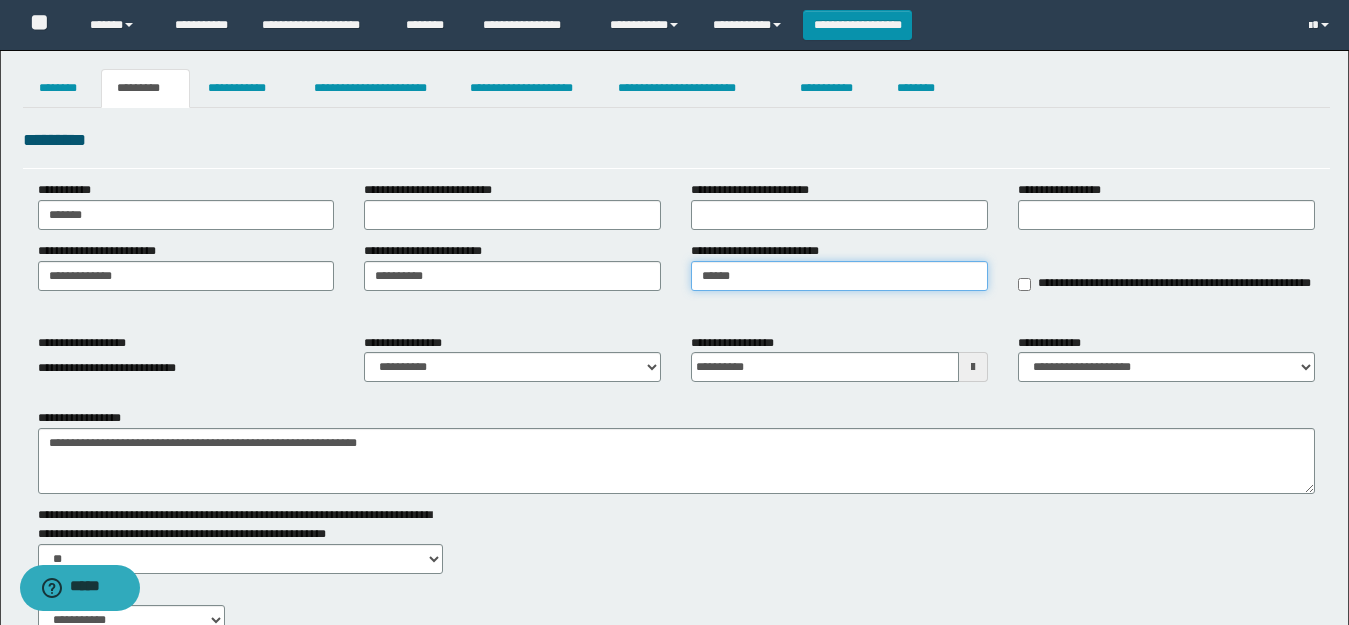 type on "******" 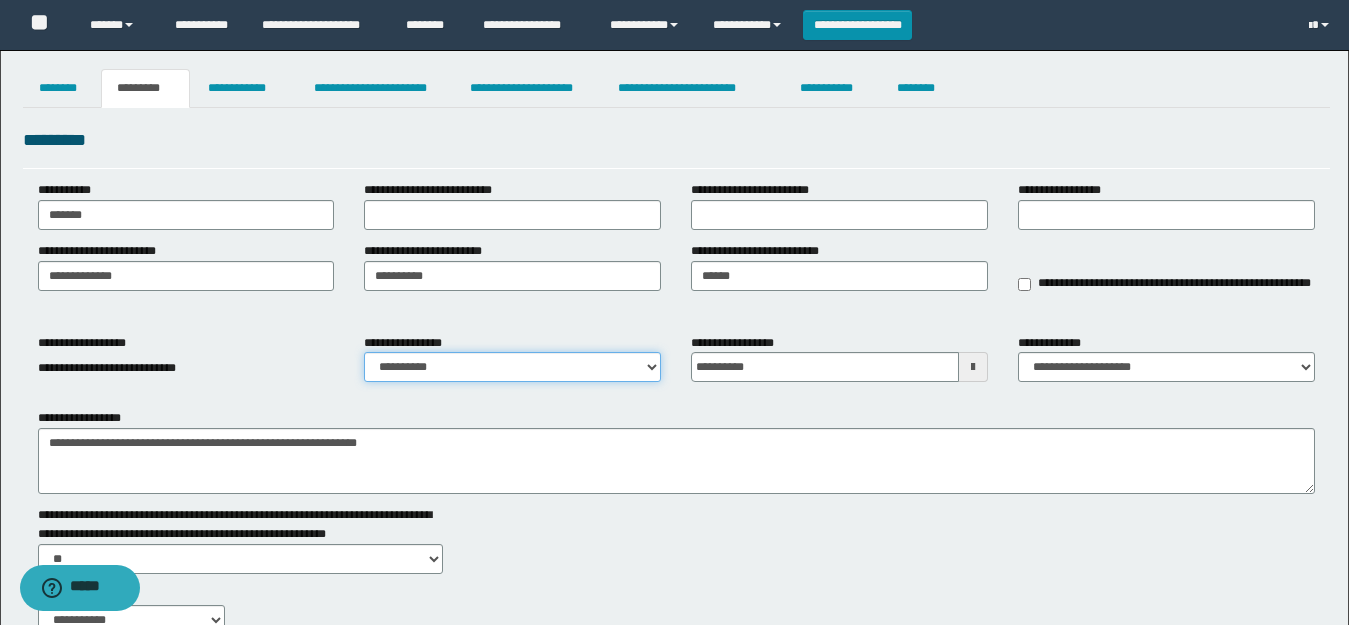 click on "**********" at bounding box center (512, 367) 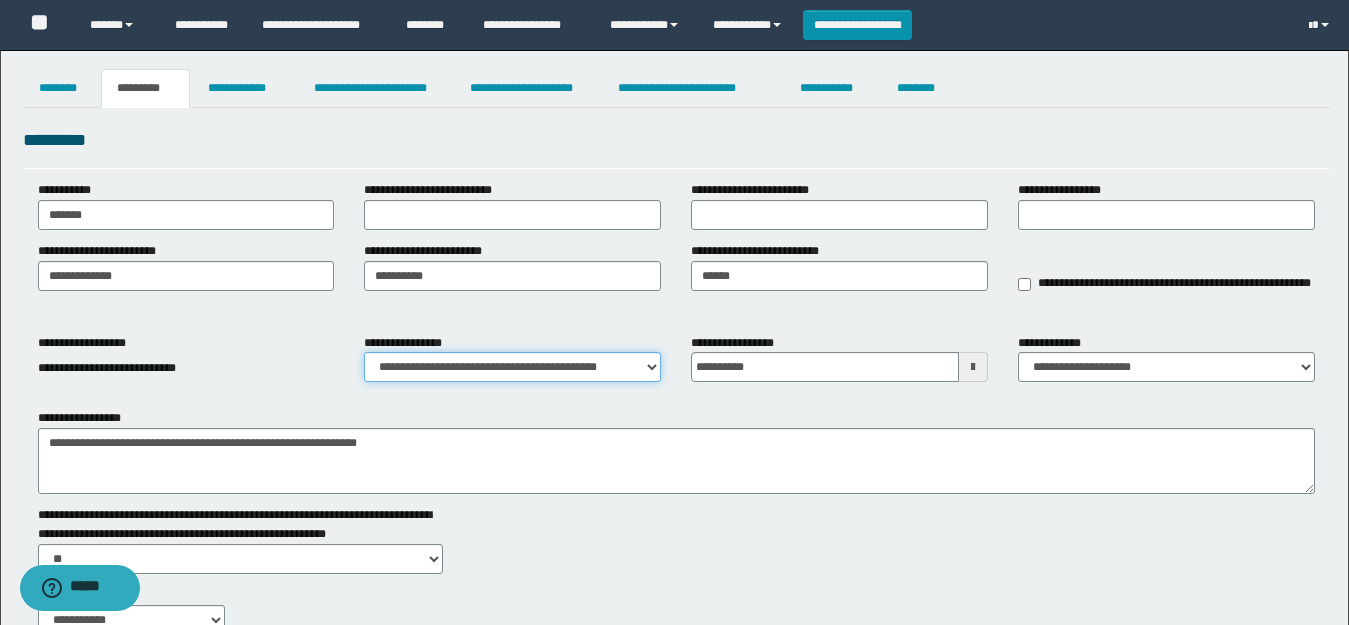 click on "**********" at bounding box center (512, 367) 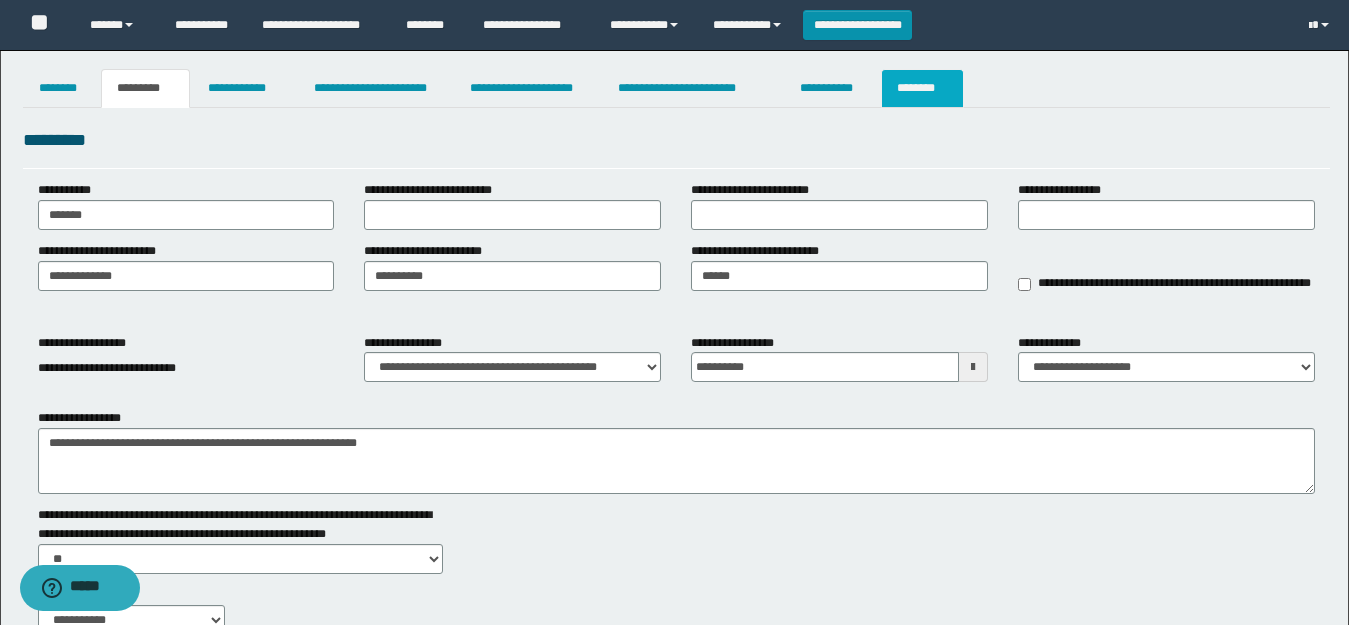 click on "********" at bounding box center [922, 88] 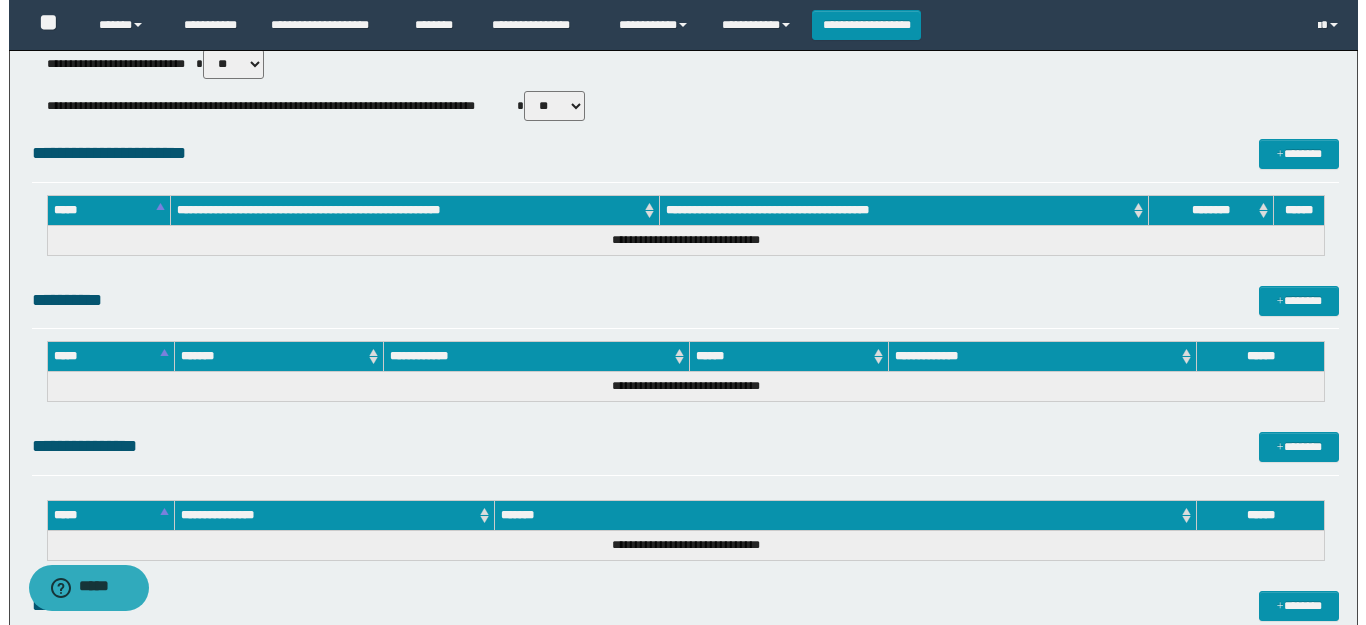 scroll, scrollTop: 964, scrollLeft: 0, axis: vertical 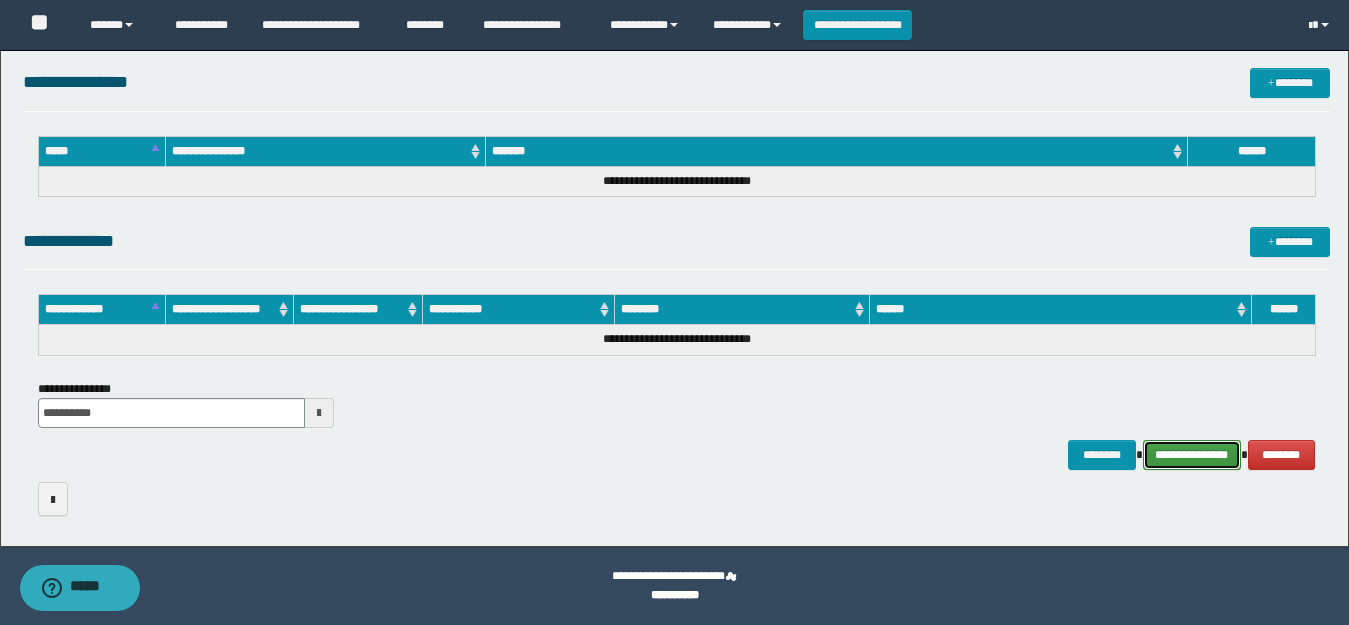click on "**********" at bounding box center (1192, 455) 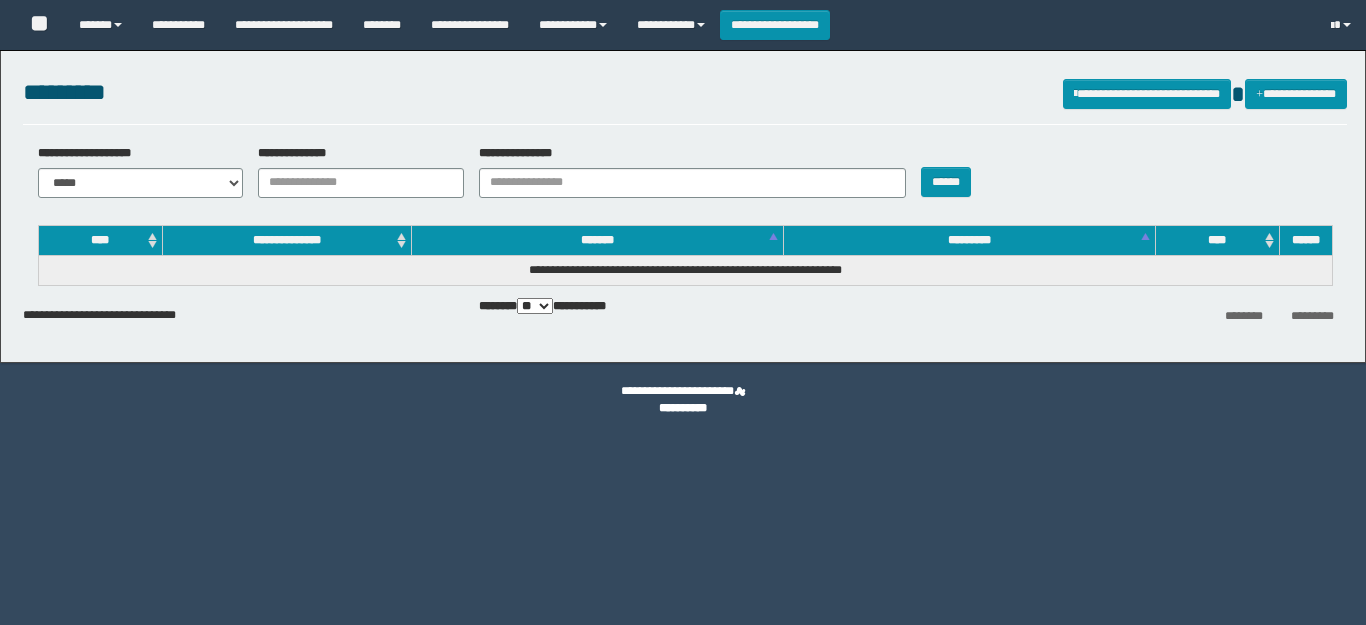 scroll, scrollTop: 0, scrollLeft: 0, axis: both 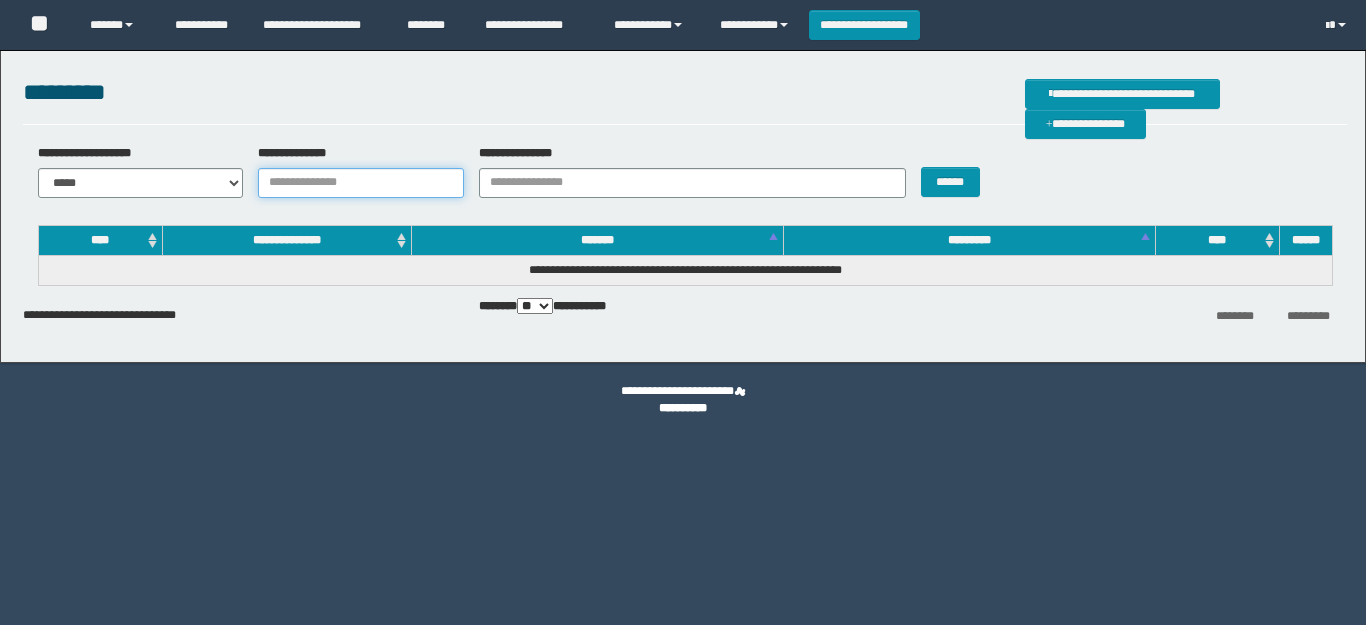 click on "**********" at bounding box center [361, 183] 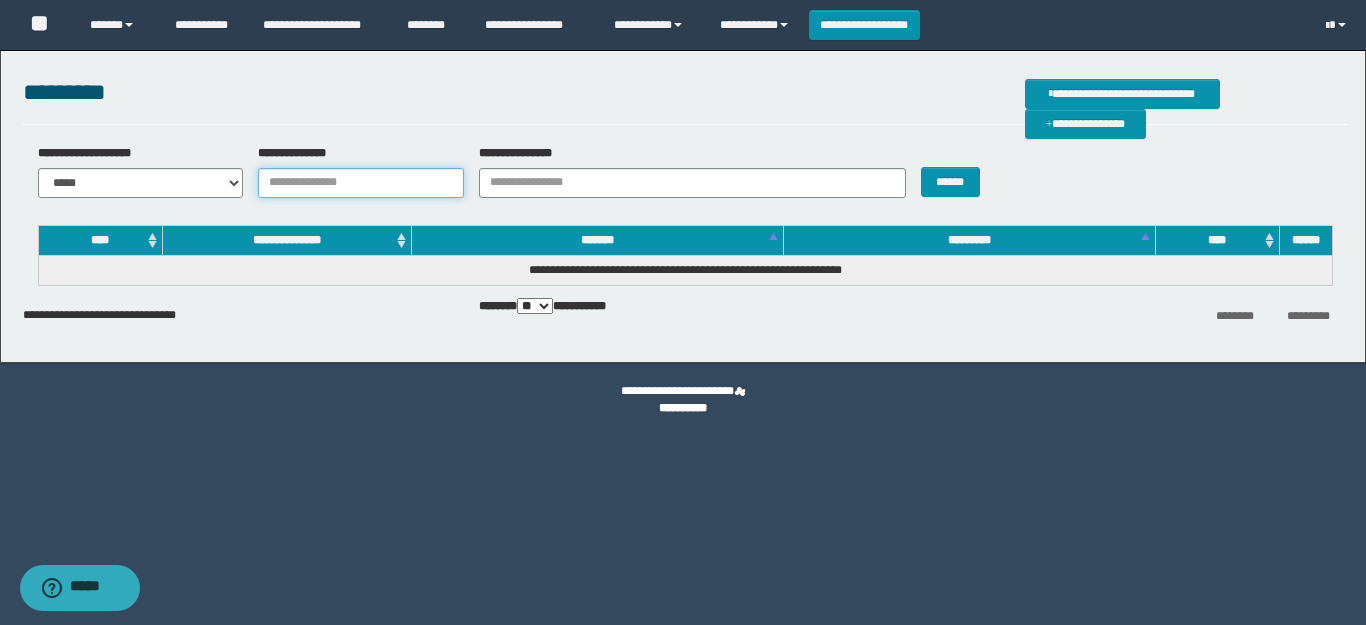 scroll, scrollTop: 0, scrollLeft: 0, axis: both 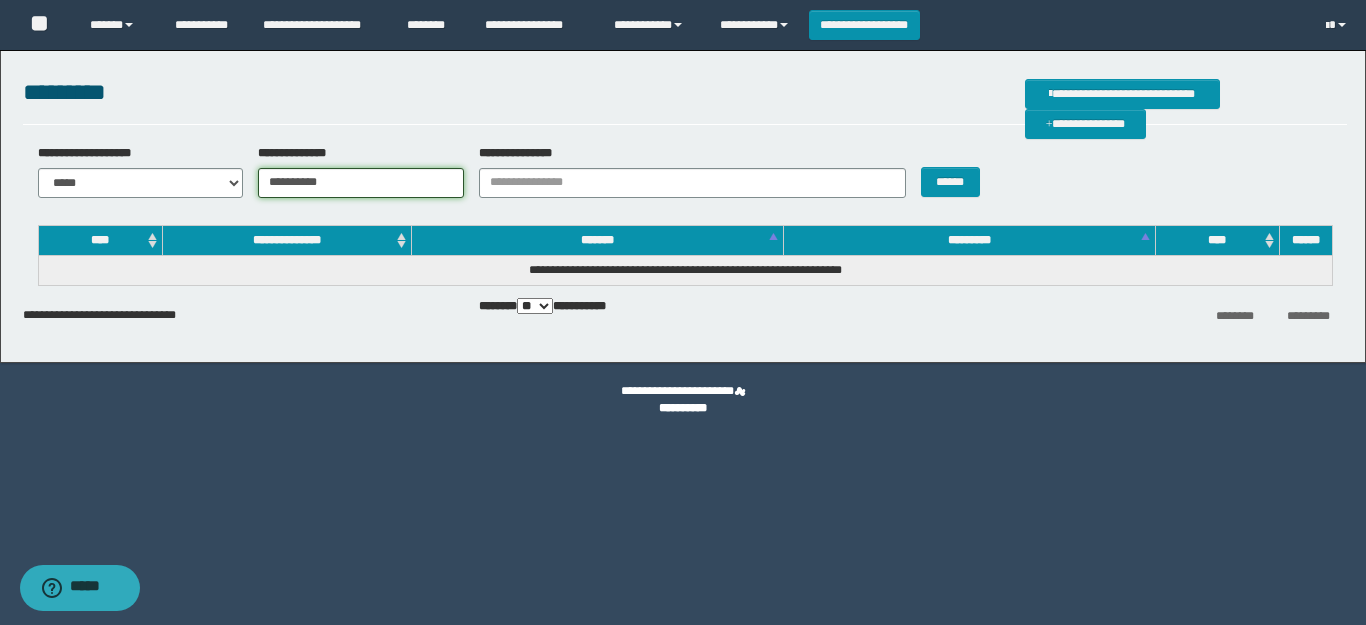 type on "**********" 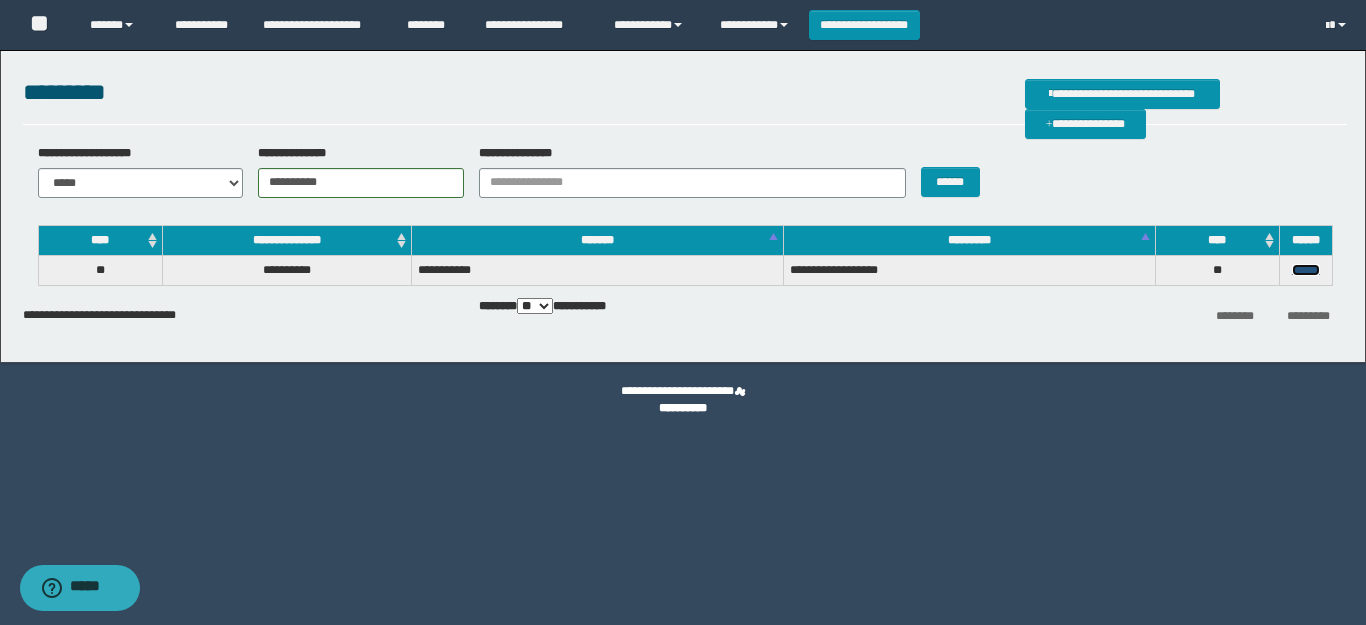 click on "******" at bounding box center [1306, 270] 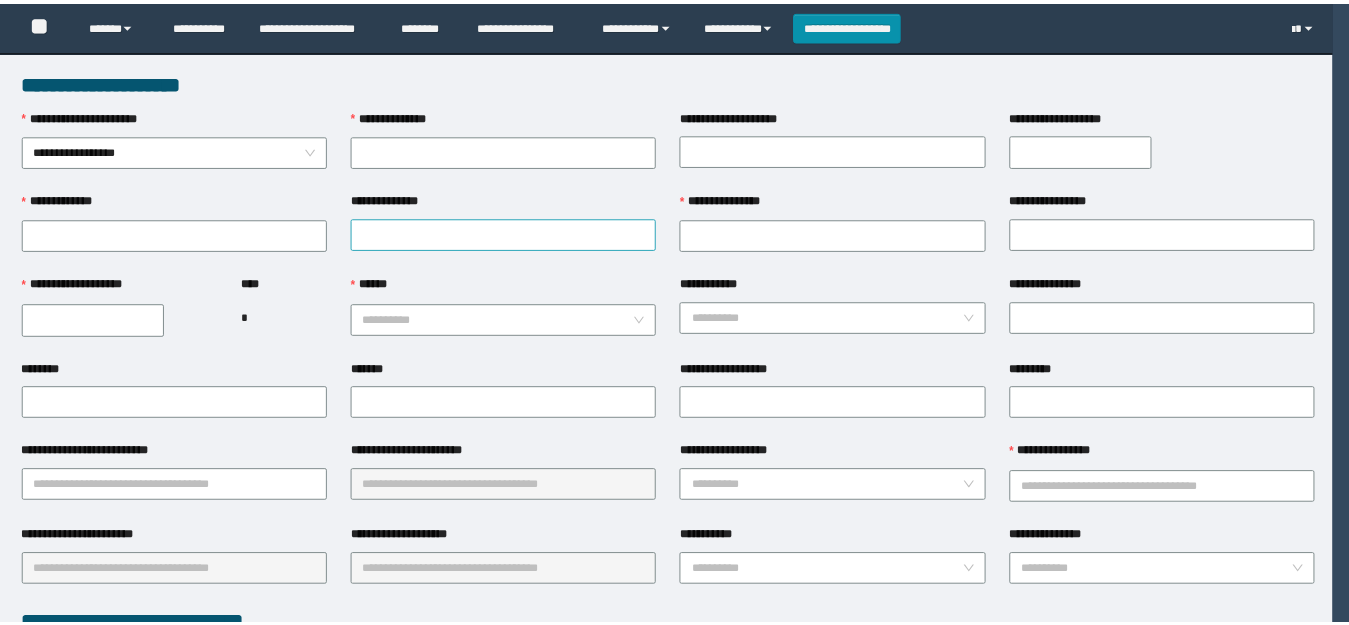 scroll, scrollTop: 0, scrollLeft: 0, axis: both 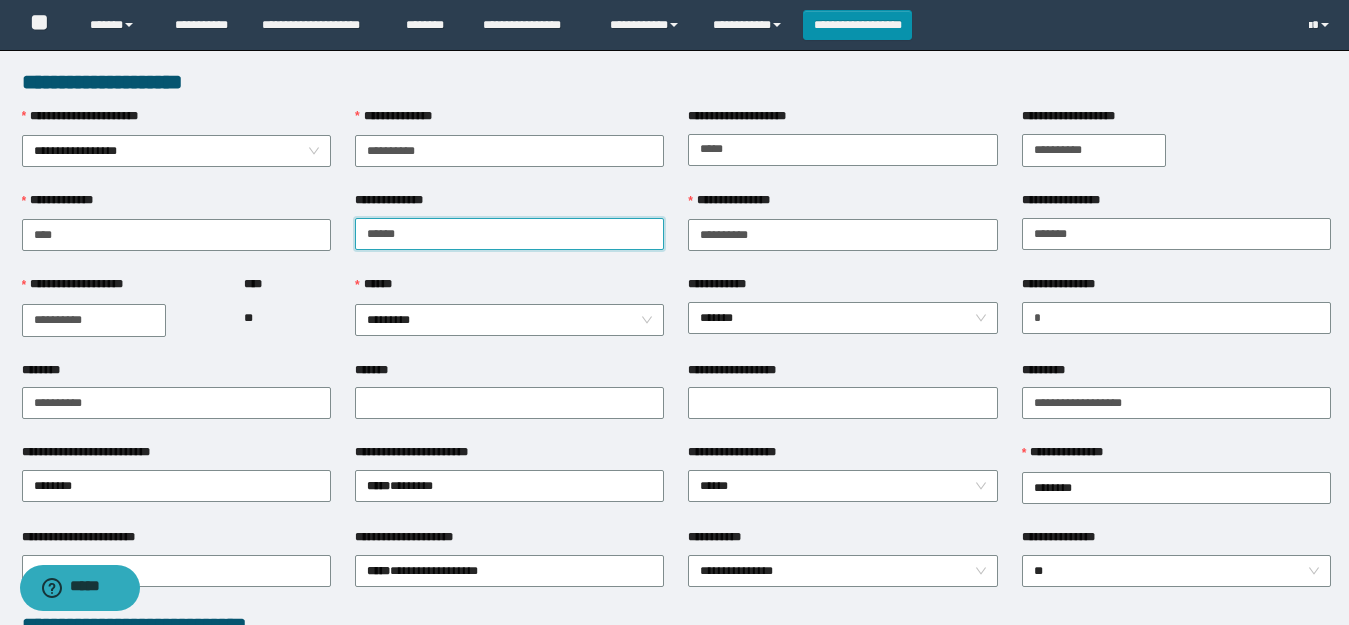 drag, startPoint x: 438, startPoint y: 239, endPoint x: 448, endPoint y: 241, distance: 10.198039 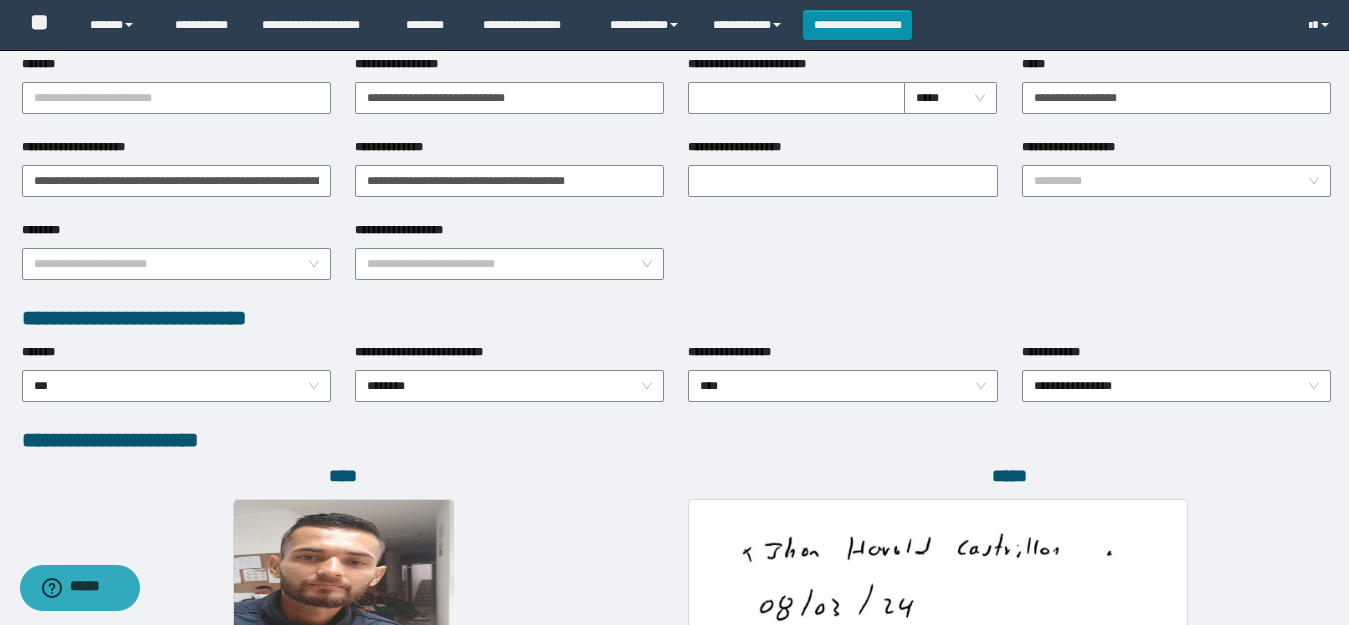 scroll, scrollTop: 1000, scrollLeft: 0, axis: vertical 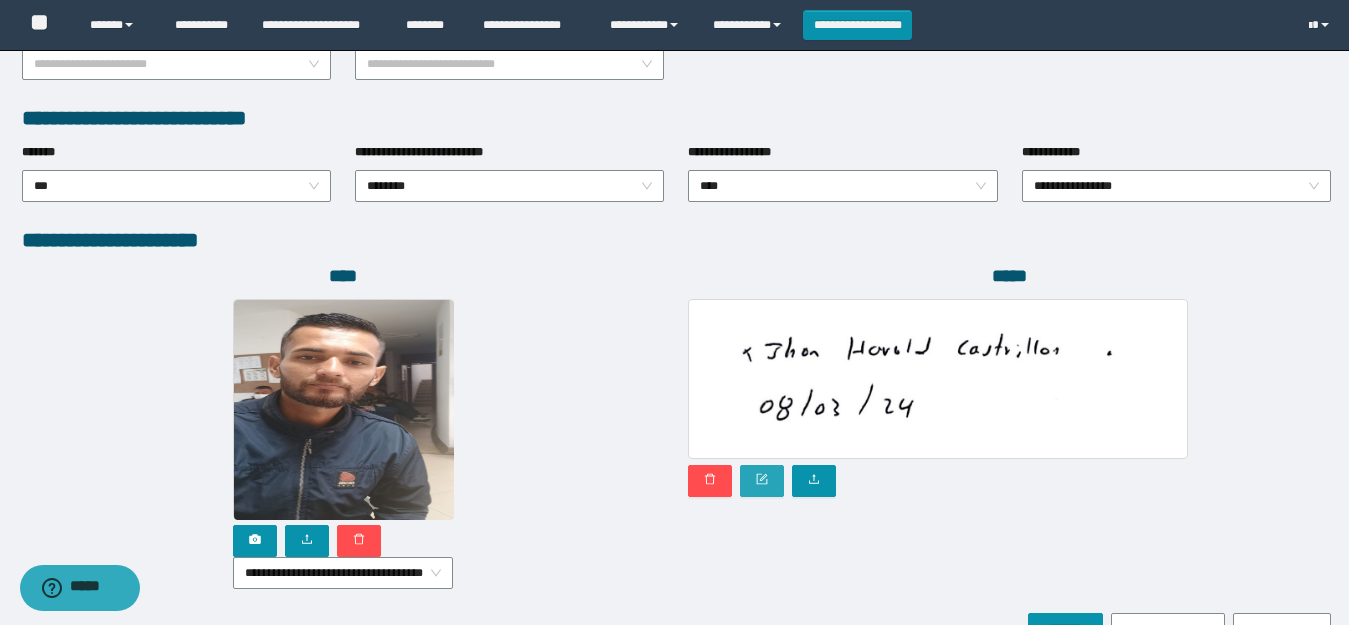type on "*****" 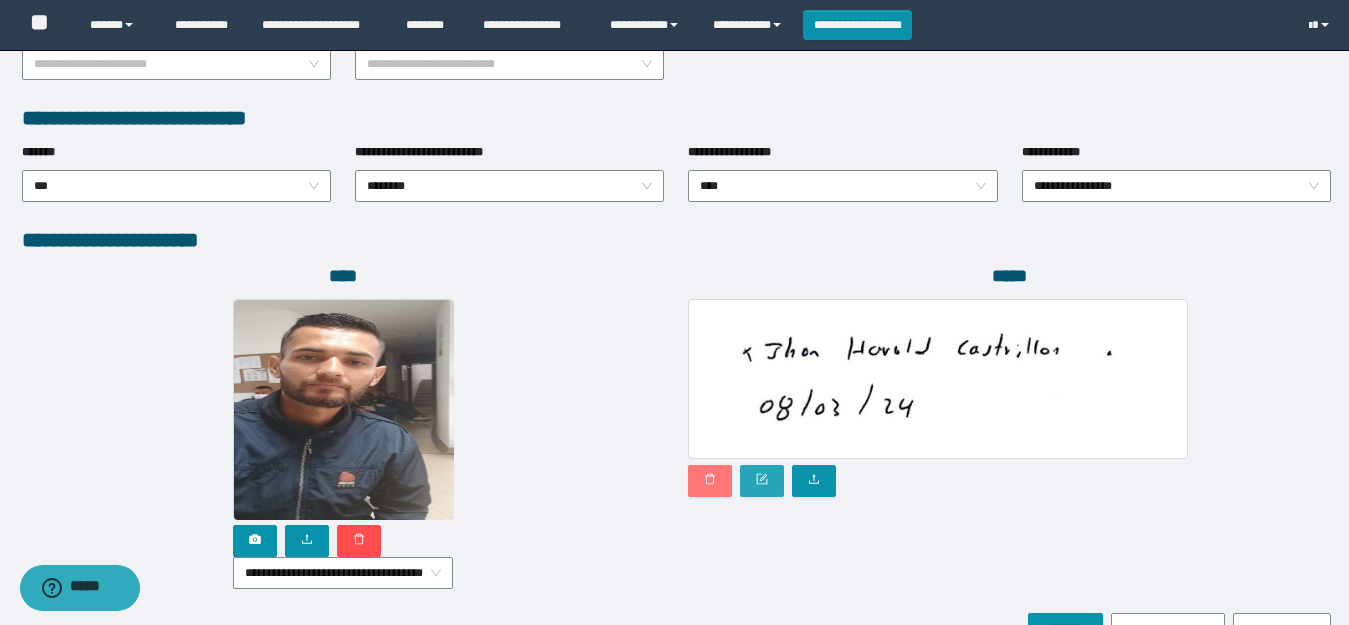 click 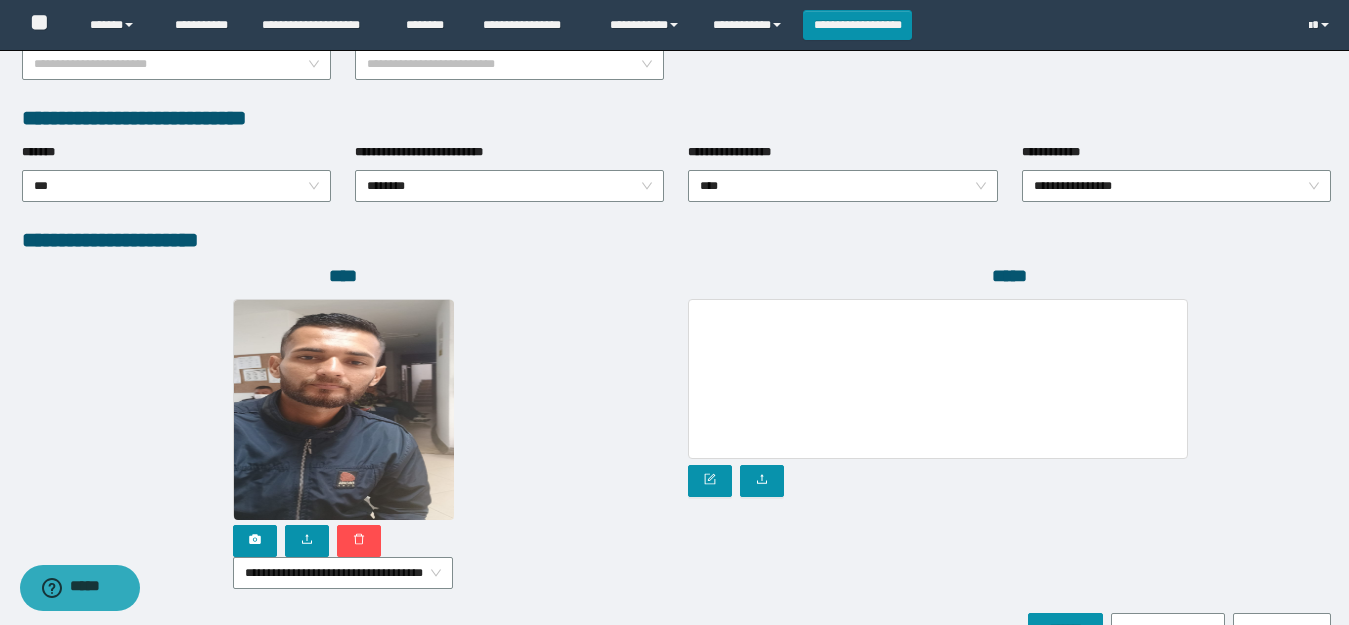 scroll, scrollTop: 1112, scrollLeft: 0, axis: vertical 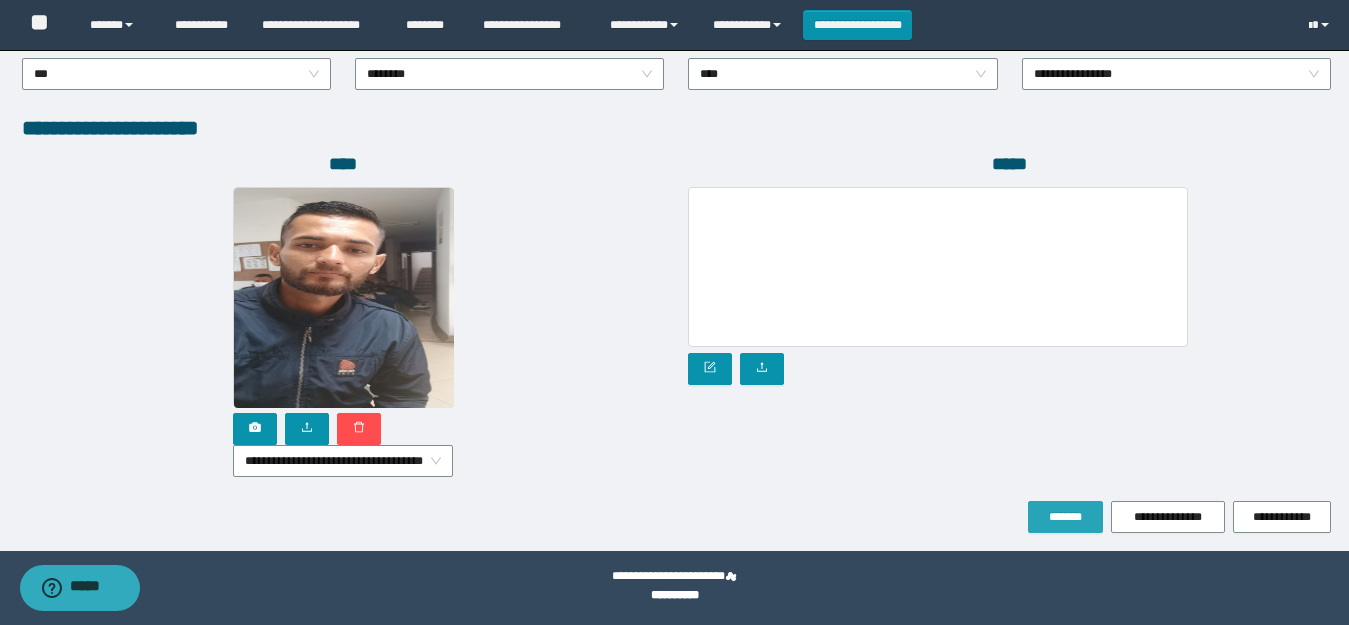 click on "*******" at bounding box center (1065, 517) 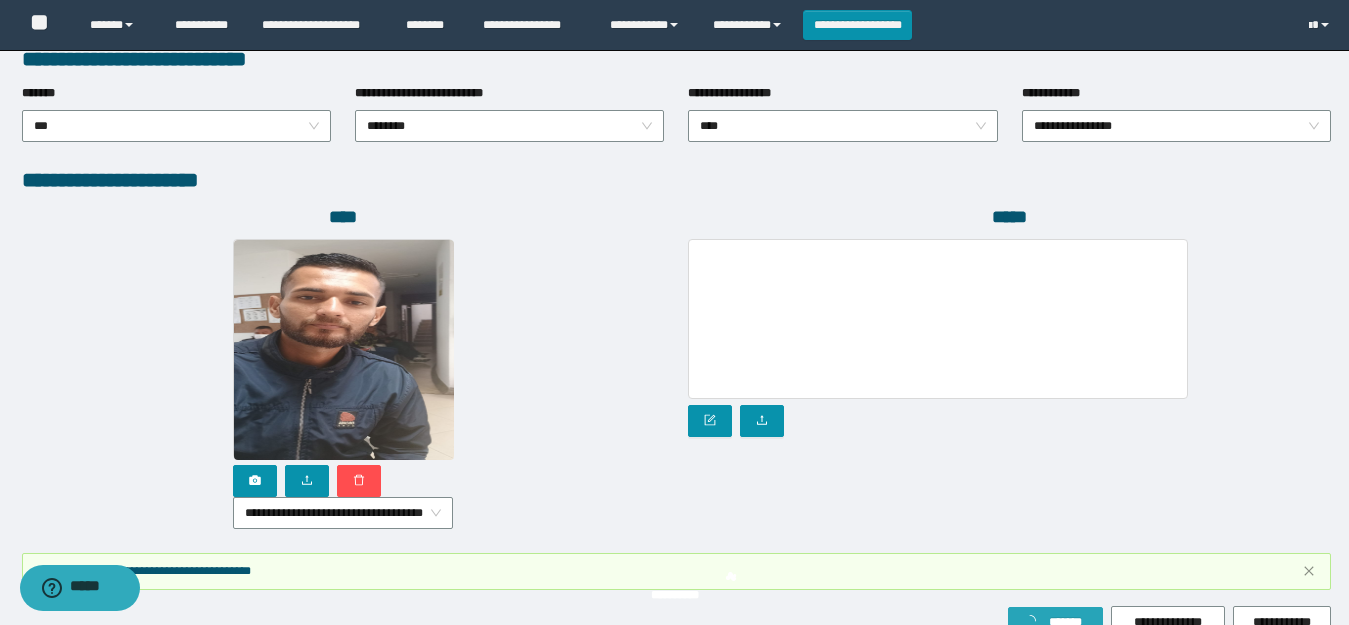 scroll, scrollTop: 1165, scrollLeft: 0, axis: vertical 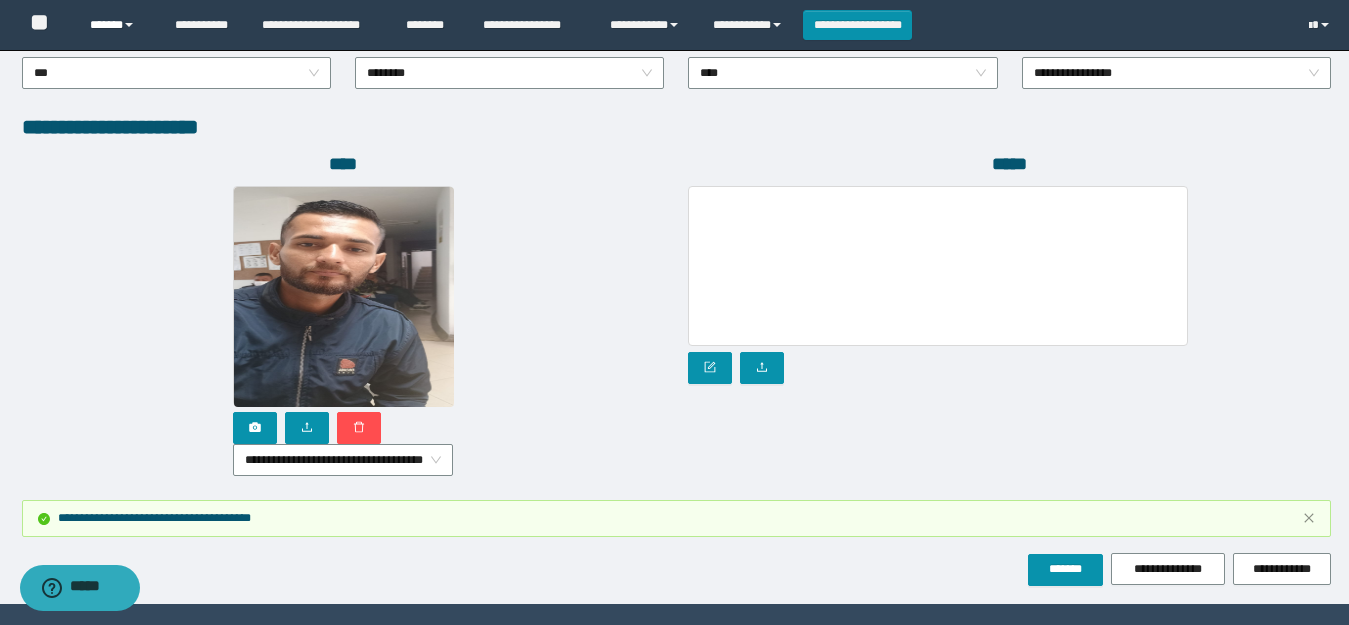 click on "******" at bounding box center [117, 25] 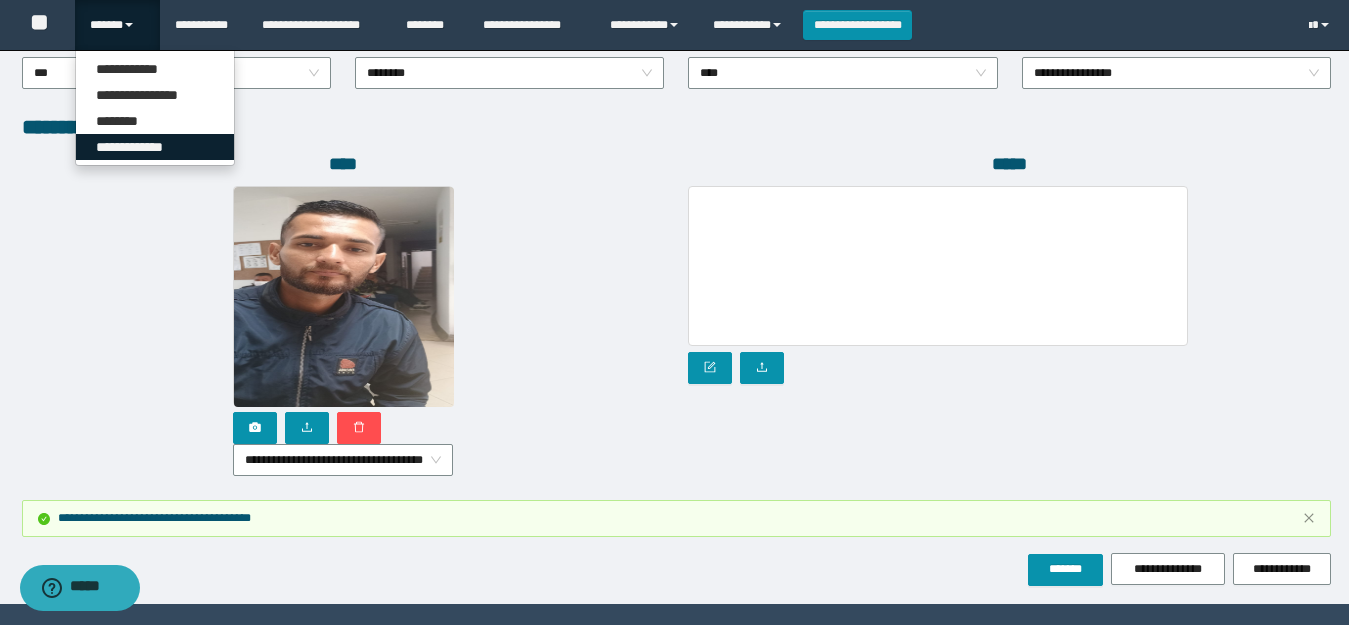 click on "**********" at bounding box center (155, 147) 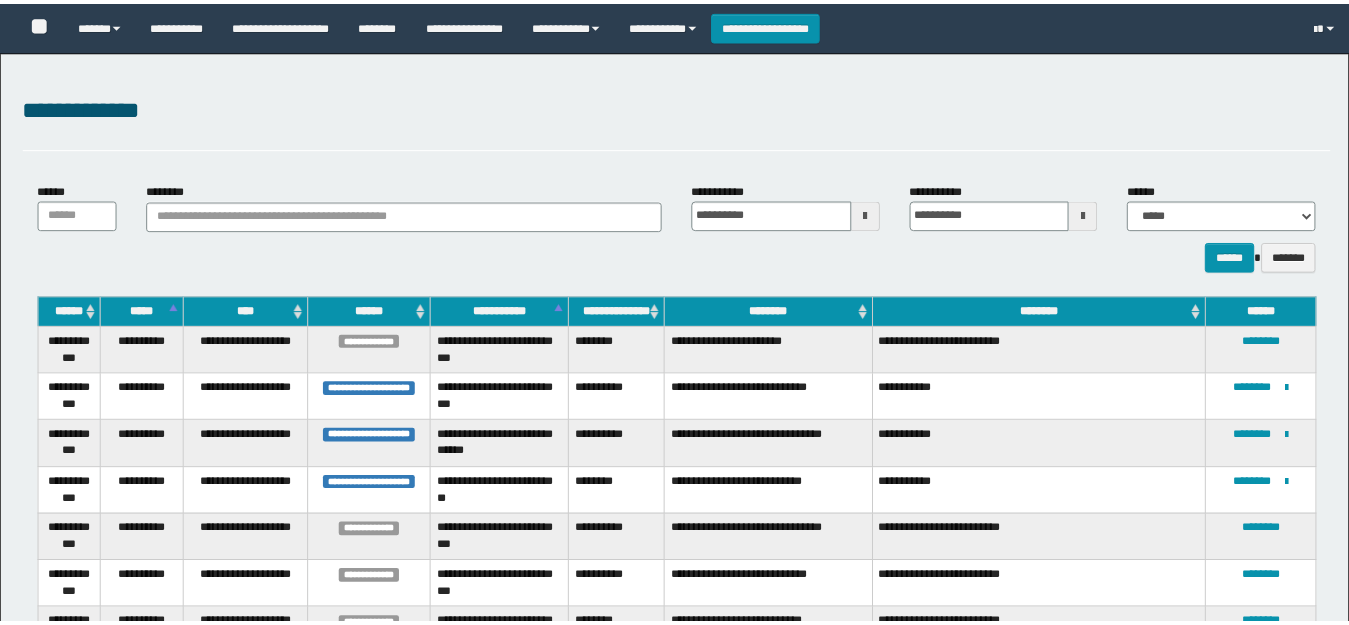 scroll, scrollTop: 0, scrollLeft: 0, axis: both 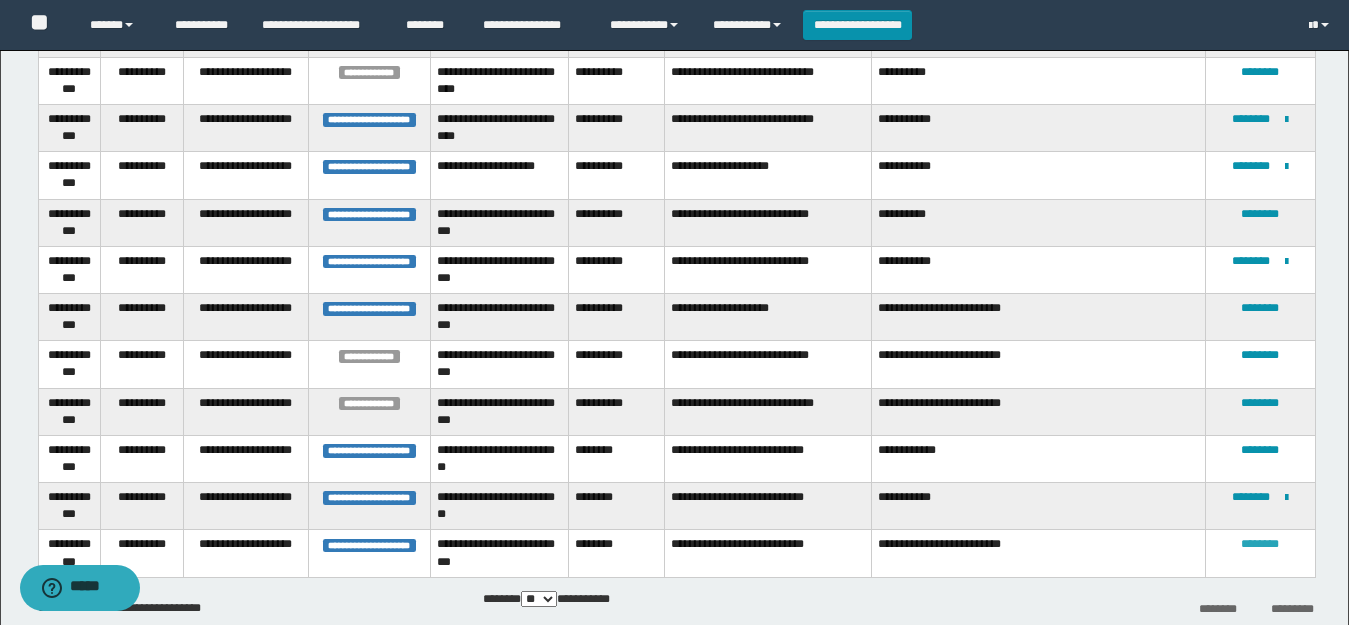 click on "********" at bounding box center (1260, 544) 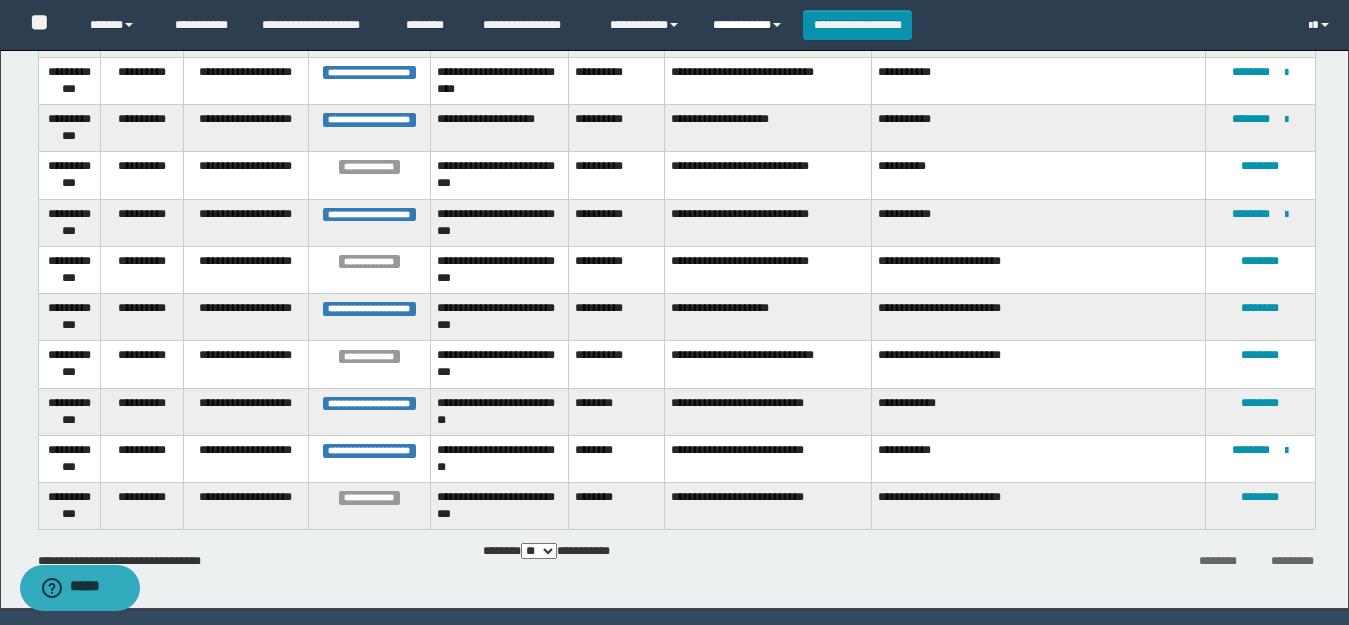 drag, startPoint x: 751, startPoint y: 22, endPoint x: 757, endPoint y: 36, distance: 15.231546 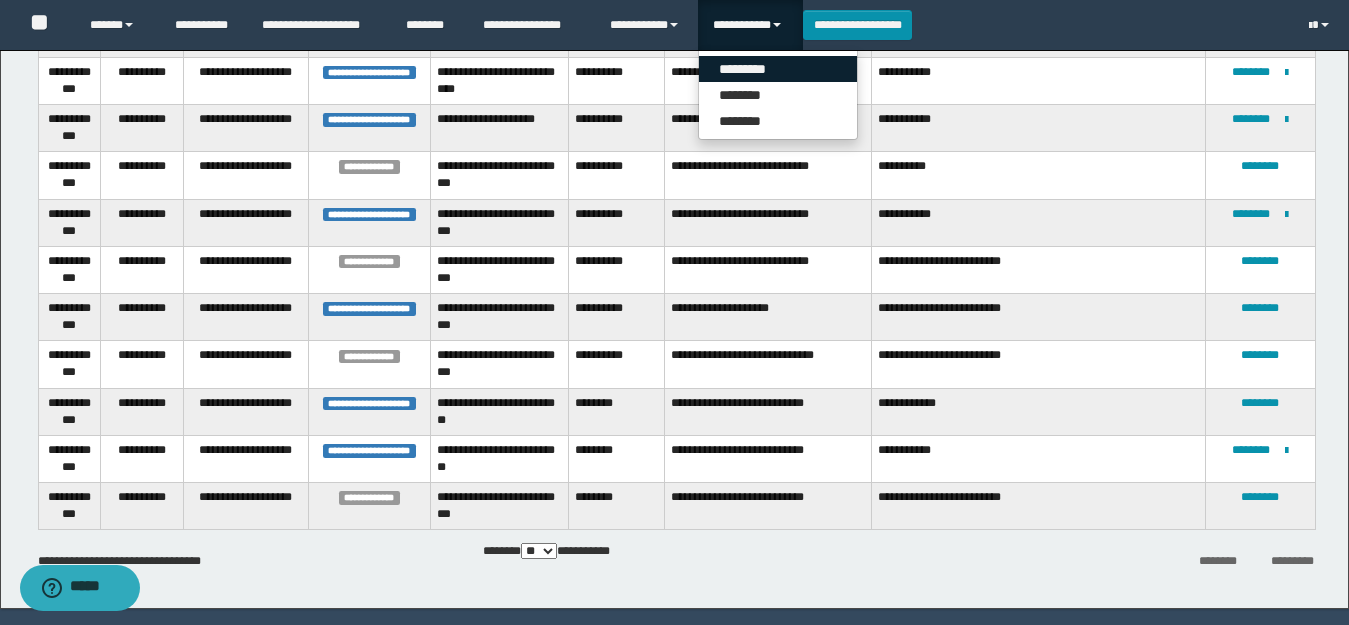 click on "*********" at bounding box center [778, 69] 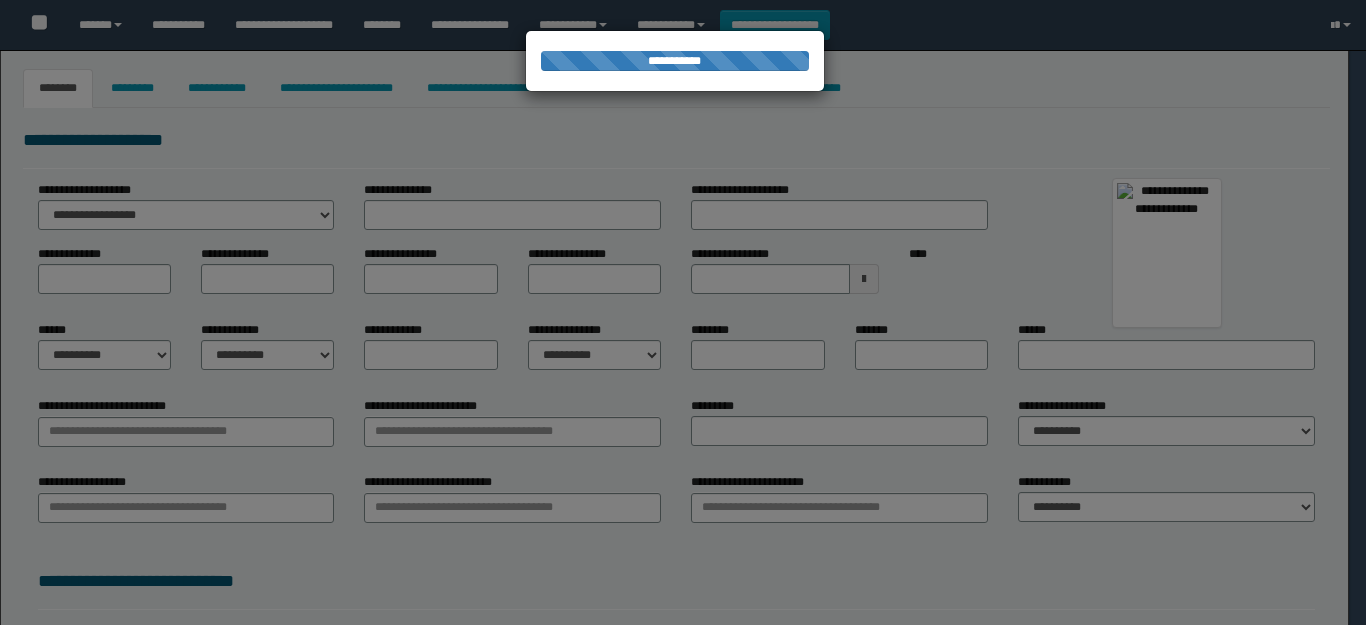 type on "*****" 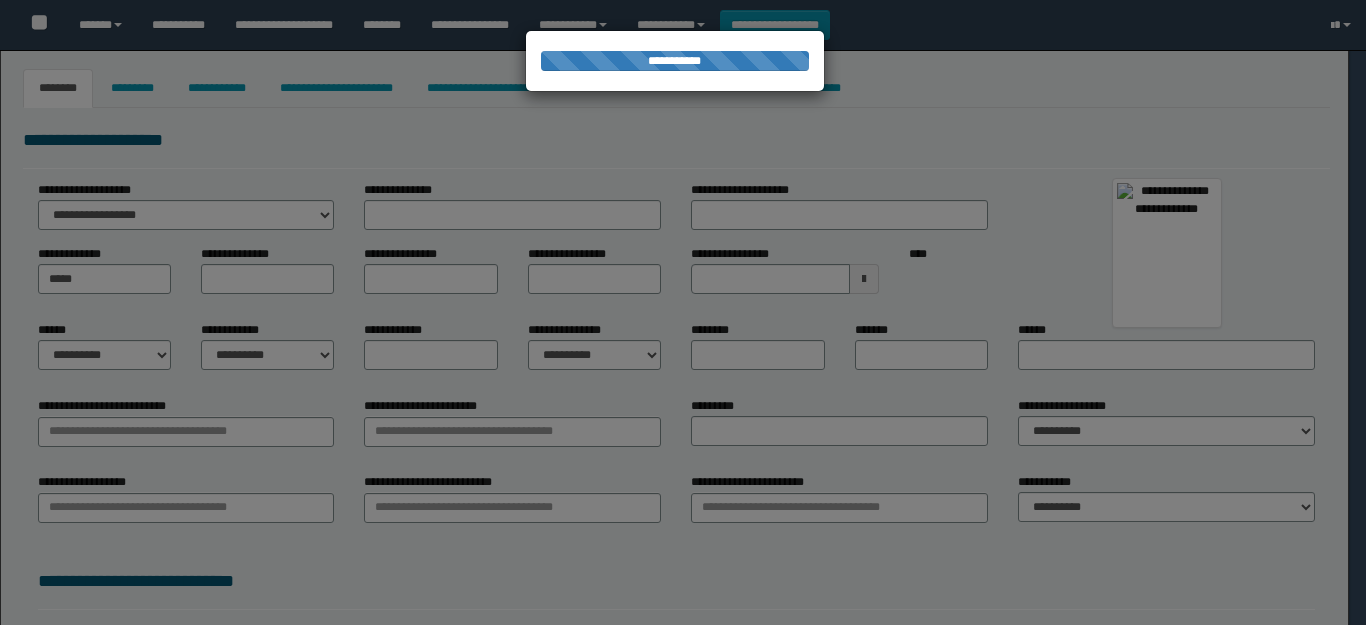 type on "*******" 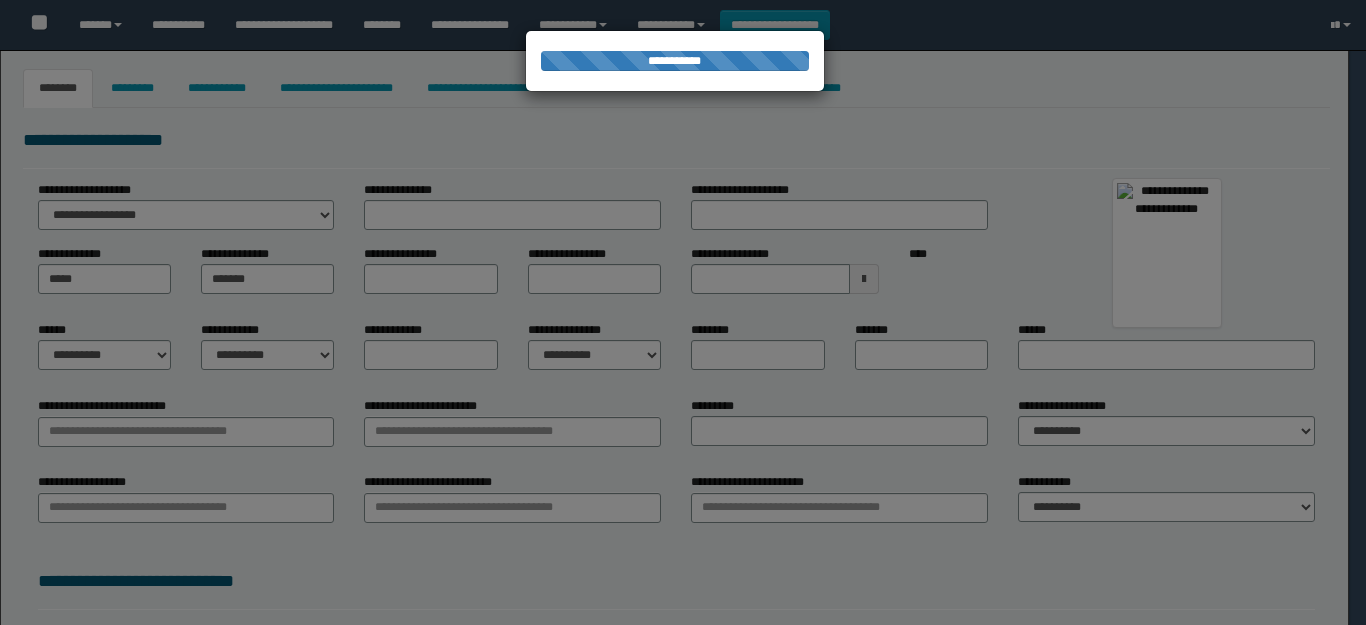 type on "******" 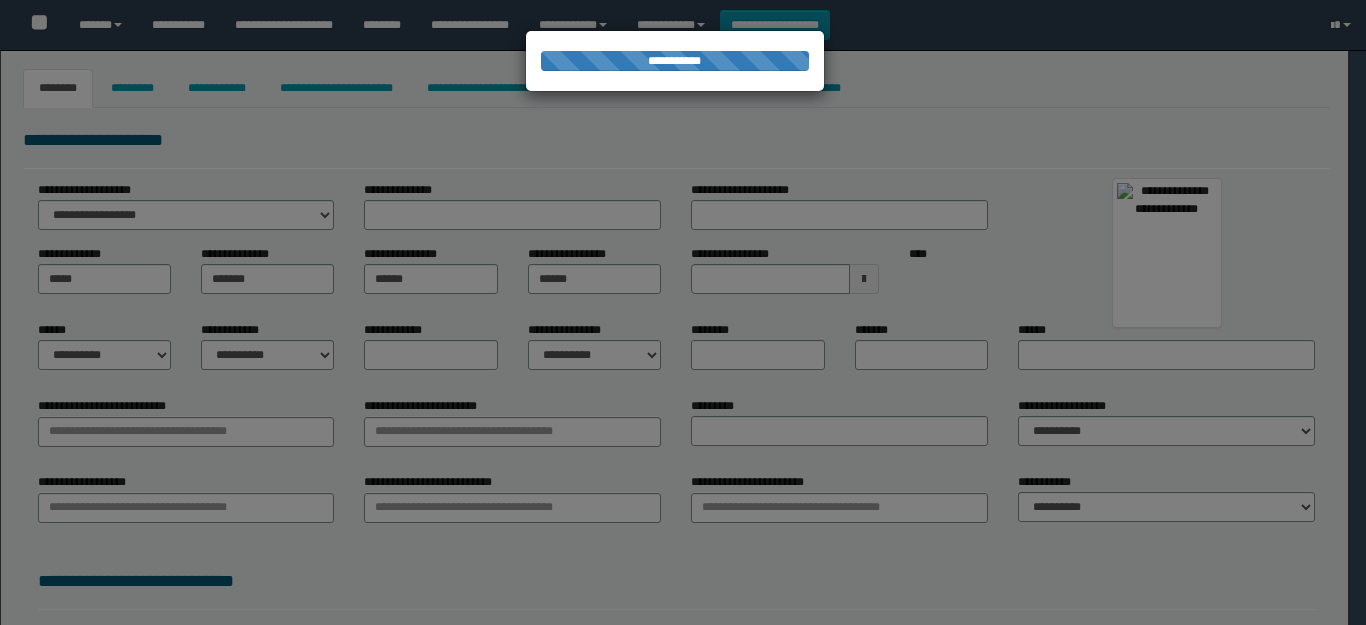 select on "*" 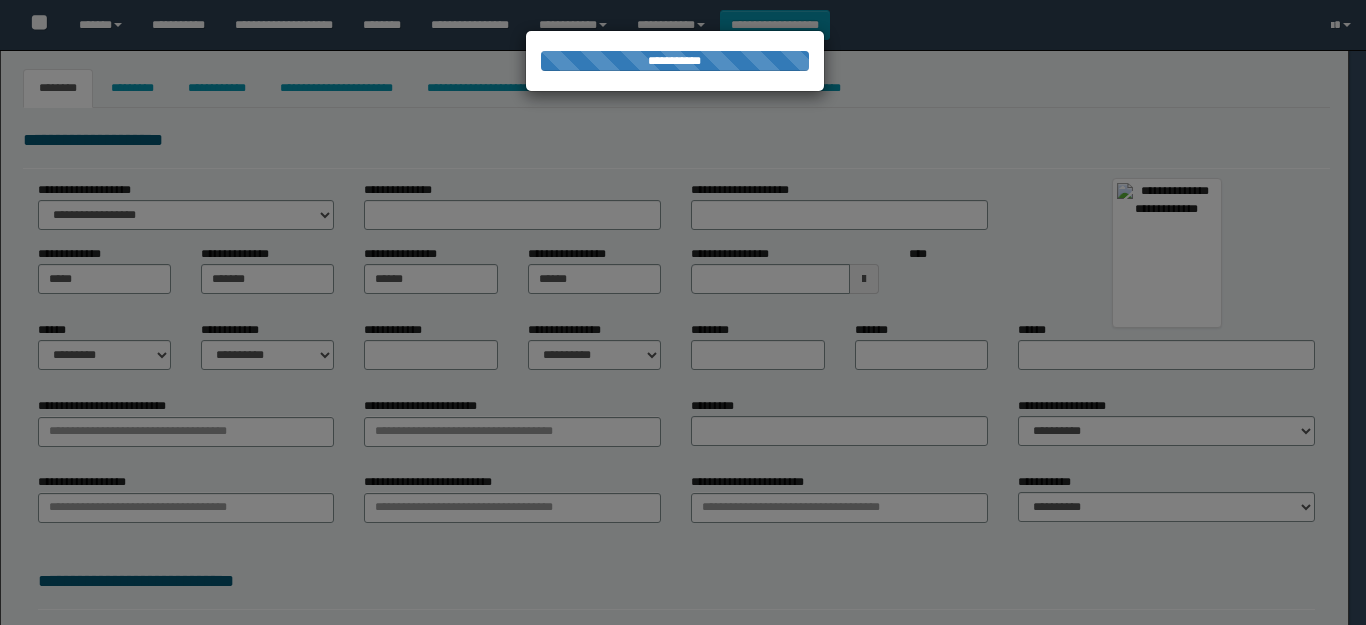type on "**********" 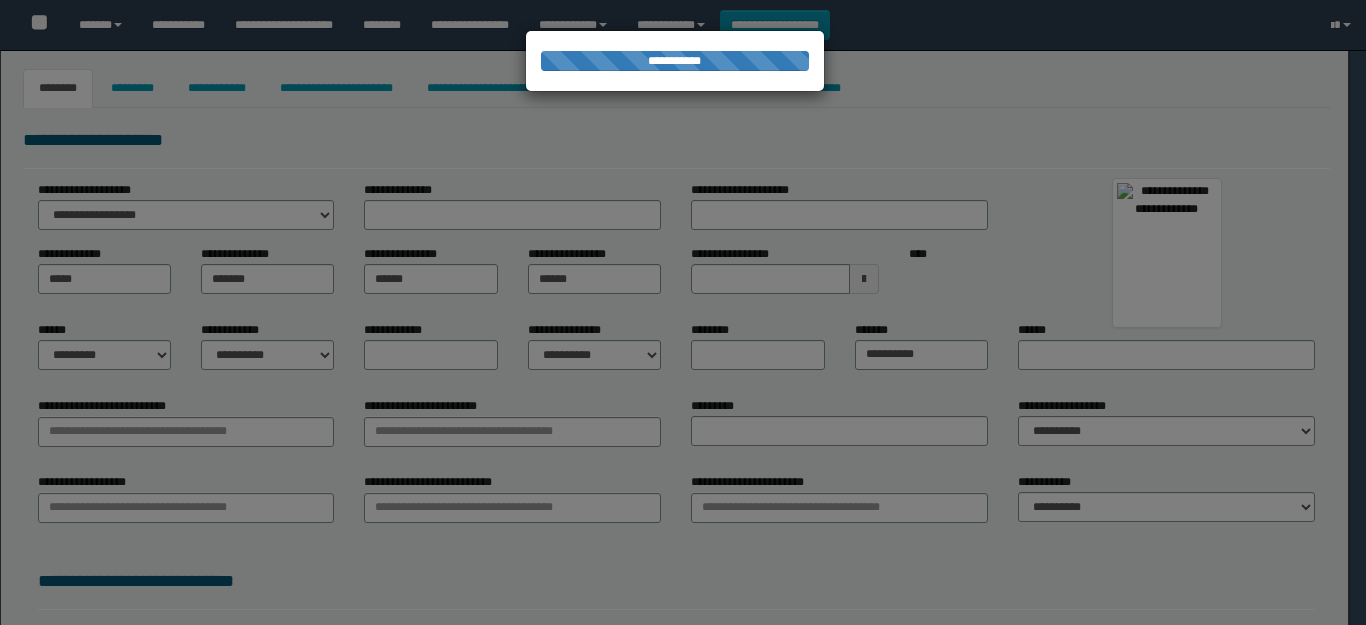 type on "********" 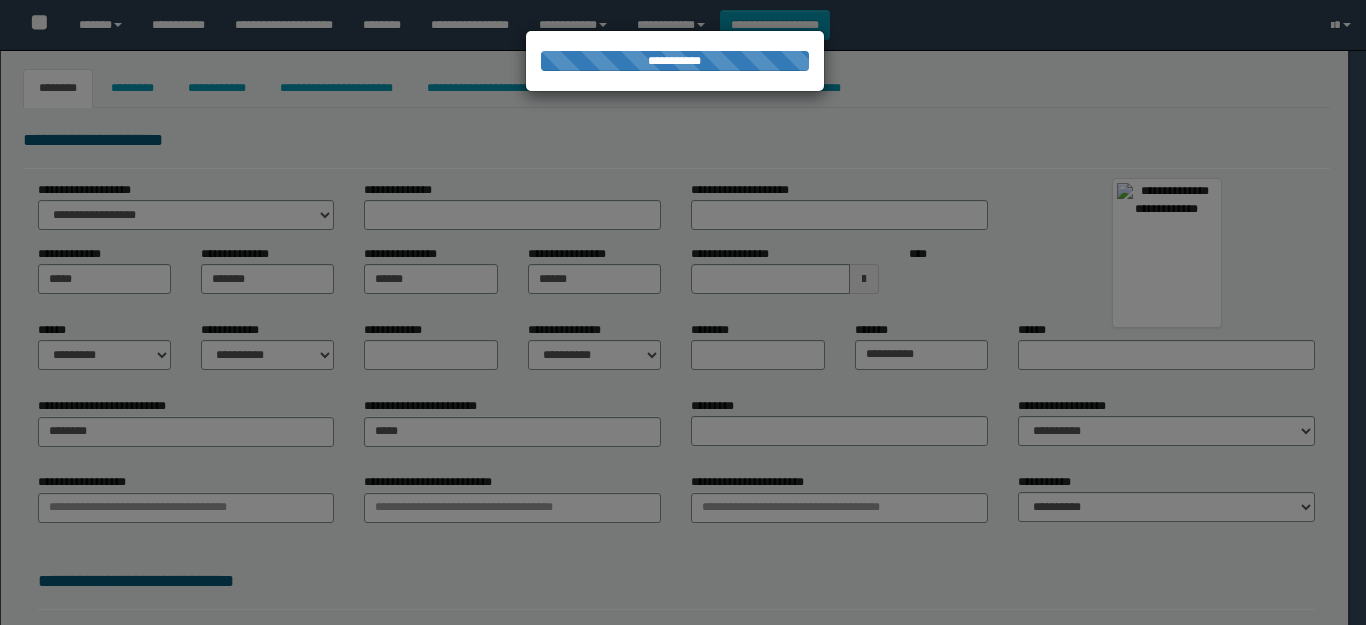 select on "*" 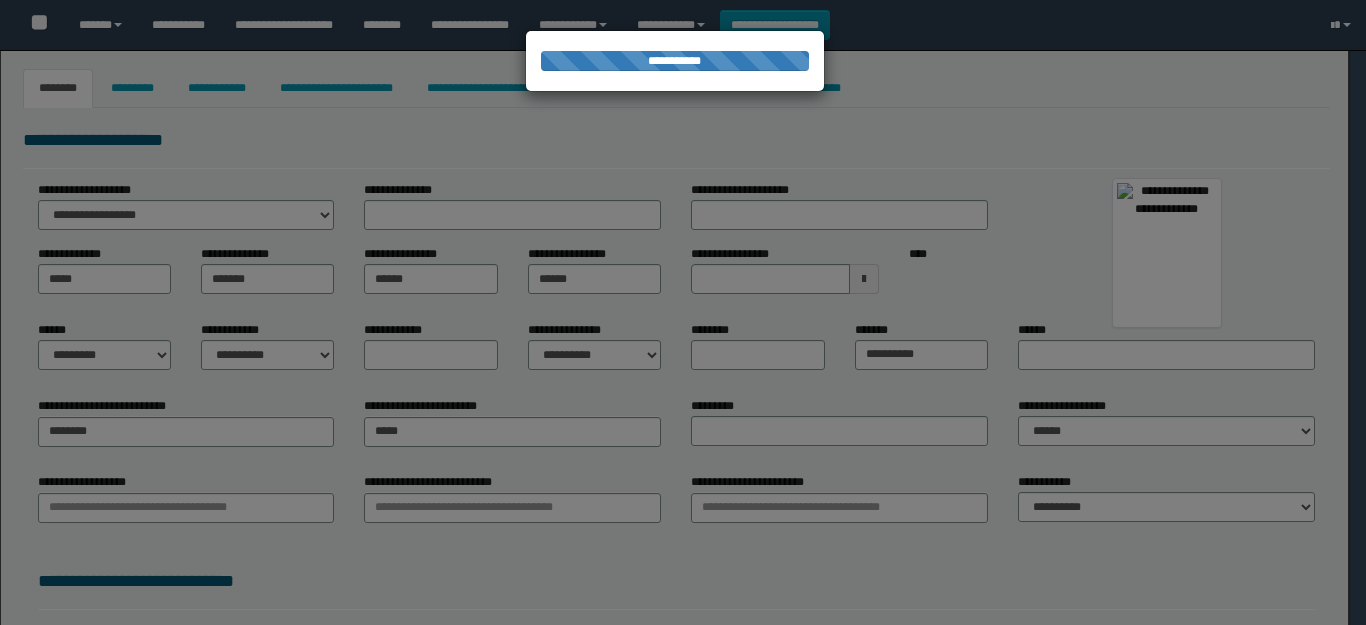 type on "********" 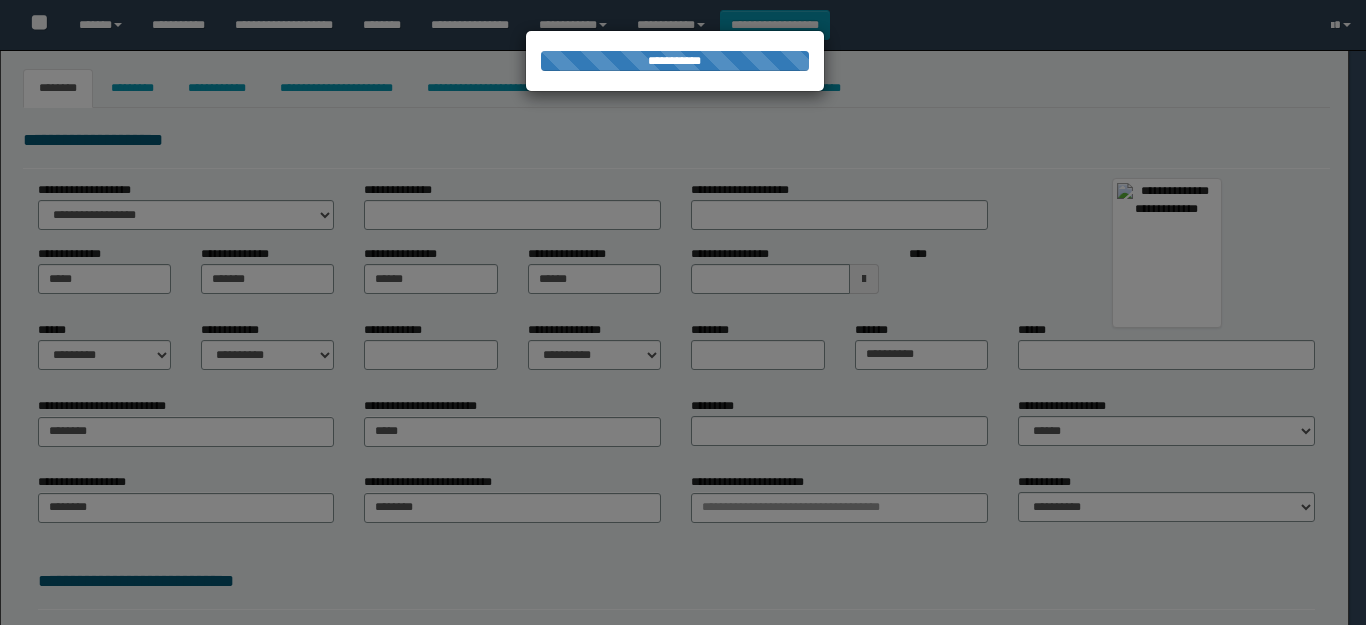 type on "**********" 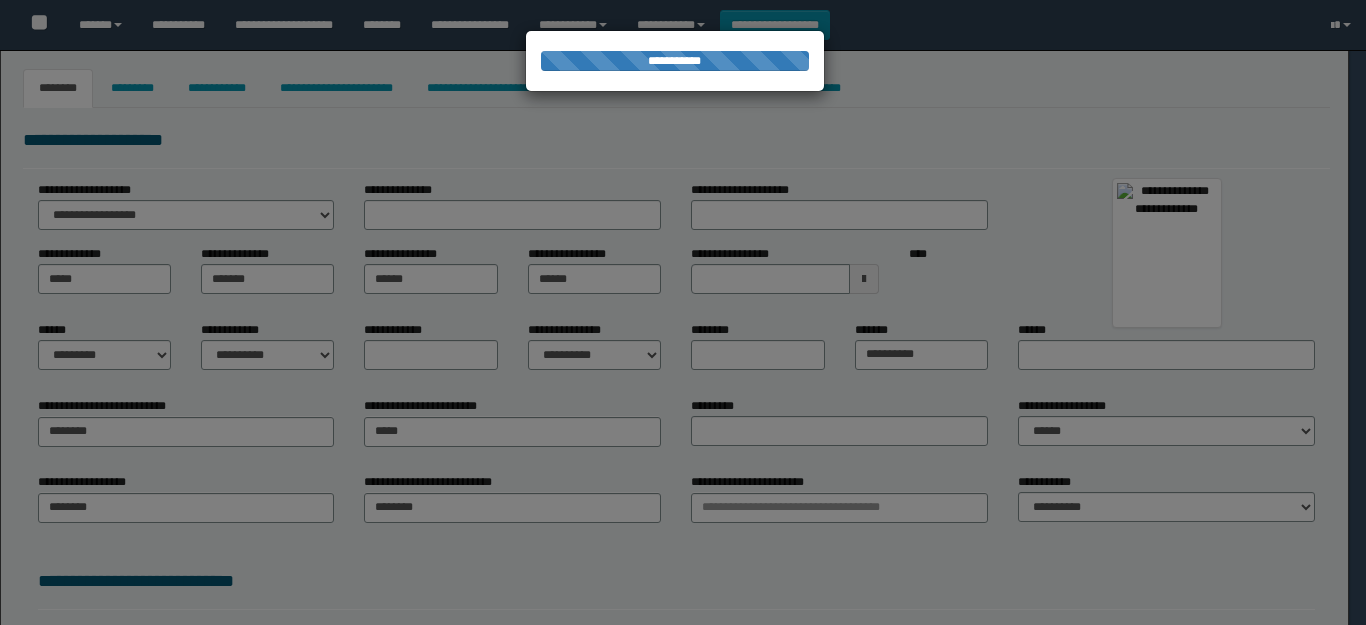 select on "**" 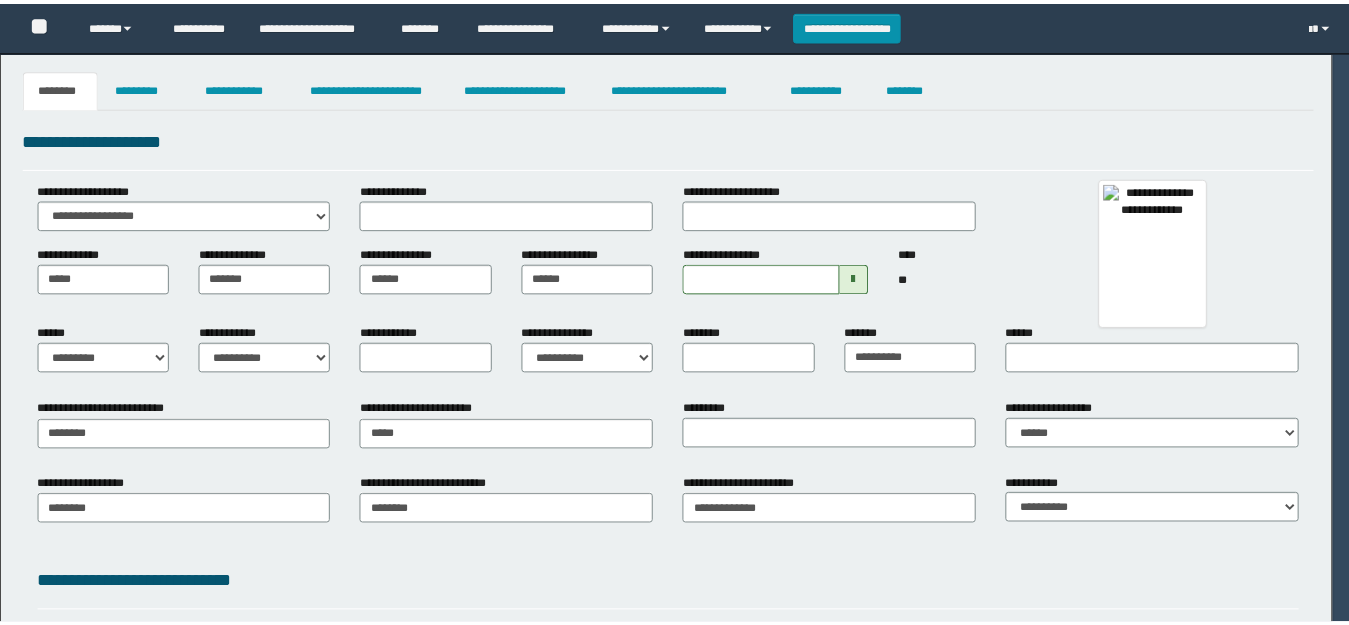 scroll, scrollTop: 0, scrollLeft: 0, axis: both 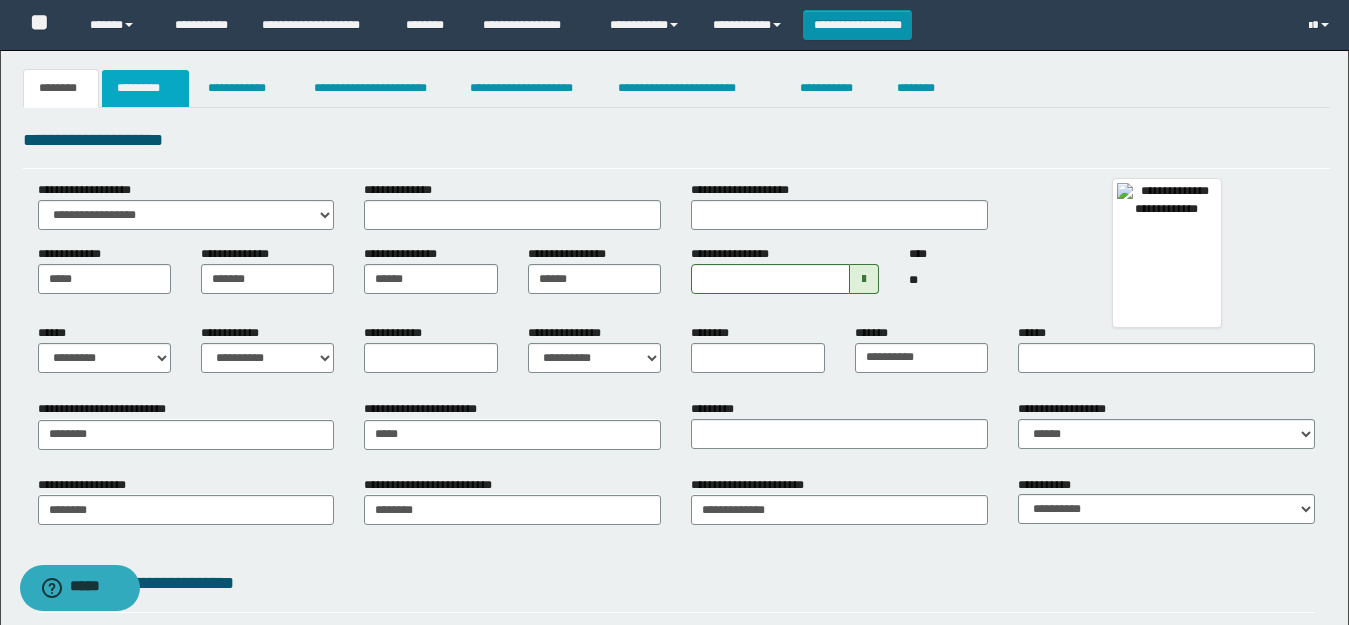 click on "*********" at bounding box center (145, 88) 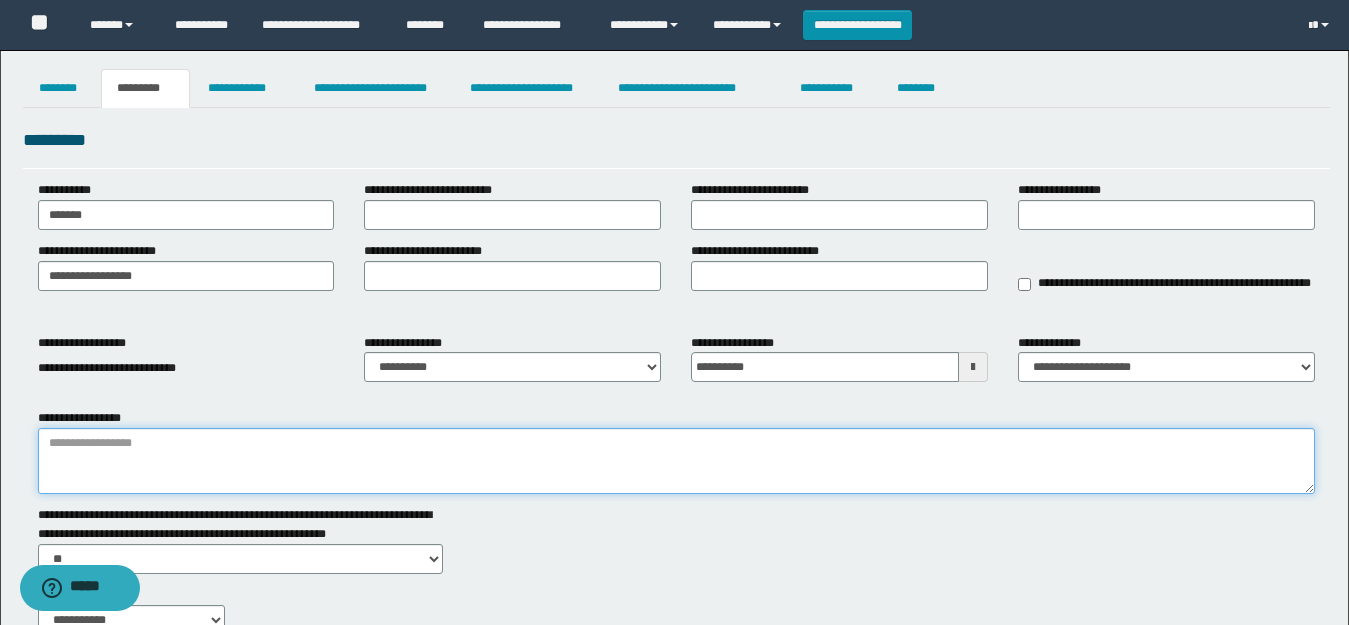 click on "**********" at bounding box center [676, 461] 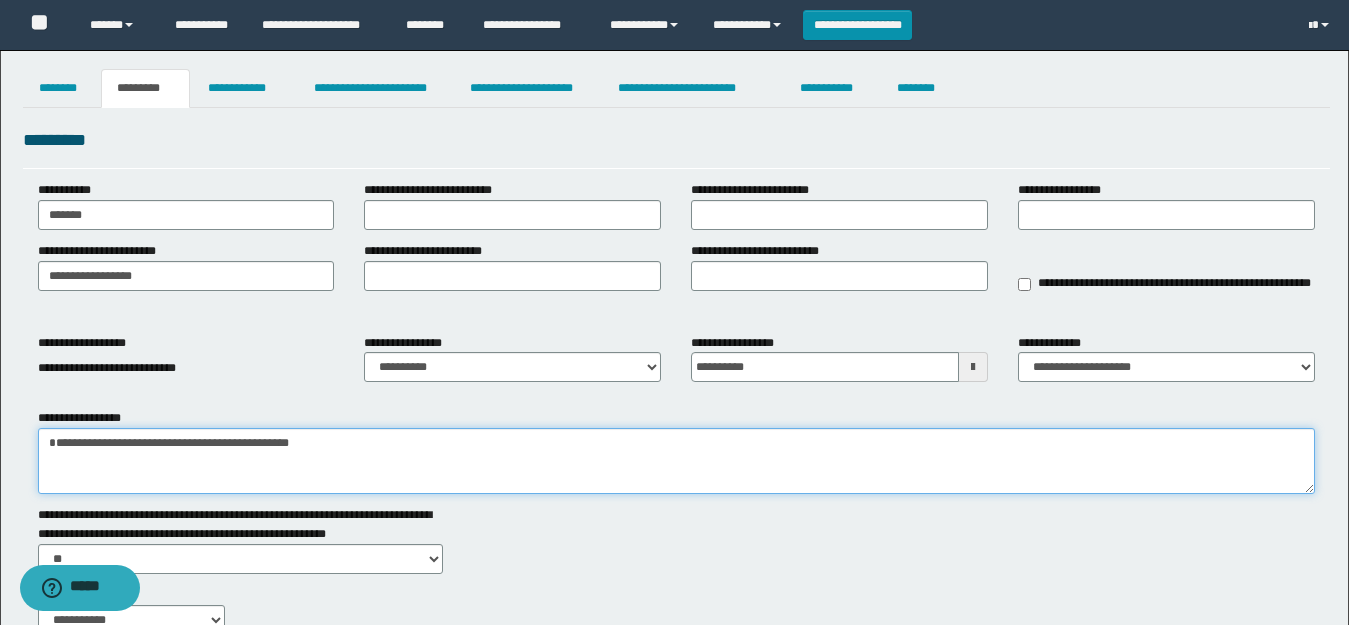 paste on "**********" 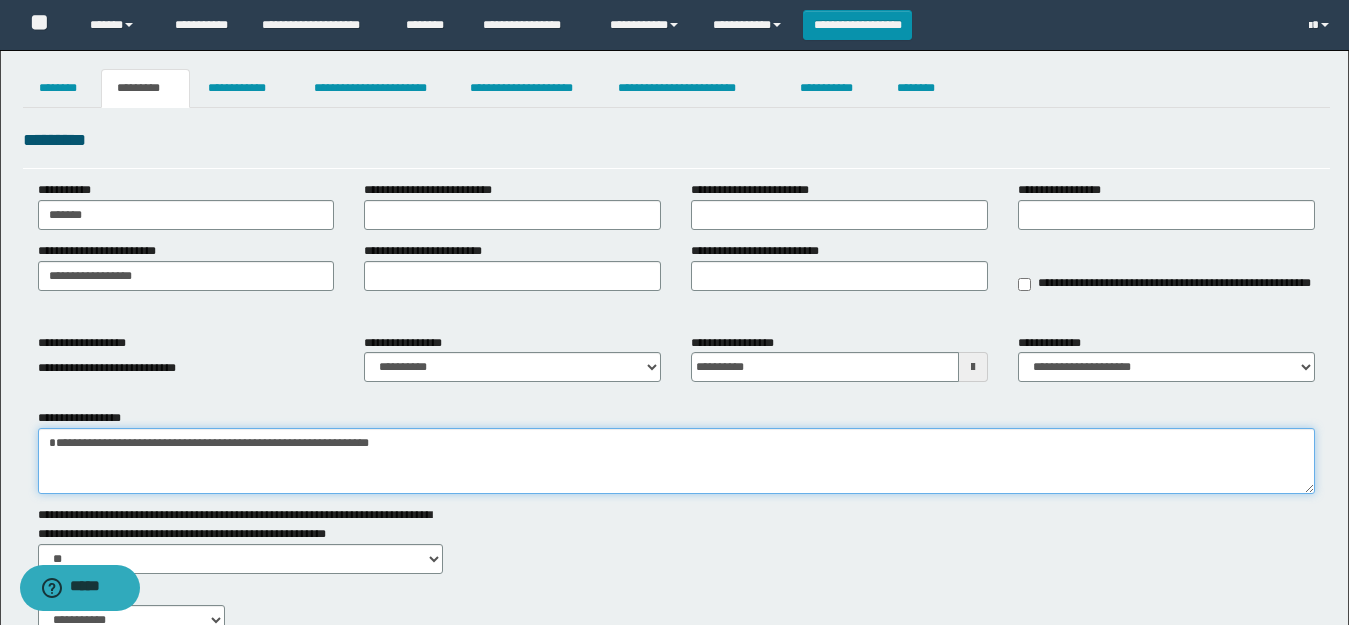 type on "**********" 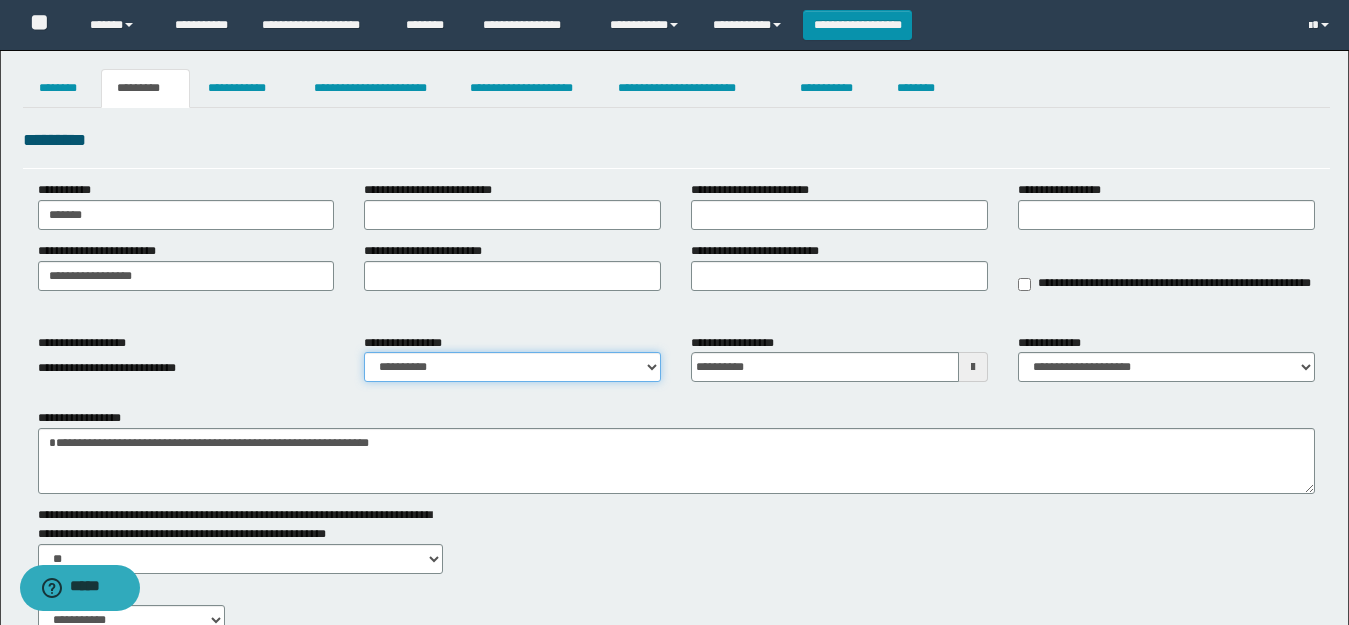 click on "**********" at bounding box center [512, 367] 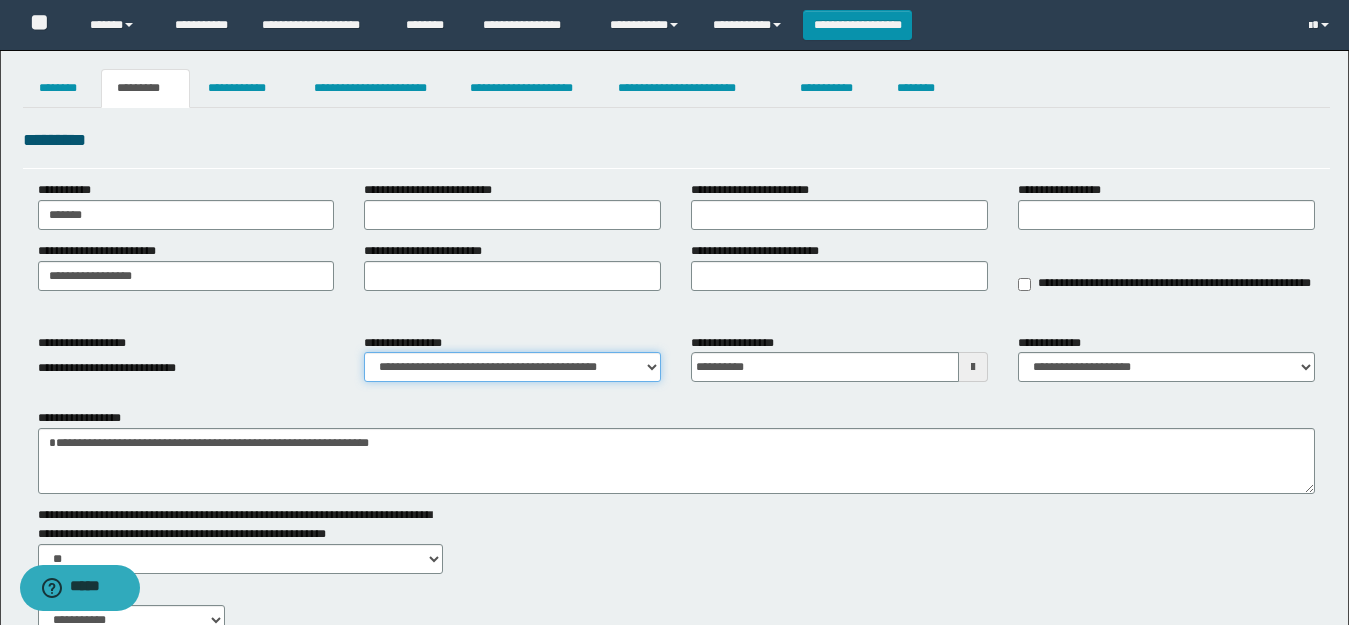 click on "**********" at bounding box center [512, 367] 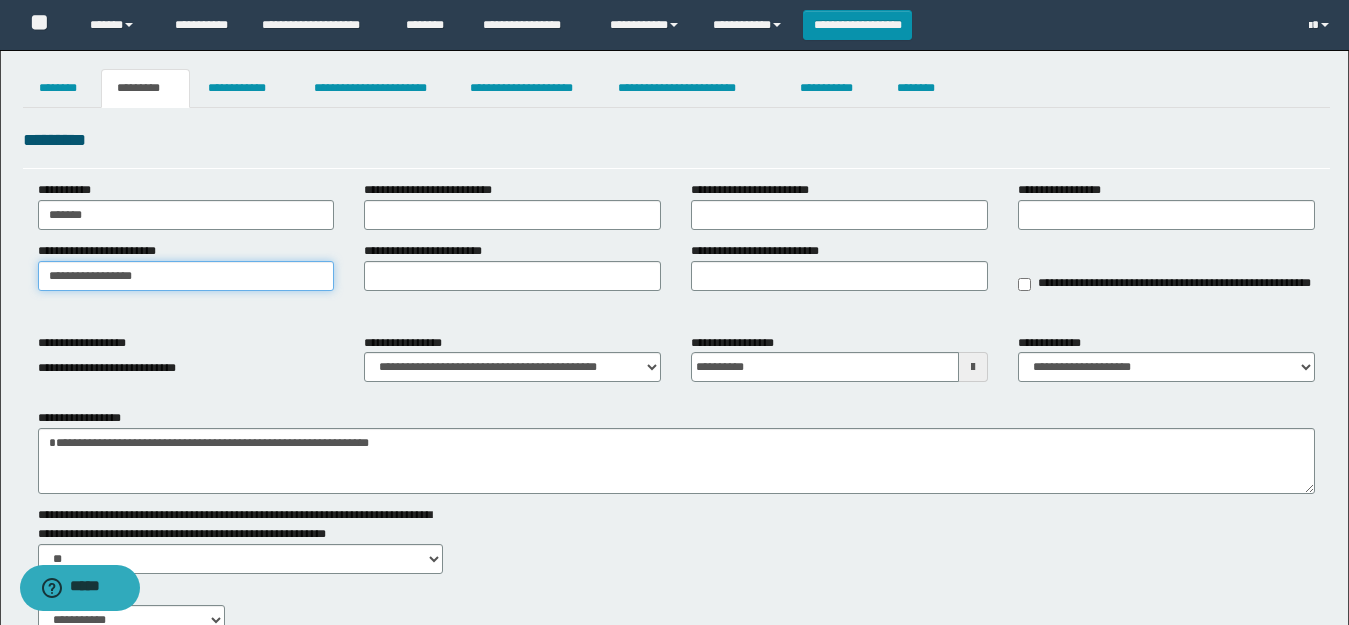 click on "**********" at bounding box center (674, 450) 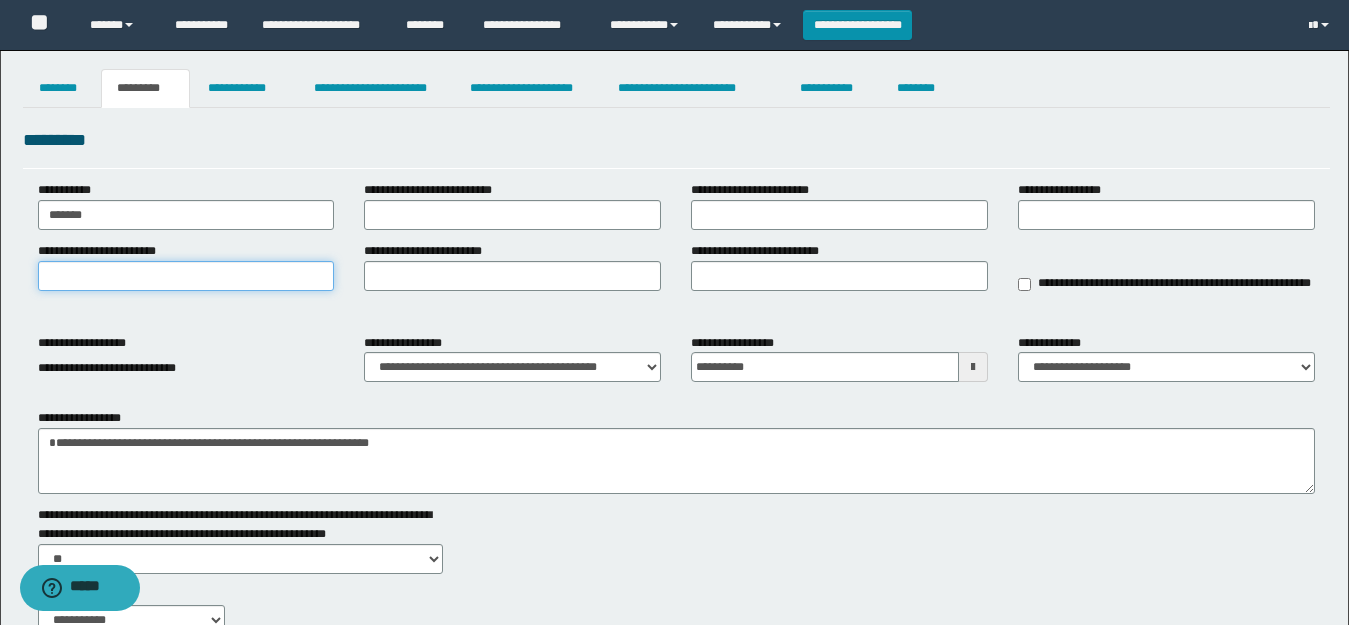 click on "**********" at bounding box center [186, 276] 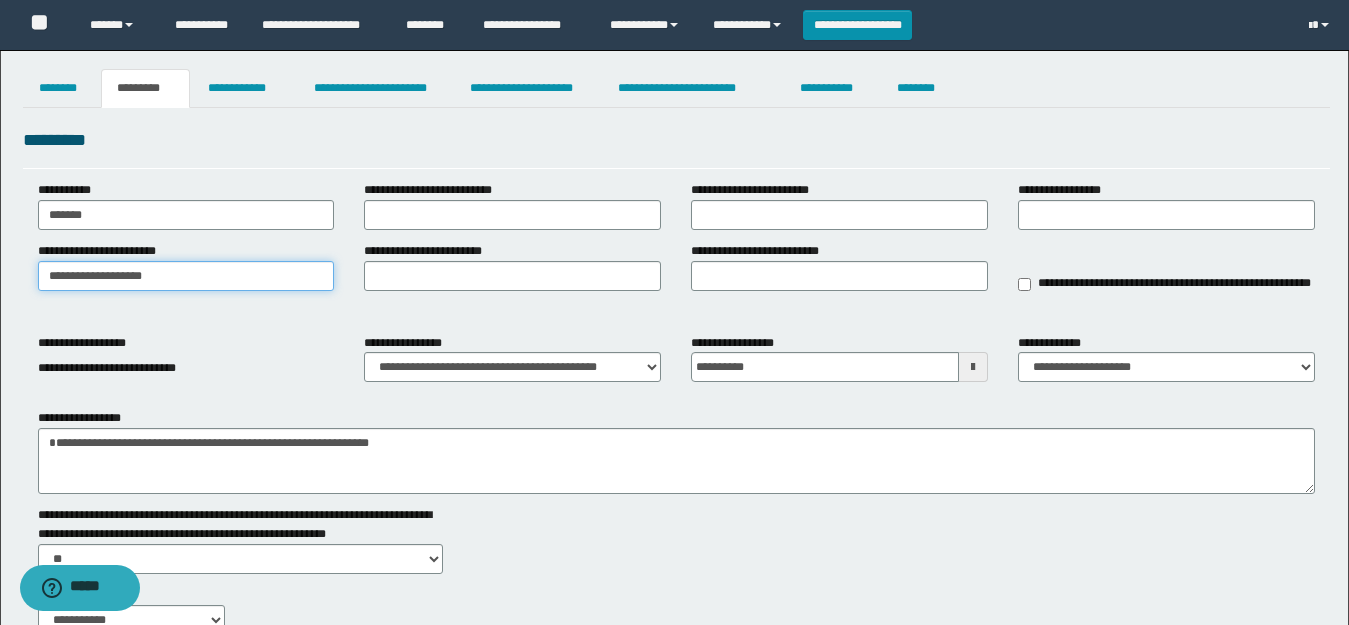 click on "**********" at bounding box center [186, 276] 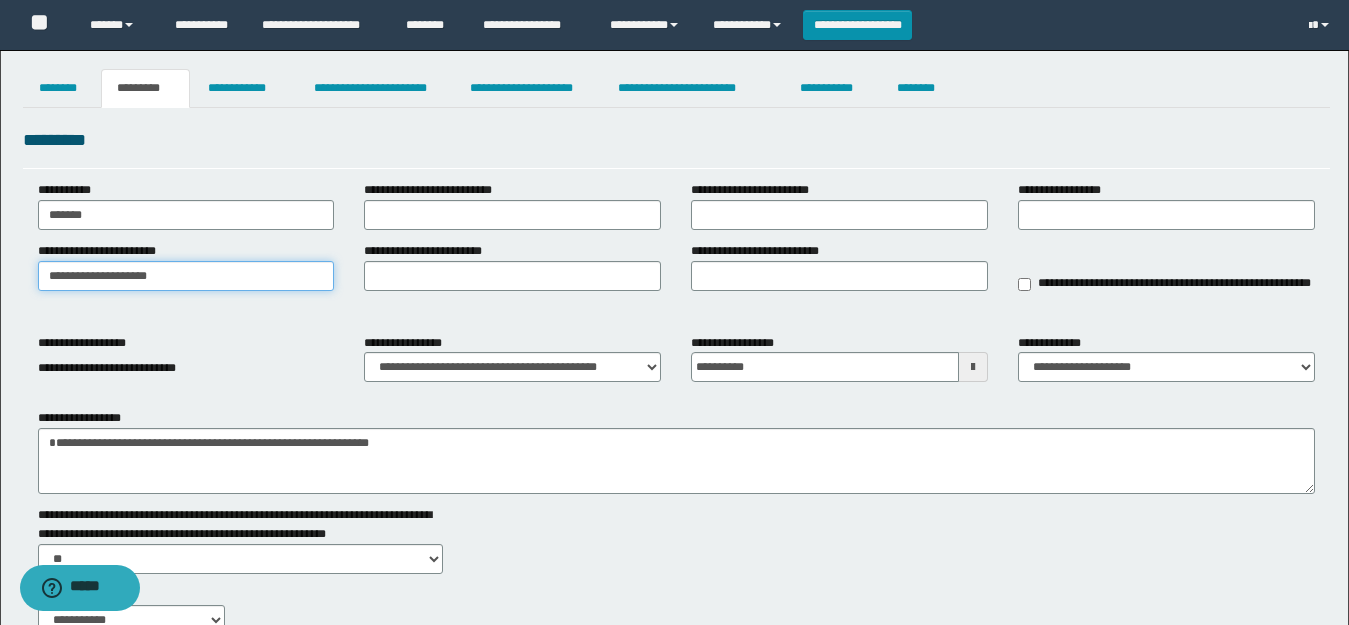 type on "**********" 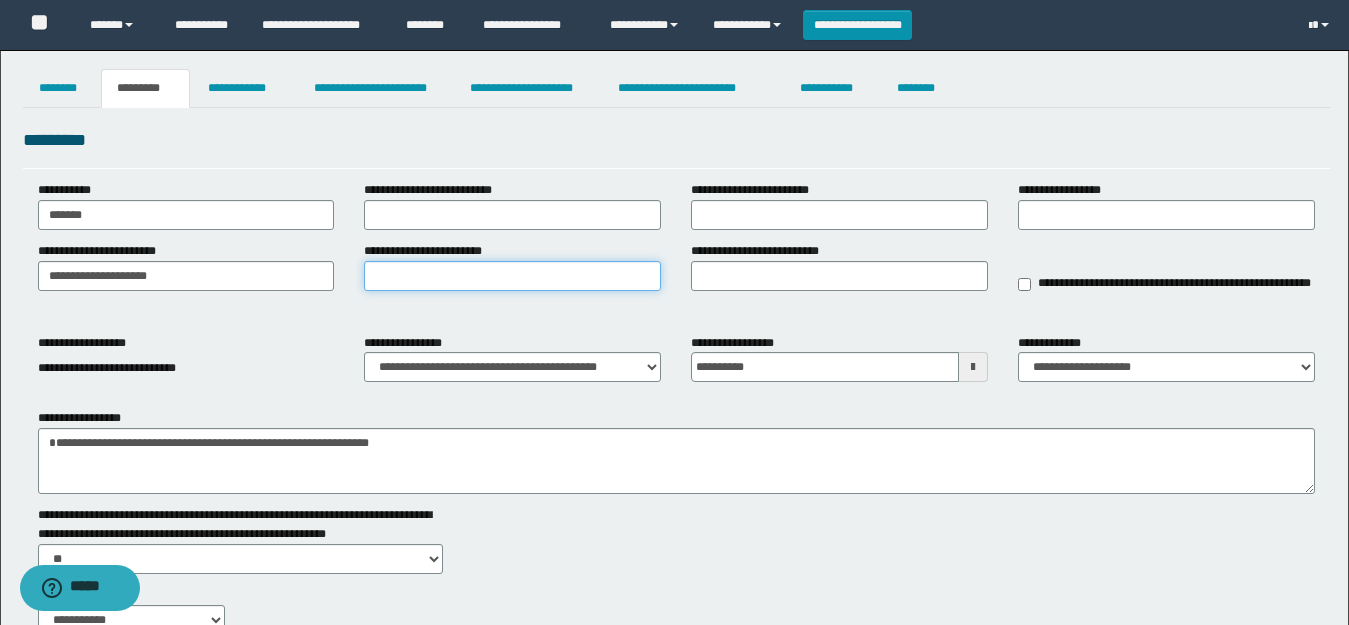 click on "**********" at bounding box center [512, 276] 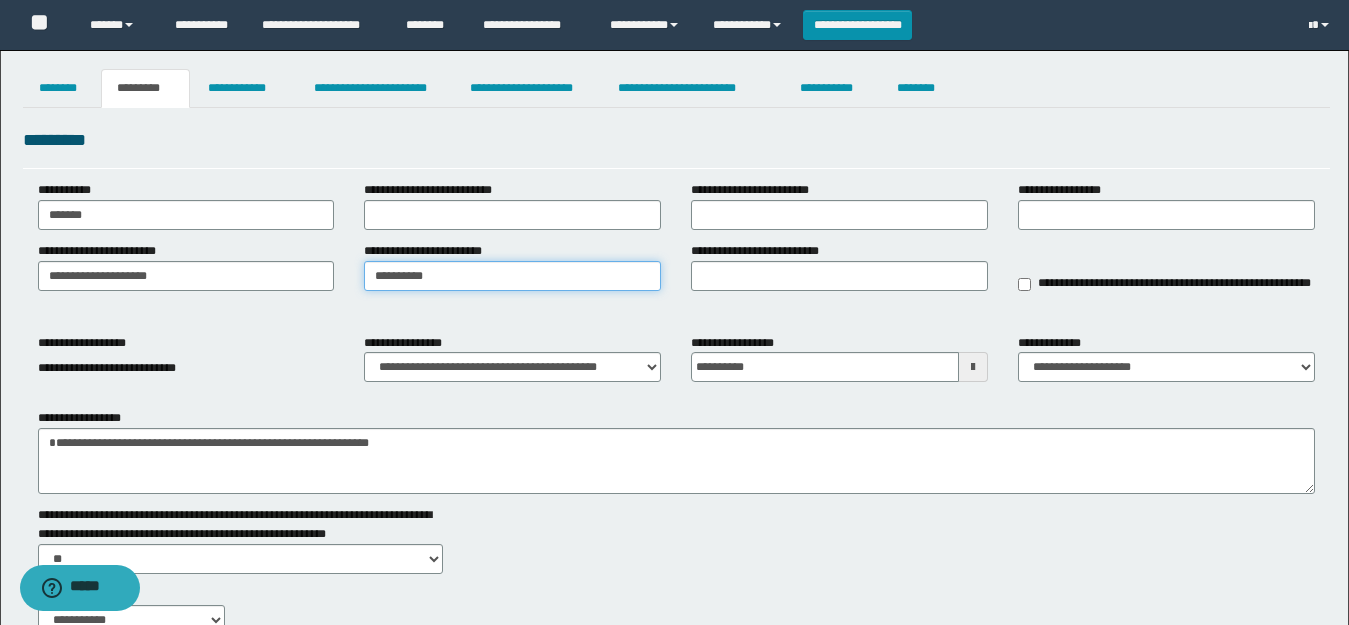 type on "**********" 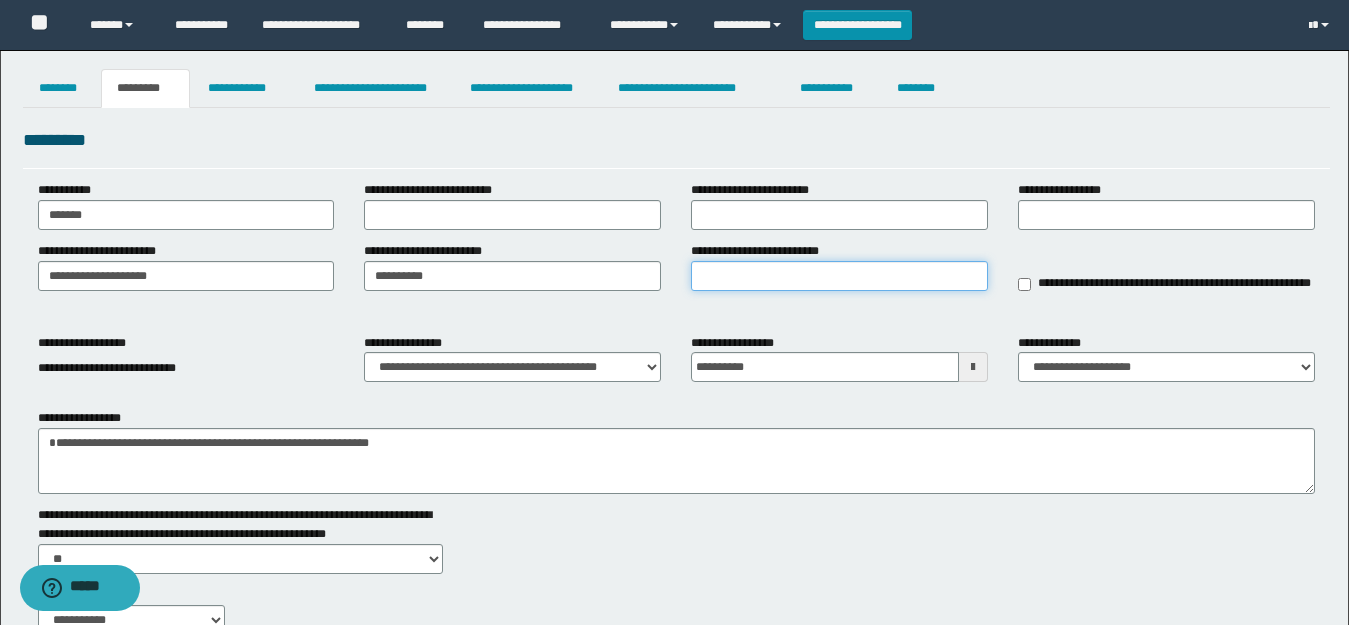 click on "**********" at bounding box center [839, 276] 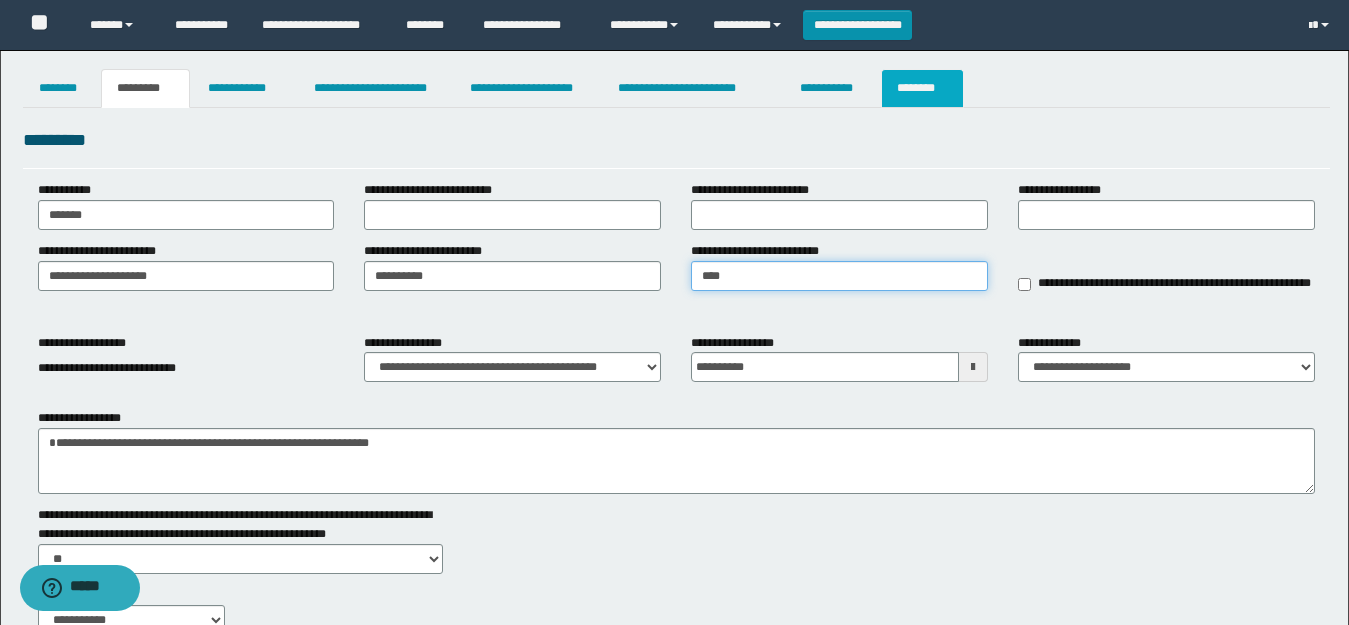 type on "****" 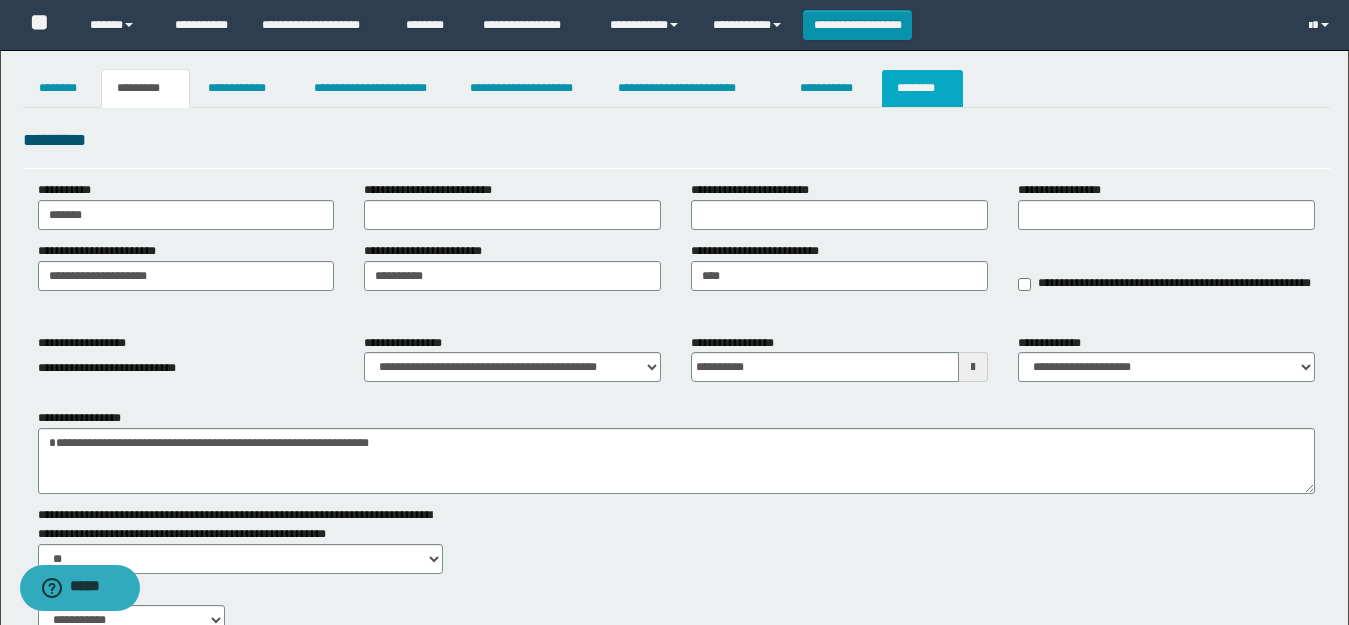 click on "********" at bounding box center (922, 88) 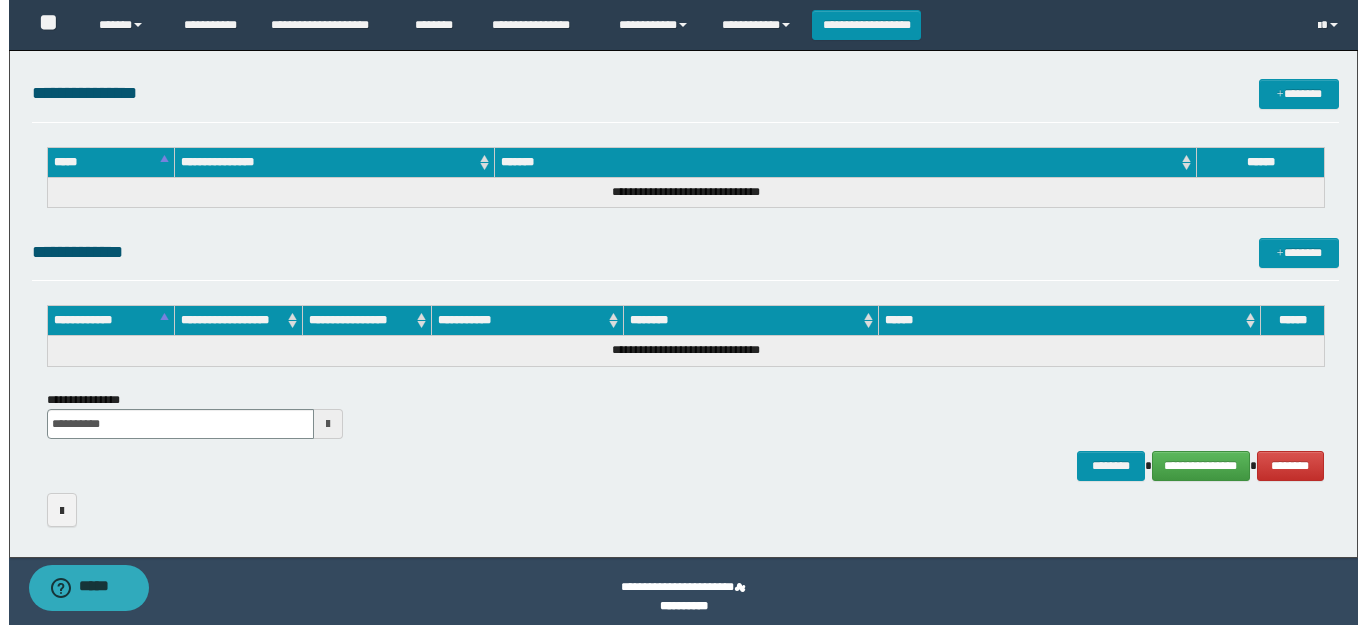 scroll, scrollTop: 964, scrollLeft: 0, axis: vertical 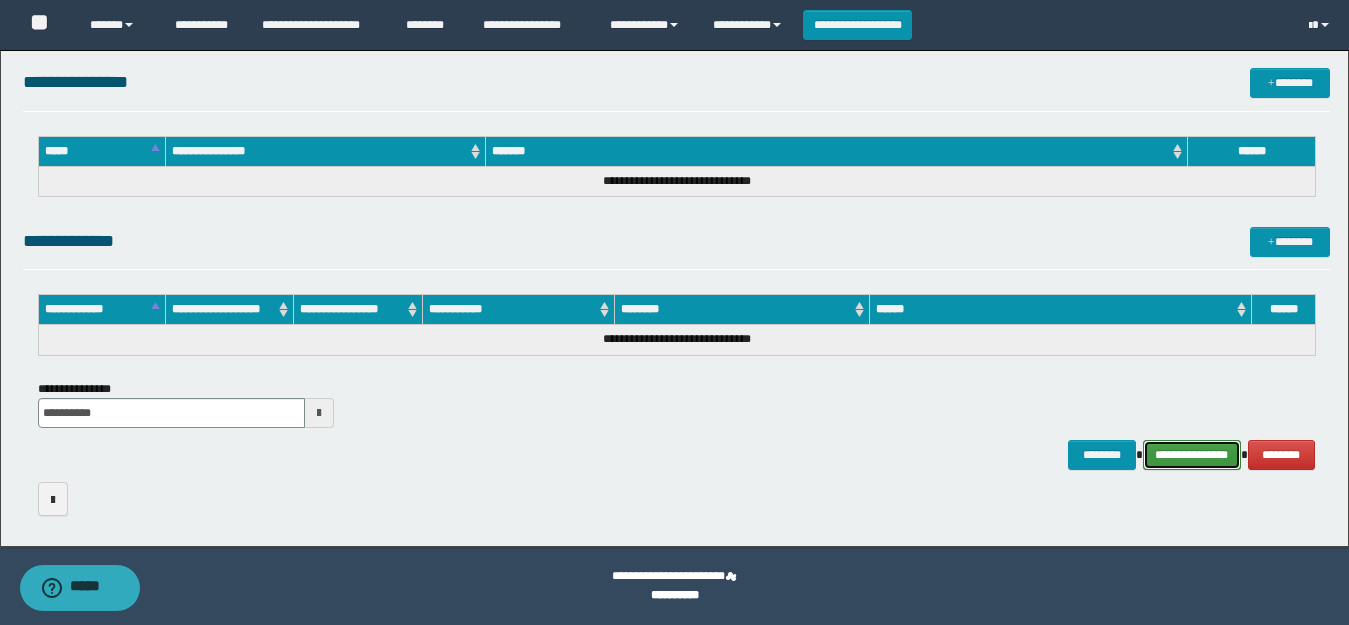 click on "**********" at bounding box center (1192, 455) 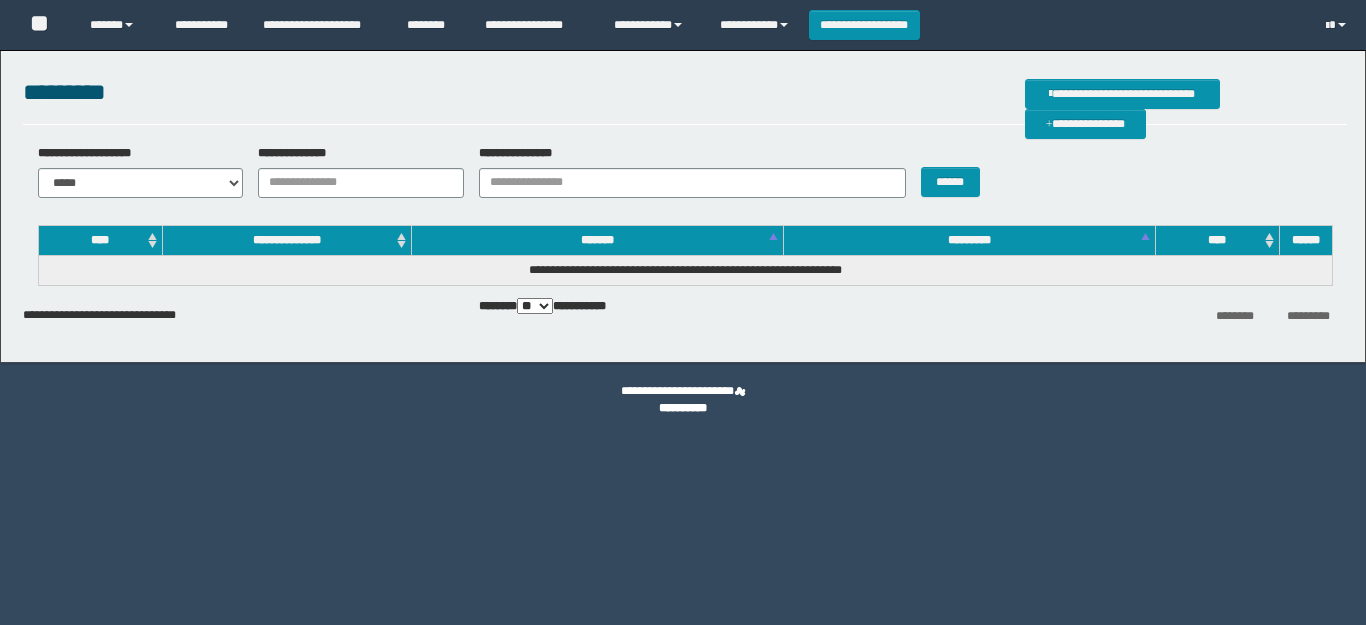 scroll, scrollTop: 0, scrollLeft: 0, axis: both 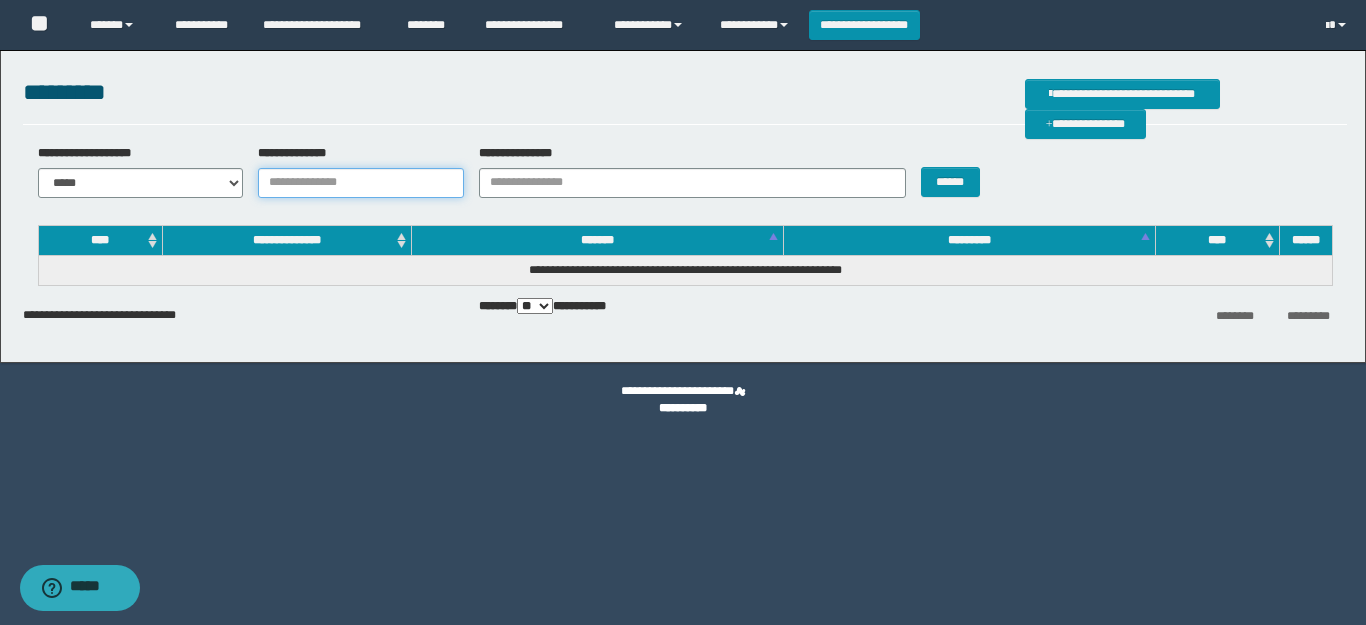 click on "**********" at bounding box center [361, 183] 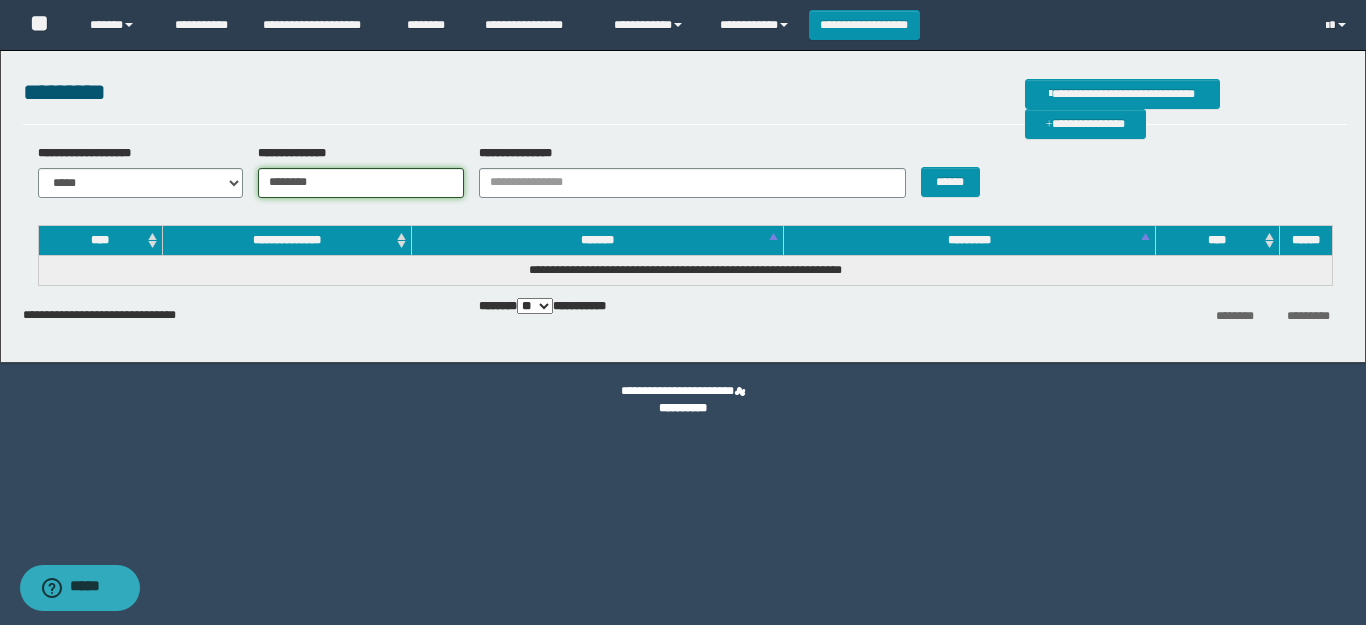 type on "********" 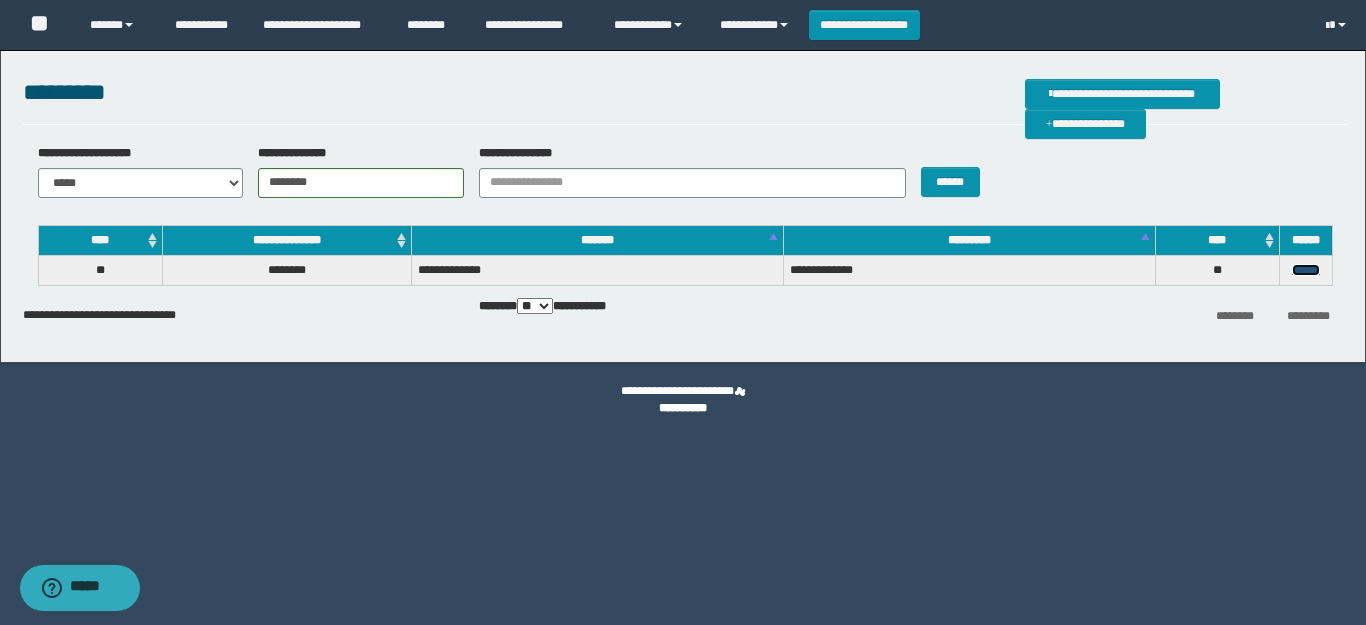 click on "******" at bounding box center (1306, 270) 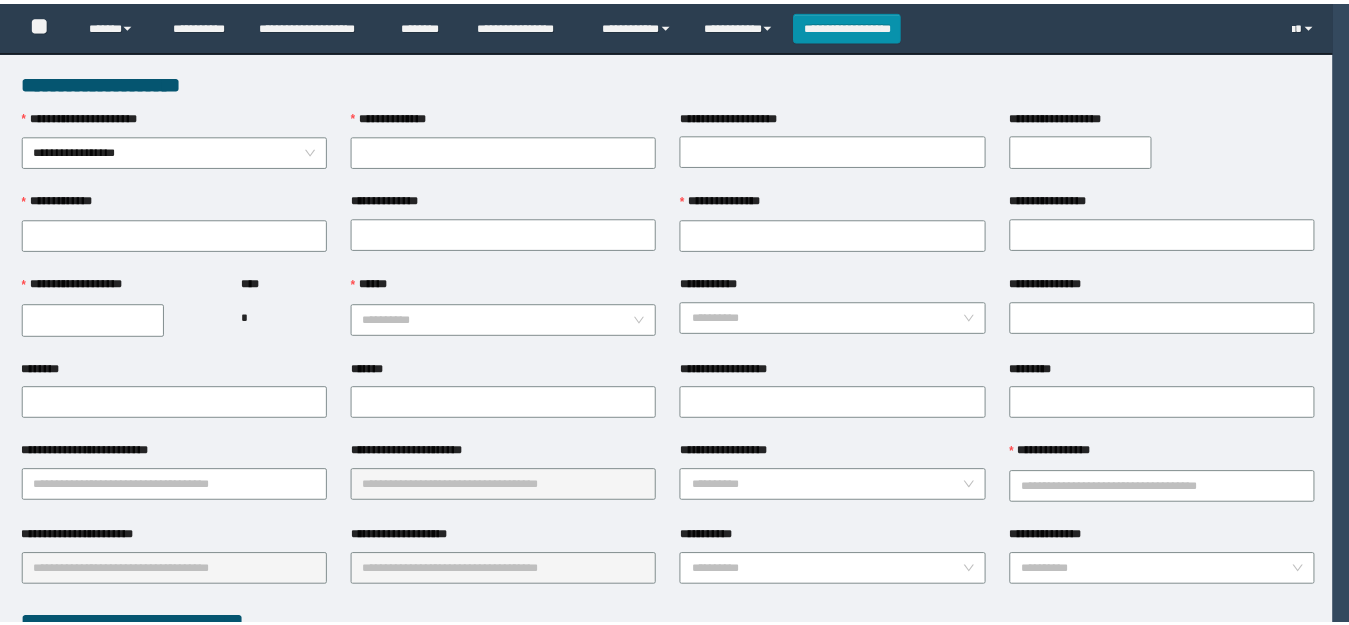 scroll, scrollTop: 0, scrollLeft: 0, axis: both 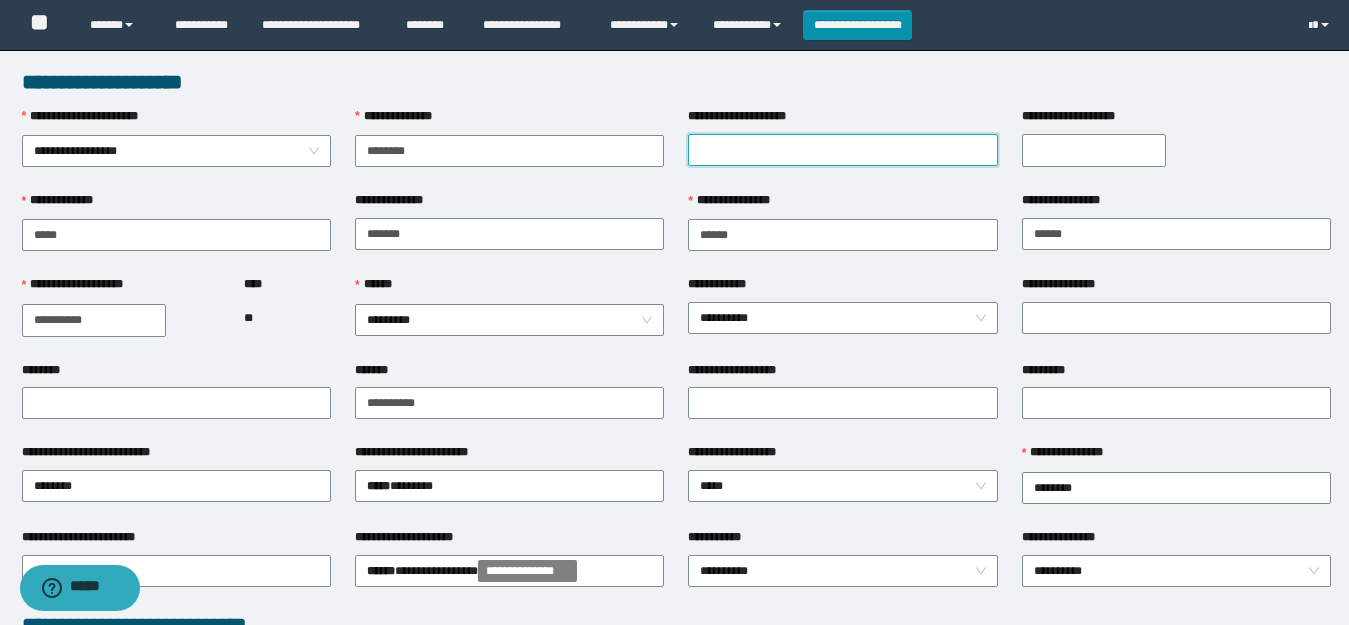 click on "**********" at bounding box center (842, 150) 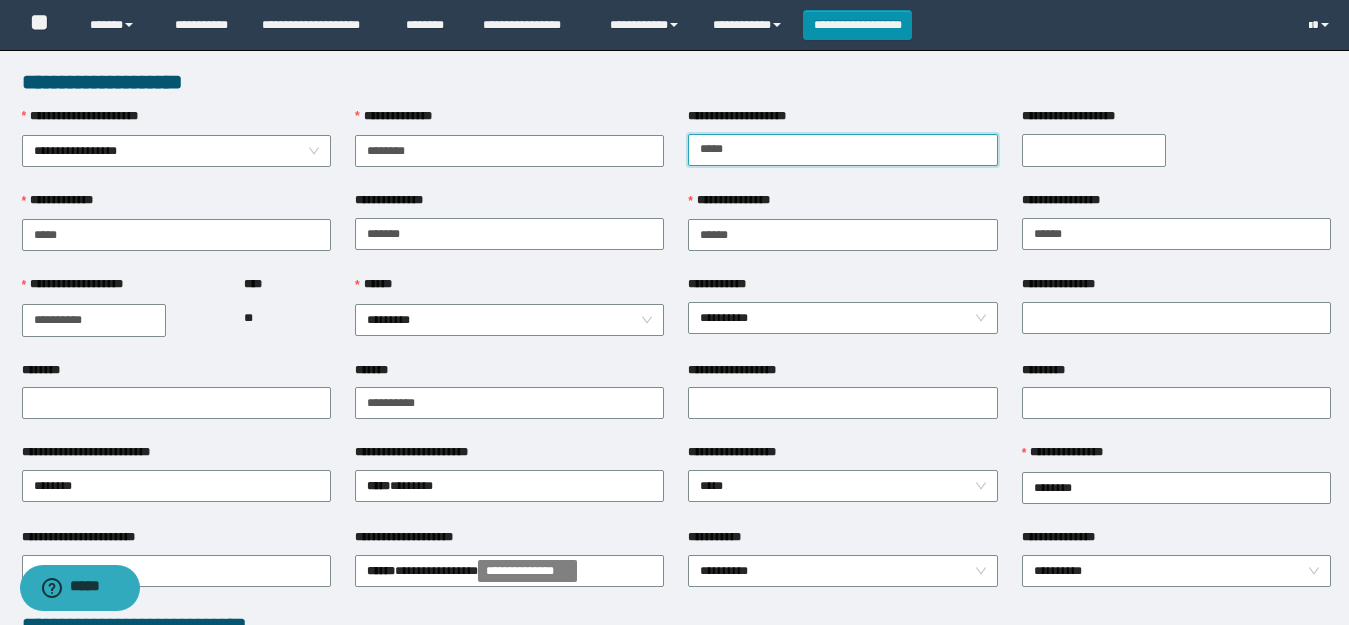type on "*****" 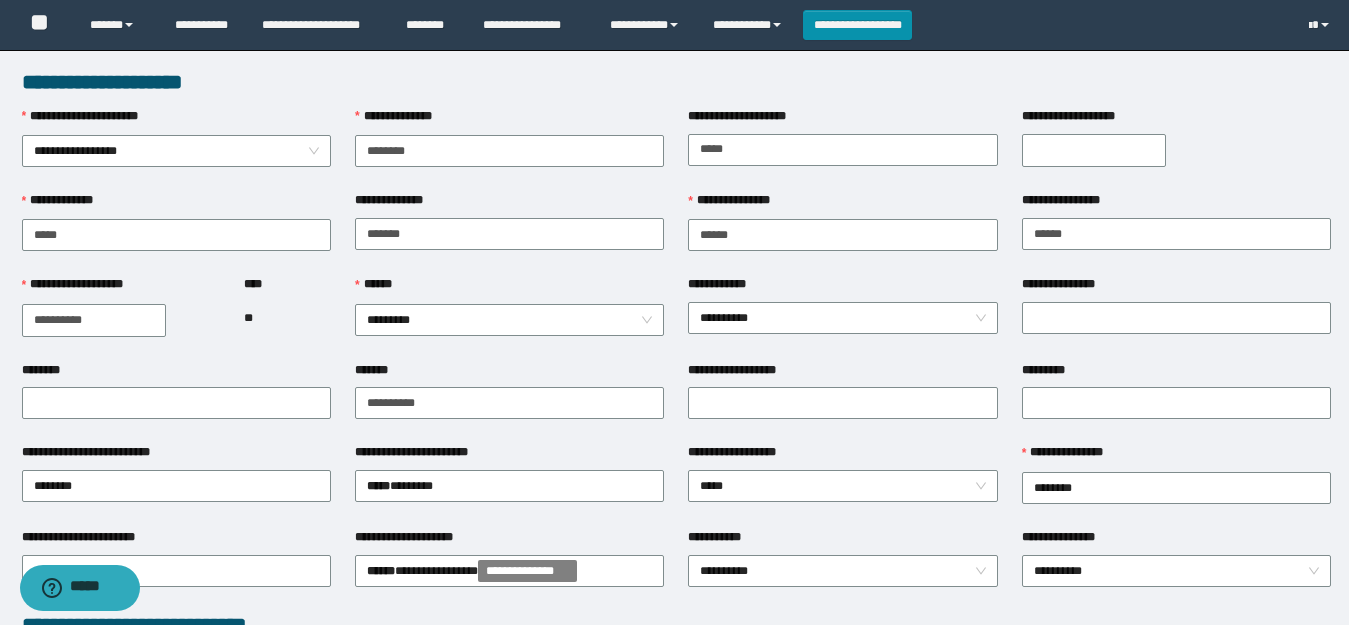 click on "**********" at bounding box center [1094, 150] 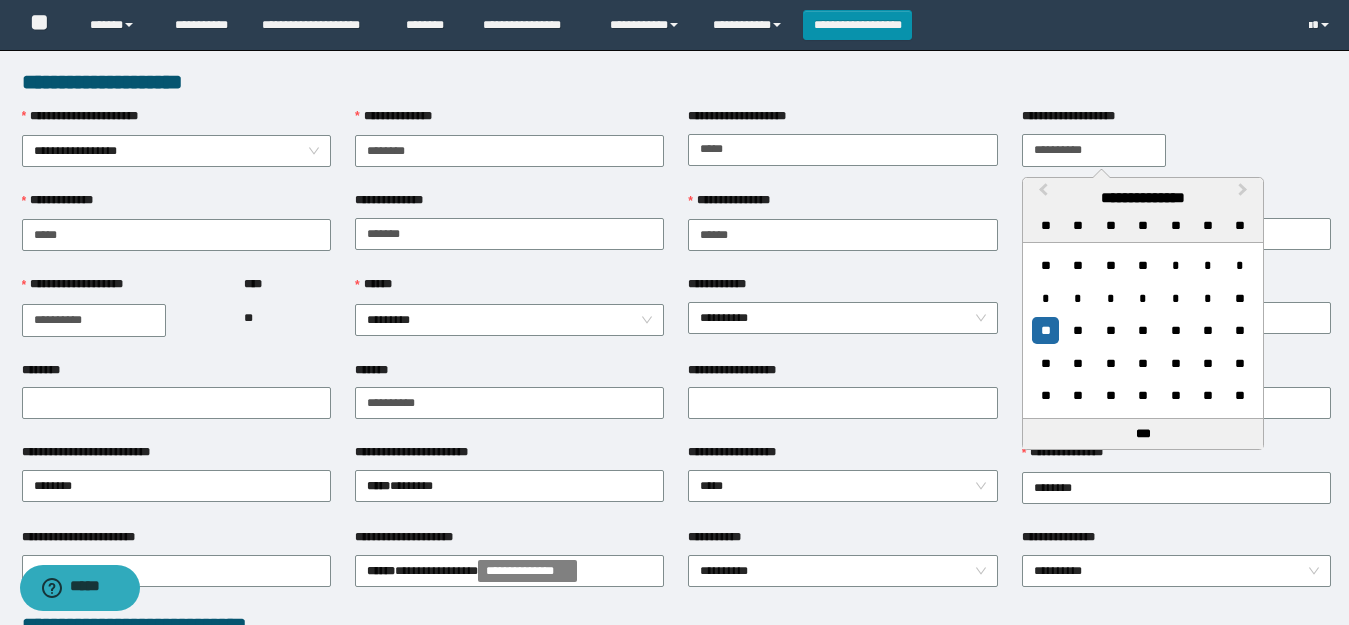 type on "**********" 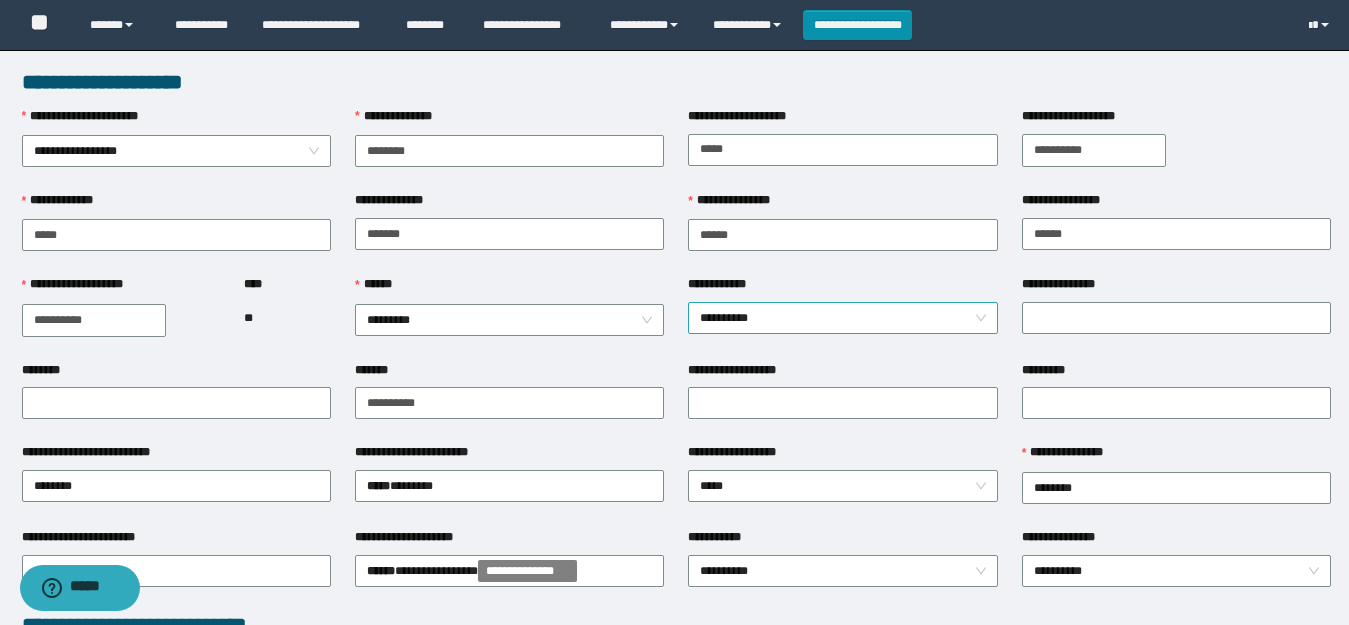 click on "**********" at bounding box center [842, 318] 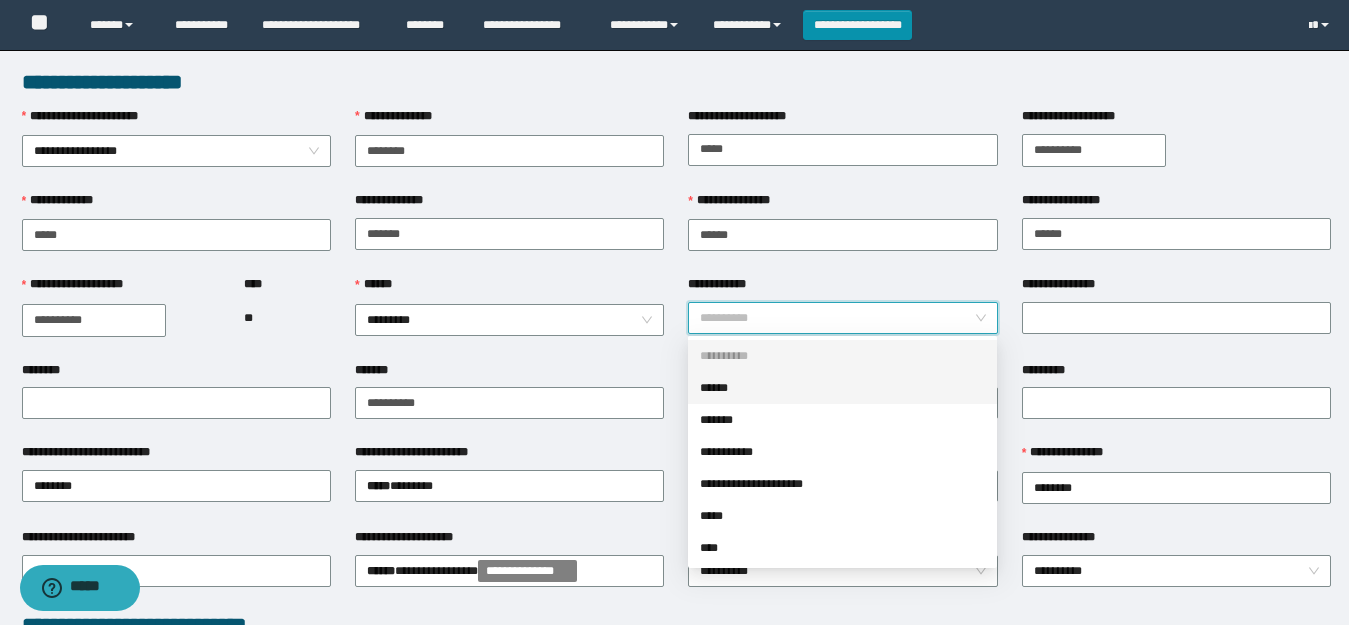 click on "******" at bounding box center [842, 388] 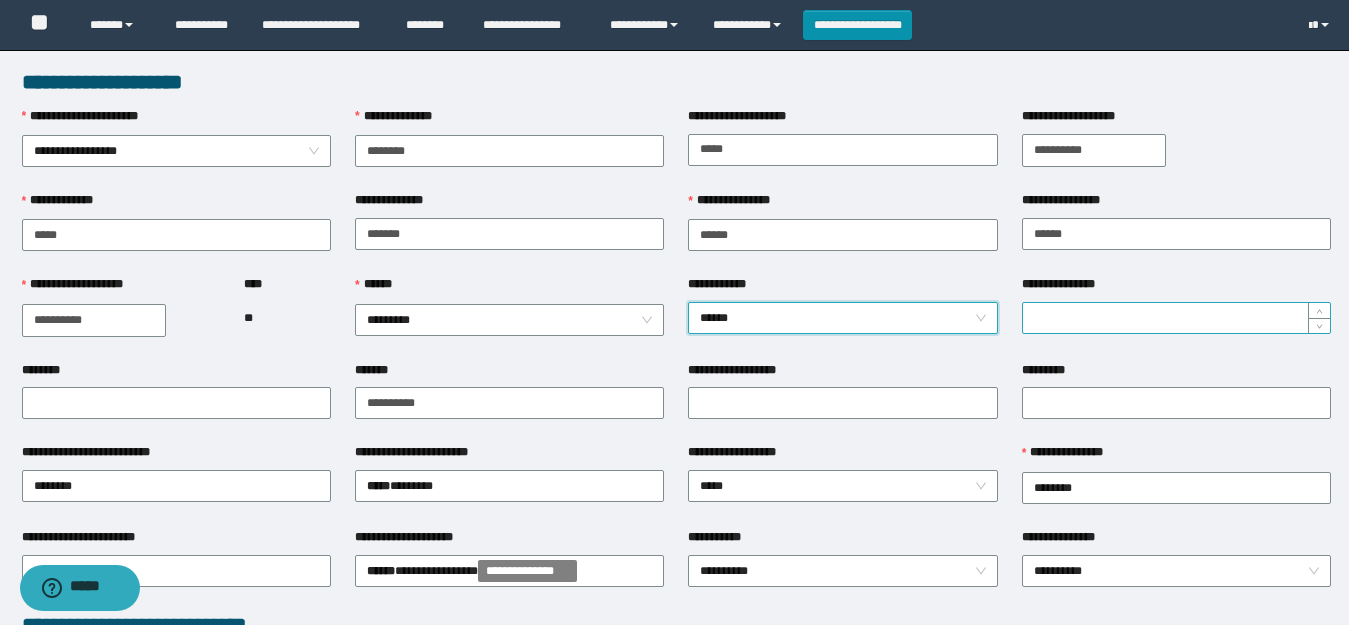 click on "**********" at bounding box center (1176, 318) 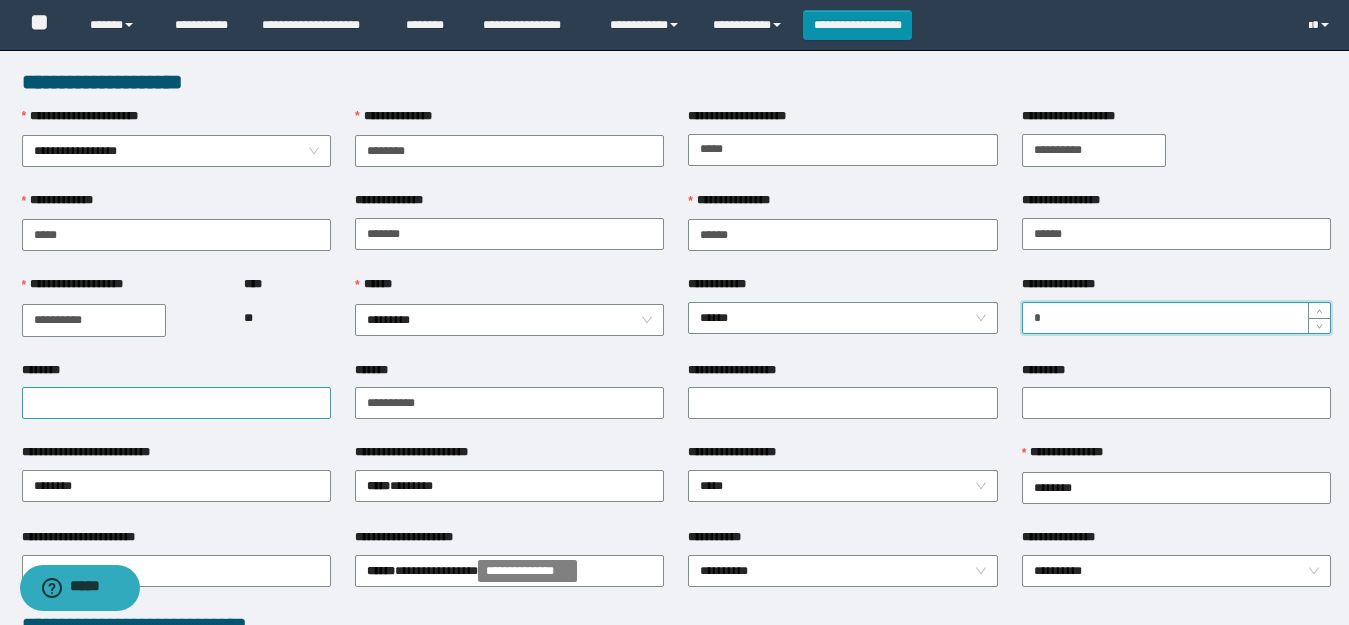type on "*" 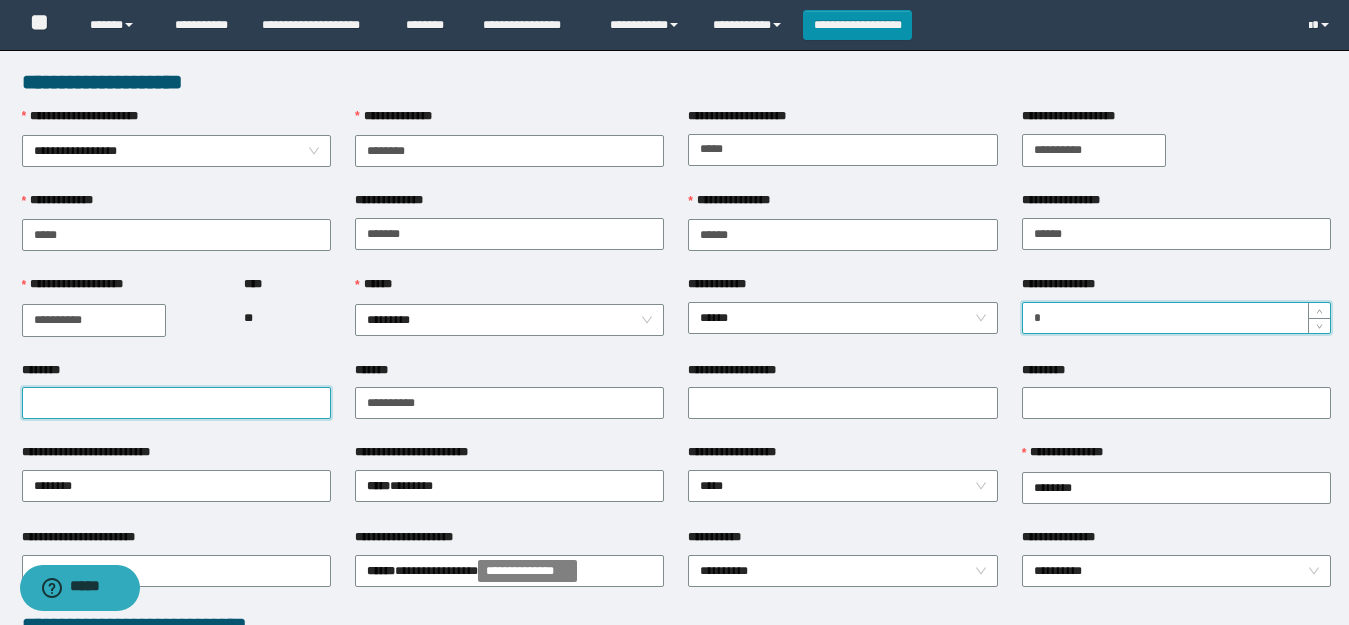 click on "********" at bounding box center (176, 403) 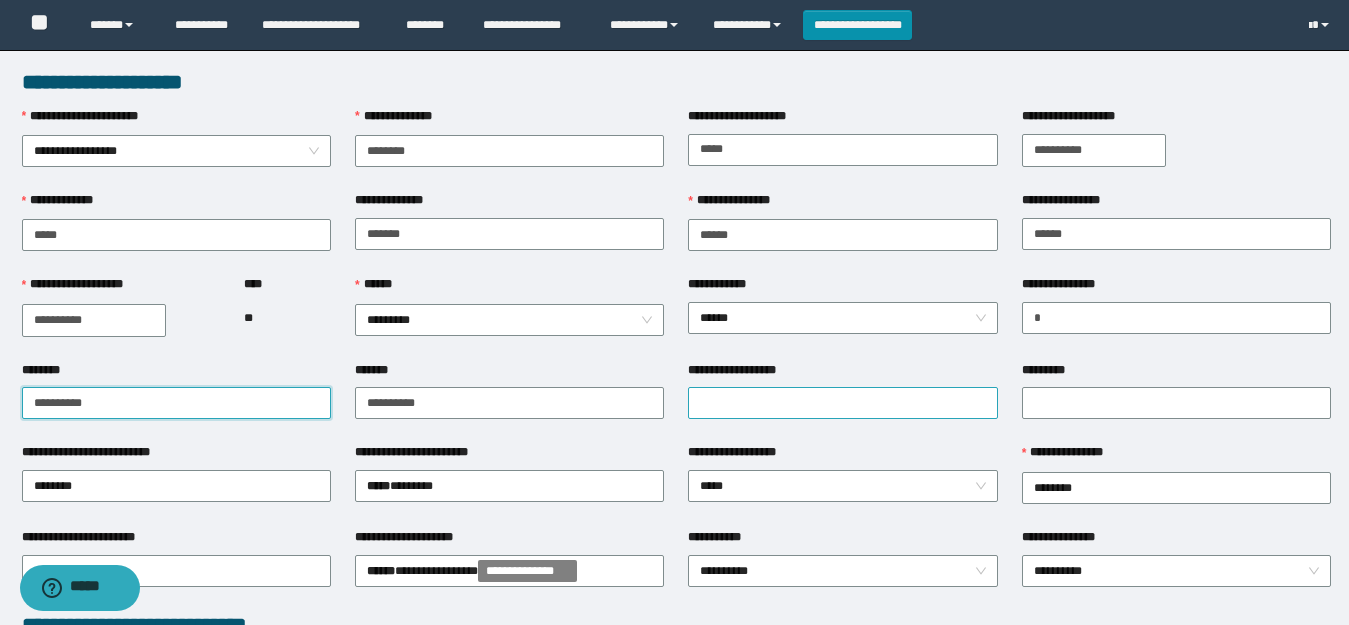 type on "**********" 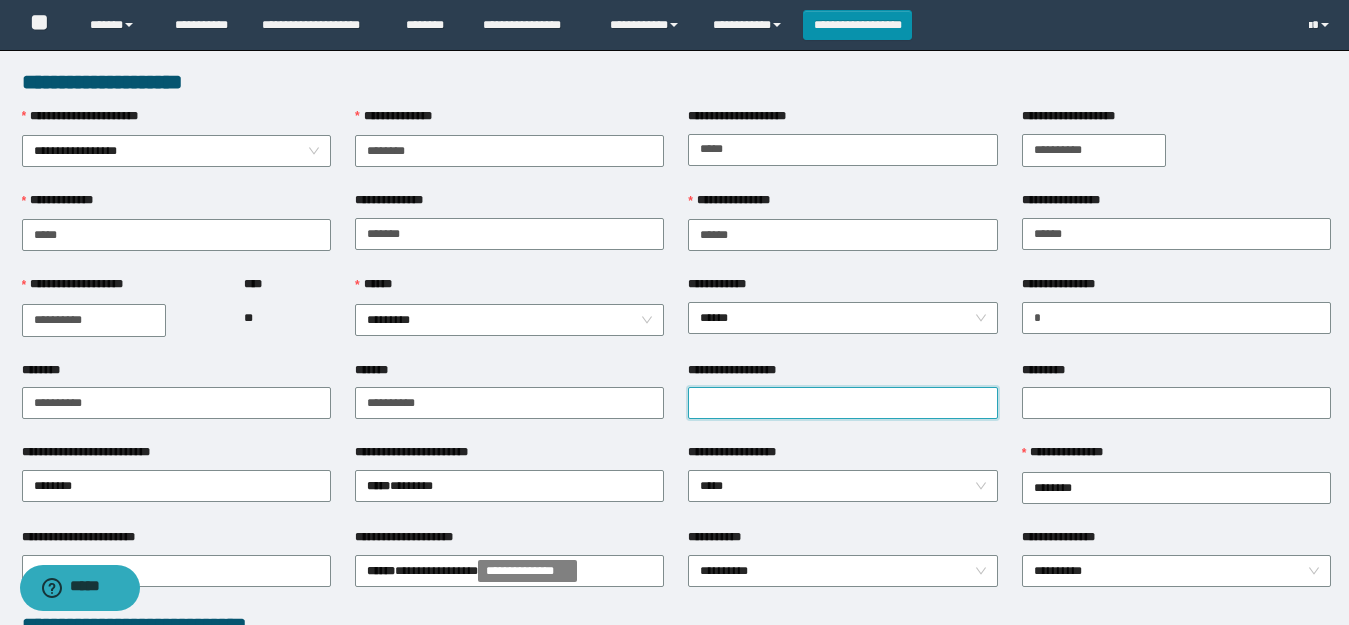 click on "**********" at bounding box center (842, 403) 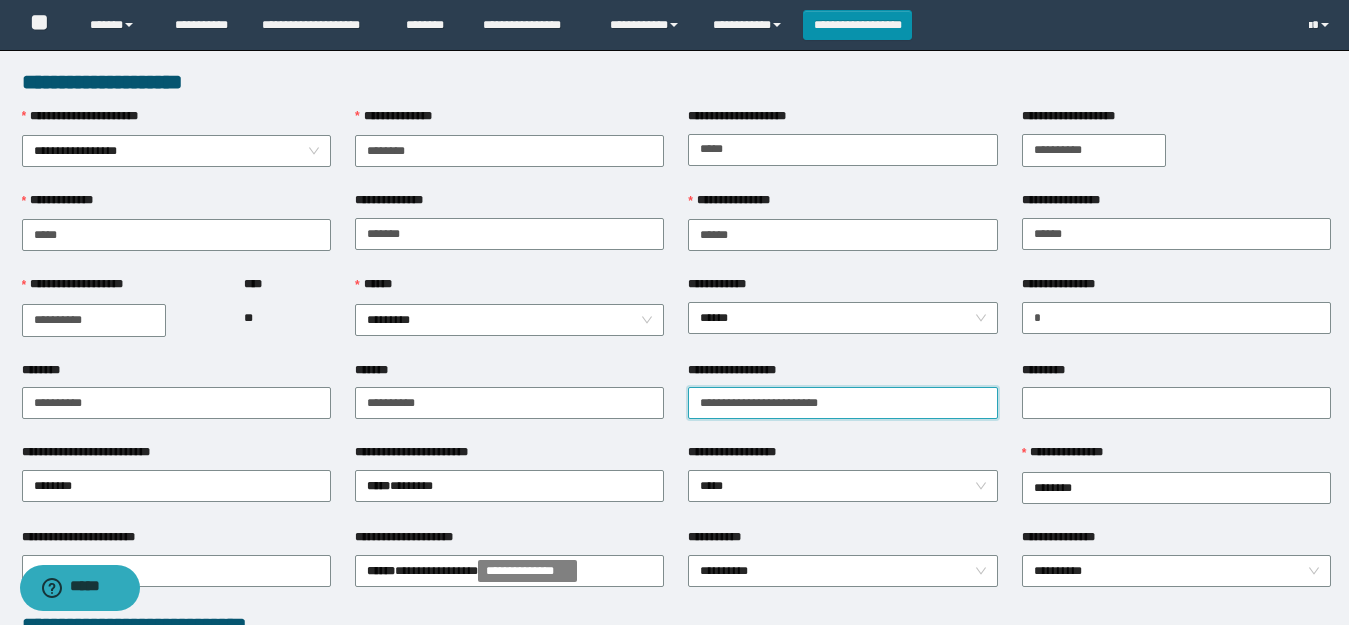 click on "**********" at bounding box center [842, 403] 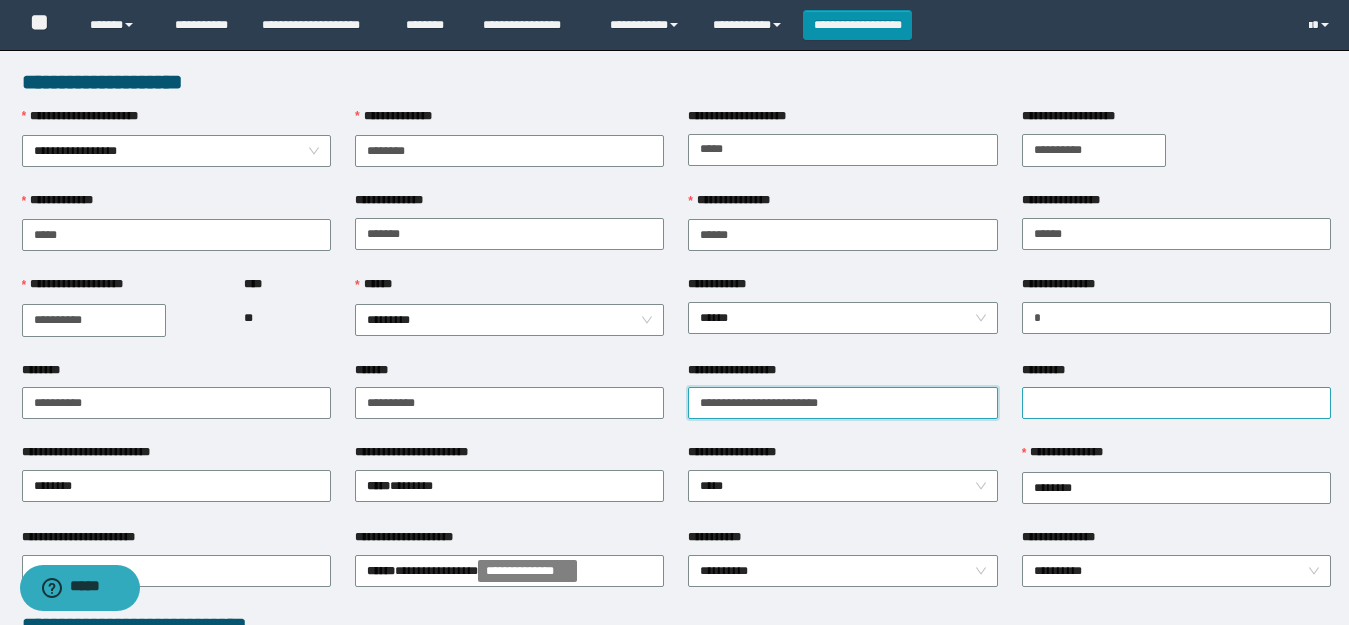 type on "**********" 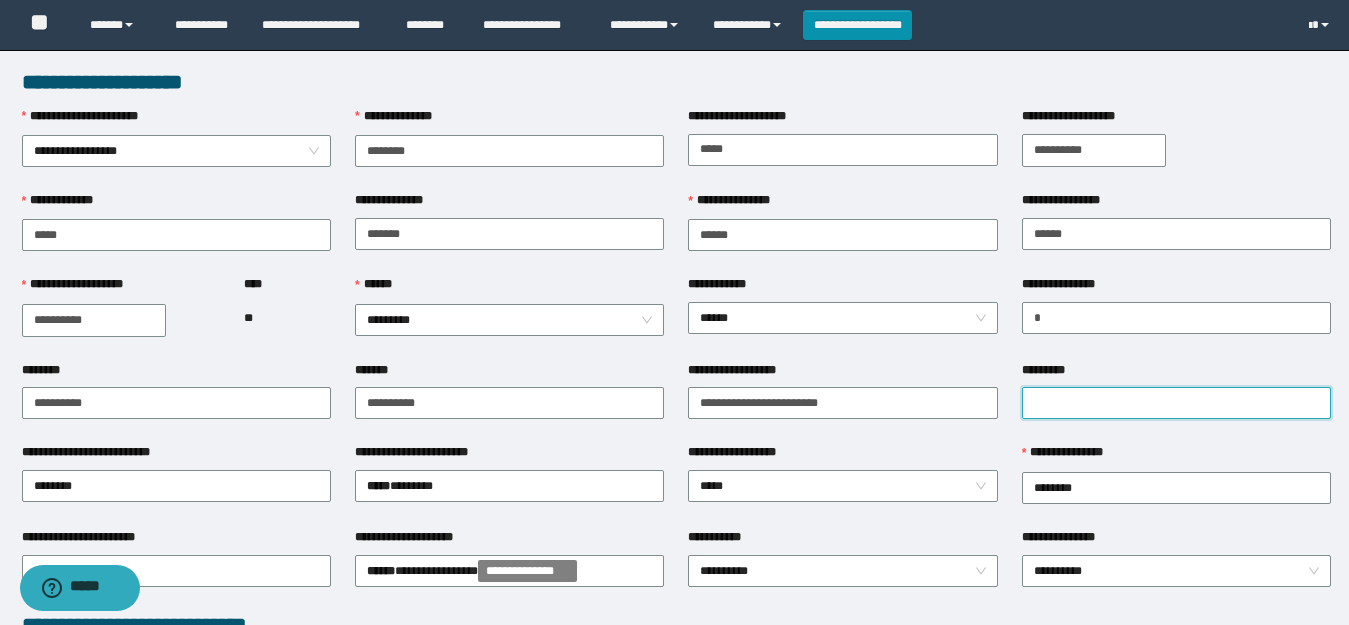 click on "*********" at bounding box center [1176, 403] 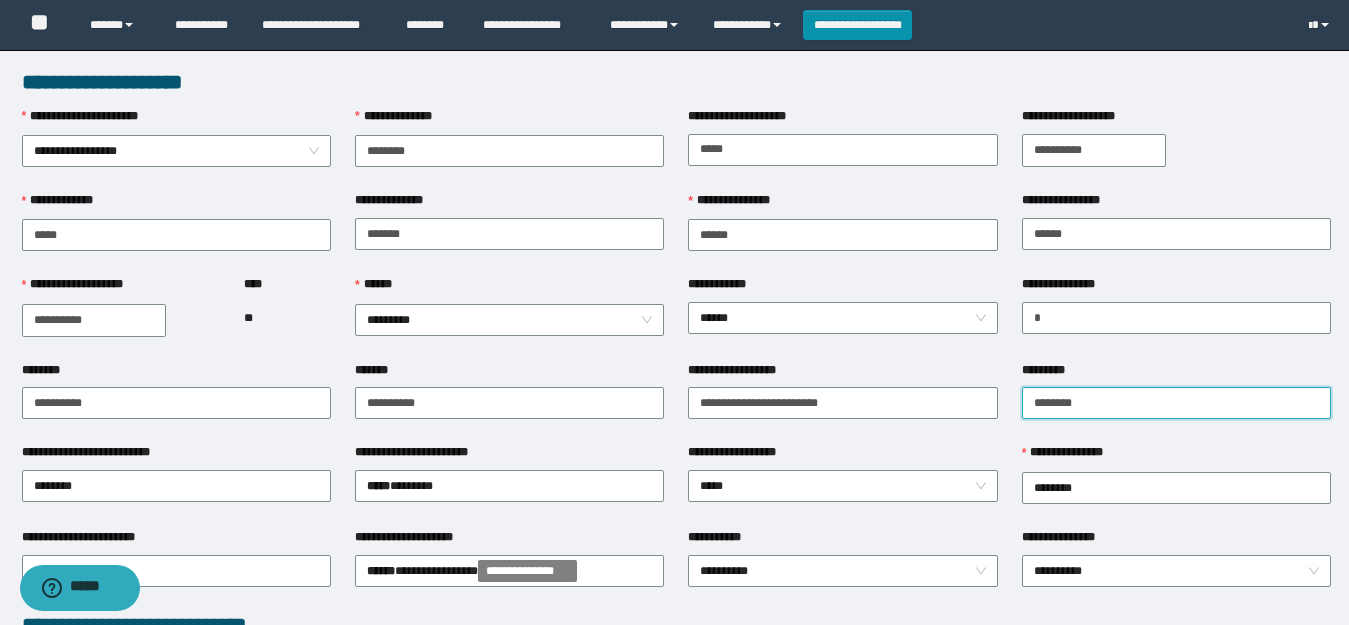 type on "********" 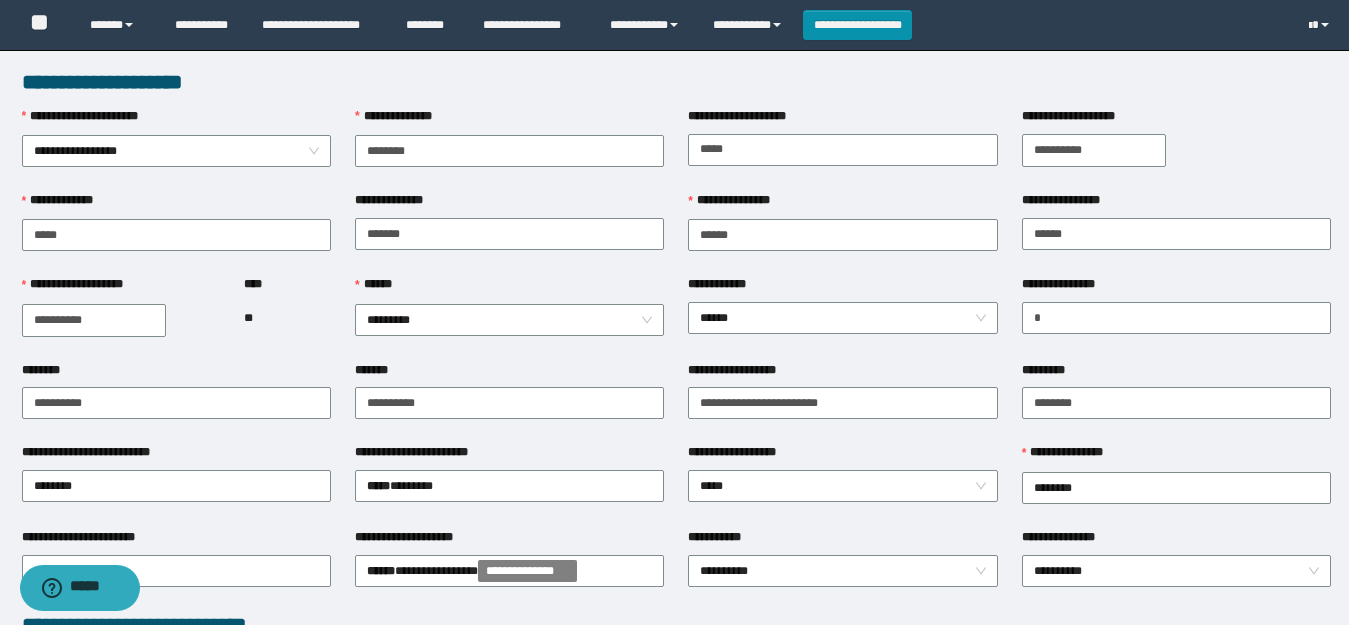 click on "*******" at bounding box center [509, 402] 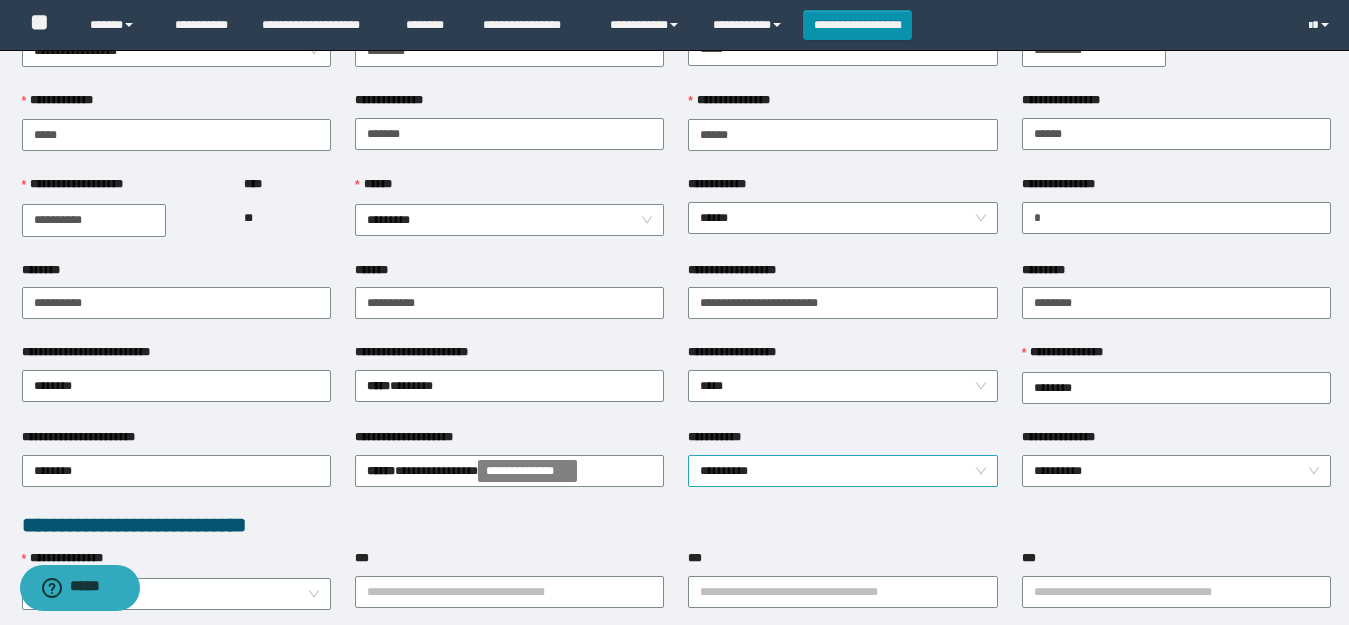 click on "**********" at bounding box center [842, 471] 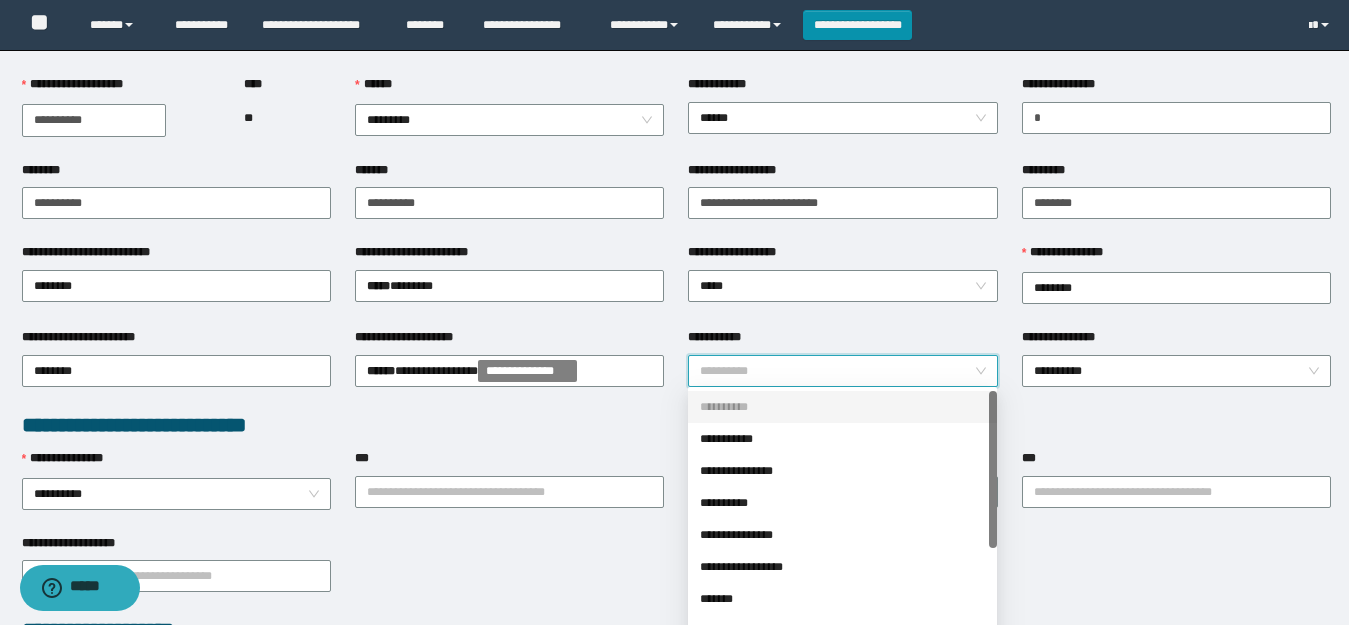 scroll, scrollTop: 300, scrollLeft: 0, axis: vertical 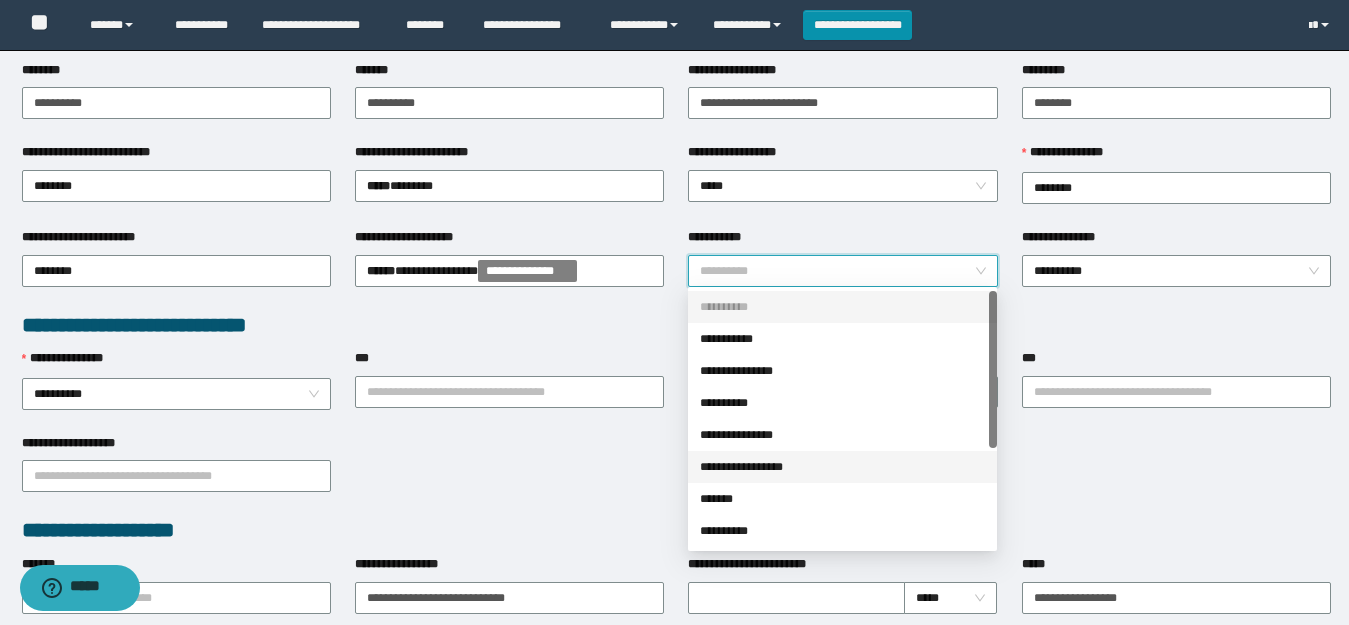 click on "**********" at bounding box center (842, 467) 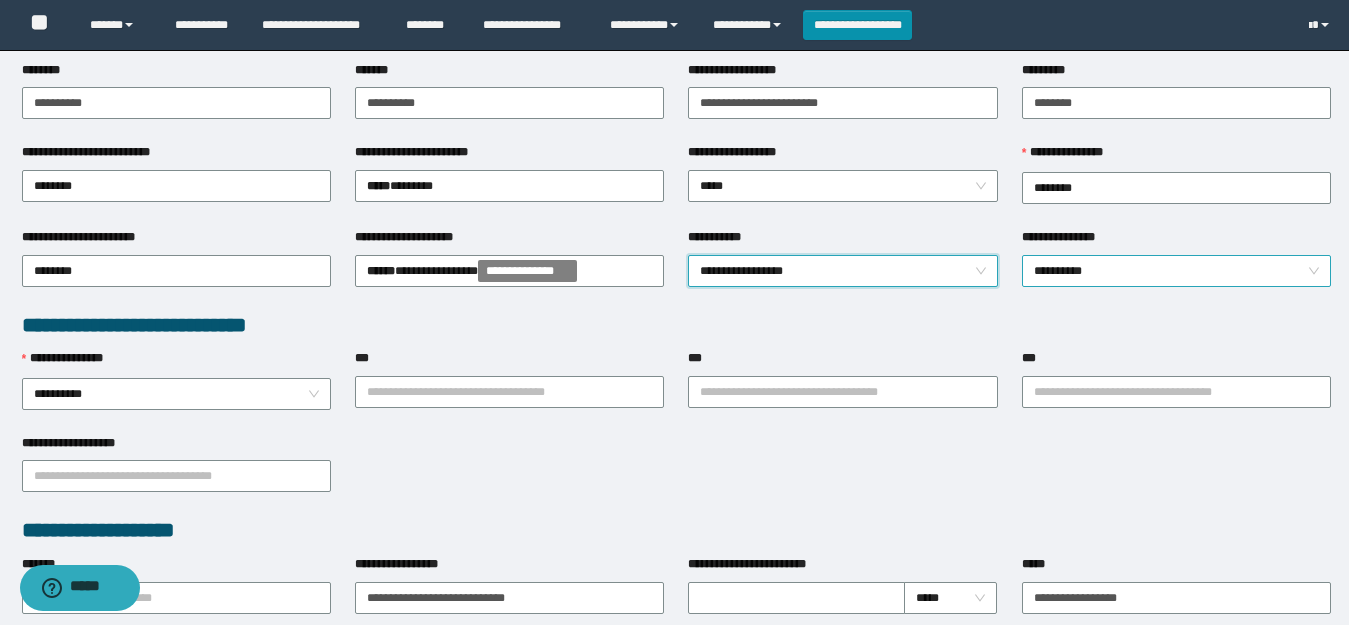 click on "**********" at bounding box center [1176, 271] 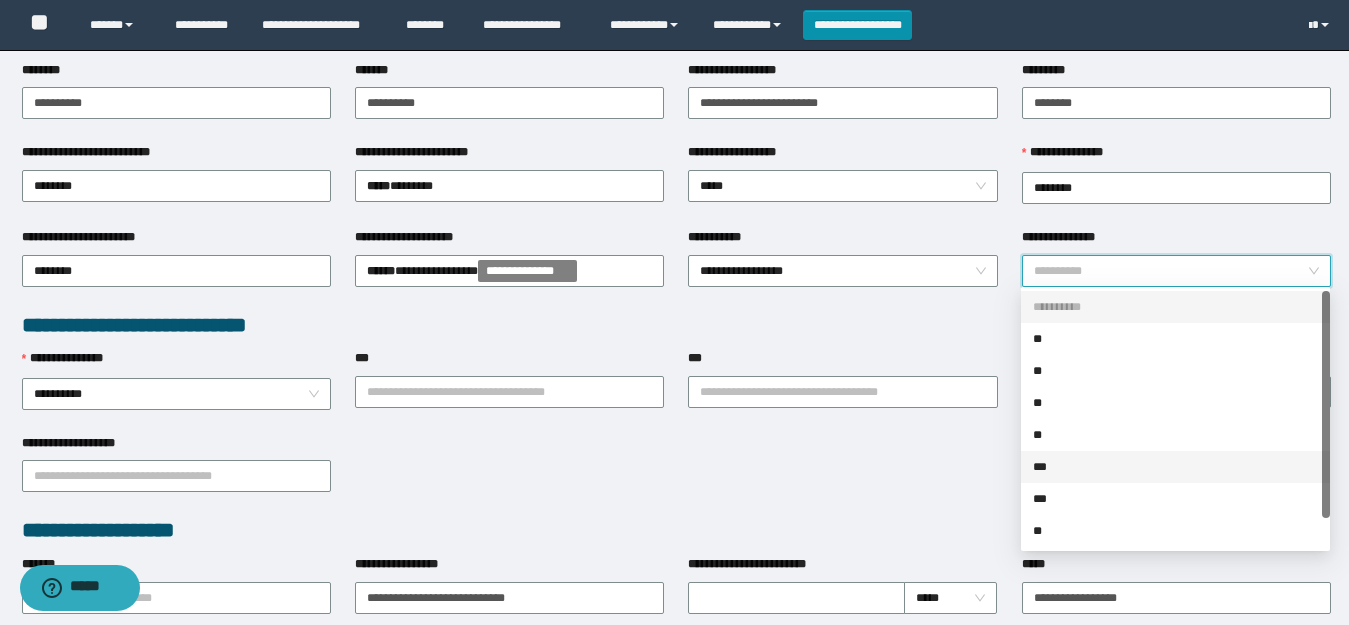 drag, startPoint x: 1057, startPoint y: 464, endPoint x: 1036, endPoint y: 462, distance: 21.095022 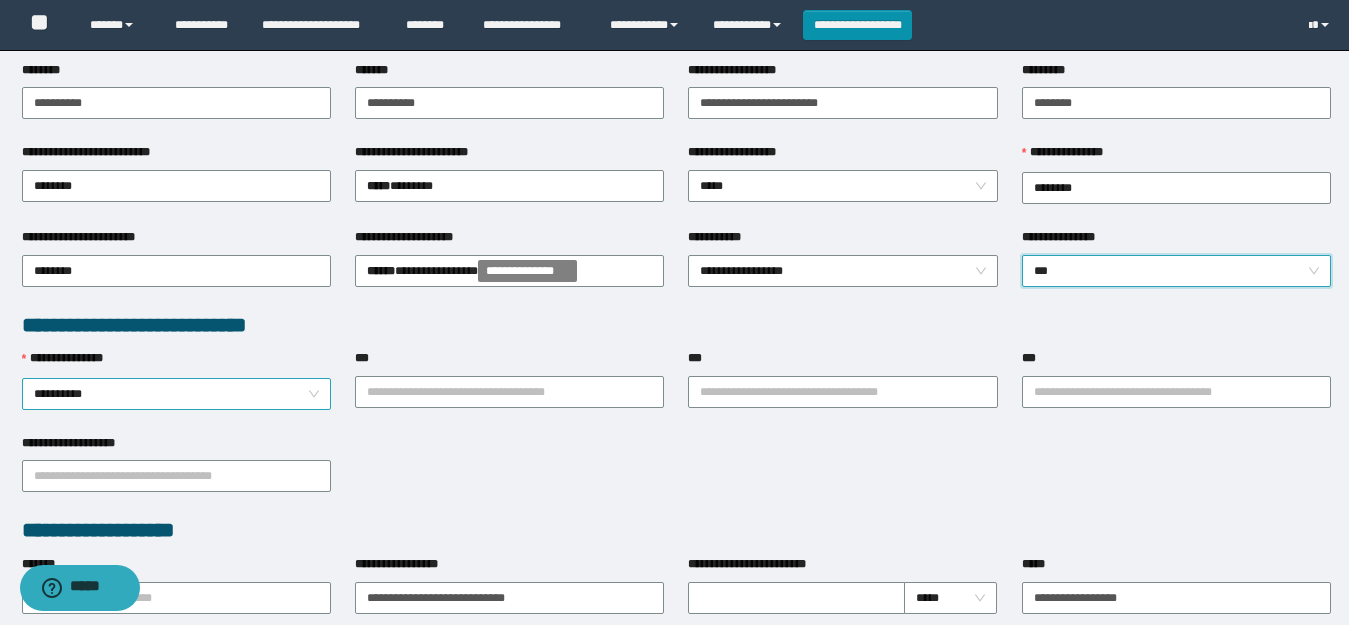drag, startPoint x: 487, startPoint y: 353, endPoint x: 176, endPoint y: 378, distance: 312.0032 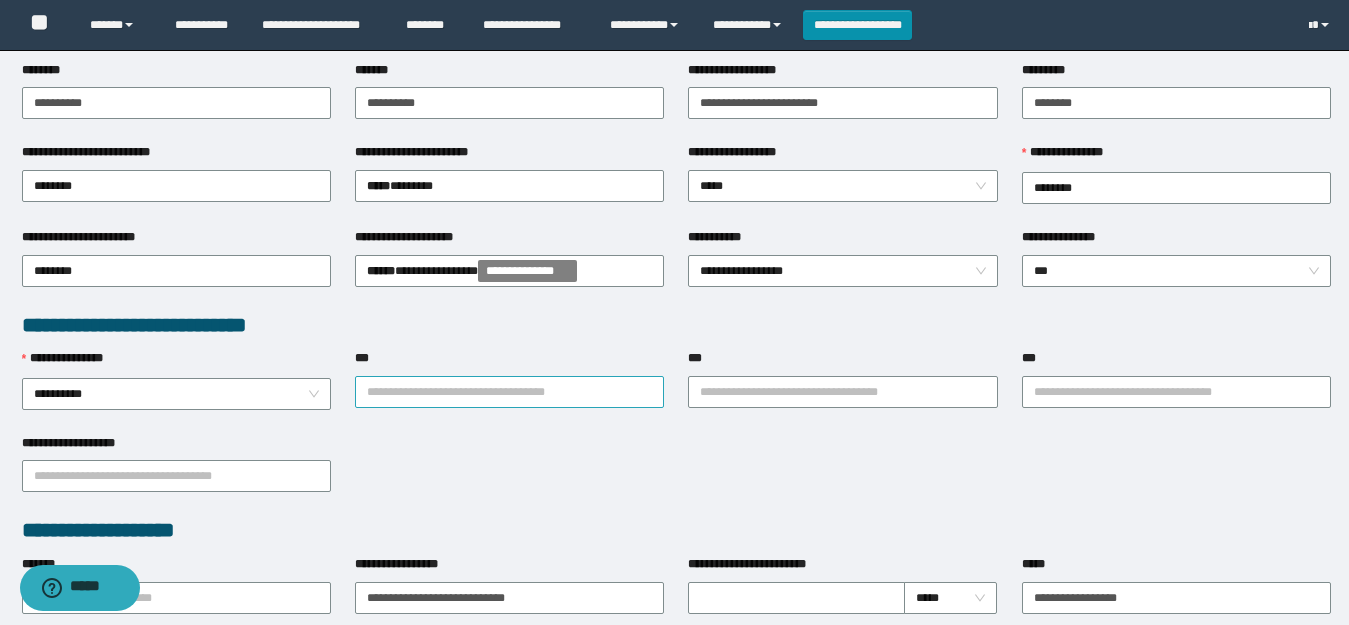 click on "***" at bounding box center [509, 392] 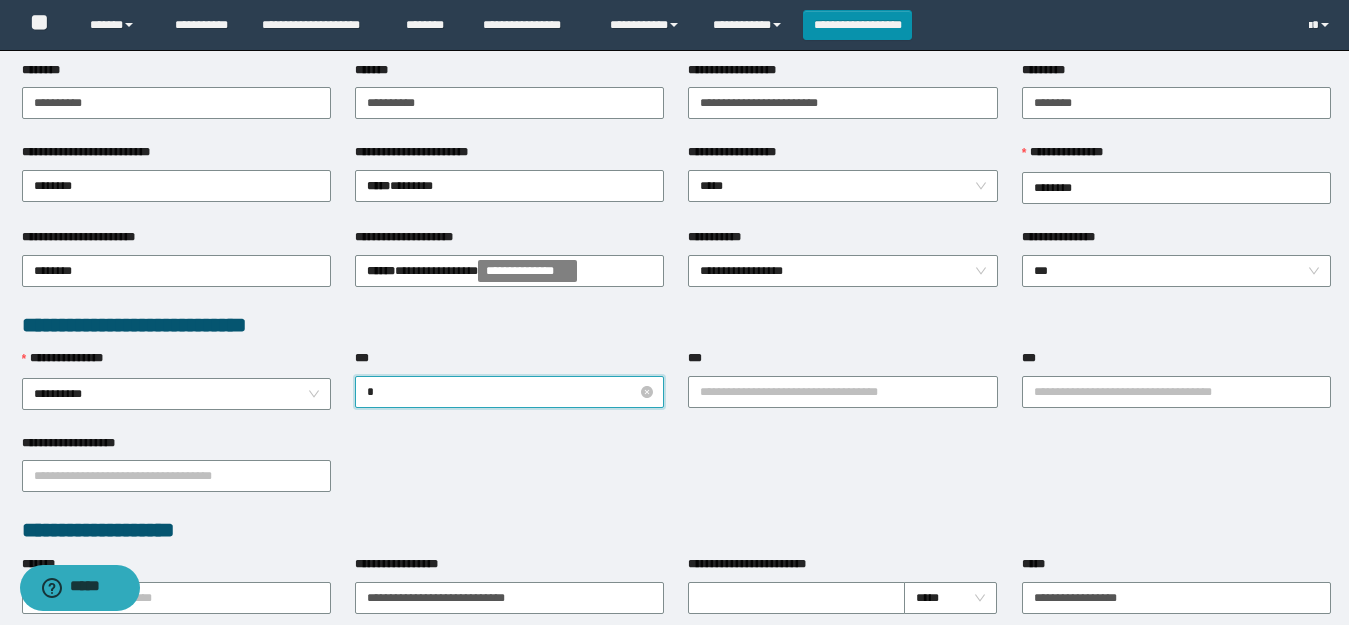 type on "**" 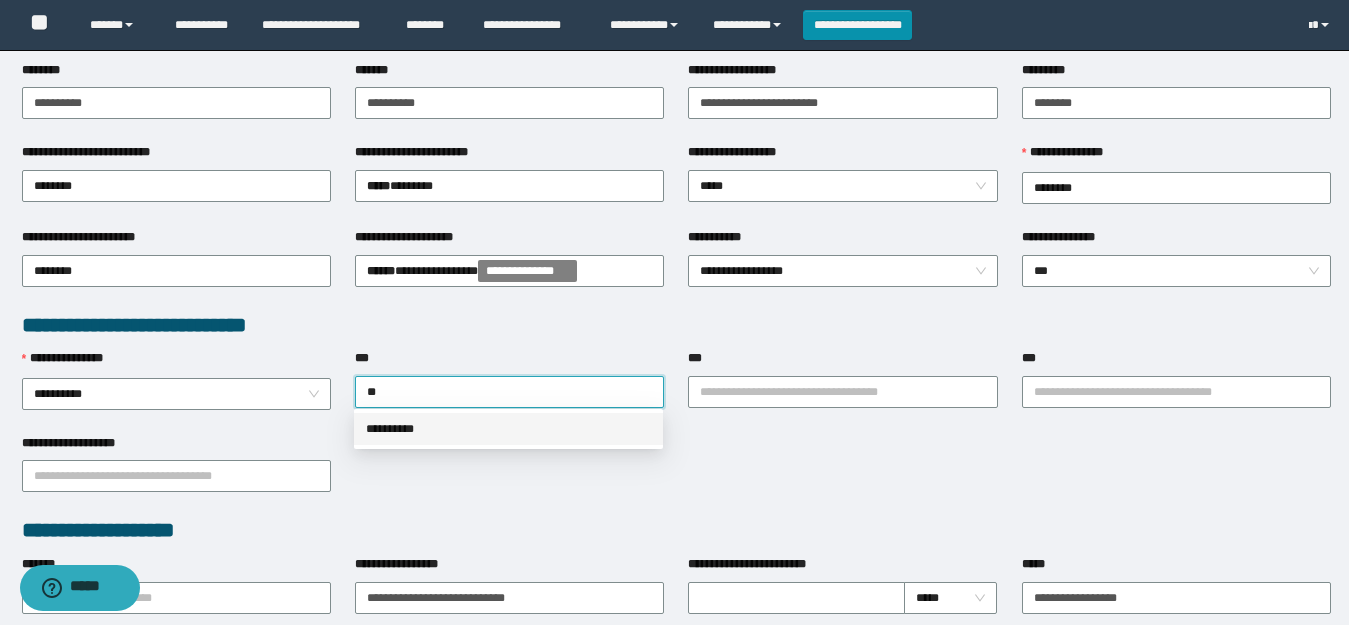 click on "**********" at bounding box center [508, 429] 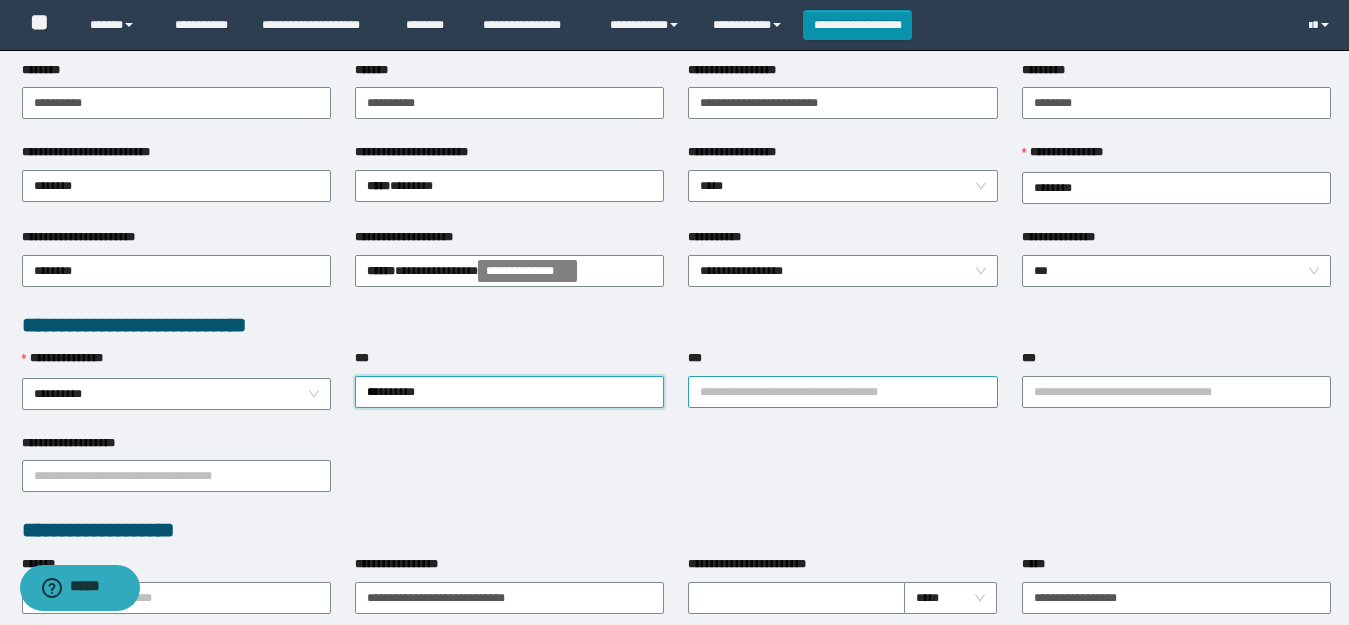click on "***" at bounding box center (842, 392) 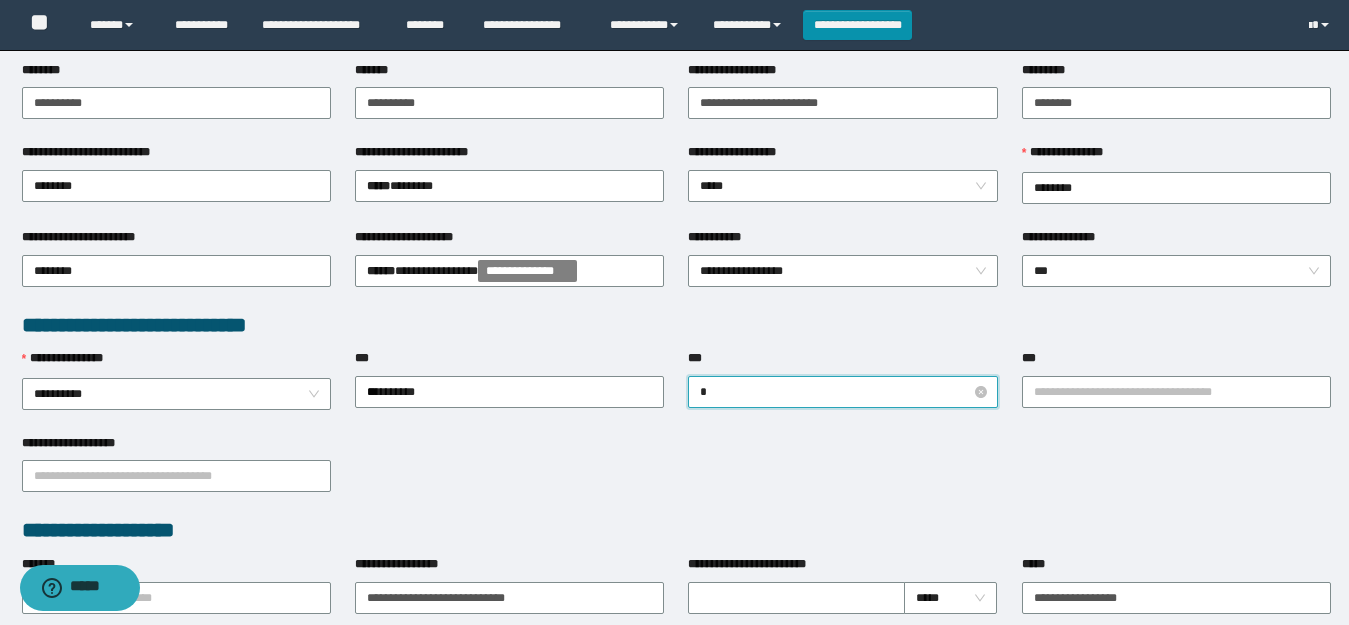 type on "**" 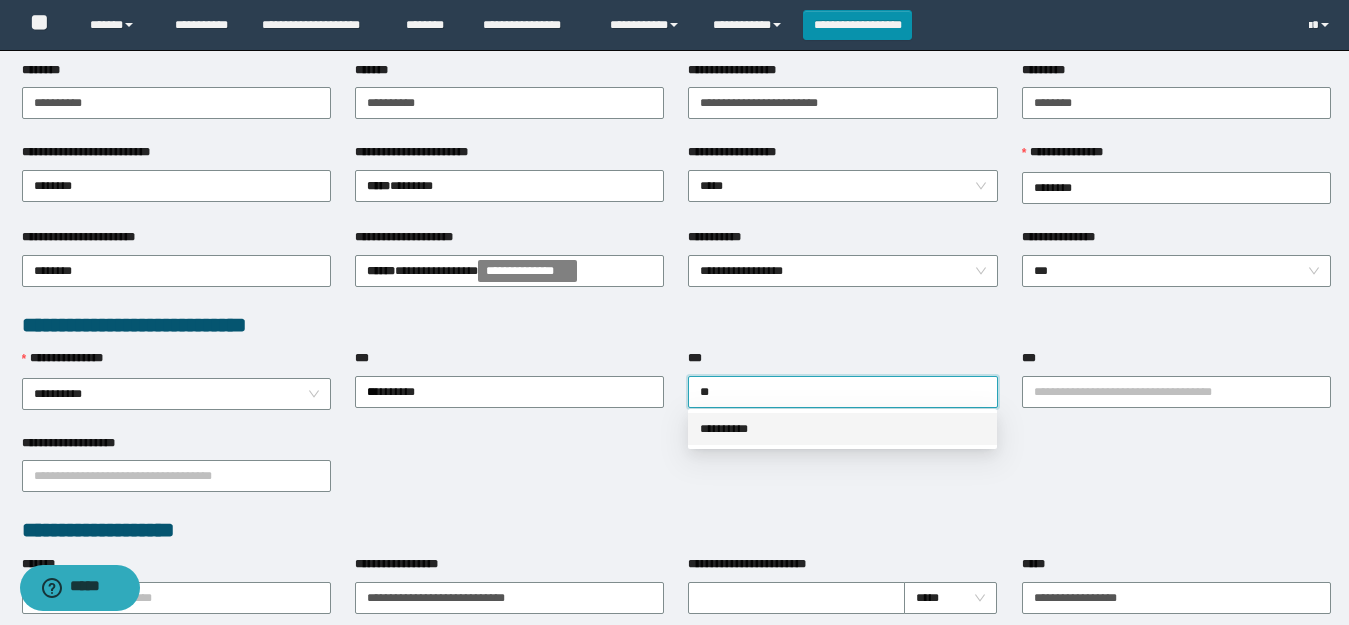 click on "**********" at bounding box center (842, 429) 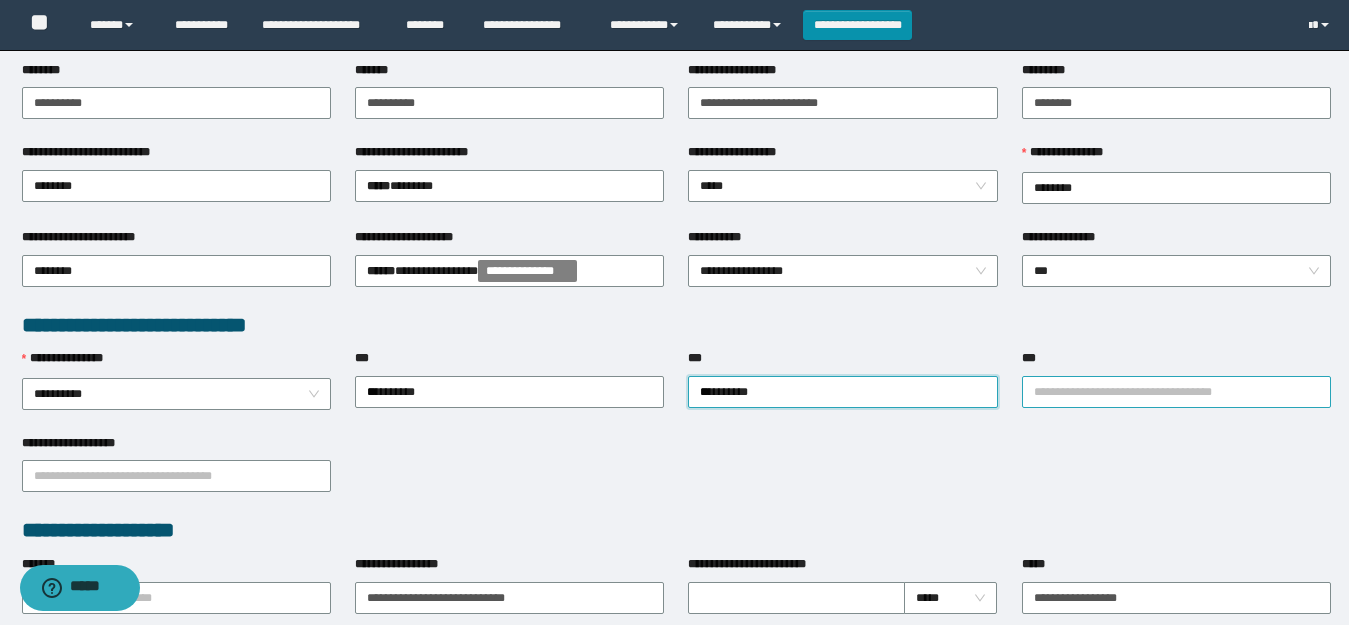 click on "***" at bounding box center (1176, 392) 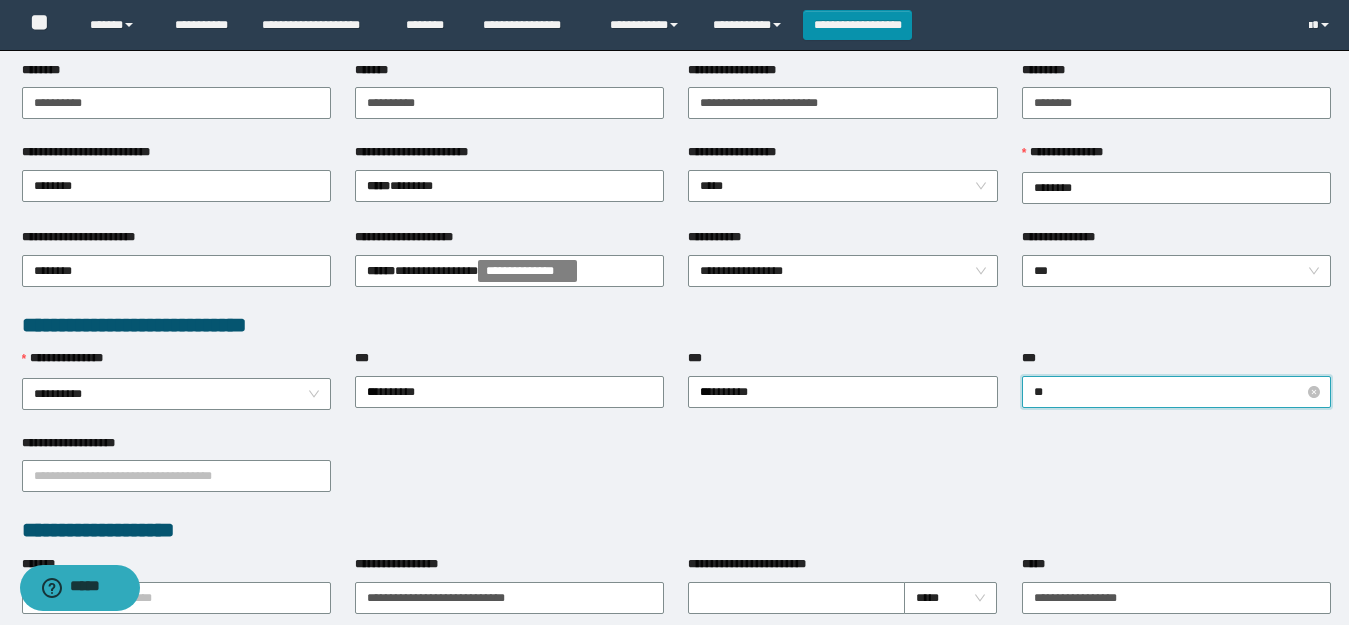 type on "***" 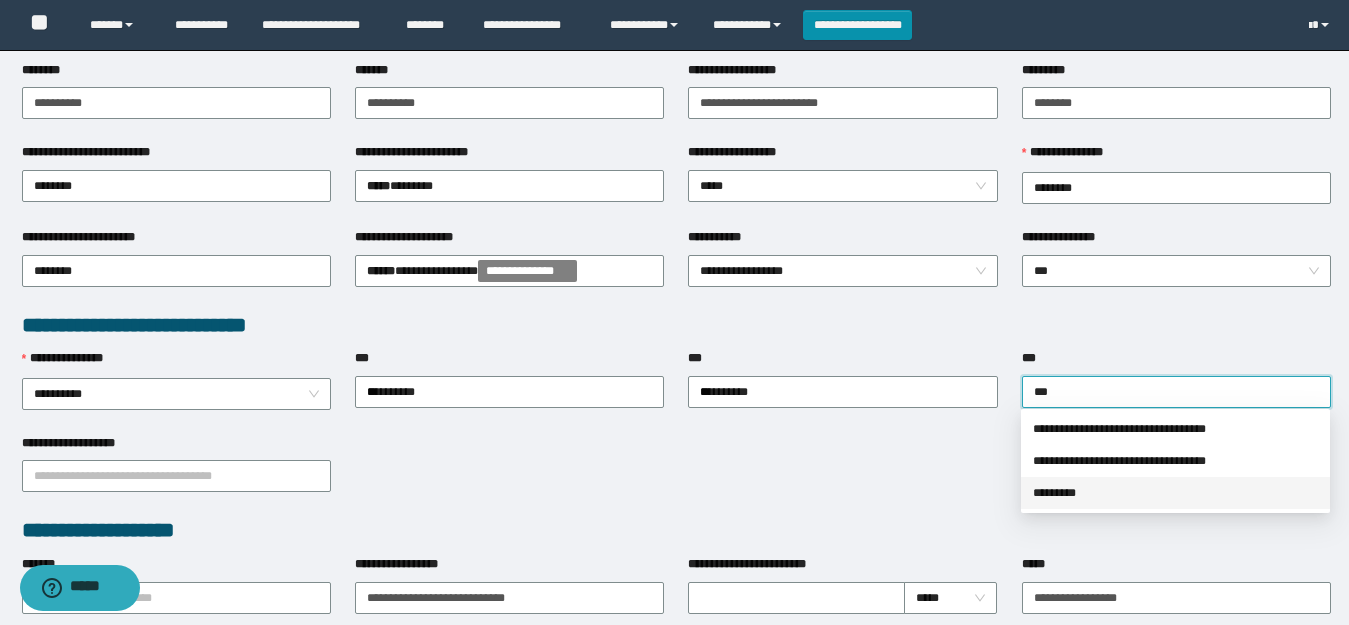 click on "*********" at bounding box center (1175, 493) 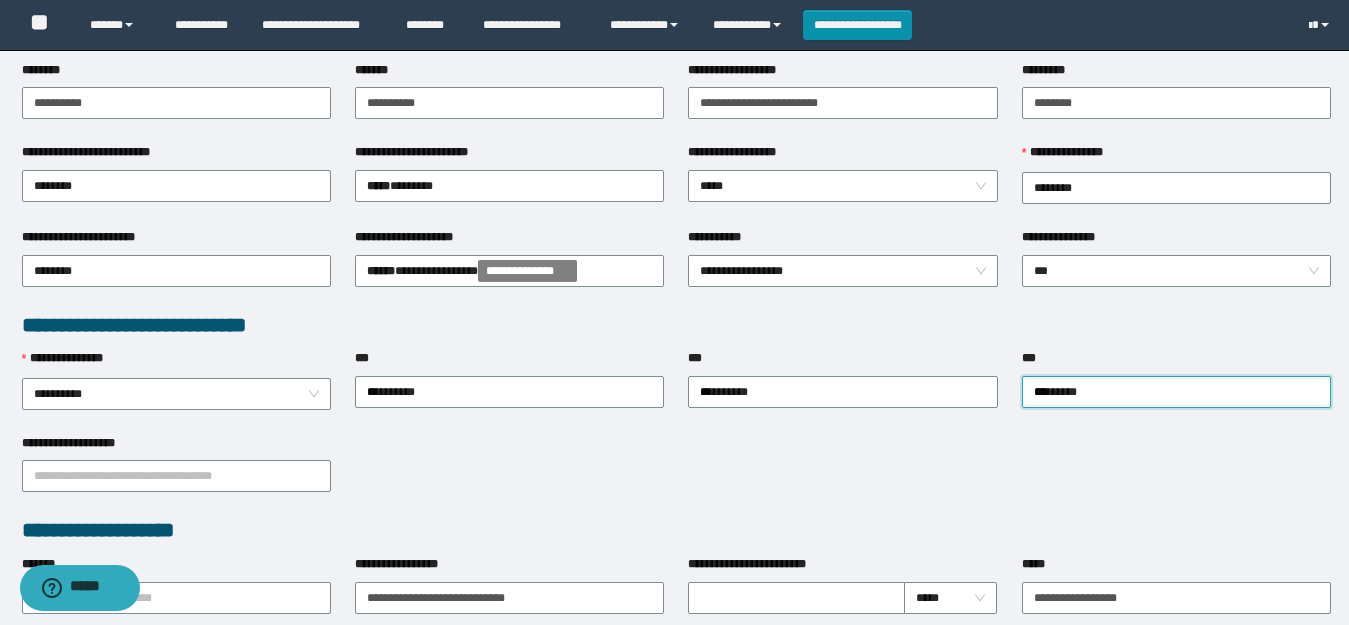 click on "**********" at bounding box center (676, 475) 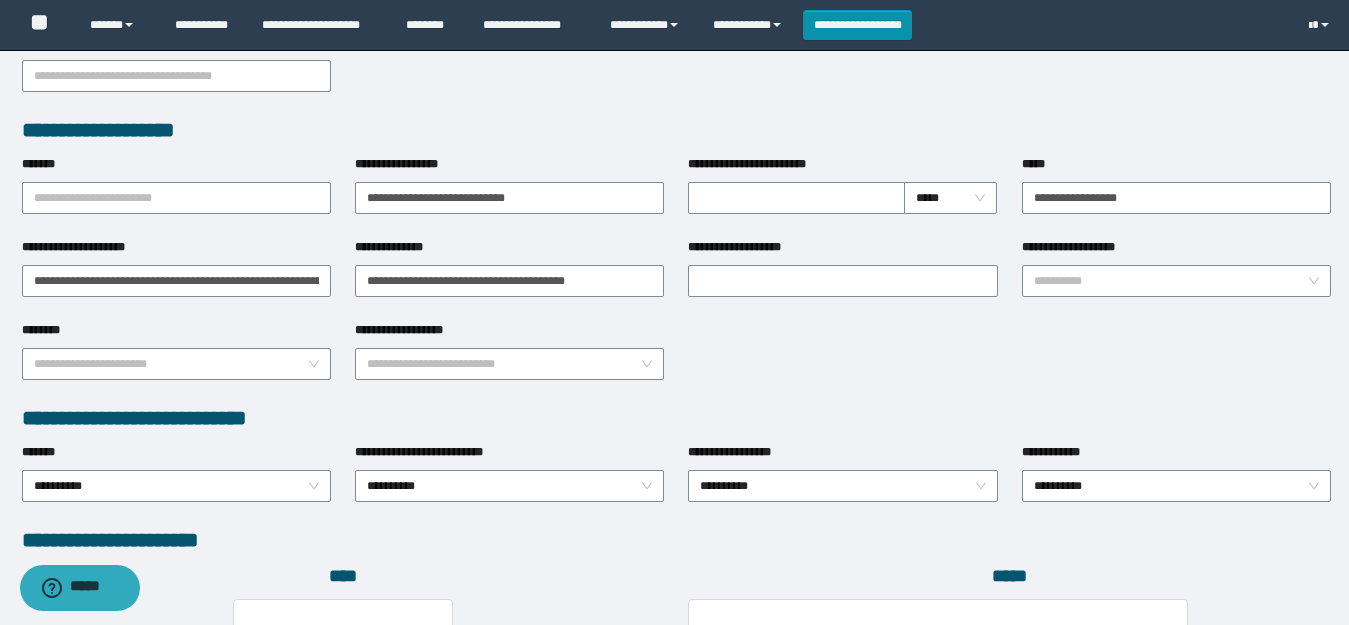 scroll, scrollTop: 900, scrollLeft: 0, axis: vertical 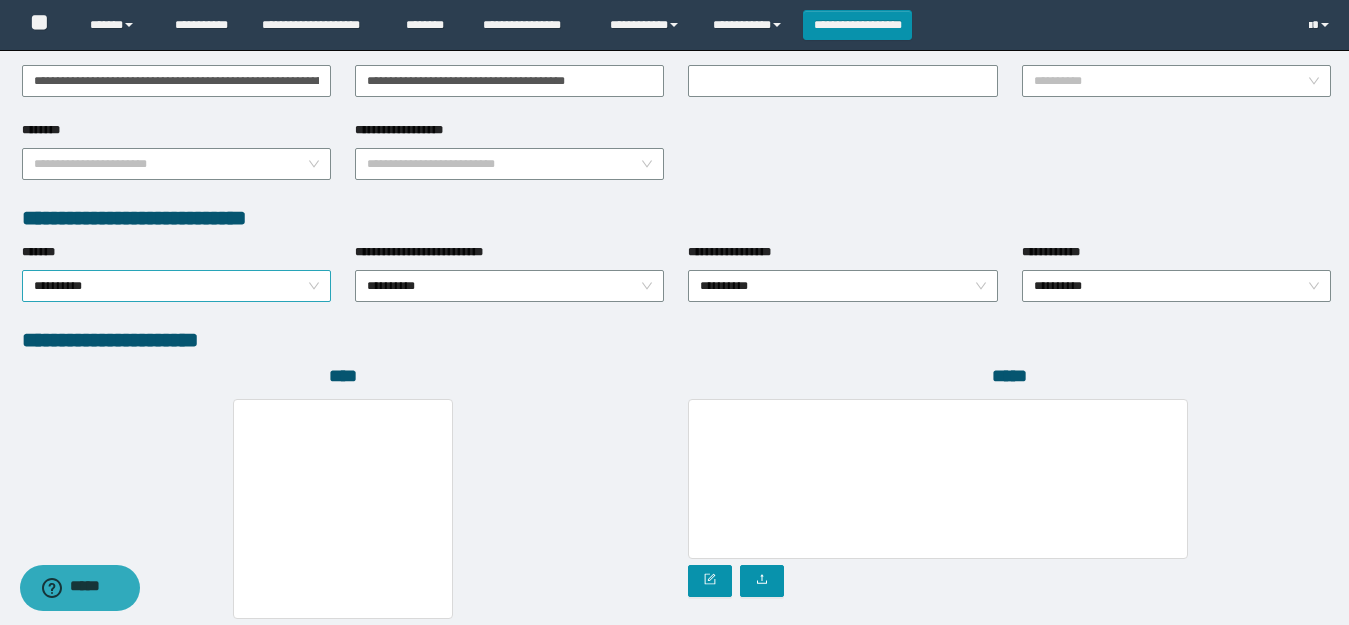 click on "**********" at bounding box center (176, 286) 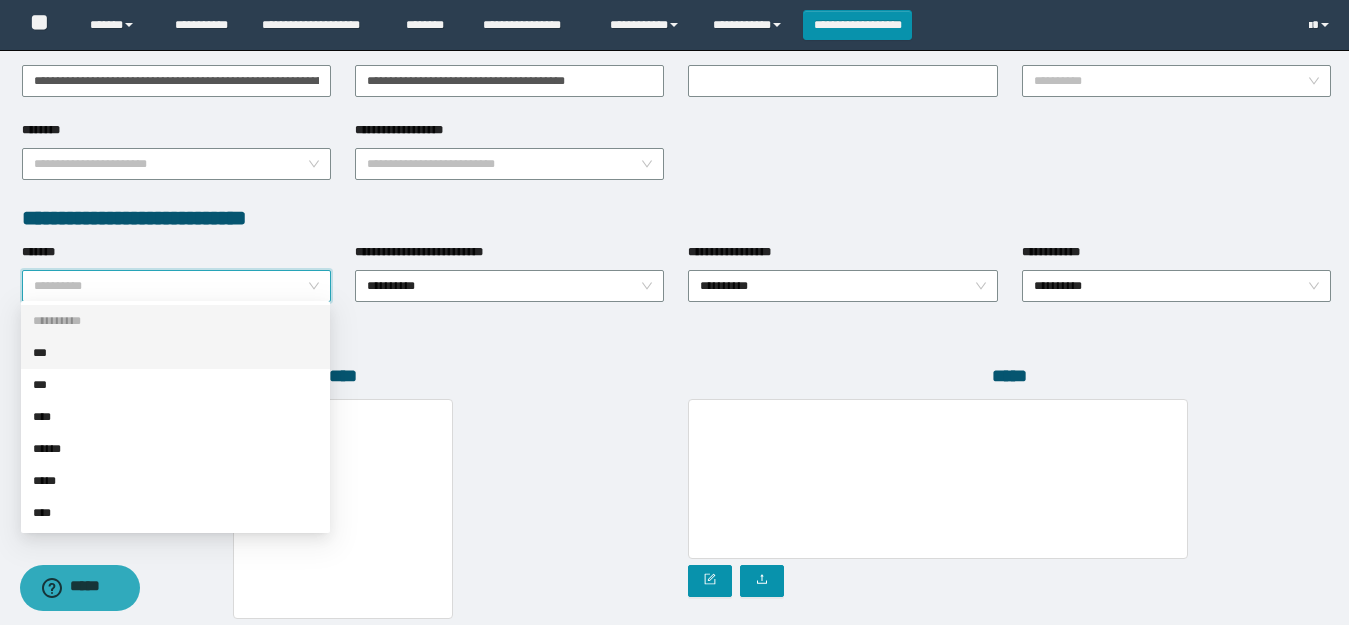drag, startPoint x: 51, startPoint y: 351, endPoint x: 196, endPoint y: 321, distance: 148.07092 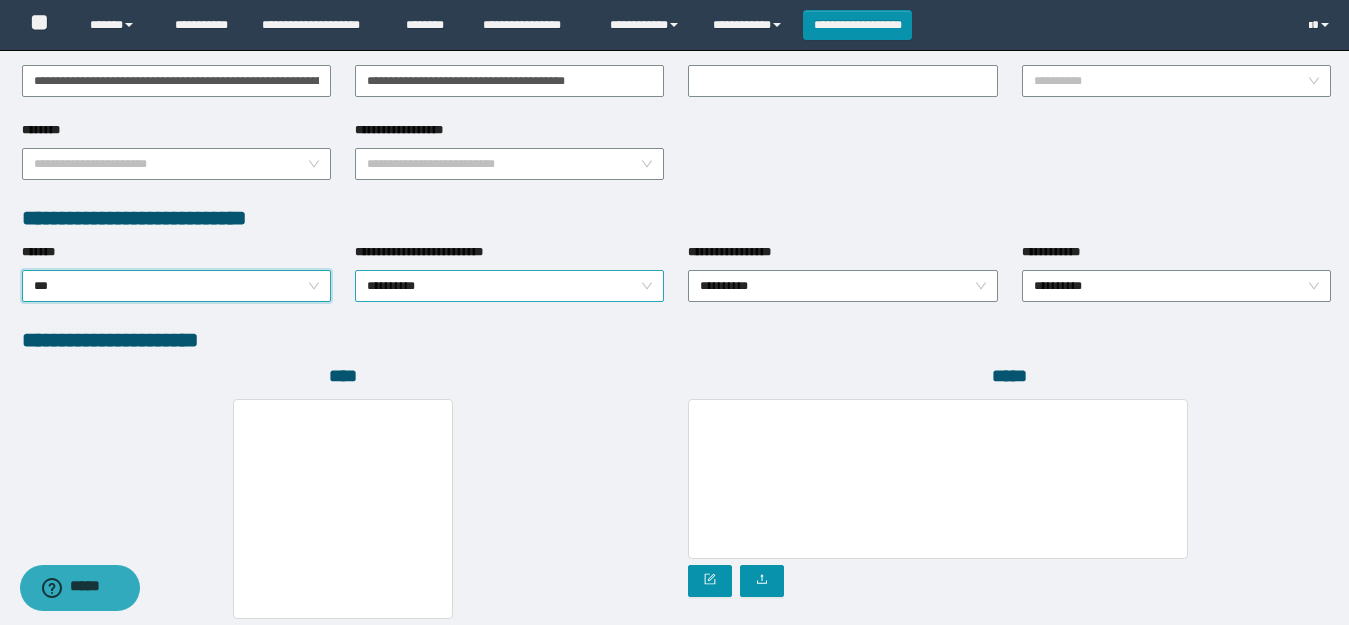 click on "**********" at bounding box center (509, 286) 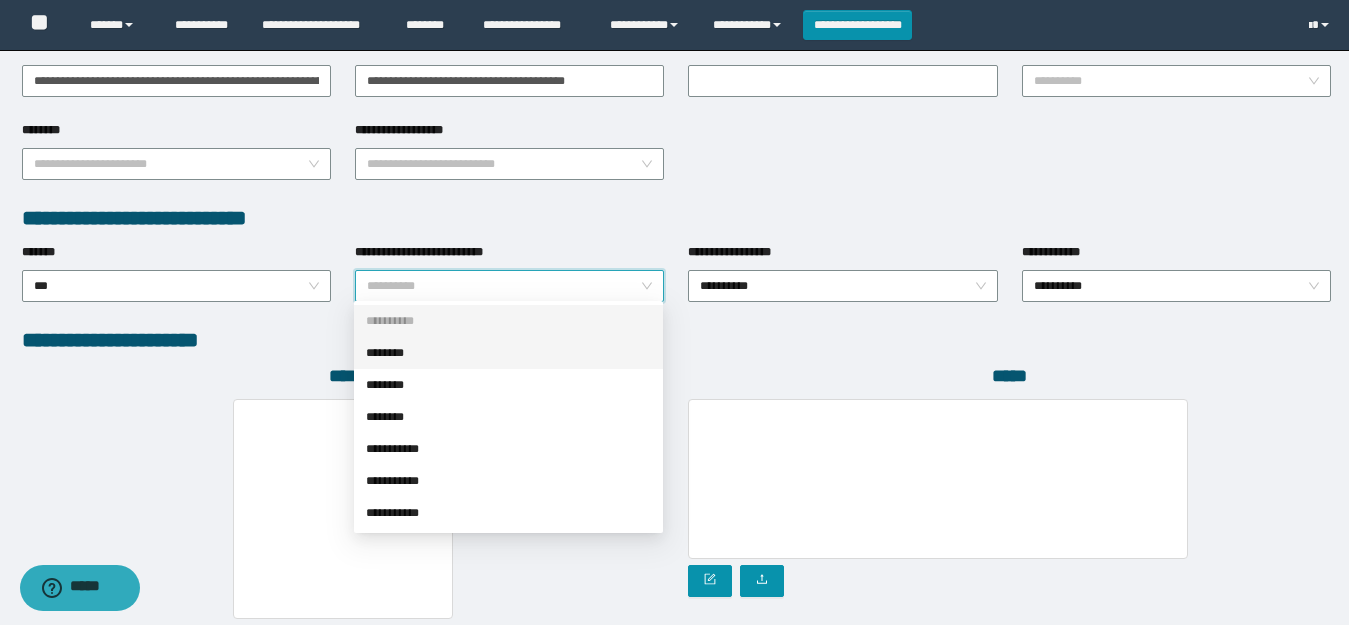 drag, startPoint x: 398, startPoint y: 352, endPoint x: 480, endPoint y: 342, distance: 82.607506 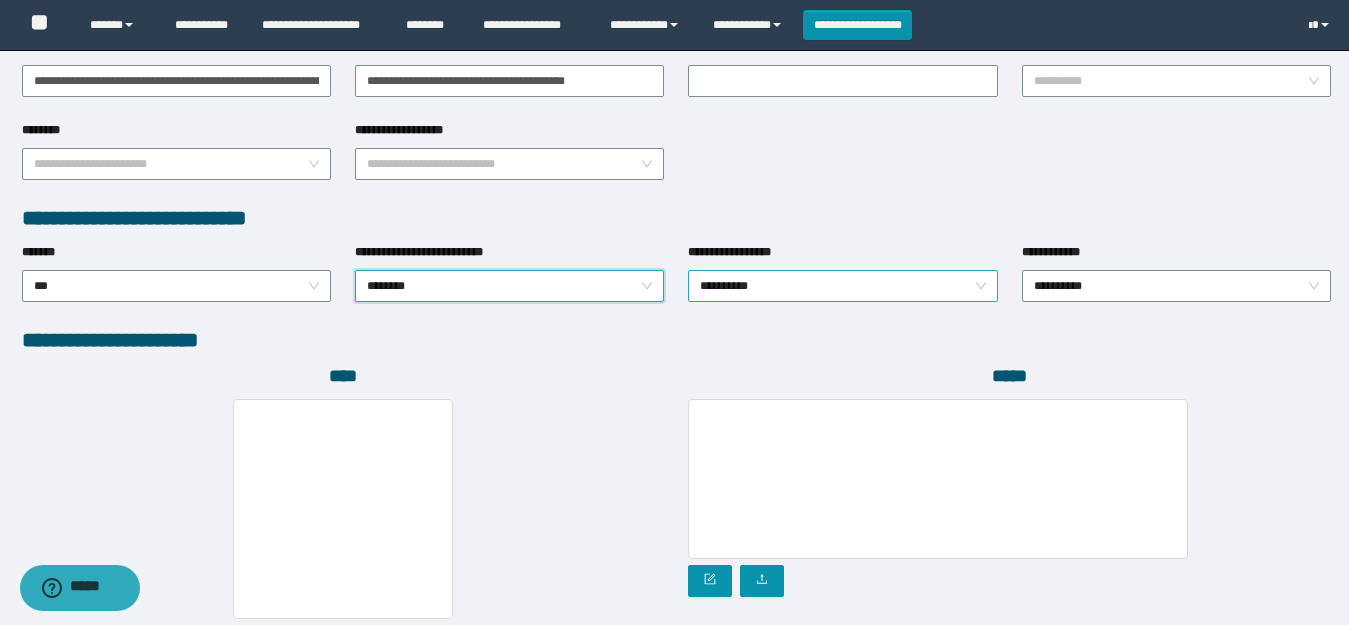 click on "**********" at bounding box center [842, 286] 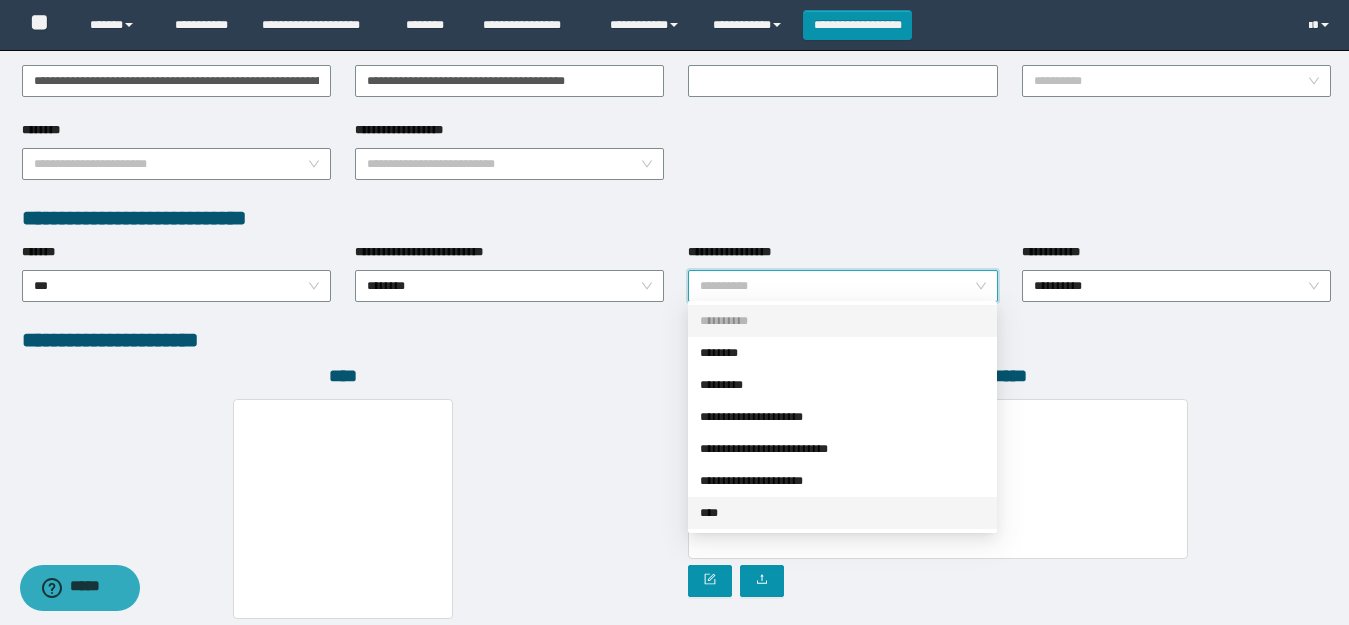 drag, startPoint x: 712, startPoint y: 512, endPoint x: 911, endPoint y: 277, distance: 307.9383 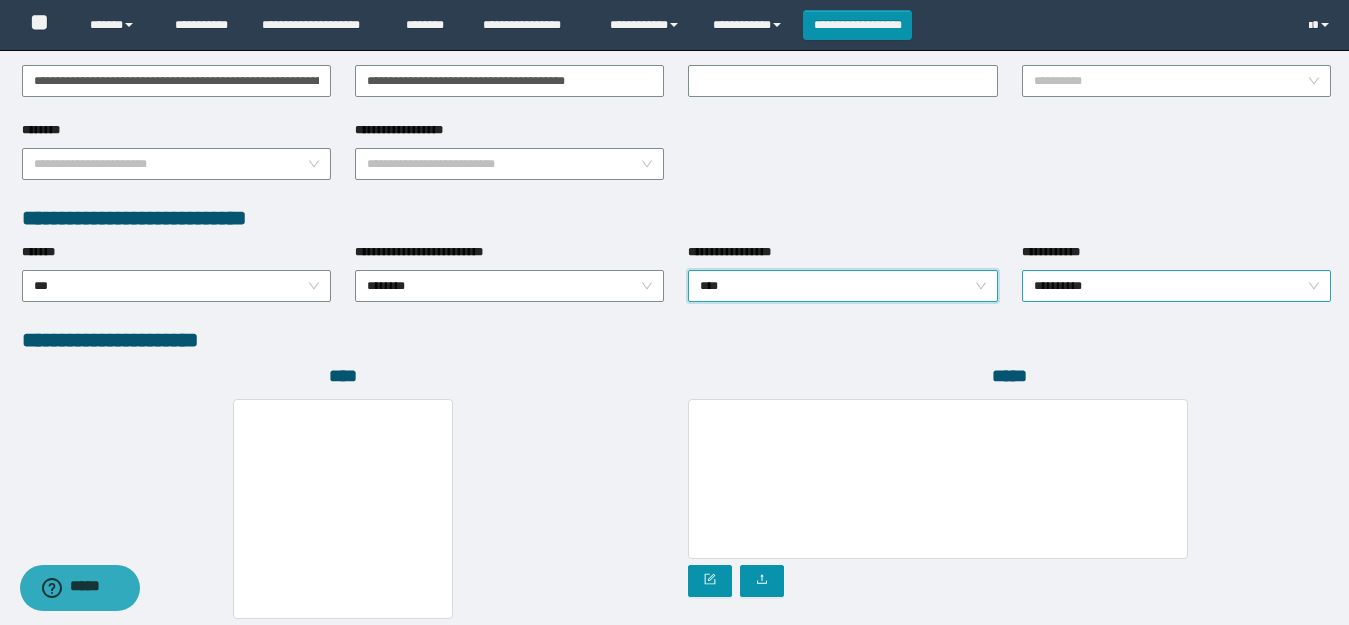 click on "**********" at bounding box center (1176, 286) 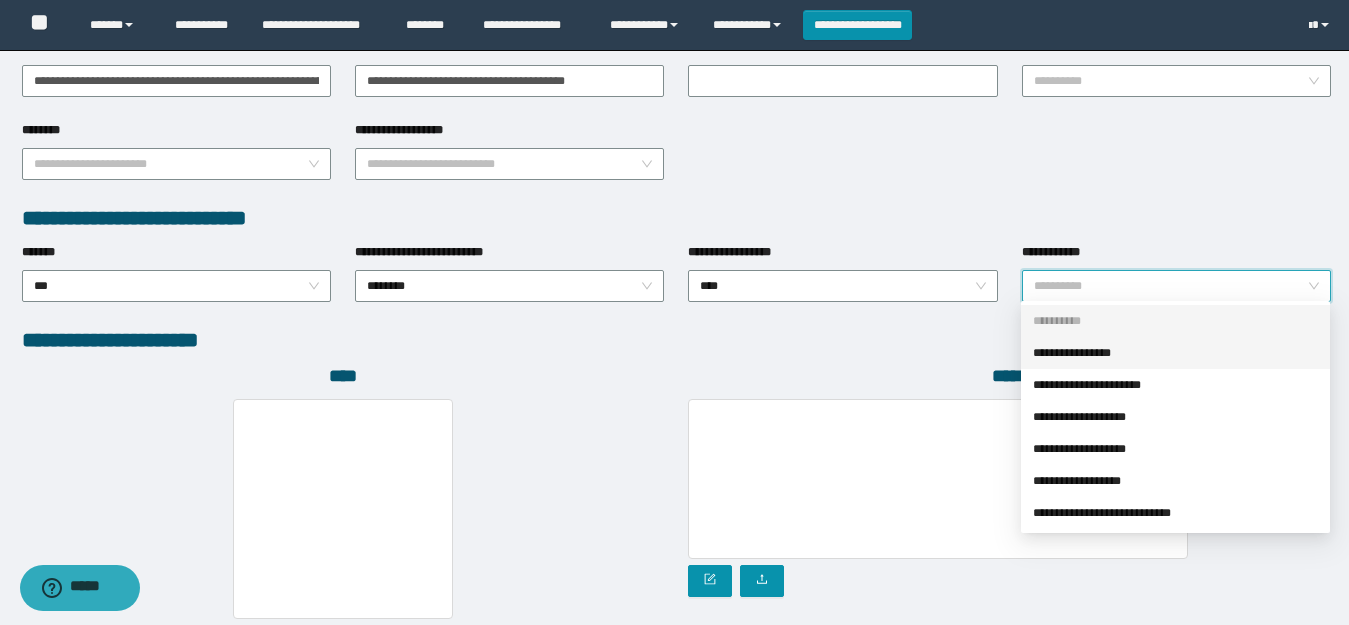 drag, startPoint x: 1055, startPoint y: 353, endPoint x: 860, endPoint y: 345, distance: 195.16403 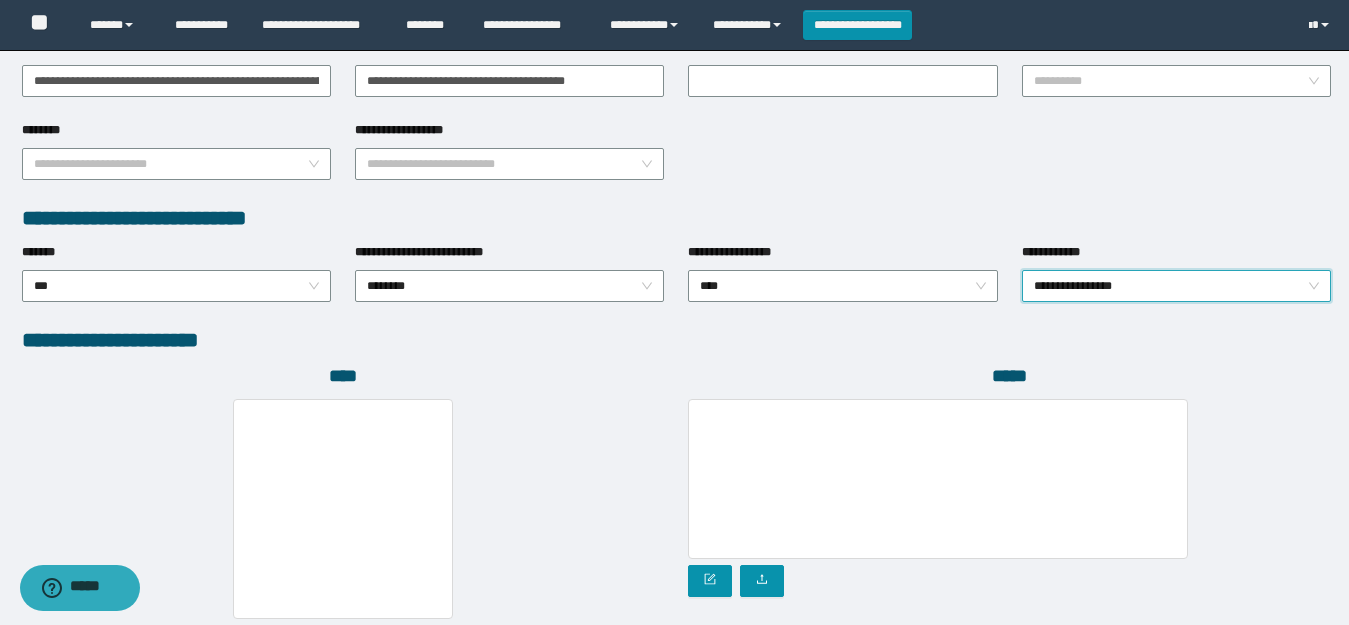 click on "**********" at bounding box center [343, 538] 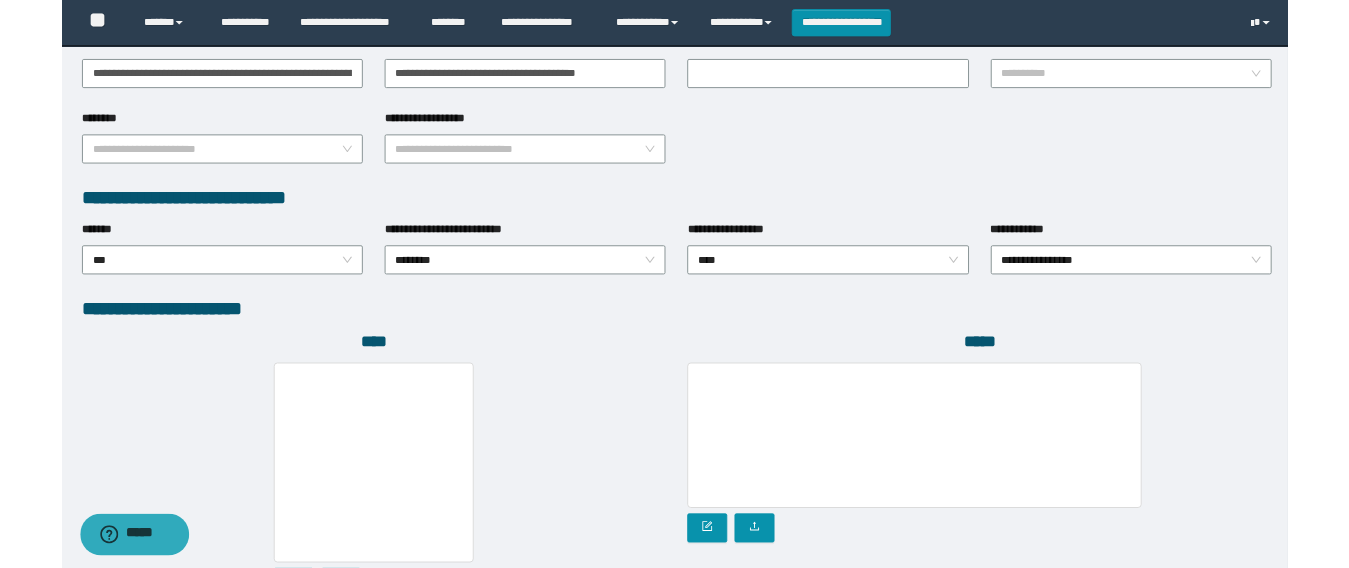 scroll, scrollTop: 1000, scrollLeft: 0, axis: vertical 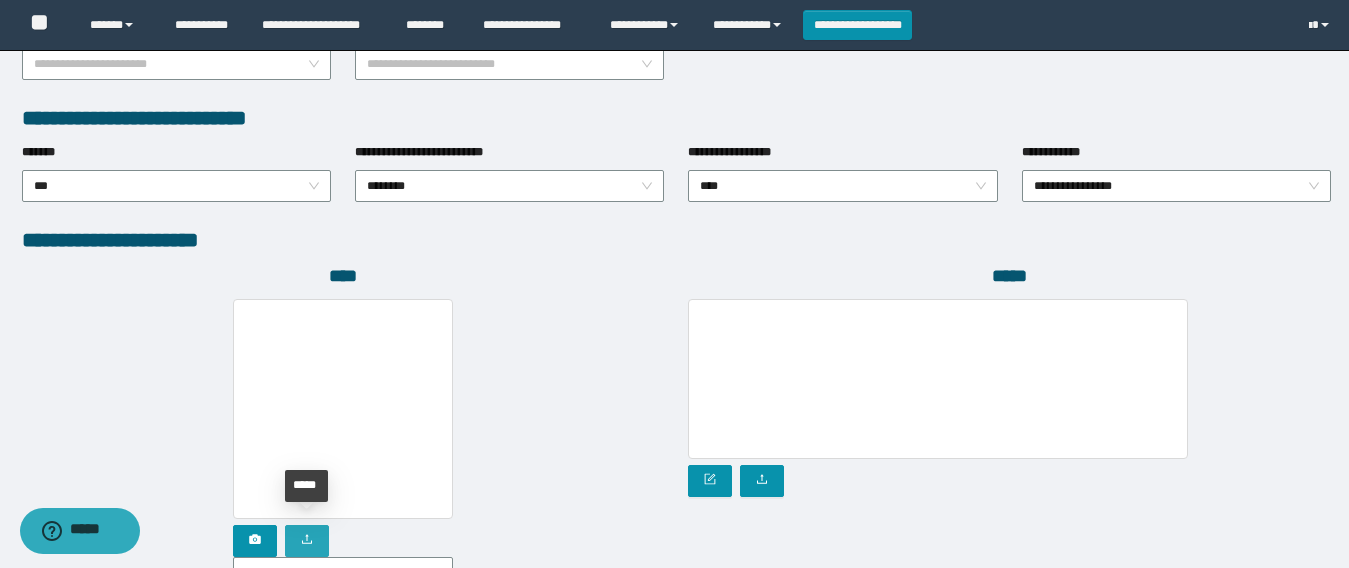 click 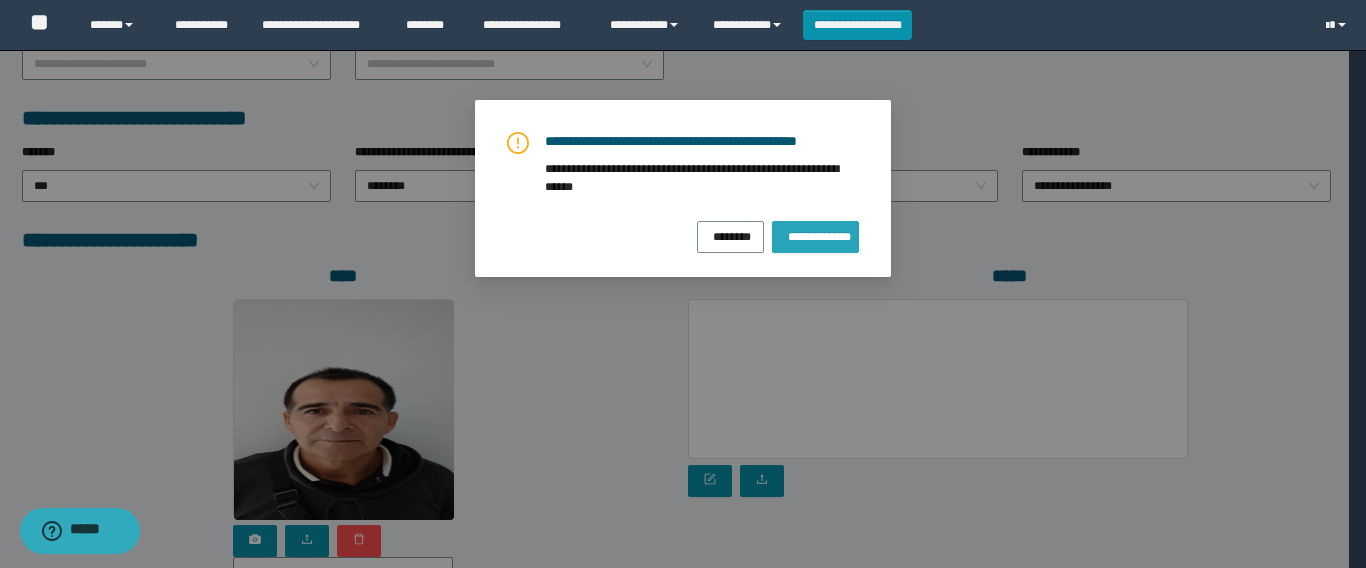 drag, startPoint x: 815, startPoint y: 225, endPoint x: 822, endPoint y: 239, distance: 15.652476 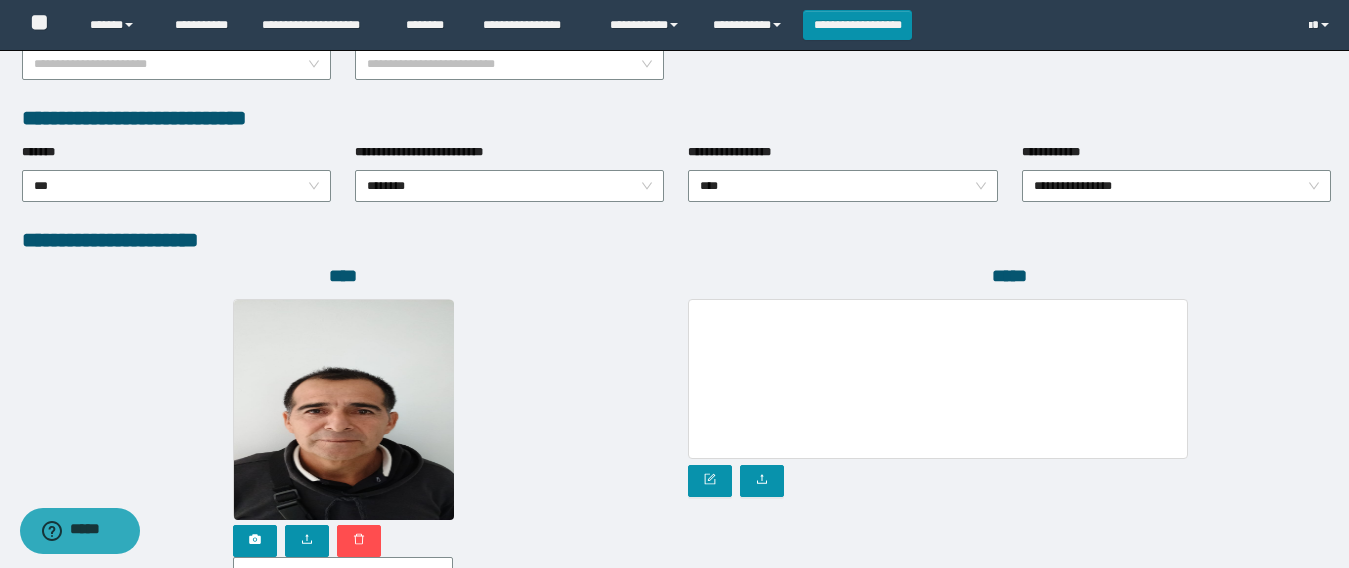 scroll, scrollTop: 1169, scrollLeft: 0, axis: vertical 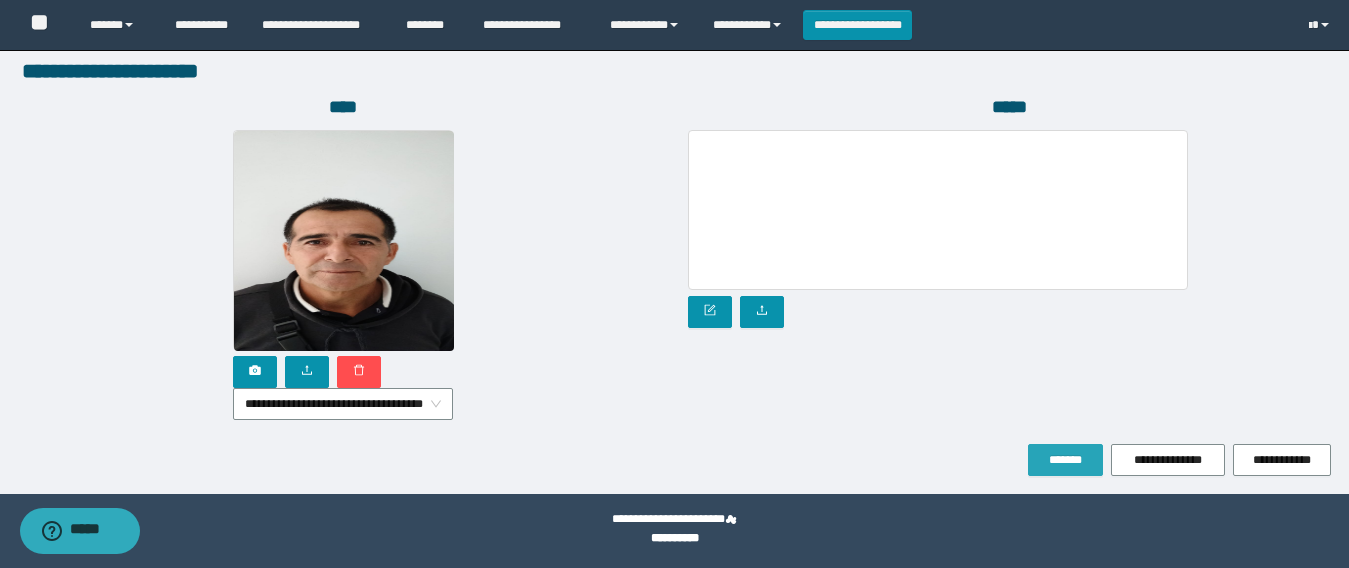 click on "*******" at bounding box center [1065, 460] 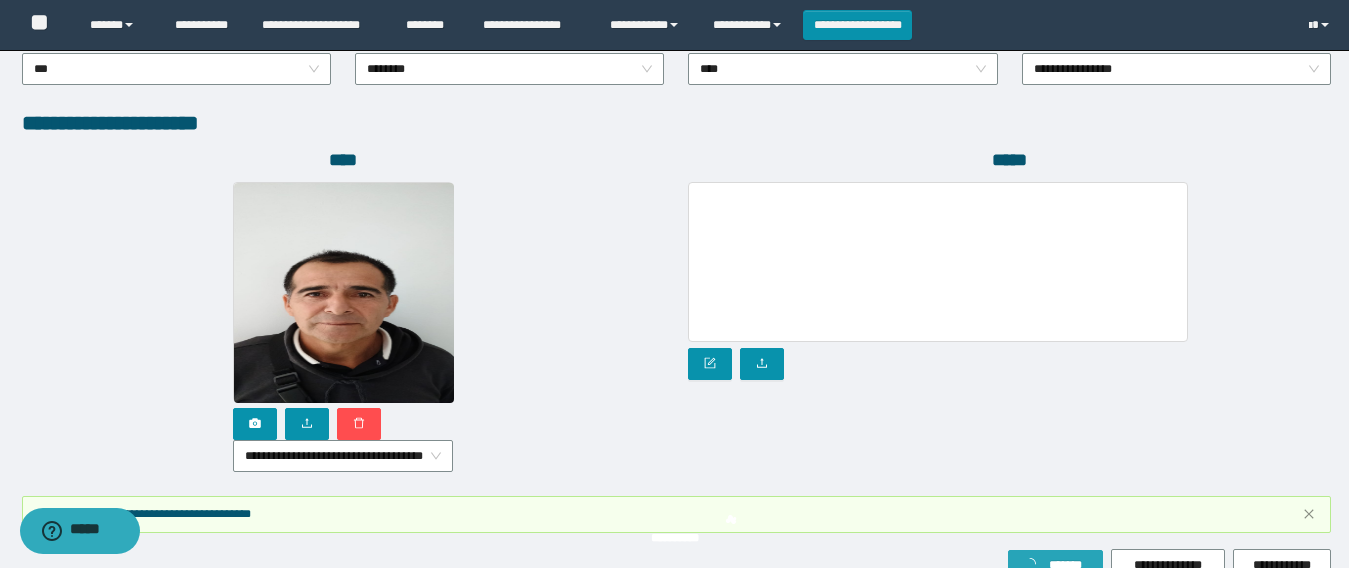 scroll, scrollTop: 1221, scrollLeft: 0, axis: vertical 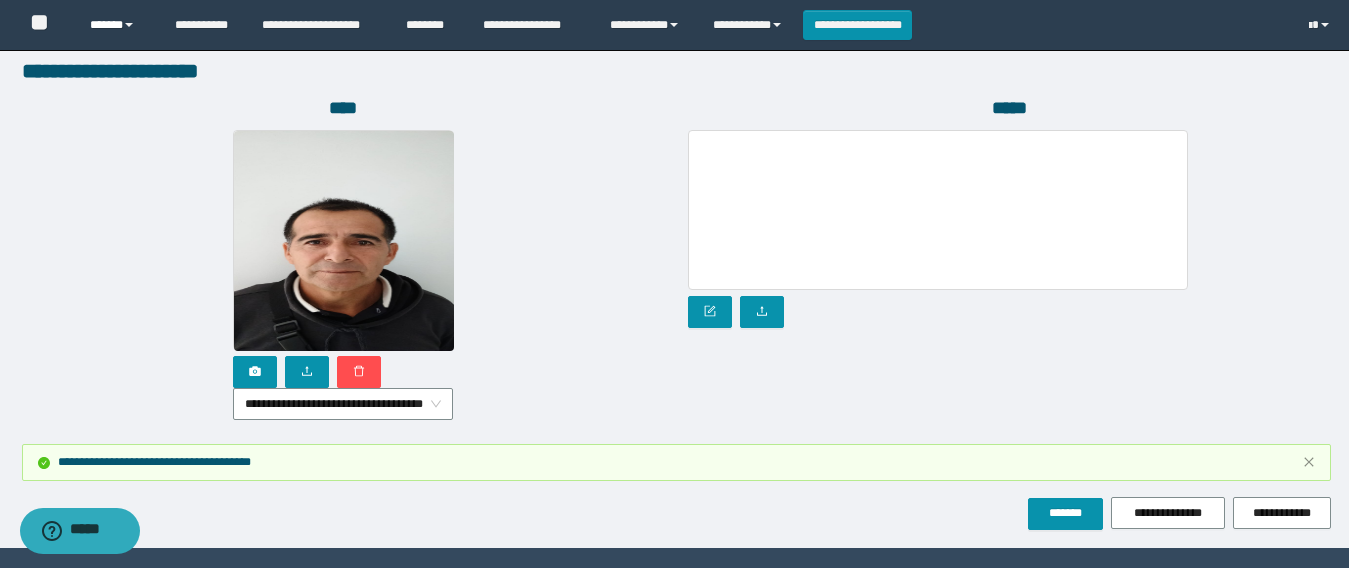 click on "******" at bounding box center (117, 25) 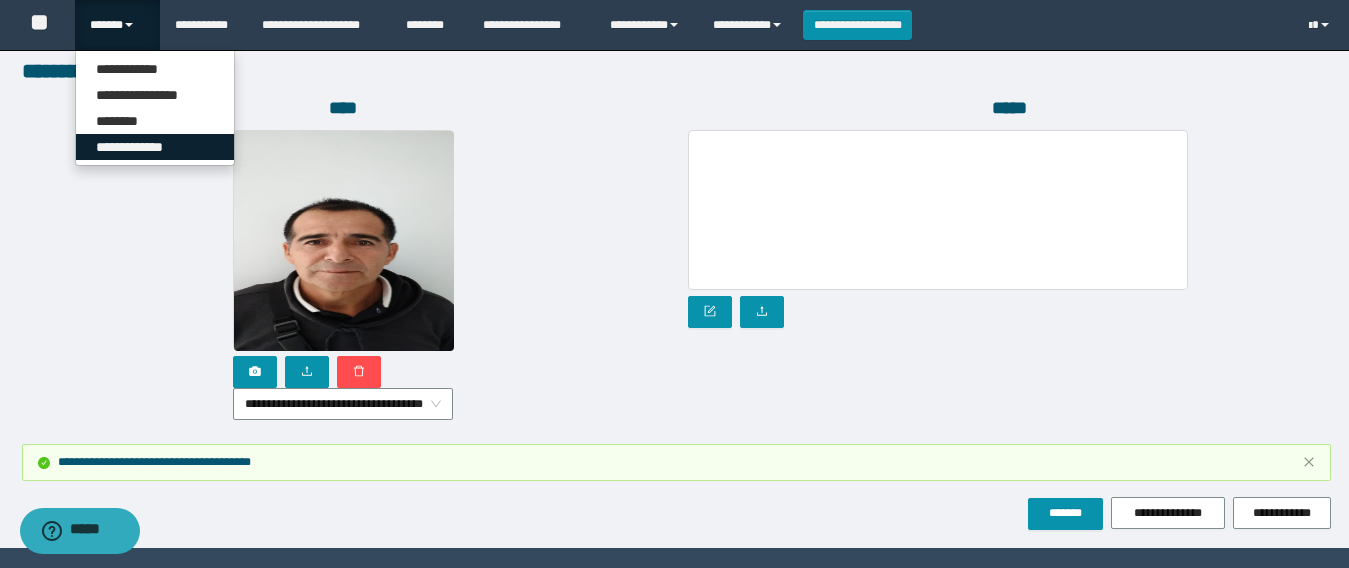 click on "**********" at bounding box center (155, 147) 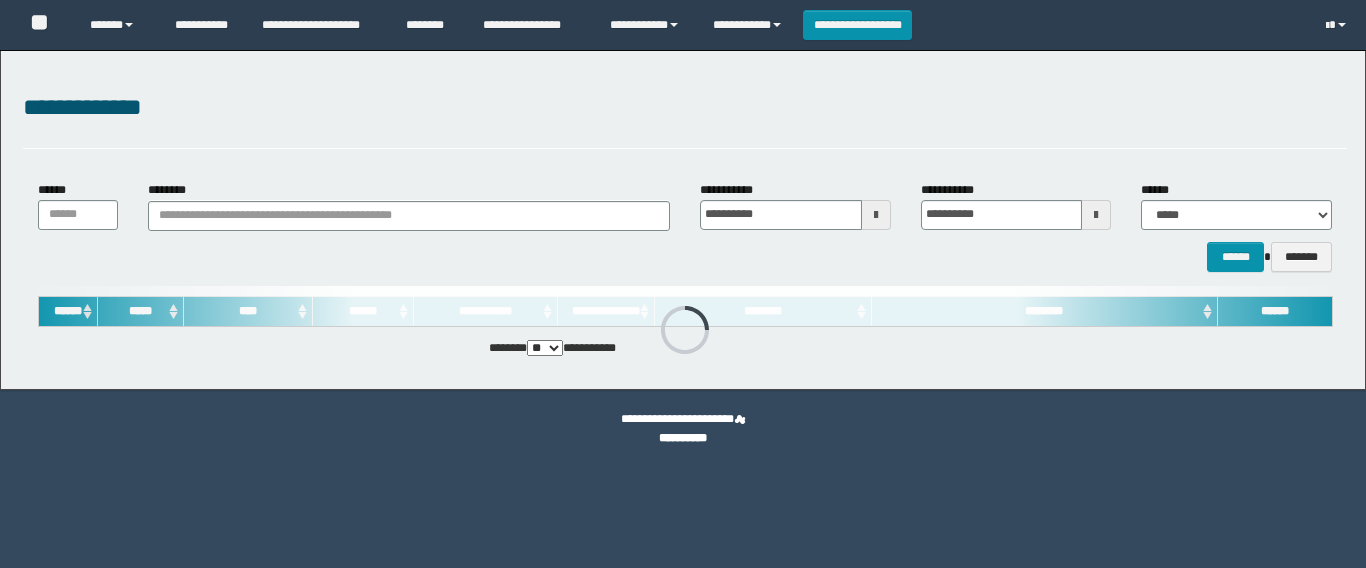 scroll, scrollTop: 0, scrollLeft: 0, axis: both 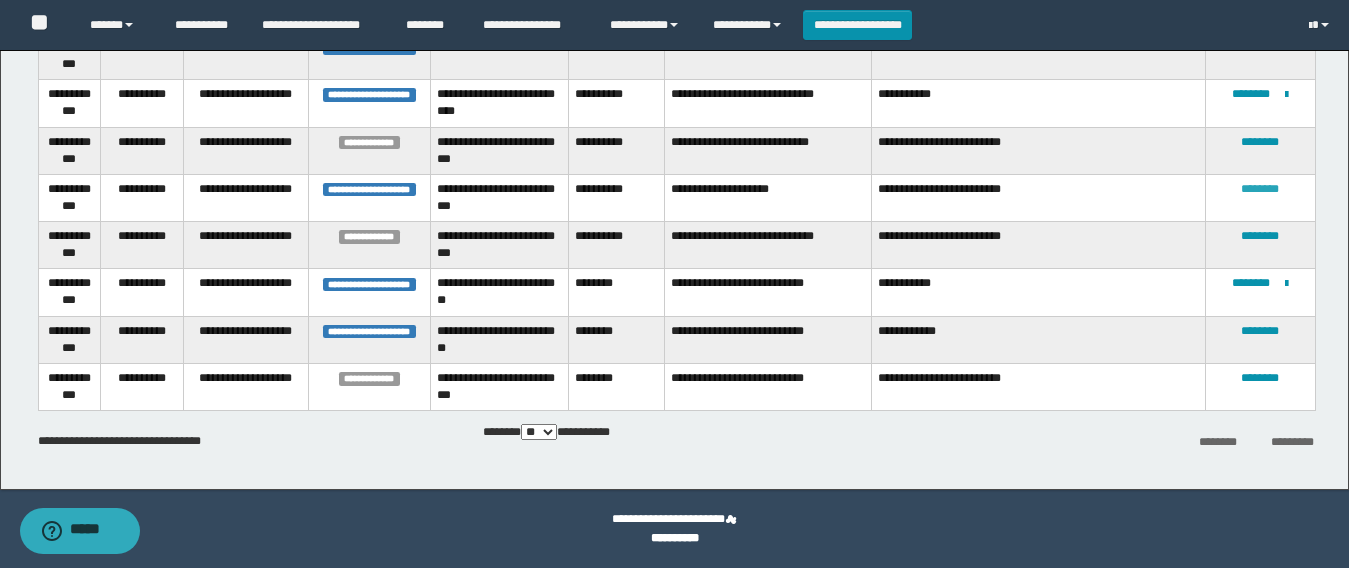 click on "********" at bounding box center [1260, 189] 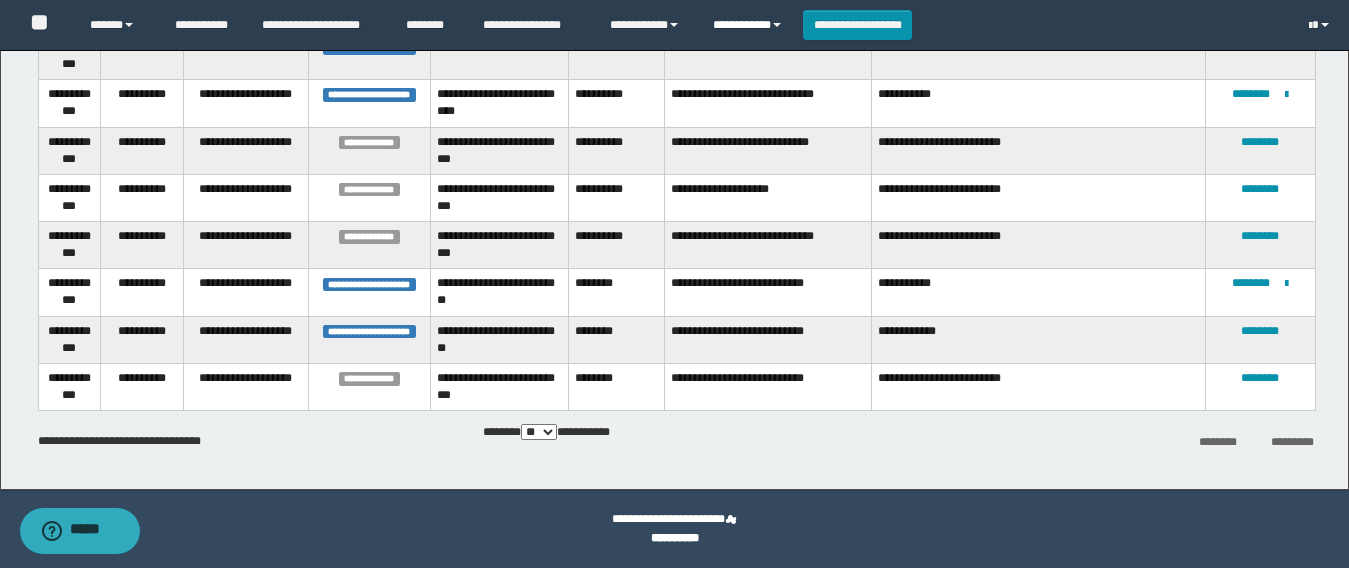 click on "**********" at bounding box center (750, 25) 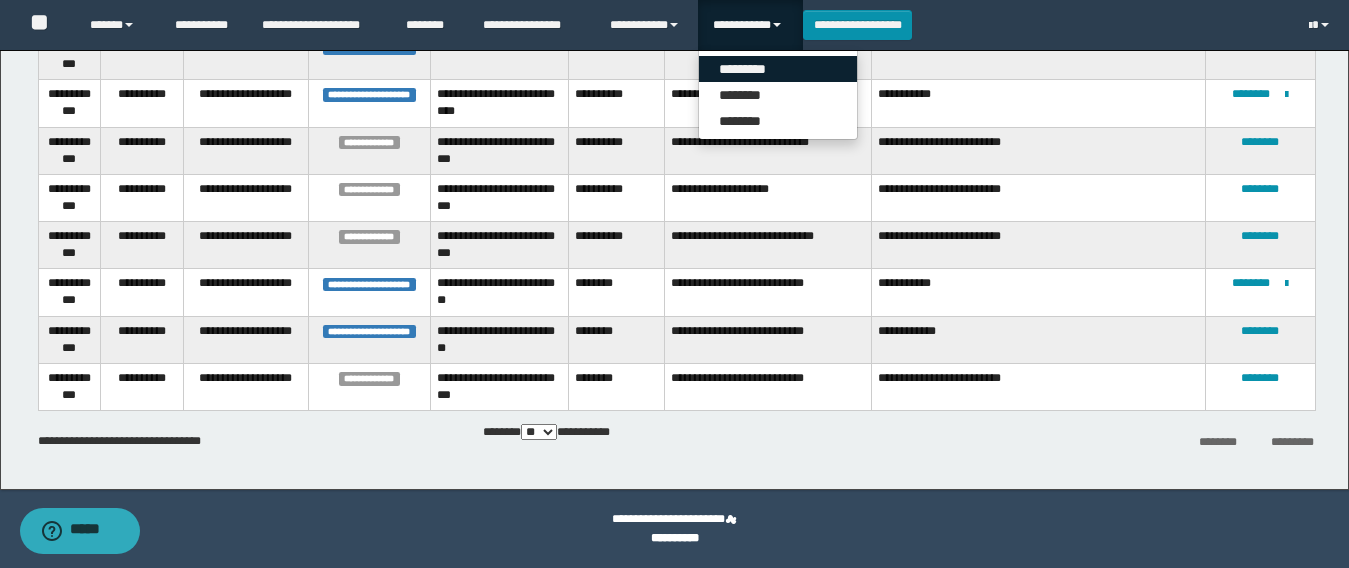 click on "*********" at bounding box center [778, 69] 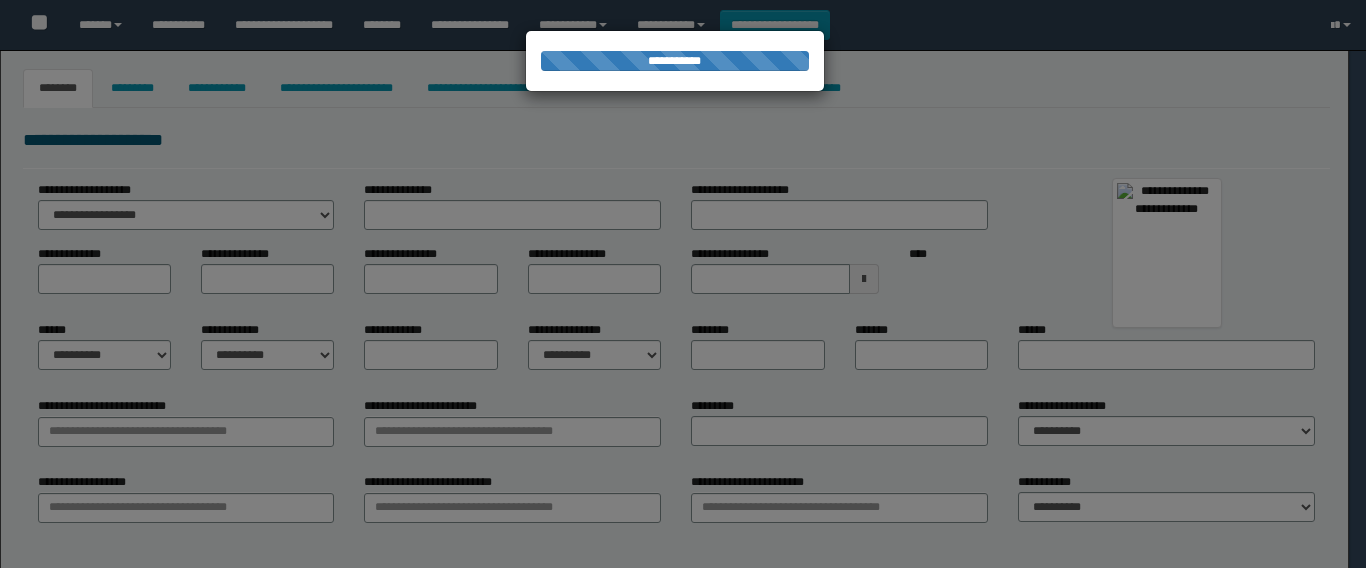 type on "******" 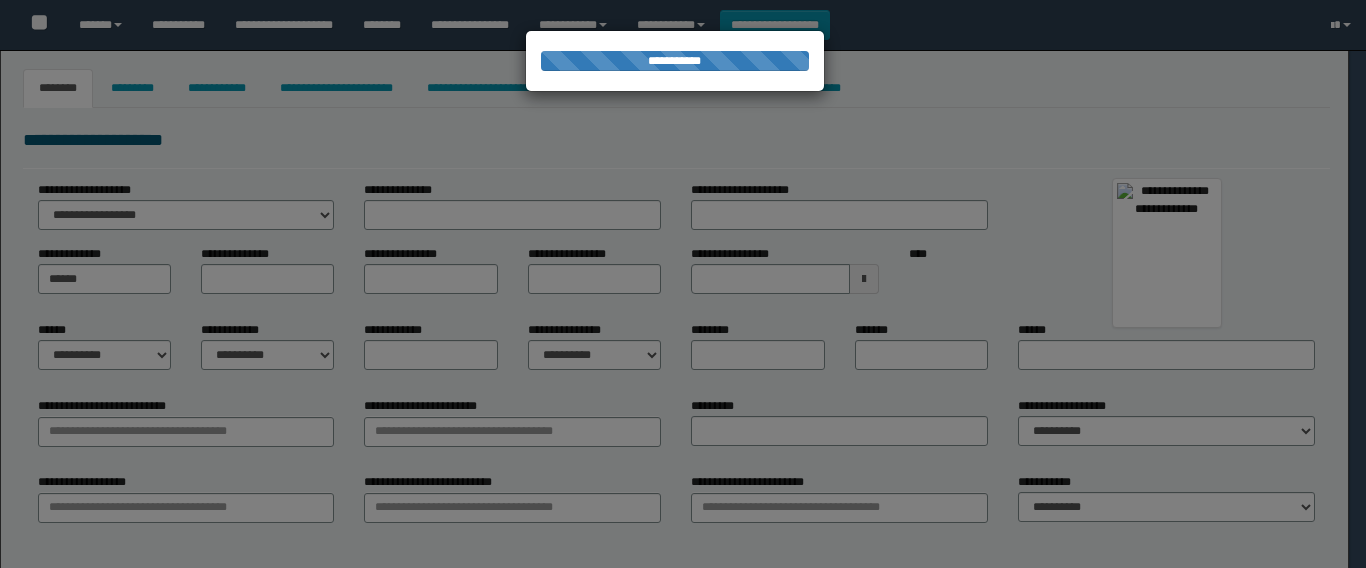 type on "******" 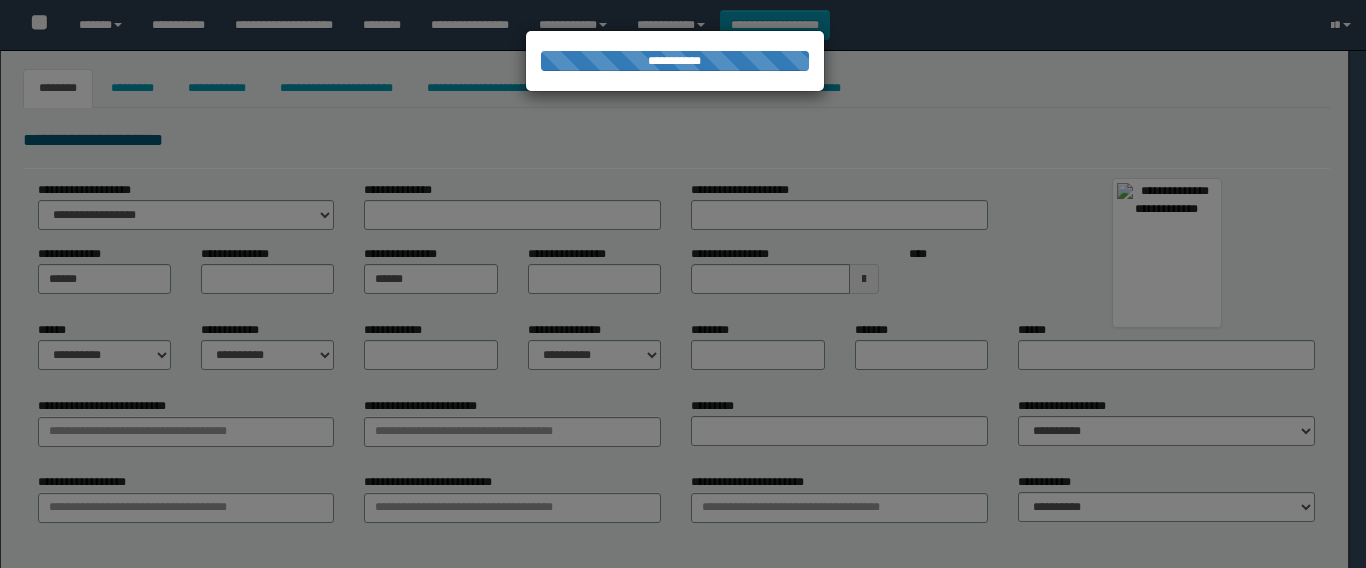 type on "******" 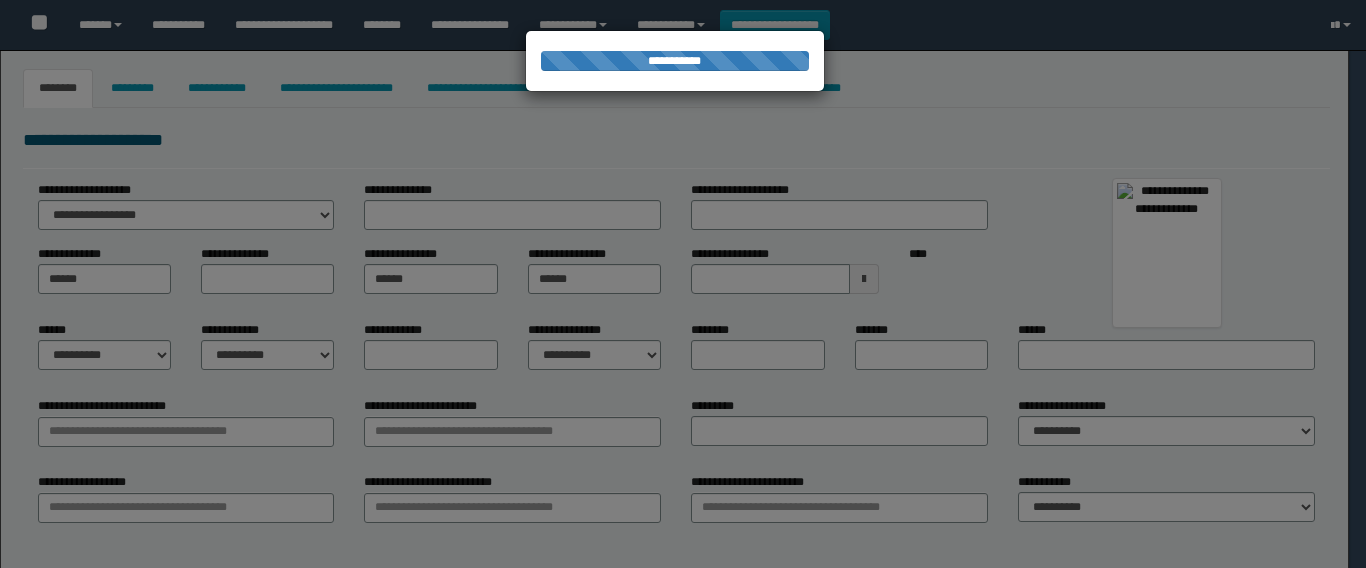 select on "*" 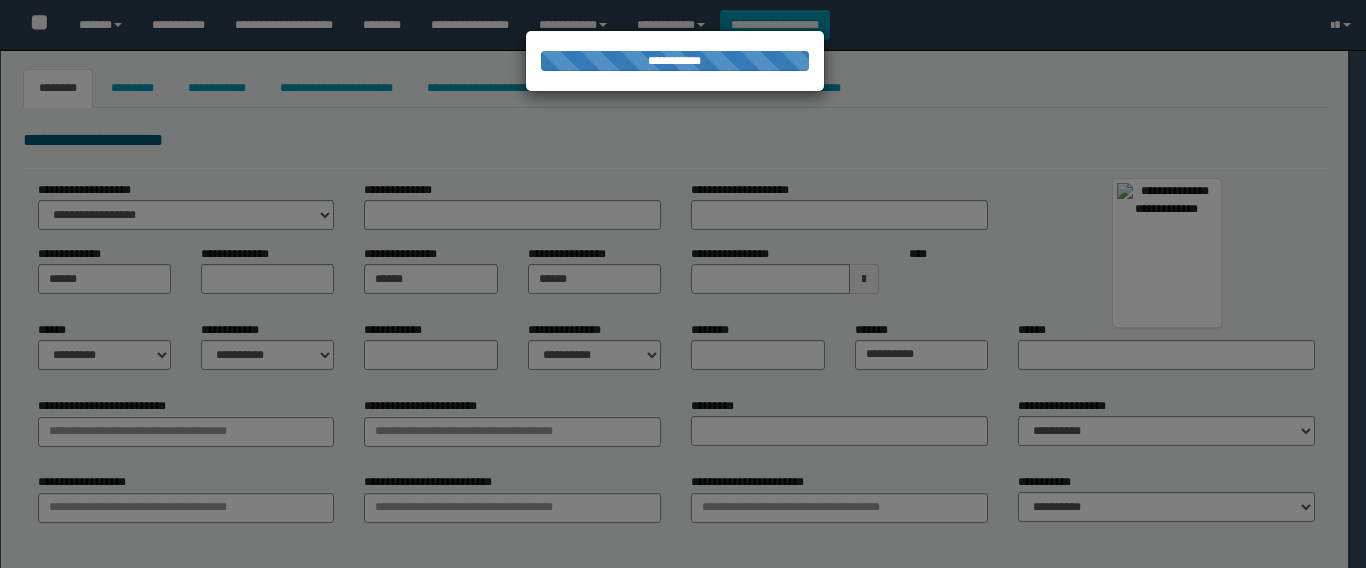 type on "********" 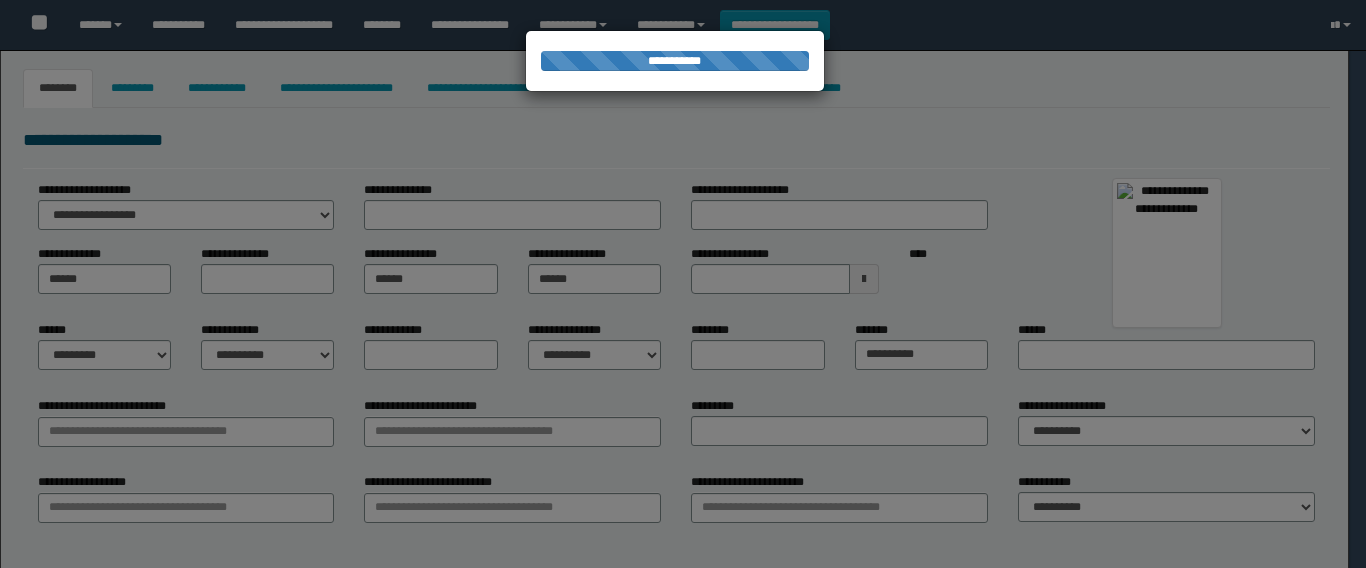 type on "*****" 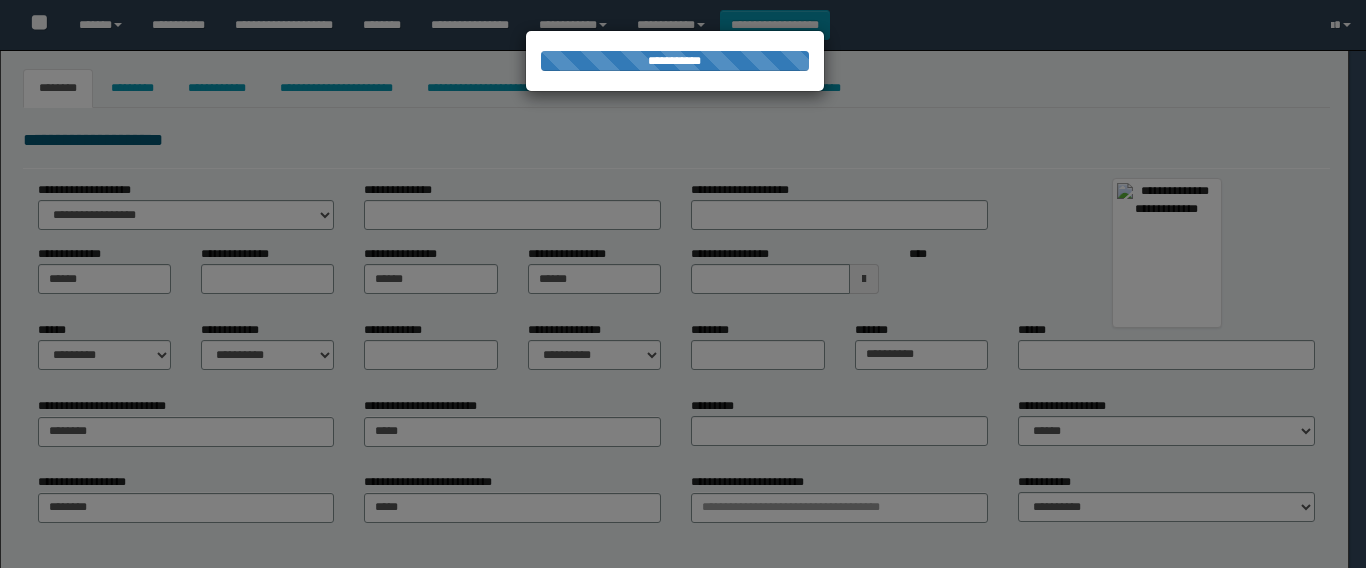 type on "**********" 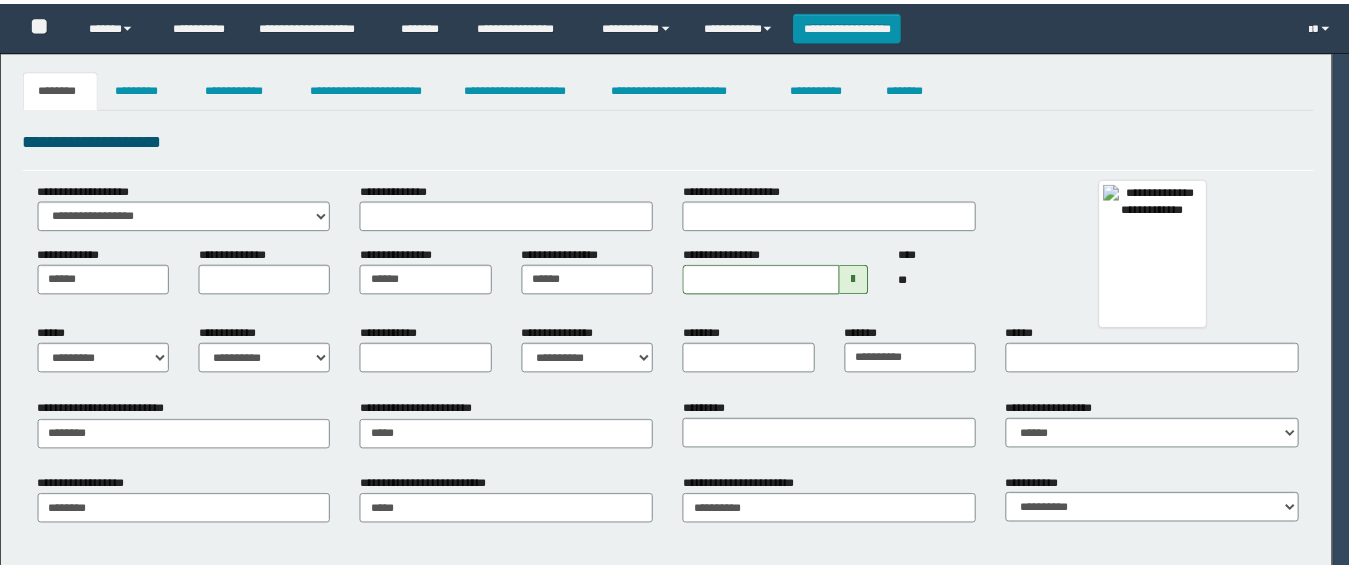 scroll, scrollTop: 0, scrollLeft: 0, axis: both 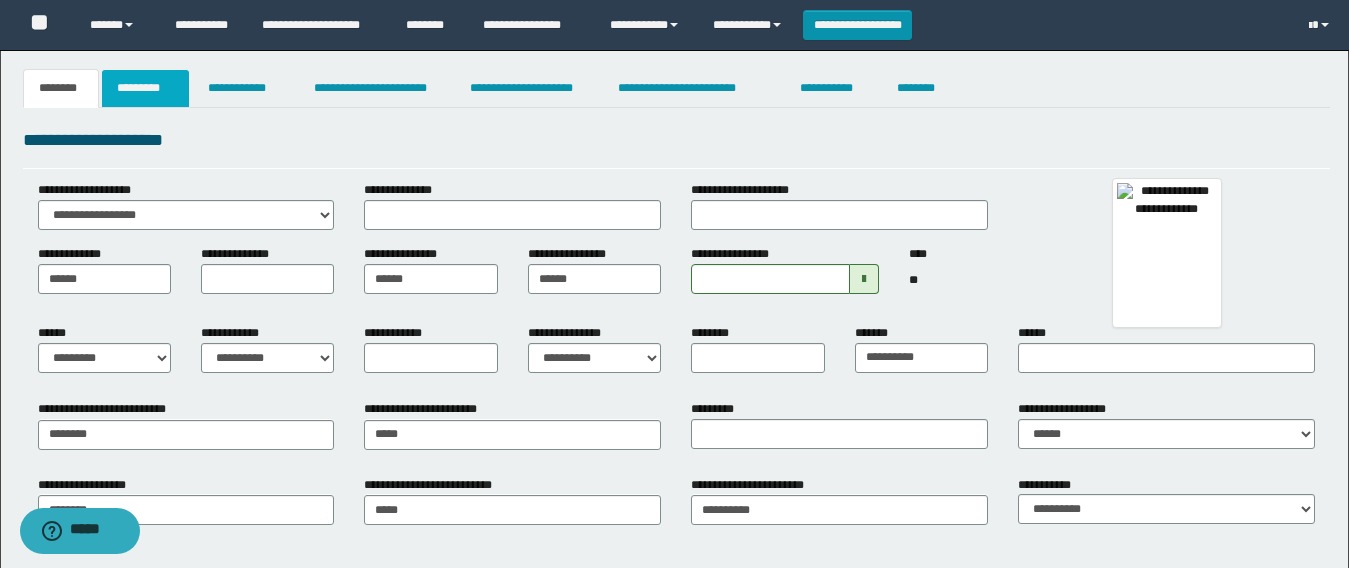 click on "*********" at bounding box center [145, 88] 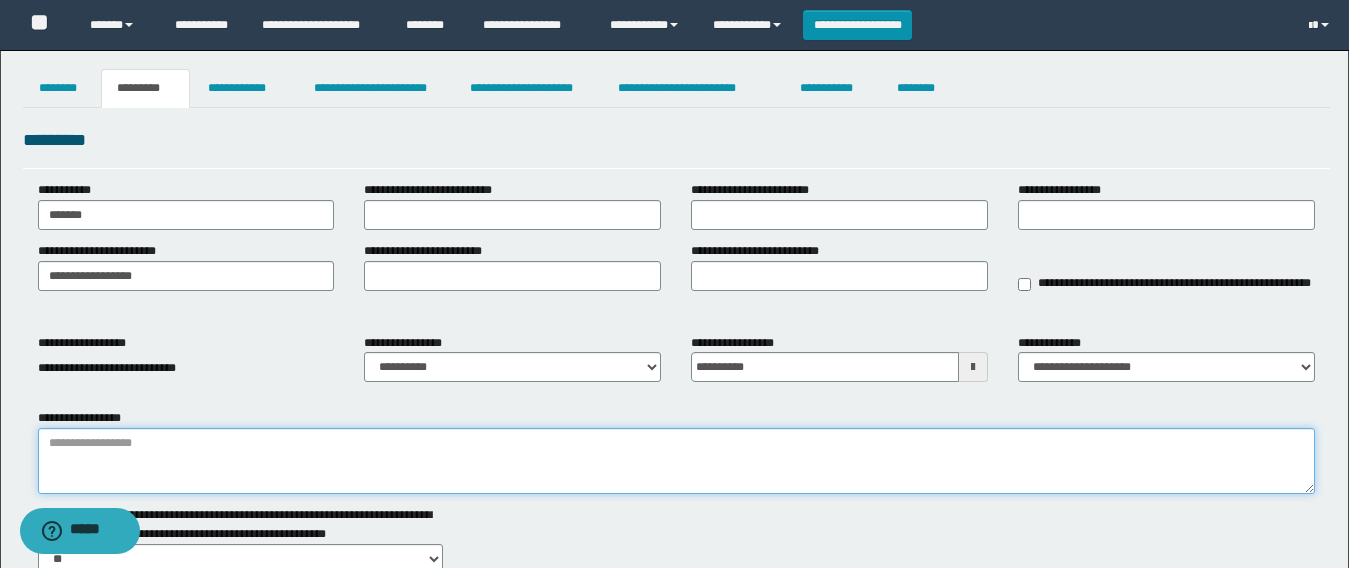 click on "**********" at bounding box center (676, 461) 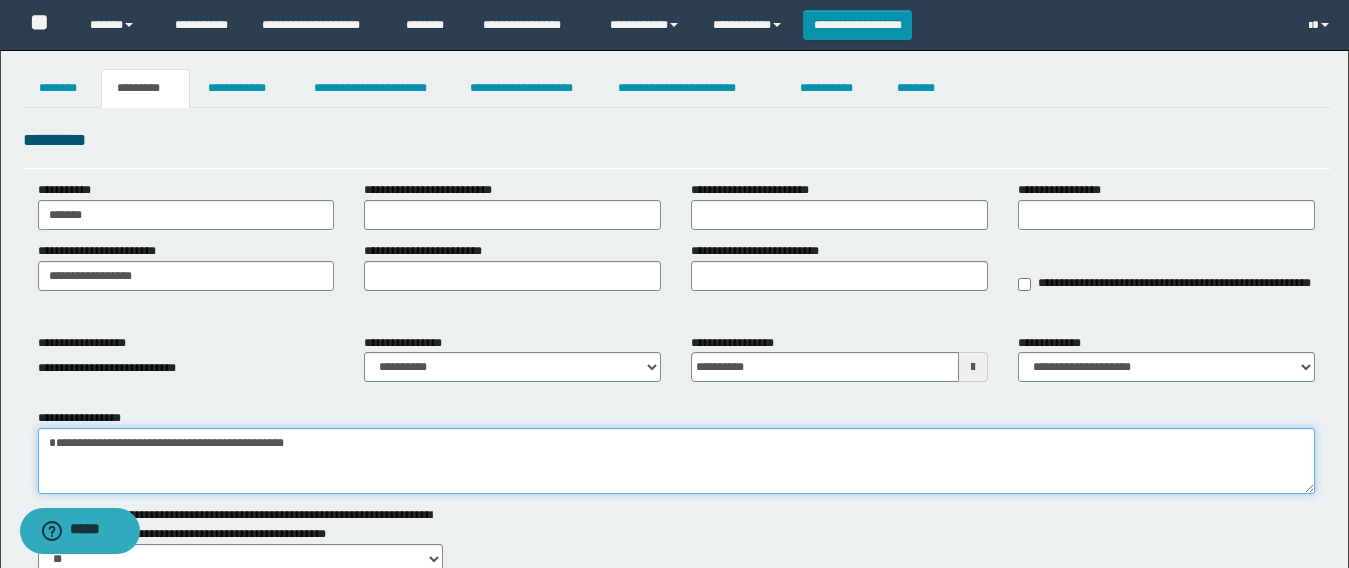 paste on "**********" 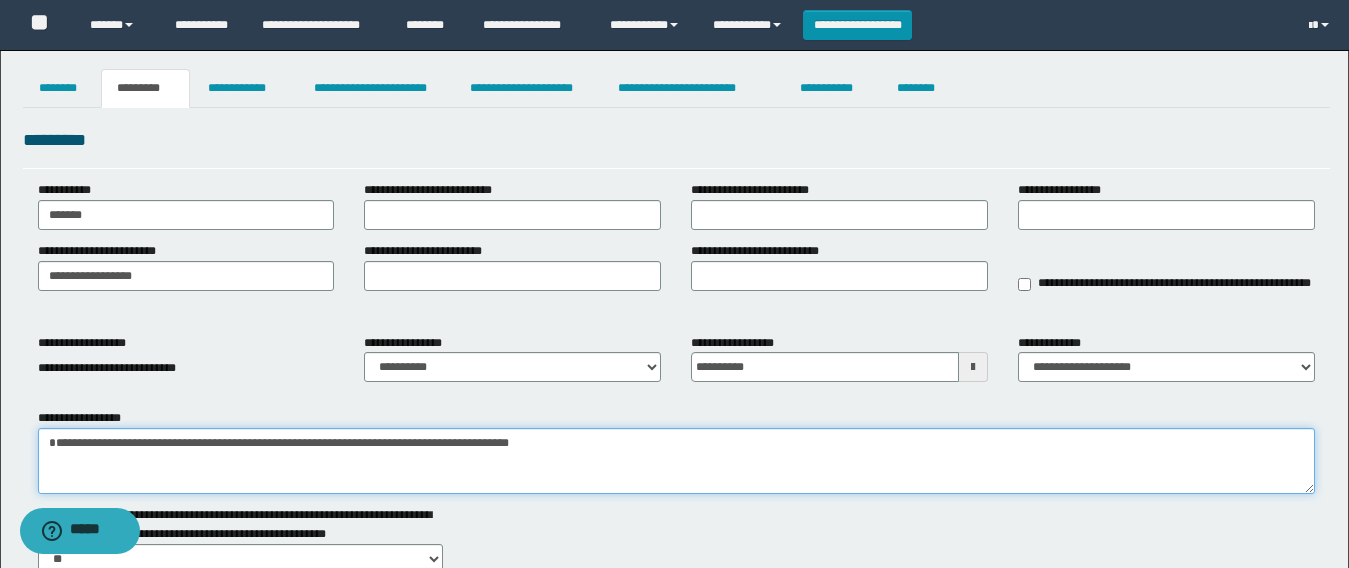 drag, startPoint x: 602, startPoint y: 445, endPoint x: 343, endPoint y: 454, distance: 259.1563 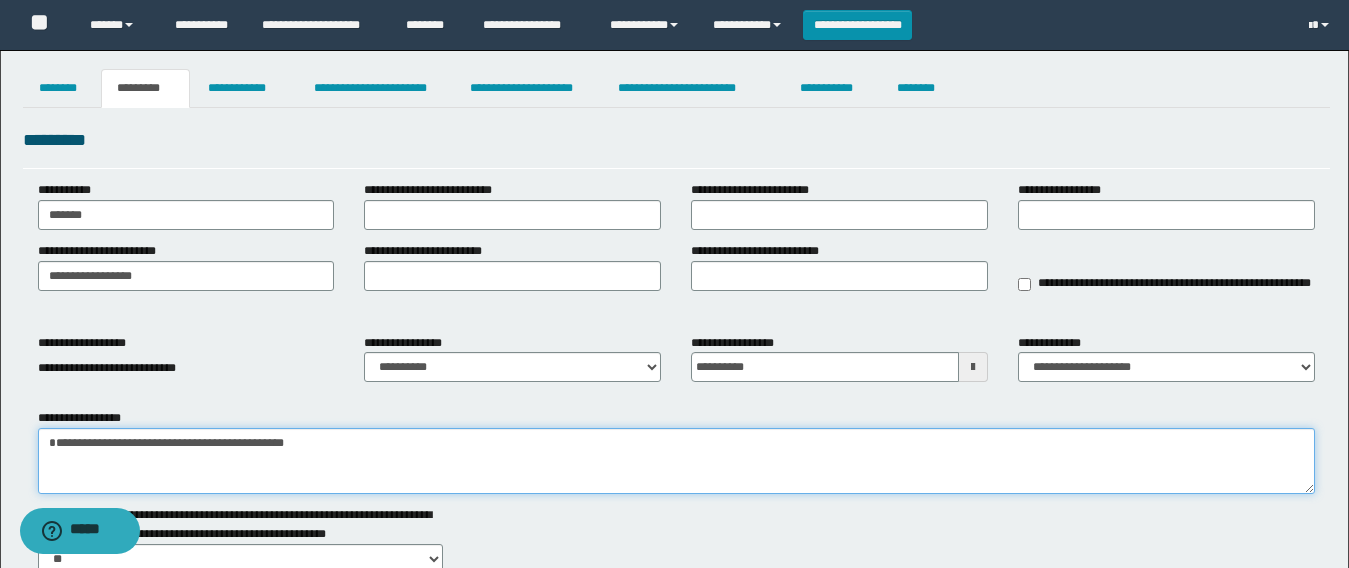 paste on "**********" 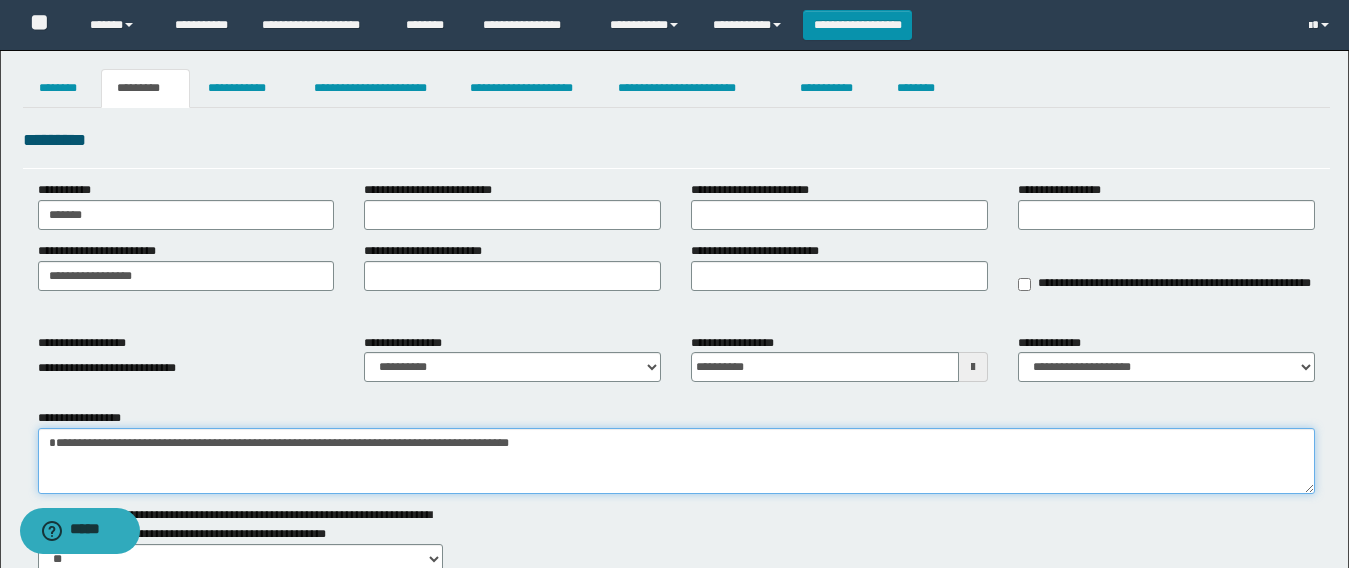 click on "**********" at bounding box center (676, 461) 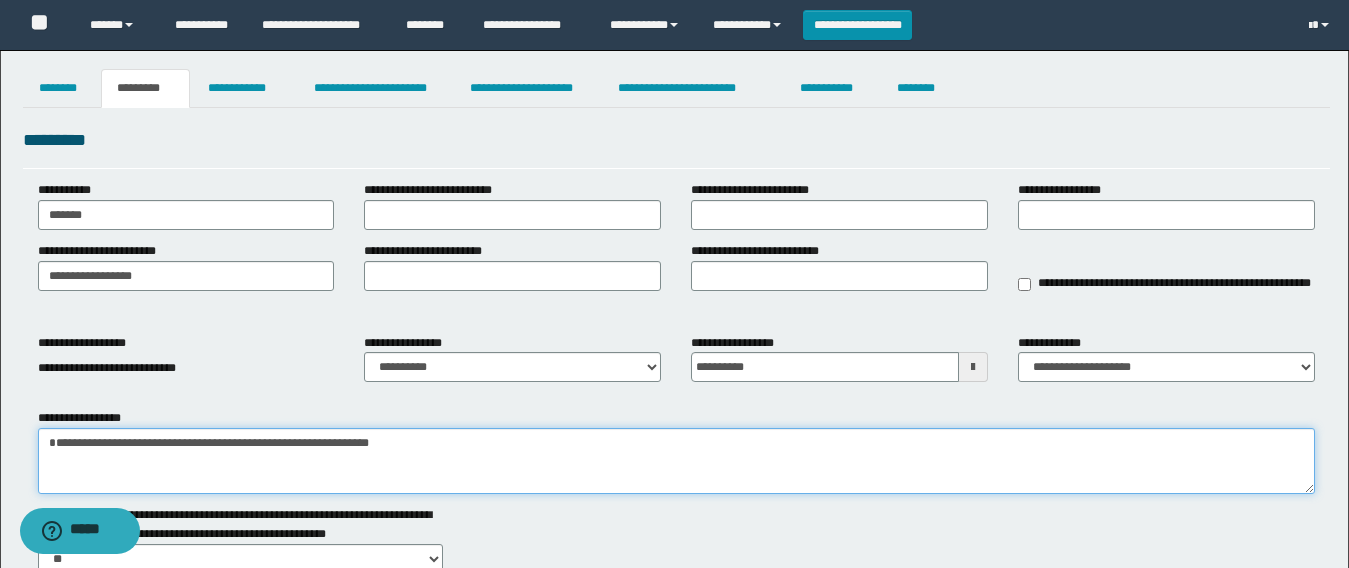 type on "**********" 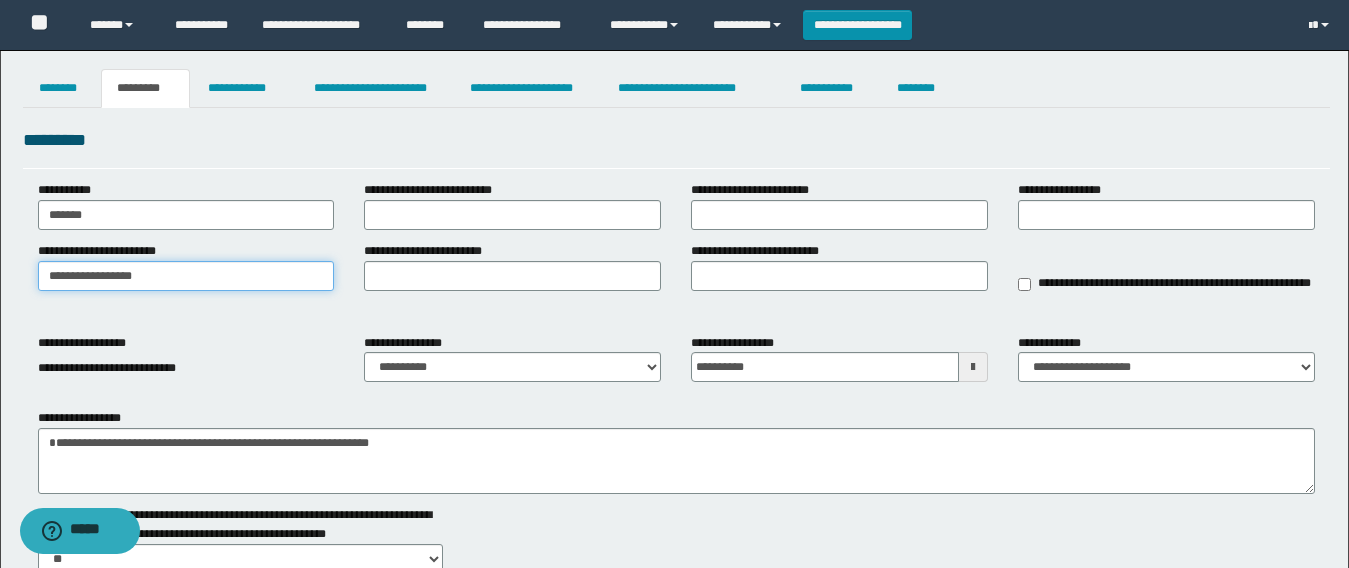 drag, startPoint x: 154, startPoint y: 282, endPoint x: 0, endPoint y: 272, distance: 154.32434 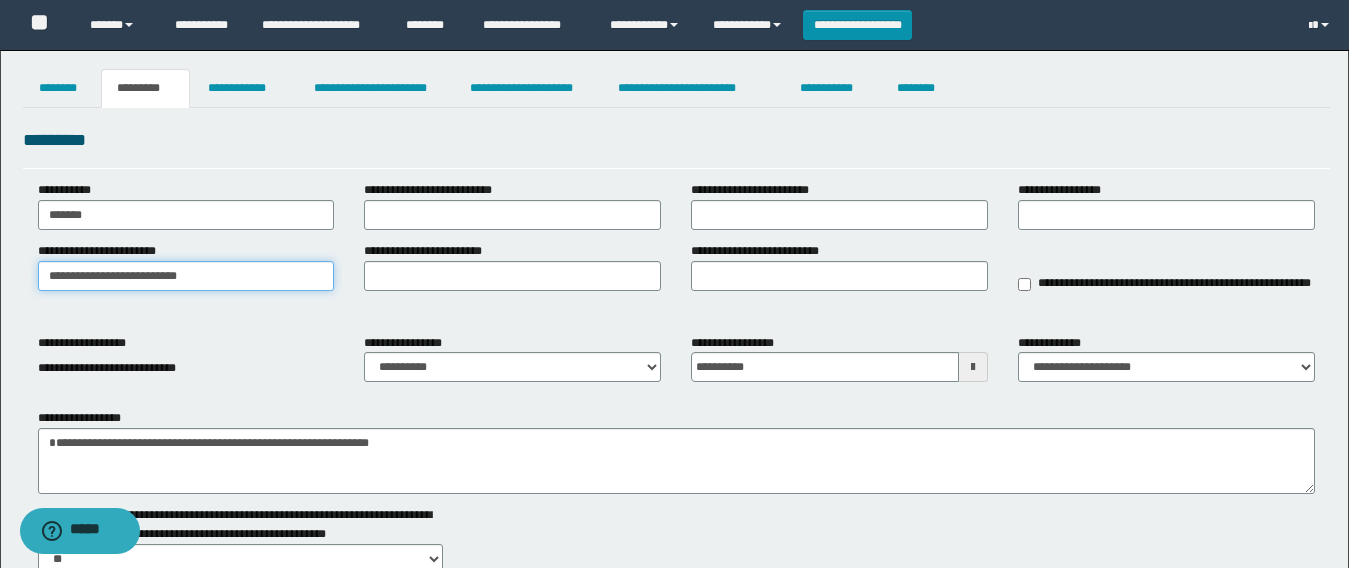 type on "**********" 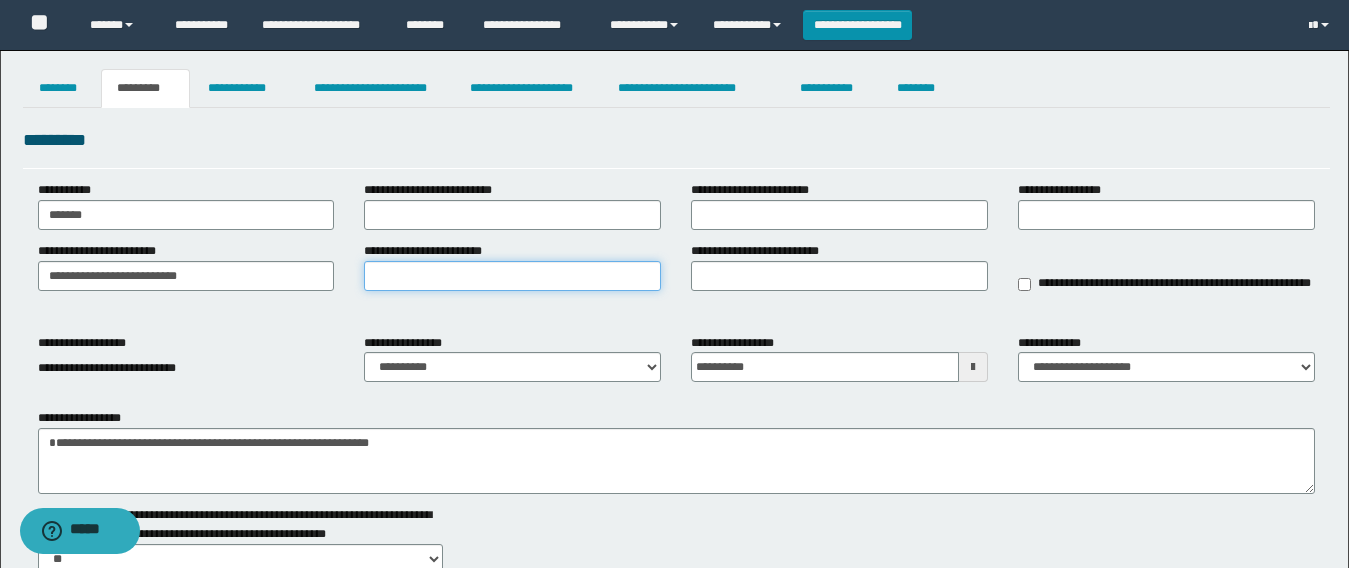click on "**********" at bounding box center [512, 276] 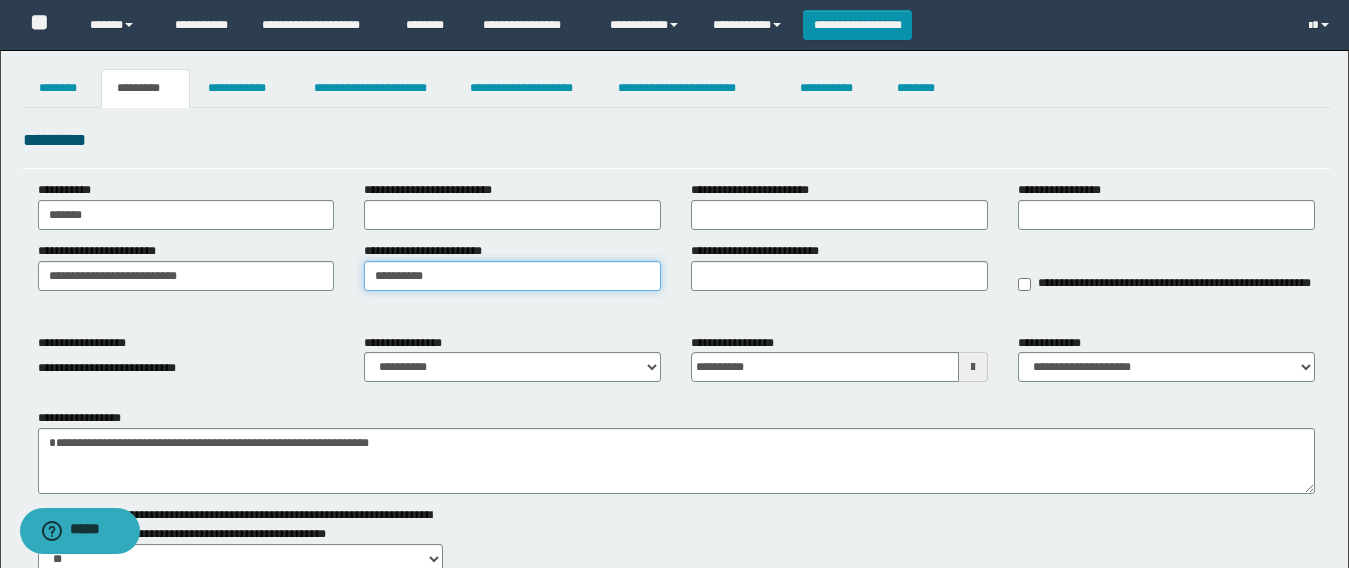 type on "**********" 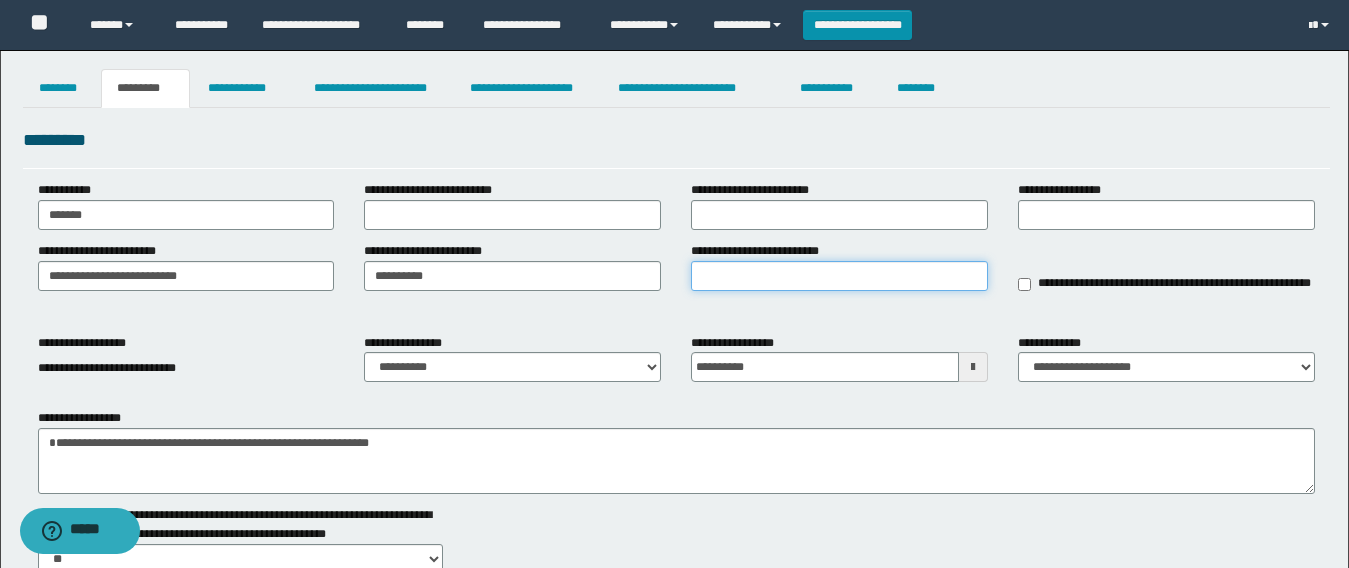 click on "**********" at bounding box center (839, 276) 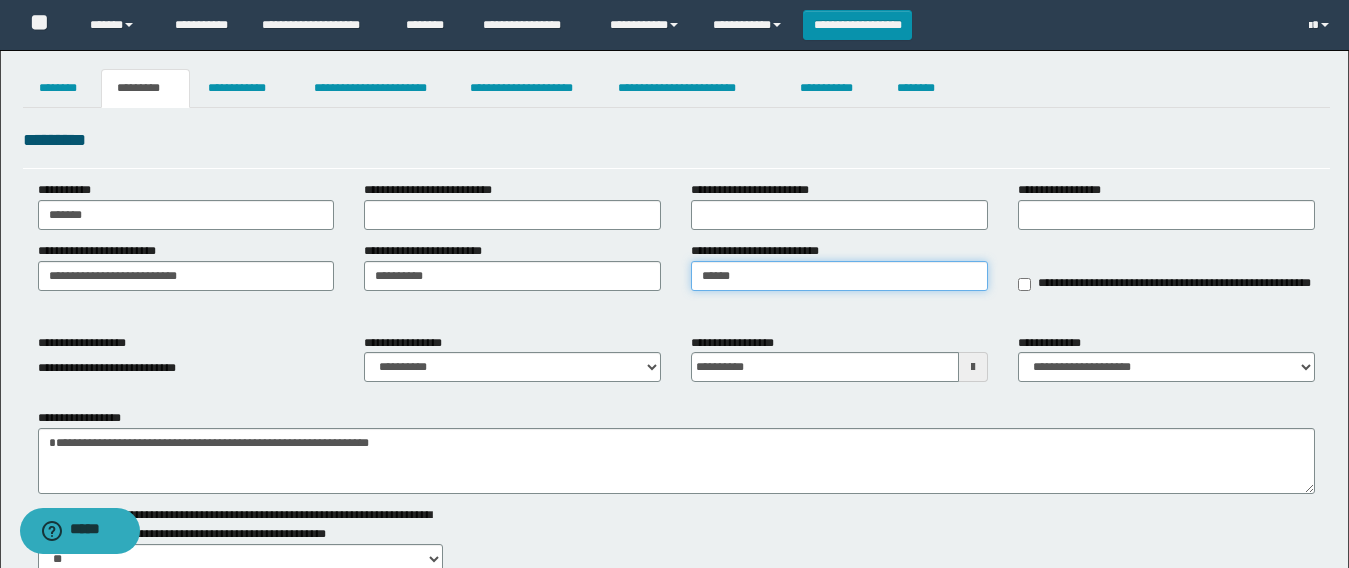 type on "******" 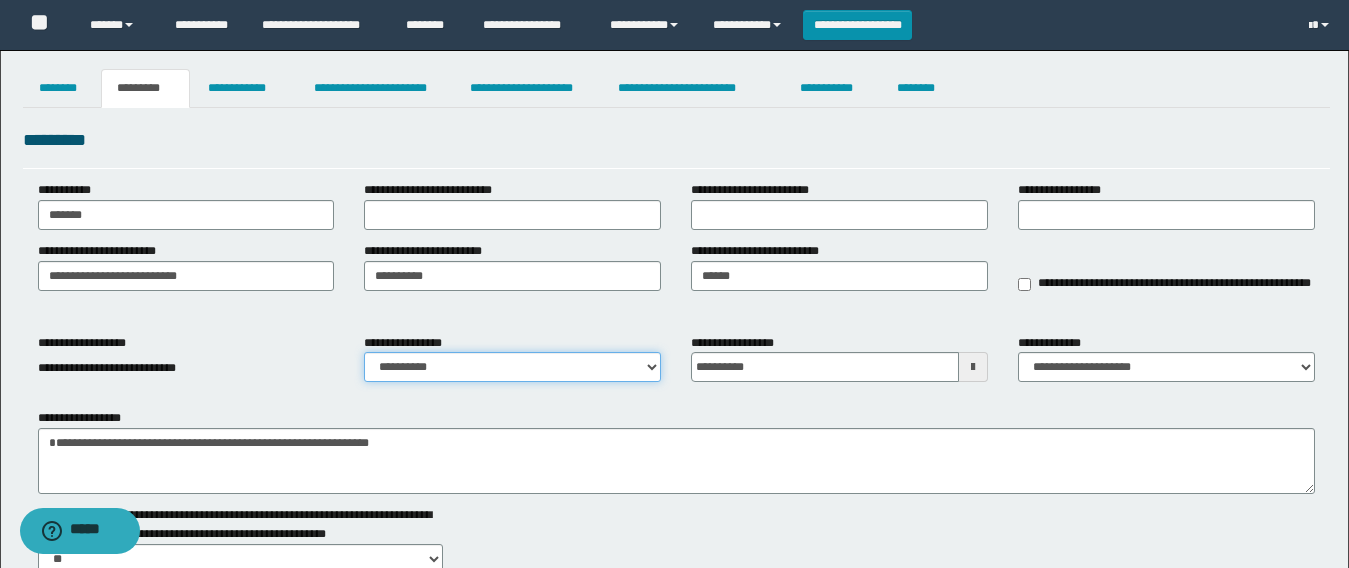 click on "**********" at bounding box center [512, 367] 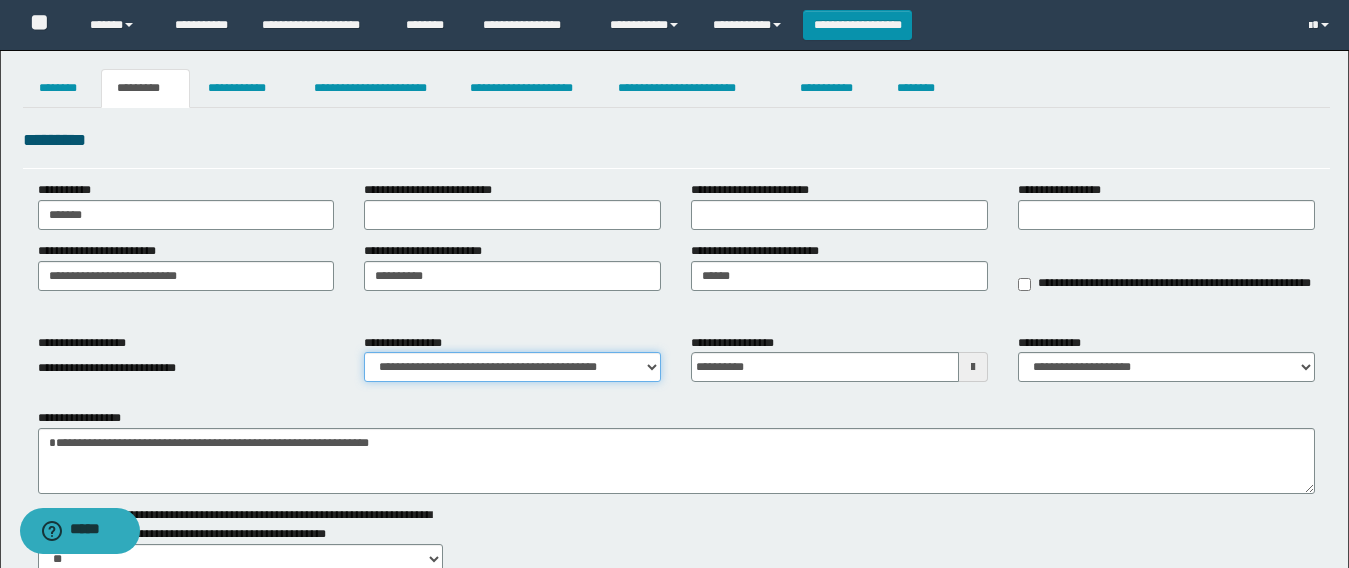 click on "**********" at bounding box center [512, 367] 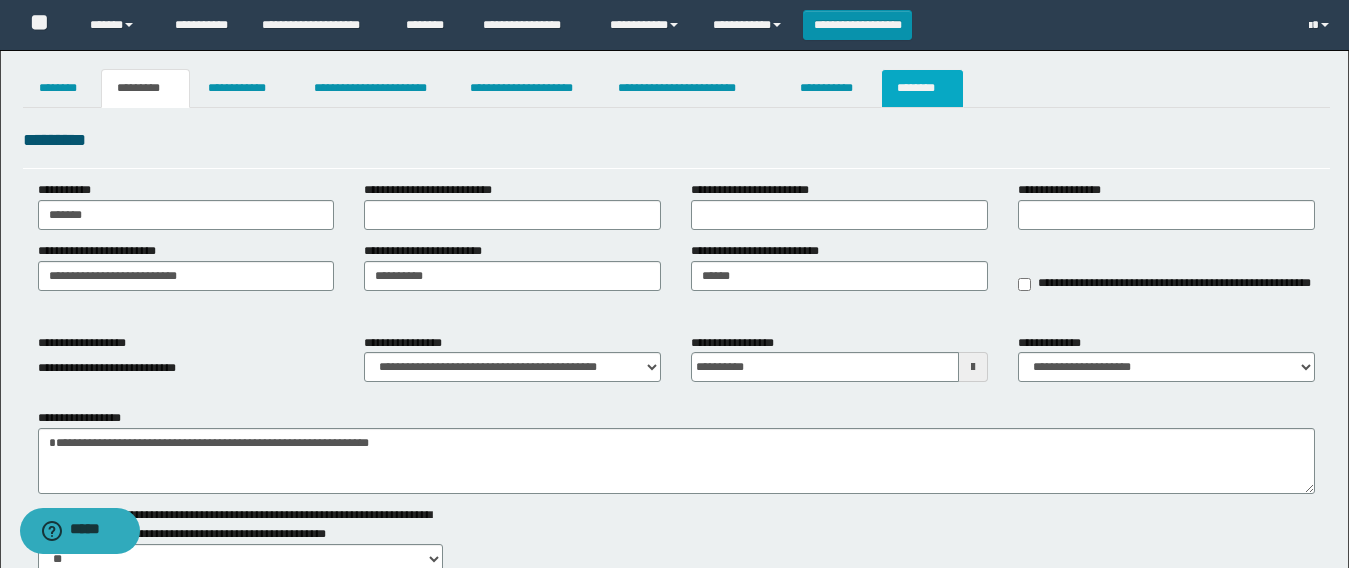 click on "********" at bounding box center (922, 88) 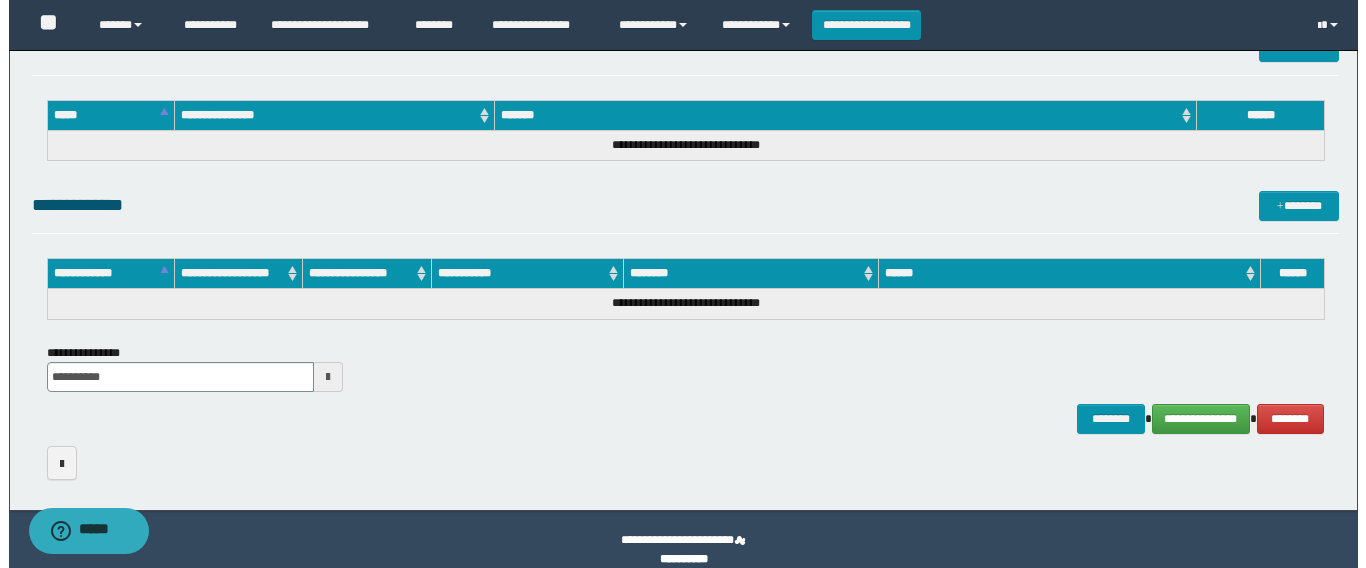 scroll, scrollTop: 1021, scrollLeft: 0, axis: vertical 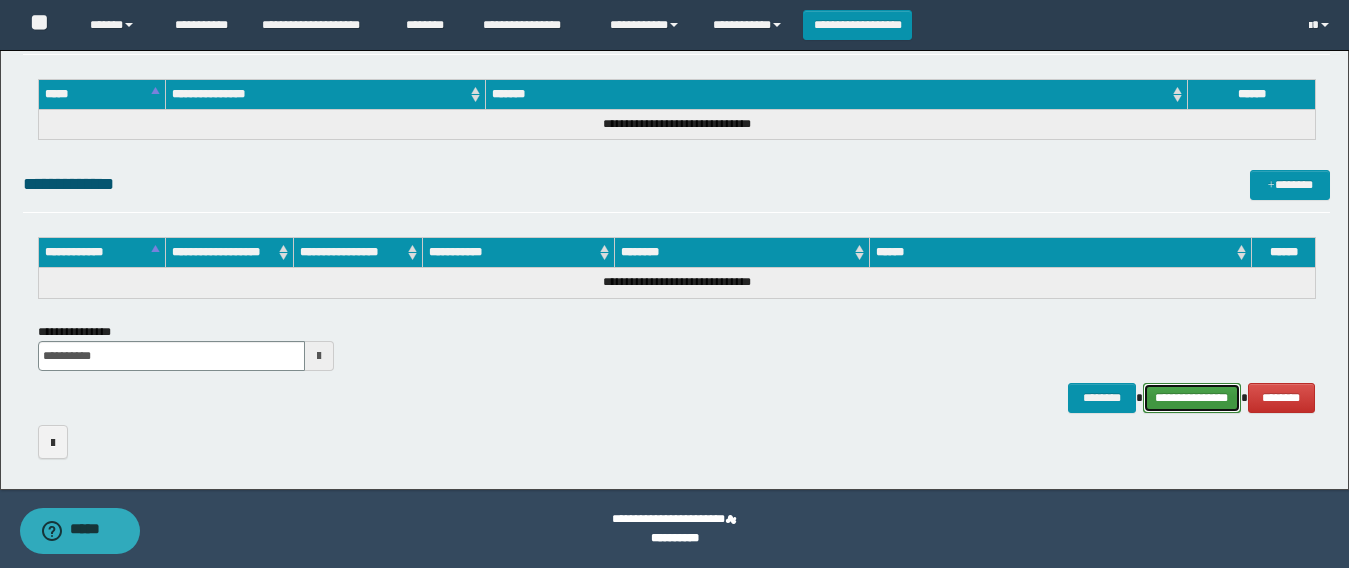 click on "**********" at bounding box center [1192, 398] 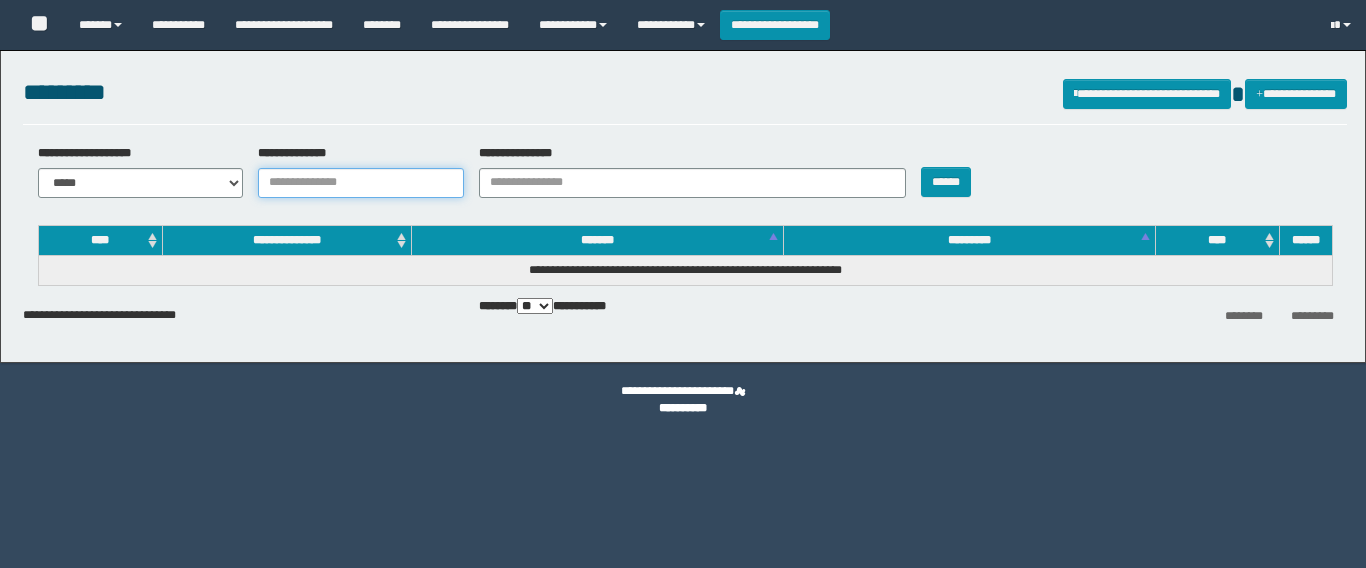 click on "**********" at bounding box center (361, 183) 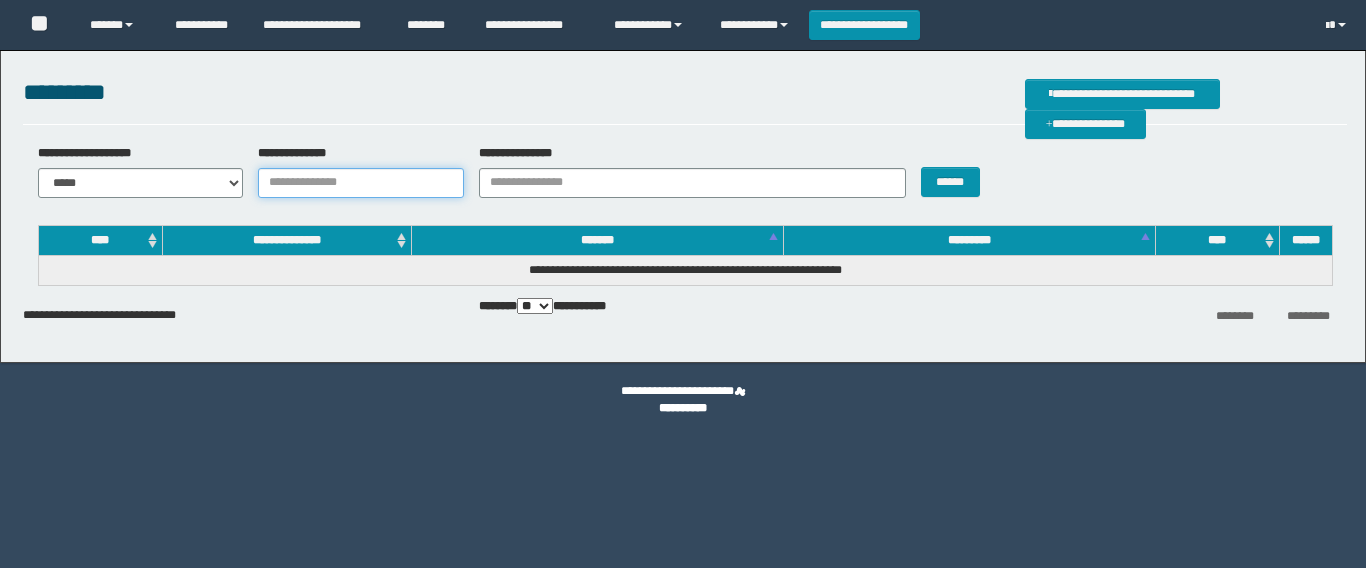 scroll, scrollTop: 0, scrollLeft: 0, axis: both 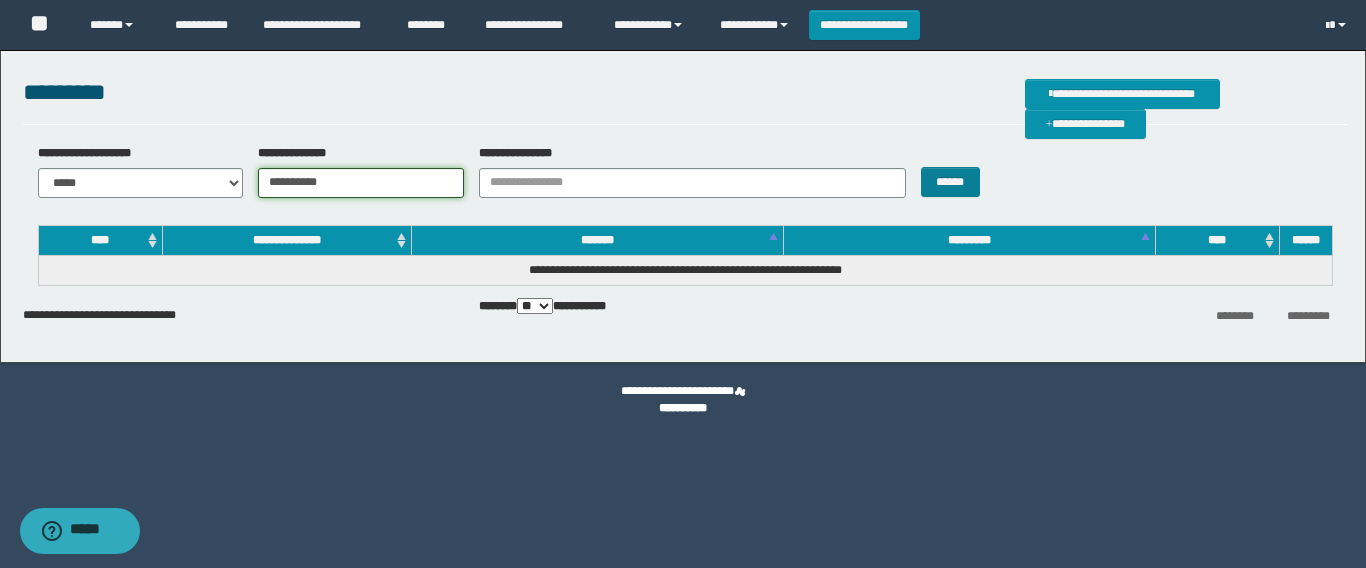 type on "**********" 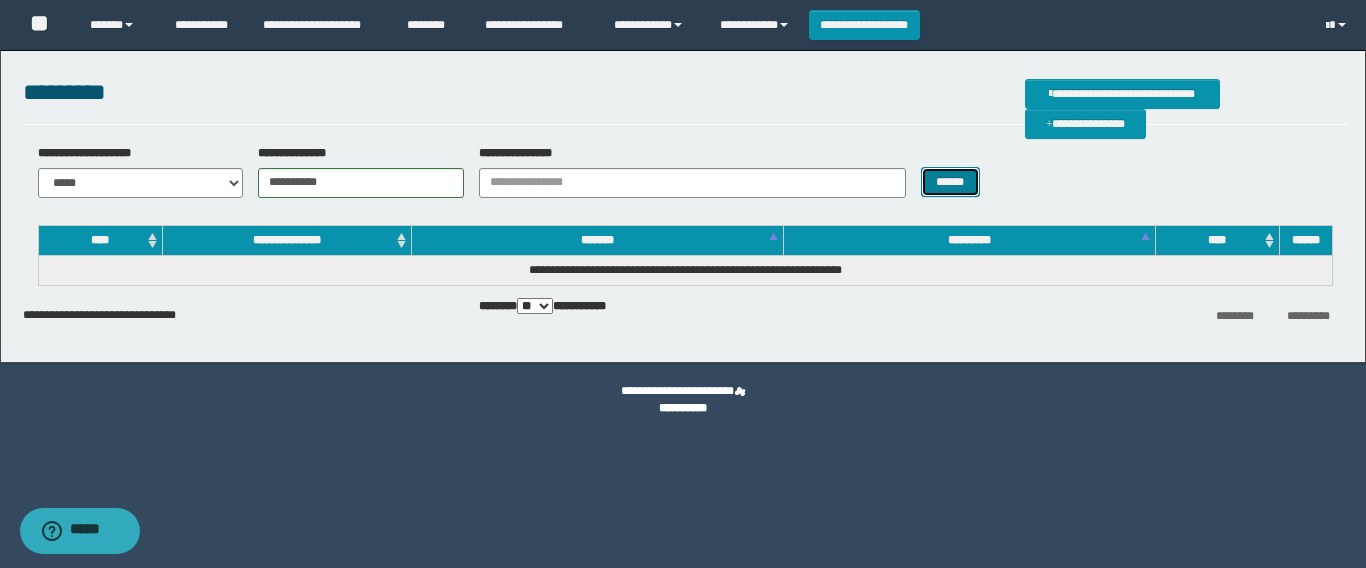 click on "******" at bounding box center [950, 182] 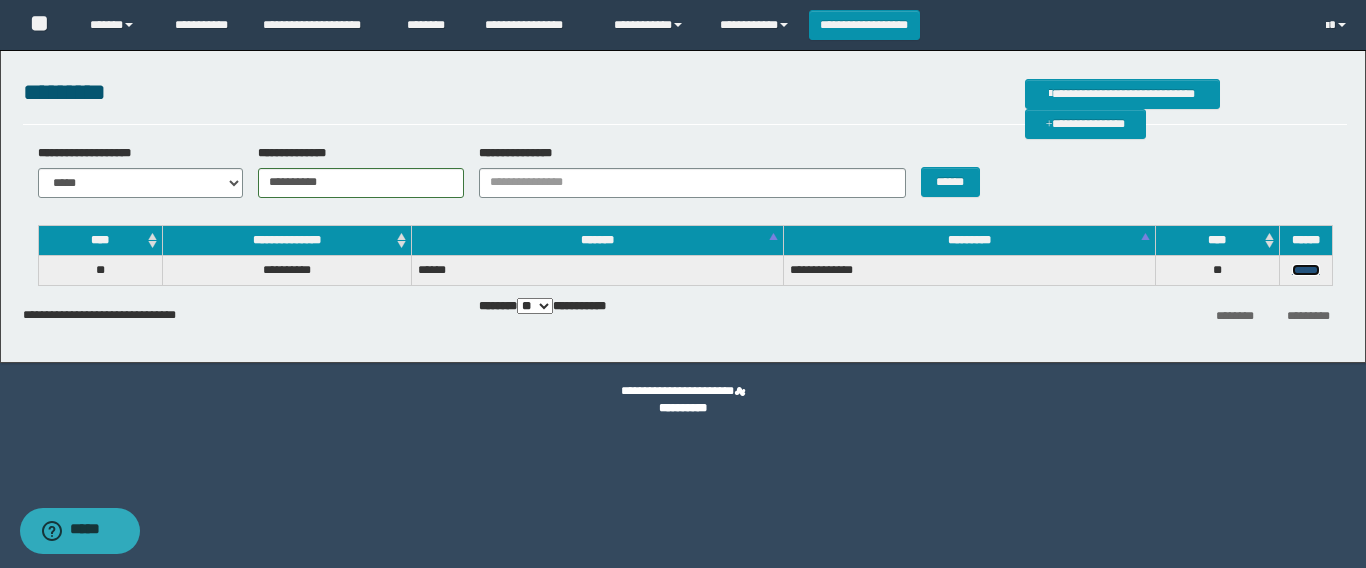 click on "******" at bounding box center (1306, 270) 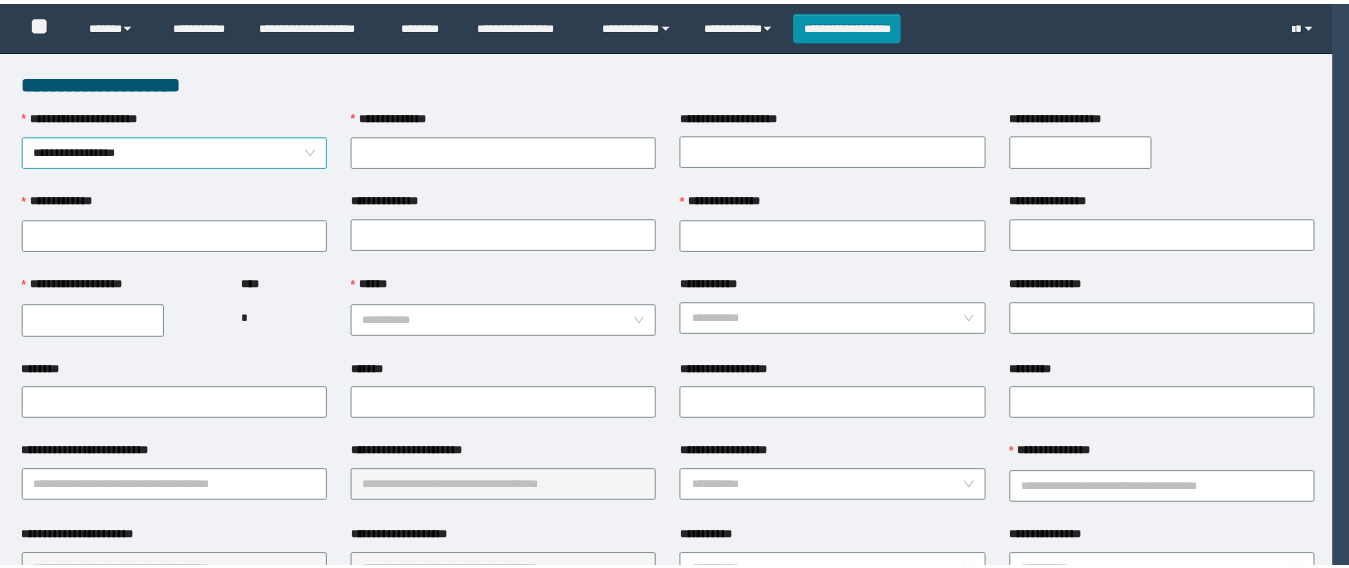 scroll, scrollTop: 0, scrollLeft: 0, axis: both 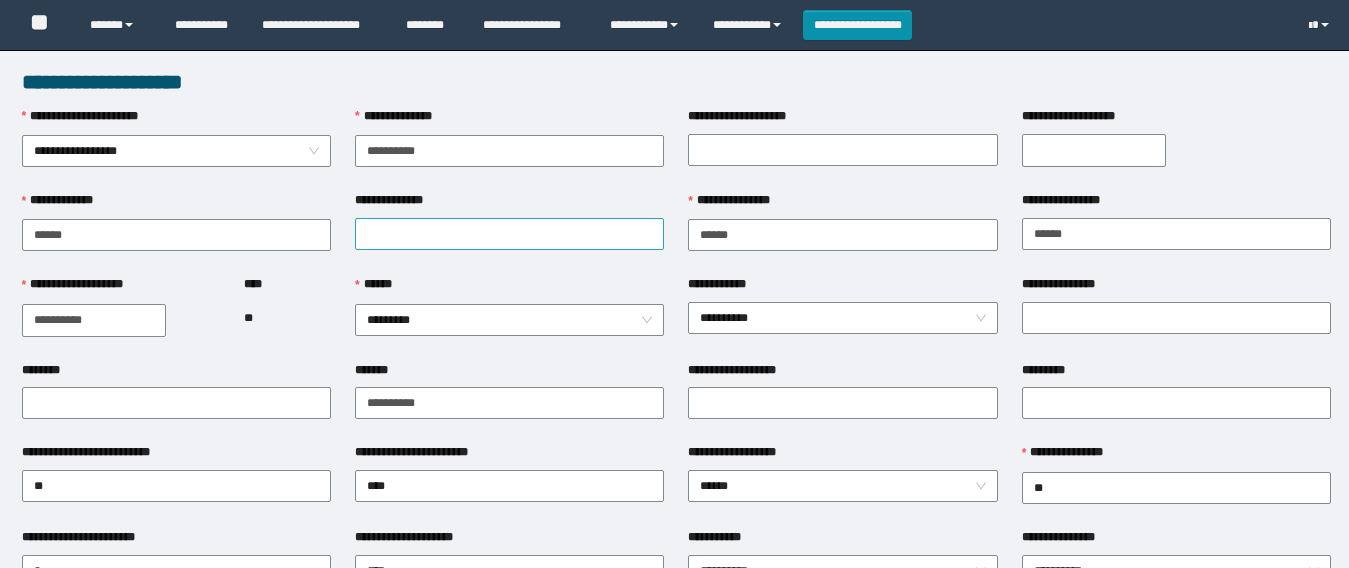 type on "**********" 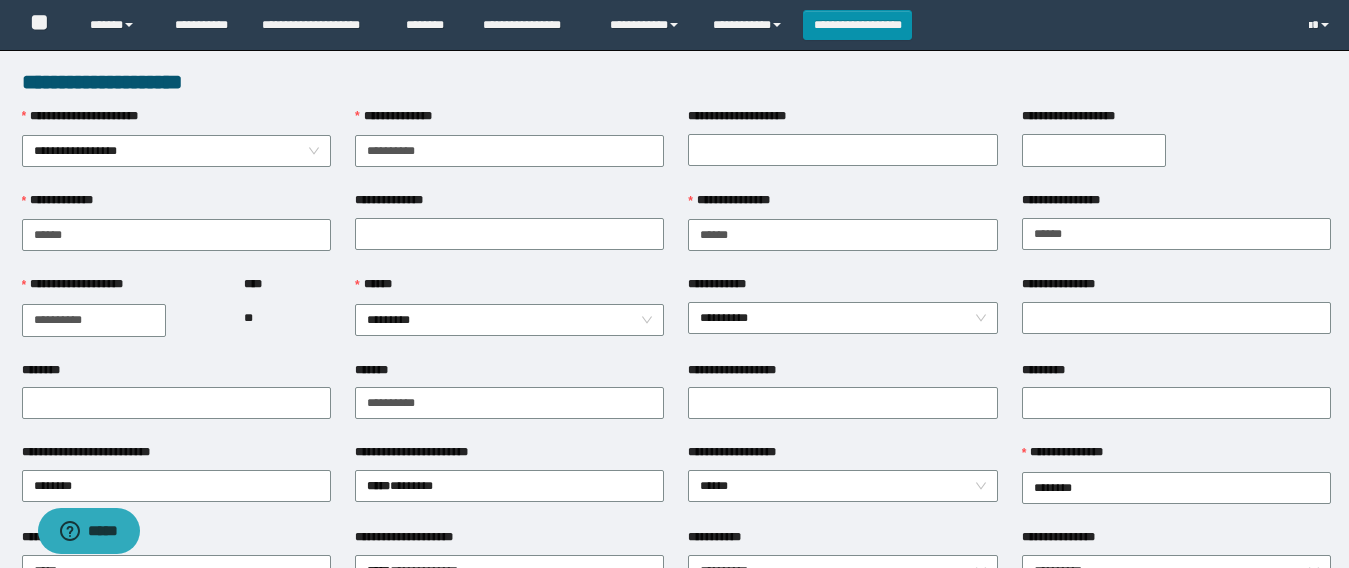 scroll, scrollTop: 0, scrollLeft: 0, axis: both 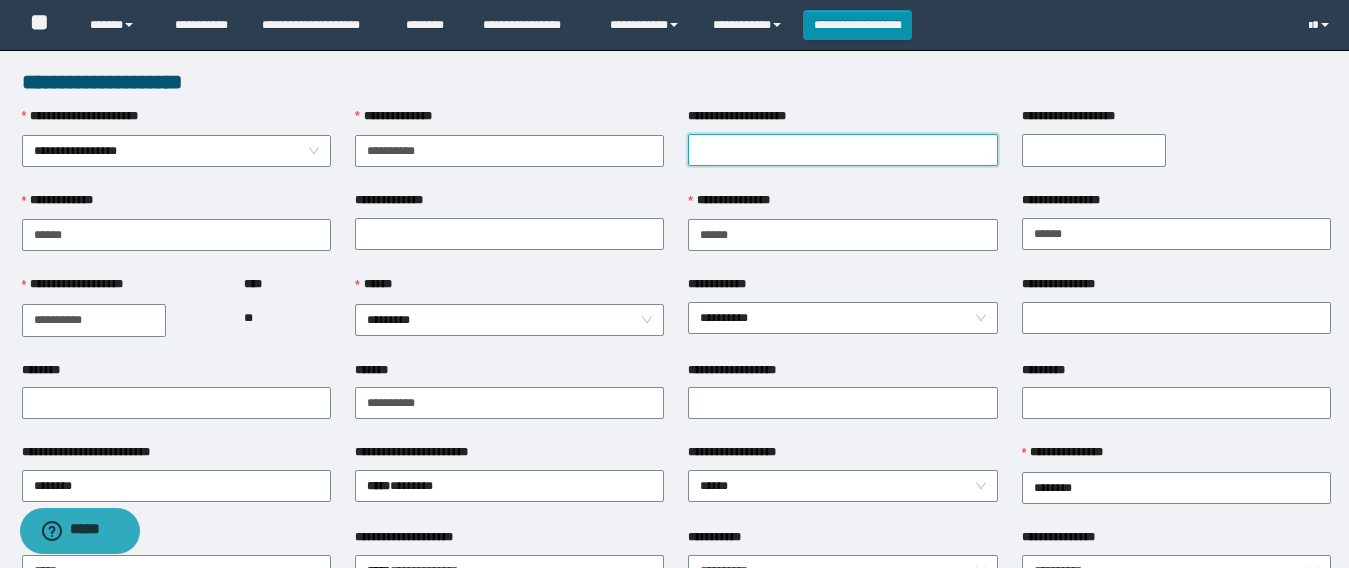 click on "**********" at bounding box center [842, 150] 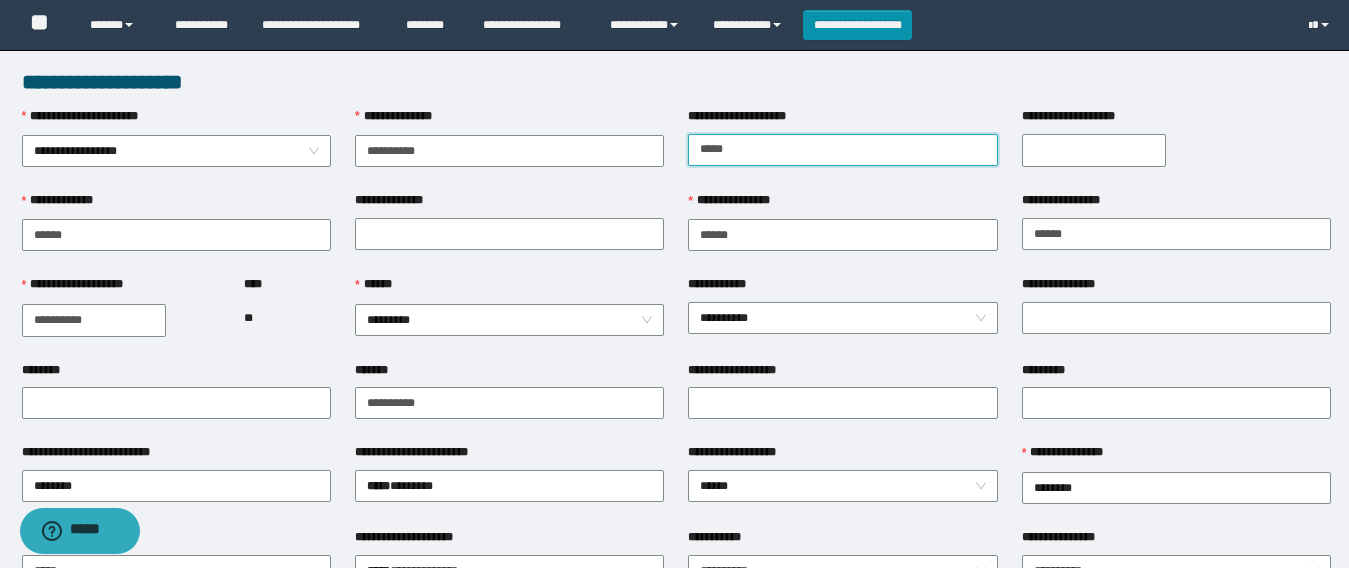 type on "*****" 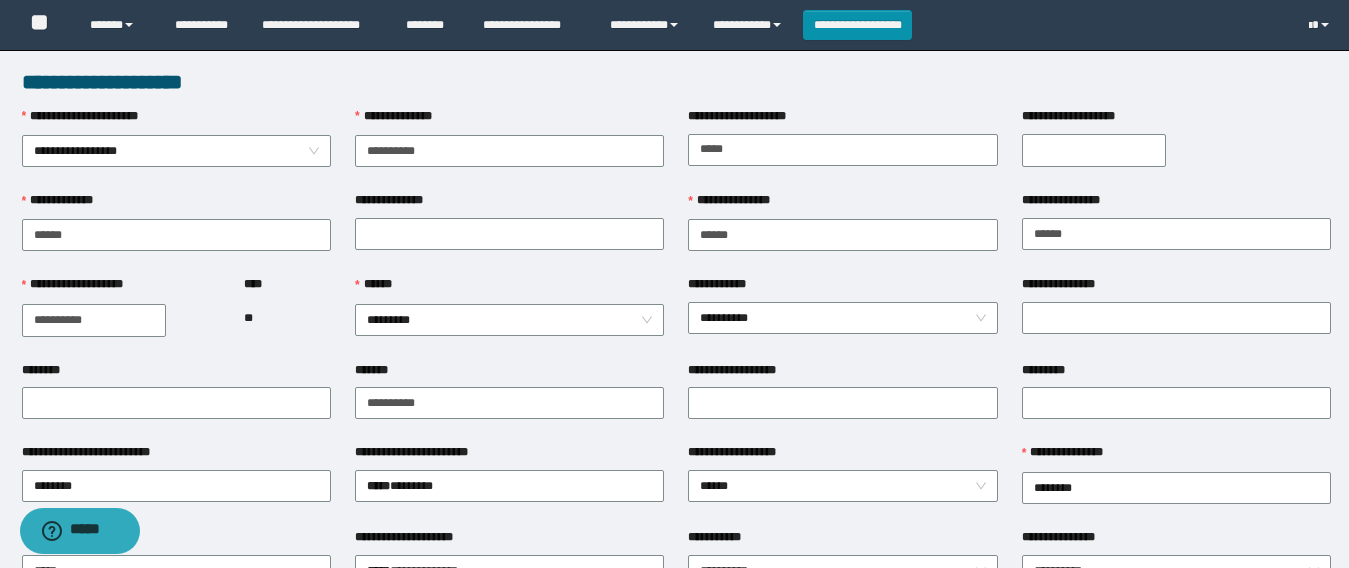 click on "**********" at bounding box center (1094, 150) 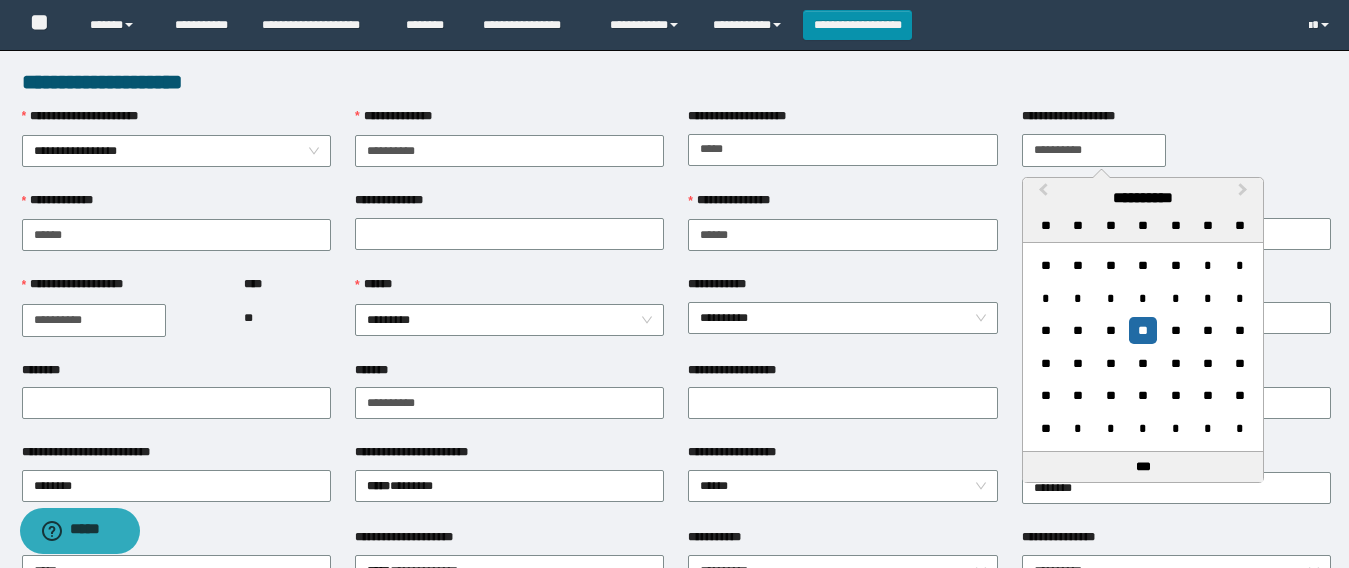 type on "**********" 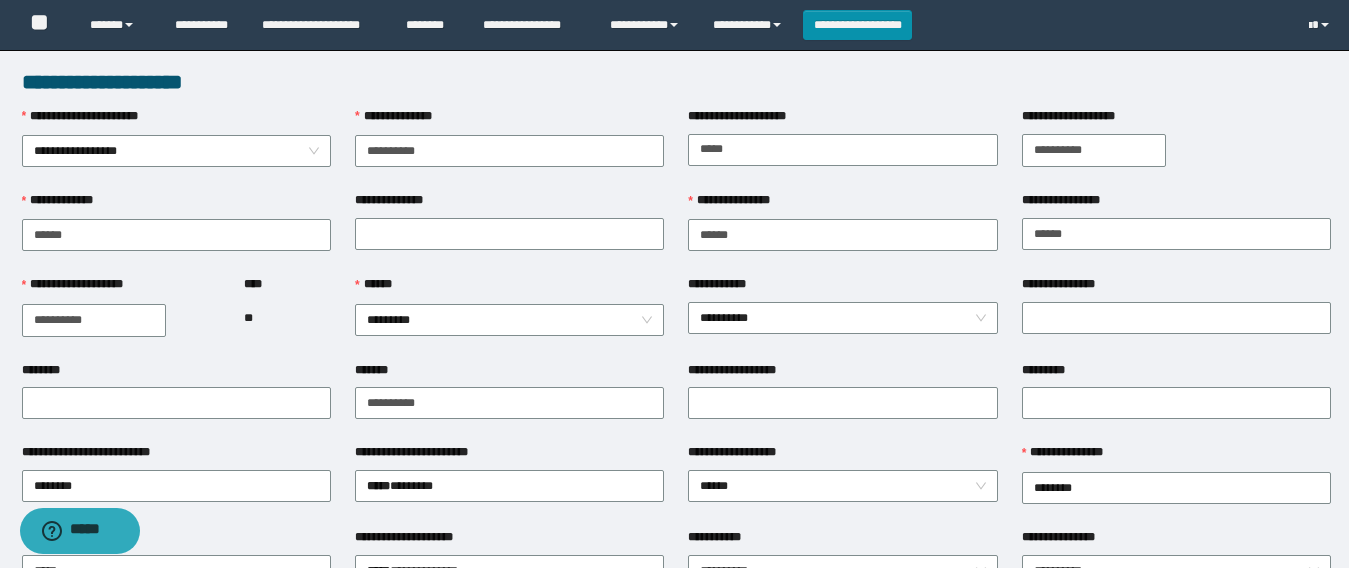 click on "**********" at bounding box center (509, 233) 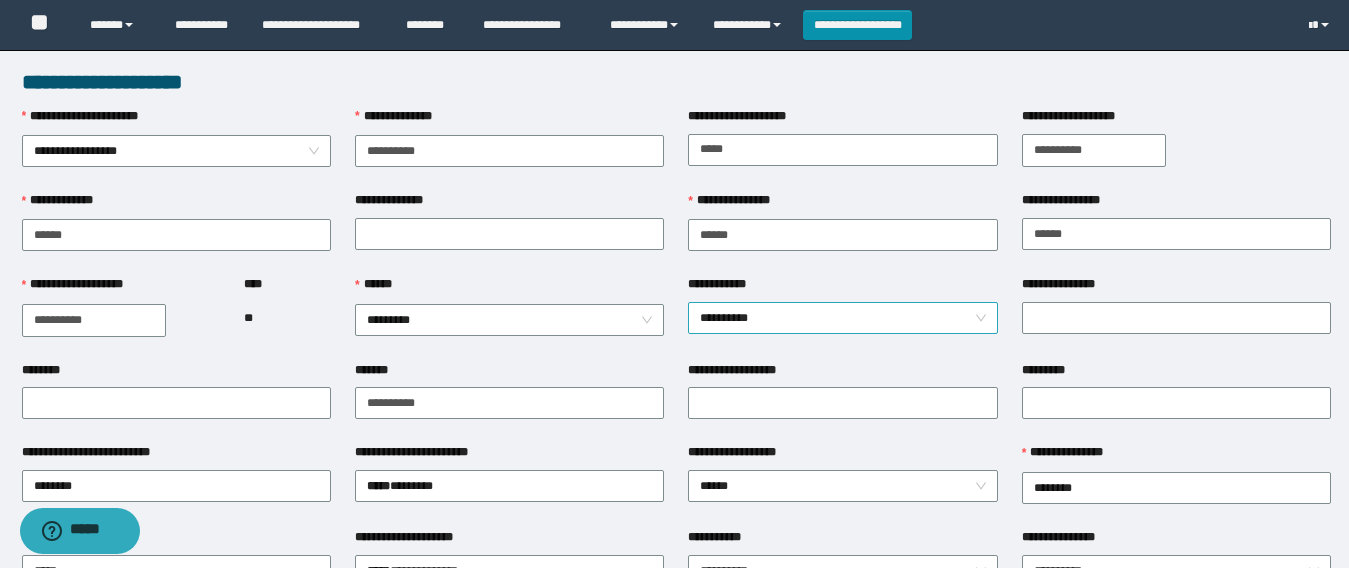 click on "**********" at bounding box center [842, 318] 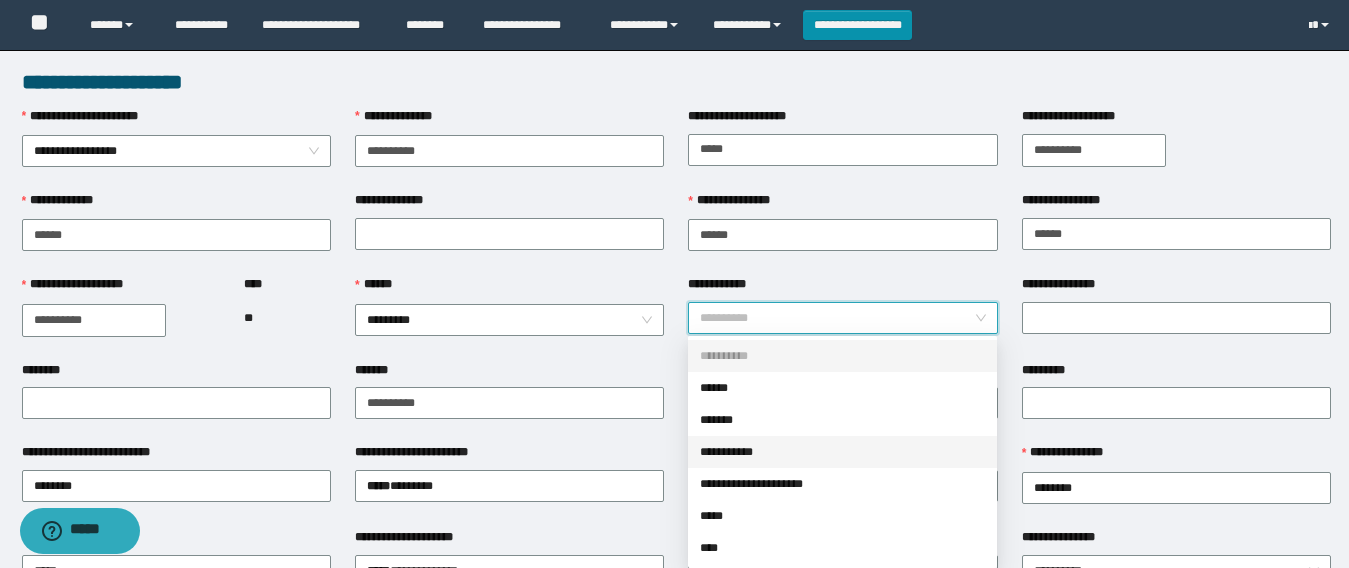 click on "**********" at bounding box center (842, 452) 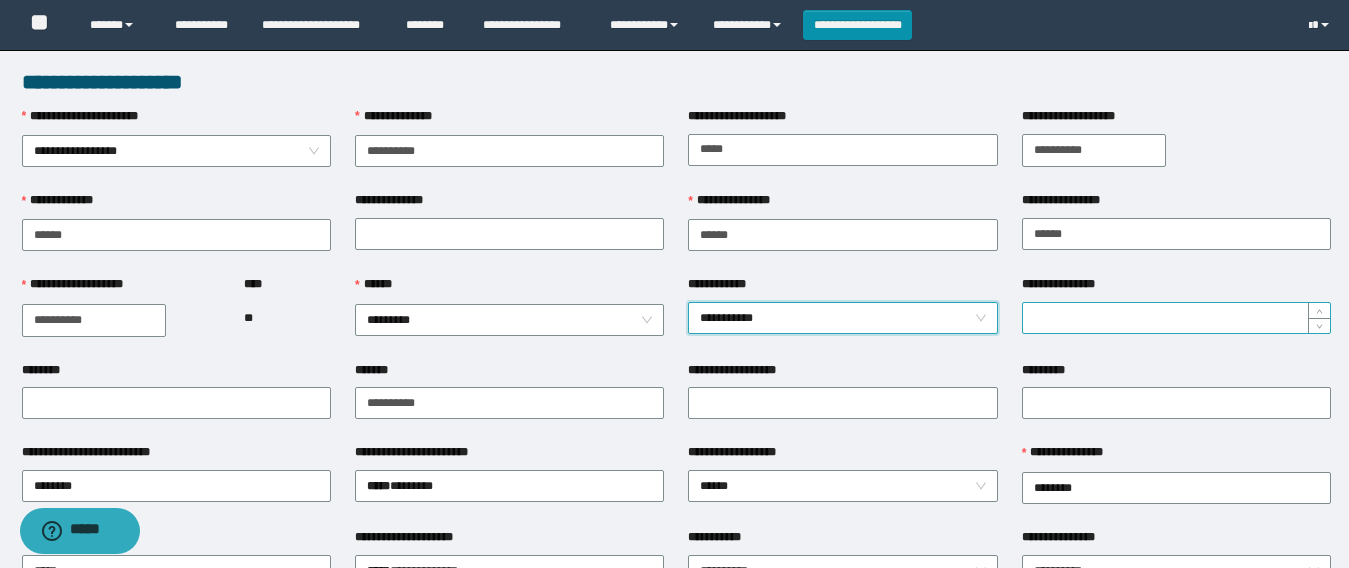 click on "**********" at bounding box center [1176, 318] 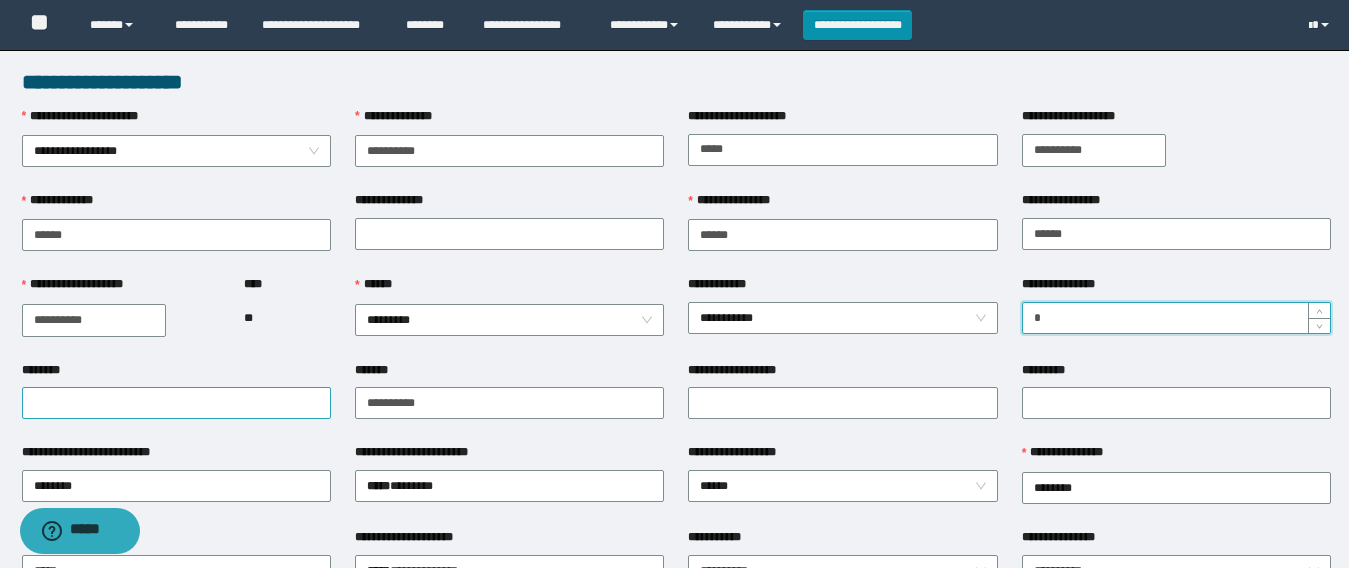 type on "*" 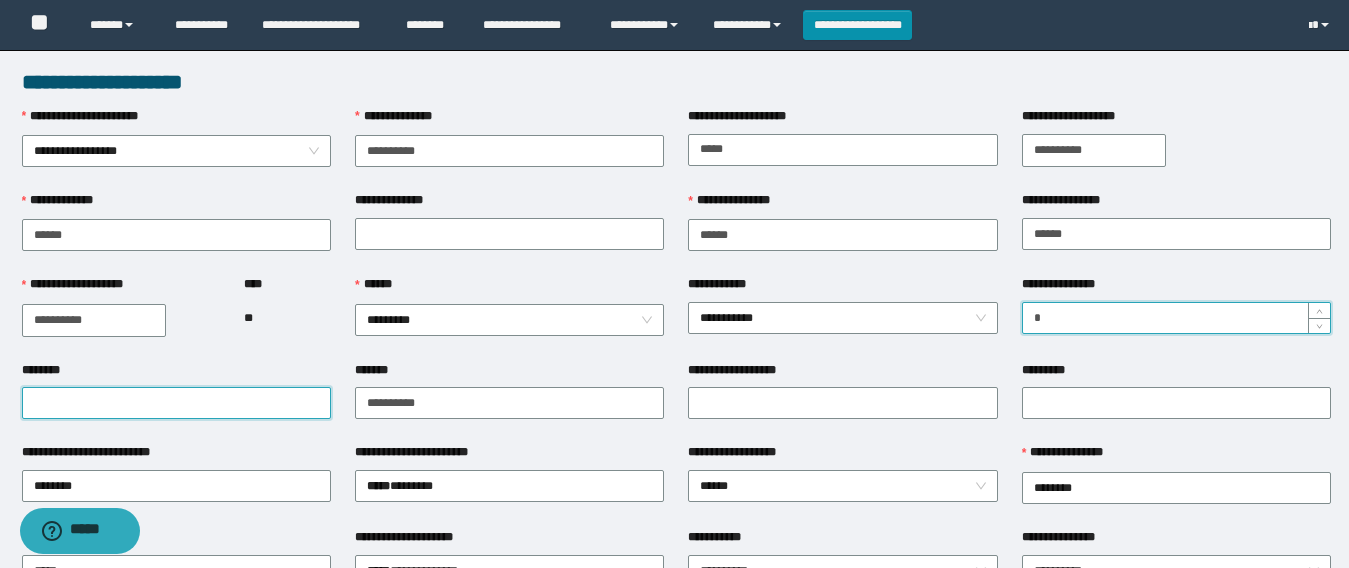 click on "********" at bounding box center (176, 403) 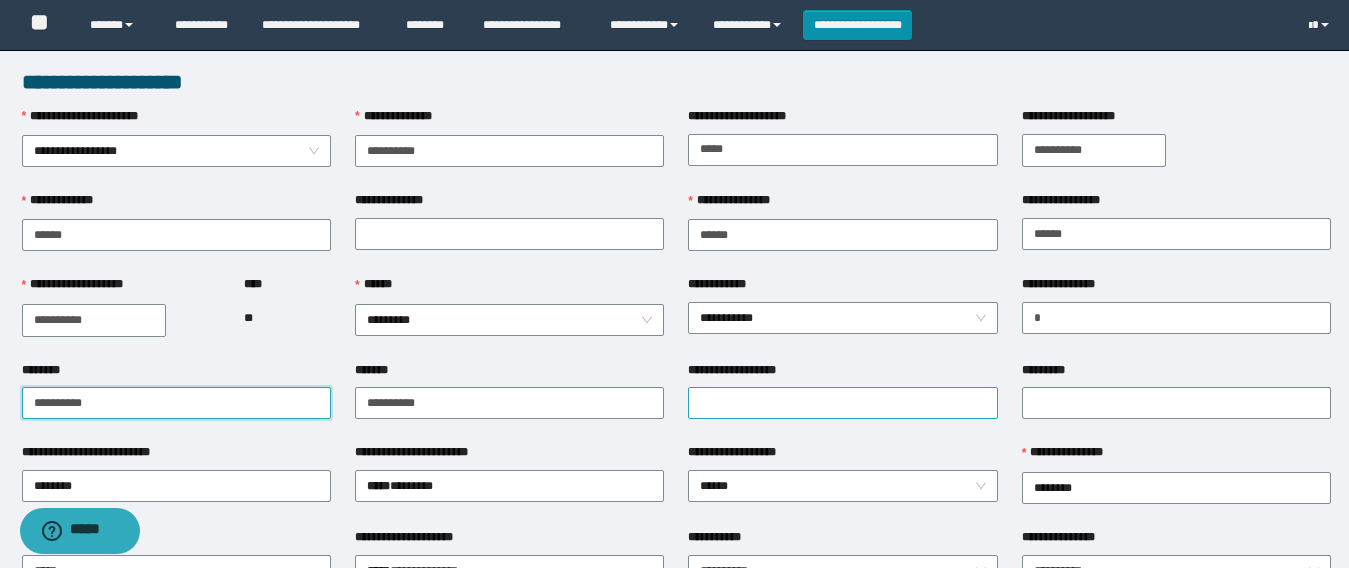 type on "**********" 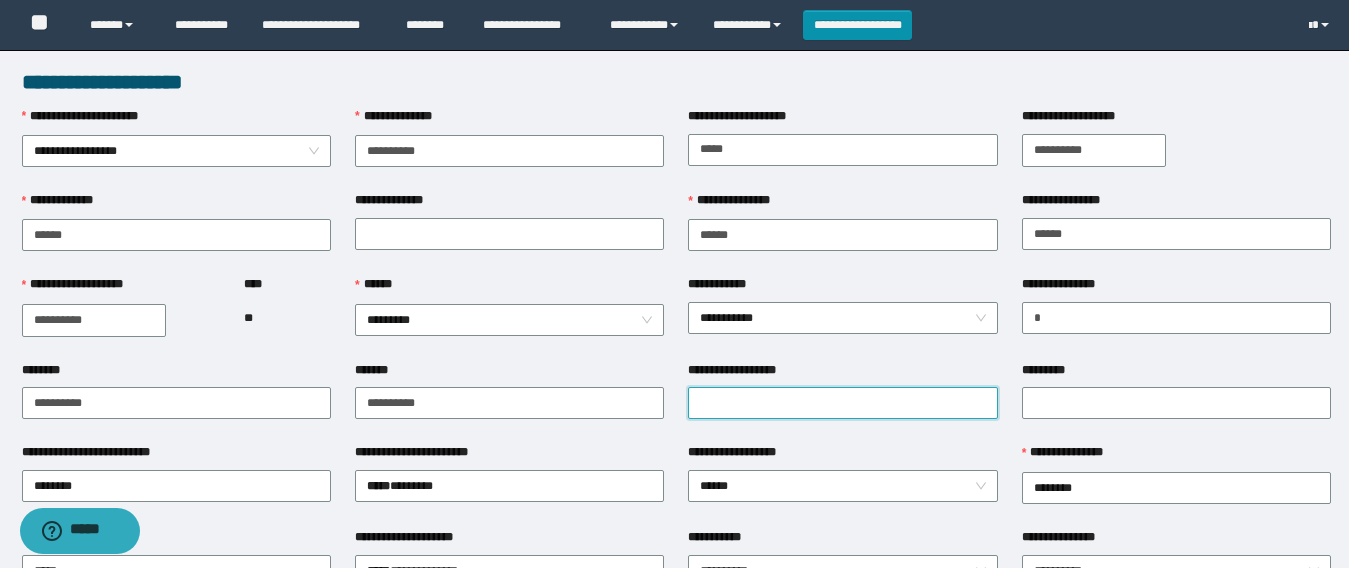 click on "**********" at bounding box center [842, 403] 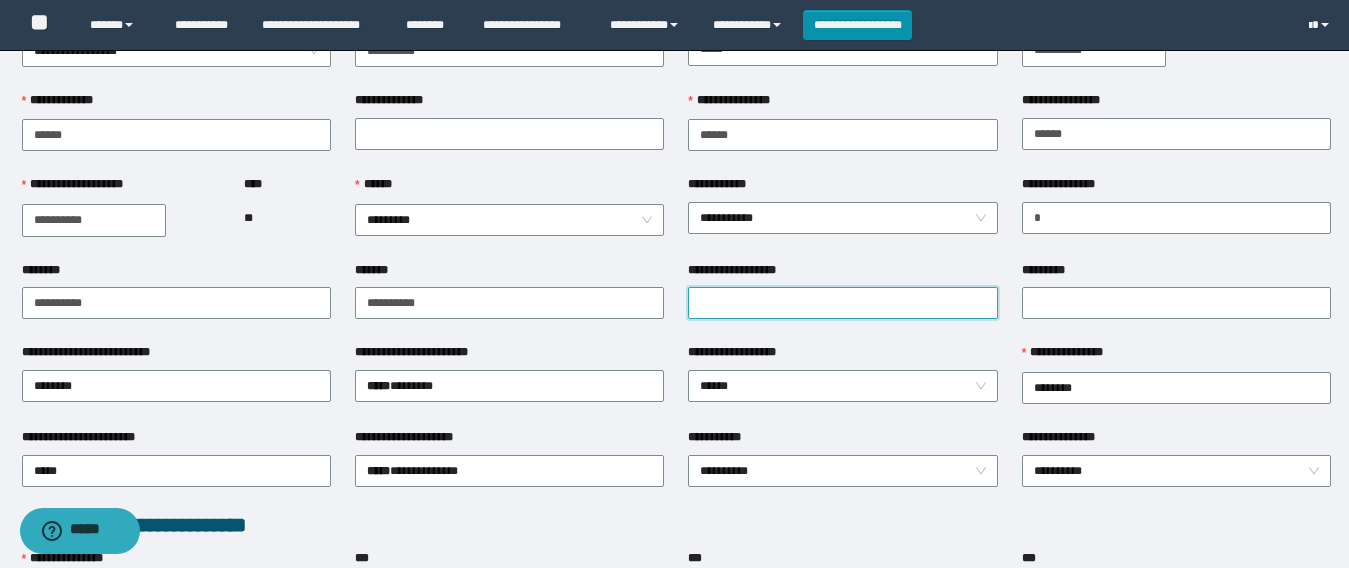 click on "**********" at bounding box center (842, 303) 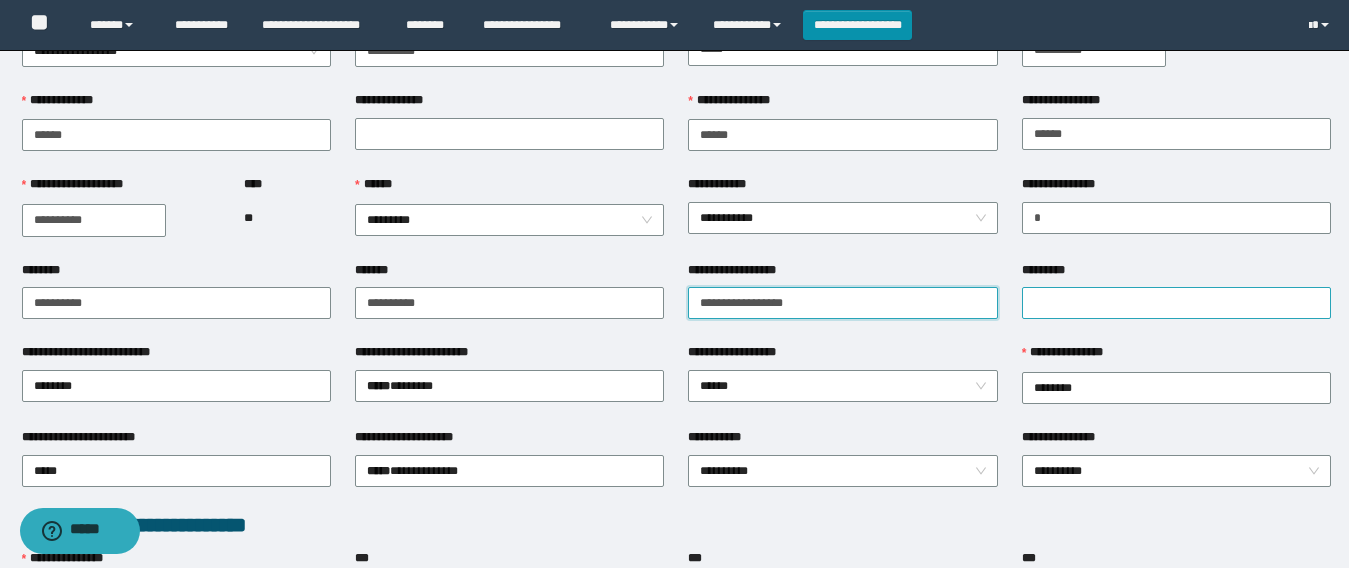 type on "**********" 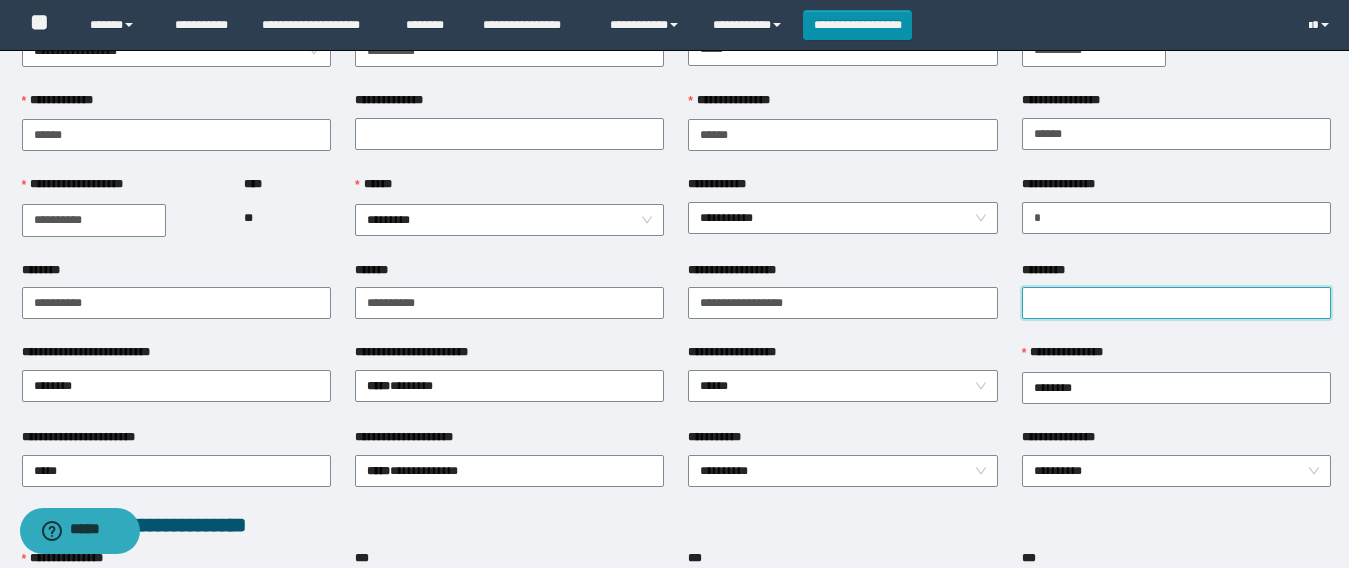 click on "*********" at bounding box center [1176, 303] 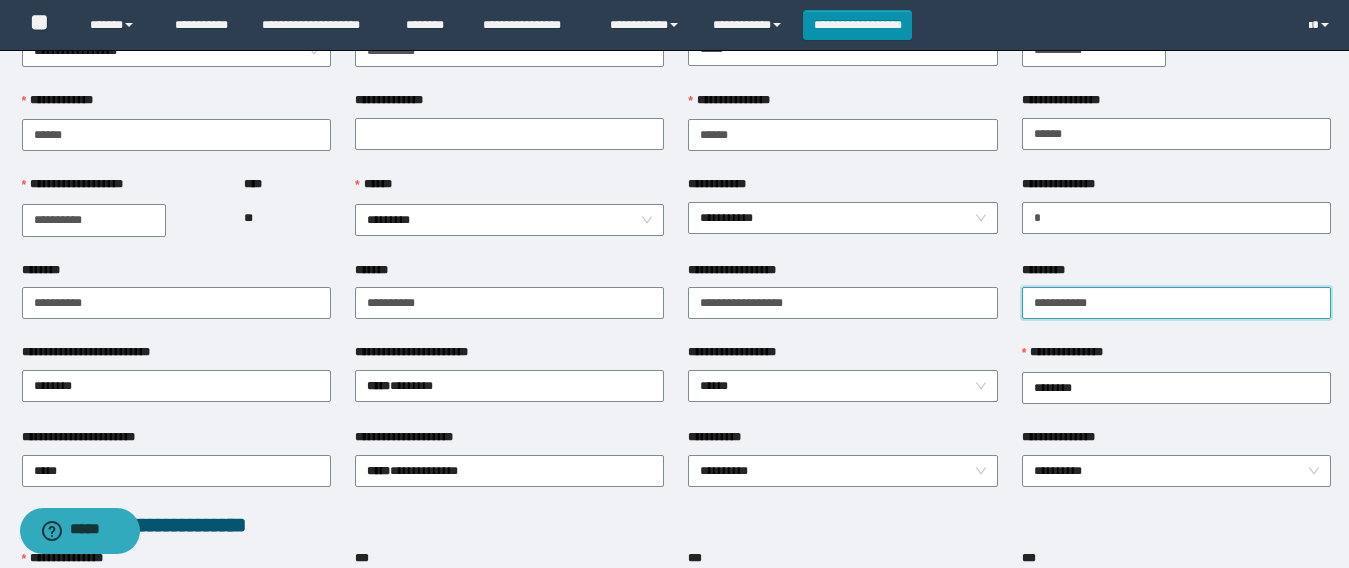 type on "**********" 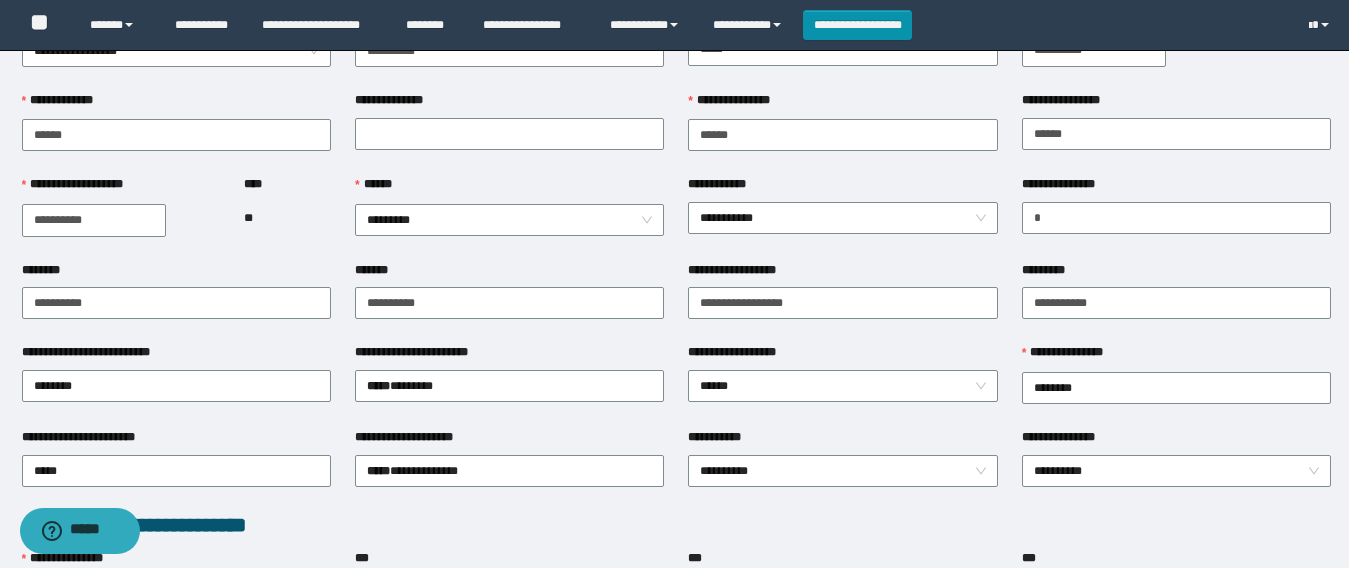 click on "**********" at bounding box center (842, 385) 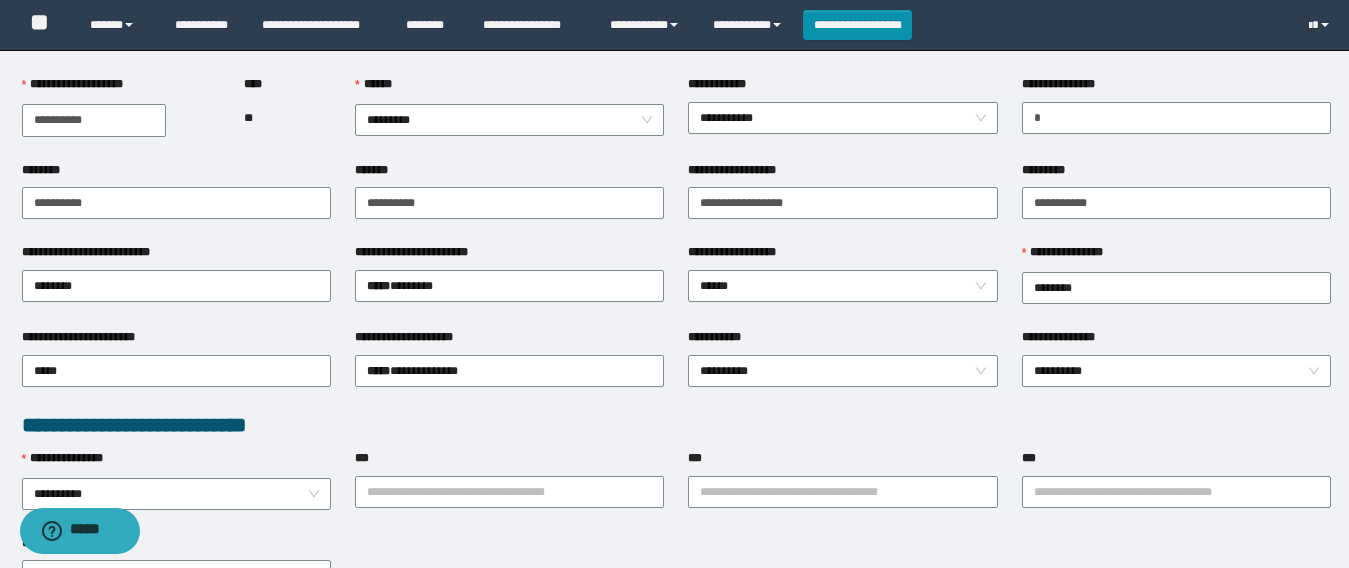 click on "**********" at bounding box center (676, 425) 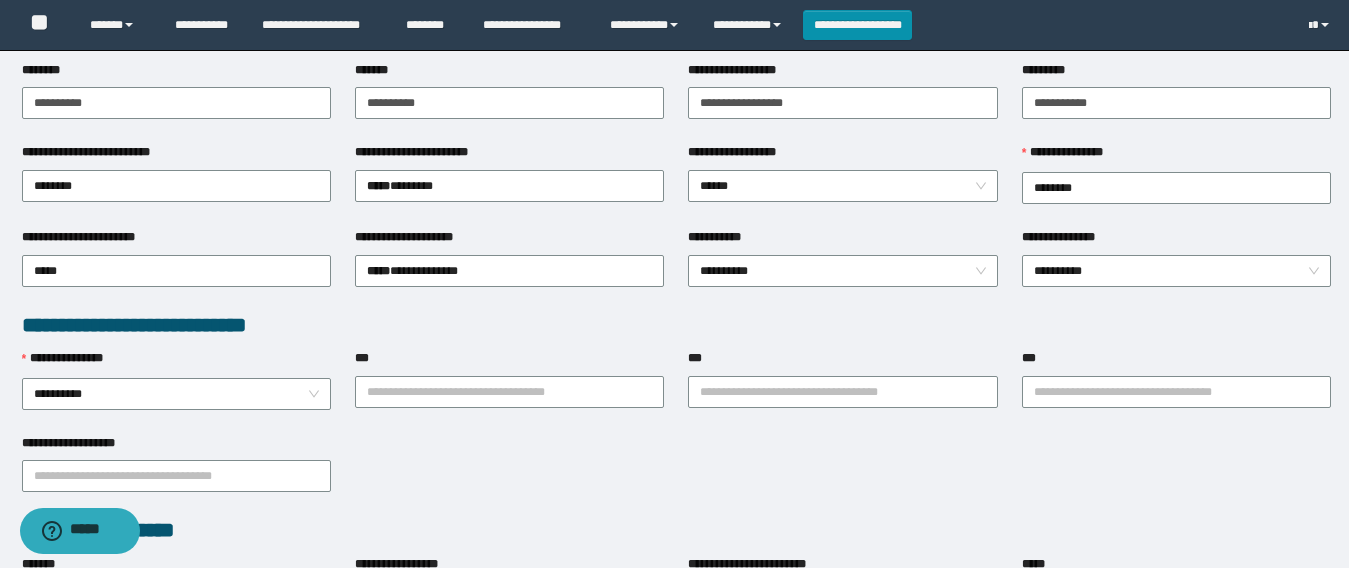 scroll, scrollTop: 400, scrollLeft: 0, axis: vertical 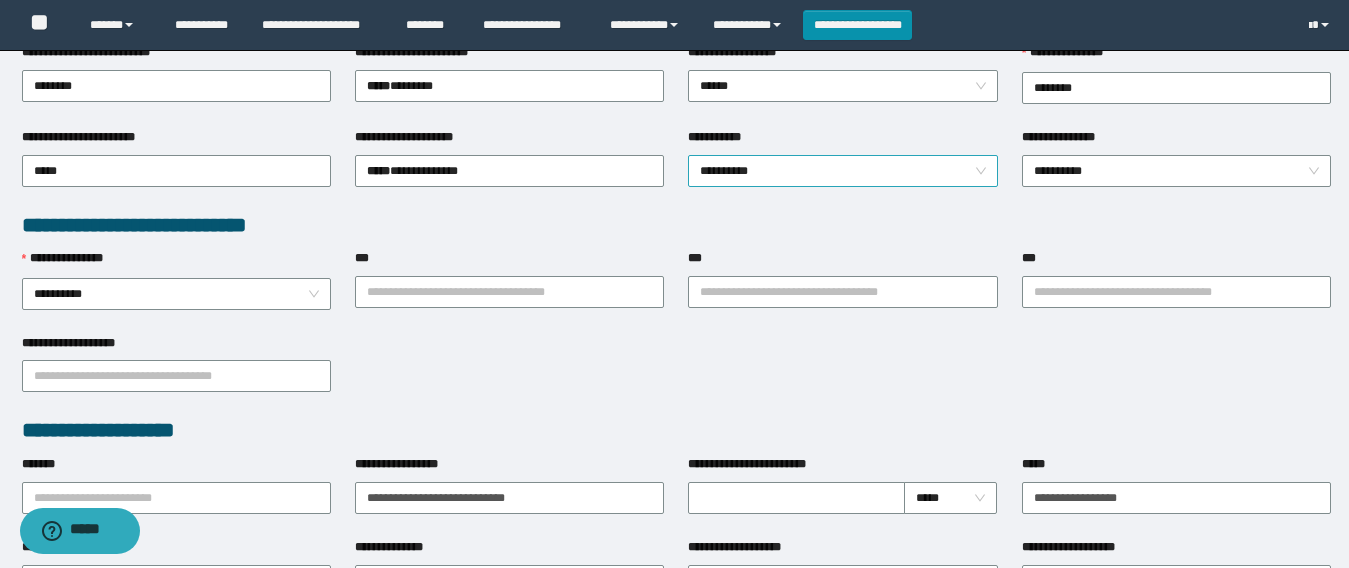 click on "**********" at bounding box center [842, 171] 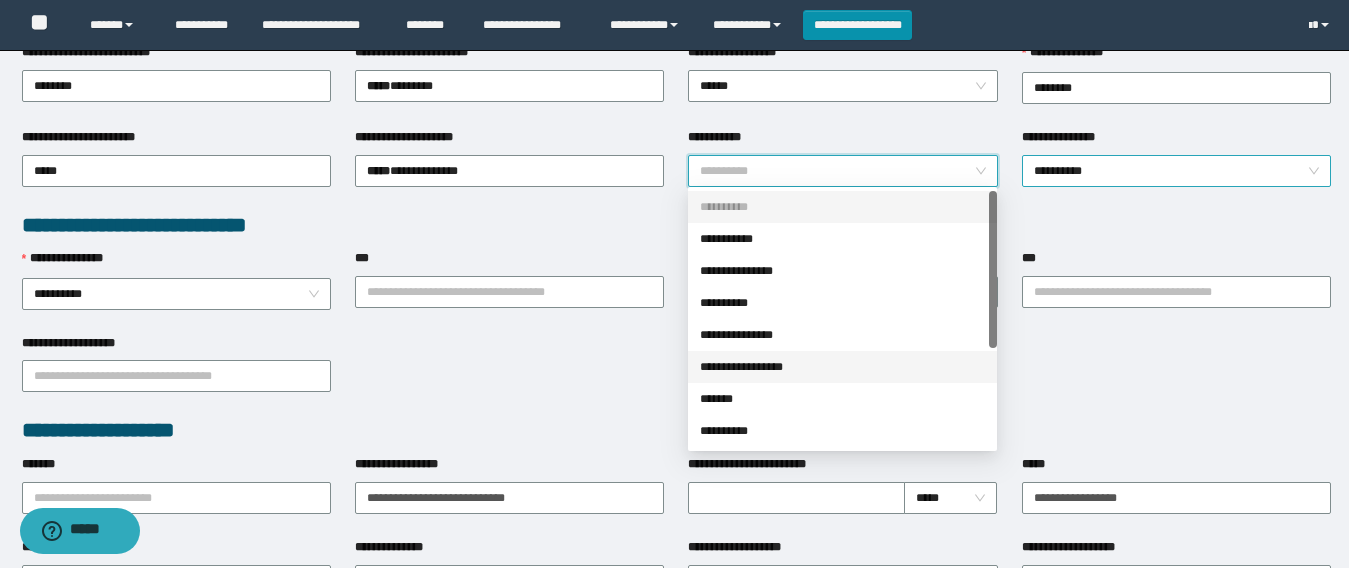 drag, startPoint x: 764, startPoint y: 364, endPoint x: 1195, endPoint y: 176, distance: 470.21805 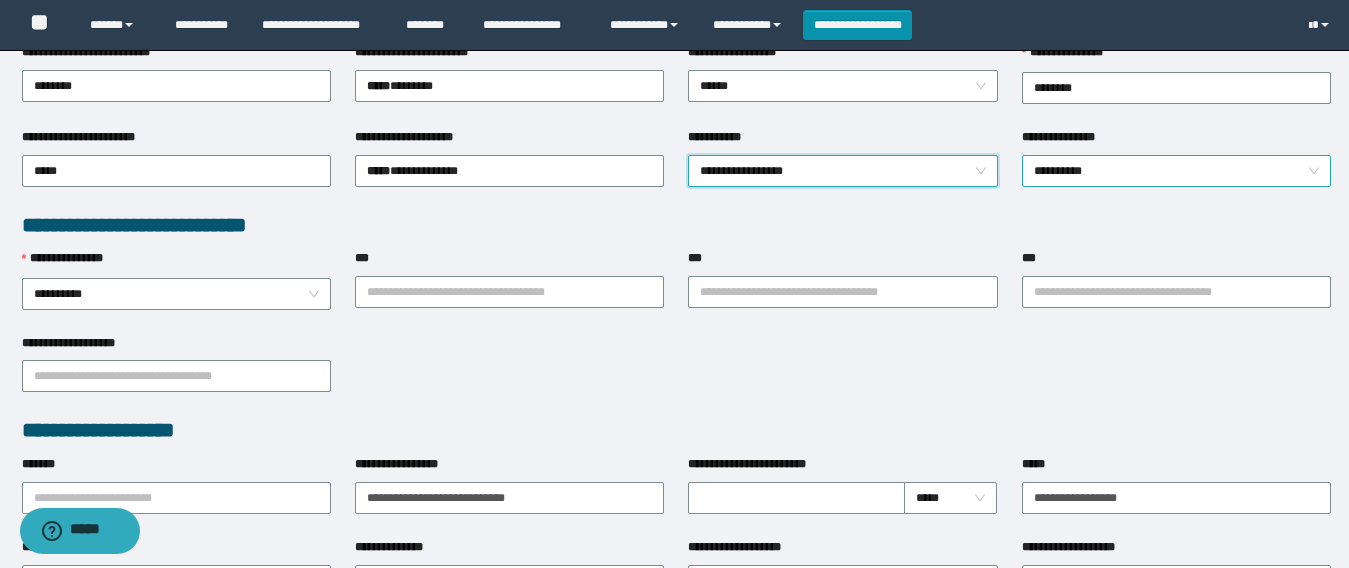 click on "**********" at bounding box center [1176, 171] 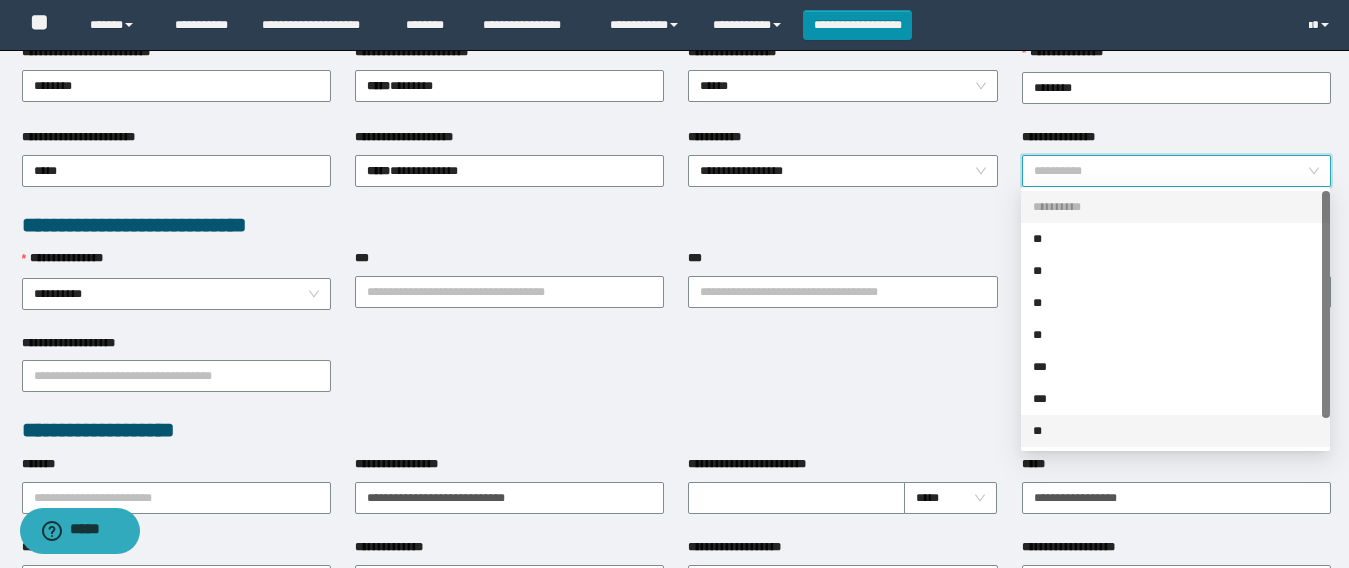 click on "**" at bounding box center (1175, 431) 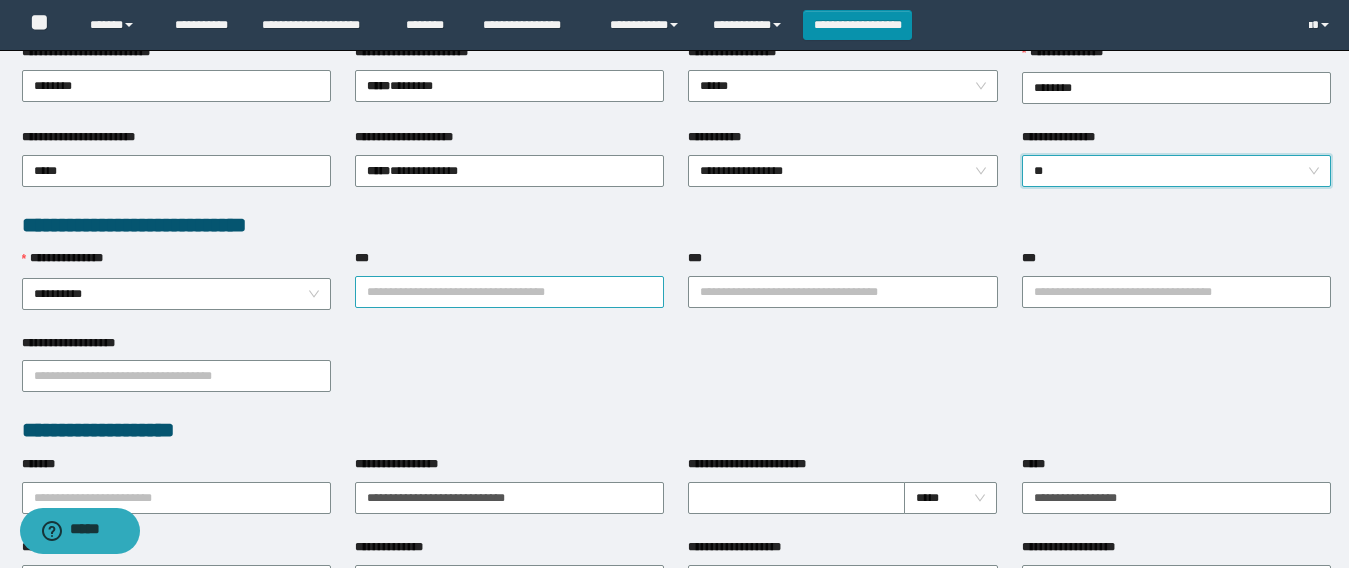 click on "***" at bounding box center [509, 292] 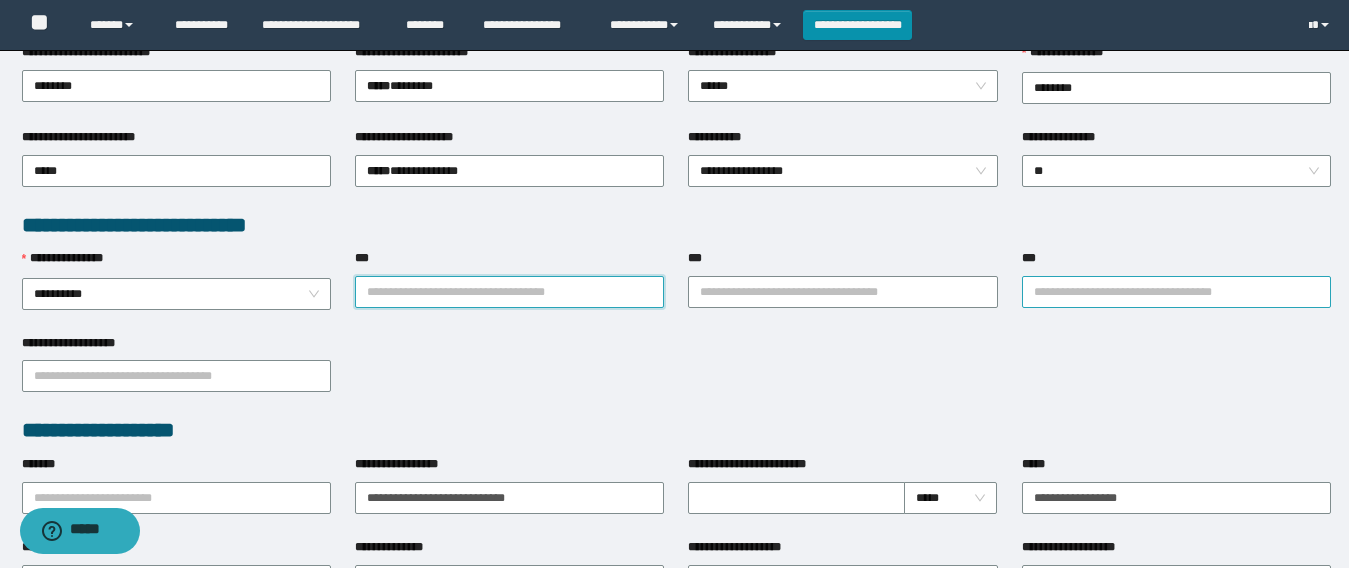click on "***" at bounding box center [1176, 292] 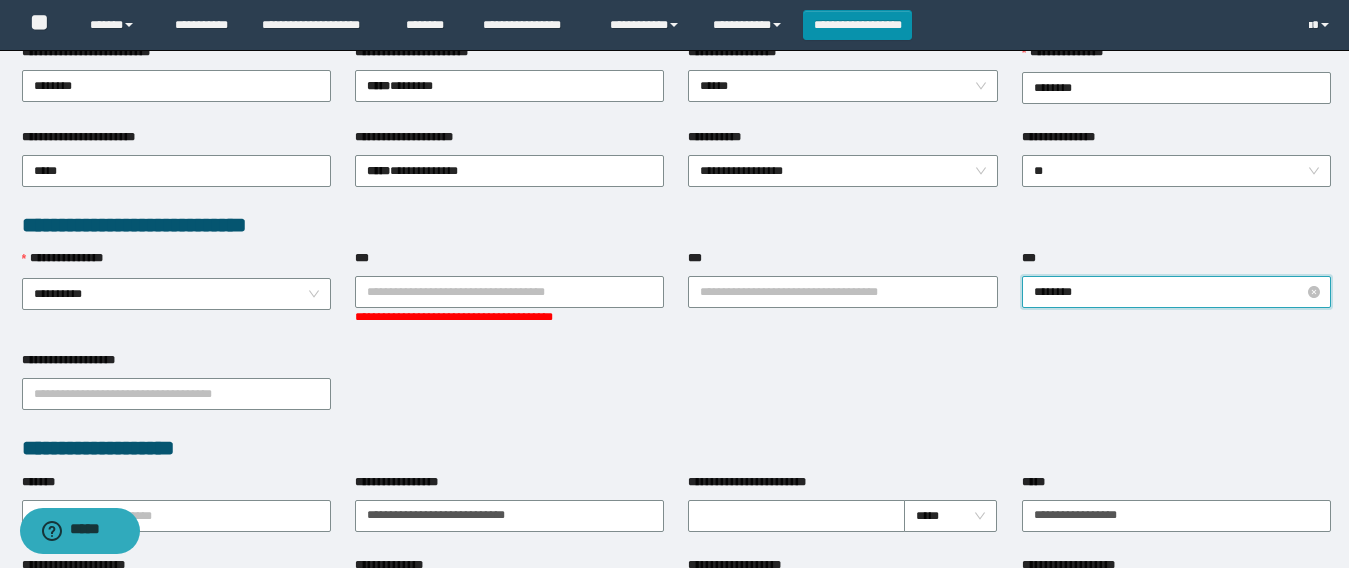 type on "*********" 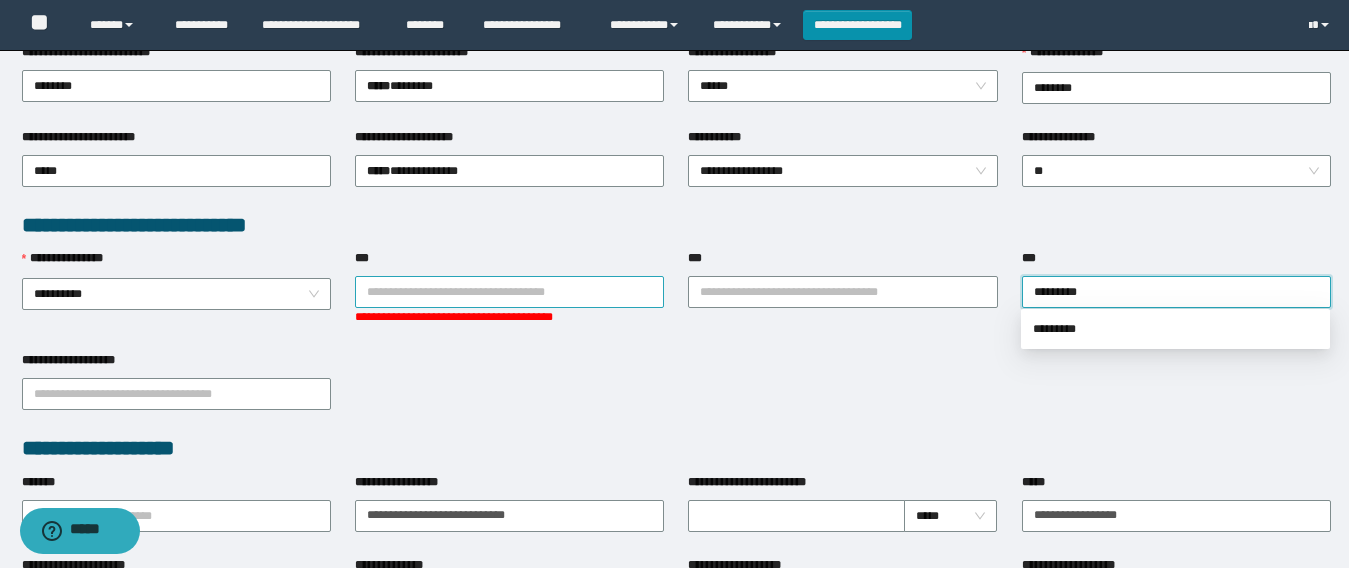 click on "***" at bounding box center [509, 292] 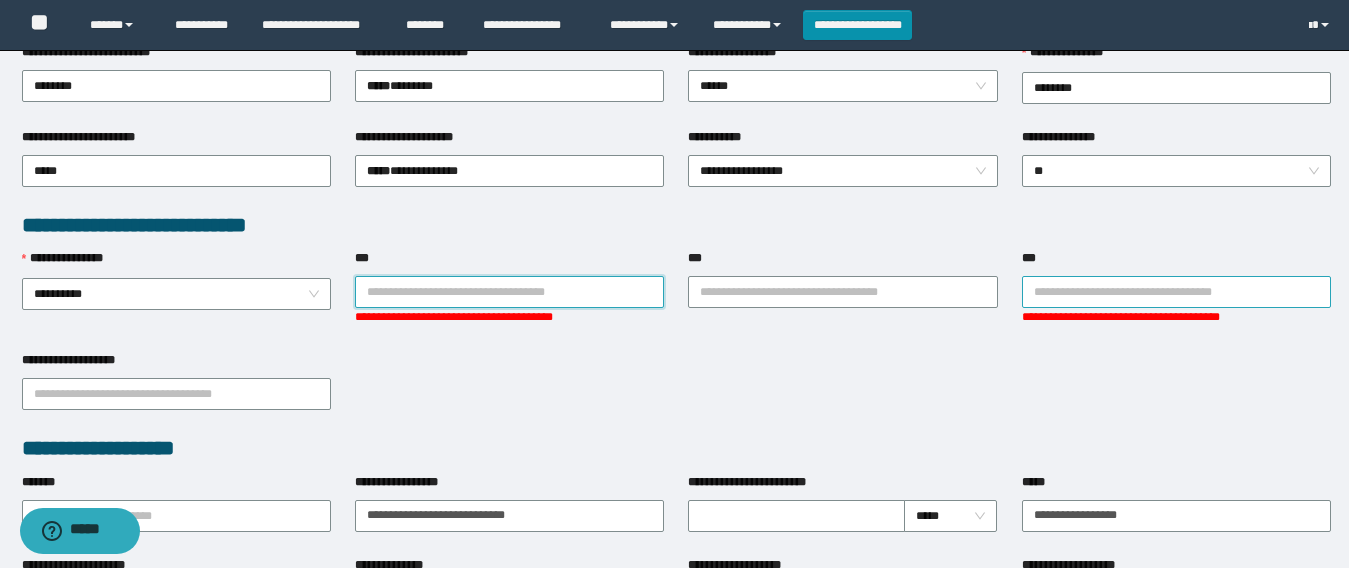 click on "***" at bounding box center [1176, 292] 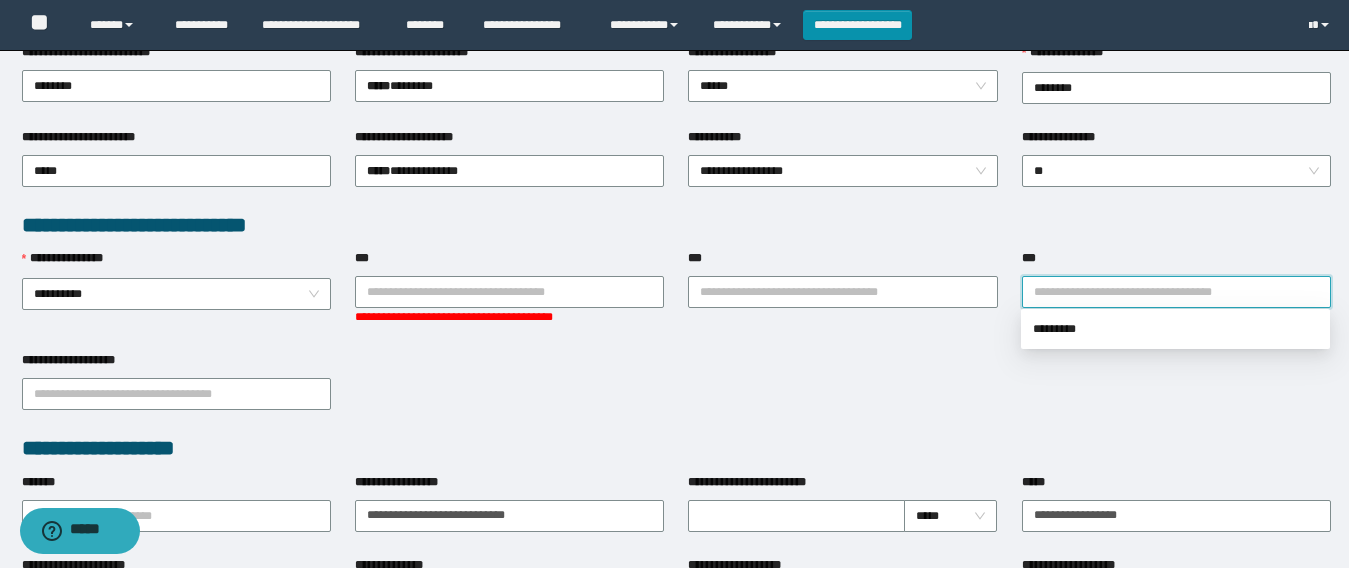 type on "*" 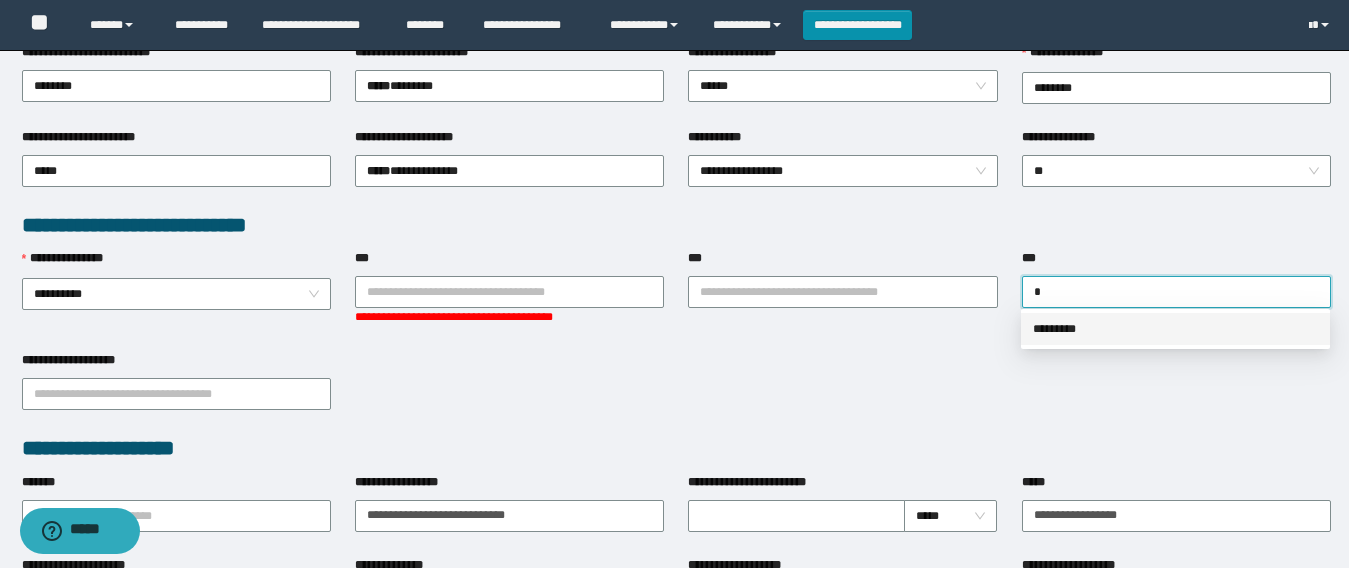 type 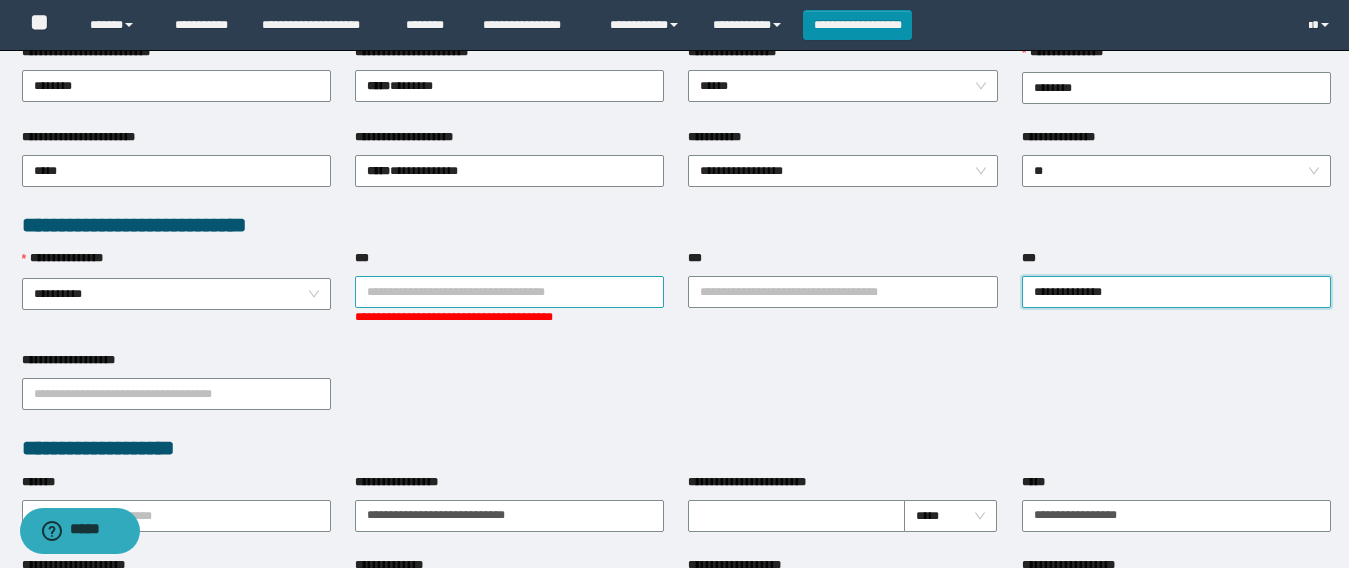 click on "***" at bounding box center [509, 292] 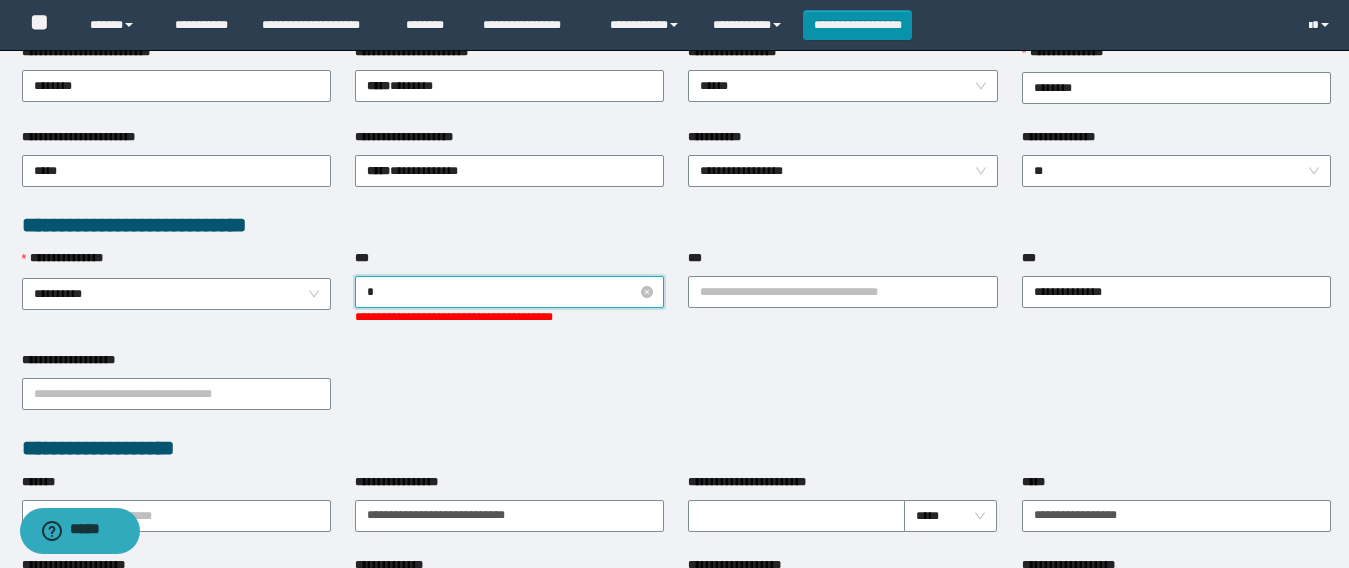 type on "**" 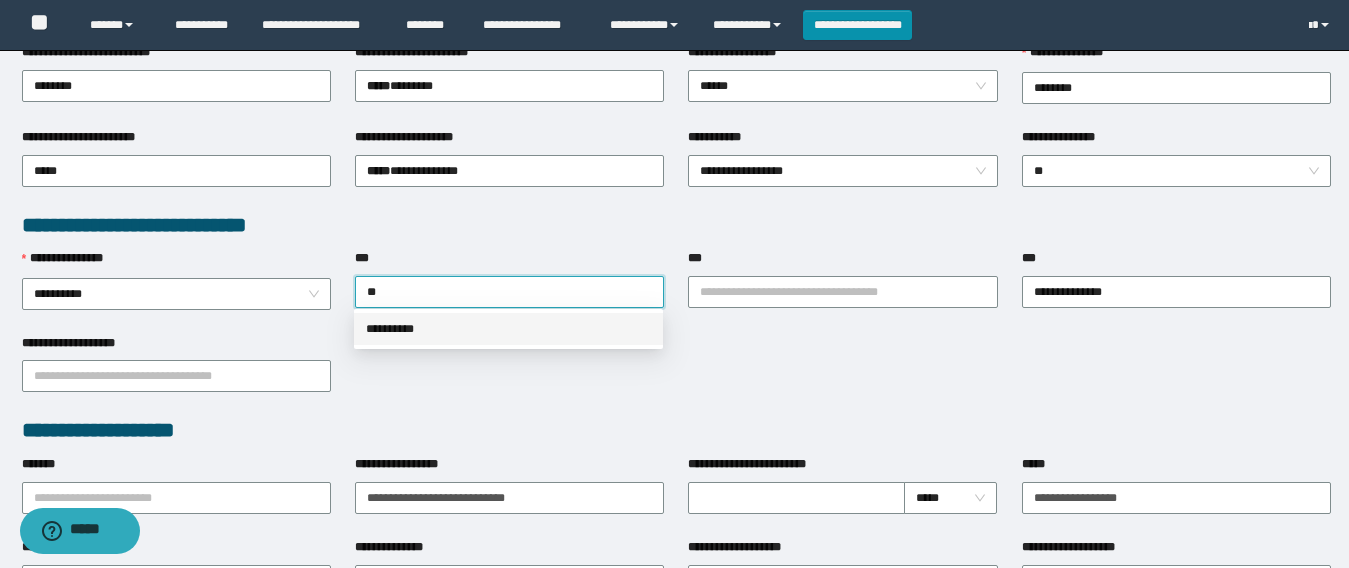 drag, startPoint x: 417, startPoint y: 329, endPoint x: 789, endPoint y: 315, distance: 372.26334 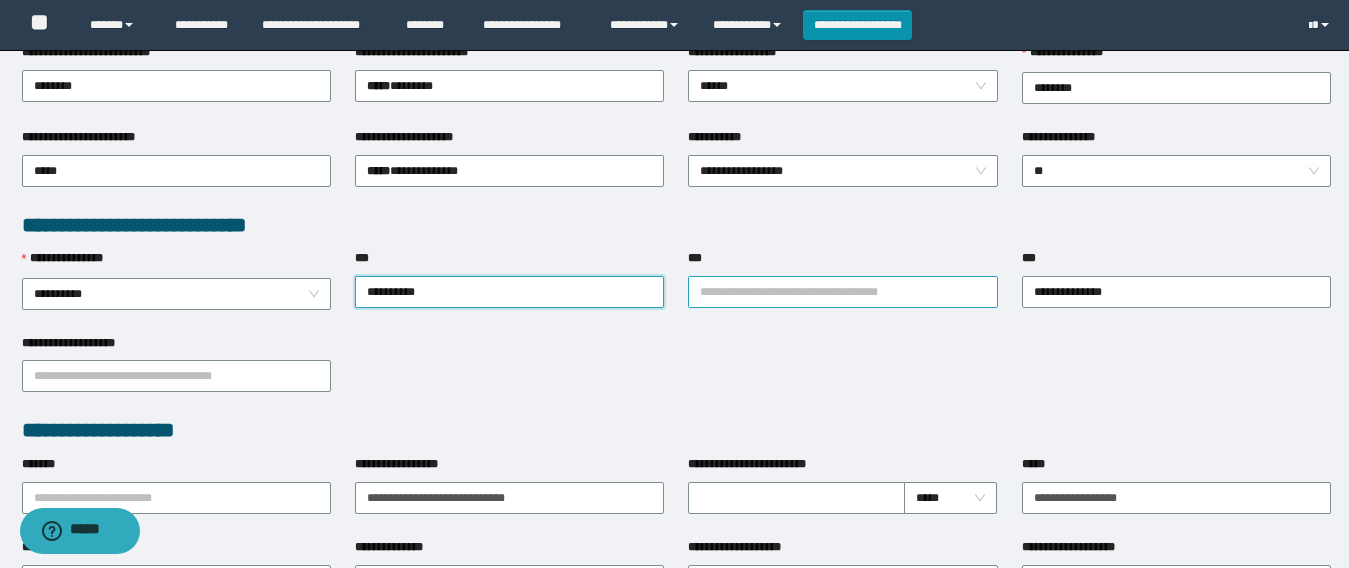 click on "***" at bounding box center (842, 292) 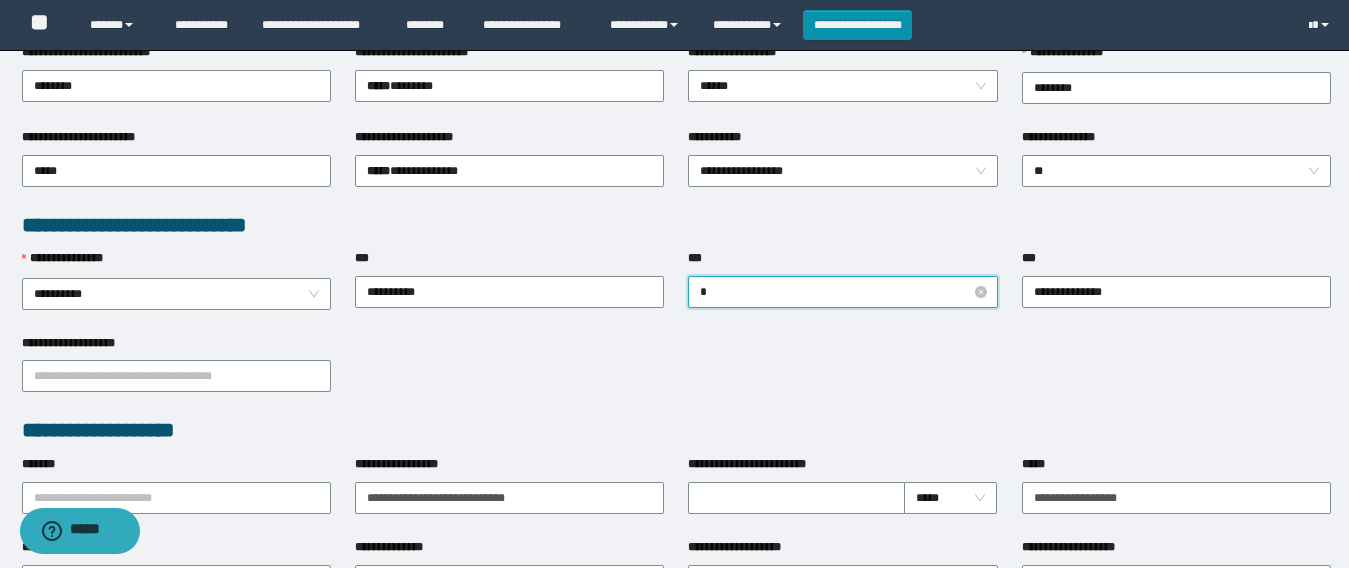 type on "**" 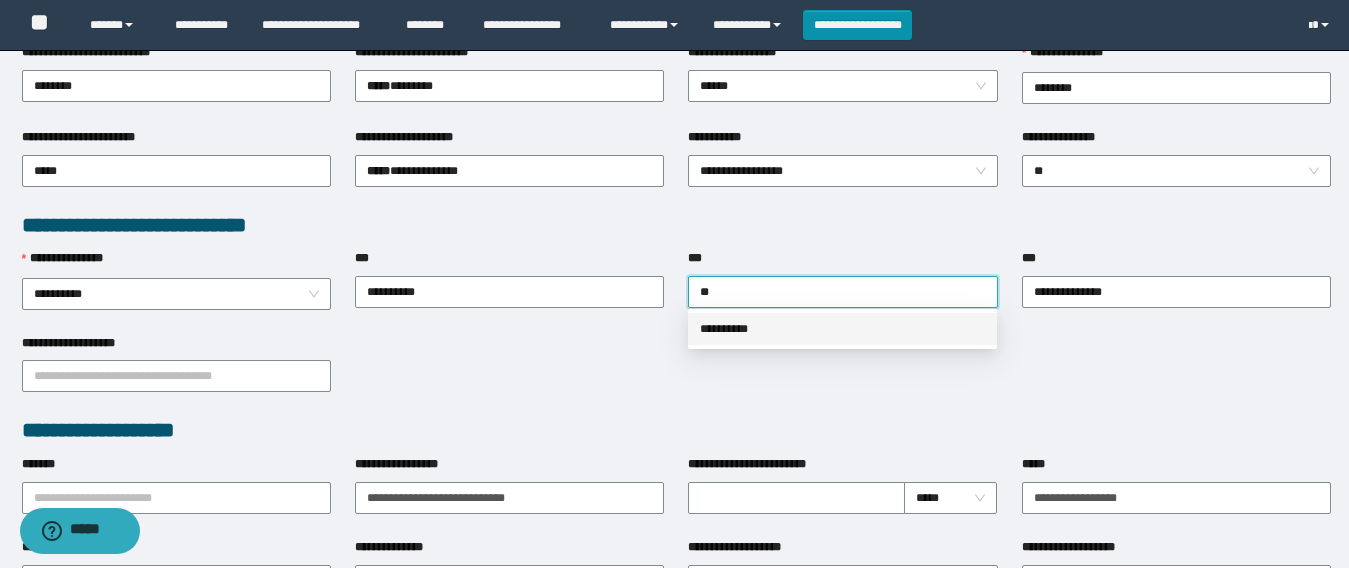 click on "**********" at bounding box center (842, 329) 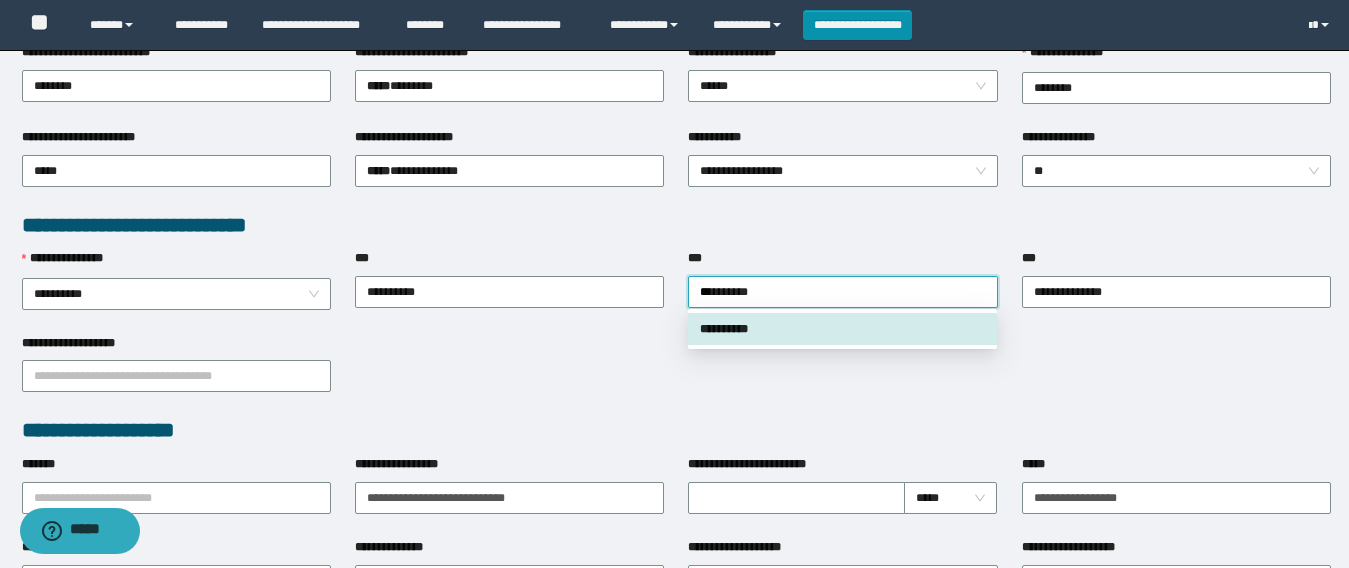 type 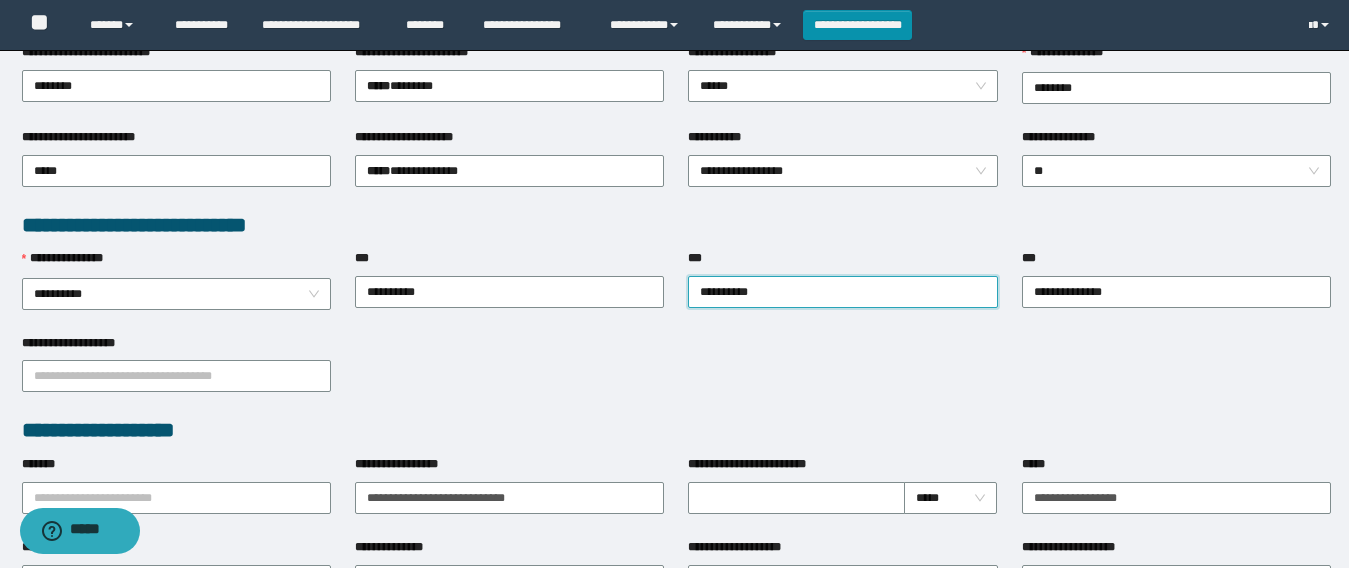click on "**********" at bounding box center [676, 375] 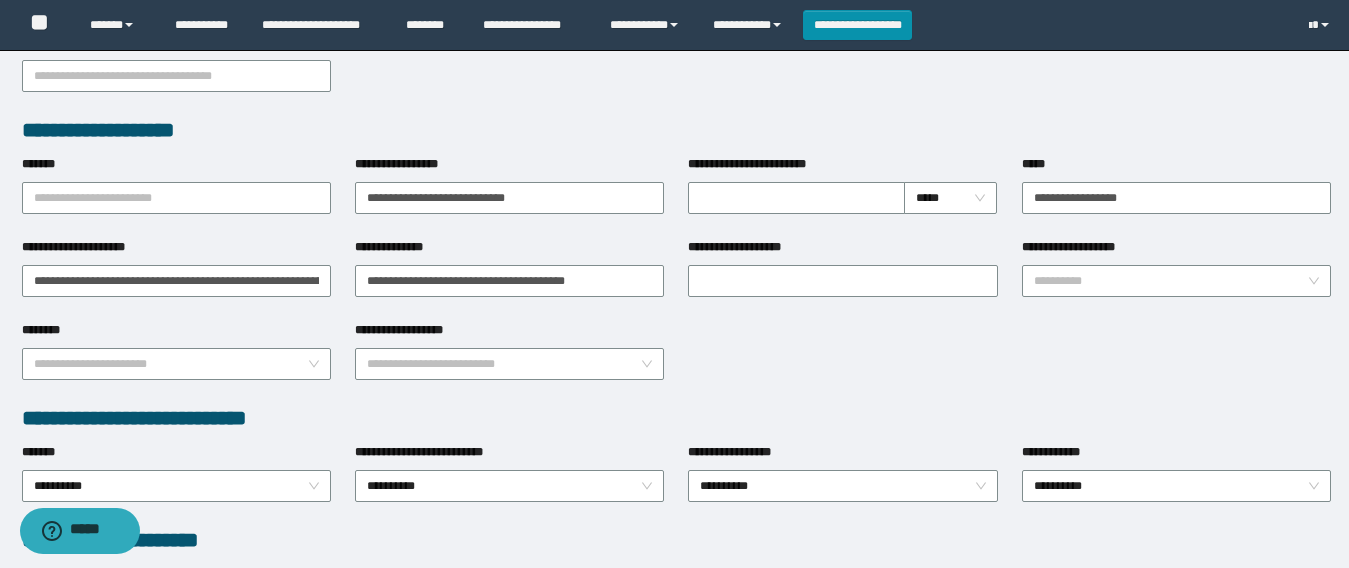 scroll, scrollTop: 800, scrollLeft: 0, axis: vertical 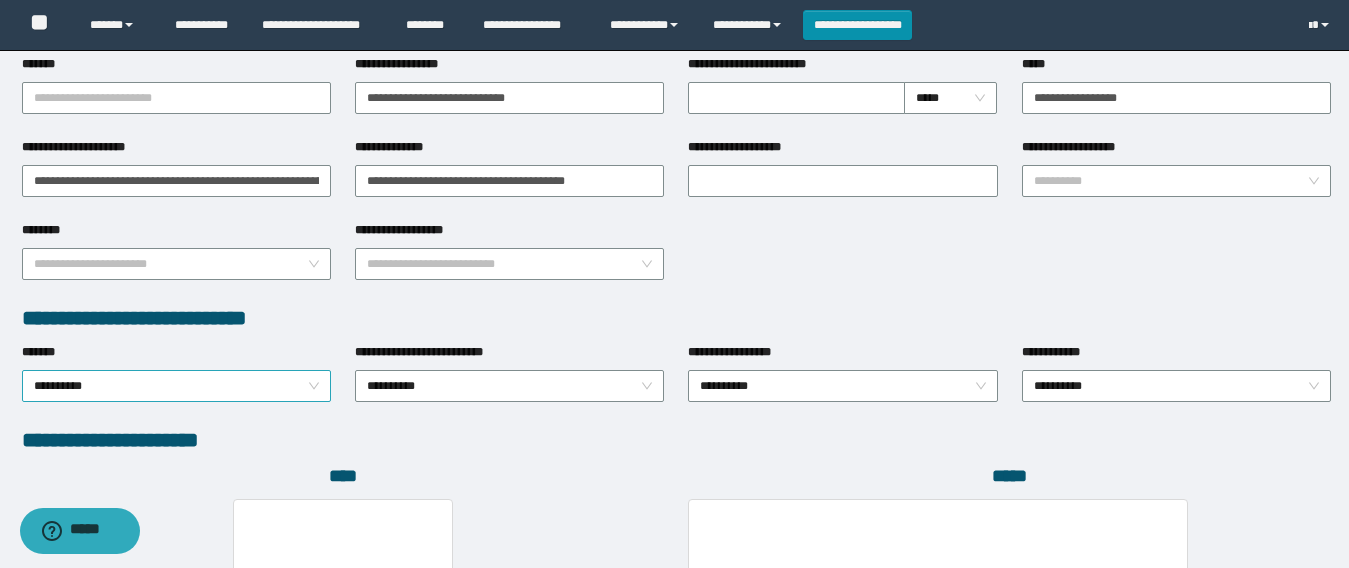 click on "**********" at bounding box center [176, 386] 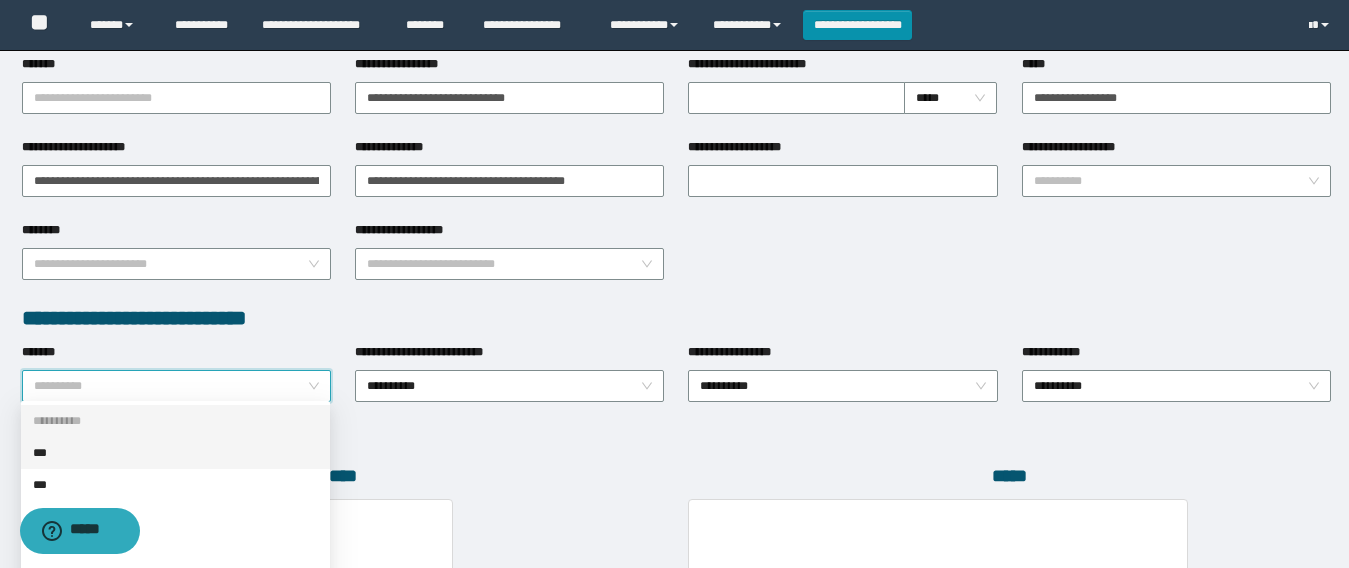 click on "***" at bounding box center (175, 453) 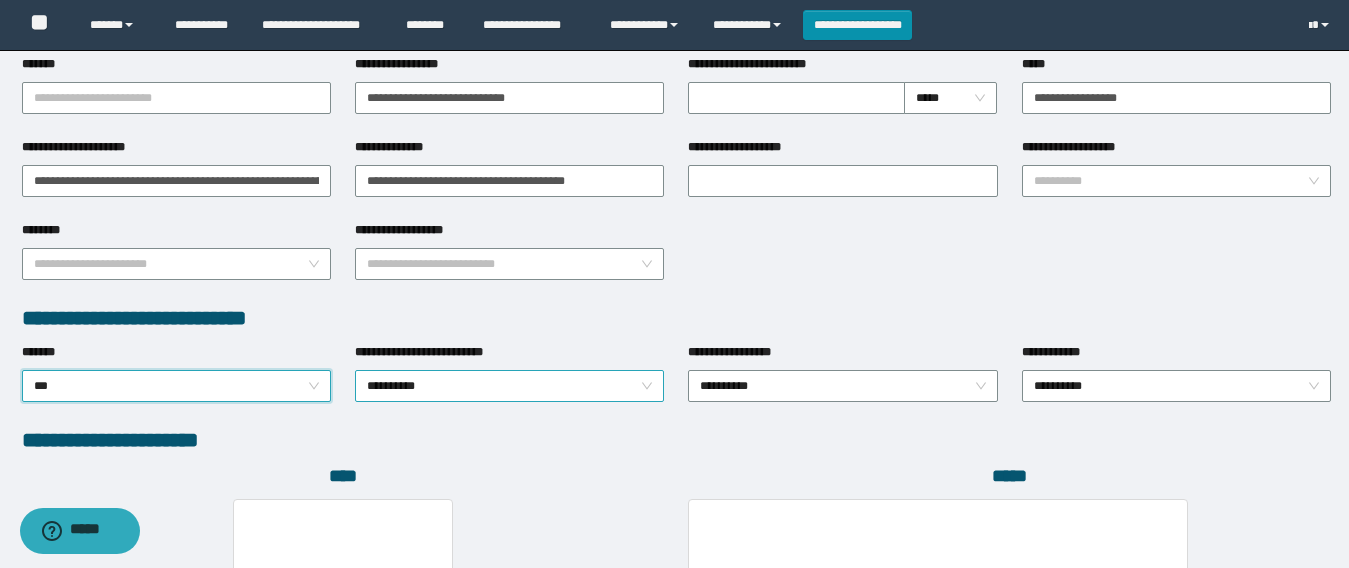 click on "**********" at bounding box center (509, 386) 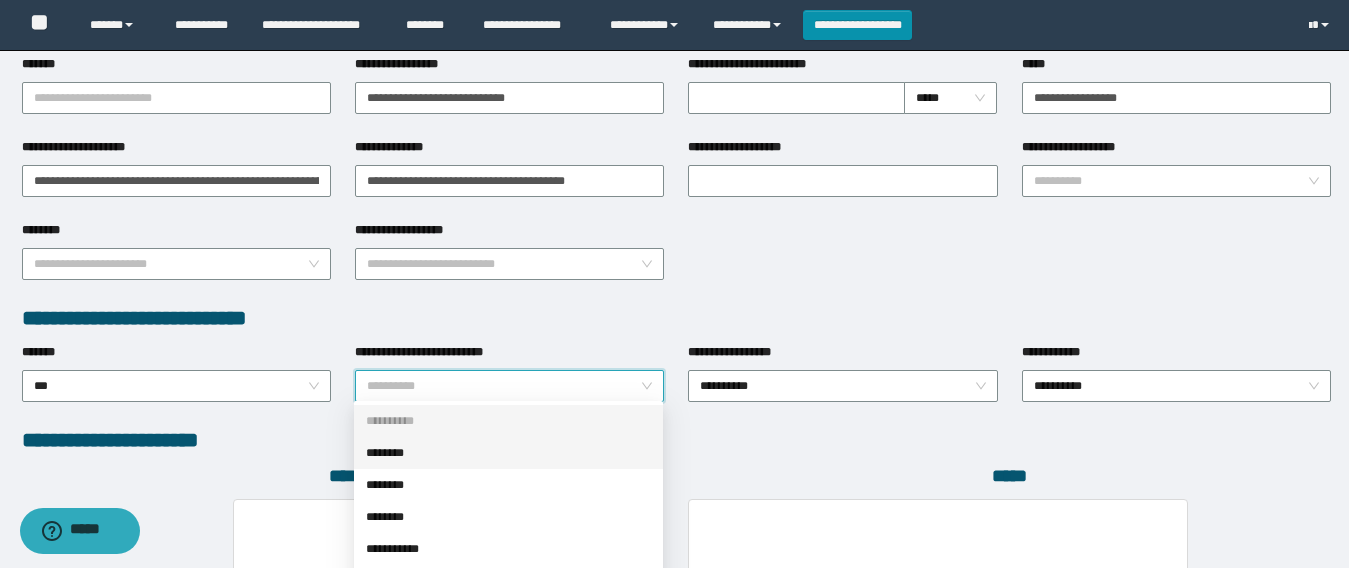 click on "********" at bounding box center [508, 453] 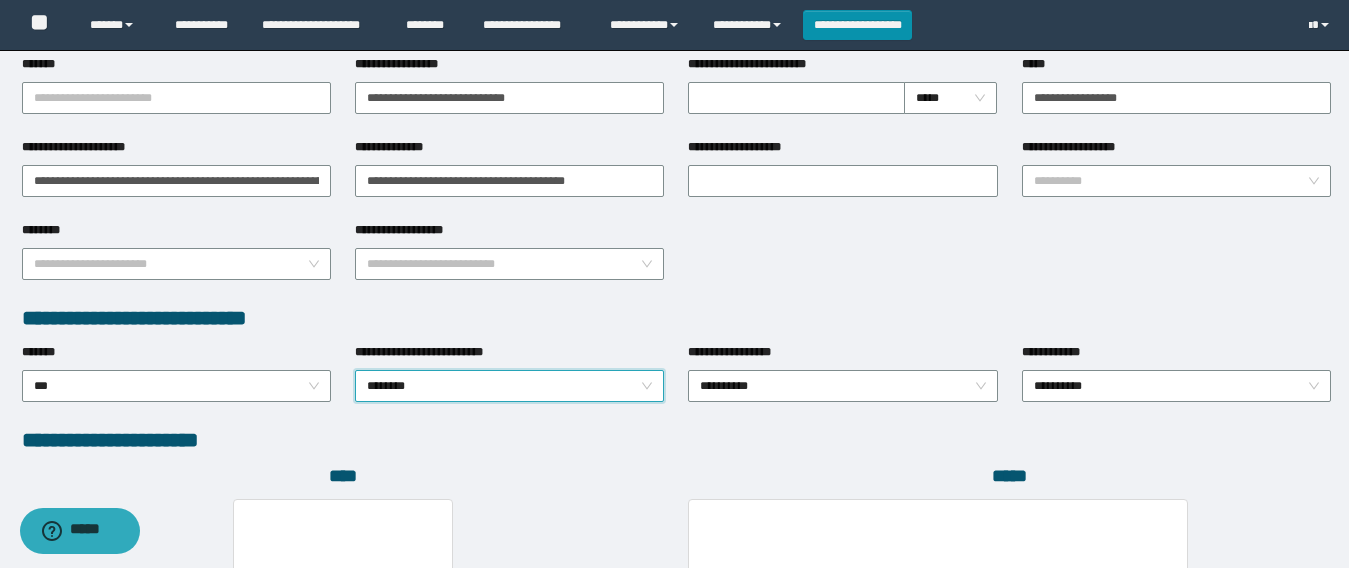 click on "**********" at bounding box center (676, 440) 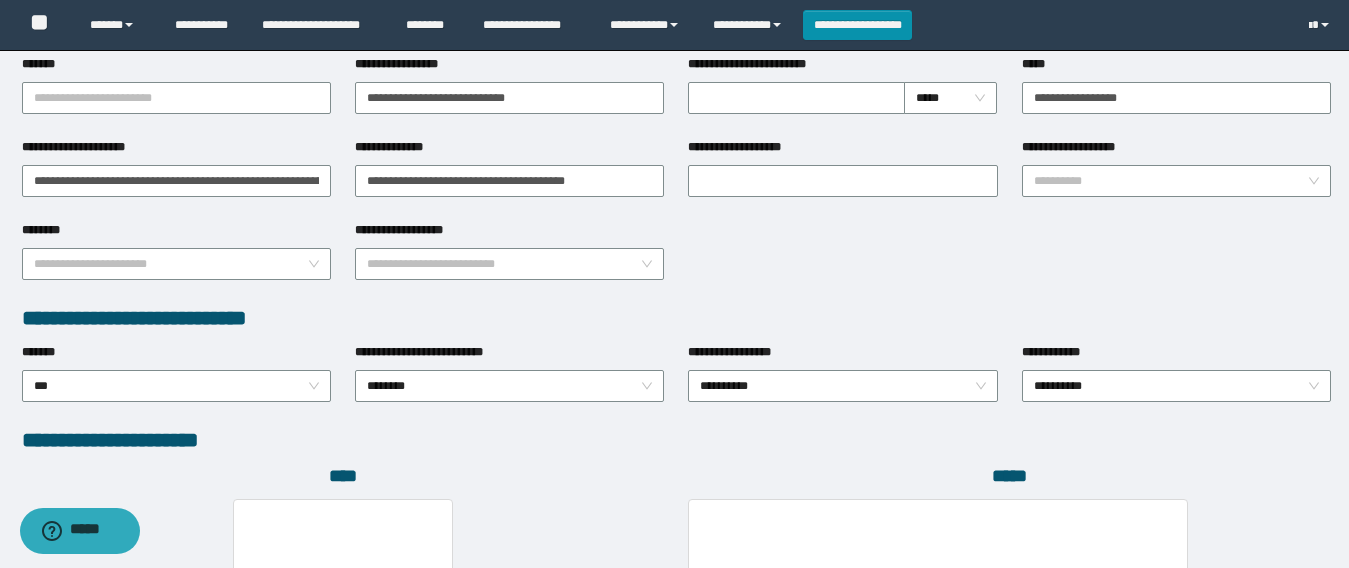 scroll, scrollTop: 1000, scrollLeft: 0, axis: vertical 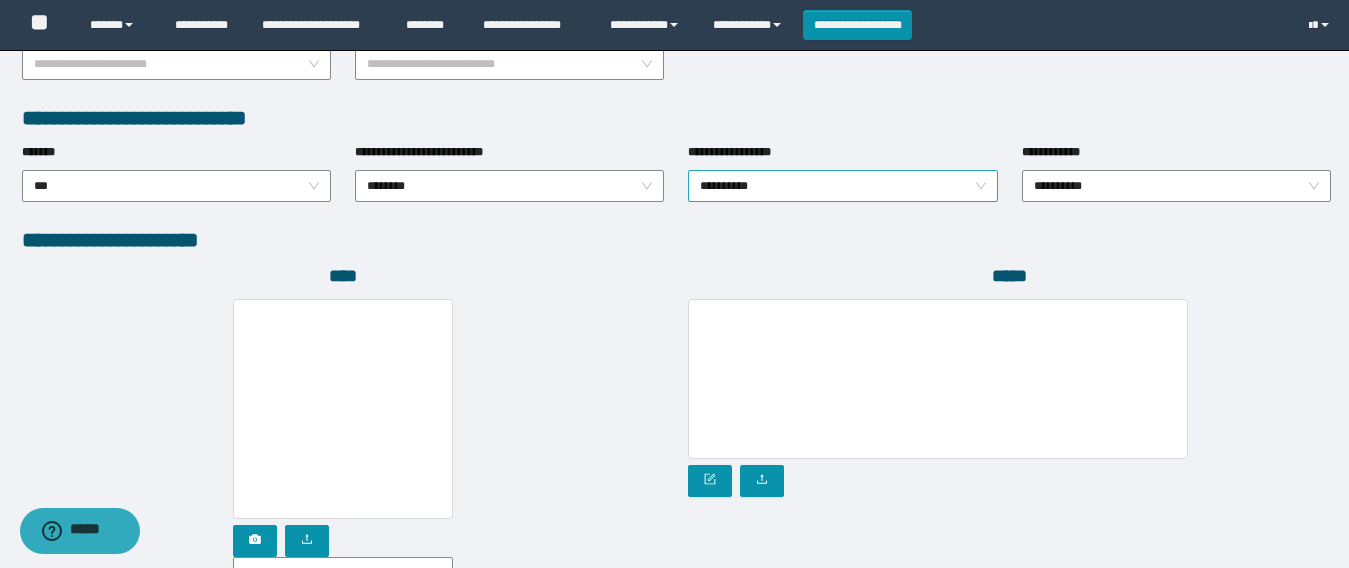 click on "**********" at bounding box center (842, 186) 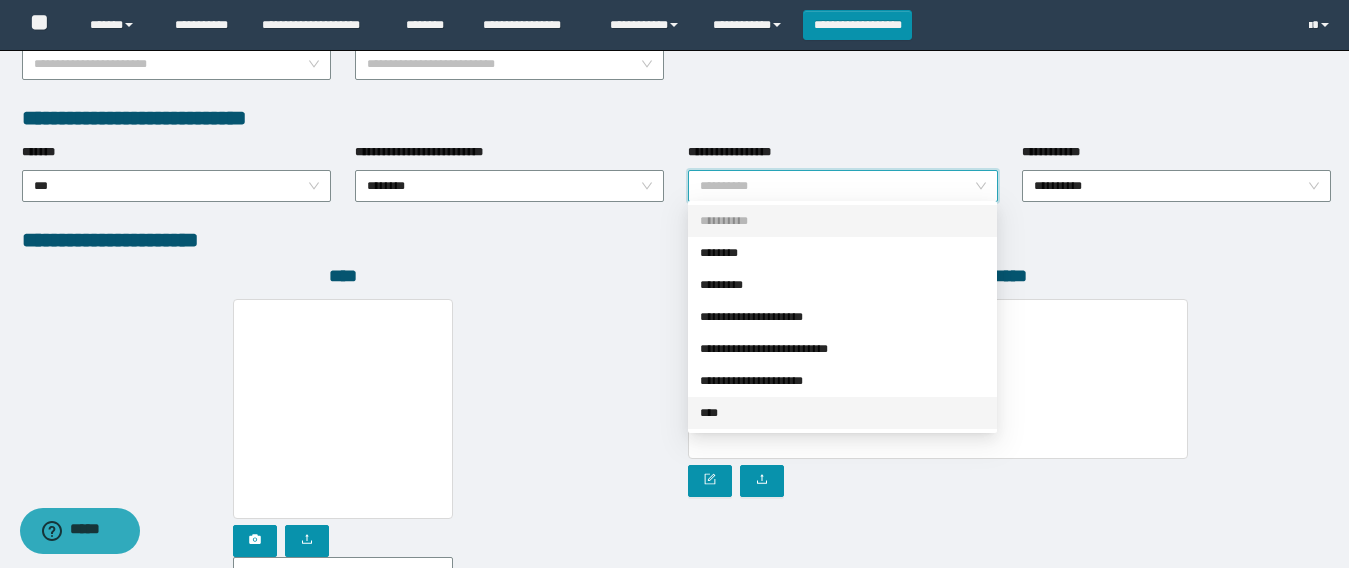 drag, startPoint x: 713, startPoint y: 416, endPoint x: 782, endPoint y: 349, distance: 96.17692 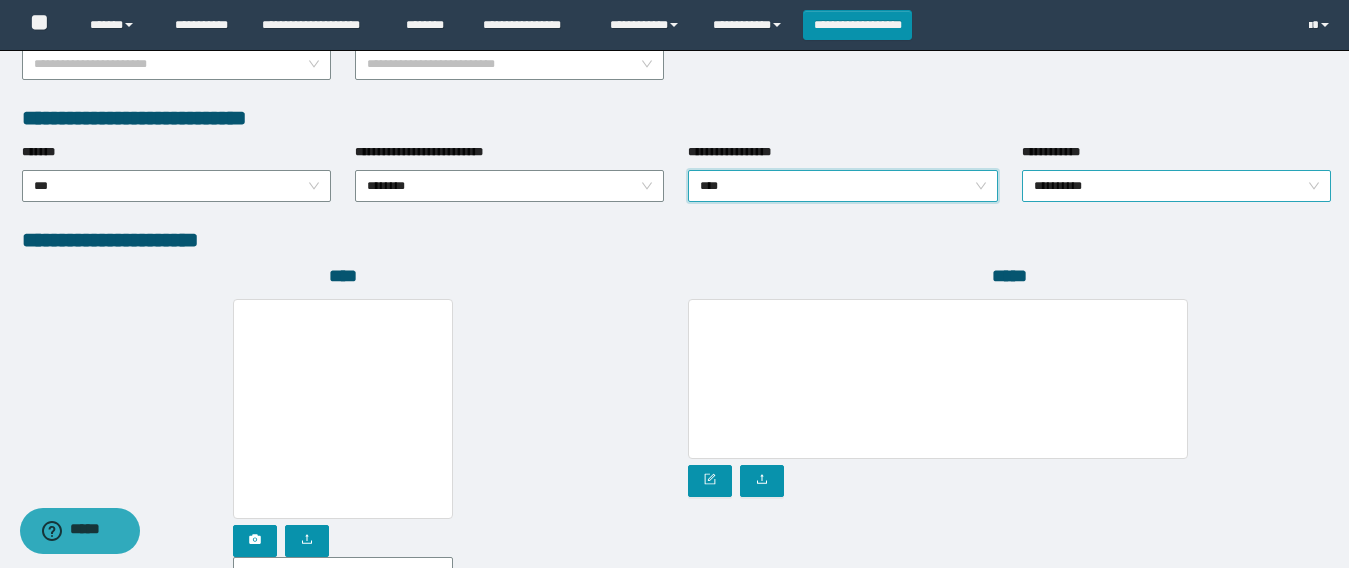 click on "**********" at bounding box center [1176, 186] 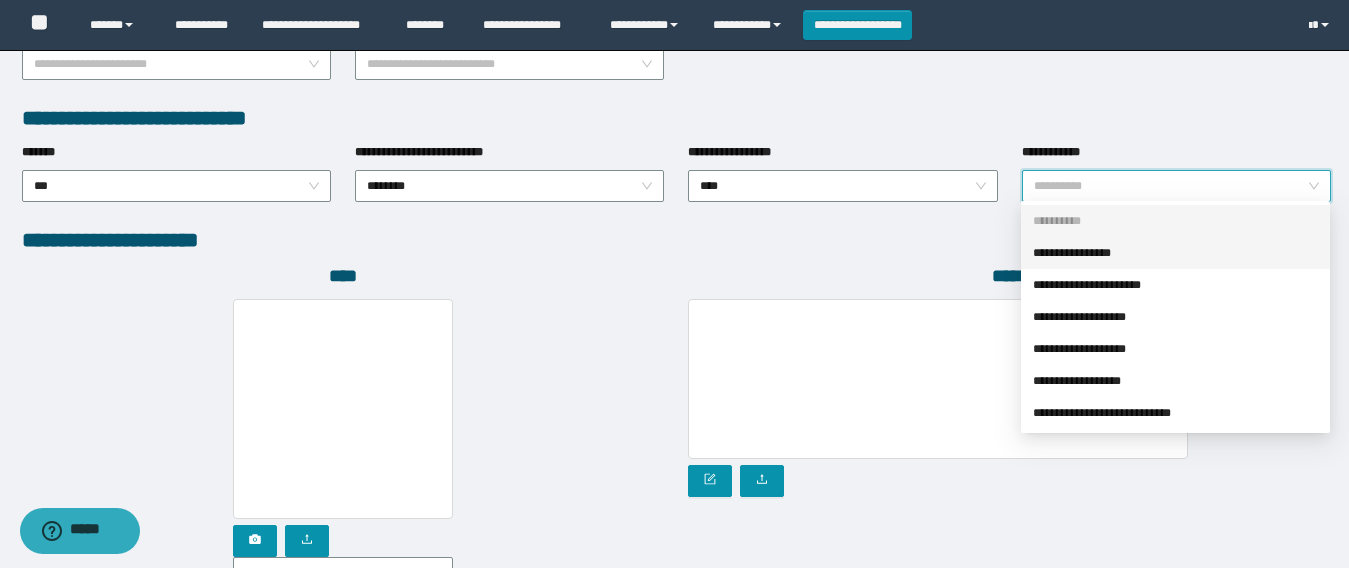 drag, startPoint x: 1070, startPoint y: 251, endPoint x: 1015, endPoint y: 250, distance: 55.00909 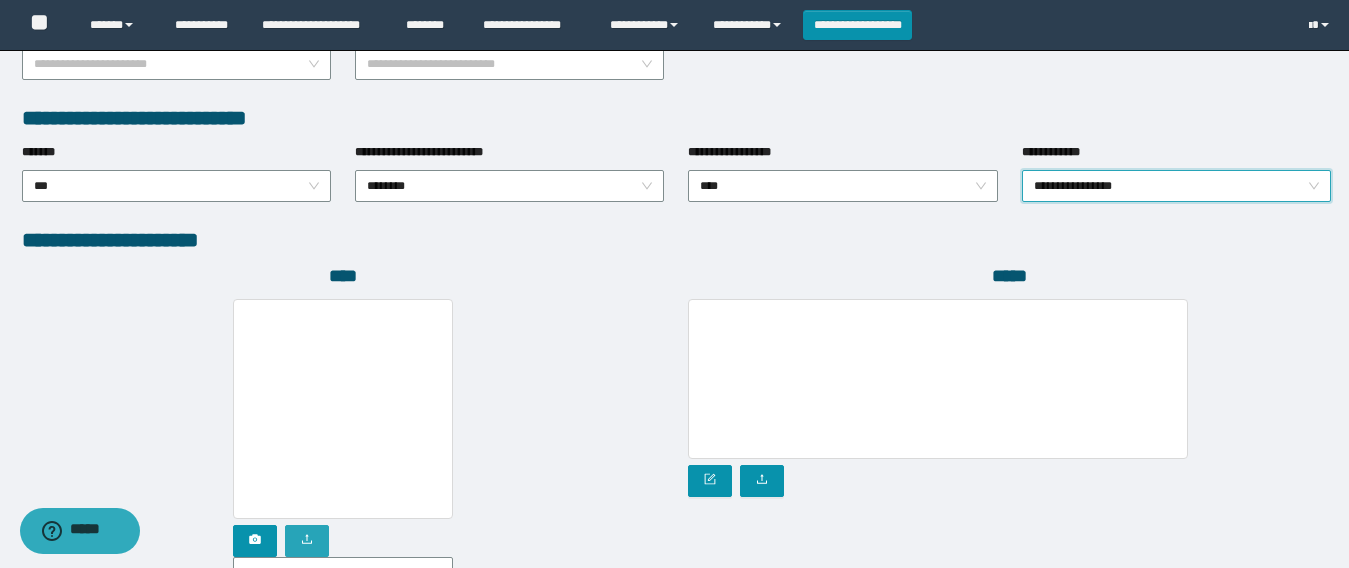 click 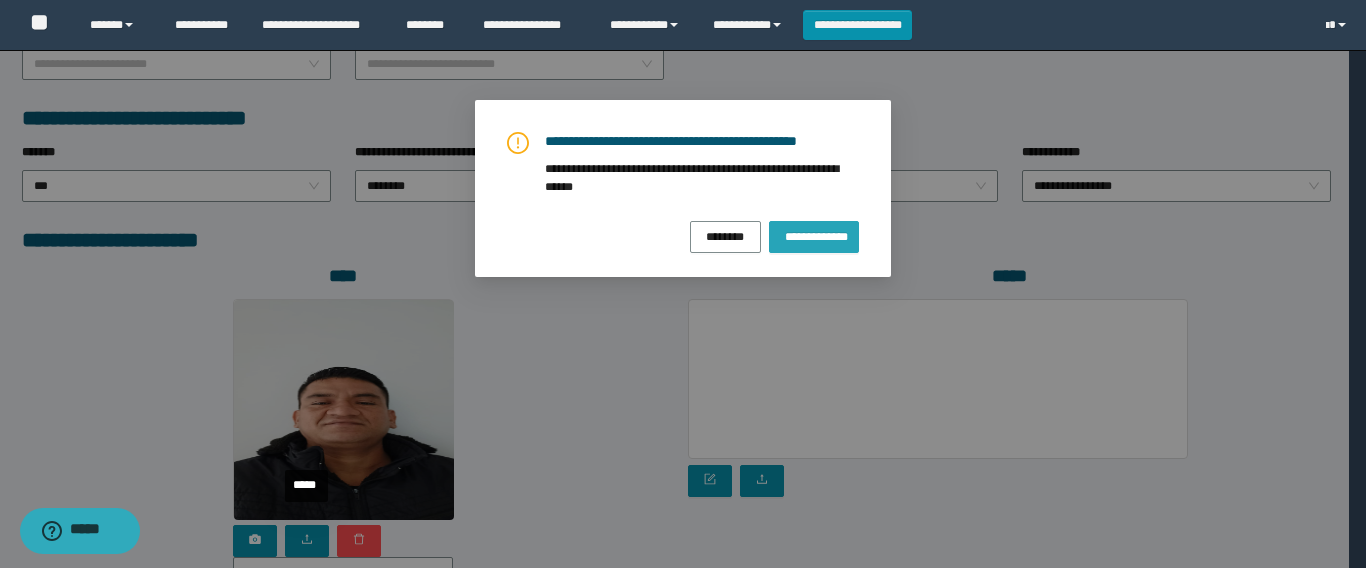 click on "**********" at bounding box center (814, 236) 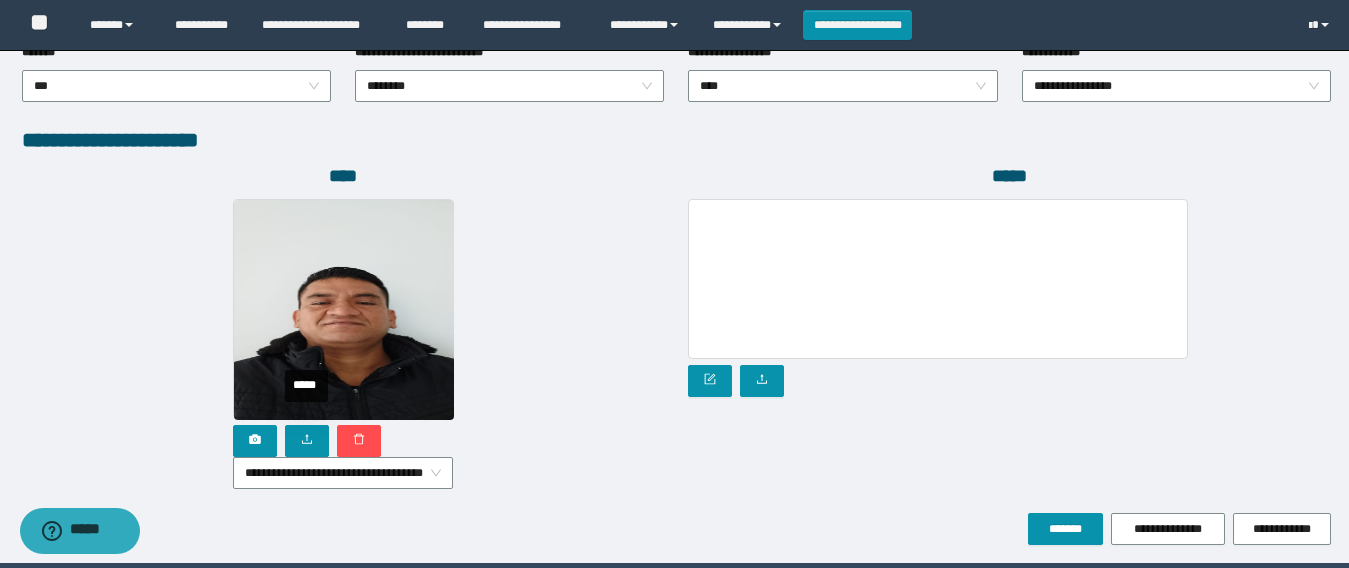 scroll, scrollTop: 1169, scrollLeft: 0, axis: vertical 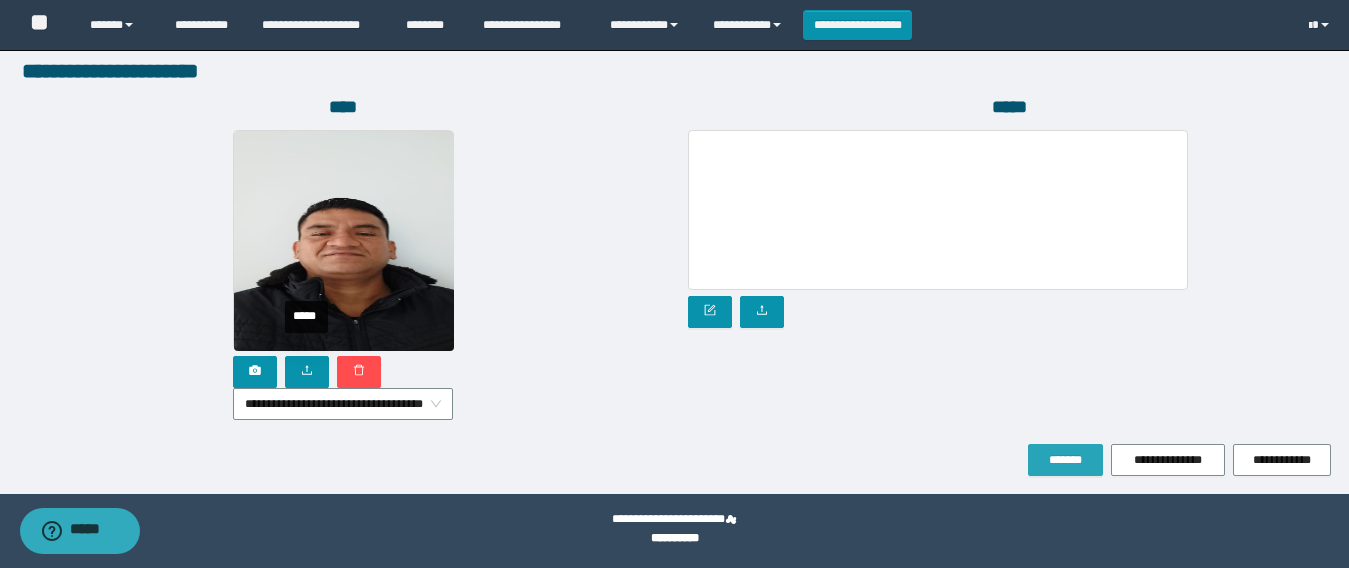 click on "*******" at bounding box center (1065, 460) 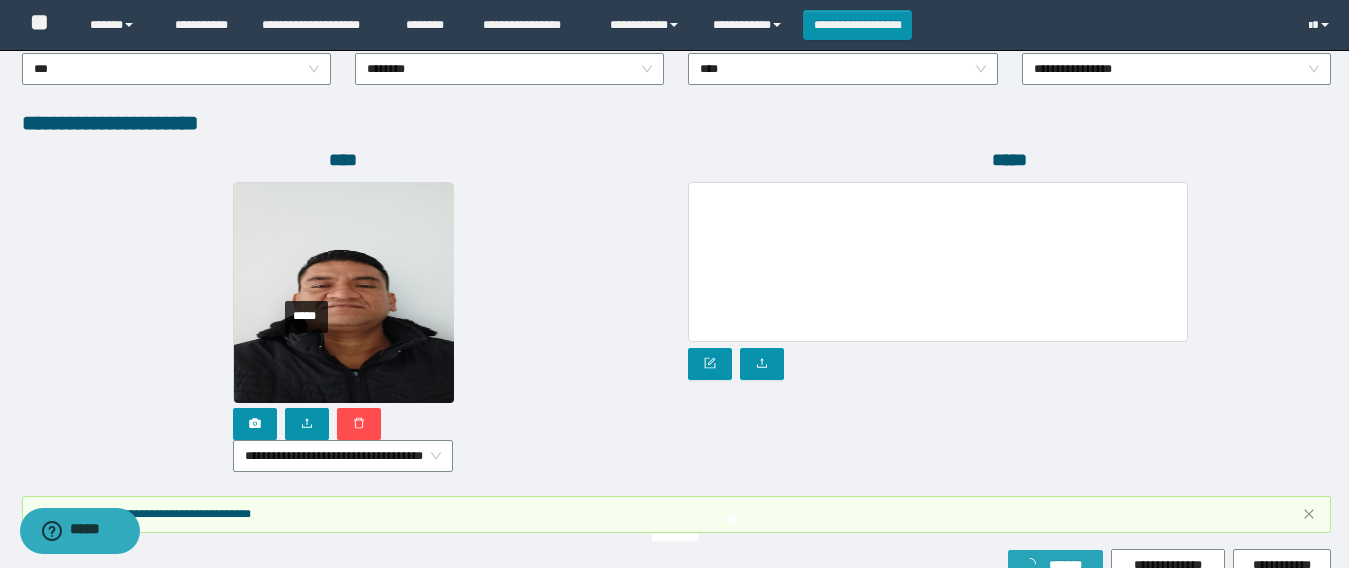 scroll, scrollTop: 1221, scrollLeft: 0, axis: vertical 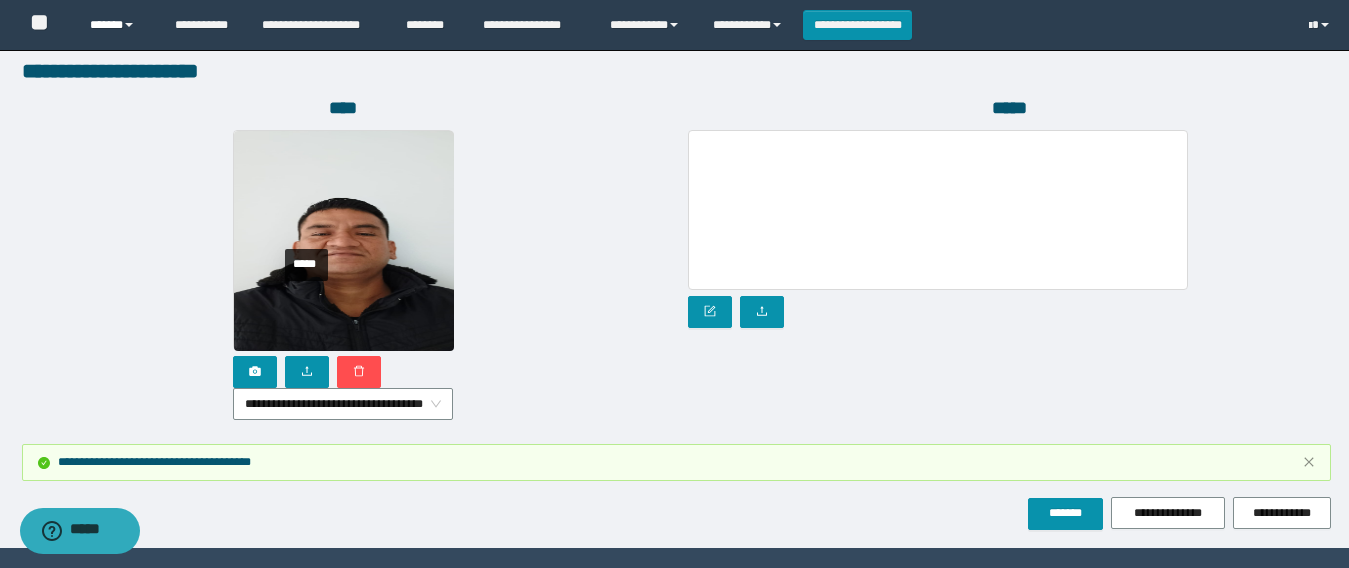 drag, startPoint x: 119, startPoint y: 24, endPoint x: 144, endPoint y: 44, distance: 32.01562 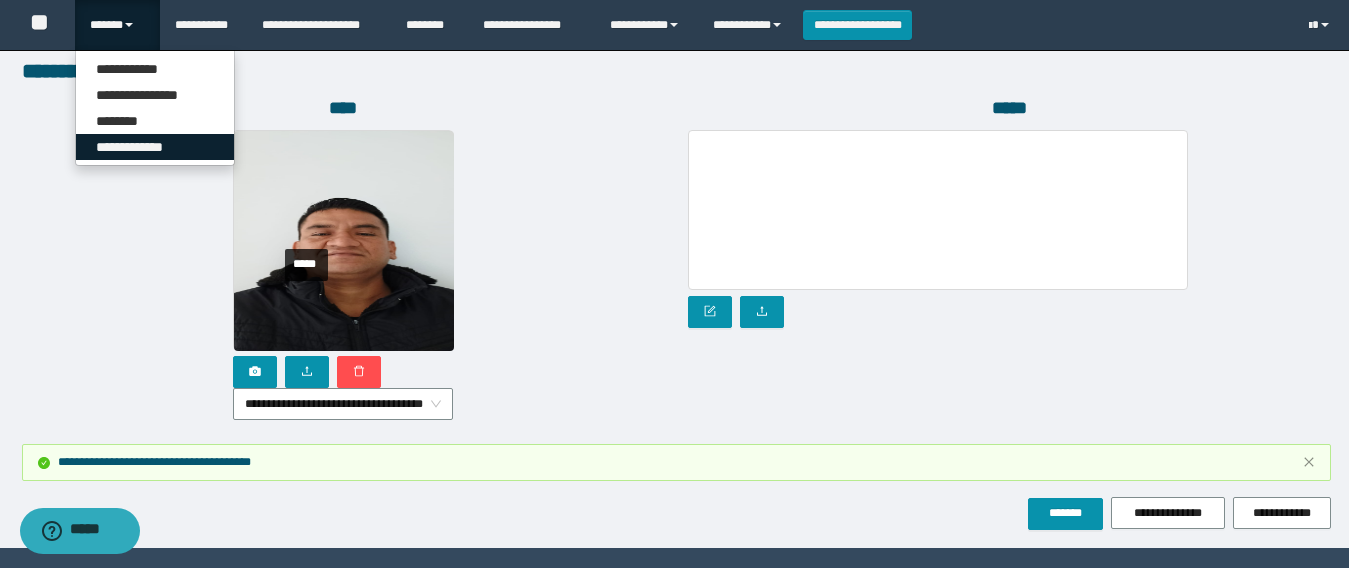 click on "**********" at bounding box center (155, 147) 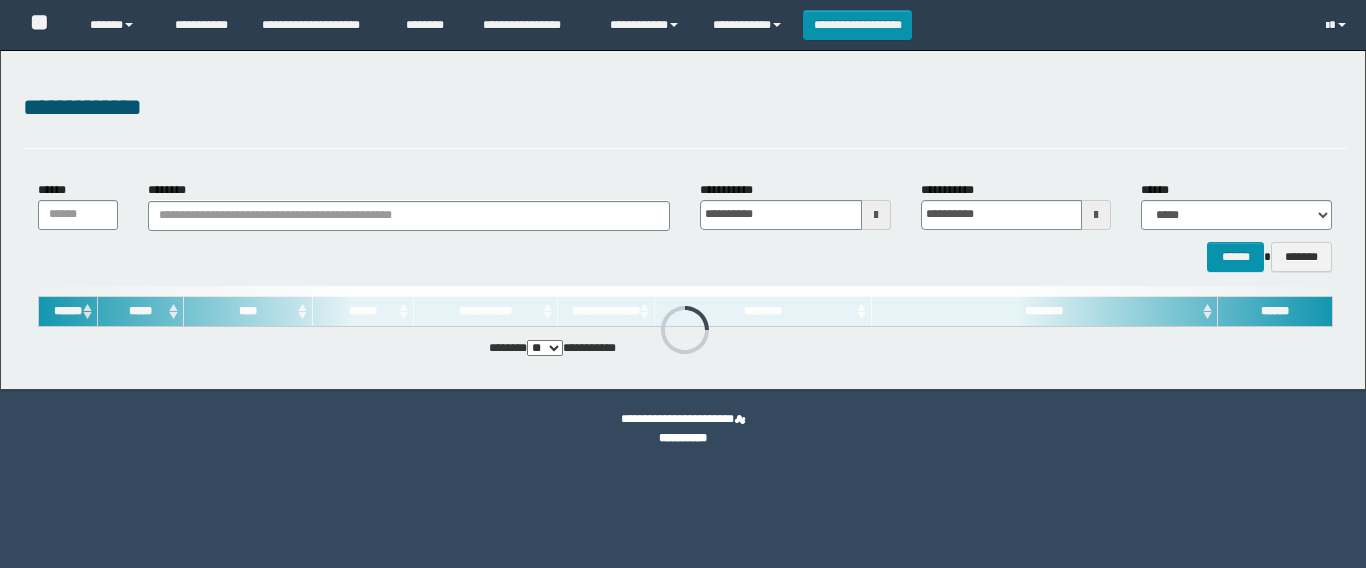 scroll, scrollTop: 0, scrollLeft: 0, axis: both 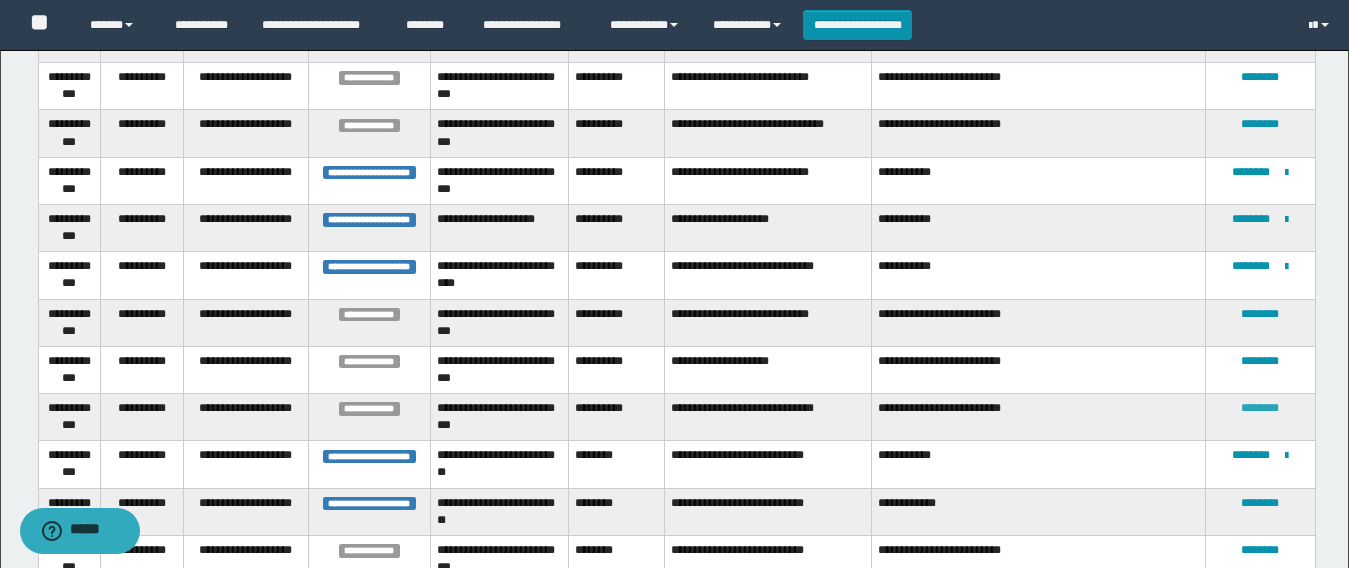 click on "********" at bounding box center (1260, 408) 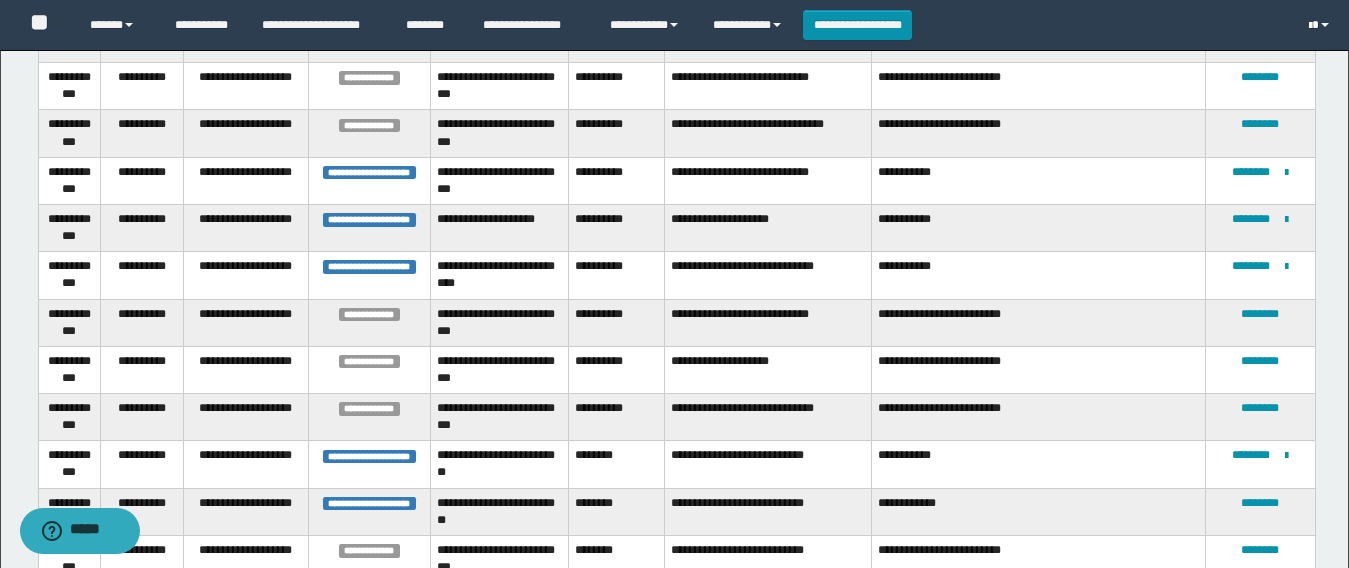 click at bounding box center [1310, 26] 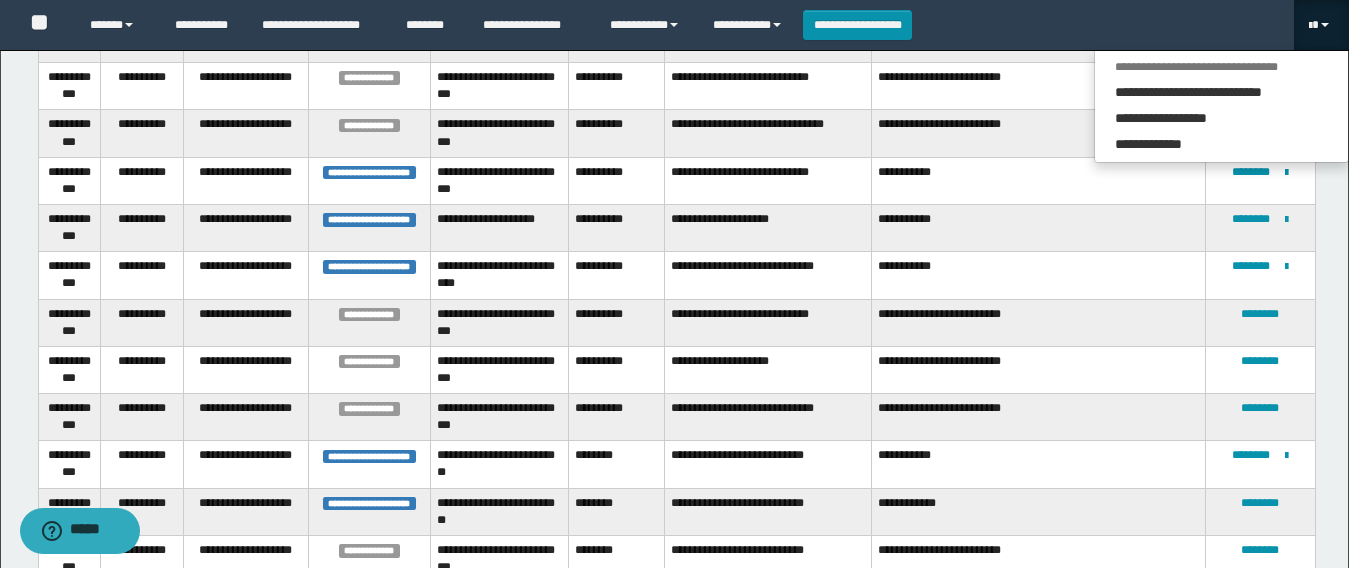 click on "**********" at bounding box center [768, 322] 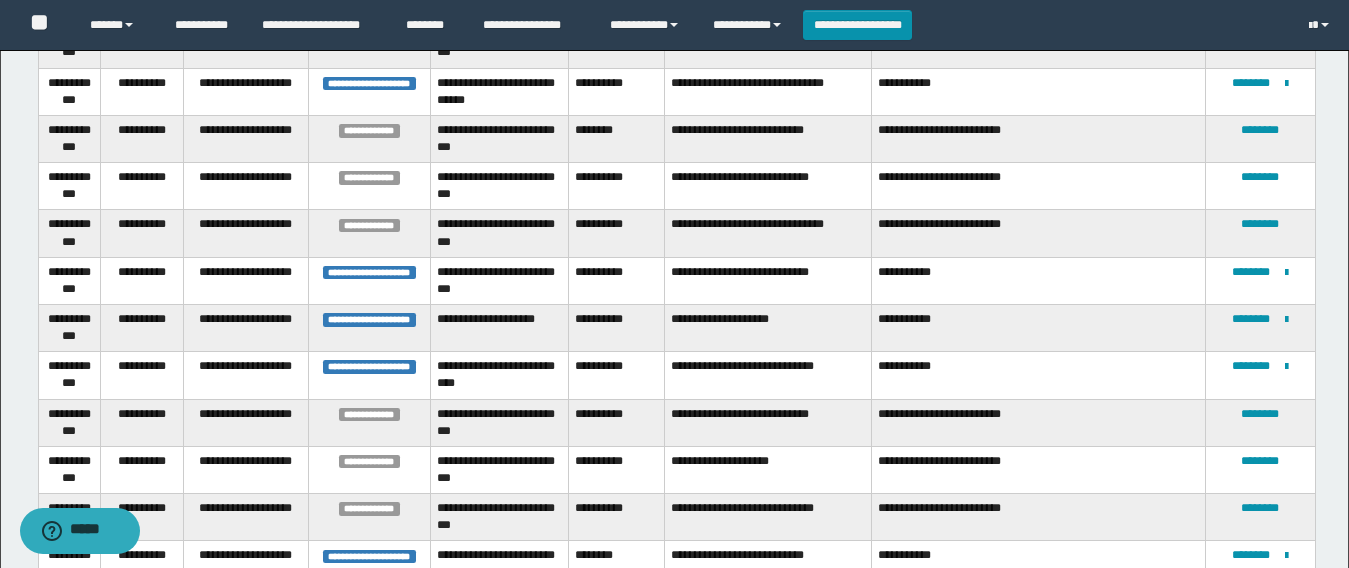scroll, scrollTop: 200, scrollLeft: 0, axis: vertical 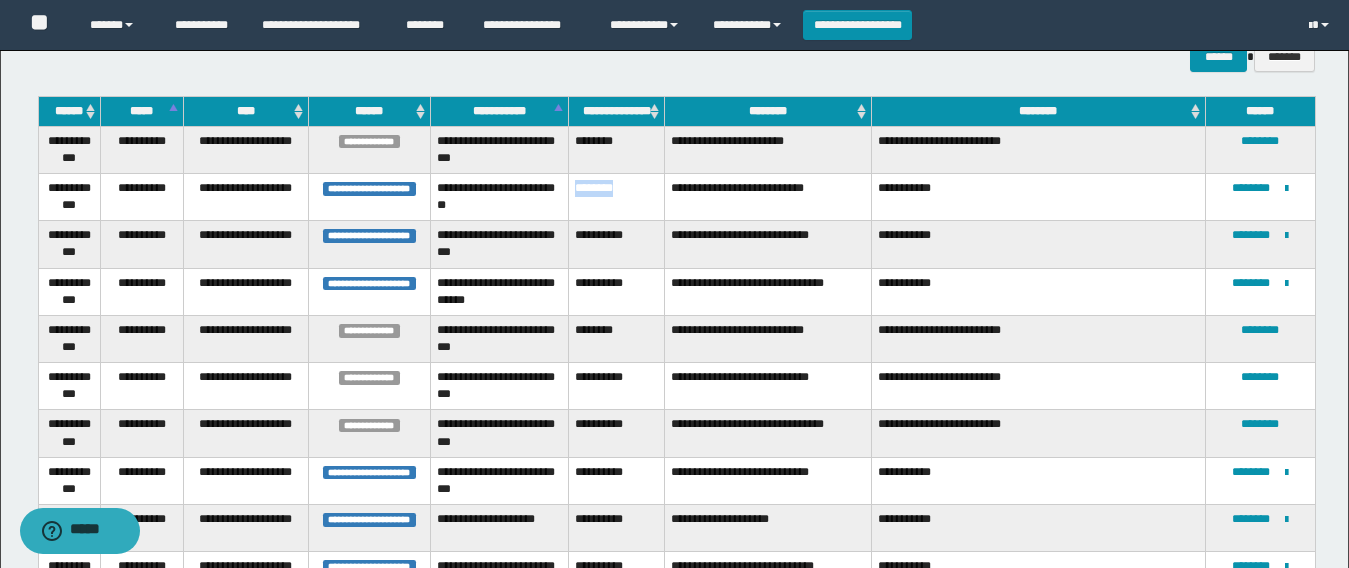 drag, startPoint x: 639, startPoint y: 190, endPoint x: 571, endPoint y: 185, distance: 68.18358 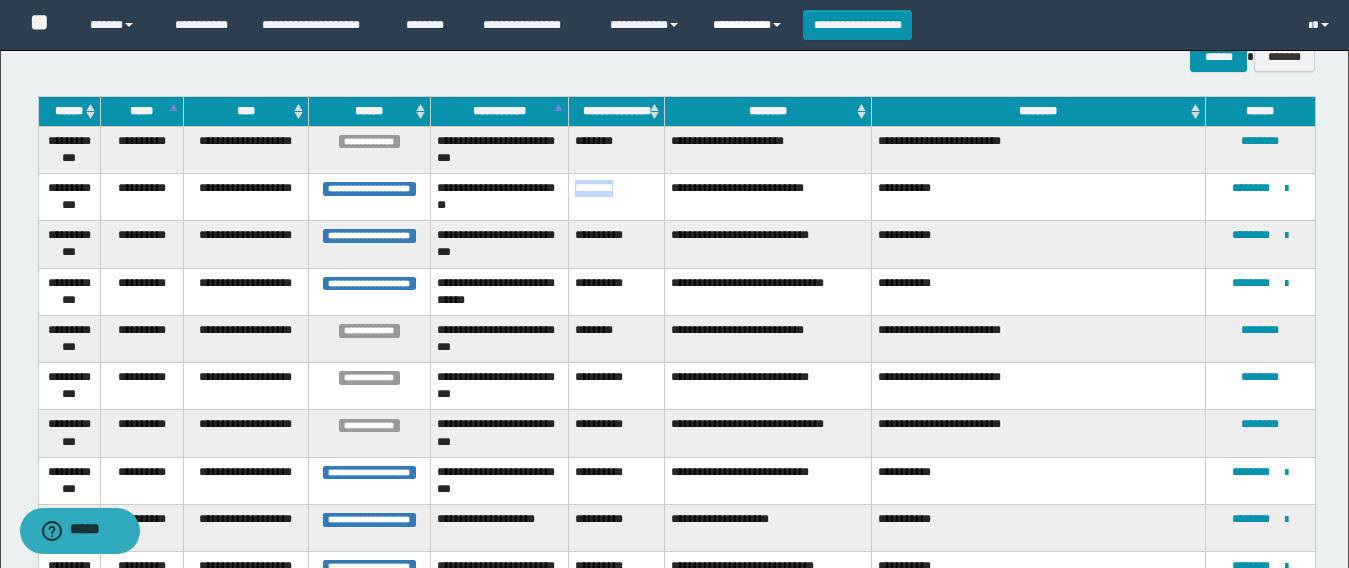 click on "**********" at bounding box center [750, 25] 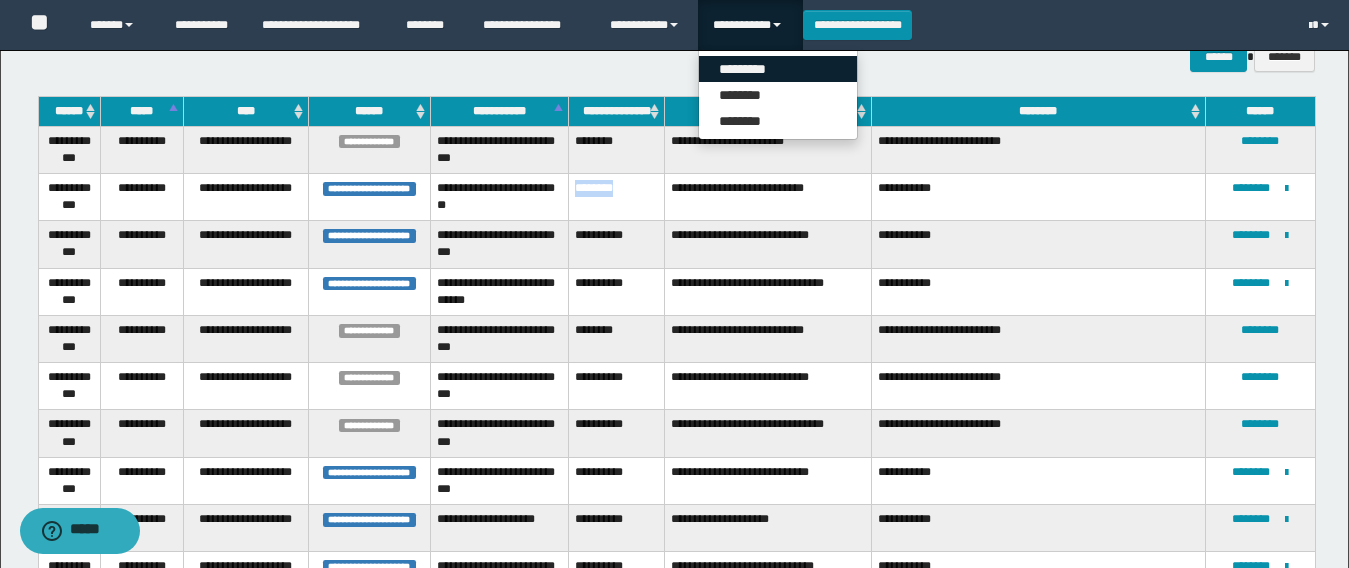 click on "*********" at bounding box center (778, 69) 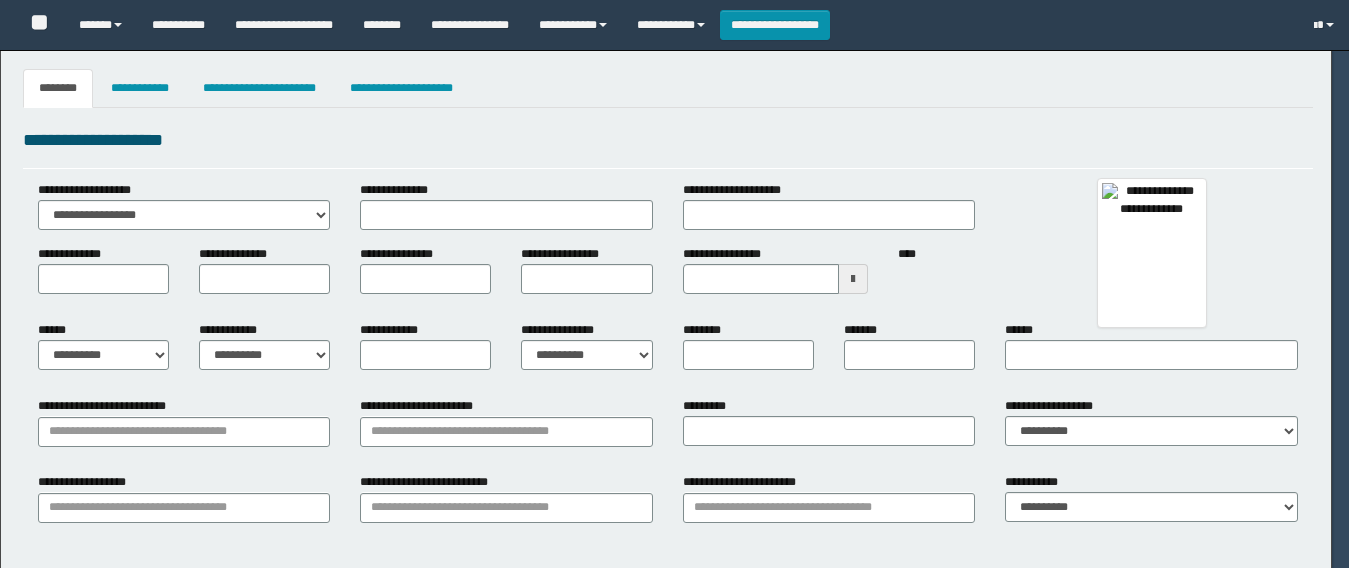 type on "**********" 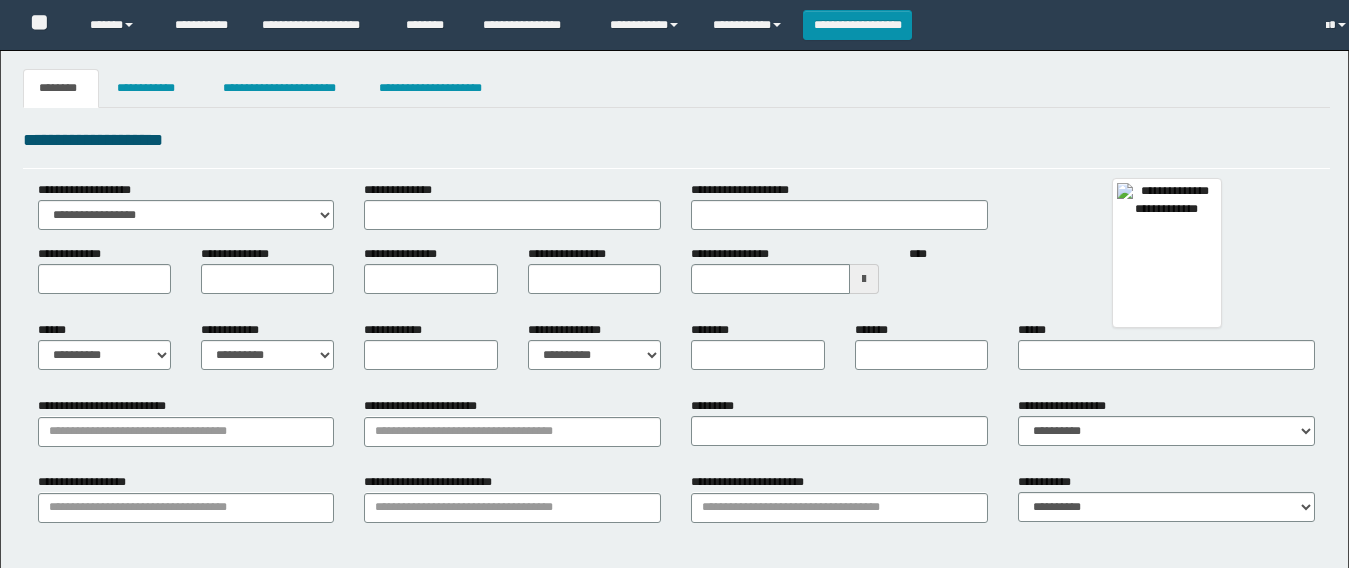 scroll, scrollTop: 0, scrollLeft: 0, axis: both 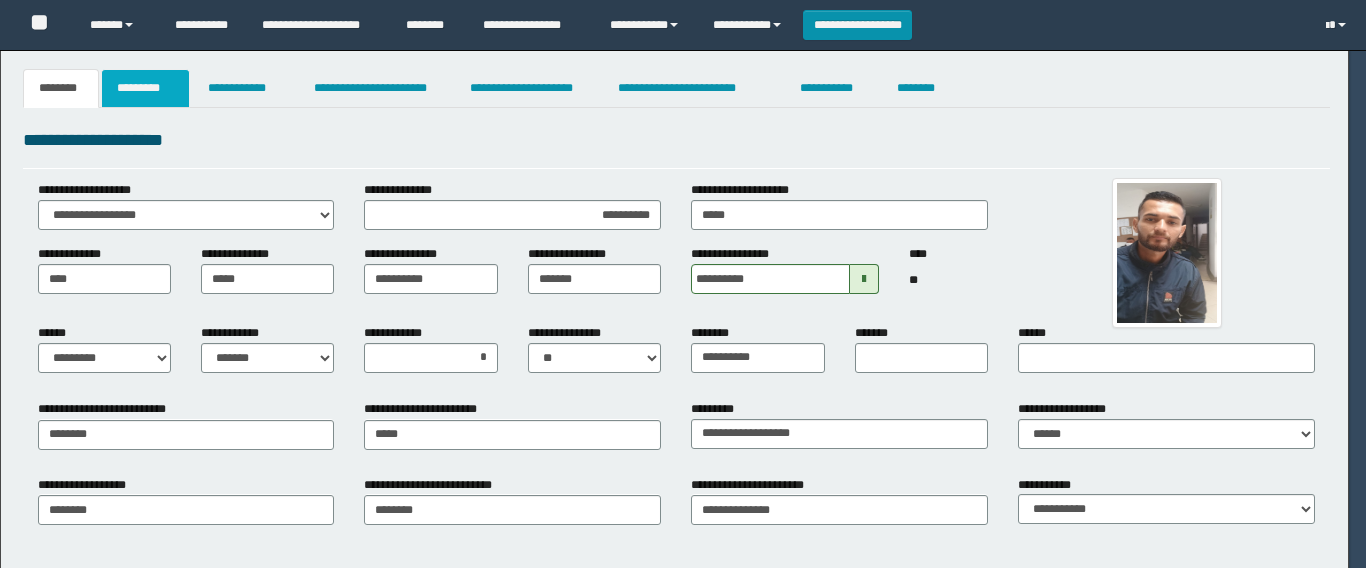 click on "*********" at bounding box center (145, 88) 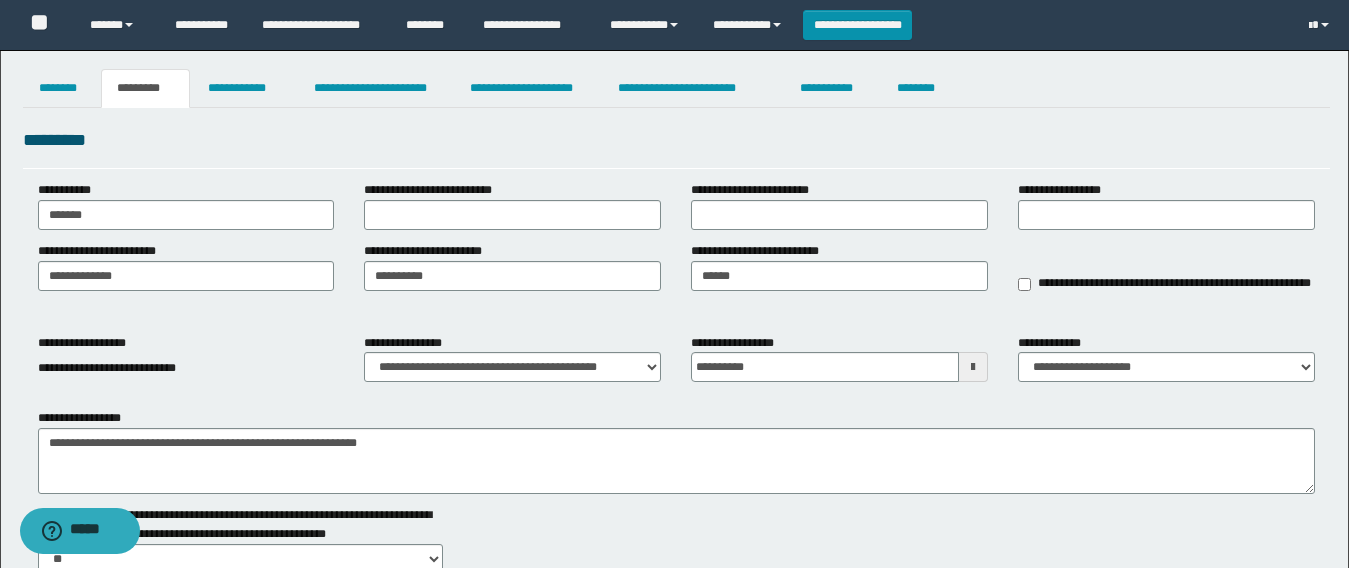 scroll, scrollTop: 0, scrollLeft: 0, axis: both 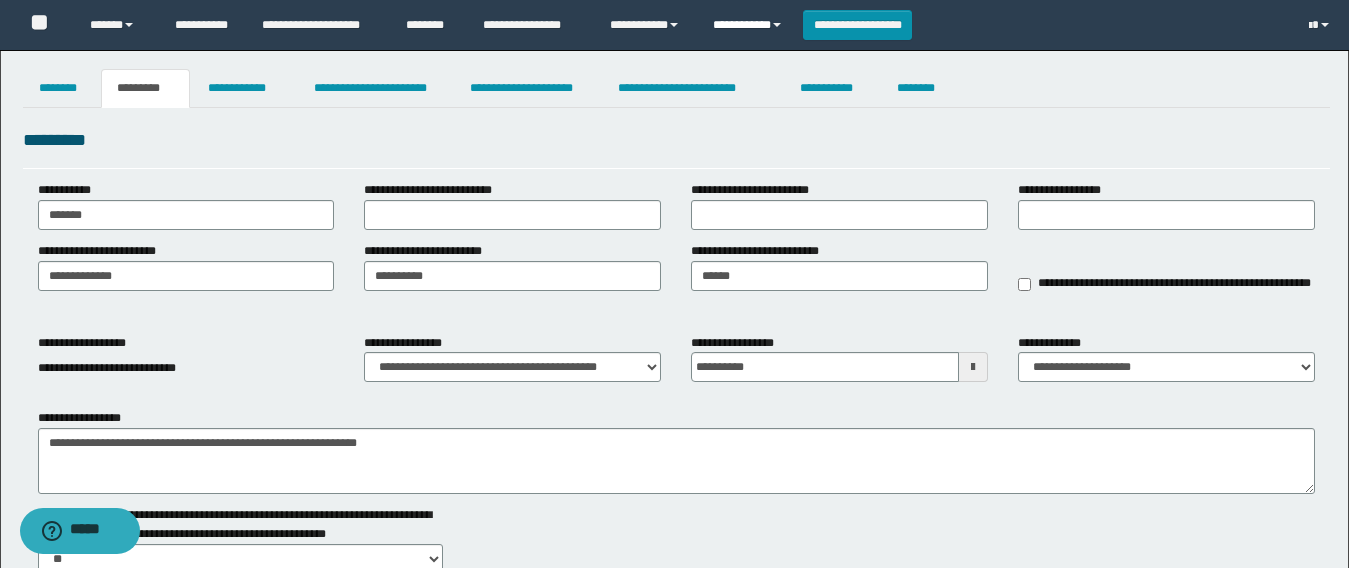 click on "**********" at bounding box center [750, 25] 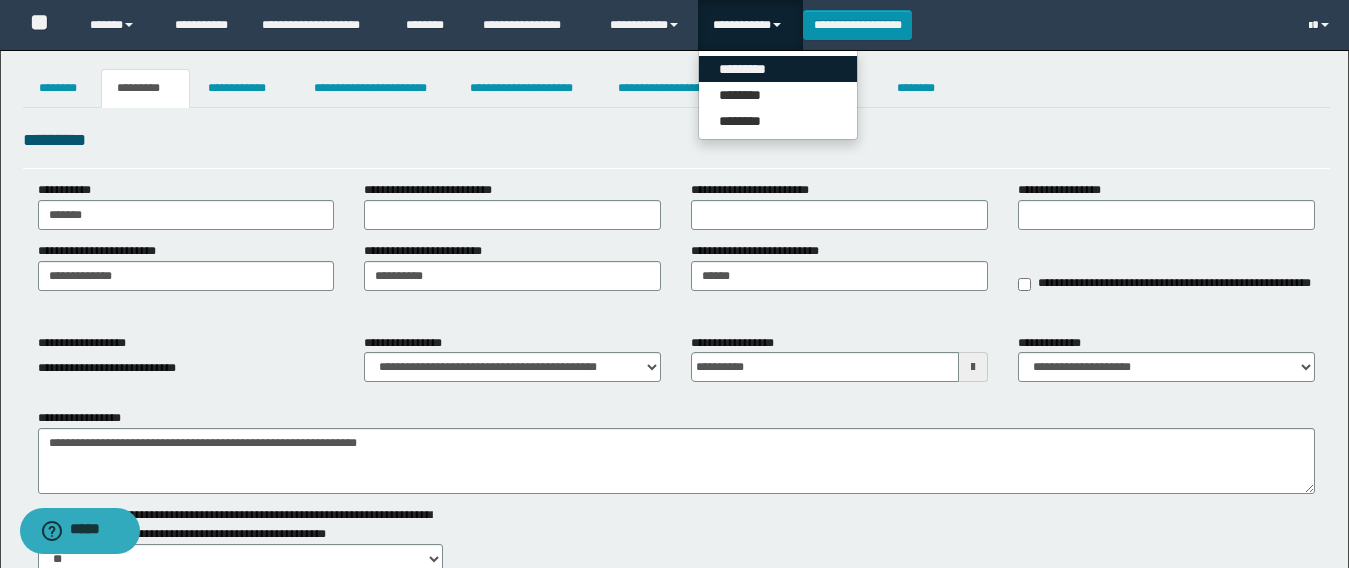click on "*********" at bounding box center (778, 69) 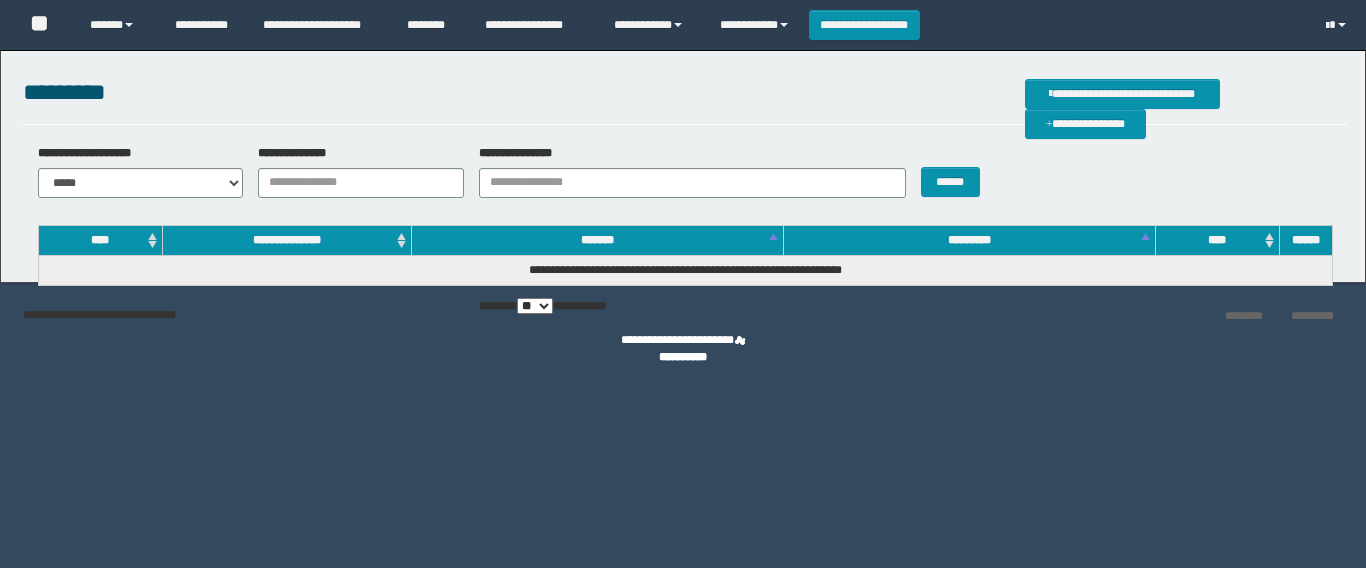 scroll, scrollTop: 0, scrollLeft: 0, axis: both 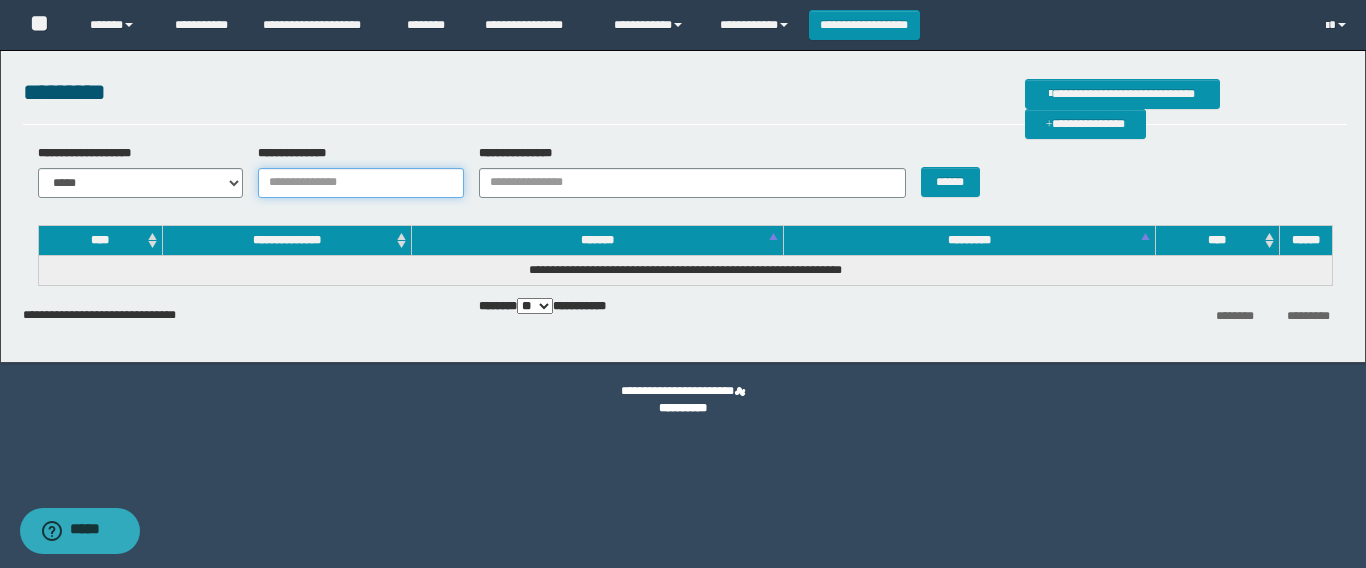 click on "**********" at bounding box center (361, 183) 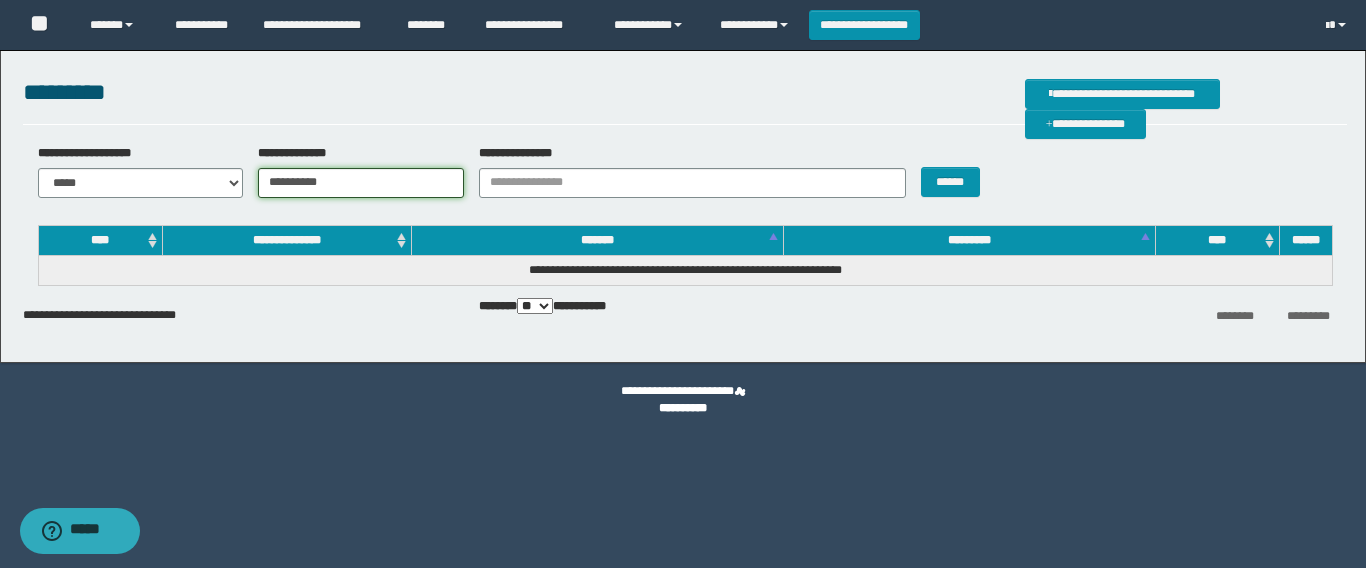 type on "**********" 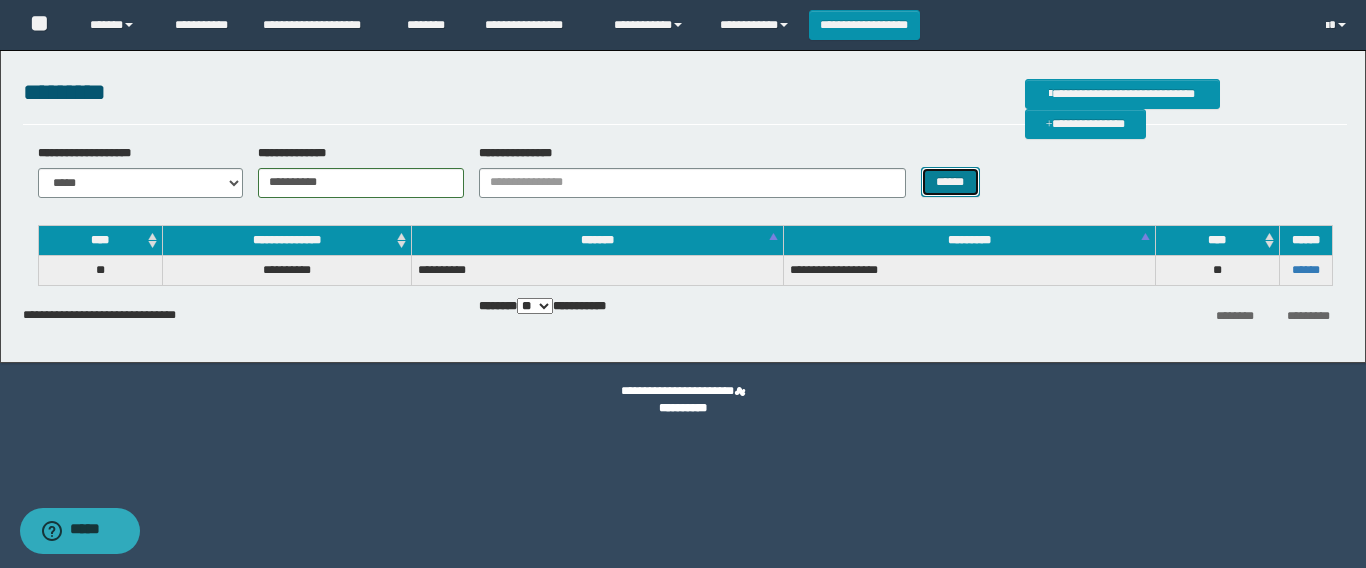 click on "******" at bounding box center [950, 182] 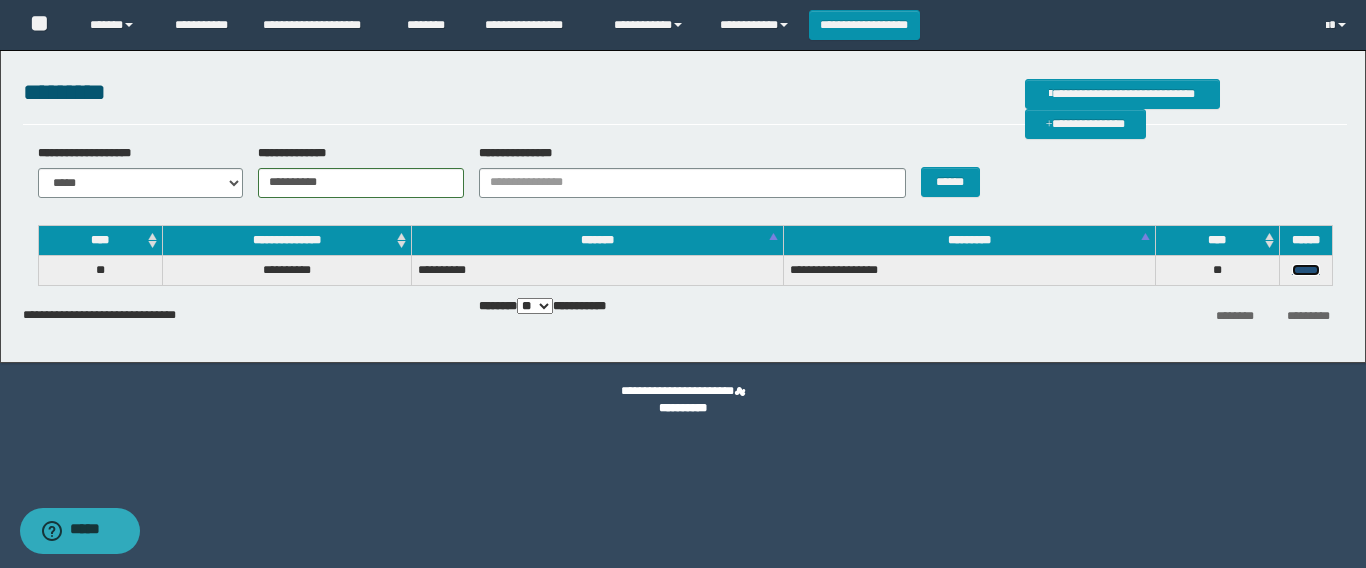 click on "******" at bounding box center [1306, 270] 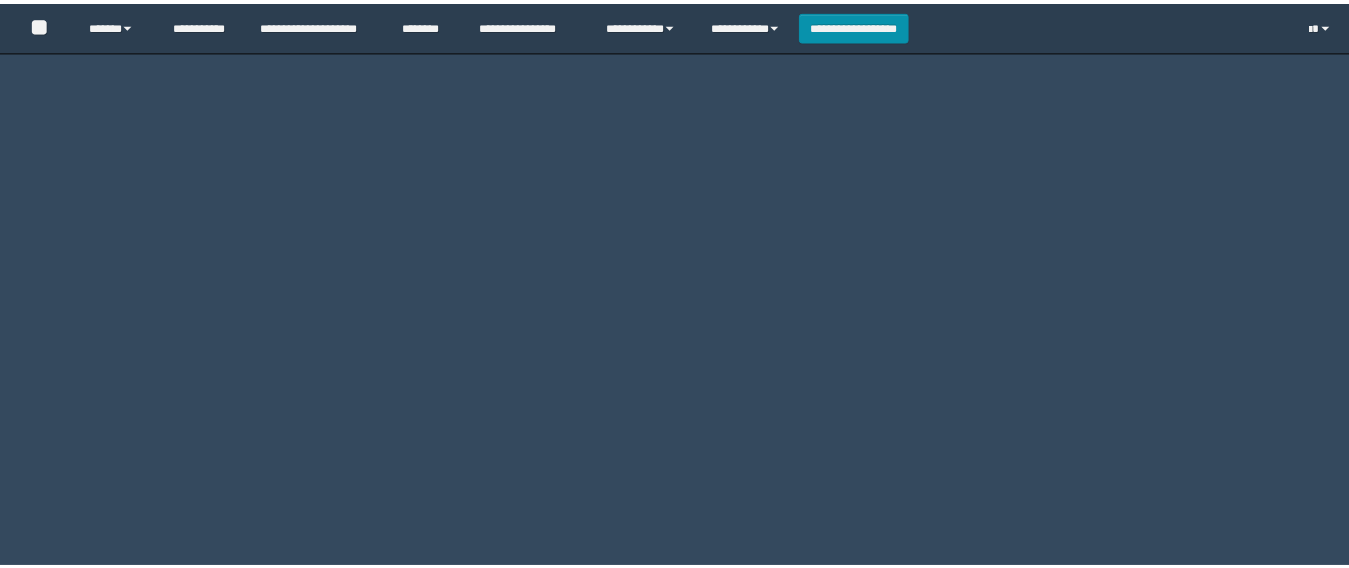 scroll, scrollTop: 0, scrollLeft: 0, axis: both 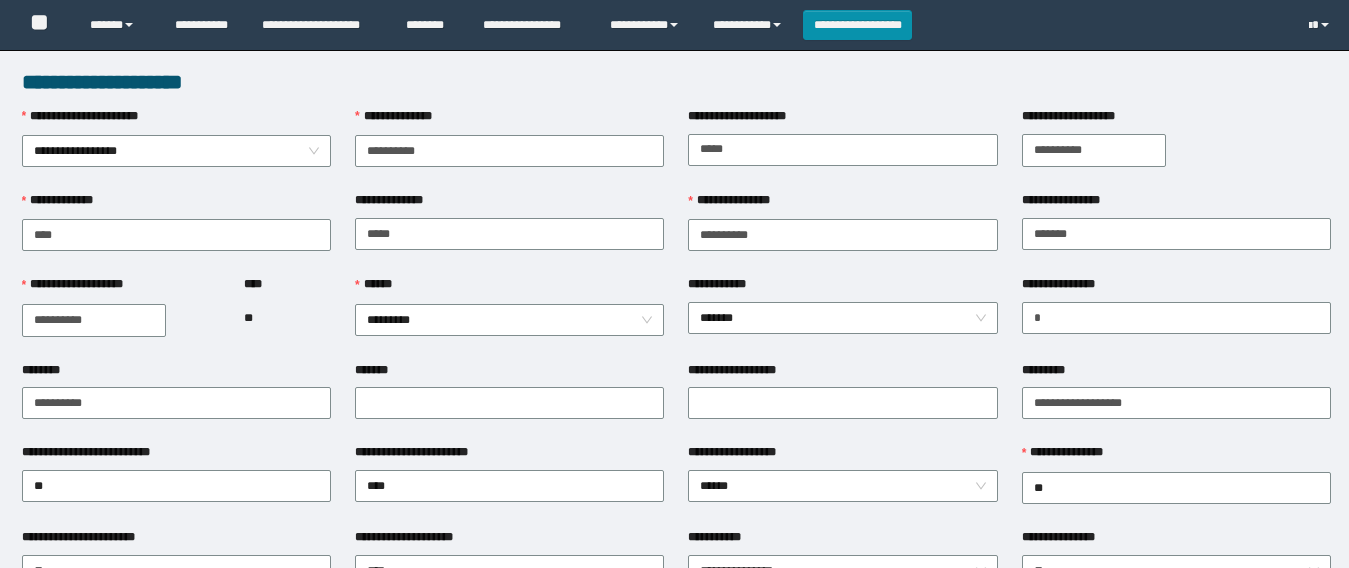 type on "**********" 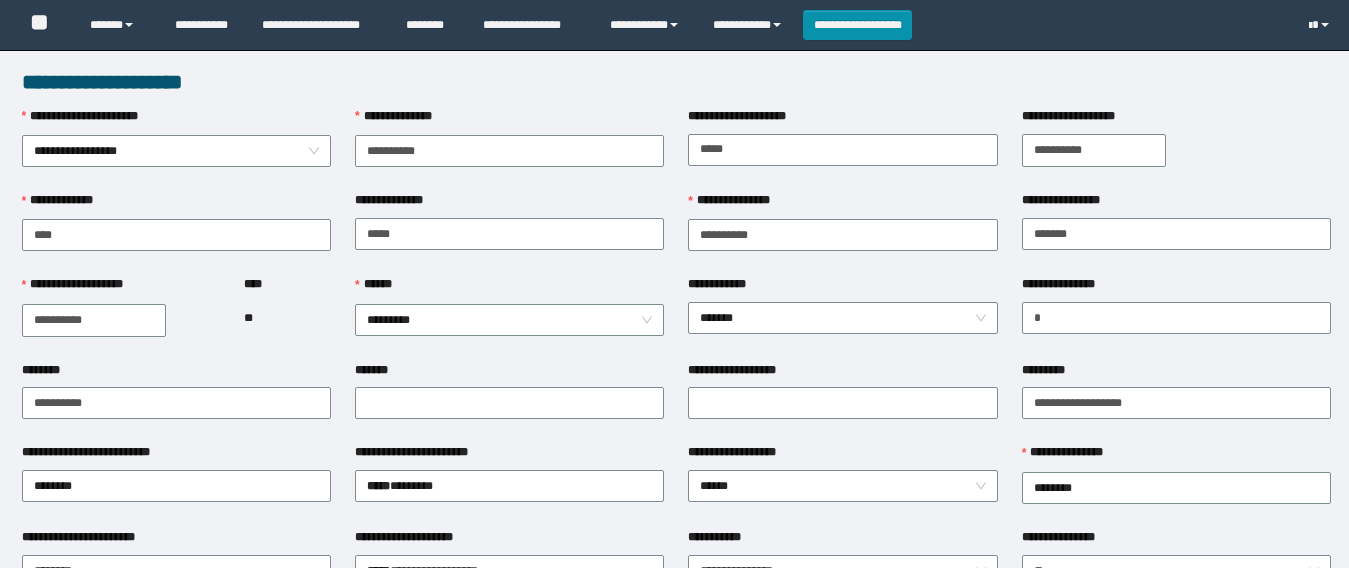 scroll, scrollTop: 0, scrollLeft: 0, axis: both 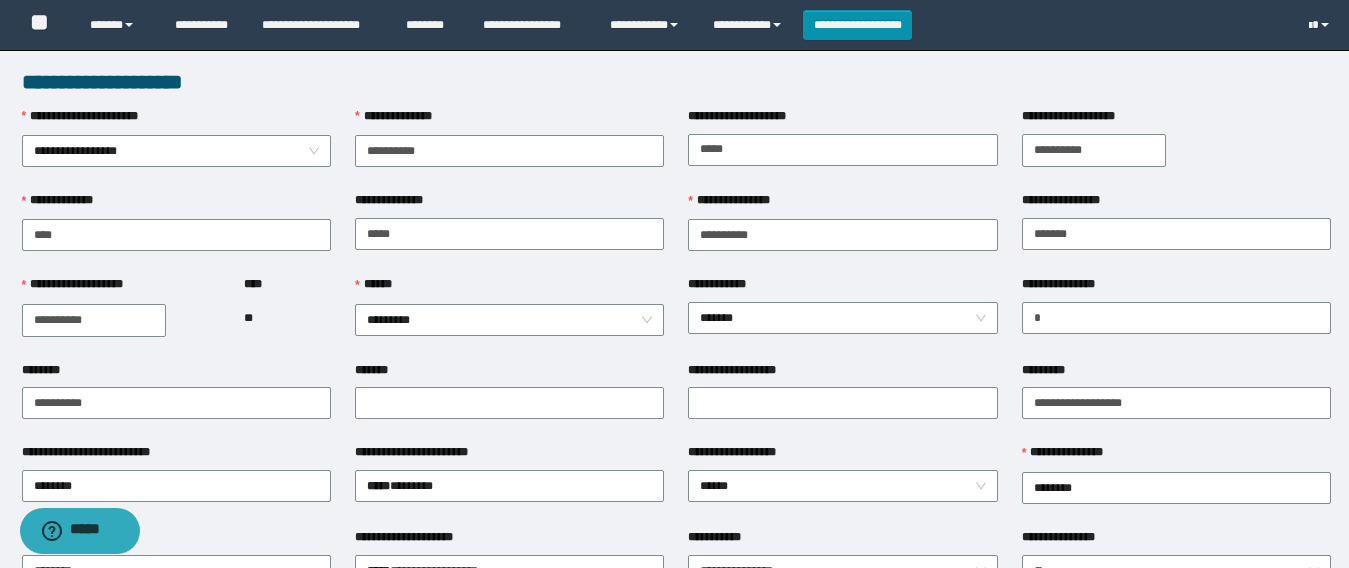 click on "**********" at bounding box center [176, 233] 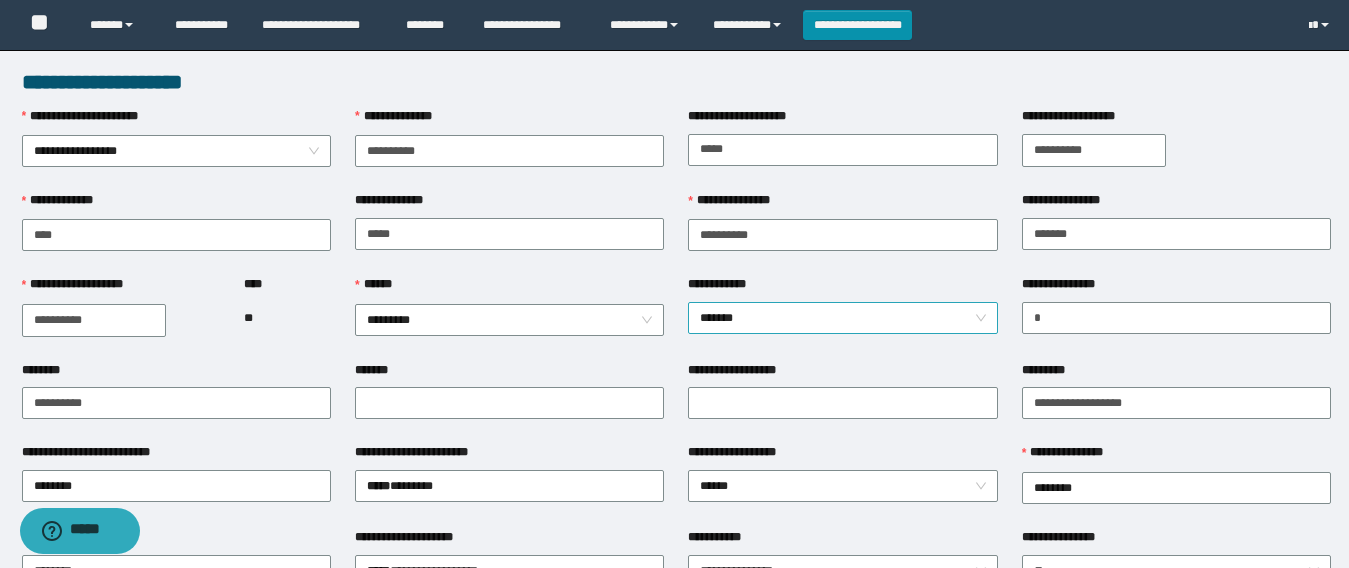 drag, startPoint x: 975, startPoint y: 323, endPoint x: 948, endPoint y: 325, distance: 27.073973 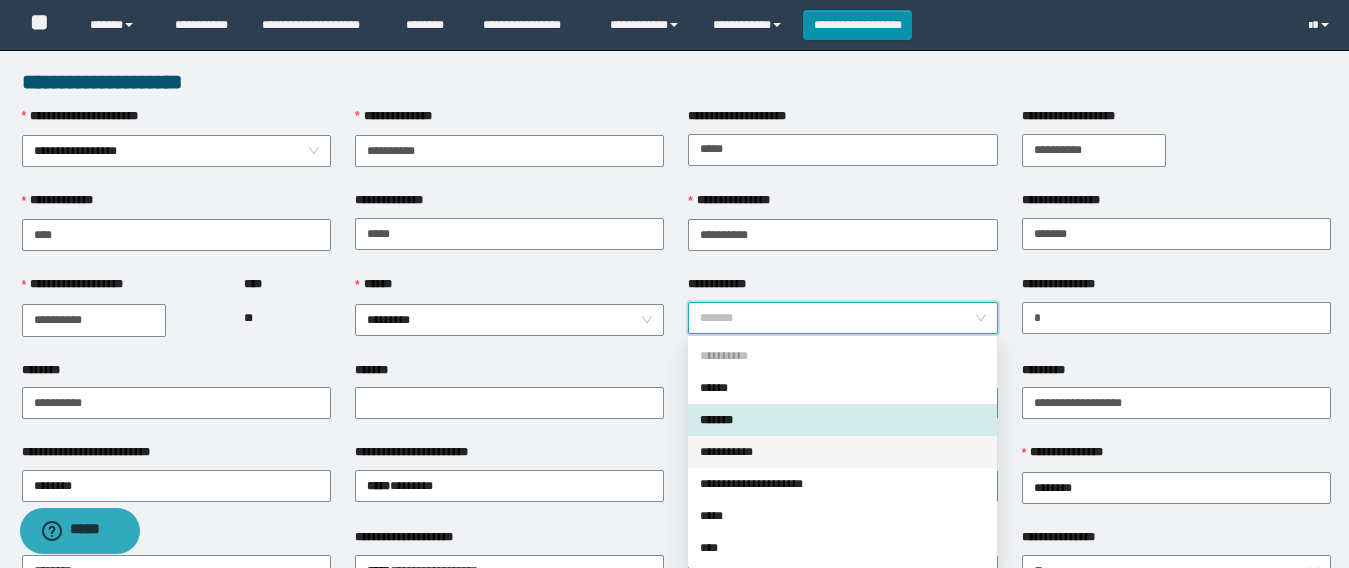 click on "**********" at bounding box center (842, 452) 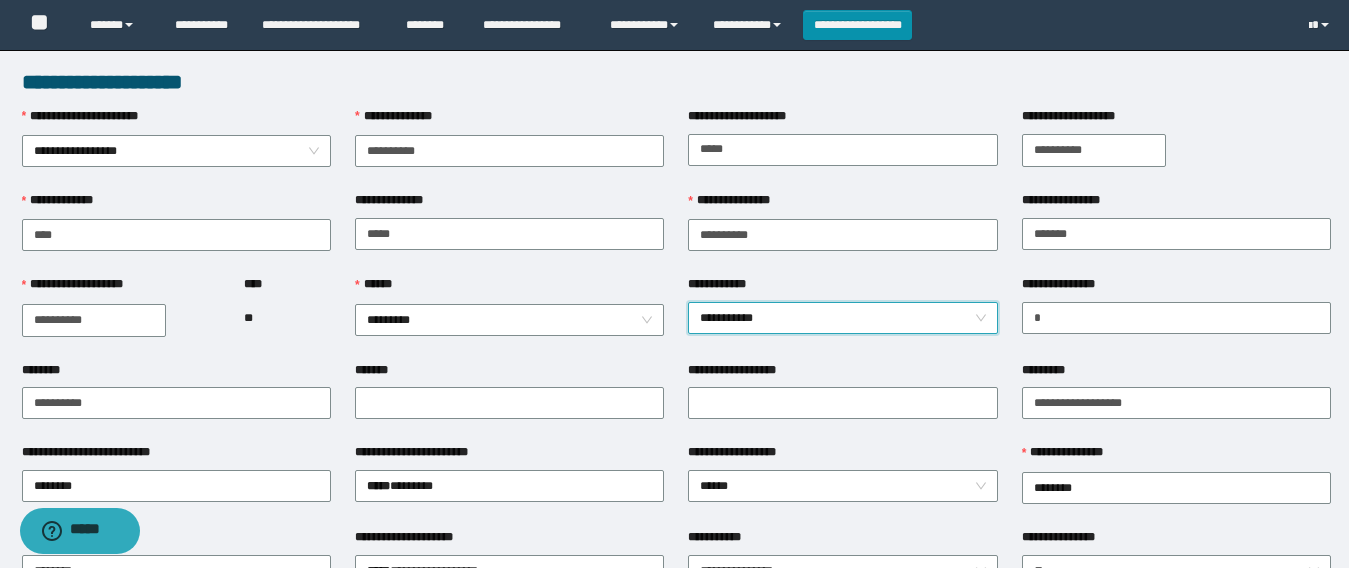 click on "****** *********" at bounding box center (509, 317) 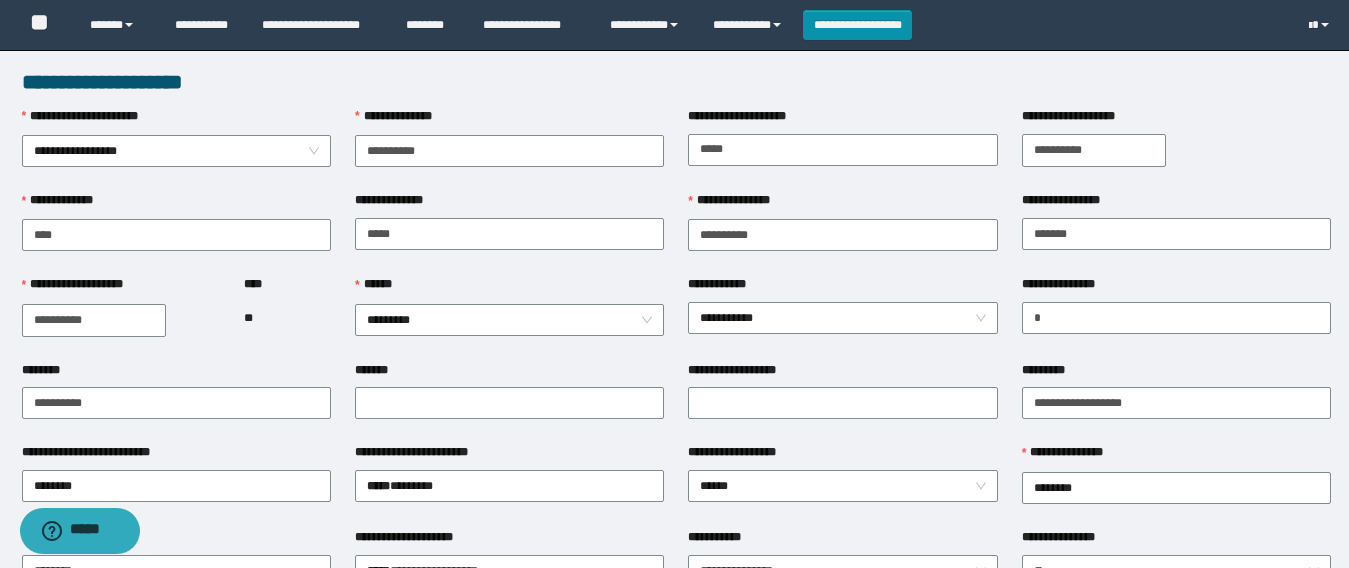 scroll, scrollTop: 100, scrollLeft: 0, axis: vertical 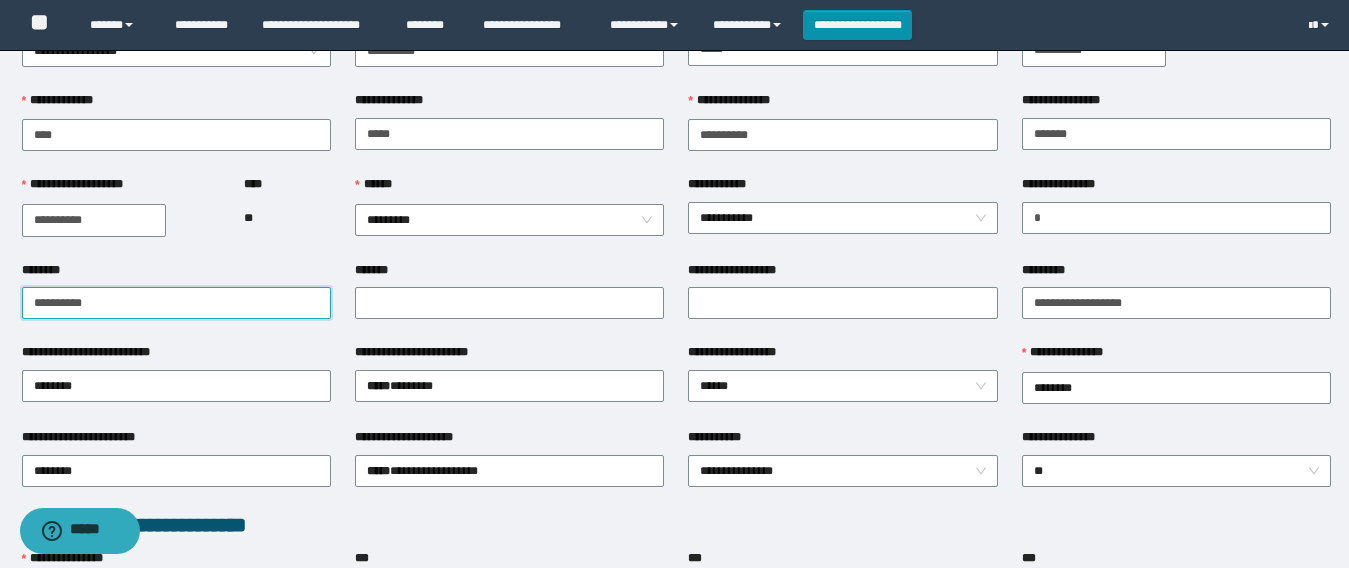 click on "**********" at bounding box center (176, 303) 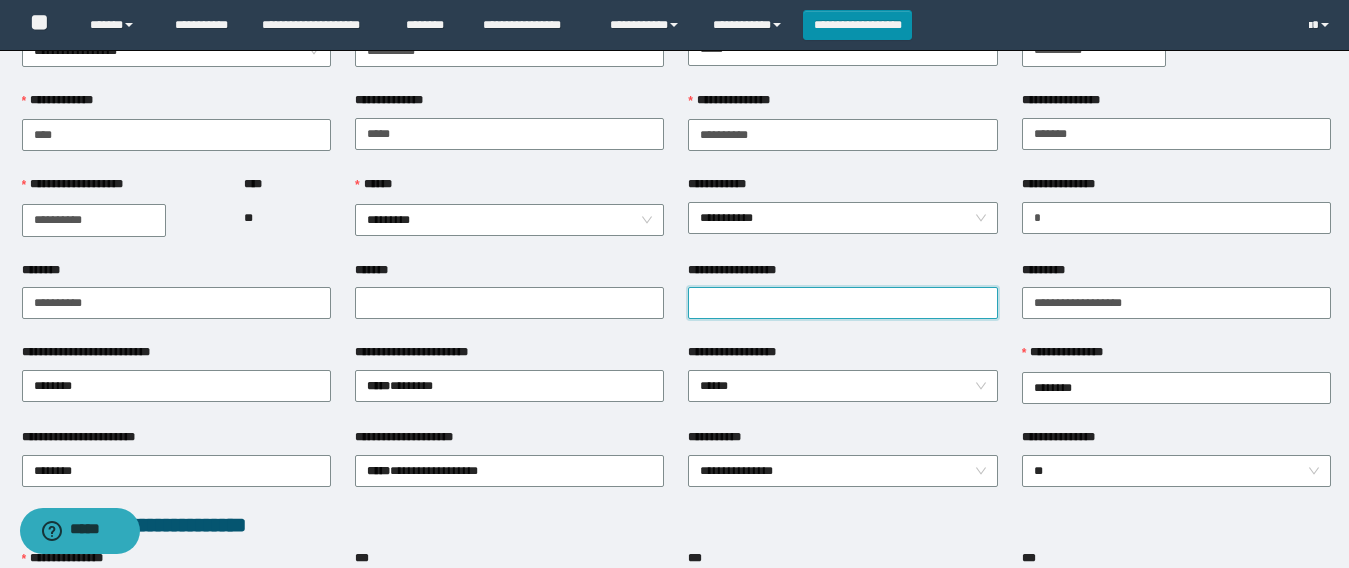 click on "**********" at bounding box center (842, 303) 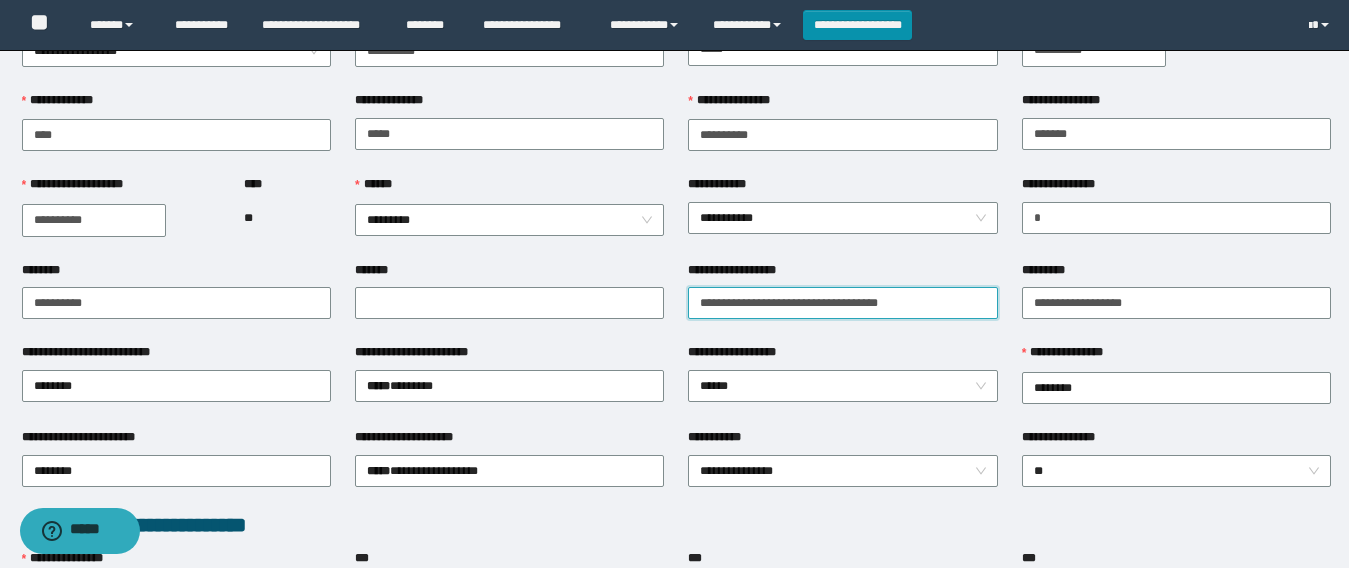 type on "**********" 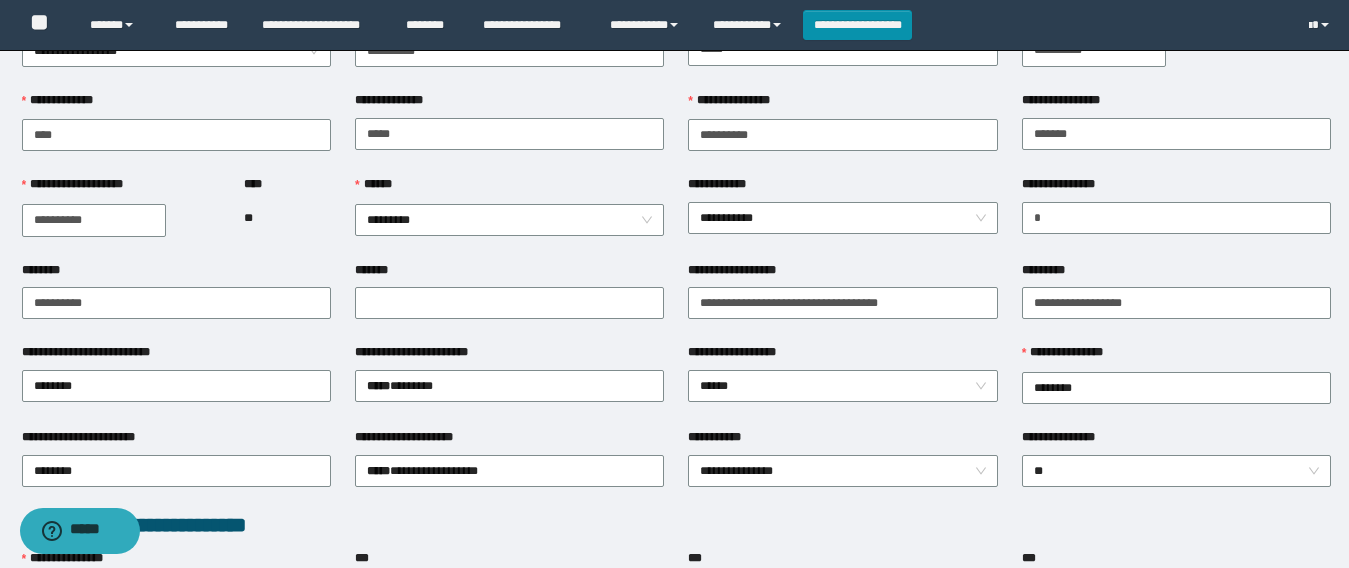 click on "**********" at bounding box center [842, 302] 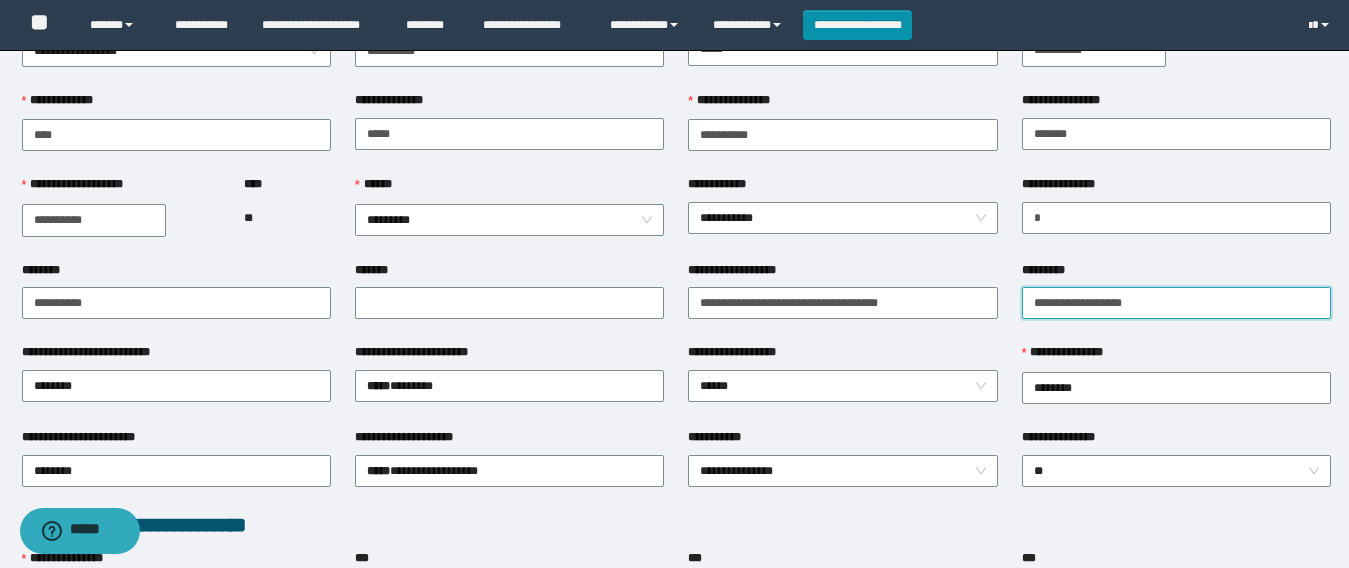 click on "**********" at bounding box center [1176, 303] 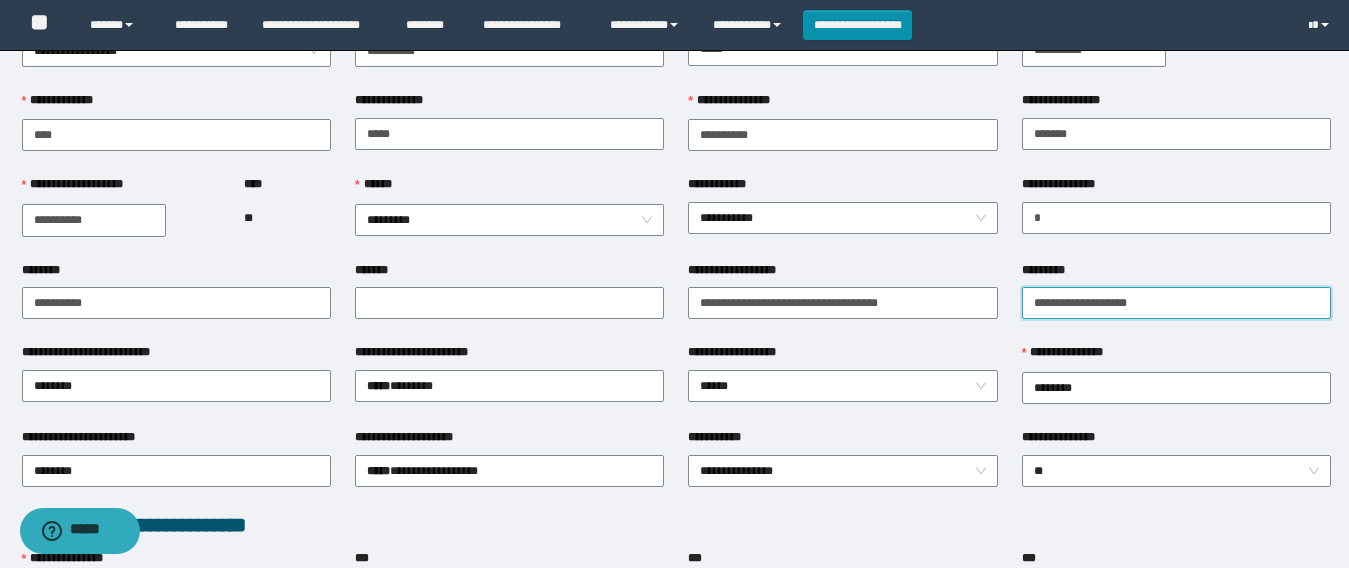 type on "**********" 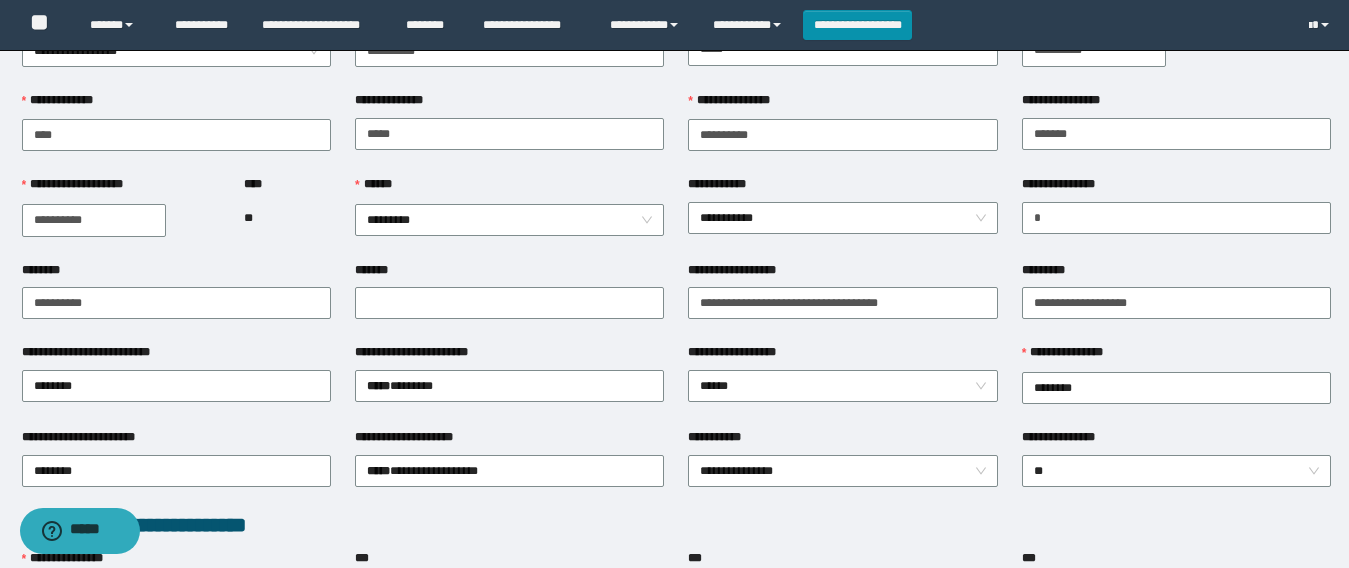 click on "**********" at bounding box center [842, 385] 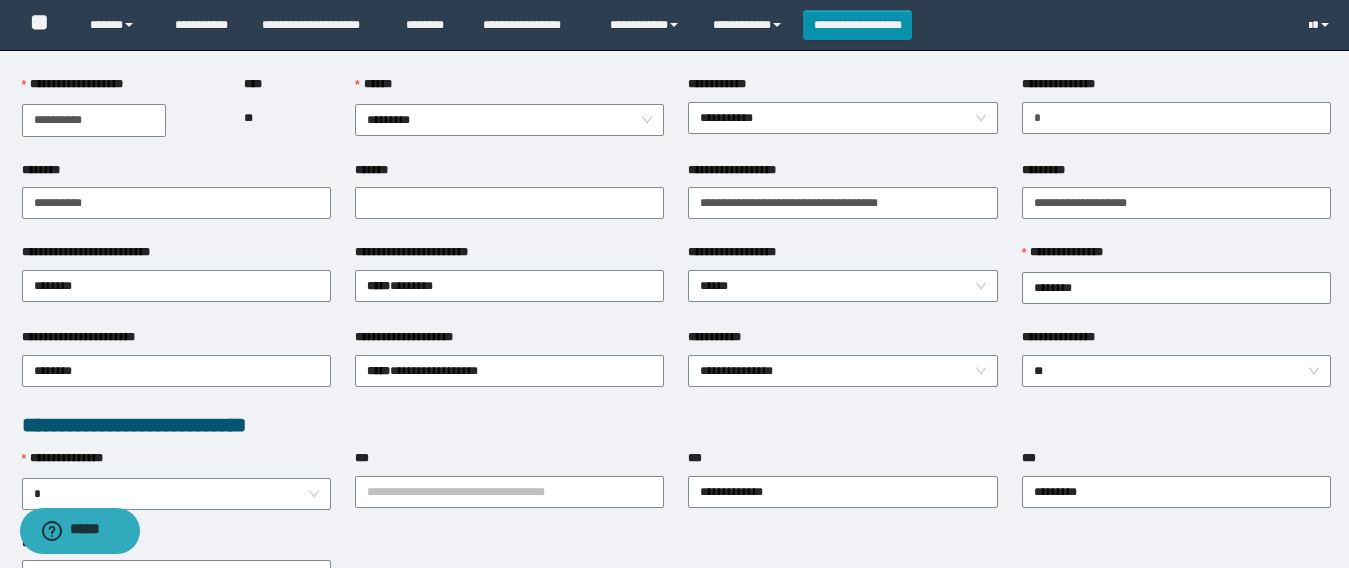 scroll, scrollTop: 300, scrollLeft: 0, axis: vertical 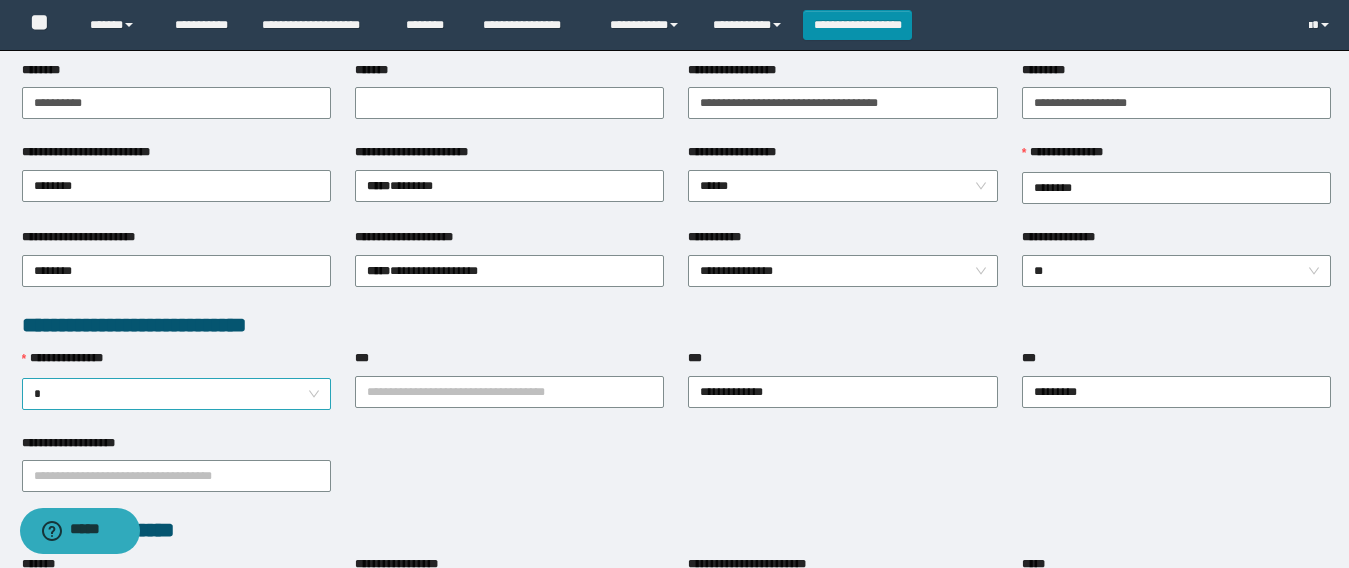 click on "*" at bounding box center [176, 394] 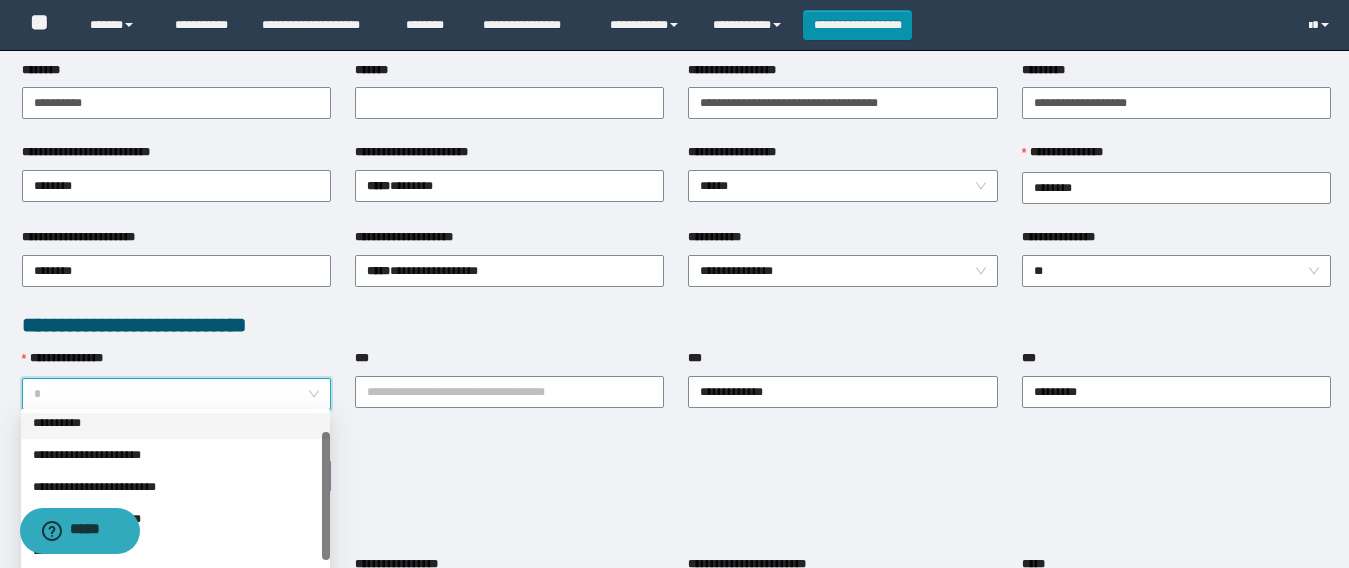 drag, startPoint x: 327, startPoint y: 458, endPoint x: 323, endPoint y: 476, distance: 18.439089 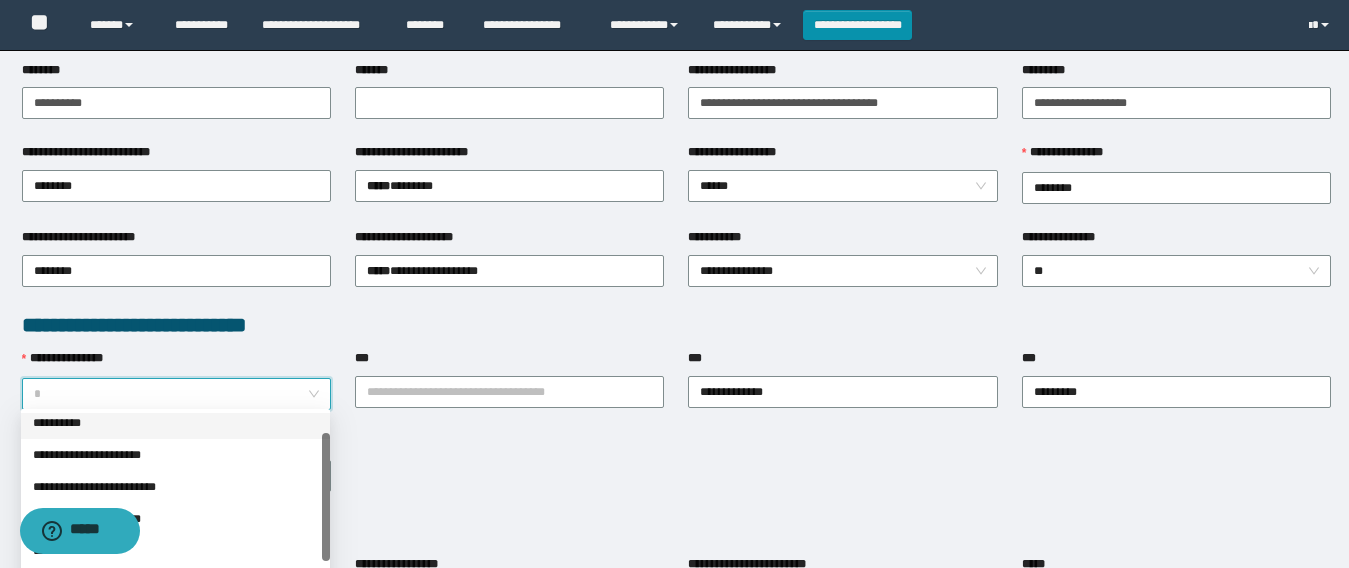 scroll, scrollTop: 40, scrollLeft: 0, axis: vertical 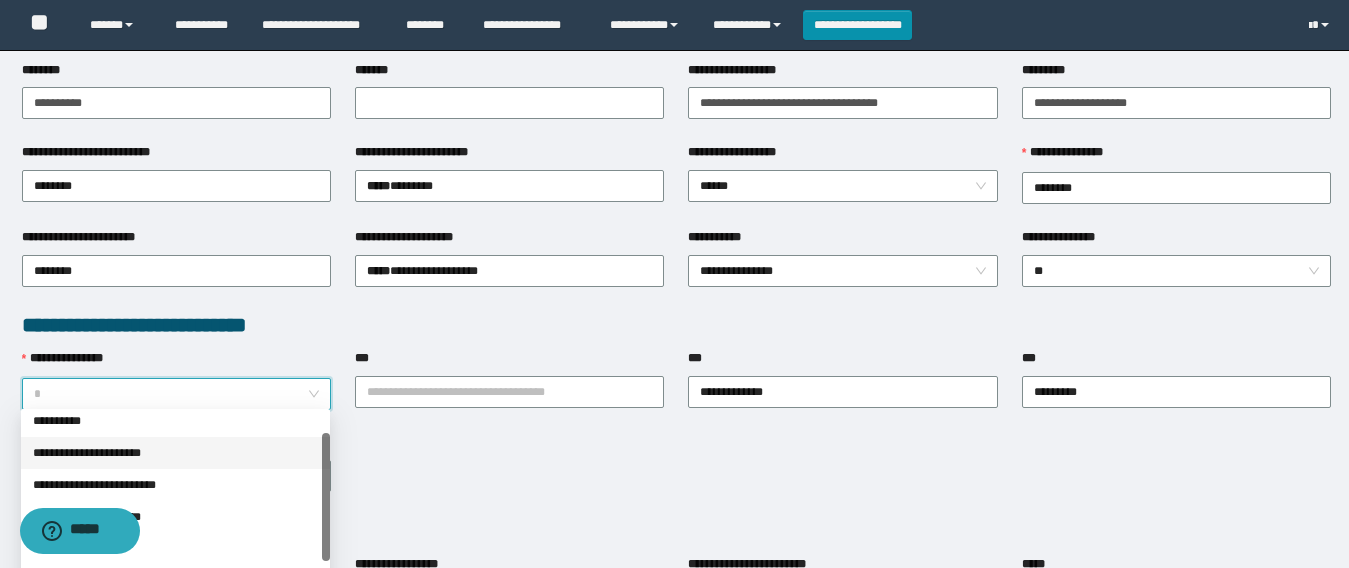 click on "**********" at bounding box center (175, 453) 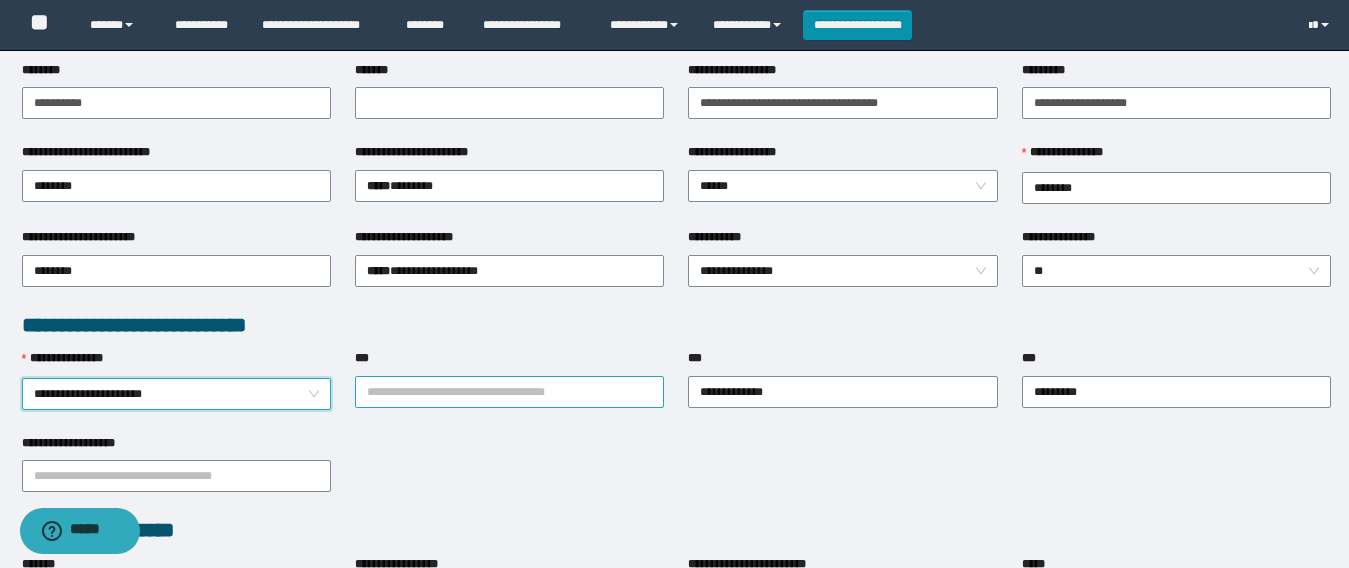 click on "***" at bounding box center [509, 392] 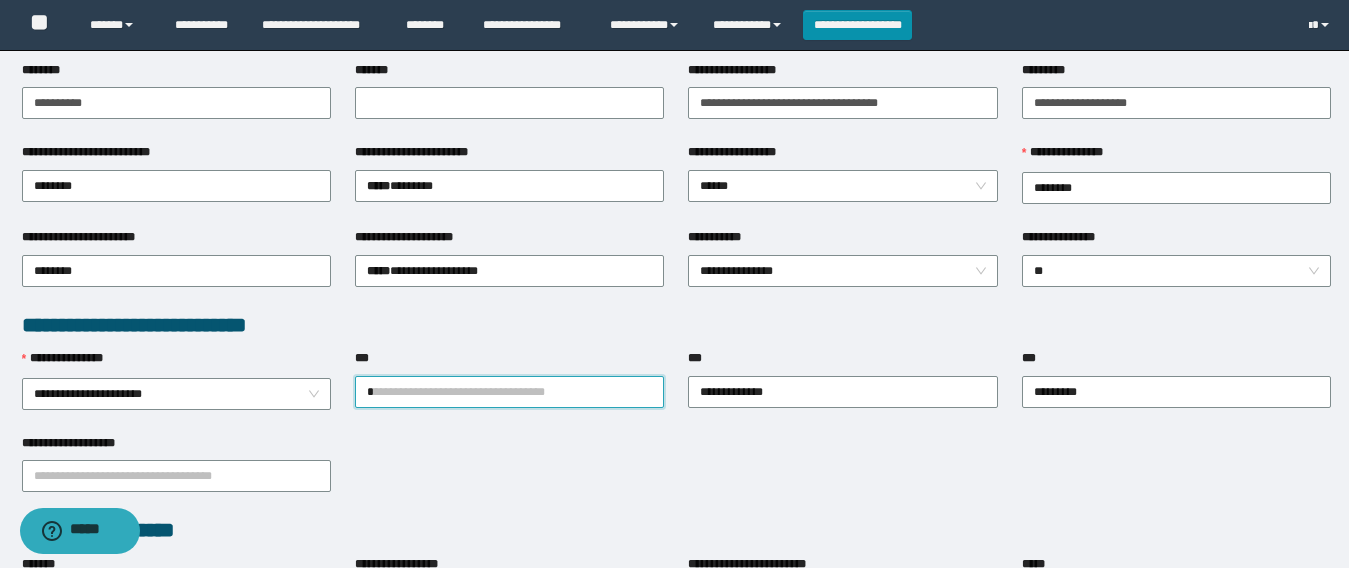 type on "**" 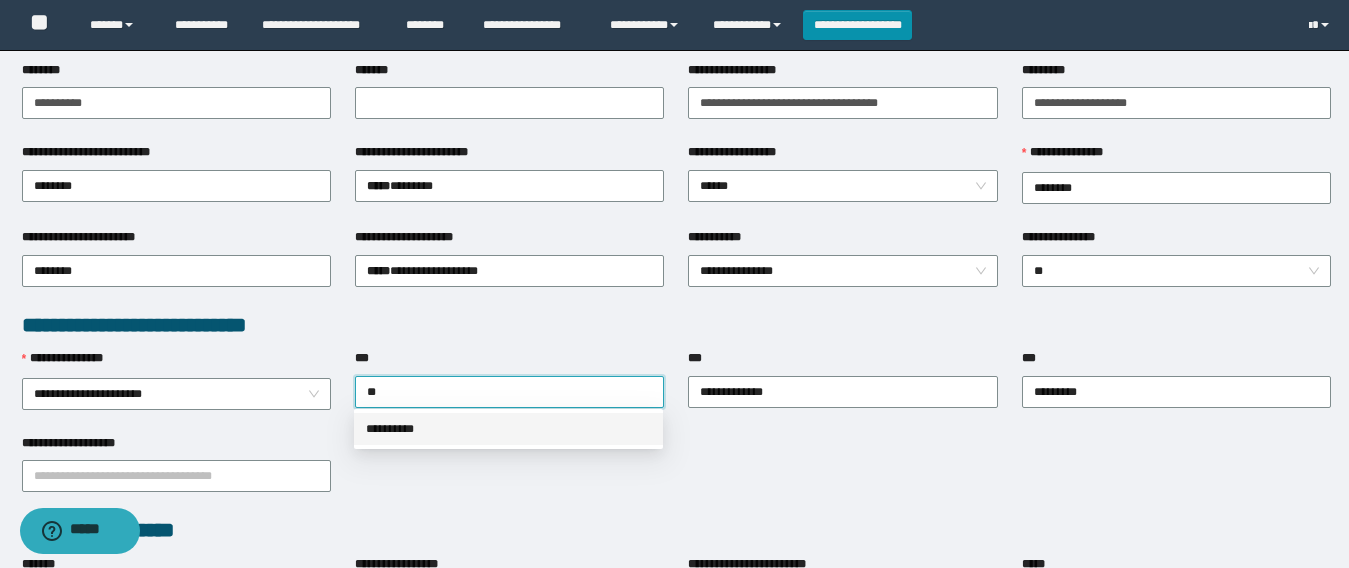 click on "**********" at bounding box center [508, 429] 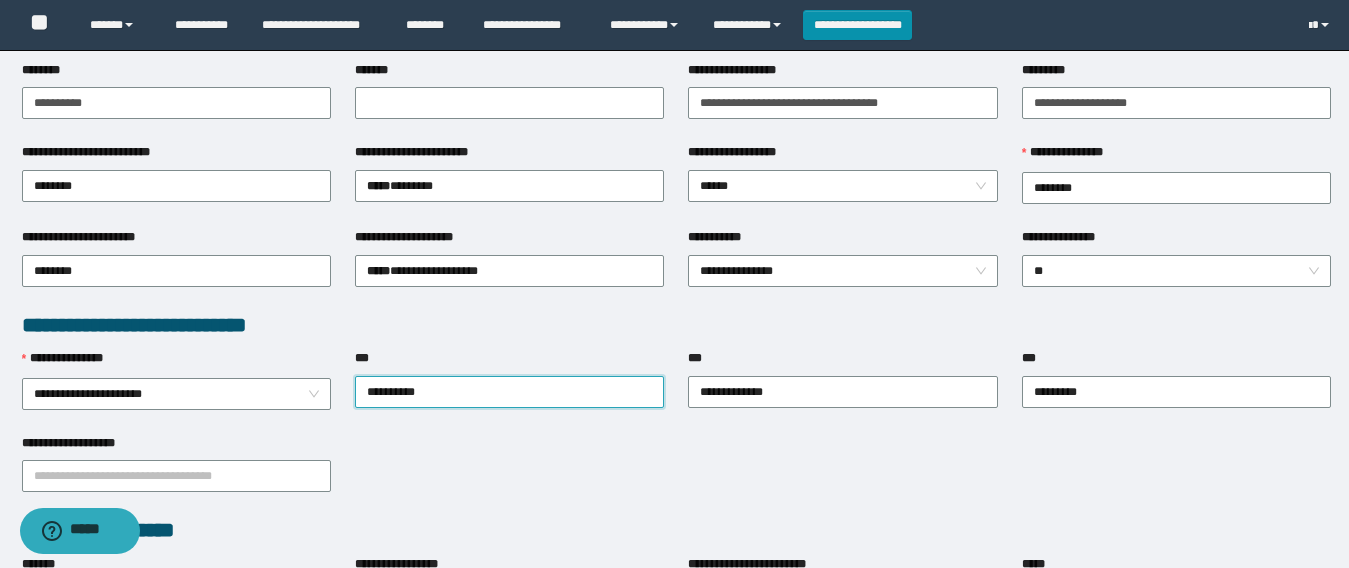 click on "**********" at bounding box center (676, 475) 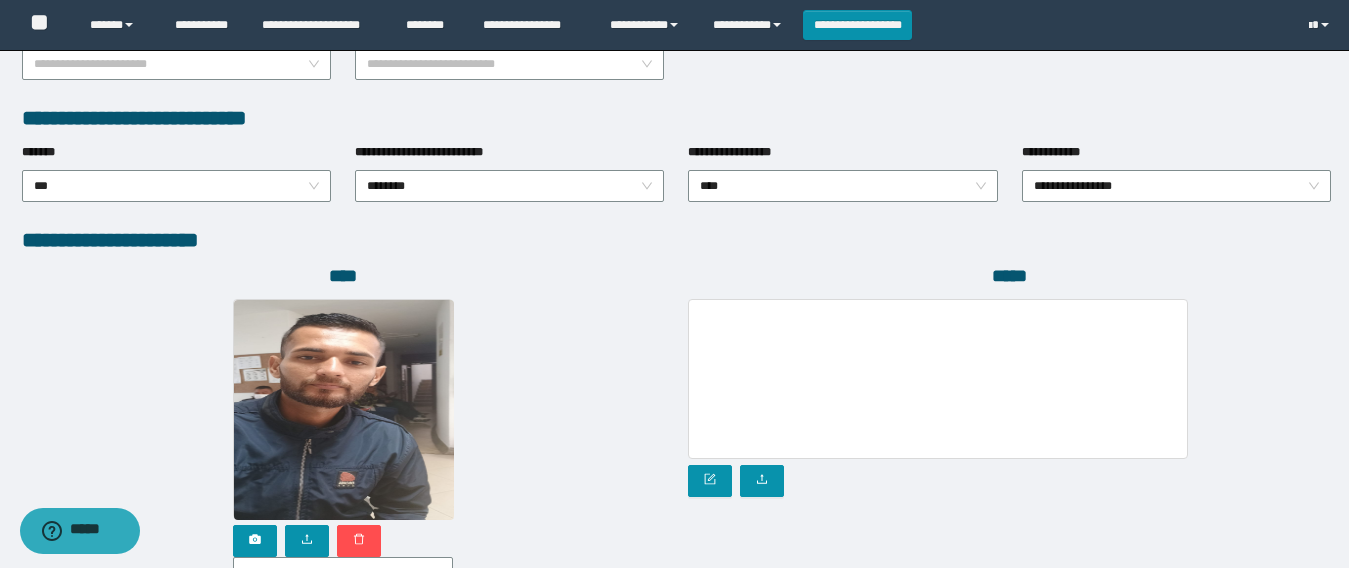 scroll, scrollTop: 1100, scrollLeft: 0, axis: vertical 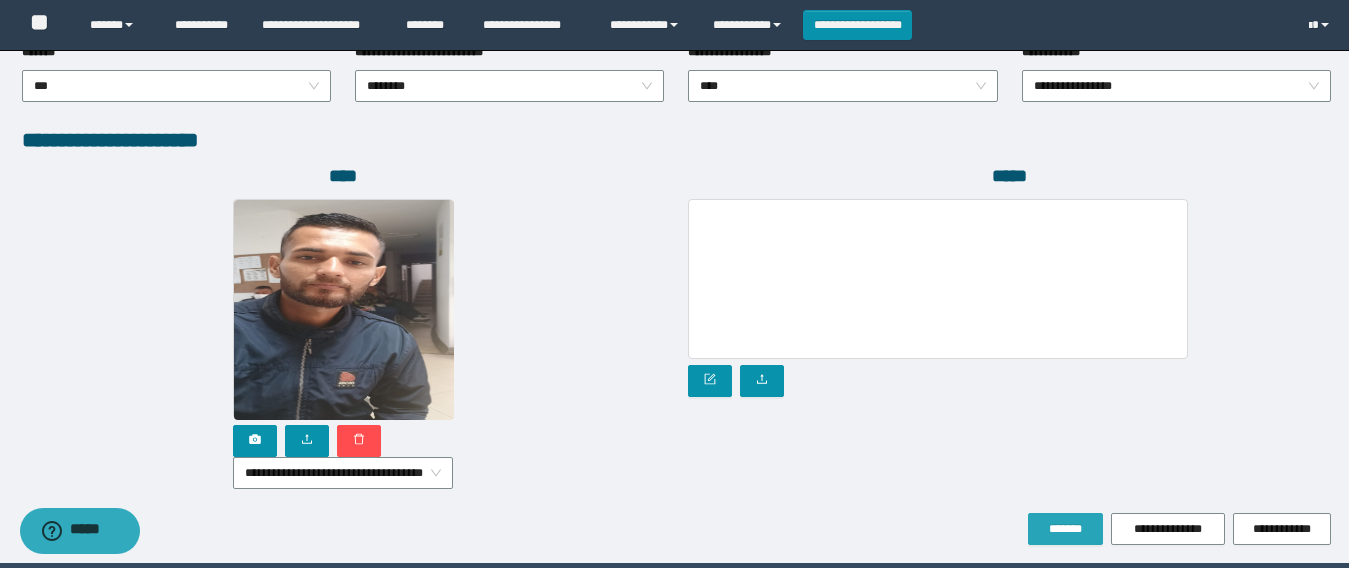 click on "*******" at bounding box center (1065, 529) 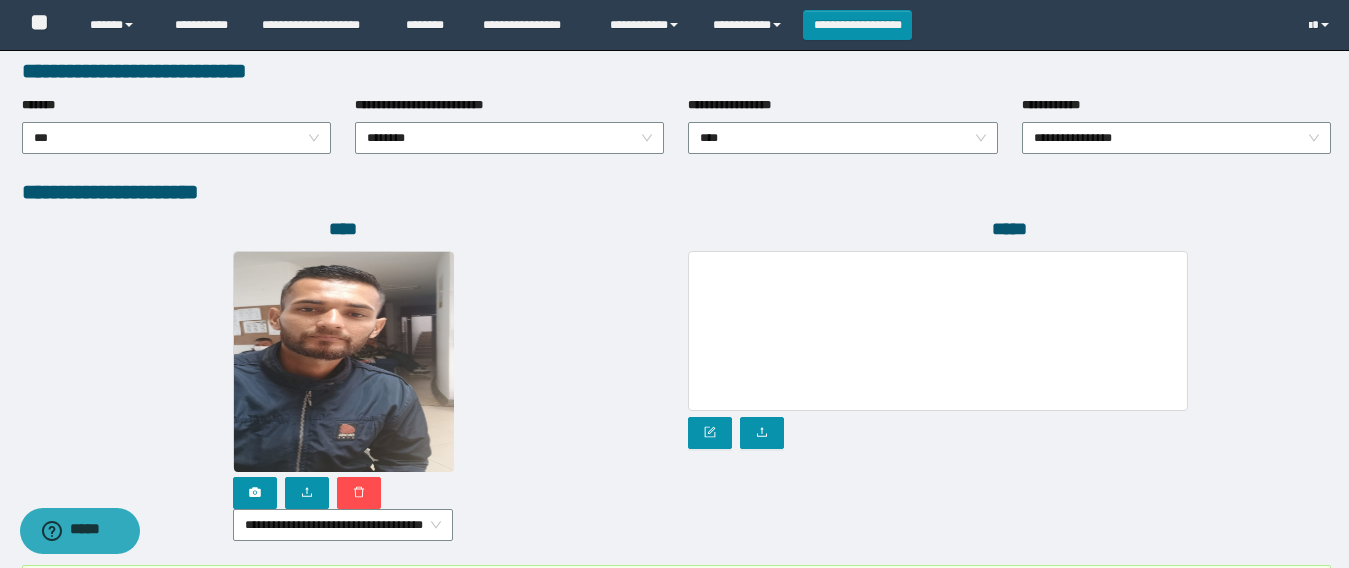 scroll, scrollTop: 1153, scrollLeft: 0, axis: vertical 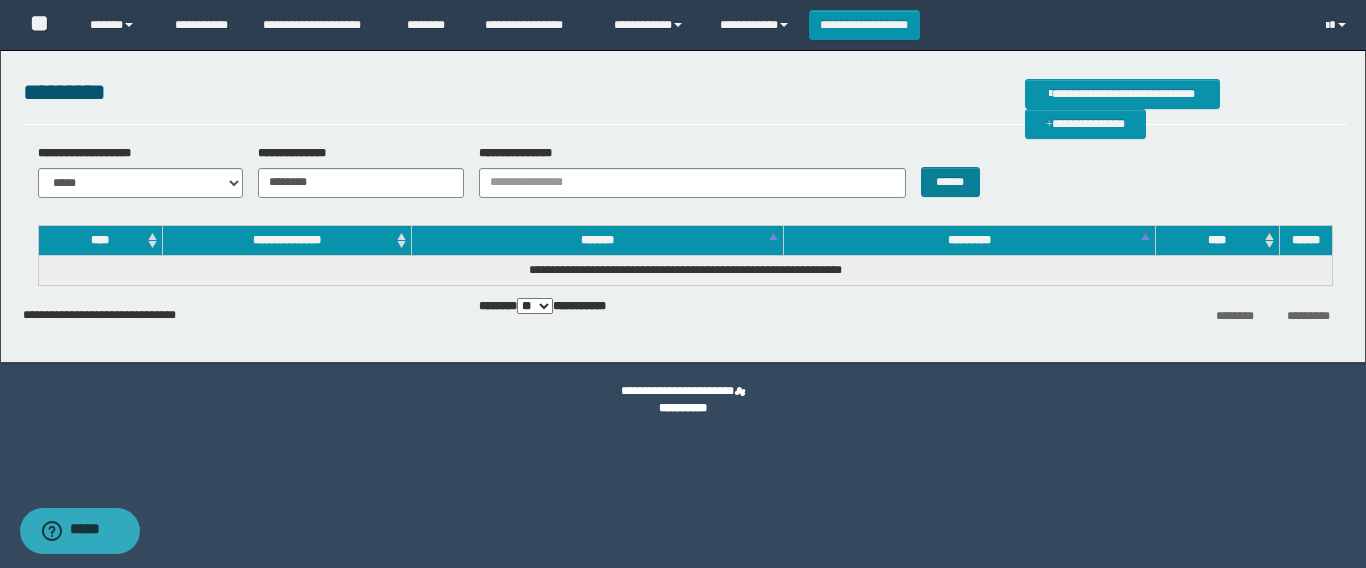 type on "********" 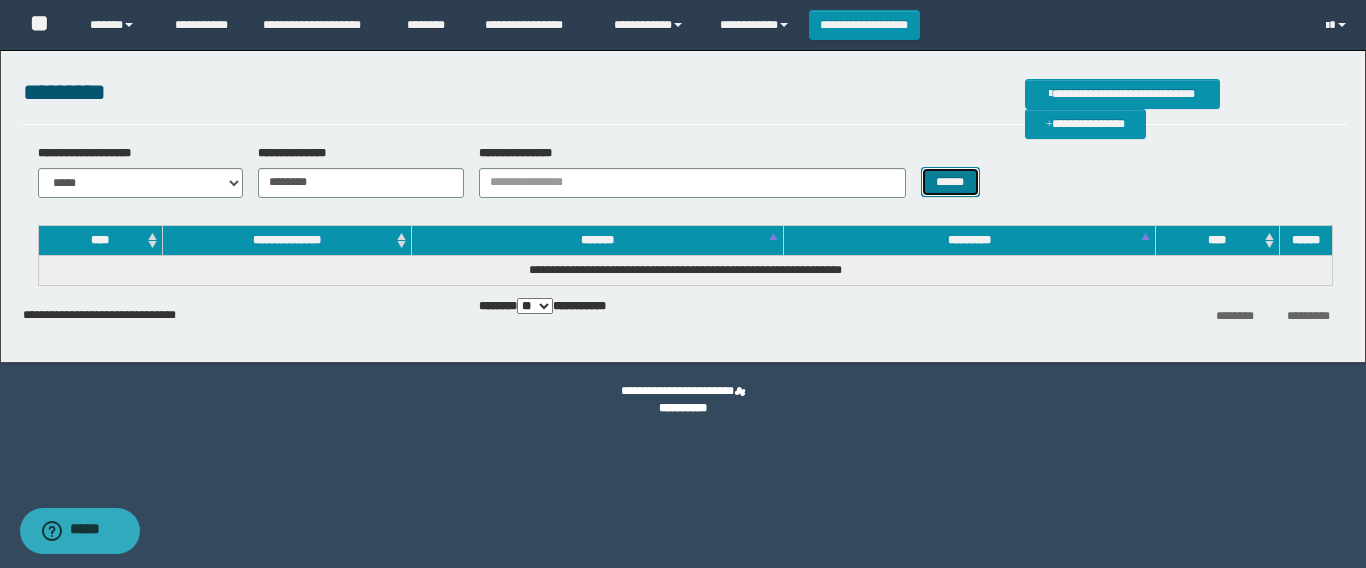click on "******" at bounding box center [950, 182] 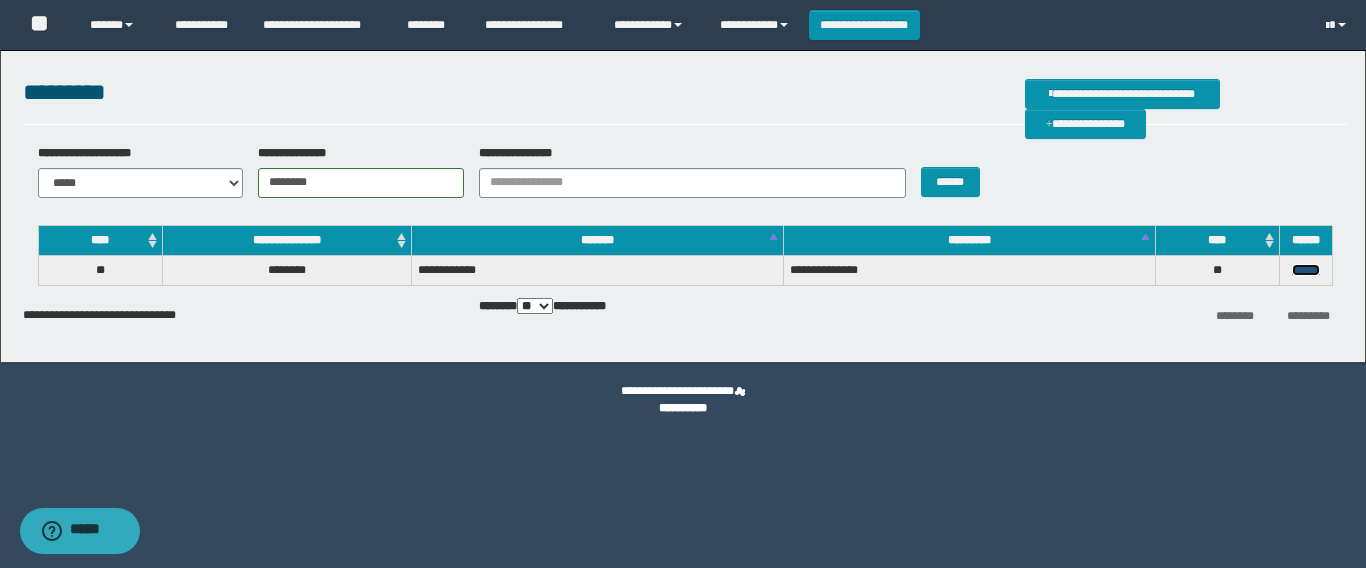 click on "******" at bounding box center [1306, 270] 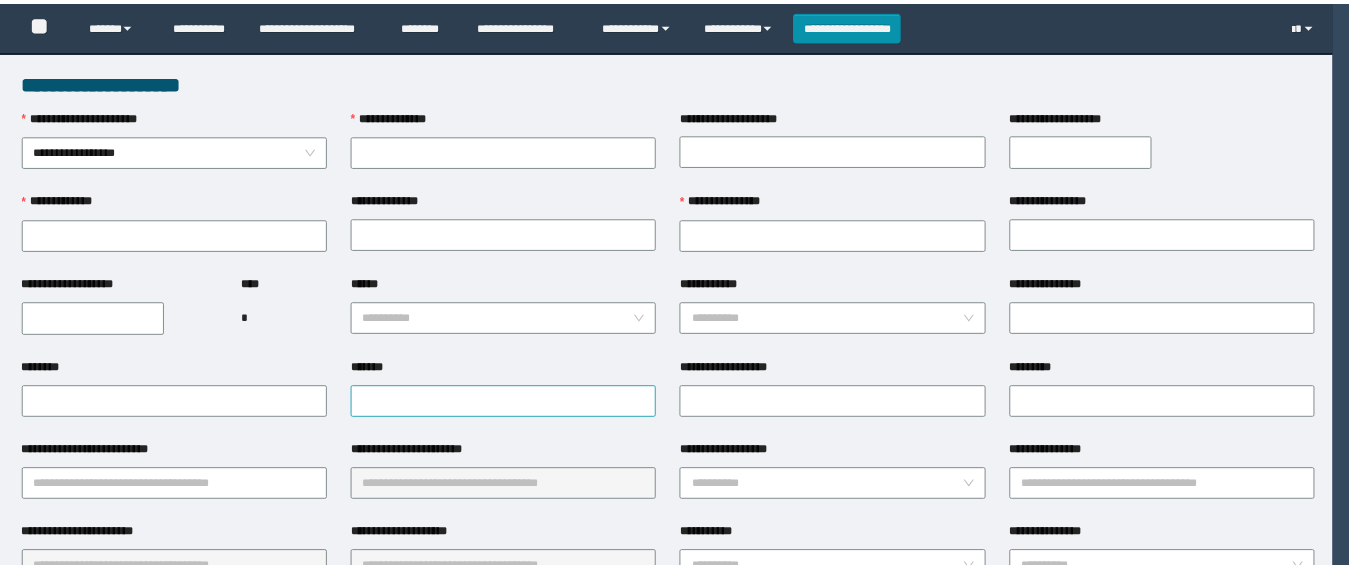 scroll, scrollTop: 0, scrollLeft: 0, axis: both 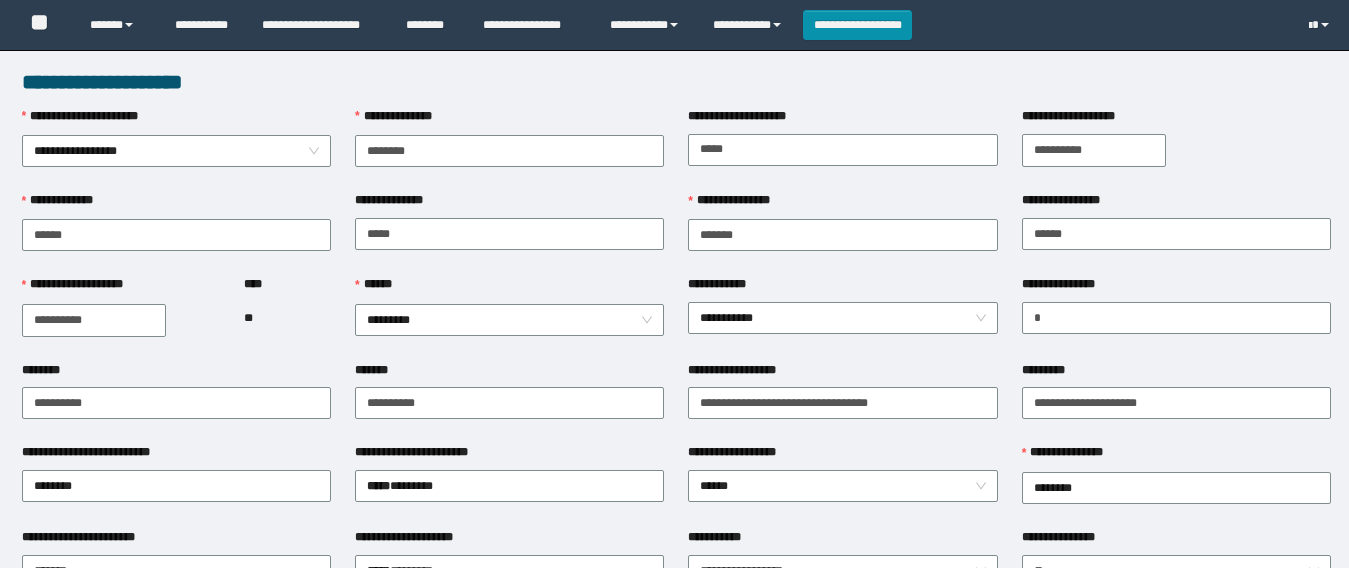 click on "******" at bounding box center (509, 289) 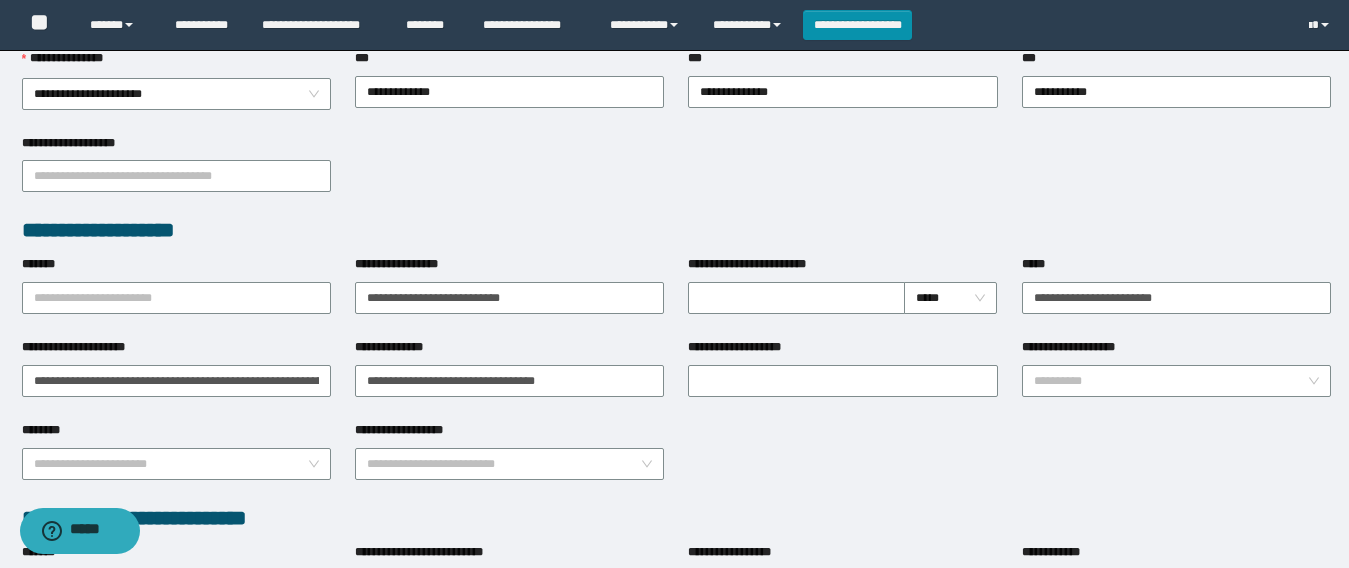 scroll, scrollTop: 0, scrollLeft: 0, axis: both 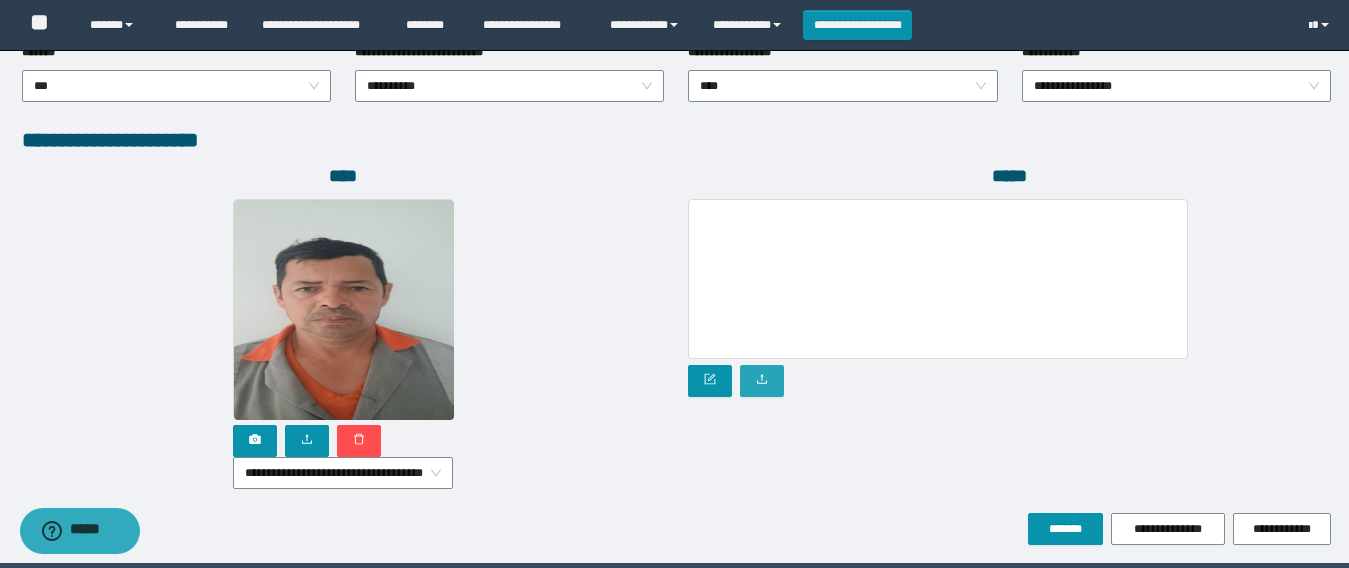 click at bounding box center [762, 381] 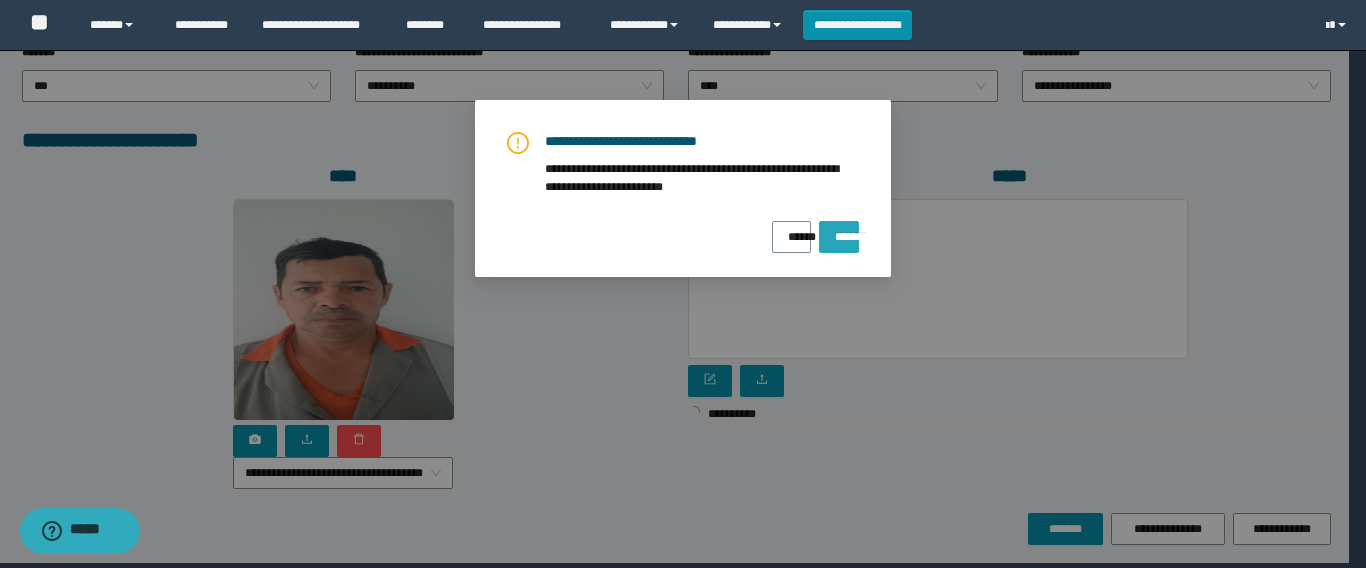 click on "**********" at bounding box center (683, 188) 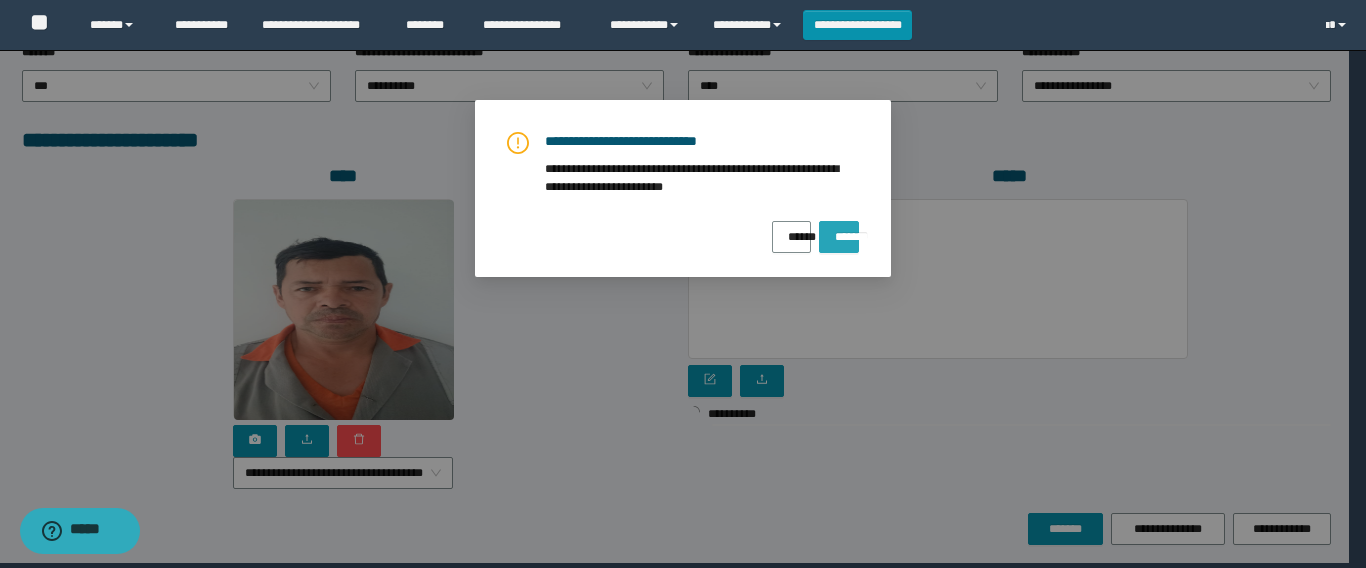 click on "*******" at bounding box center [839, 230] 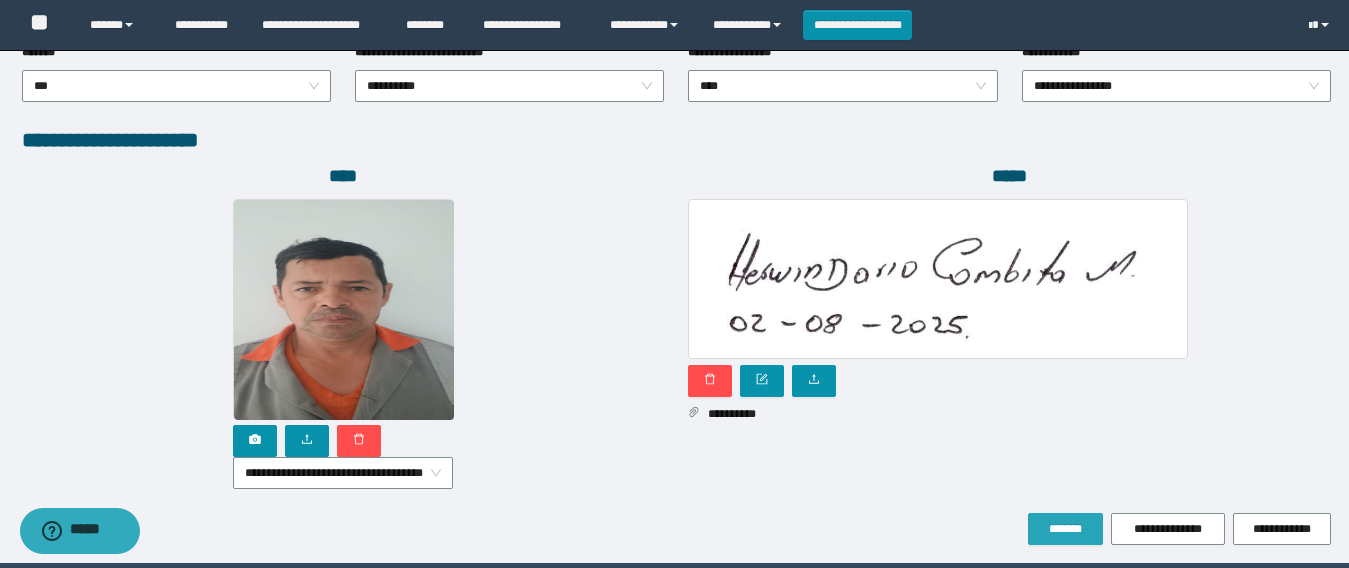 click on "*******" at bounding box center [1065, 529] 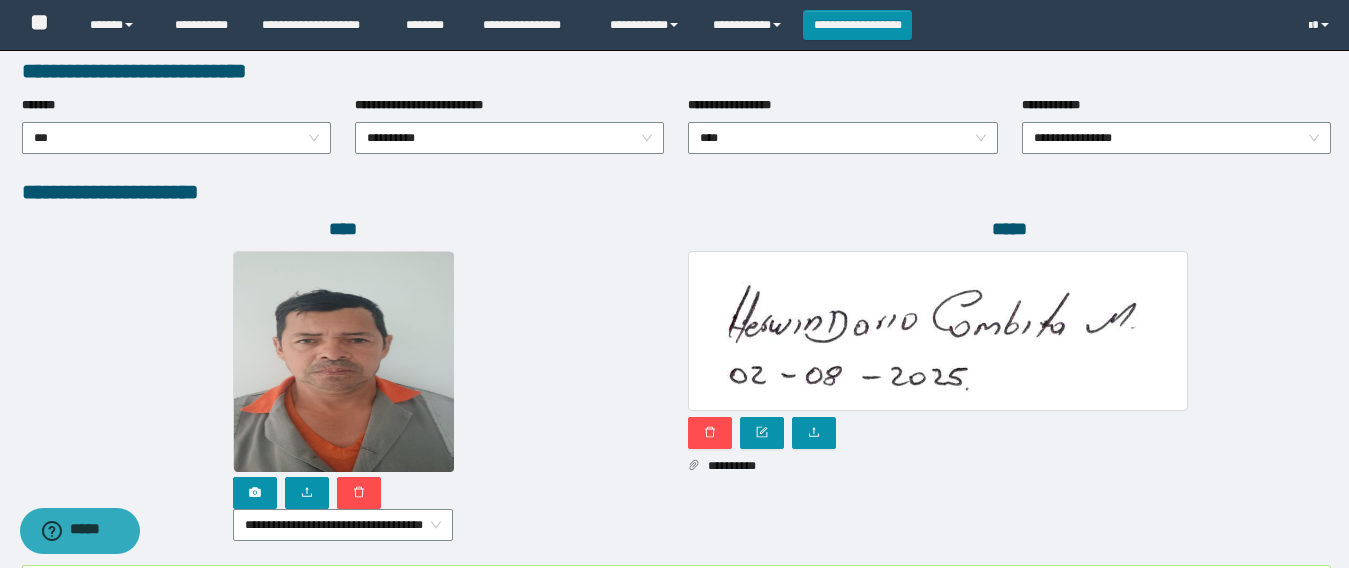scroll, scrollTop: 1153, scrollLeft: 0, axis: vertical 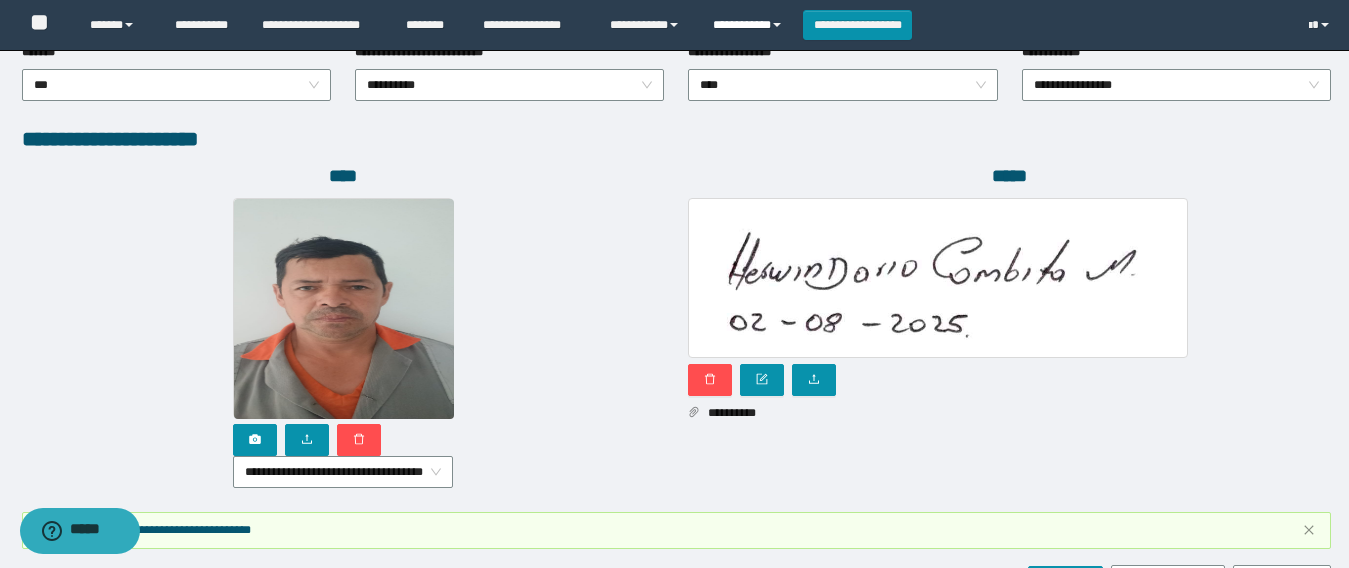 click on "**********" at bounding box center (750, 25) 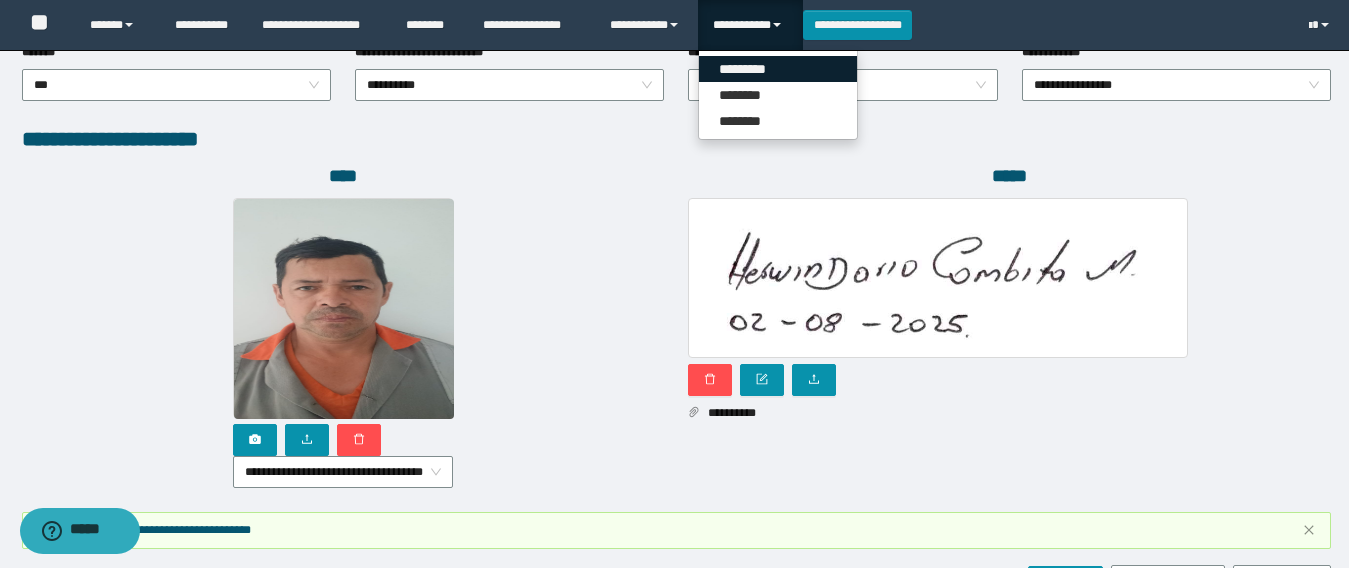 click on "*********" at bounding box center (778, 69) 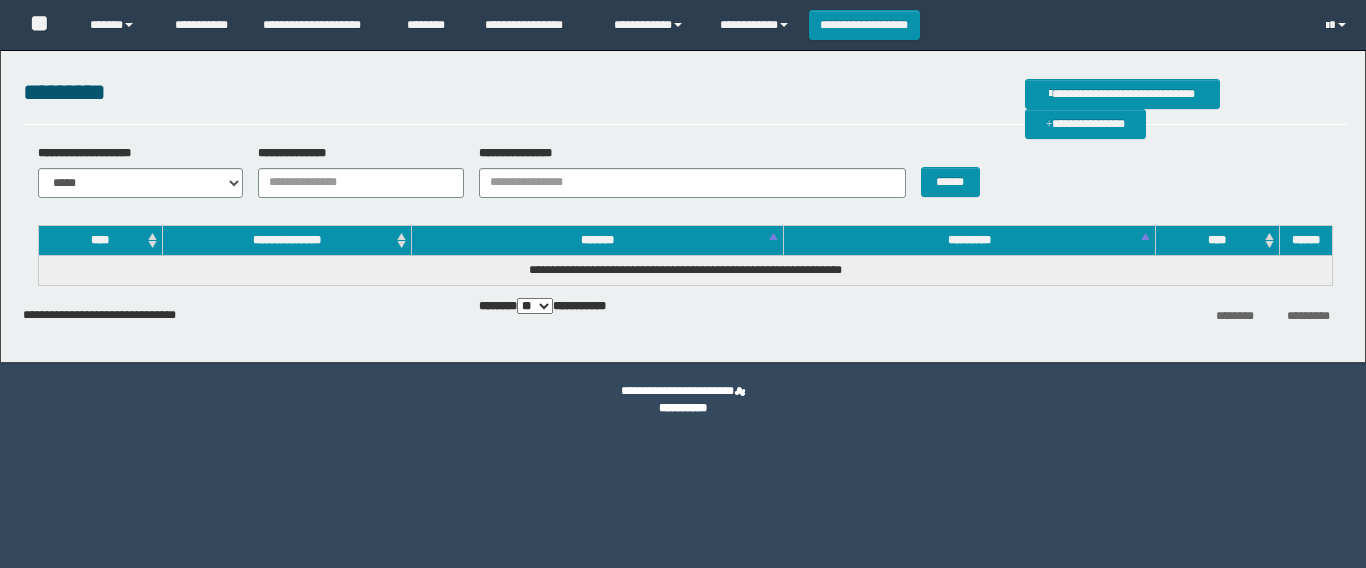 scroll, scrollTop: 0, scrollLeft: 0, axis: both 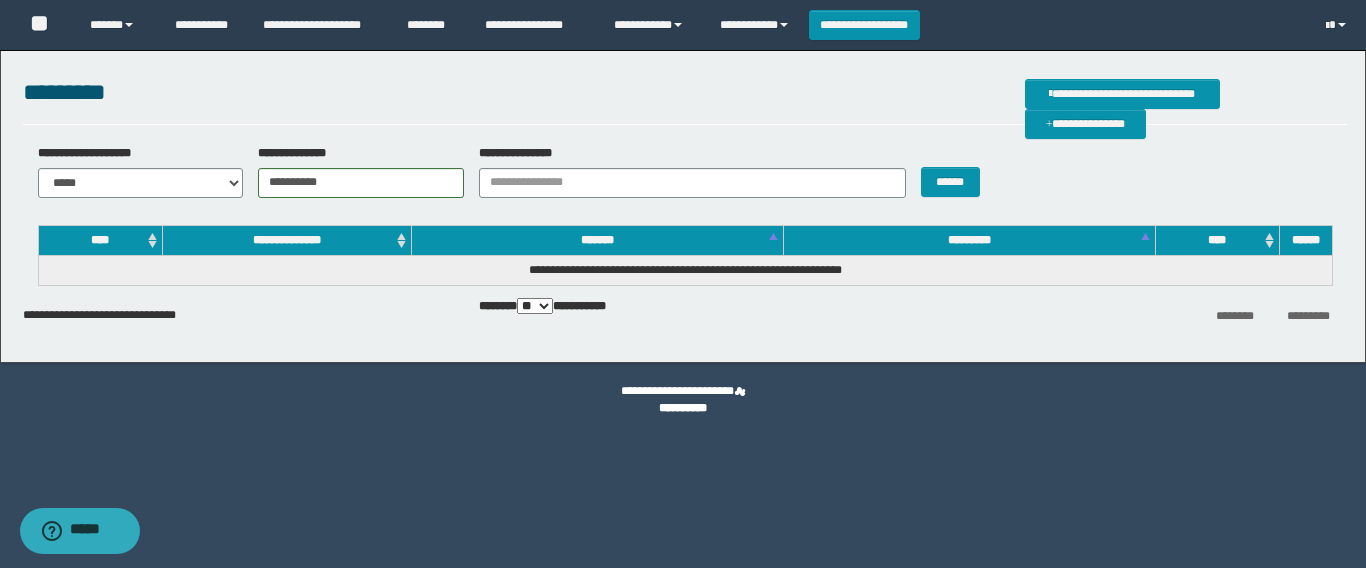 type on "**********" 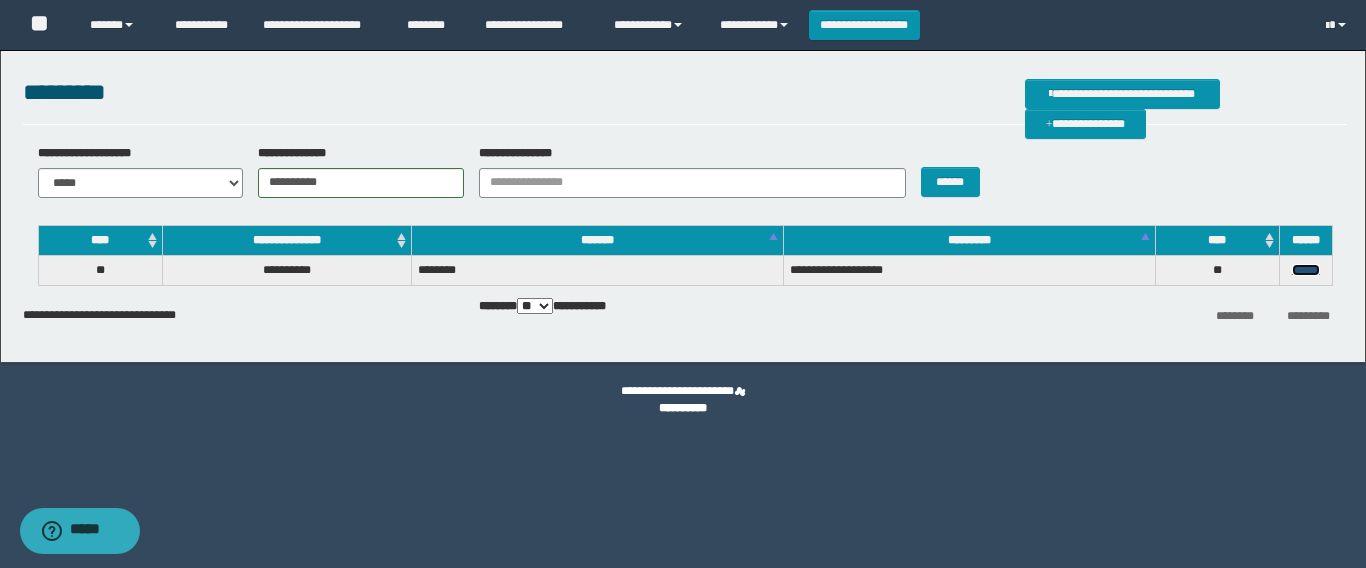 click on "******" at bounding box center (1306, 270) 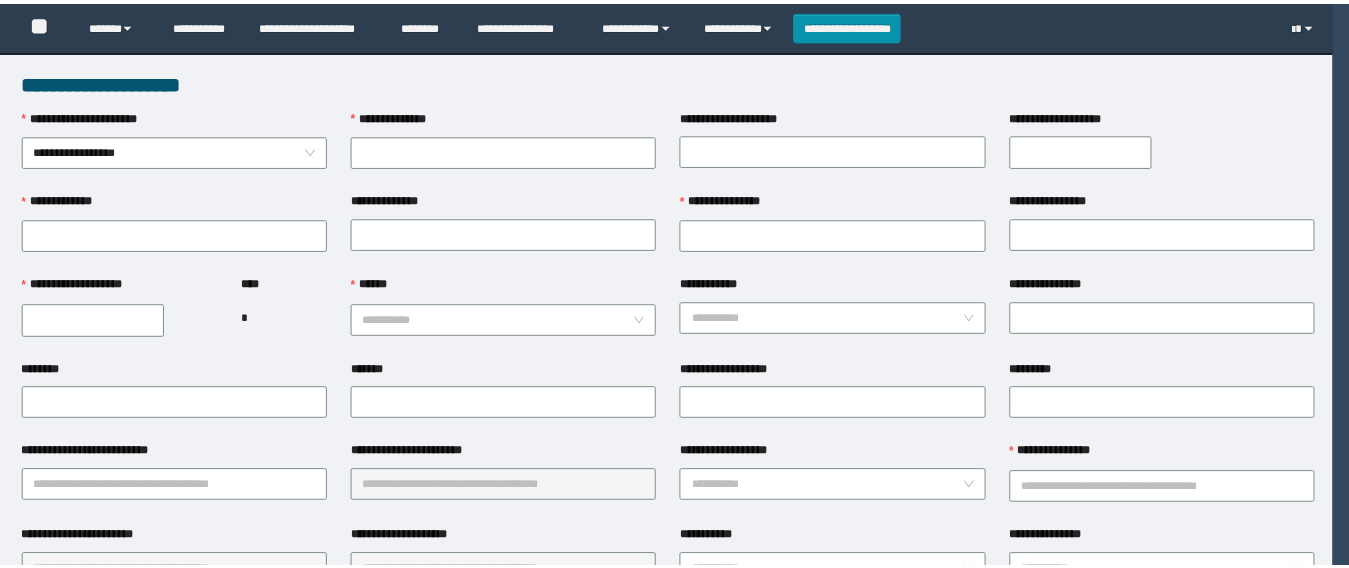 scroll, scrollTop: 0, scrollLeft: 0, axis: both 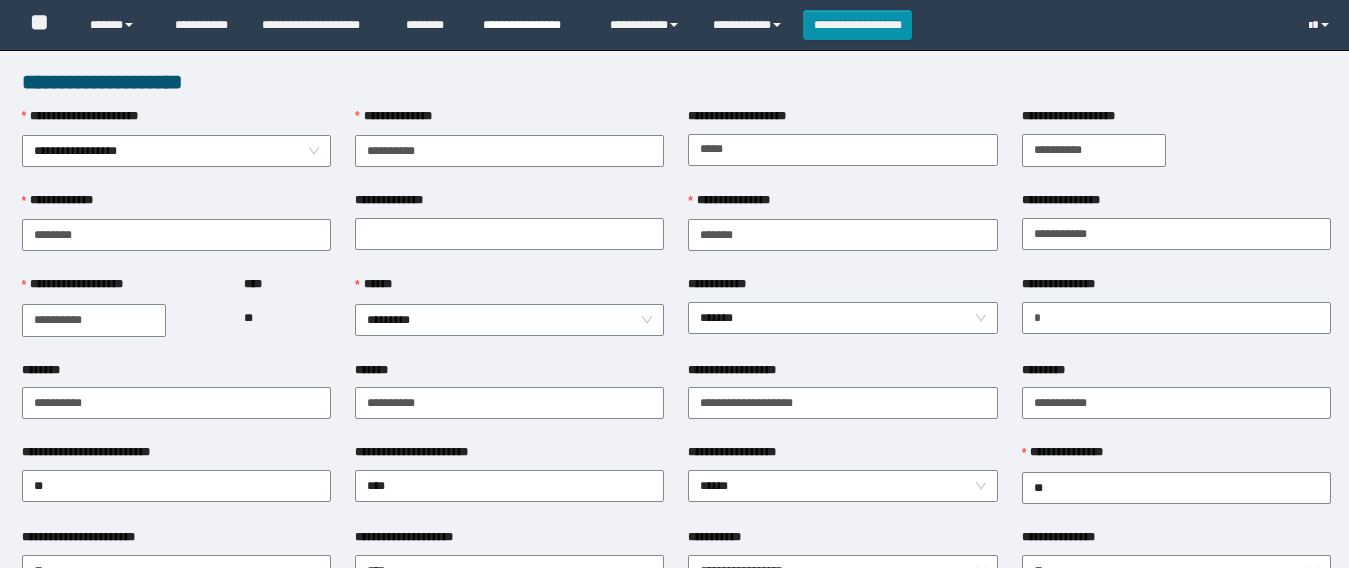 type on "**********" 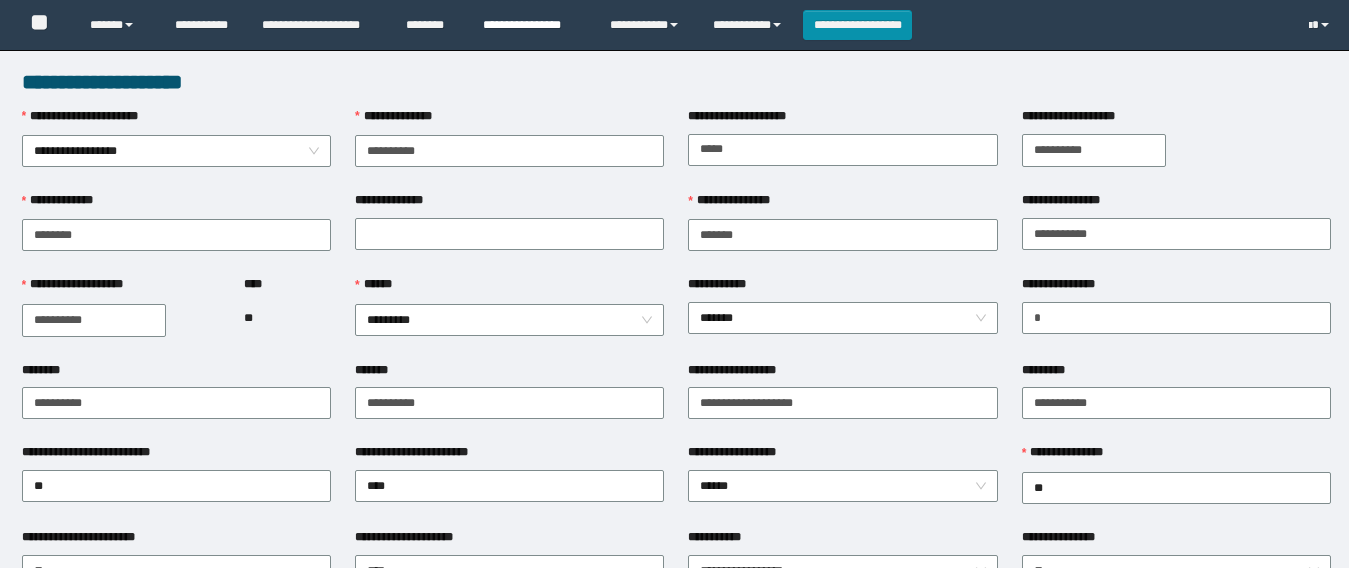 type on "*****" 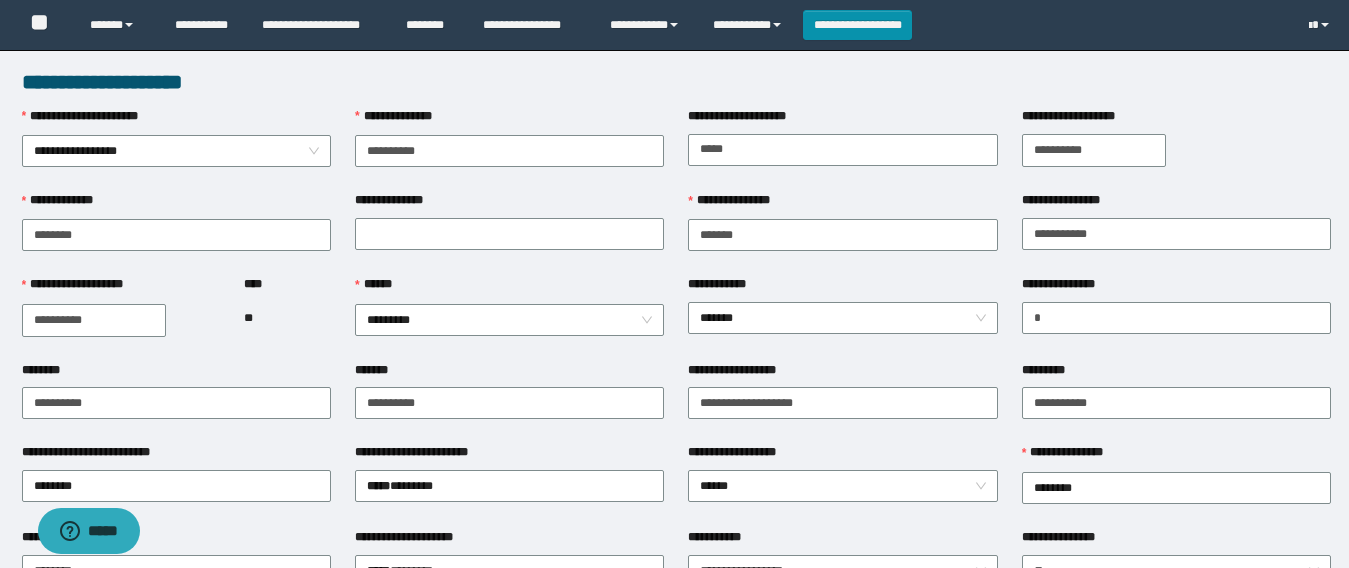 click on "**********" at bounding box center [842, 233] 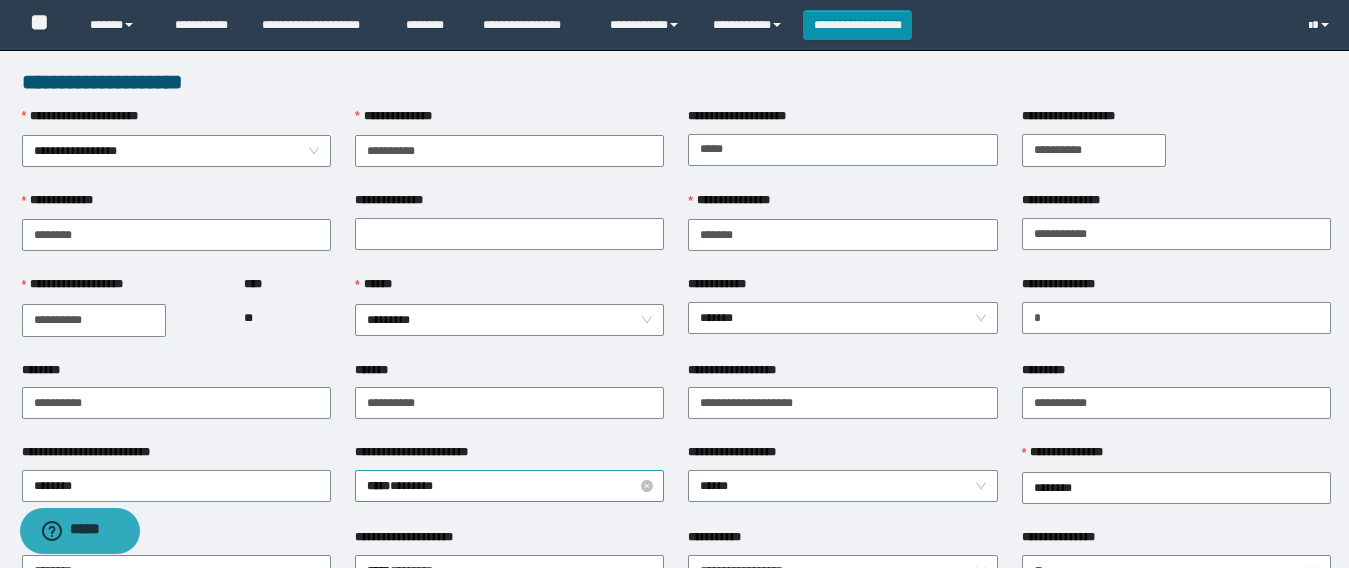 scroll, scrollTop: 0, scrollLeft: 0, axis: both 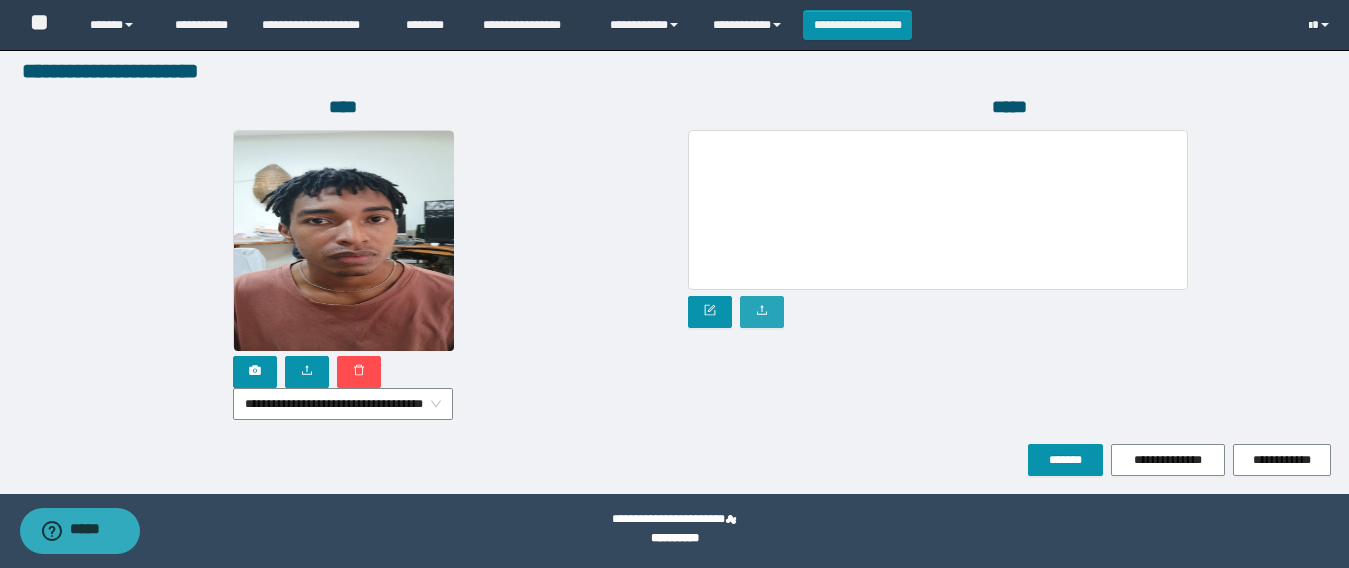 click 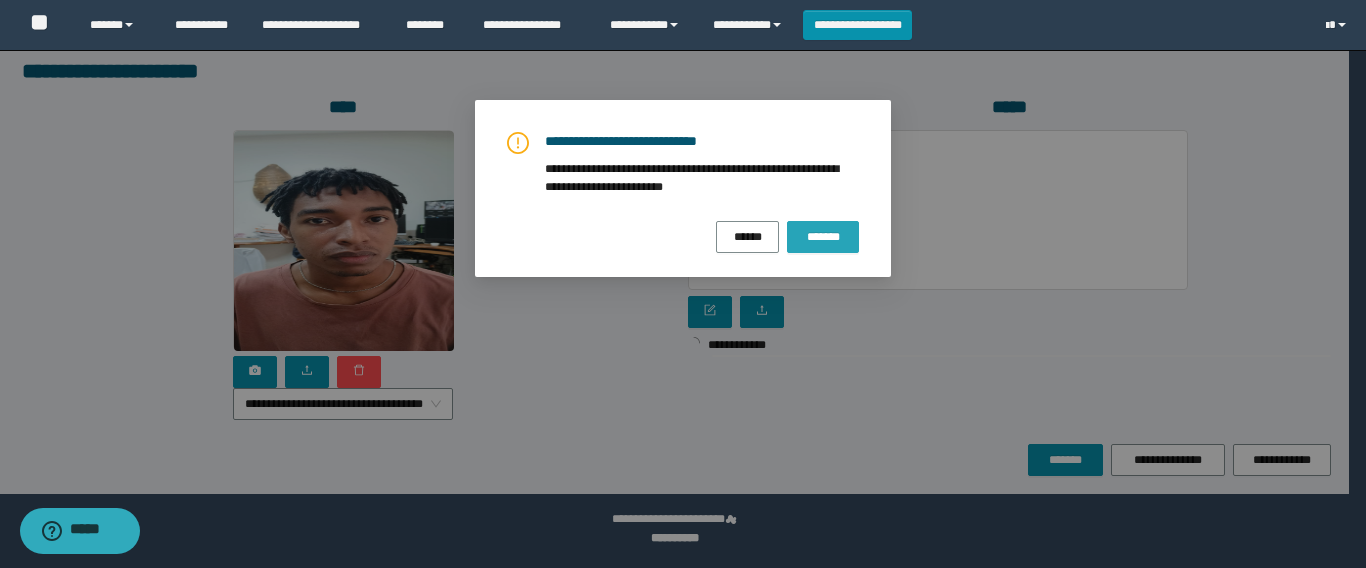 click on "*******" at bounding box center (823, 237) 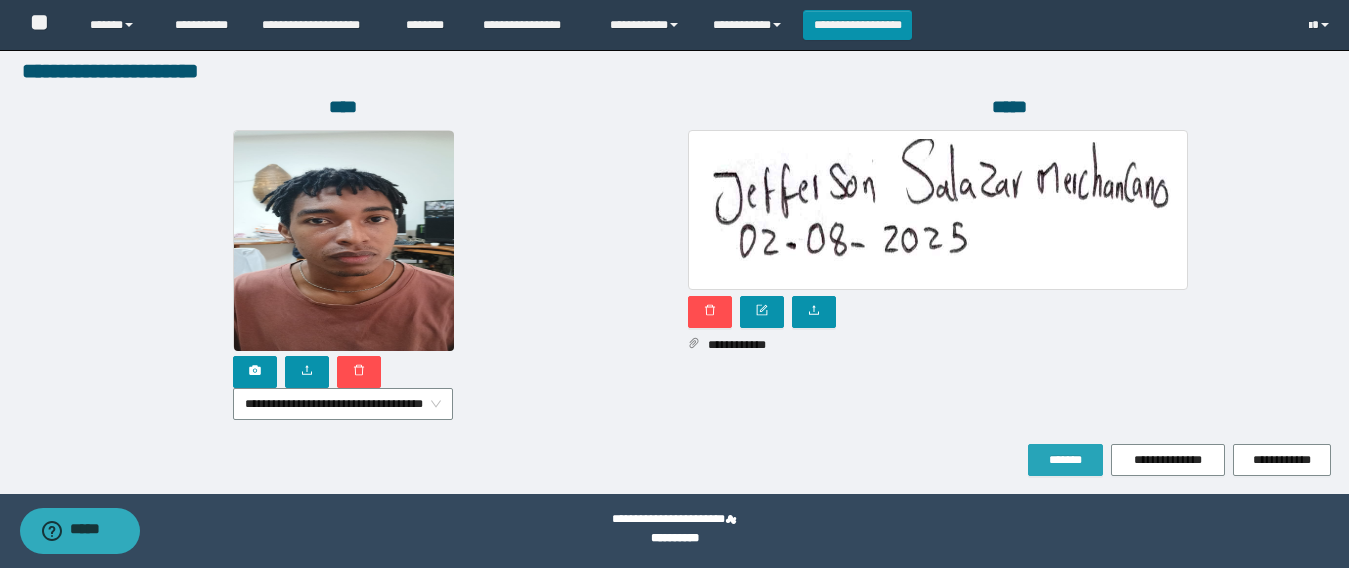 click on "*******" at bounding box center [1065, 460] 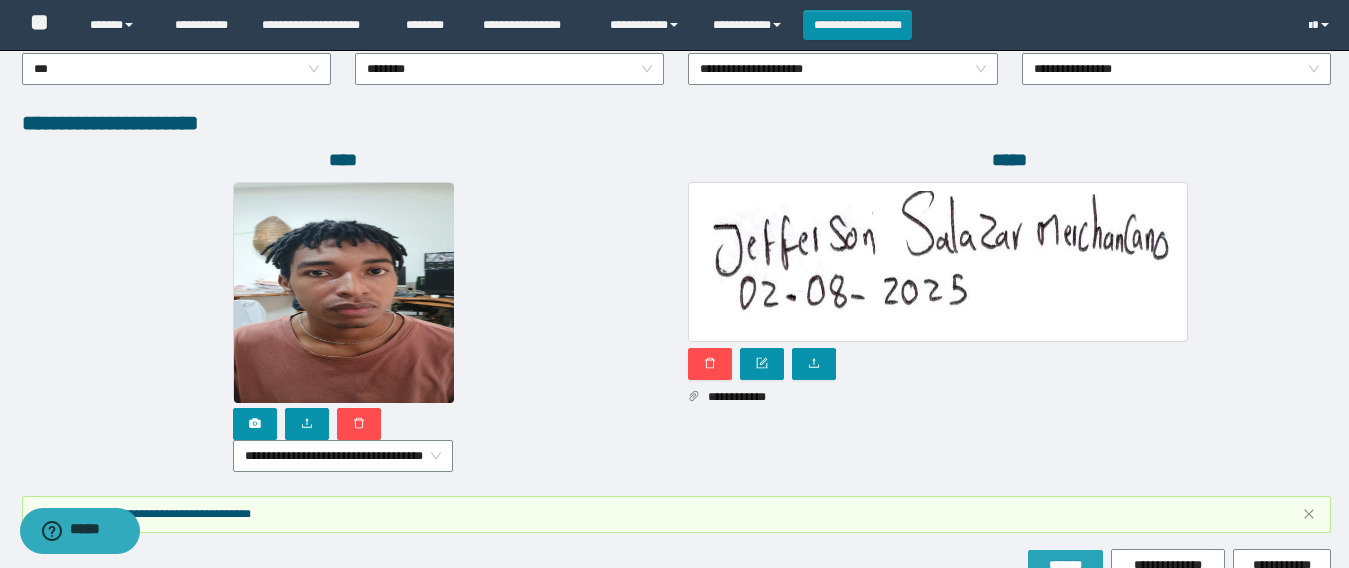 scroll, scrollTop: 1221, scrollLeft: 0, axis: vertical 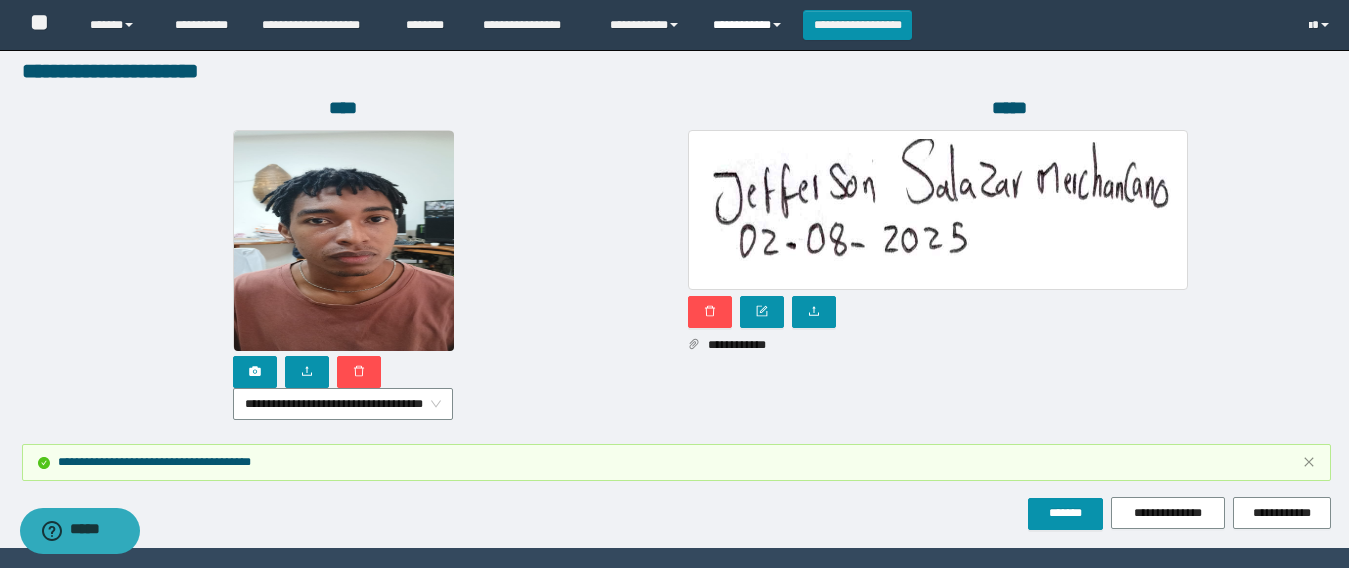 click on "**********" at bounding box center [750, 25] 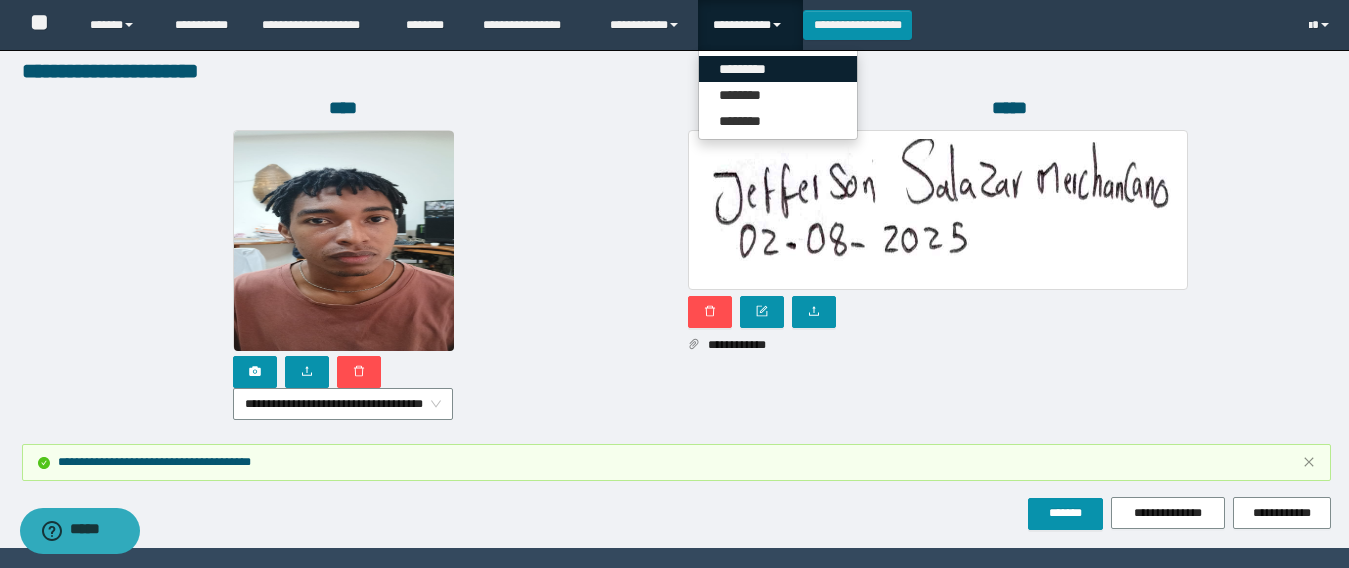 click on "*********" at bounding box center (778, 69) 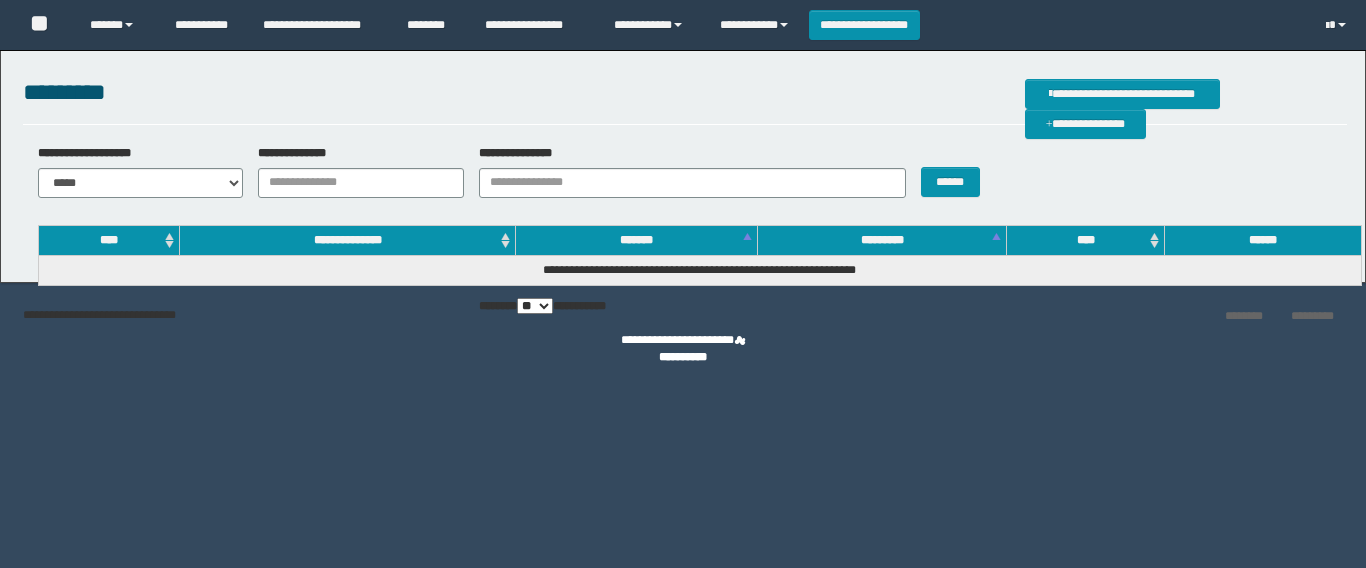scroll, scrollTop: 0, scrollLeft: 0, axis: both 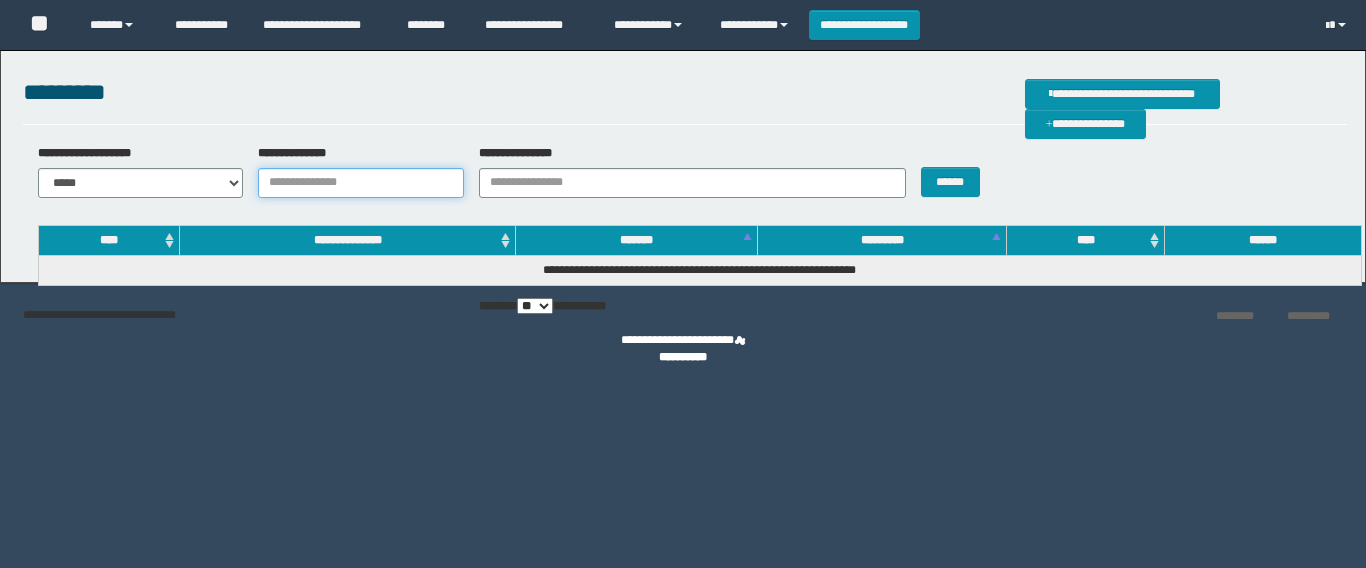 click on "**********" at bounding box center (361, 183) 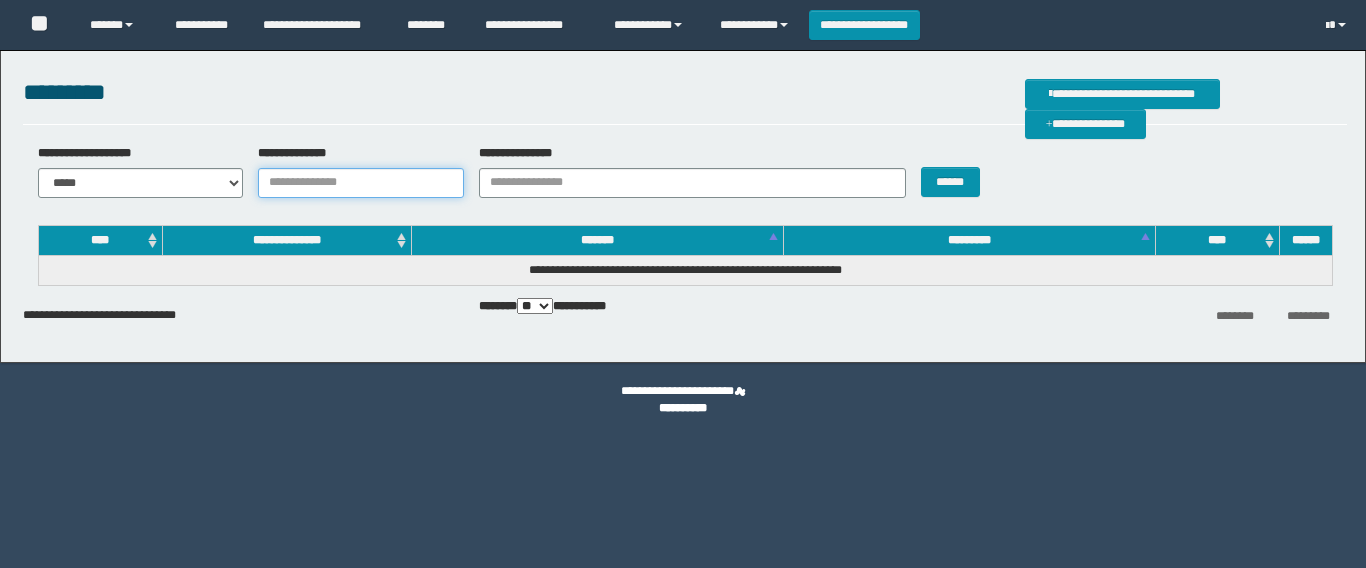 scroll, scrollTop: 0, scrollLeft: 0, axis: both 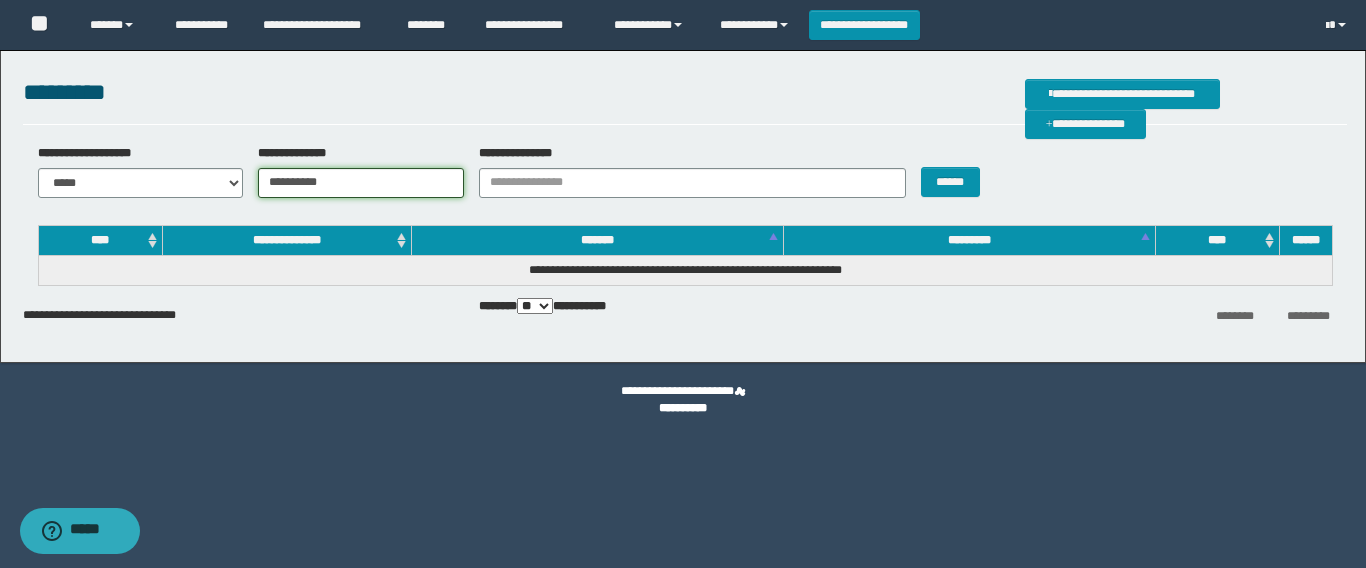 type on "**********" 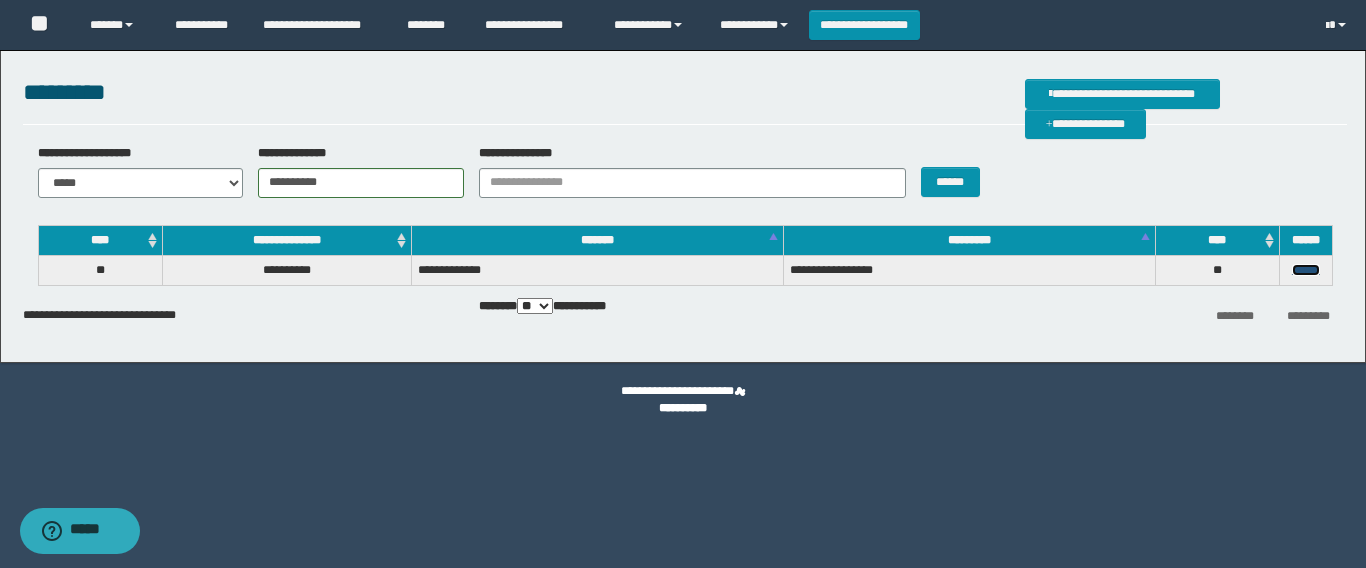 click on "******" at bounding box center [1306, 270] 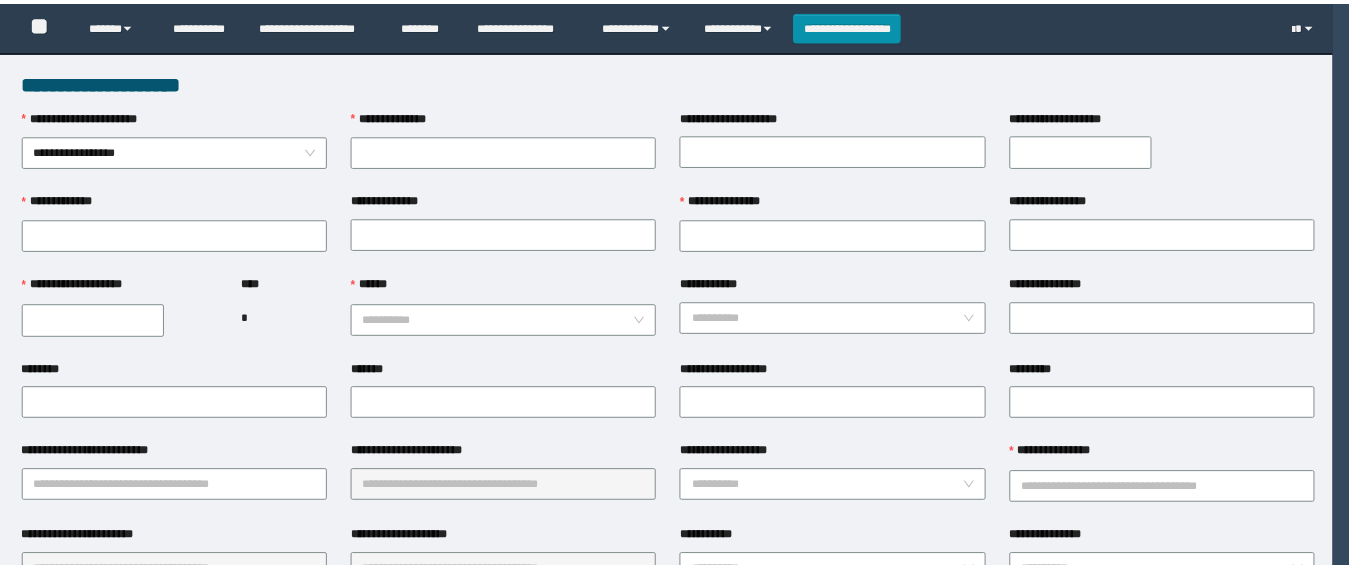 scroll, scrollTop: 0, scrollLeft: 0, axis: both 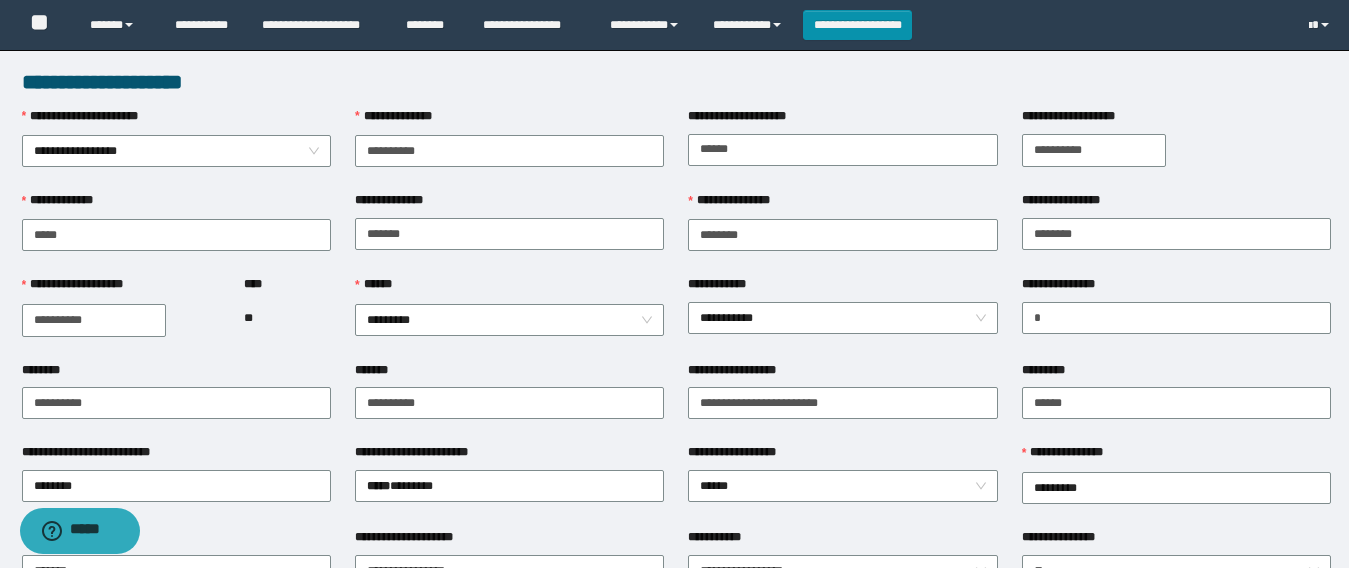 click on "******" at bounding box center [509, 289] 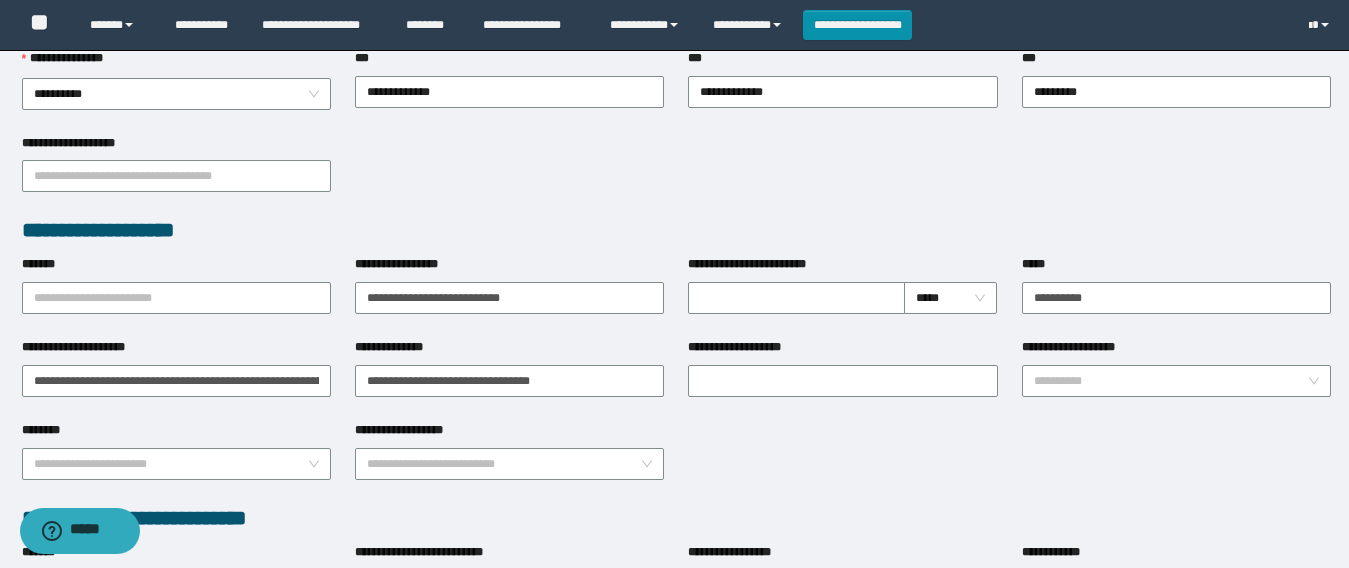 scroll, scrollTop: 1000, scrollLeft: 0, axis: vertical 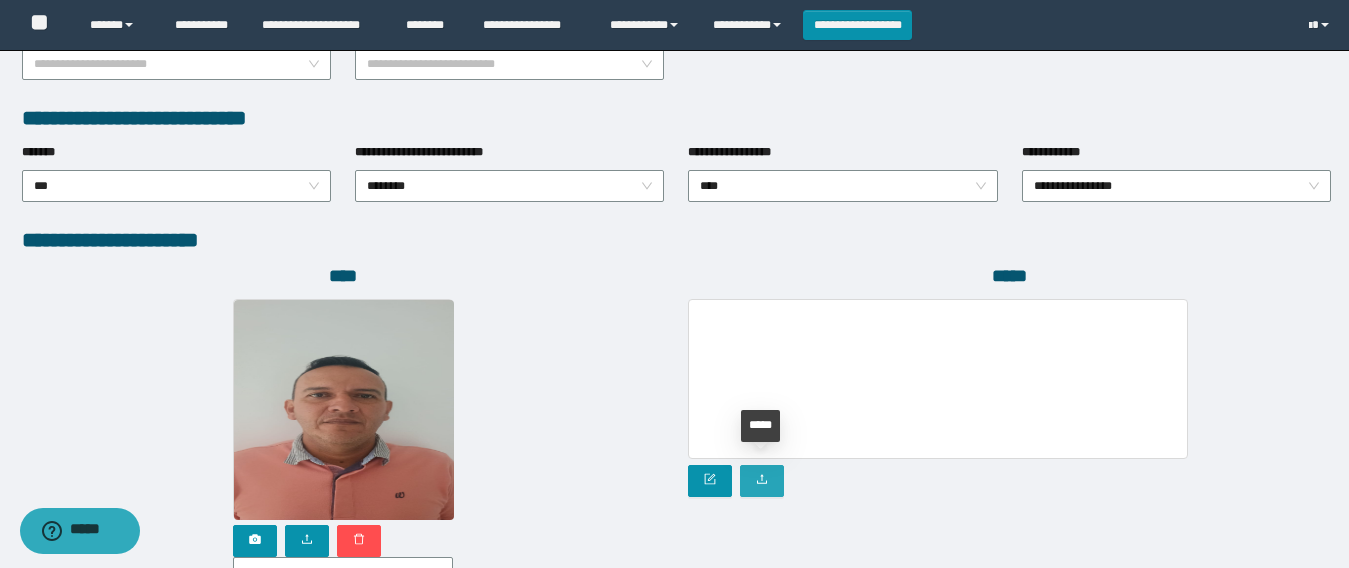 click 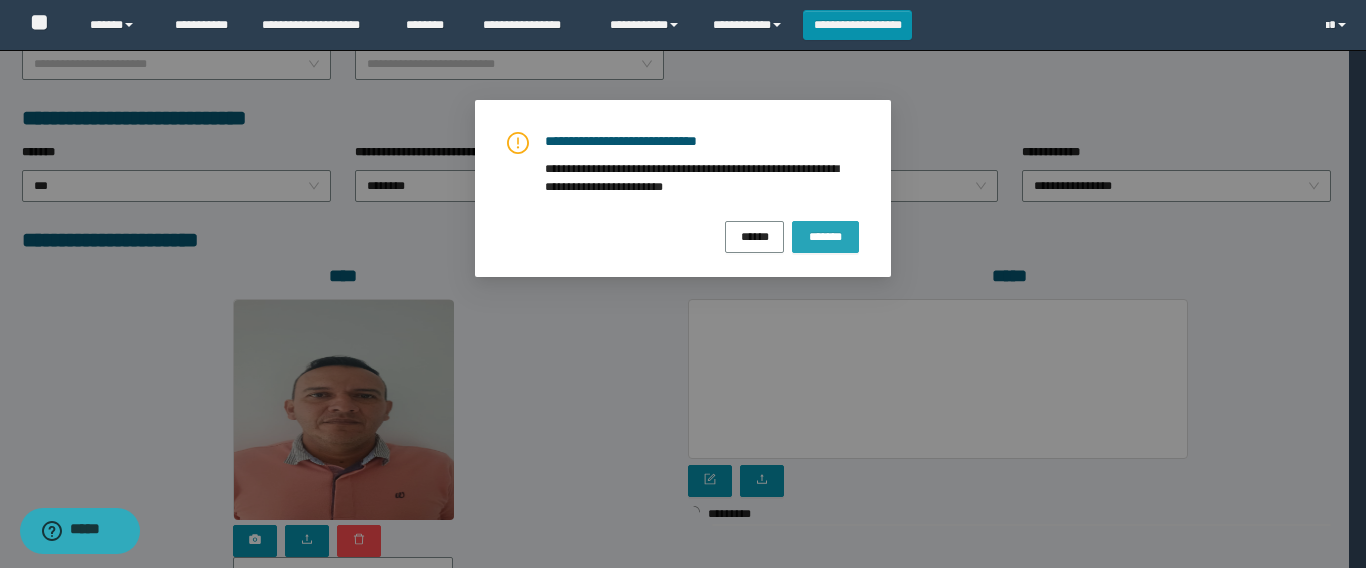 click on "*******" at bounding box center [825, 237] 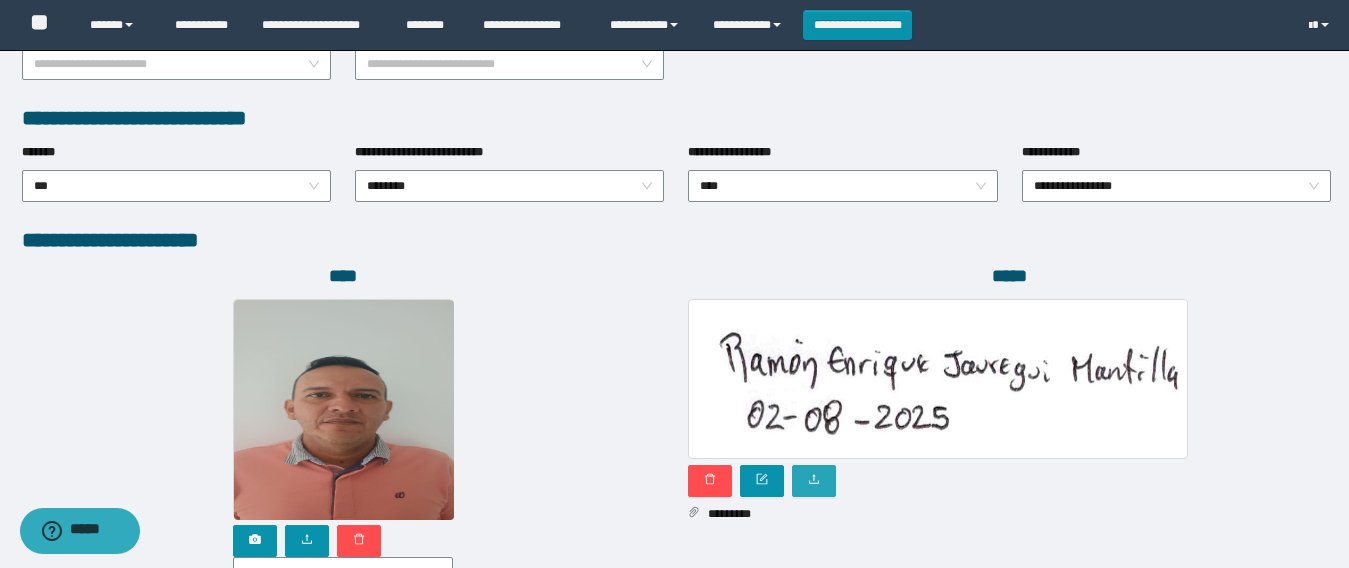scroll, scrollTop: 1169, scrollLeft: 0, axis: vertical 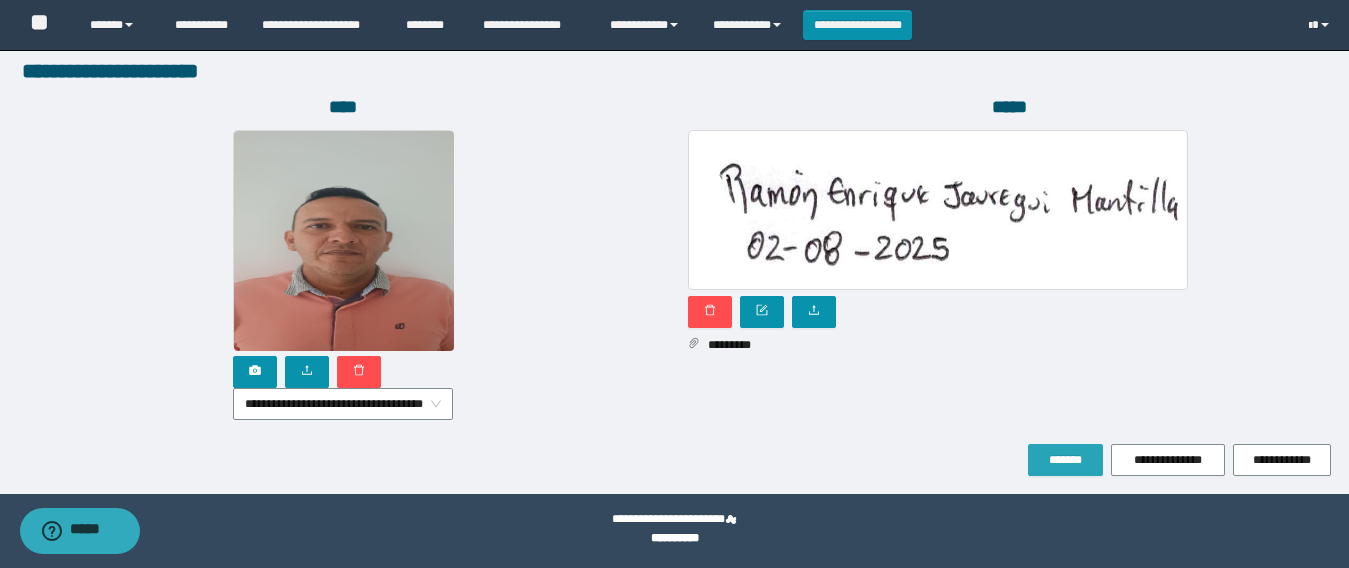 click on "*******" at bounding box center [1065, 460] 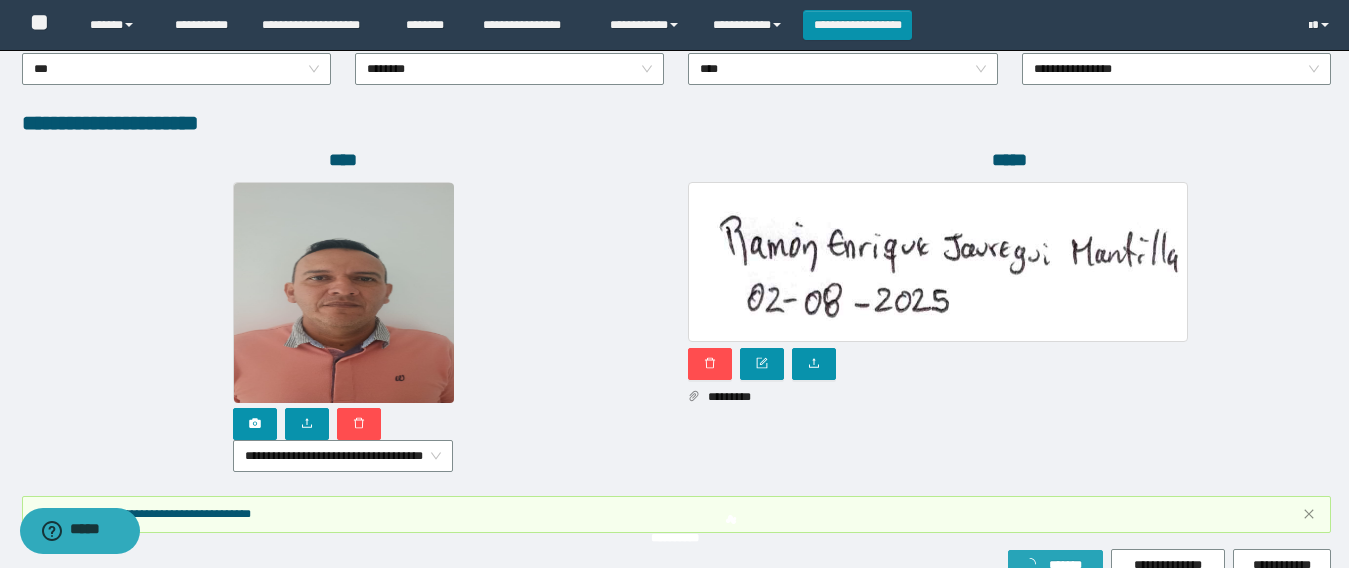 scroll, scrollTop: 1221, scrollLeft: 0, axis: vertical 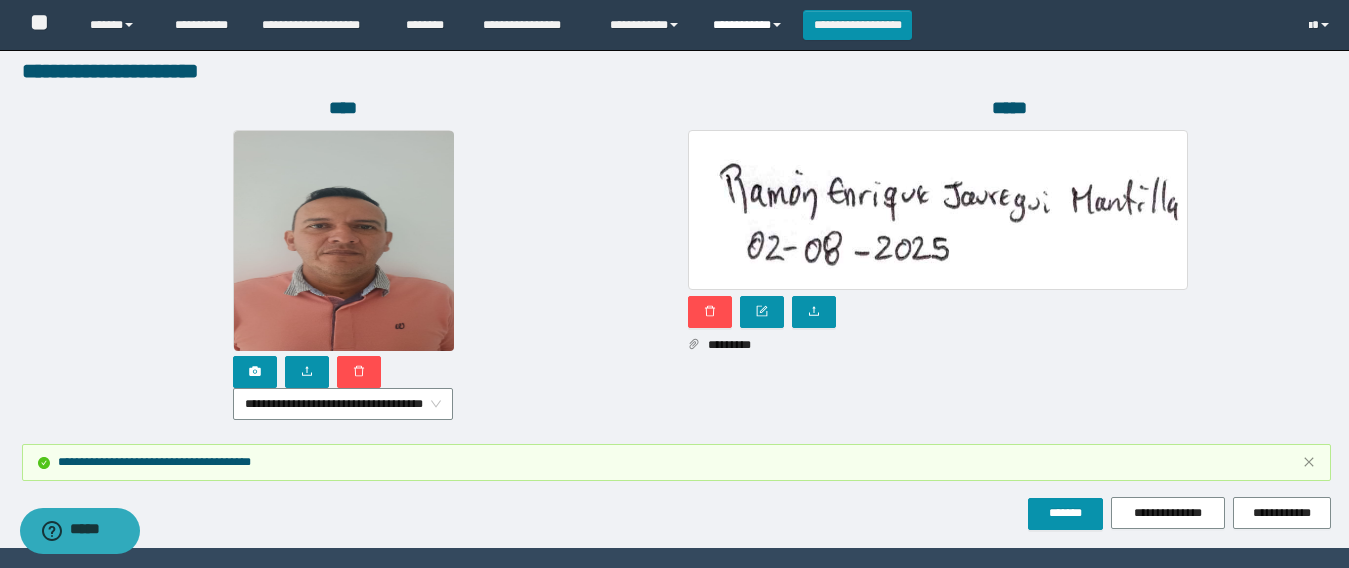click on "**********" at bounding box center (750, 25) 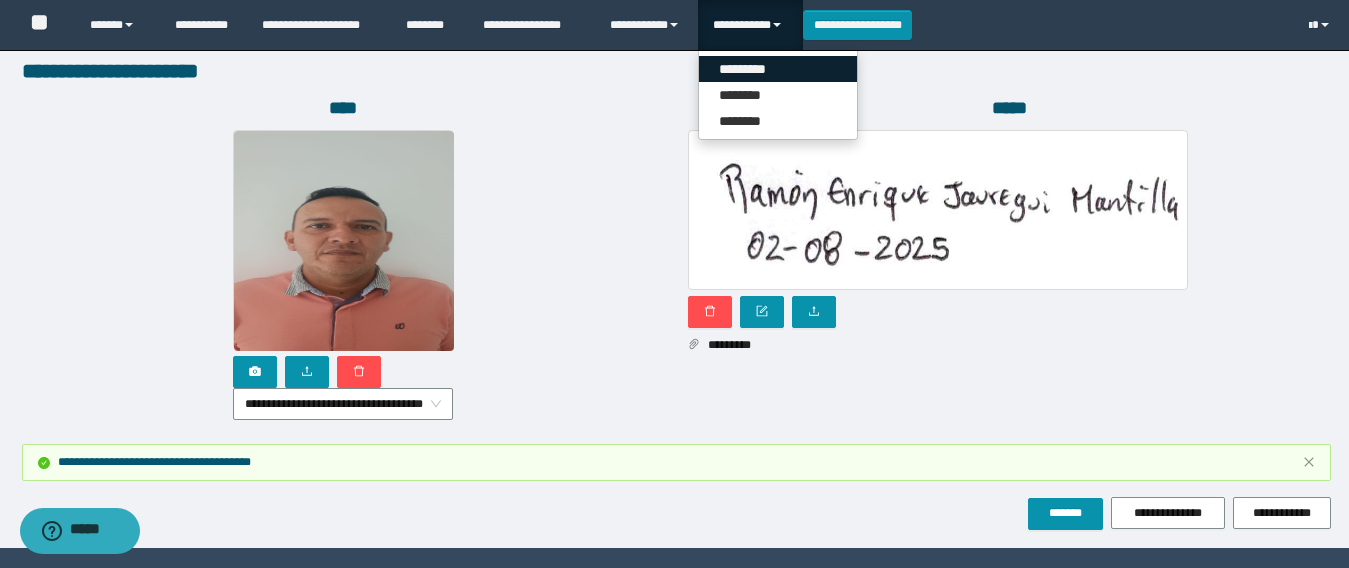 click on "*********" at bounding box center (778, 69) 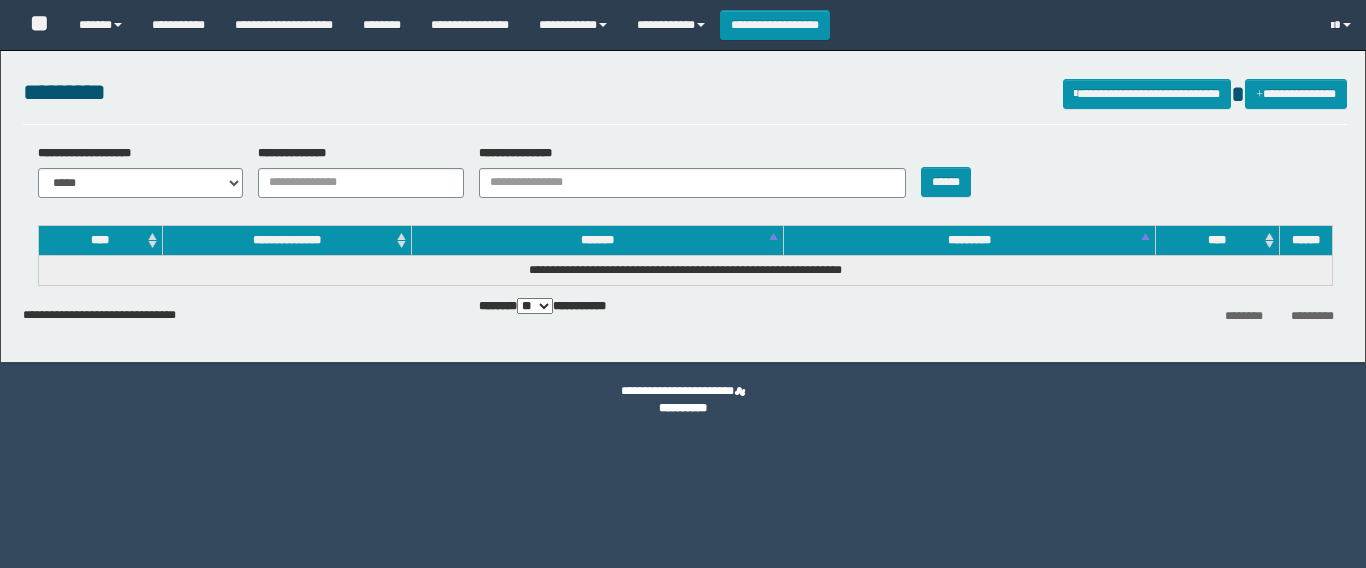 scroll, scrollTop: 0, scrollLeft: 0, axis: both 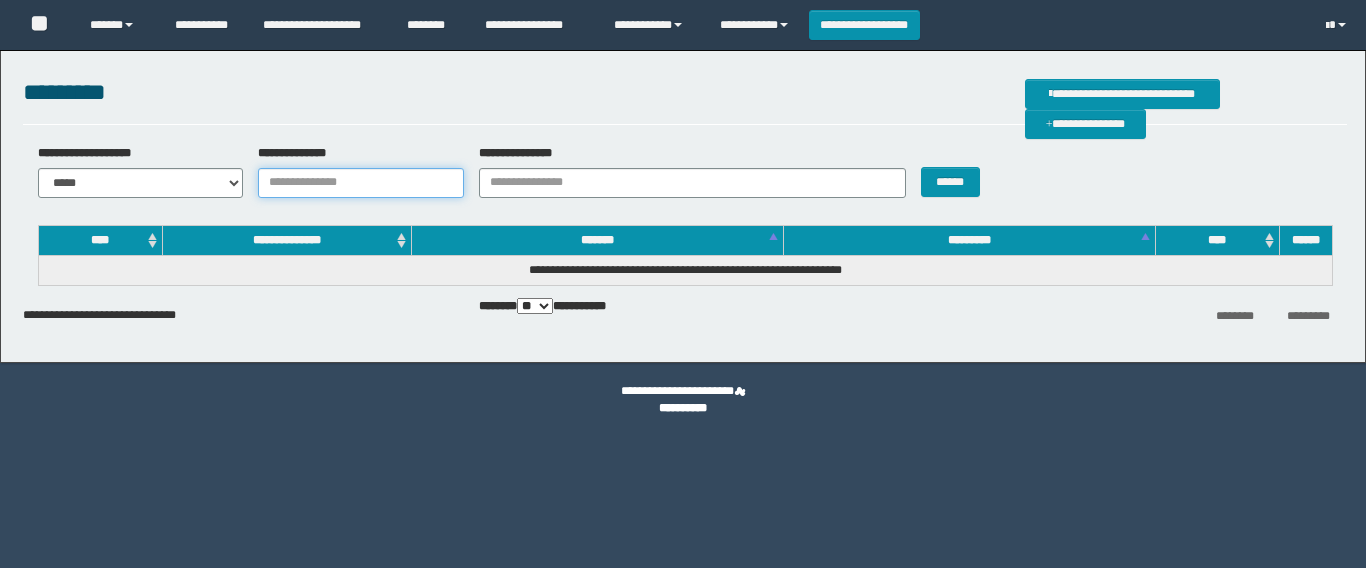 click on "**********" at bounding box center [361, 183] 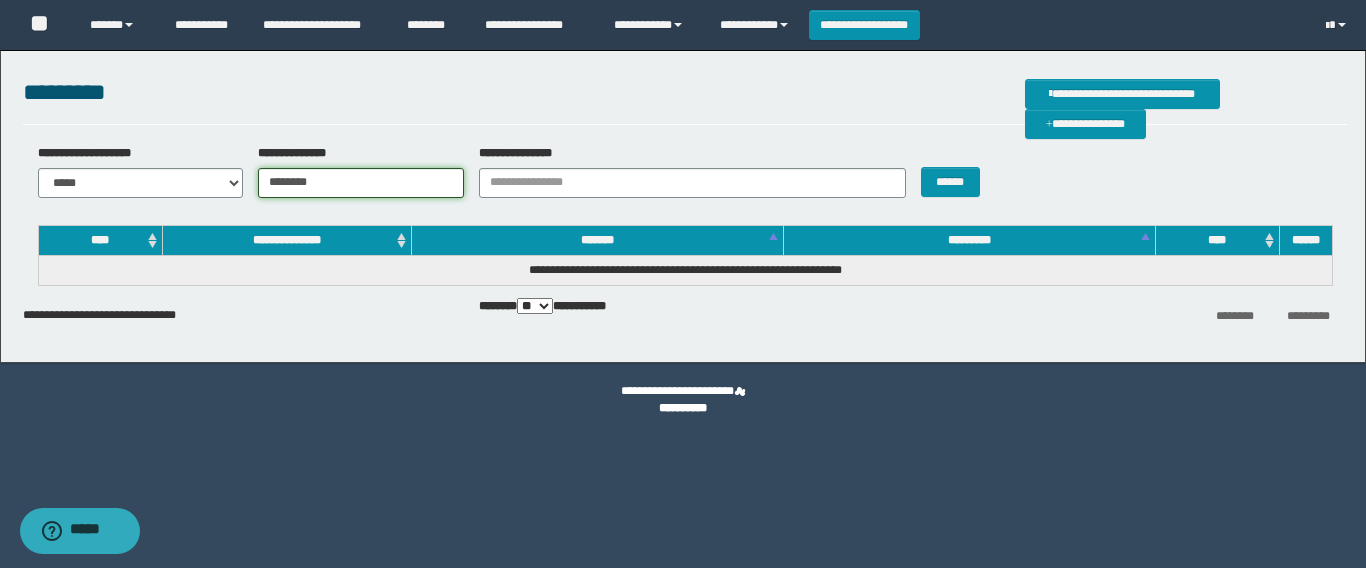 type on "********" 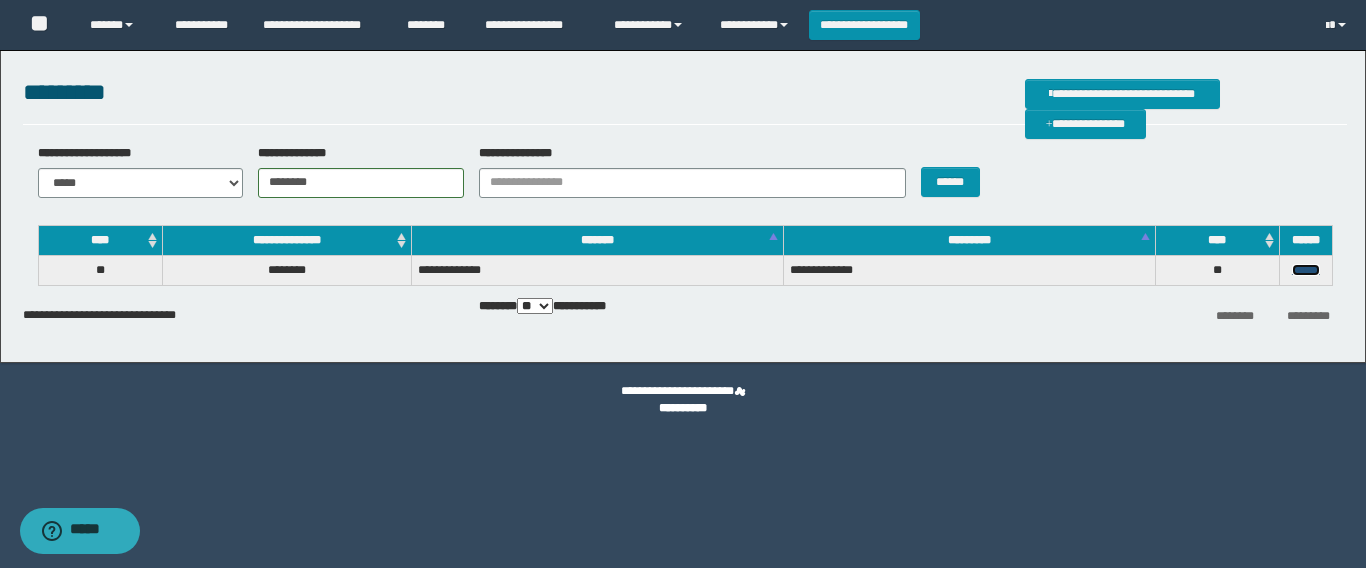 click on "******" at bounding box center (1306, 270) 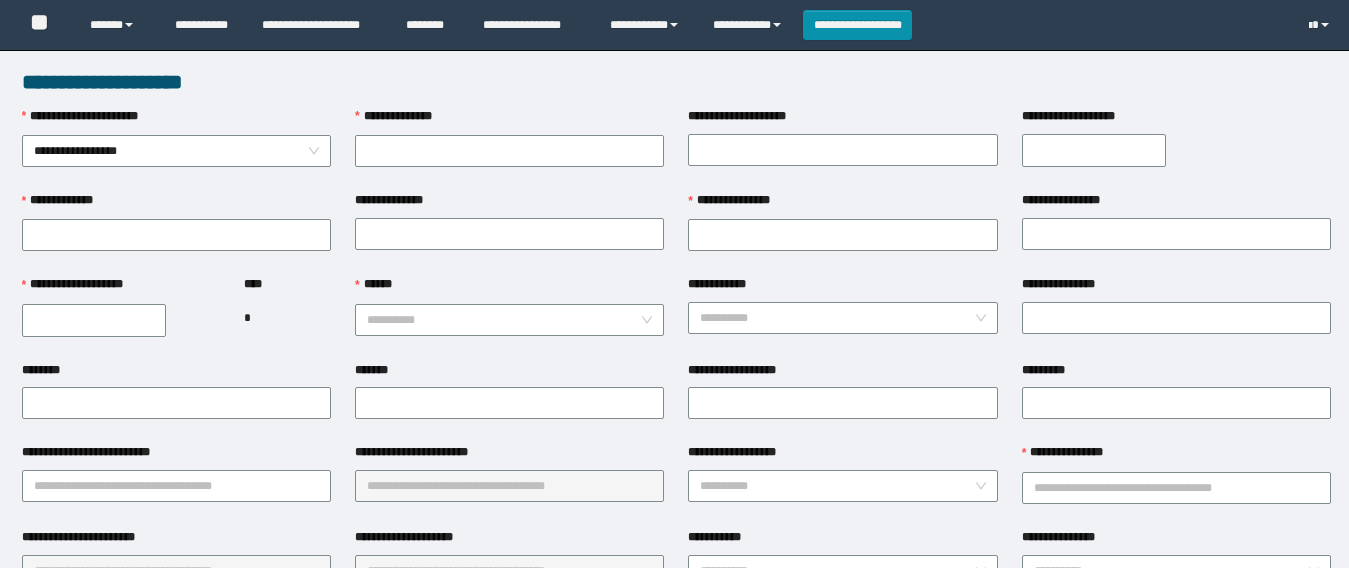 scroll, scrollTop: 0, scrollLeft: 0, axis: both 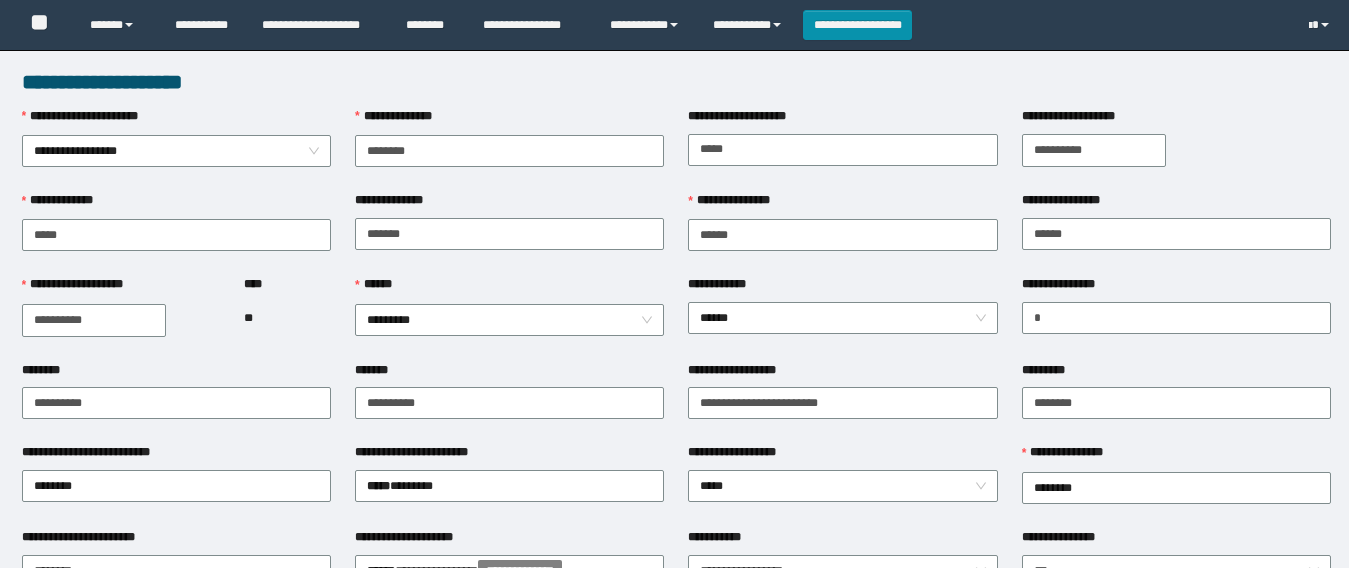 click on "**********" at bounding box center (842, 233) 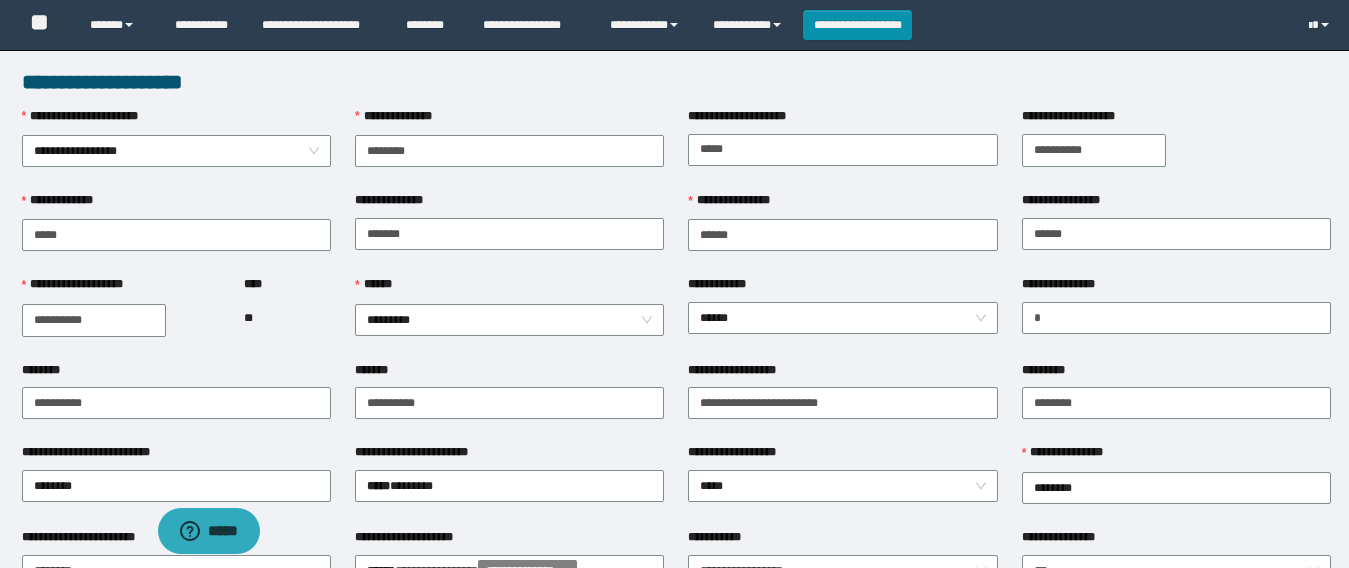 scroll, scrollTop: 0, scrollLeft: 0, axis: both 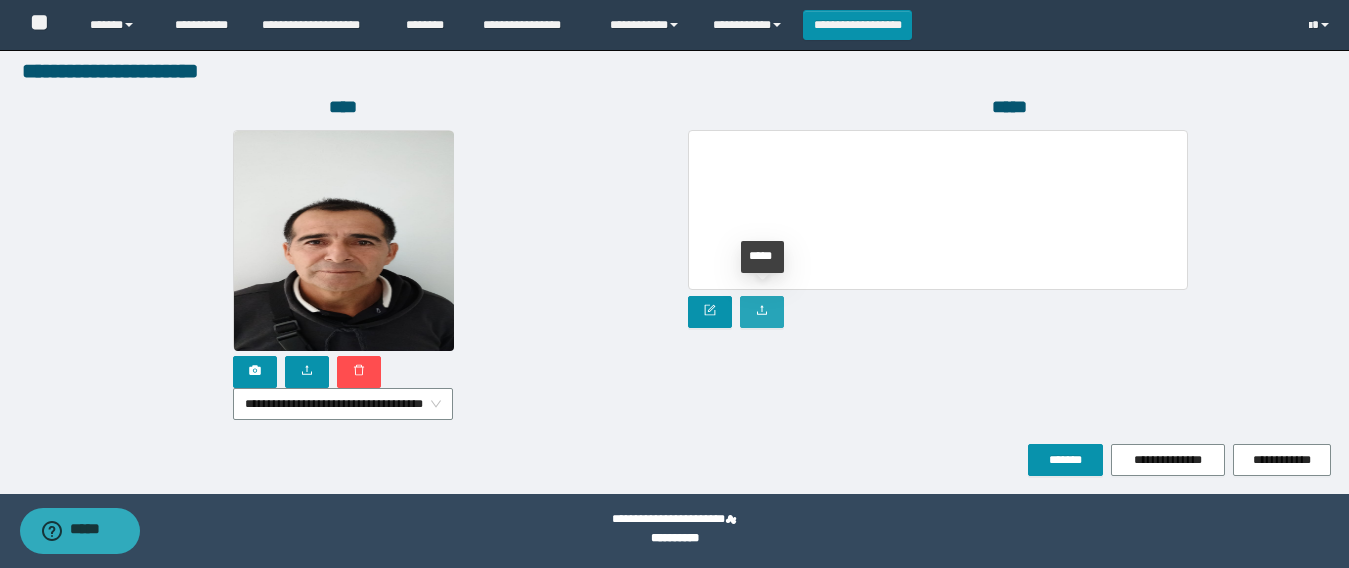 click 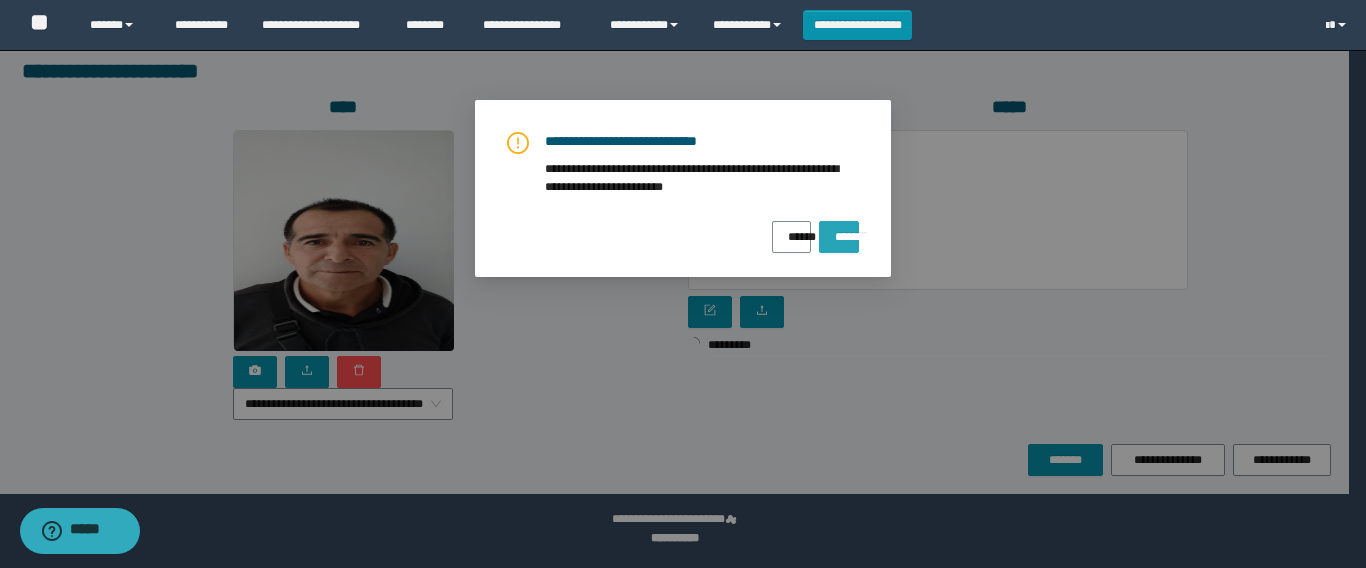 click on "*******" at bounding box center [839, 230] 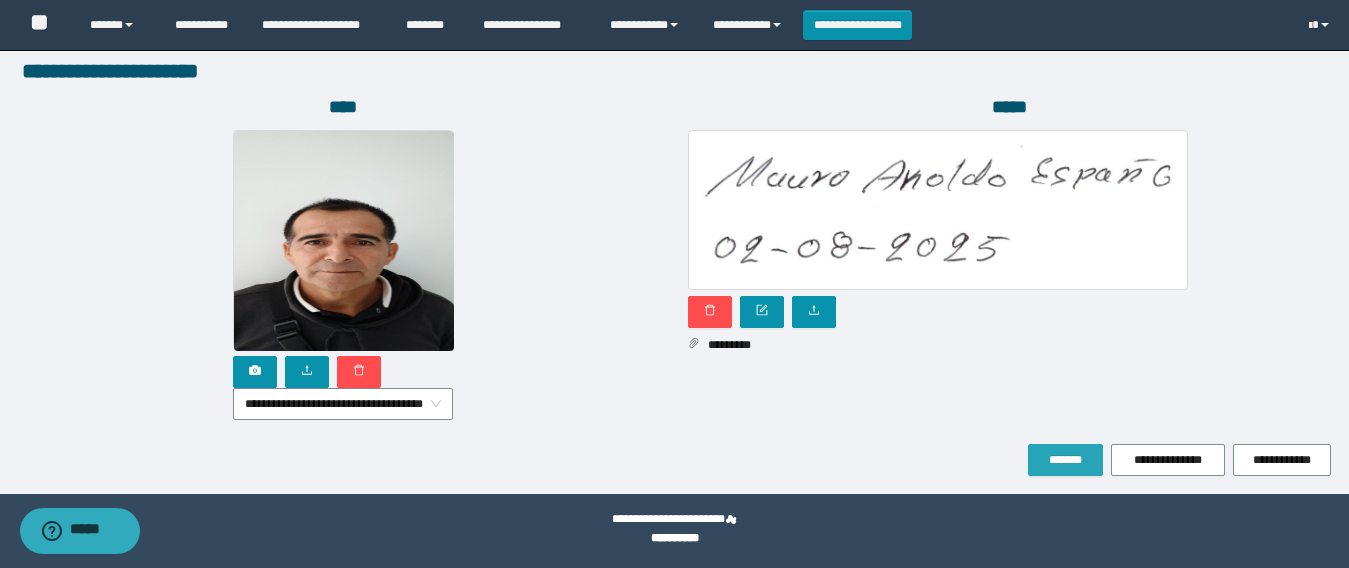 click on "*******" at bounding box center (1065, 460) 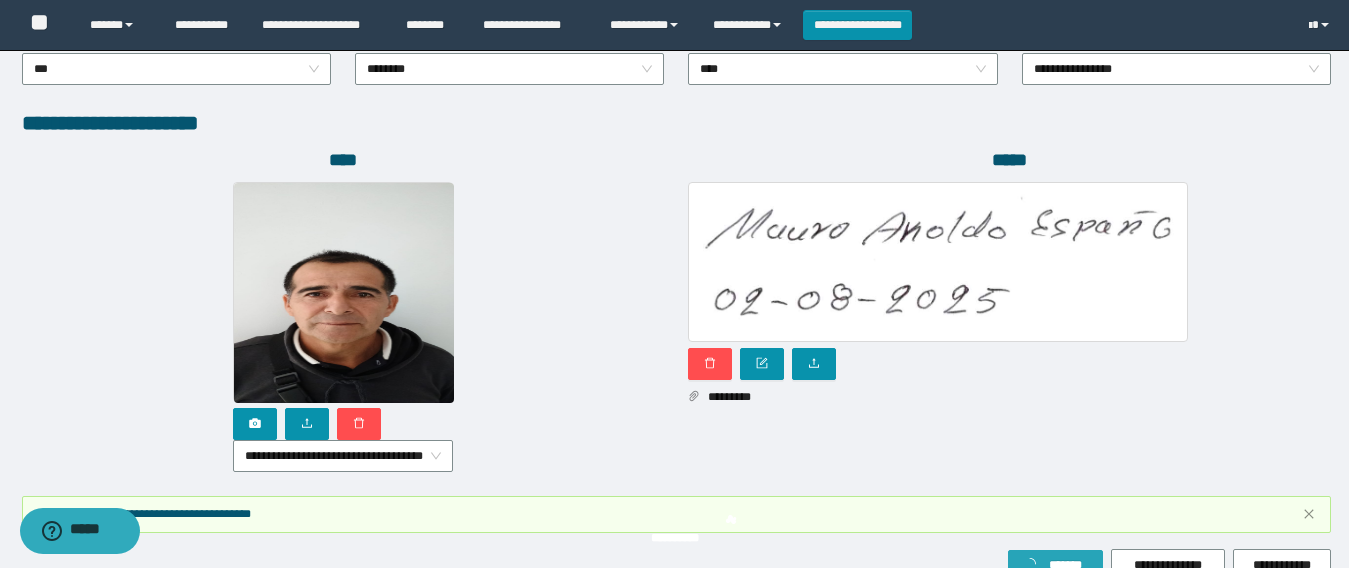 scroll, scrollTop: 1221, scrollLeft: 0, axis: vertical 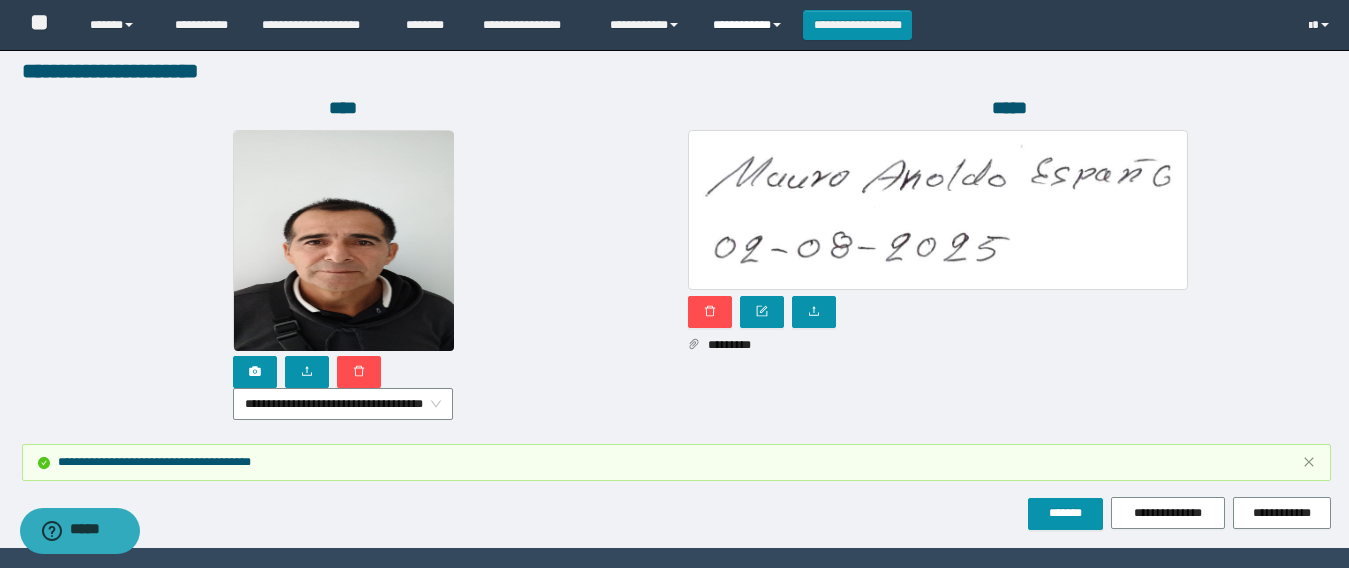 click on "**********" at bounding box center (750, 25) 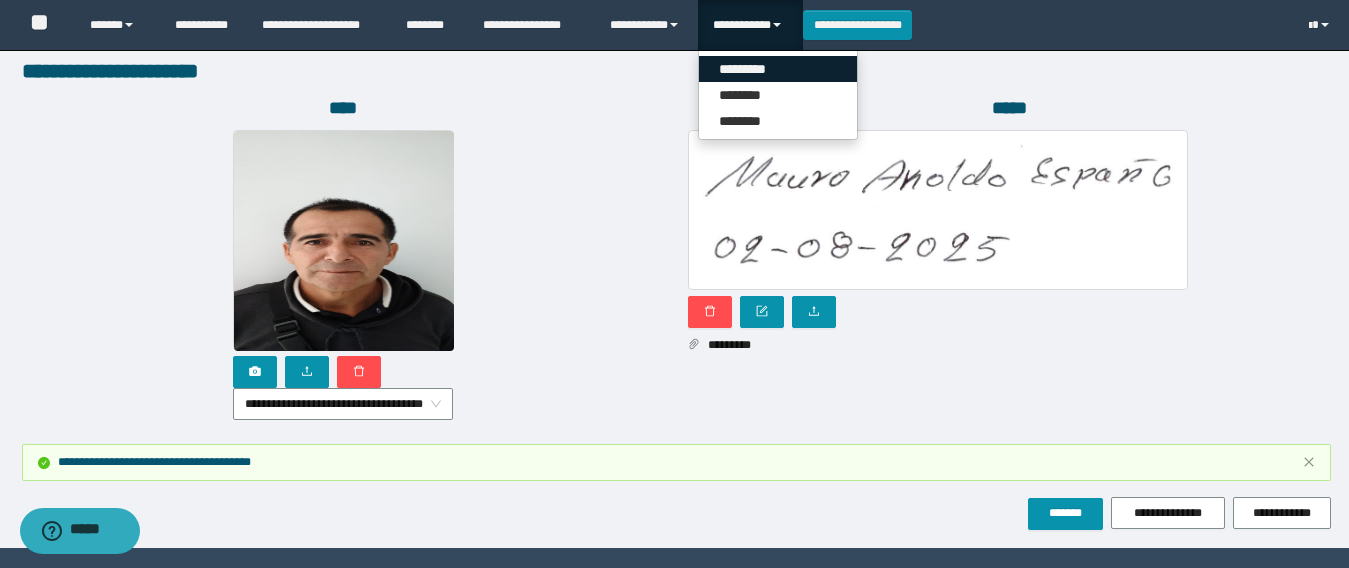click on "*********" at bounding box center (778, 69) 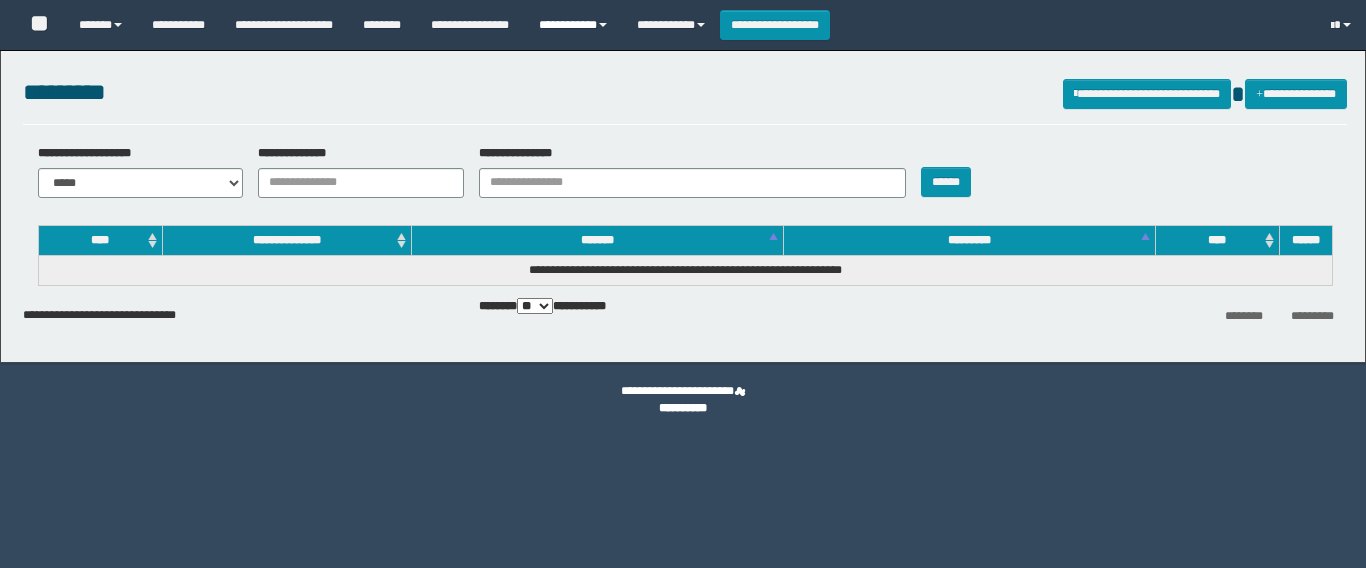 scroll, scrollTop: 0, scrollLeft: 0, axis: both 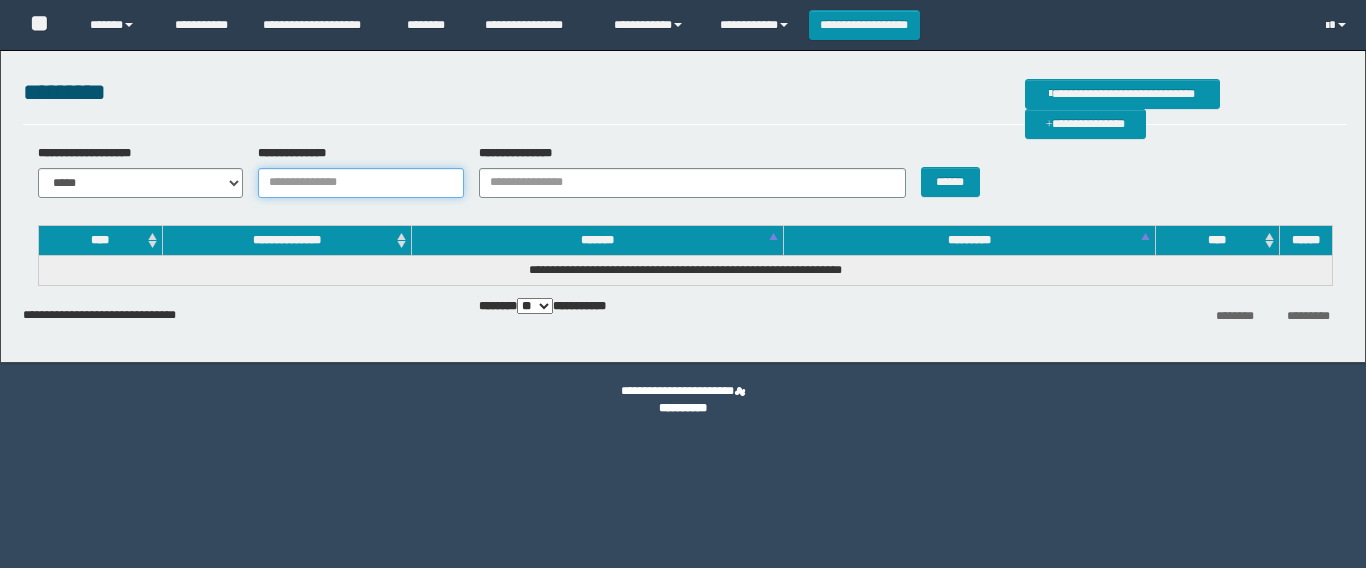 click on "**********" at bounding box center [361, 183] 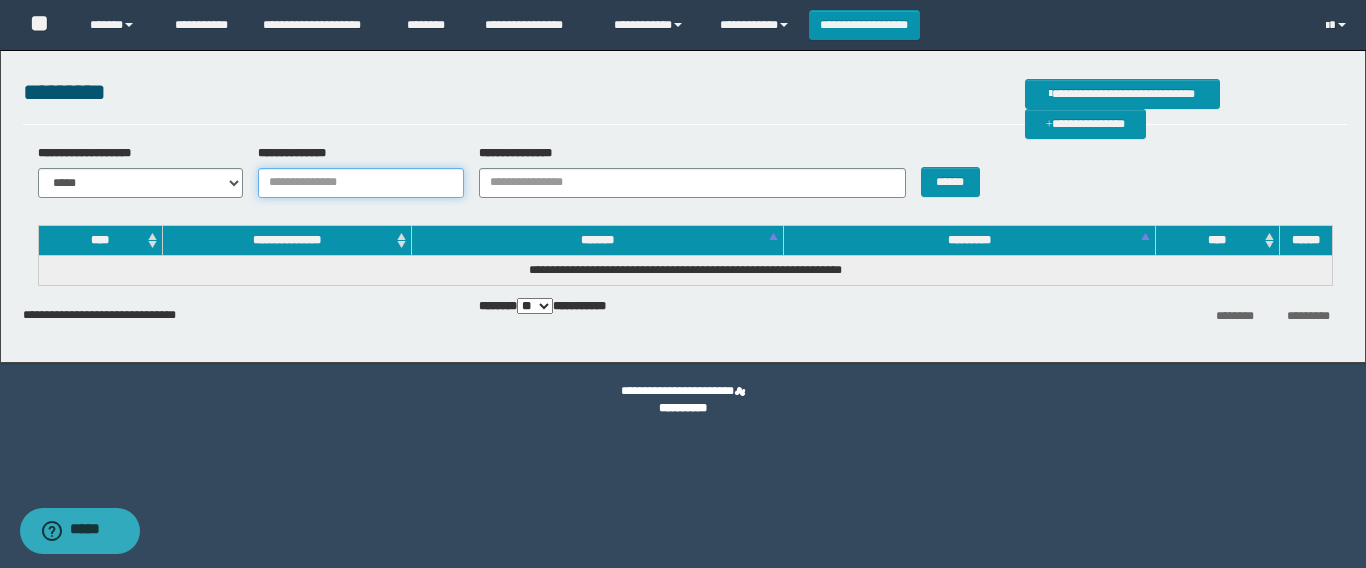 scroll, scrollTop: 0, scrollLeft: 0, axis: both 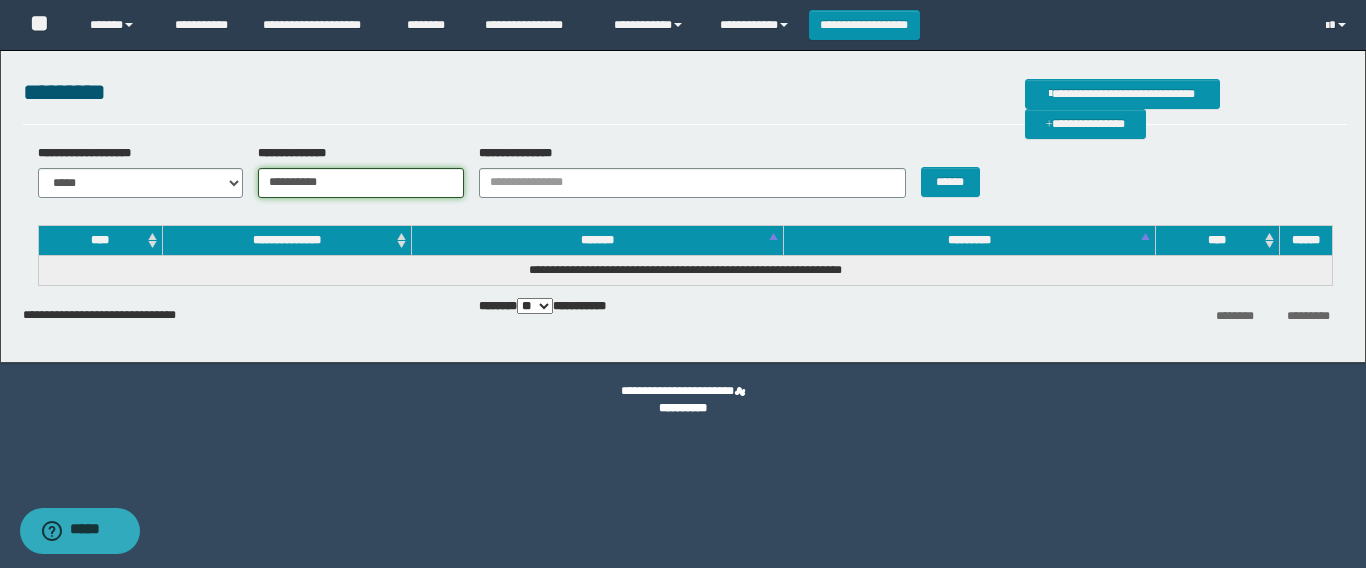 type on "**********" 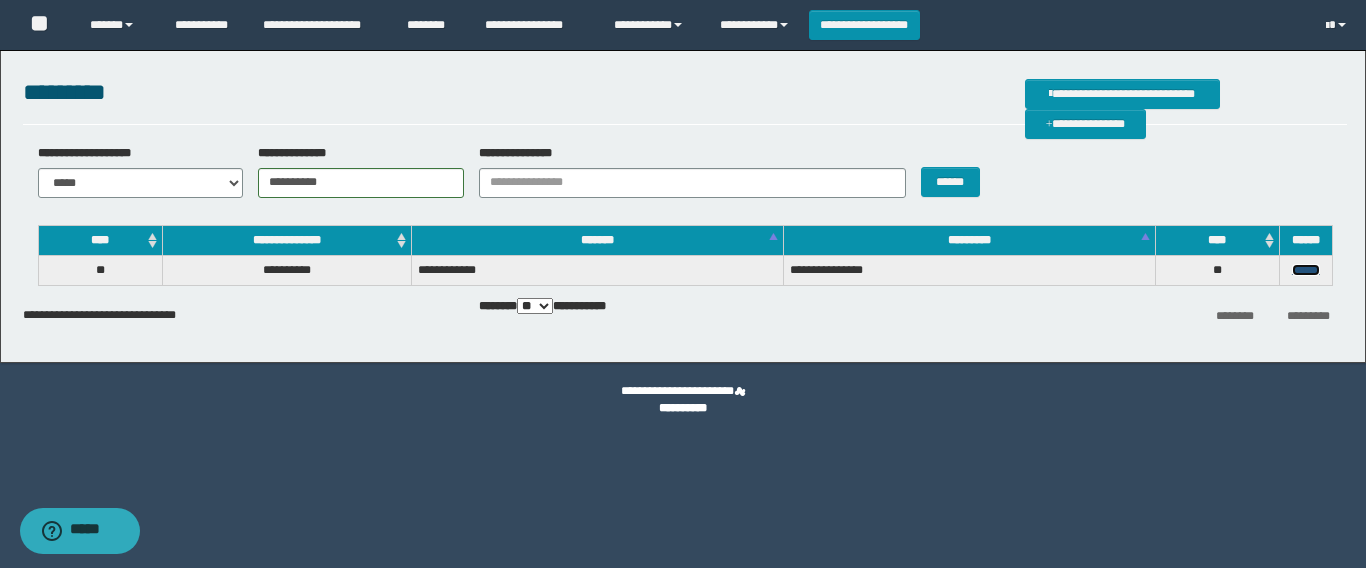 click on "******" at bounding box center (1306, 270) 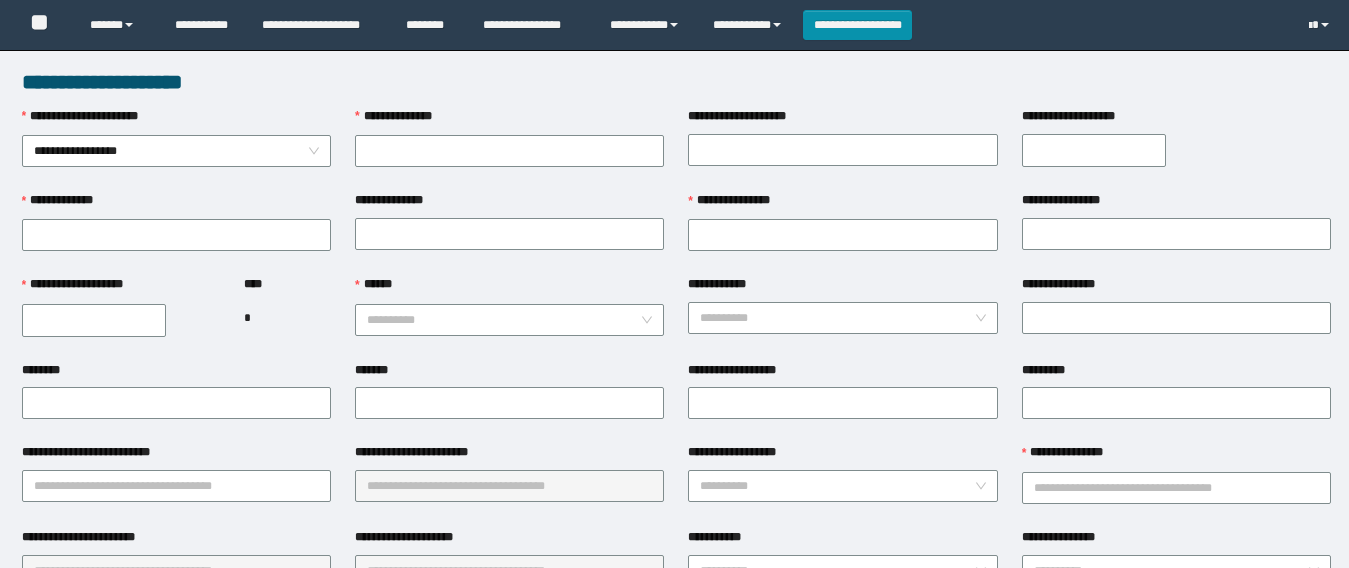 scroll, scrollTop: 0, scrollLeft: 0, axis: both 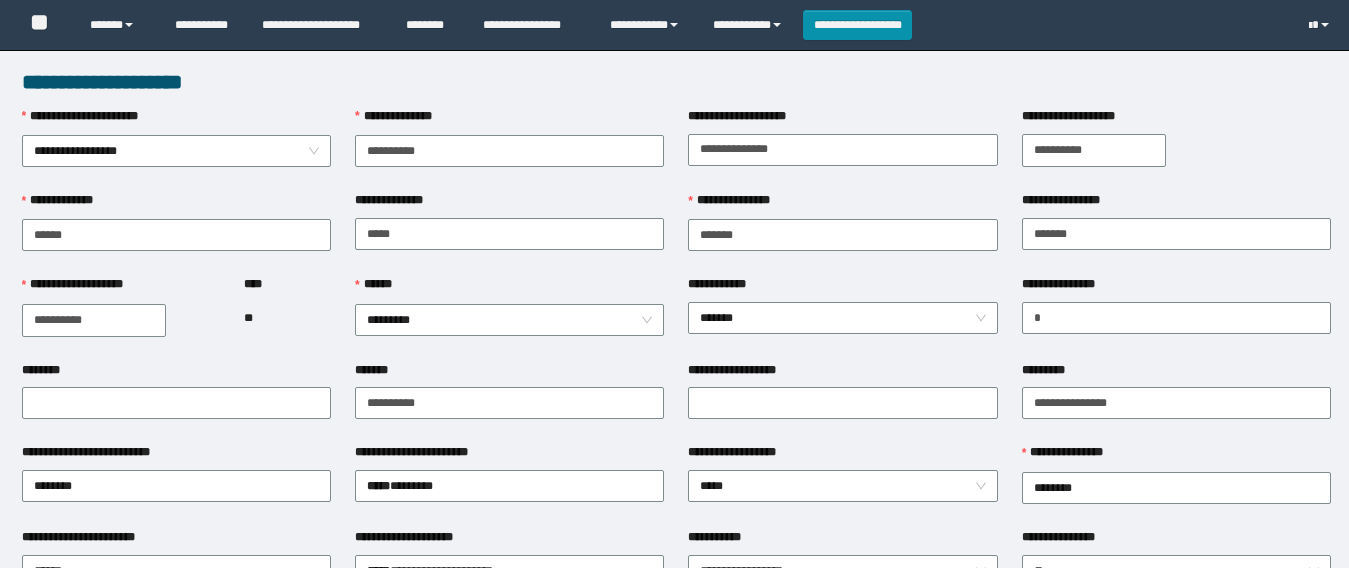 click on "******" at bounding box center (509, 289) 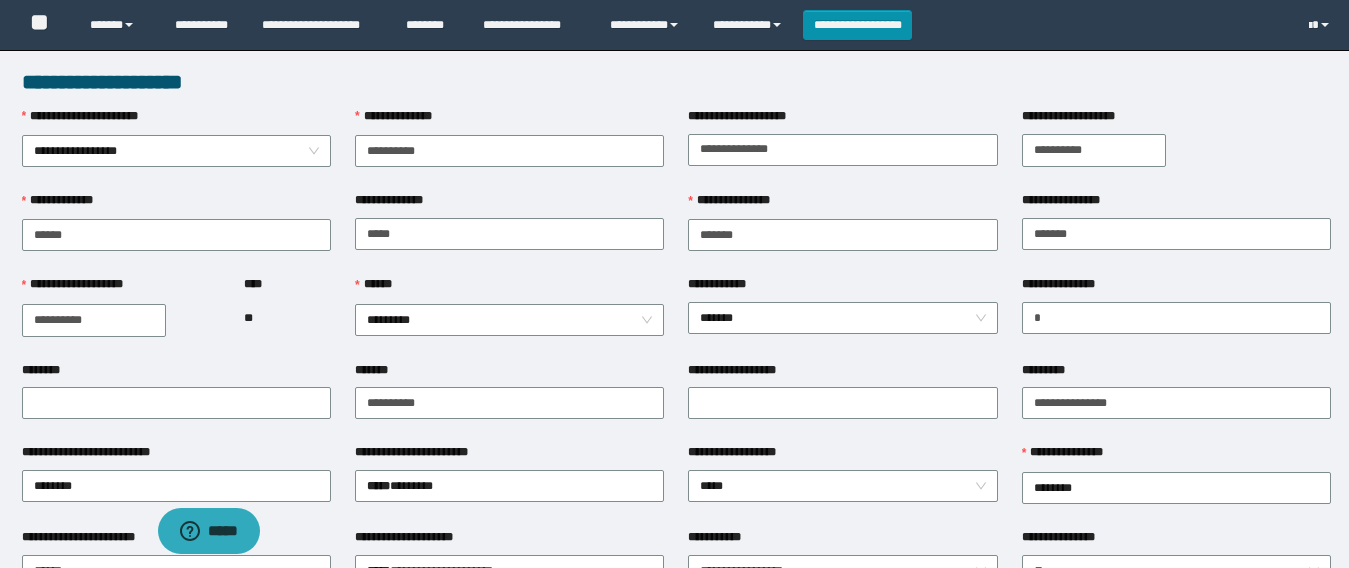 scroll, scrollTop: 0, scrollLeft: 0, axis: both 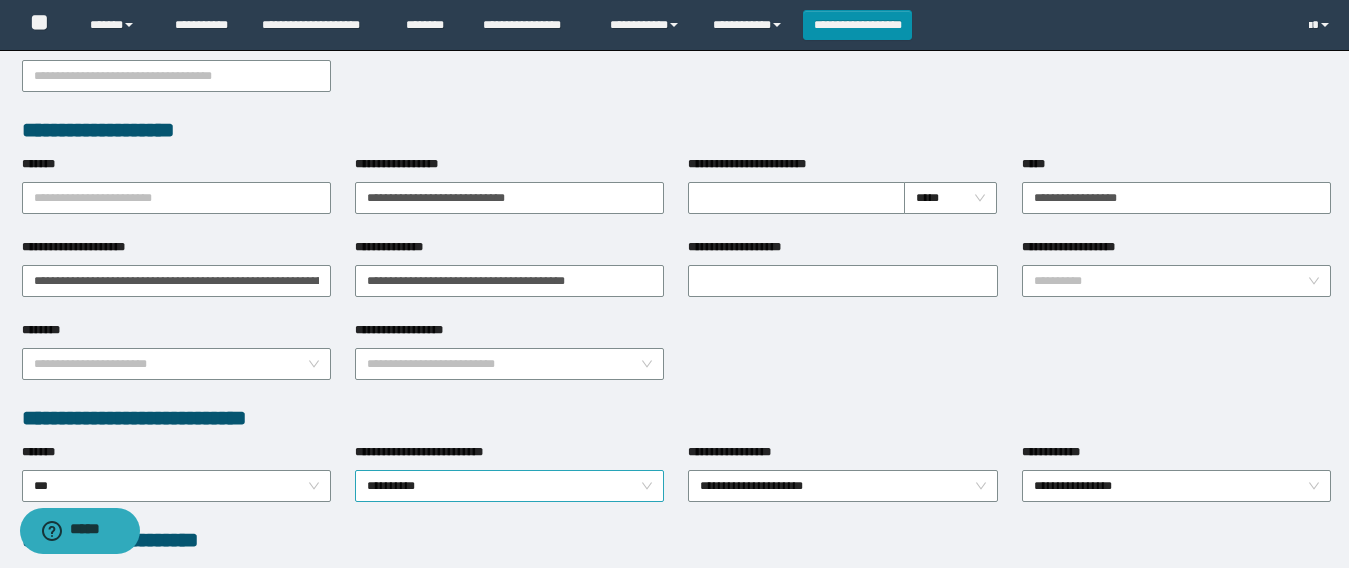 click on "**********" at bounding box center [509, 486] 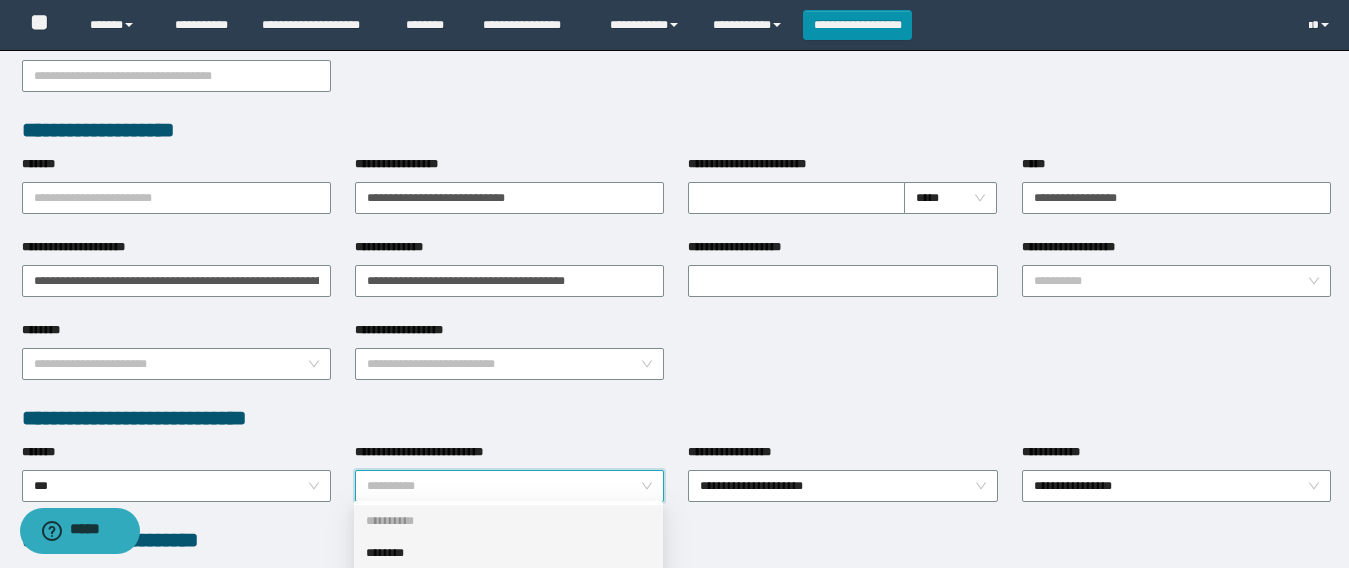 click on "********" at bounding box center (508, 553) 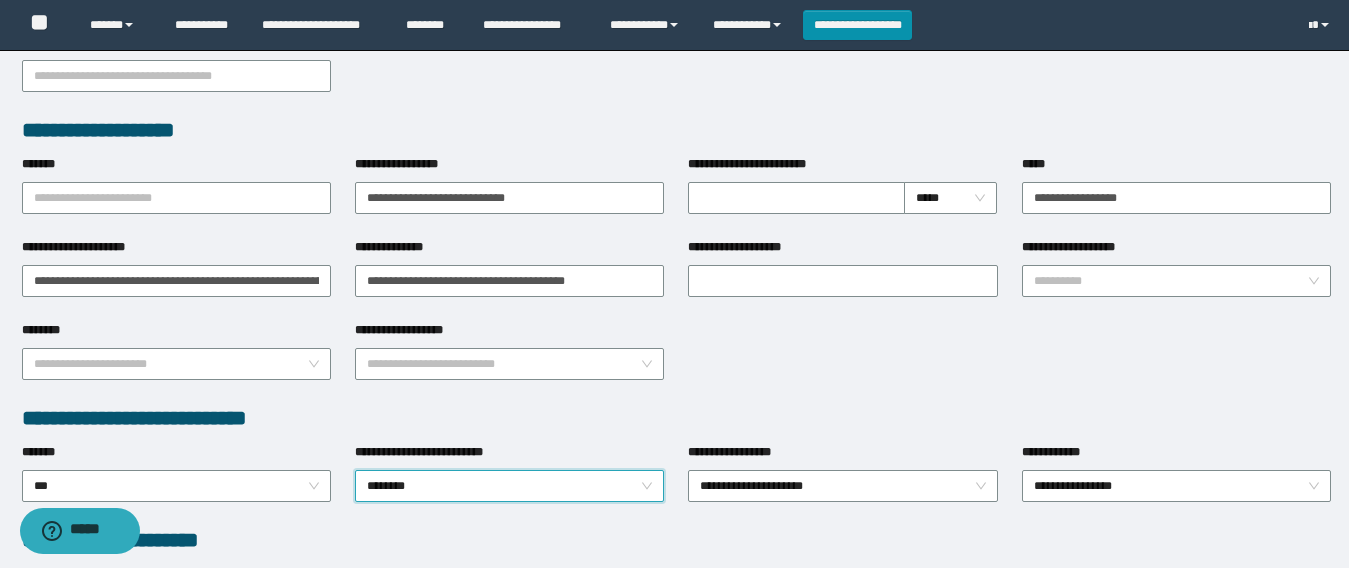 click on "**********" at bounding box center (676, 362) 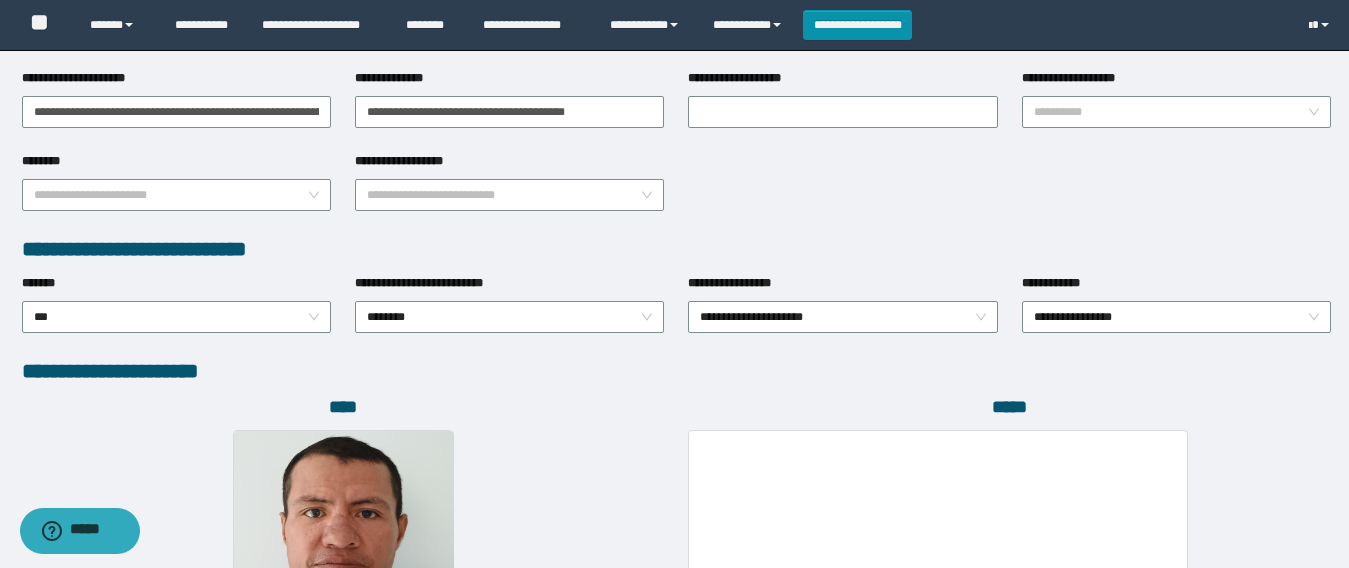 scroll, scrollTop: 1169, scrollLeft: 0, axis: vertical 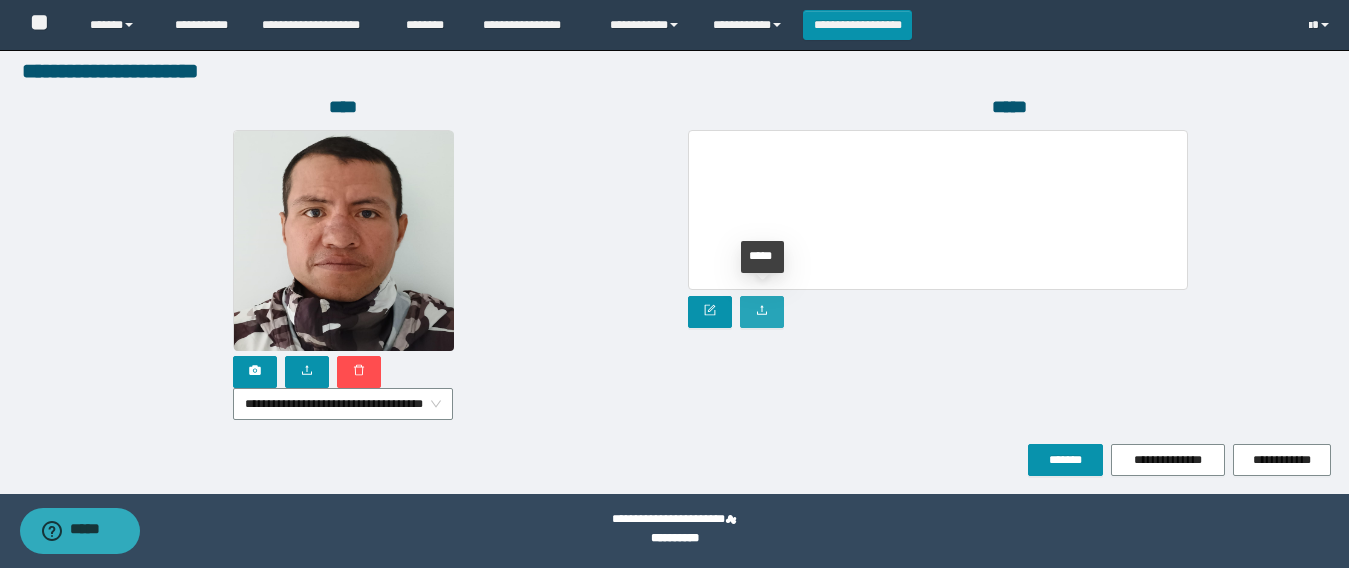 click 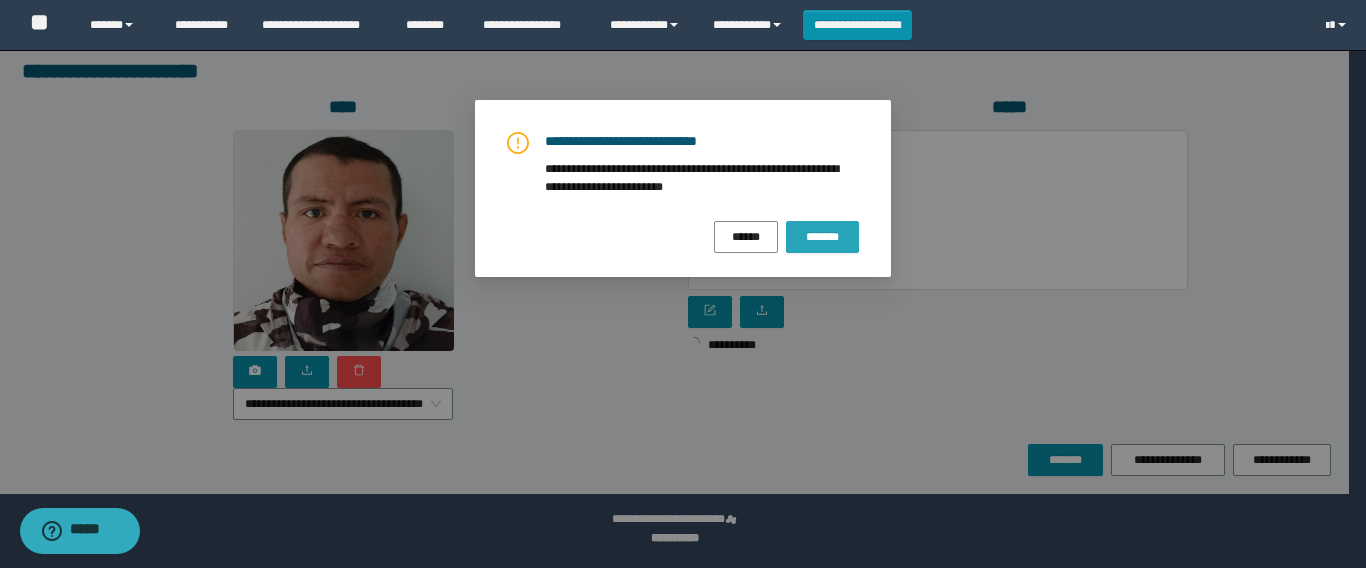 click on "*******" at bounding box center [822, 237] 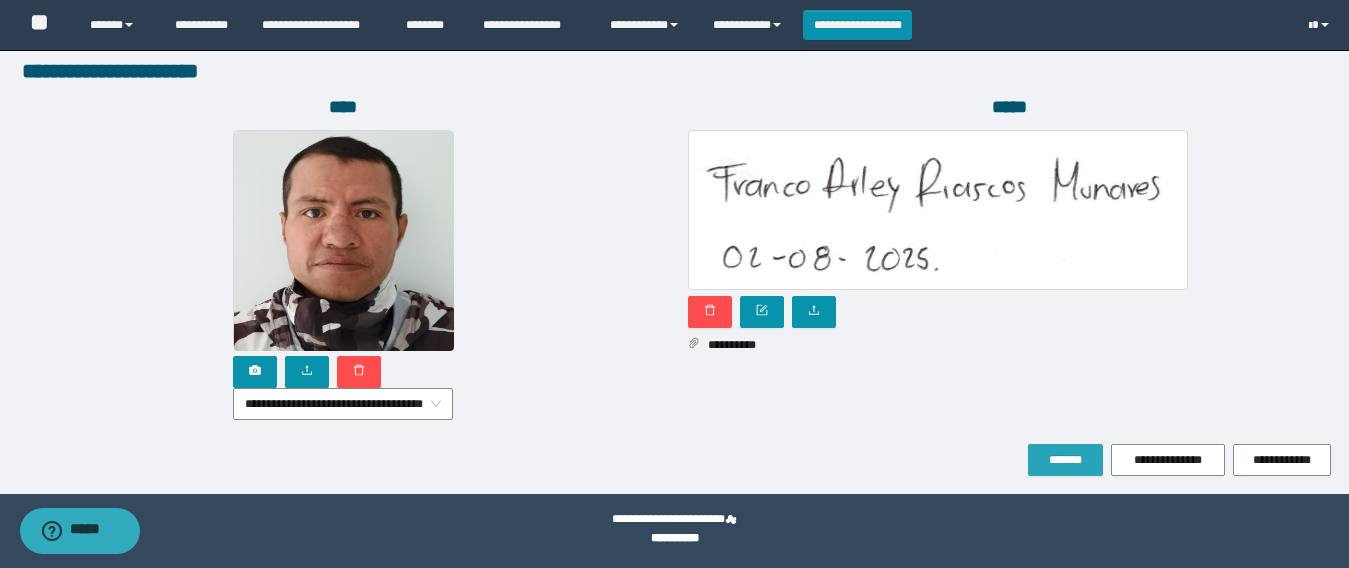 click on "*******" at bounding box center [1065, 460] 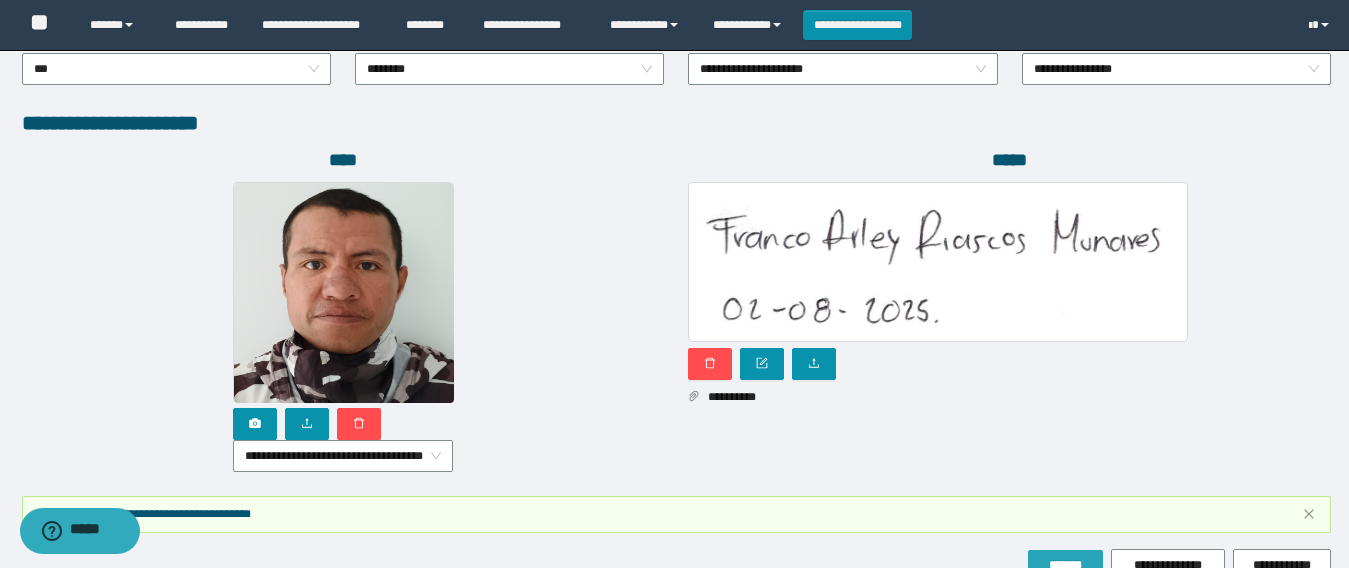 scroll, scrollTop: 1221, scrollLeft: 0, axis: vertical 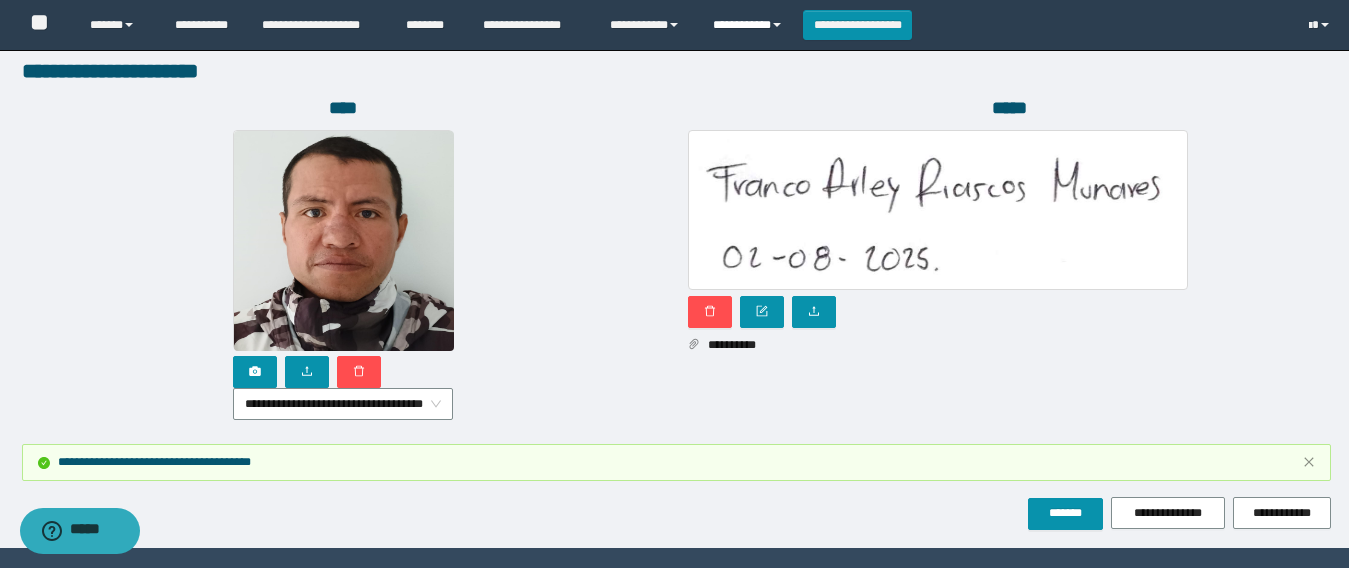 click on "**********" at bounding box center (750, 25) 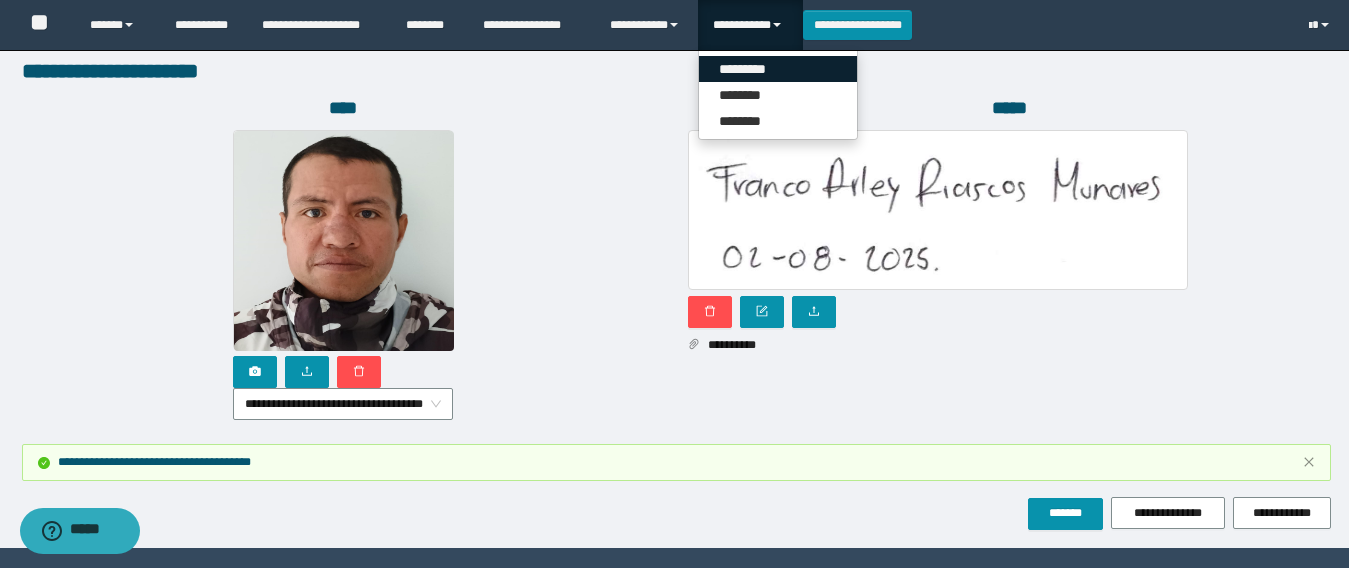 click on "*********" at bounding box center (778, 69) 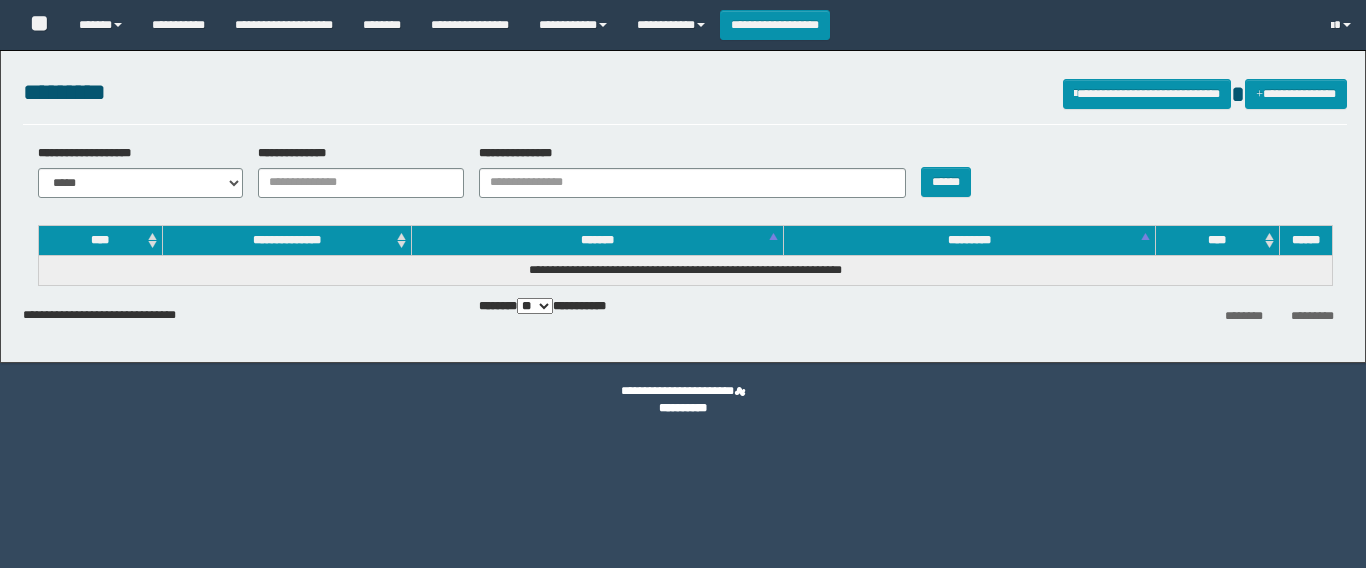 scroll, scrollTop: 0, scrollLeft: 0, axis: both 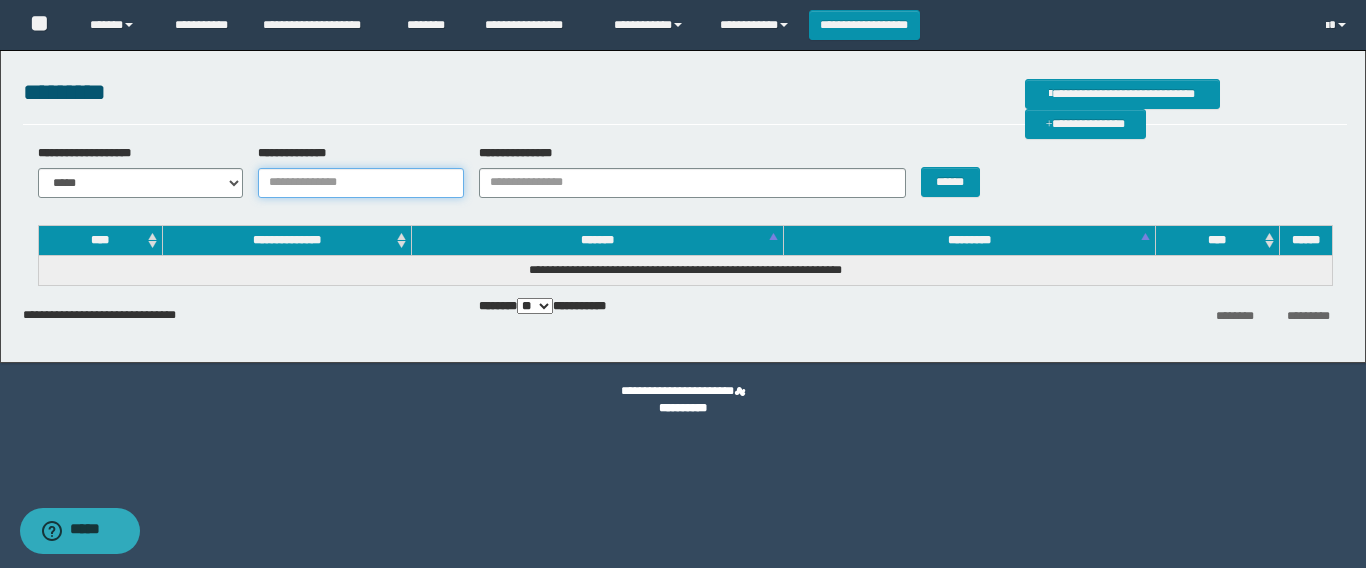 click on "**********" at bounding box center (361, 183) 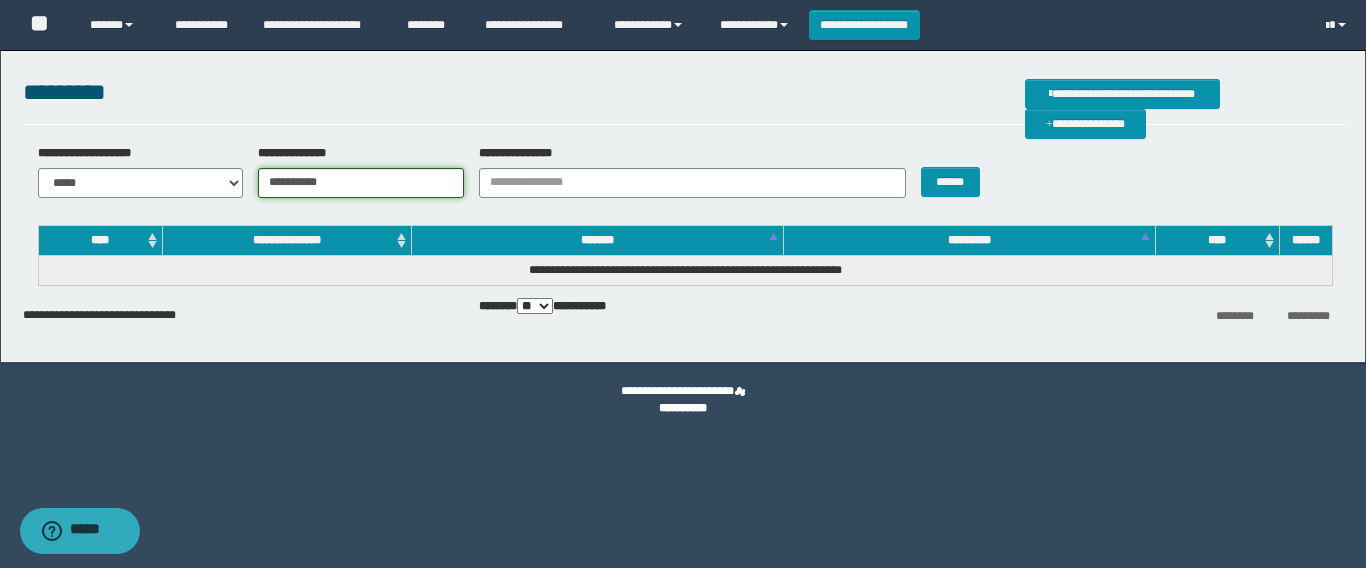type on "**********" 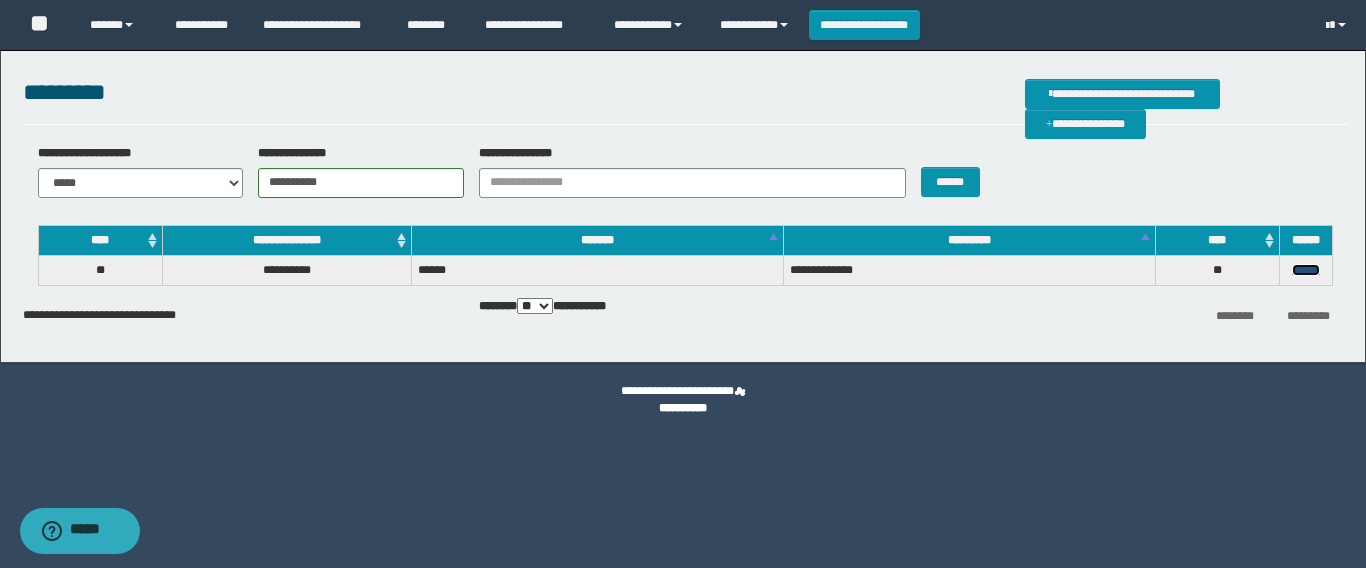 click on "******" at bounding box center (1306, 270) 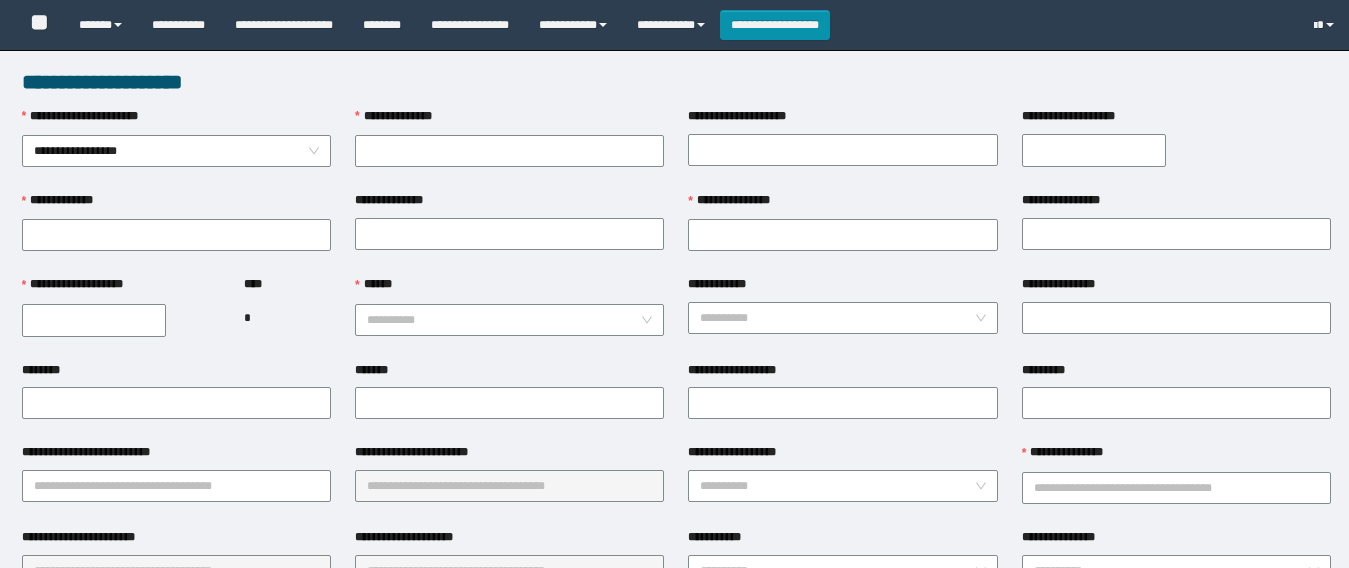 scroll, scrollTop: 0, scrollLeft: 0, axis: both 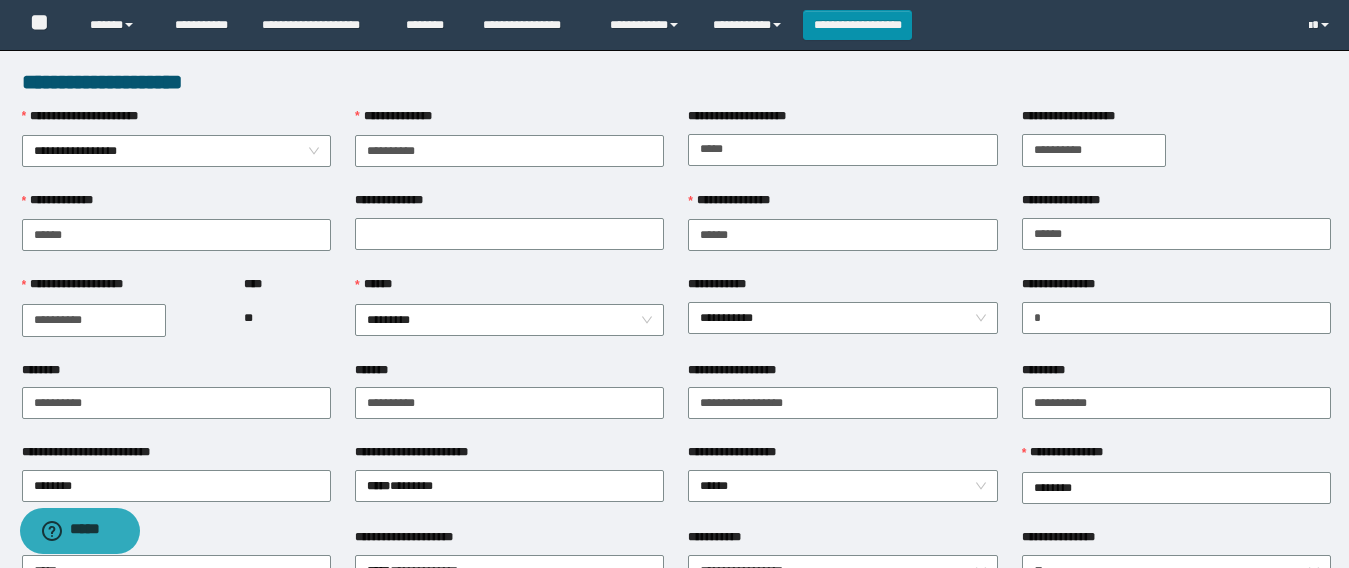 click on "**********" at bounding box center (842, 288) 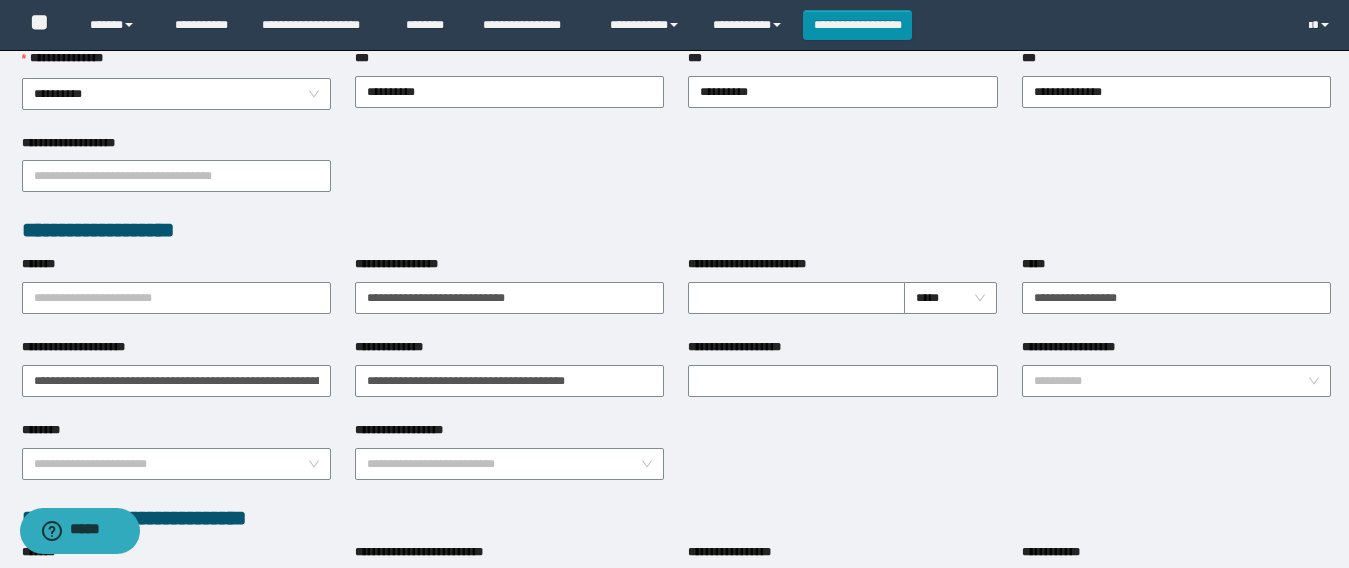 scroll, scrollTop: 1000, scrollLeft: 0, axis: vertical 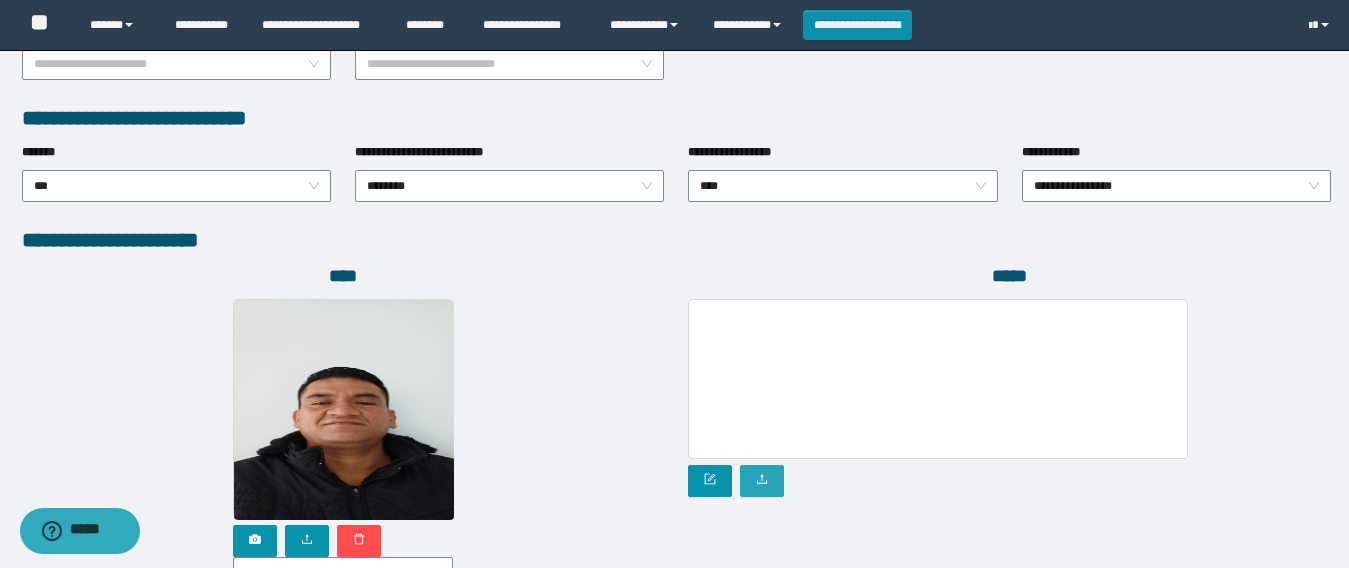 click at bounding box center (762, 481) 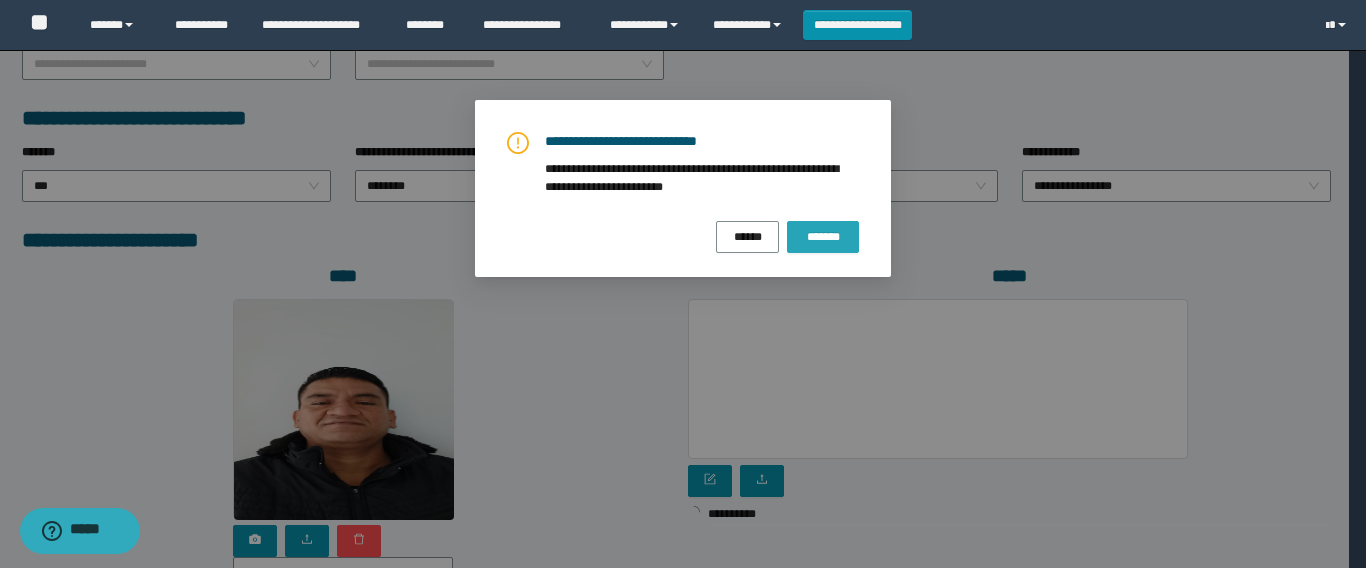 click on "*******" at bounding box center [823, 237] 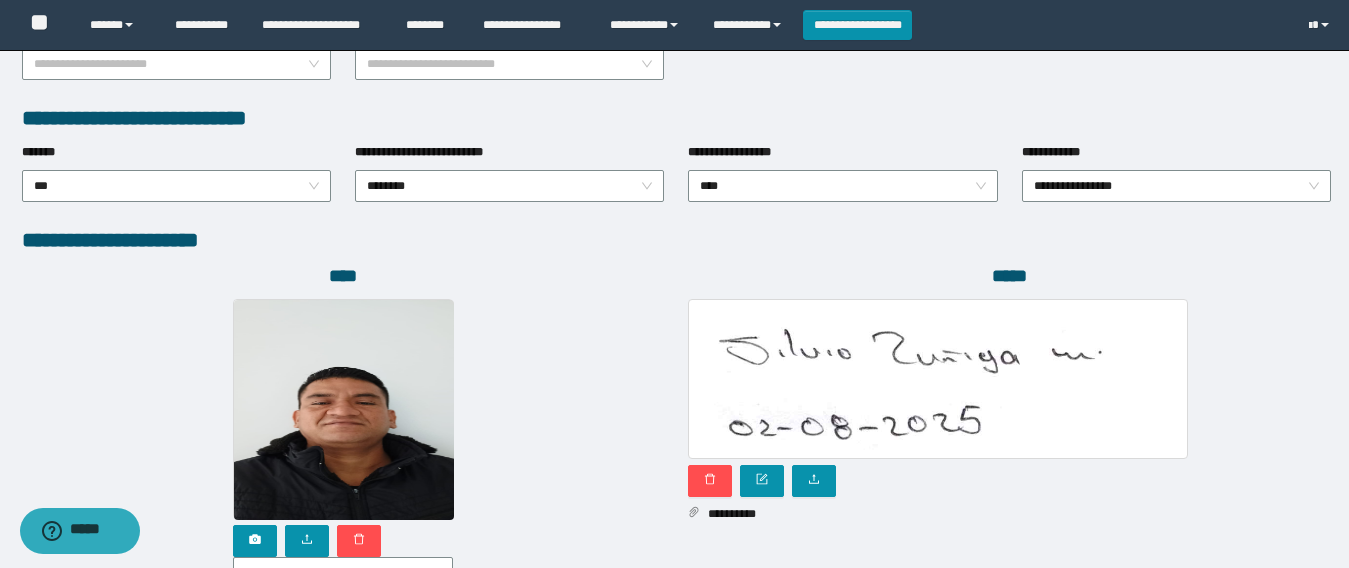 scroll, scrollTop: 1169, scrollLeft: 0, axis: vertical 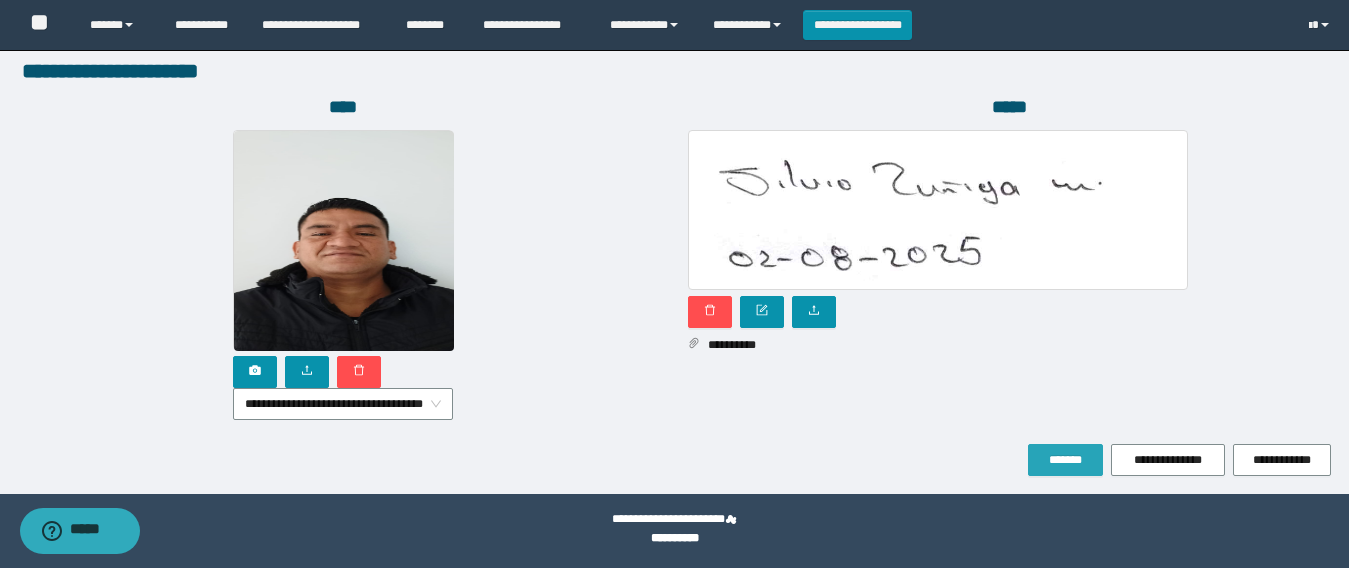 click on "*******" at bounding box center [1065, 460] 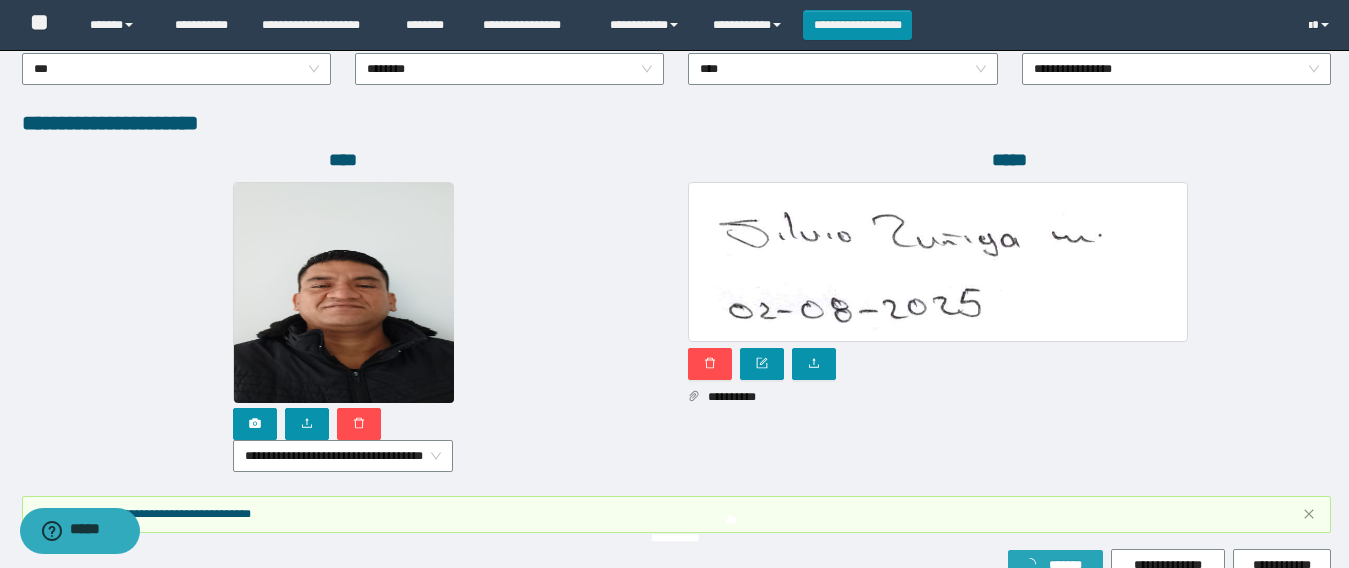 scroll, scrollTop: 1221, scrollLeft: 0, axis: vertical 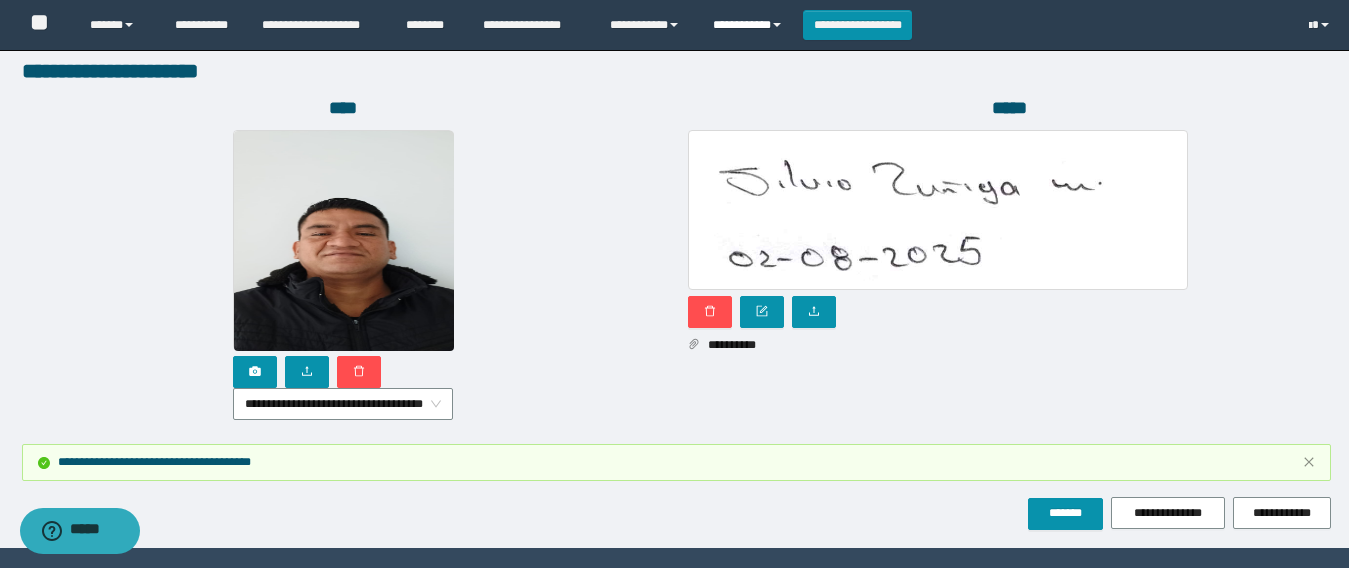 click on "**********" at bounding box center (750, 25) 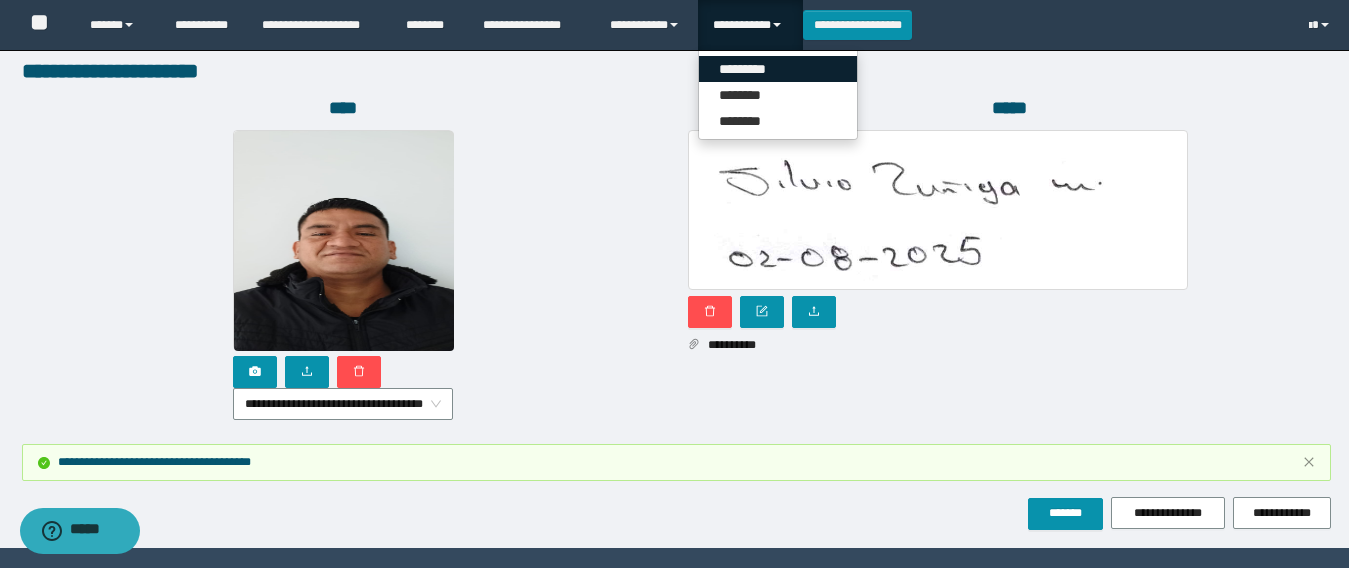 click on "*********" at bounding box center (778, 69) 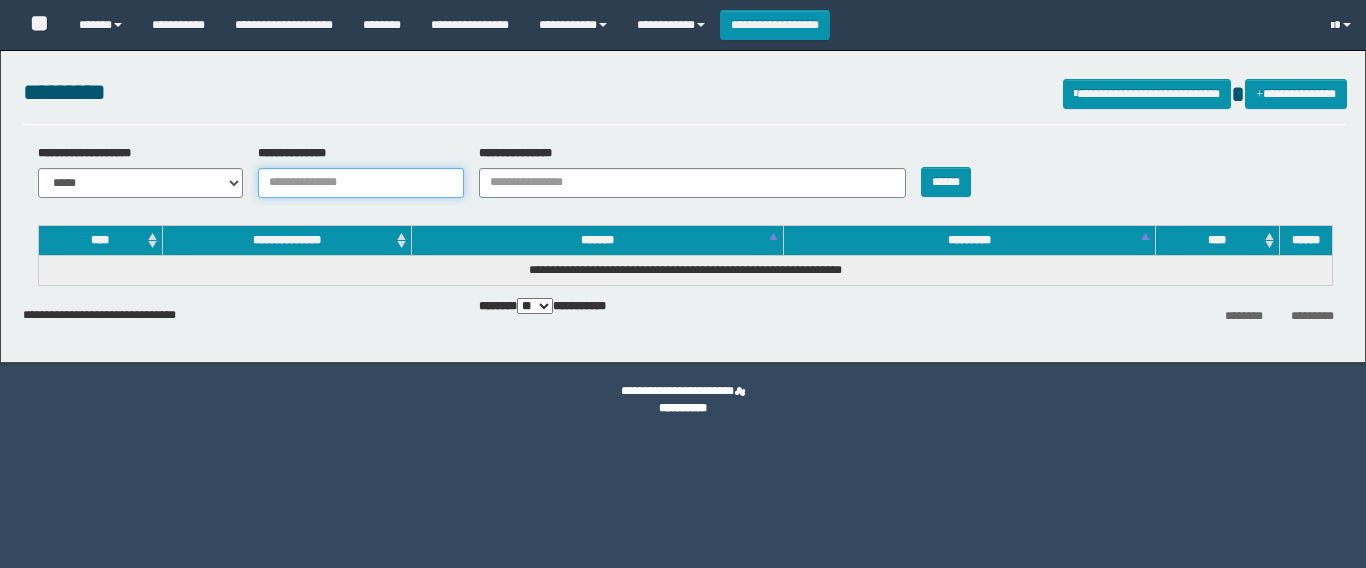 click on "**********" at bounding box center (361, 183) 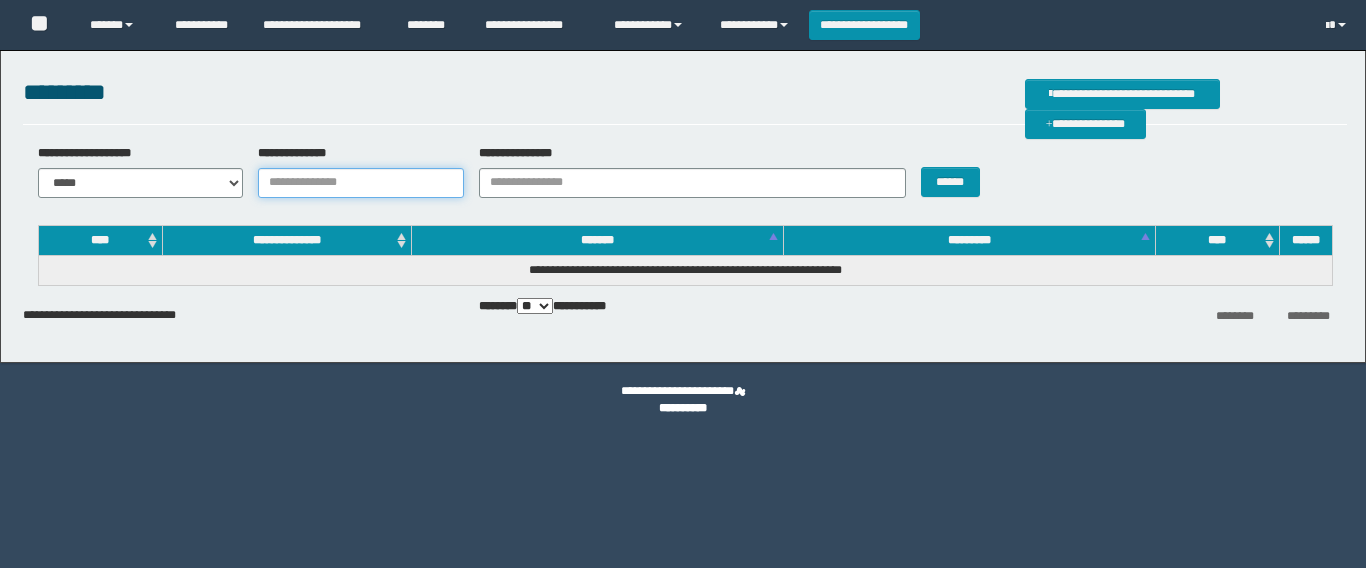 scroll, scrollTop: 0, scrollLeft: 0, axis: both 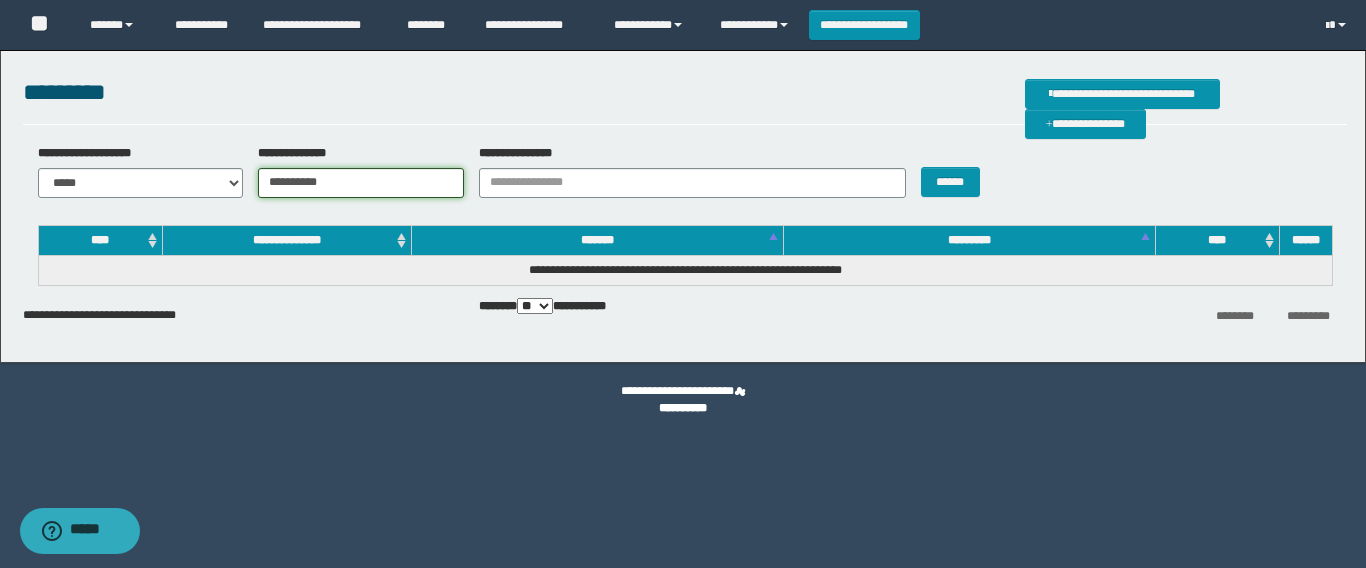 type on "**********" 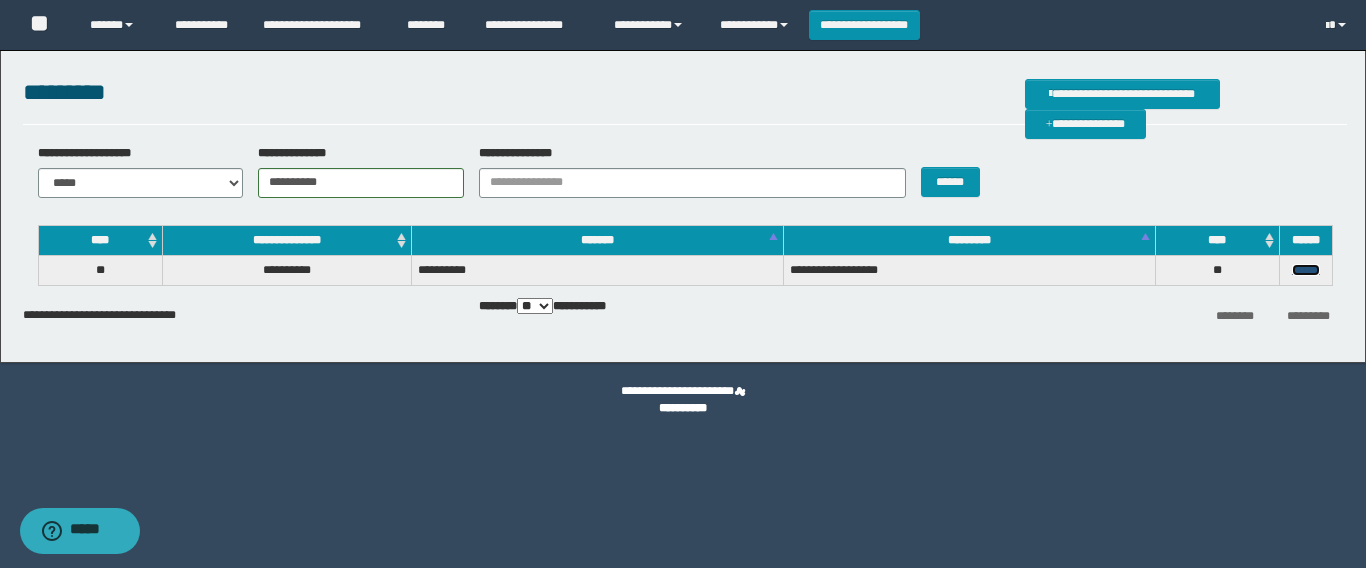 click on "******" at bounding box center (1306, 270) 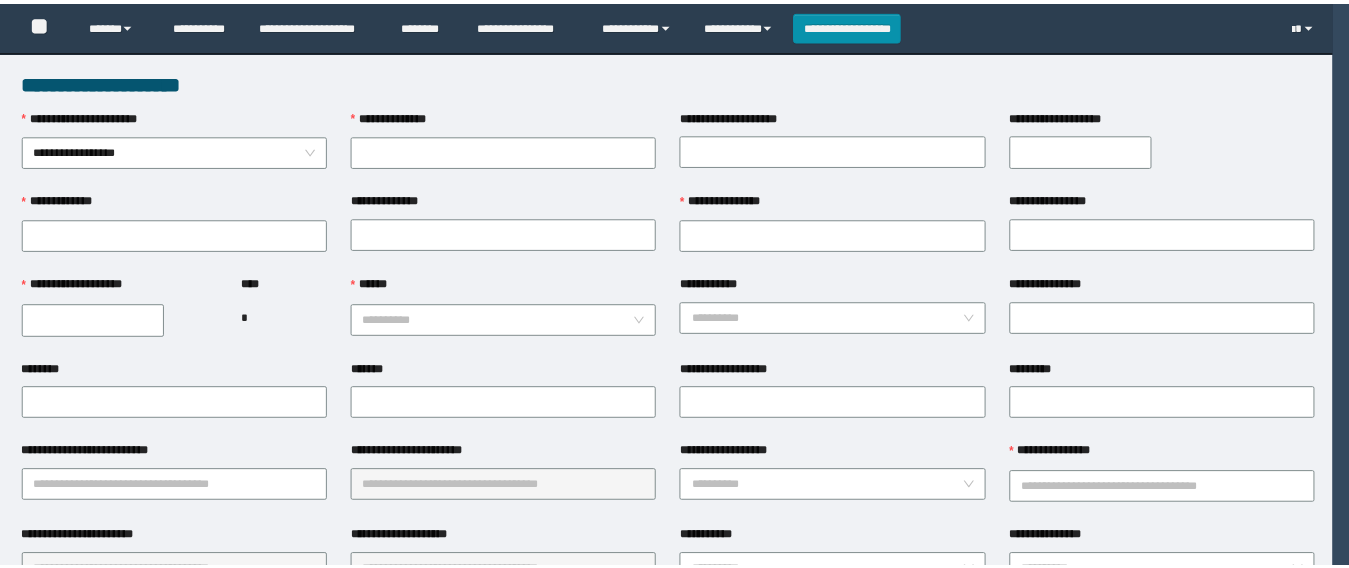 scroll, scrollTop: 0, scrollLeft: 0, axis: both 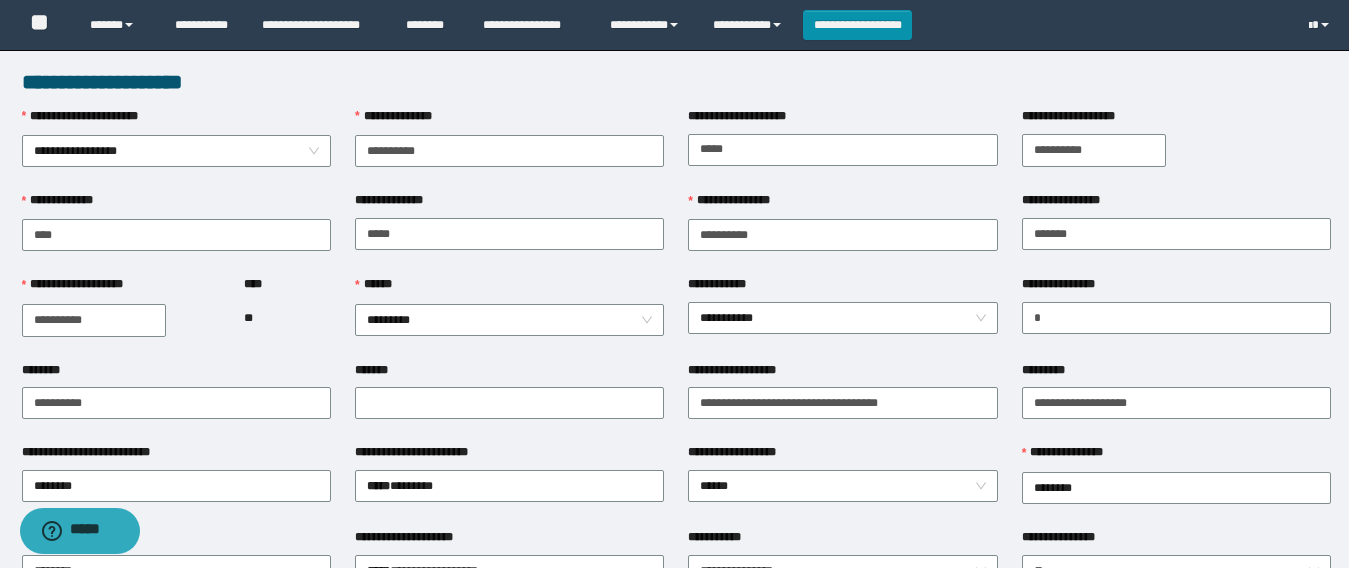 click on "**********" at bounding box center (842, 233) 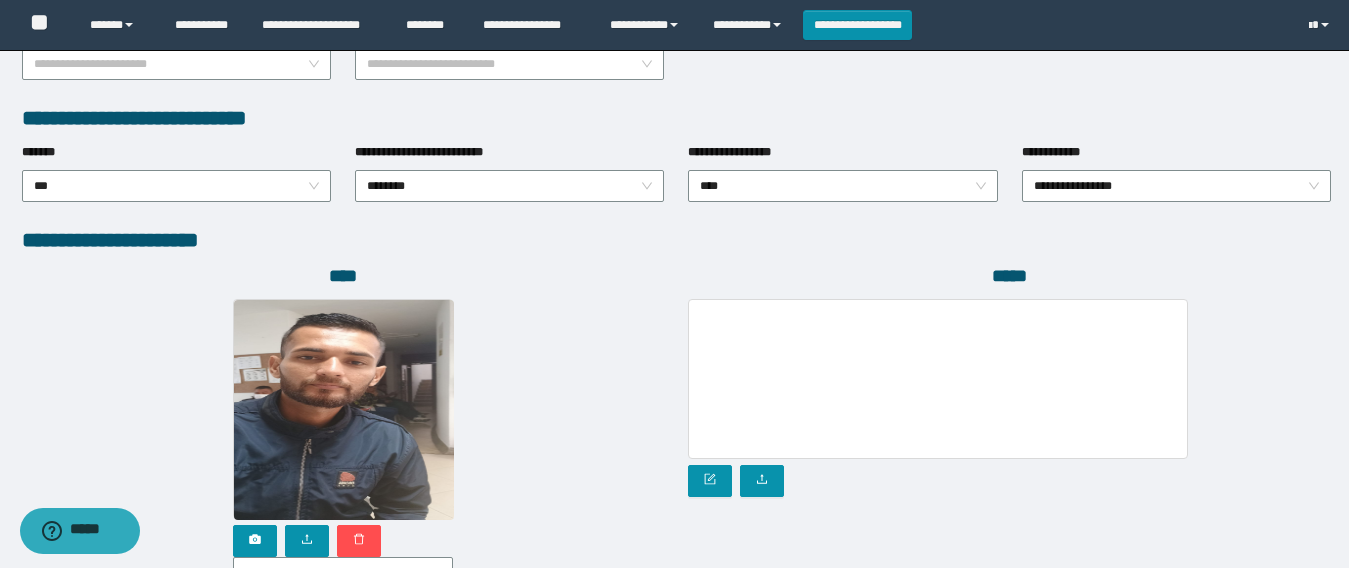 scroll, scrollTop: 1169, scrollLeft: 0, axis: vertical 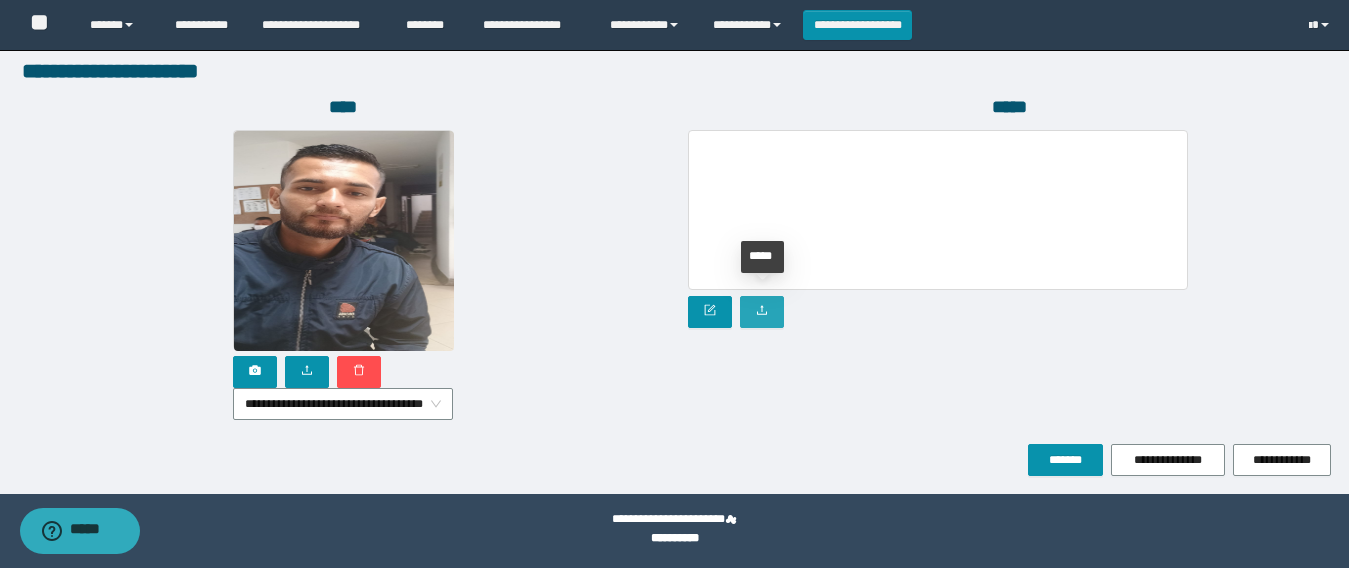 click at bounding box center [762, 312] 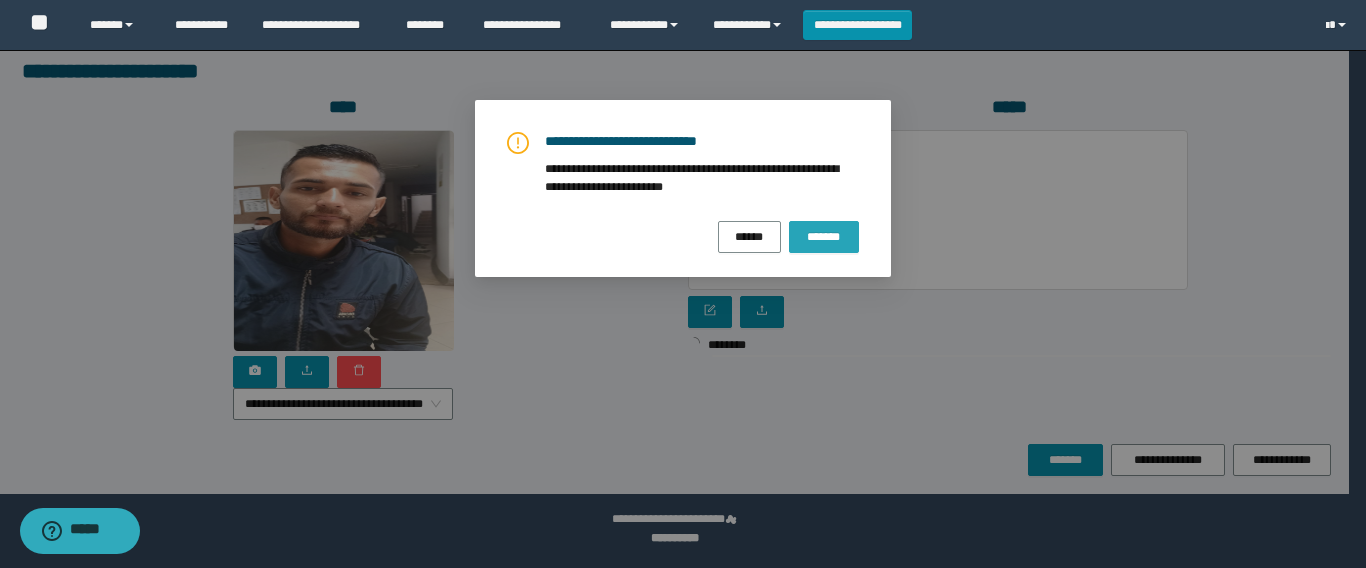 click on "*******" at bounding box center (824, 237) 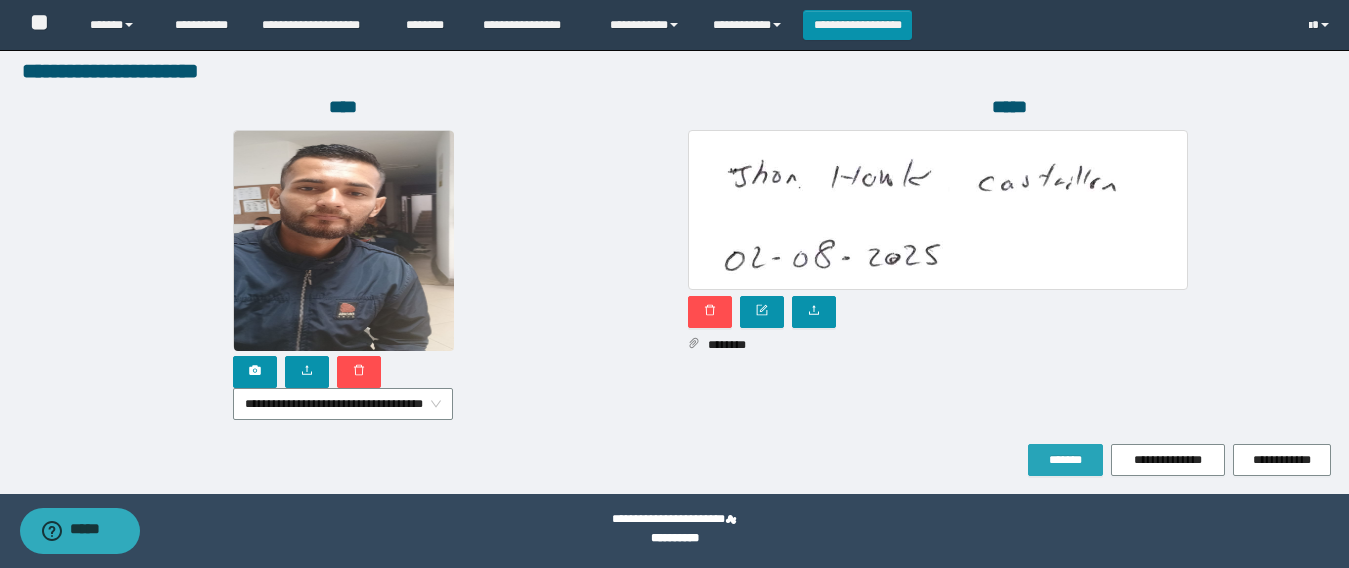 click on "*******" at bounding box center [1065, 460] 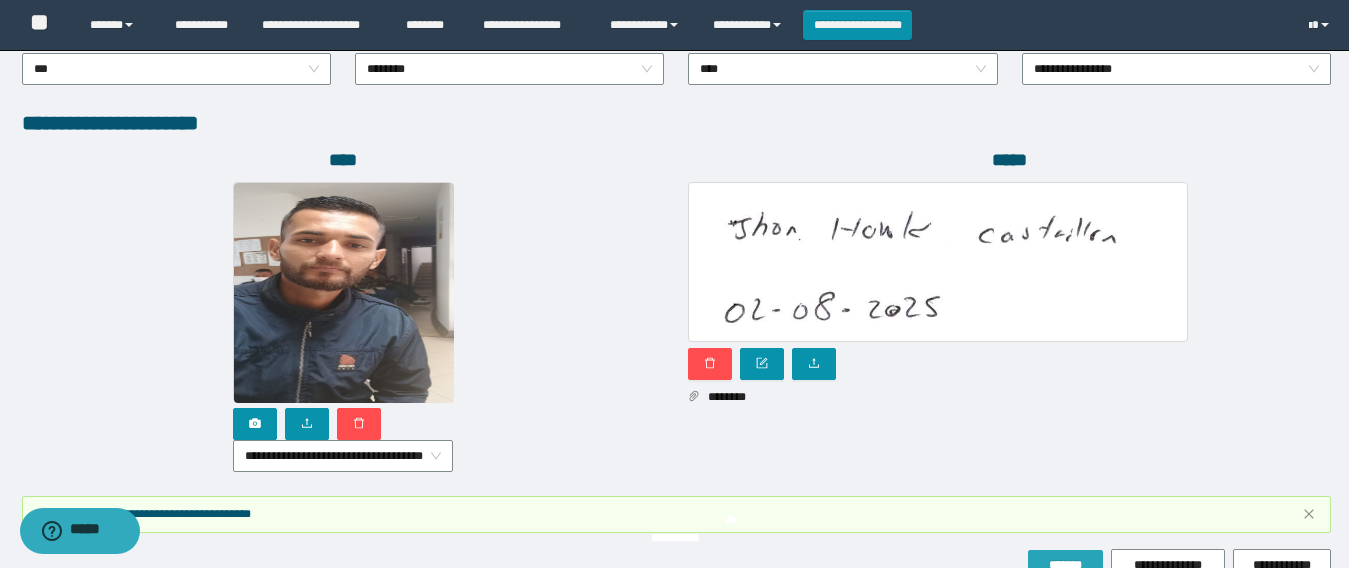 scroll, scrollTop: 1221, scrollLeft: 0, axis: vertical 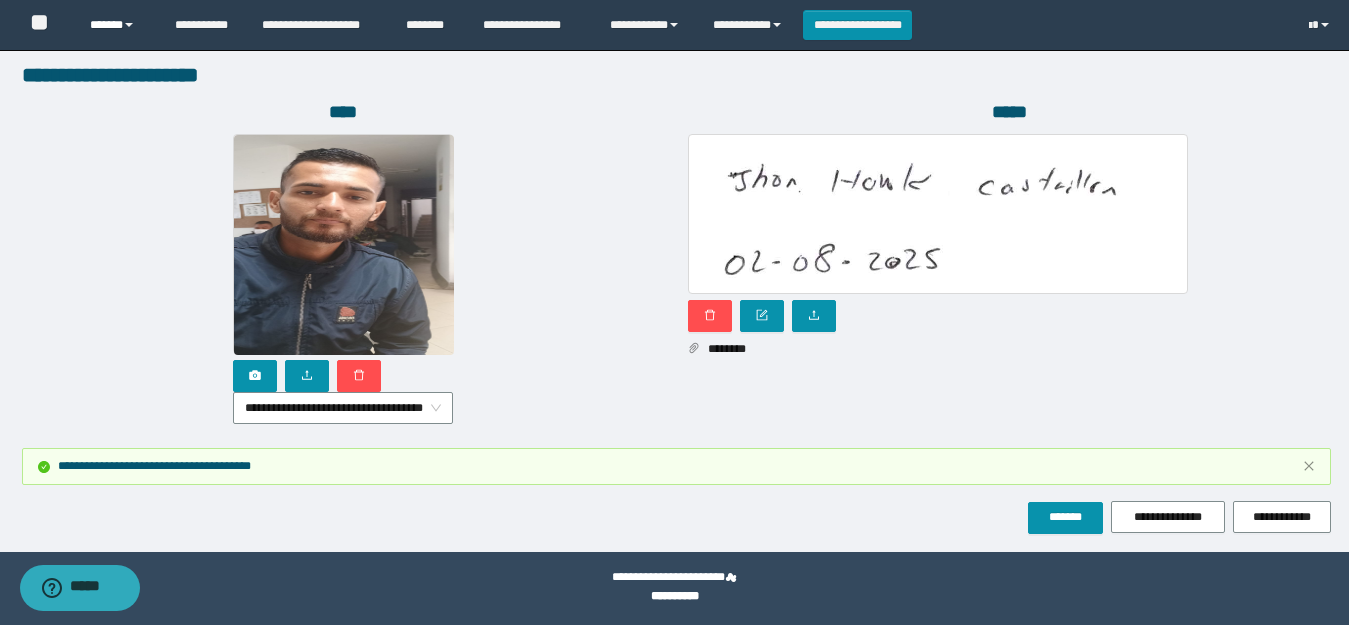 click on "******" at bounding box center (117, 25) 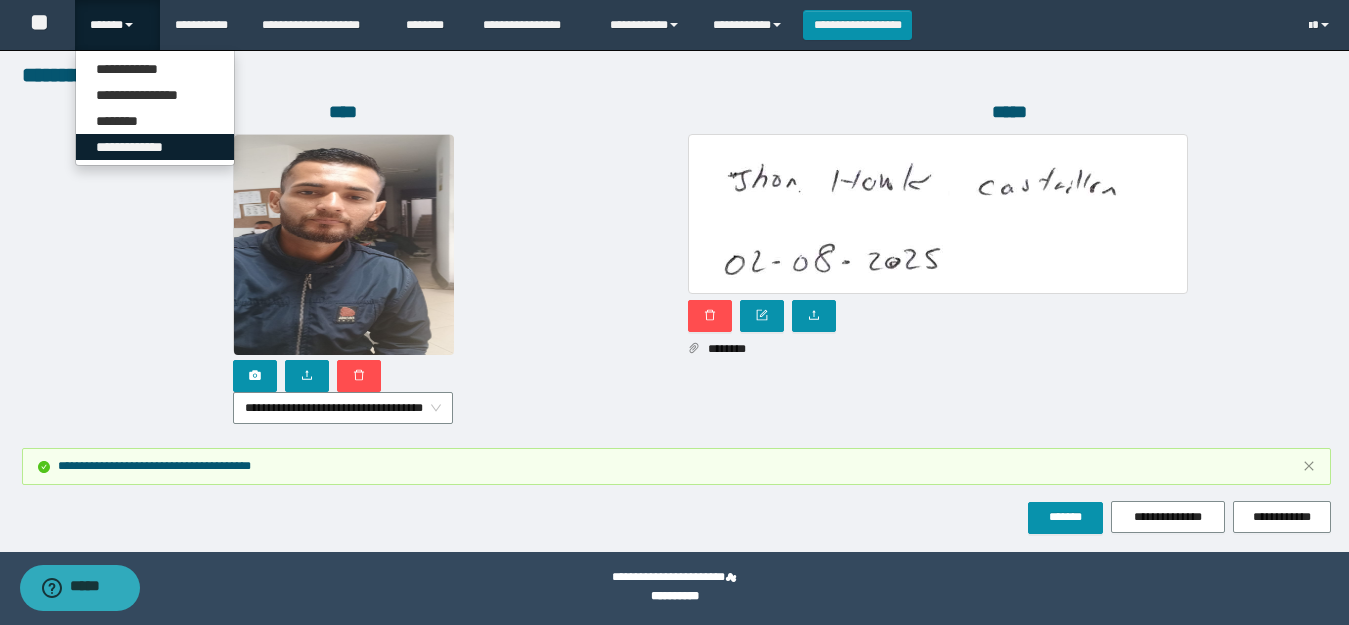click on "**********" at bounding box center [155, 147] 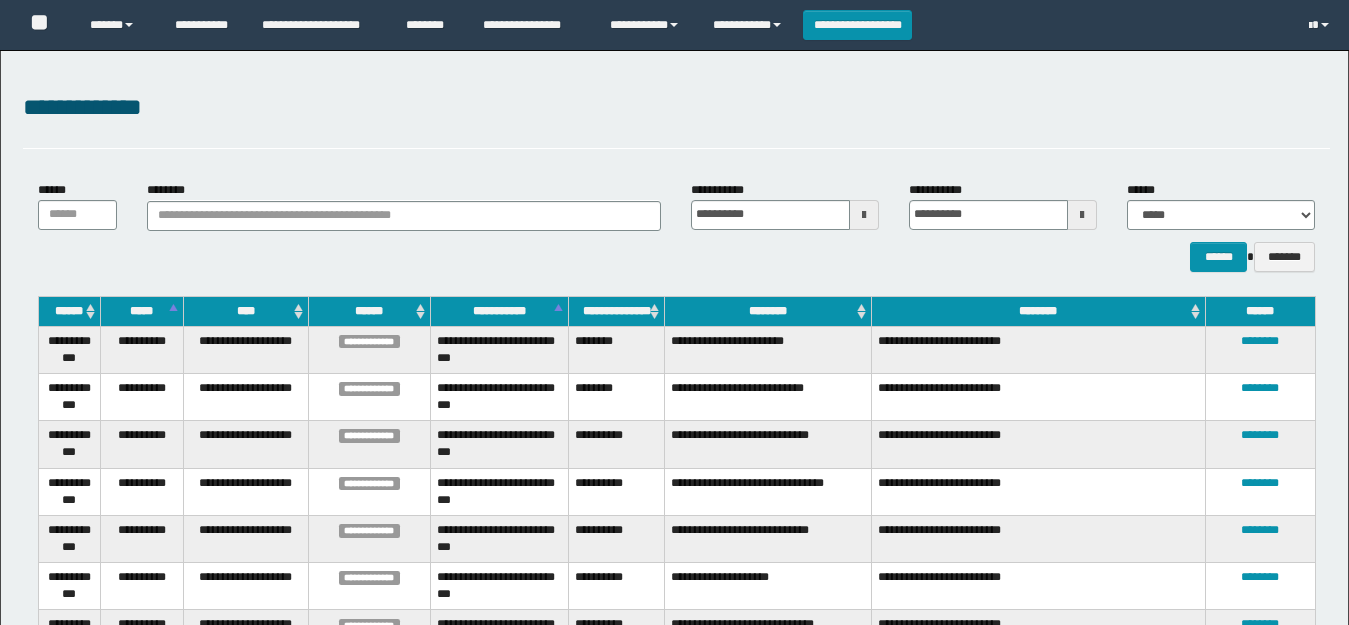 scroll, scrollTop: 0, scrollLeft: 0, axis: both 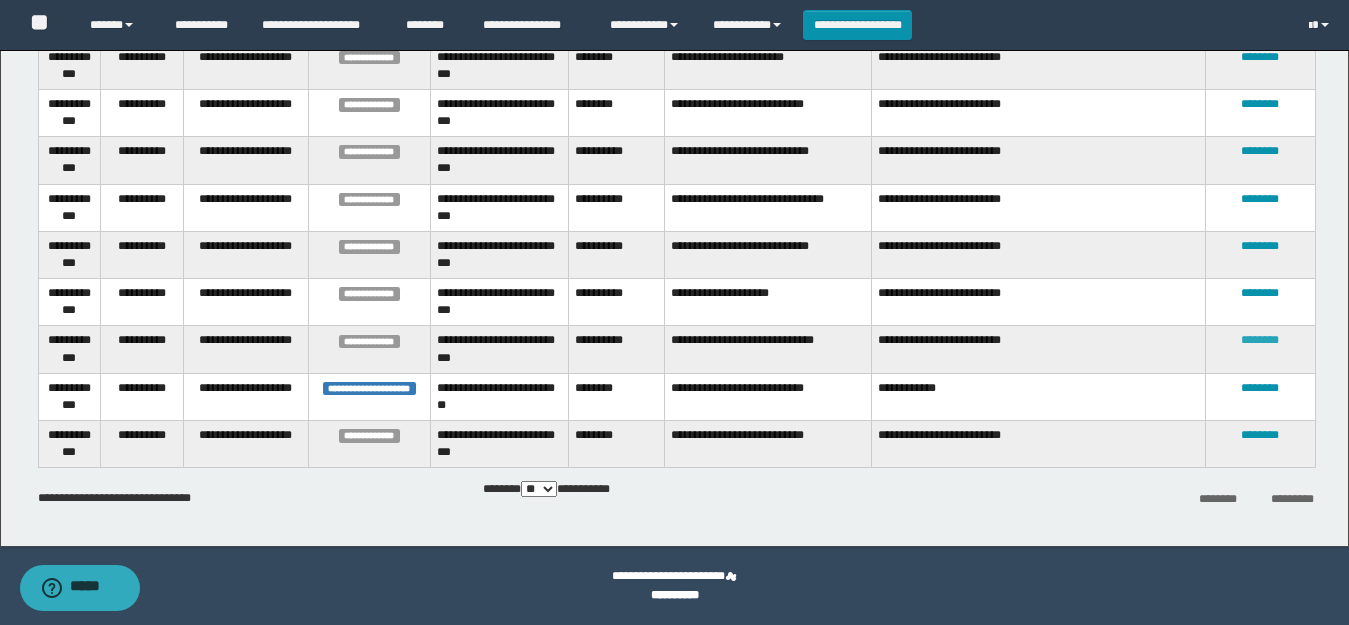 click on "********" at bounding box center [1260, 340] 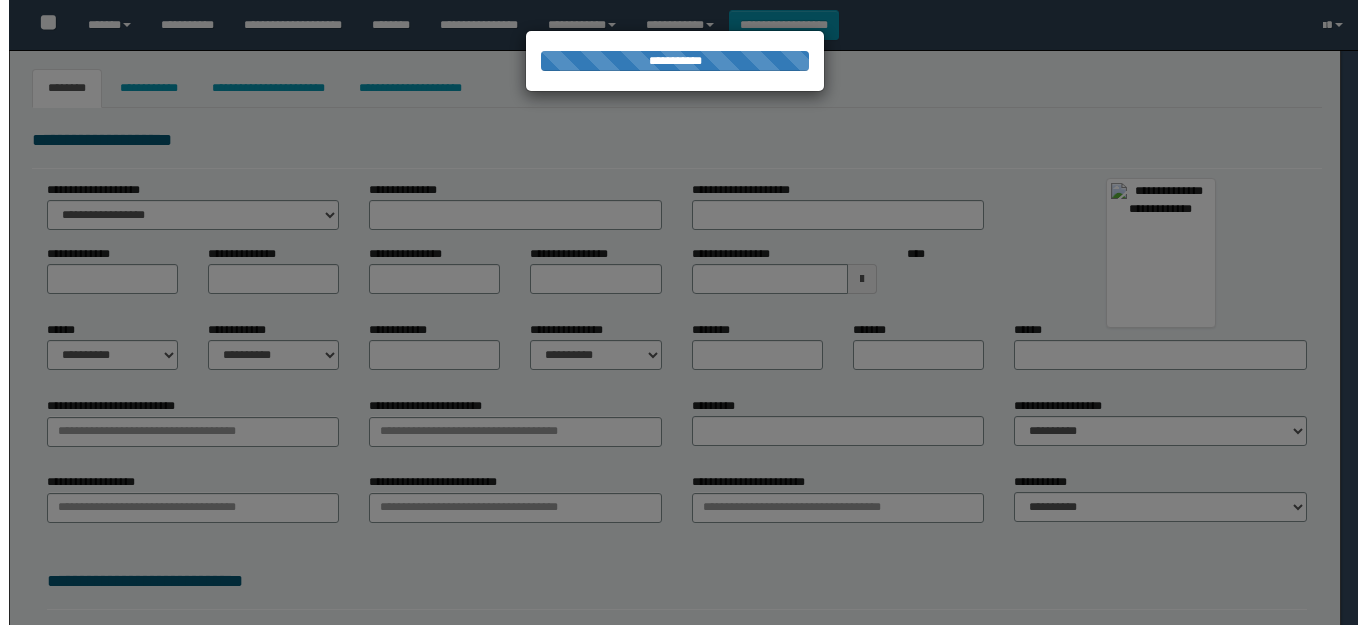 scroll, scrollTop: 0, scrollLeft: 0, axis: both 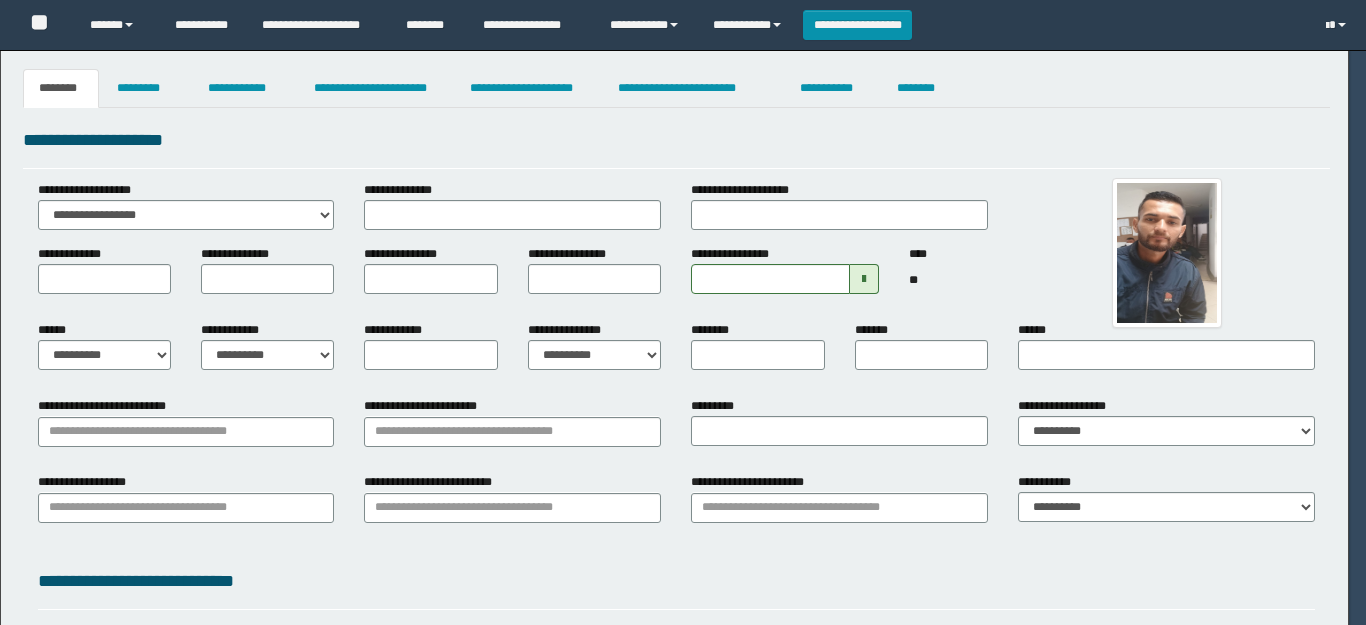 type on "*****" 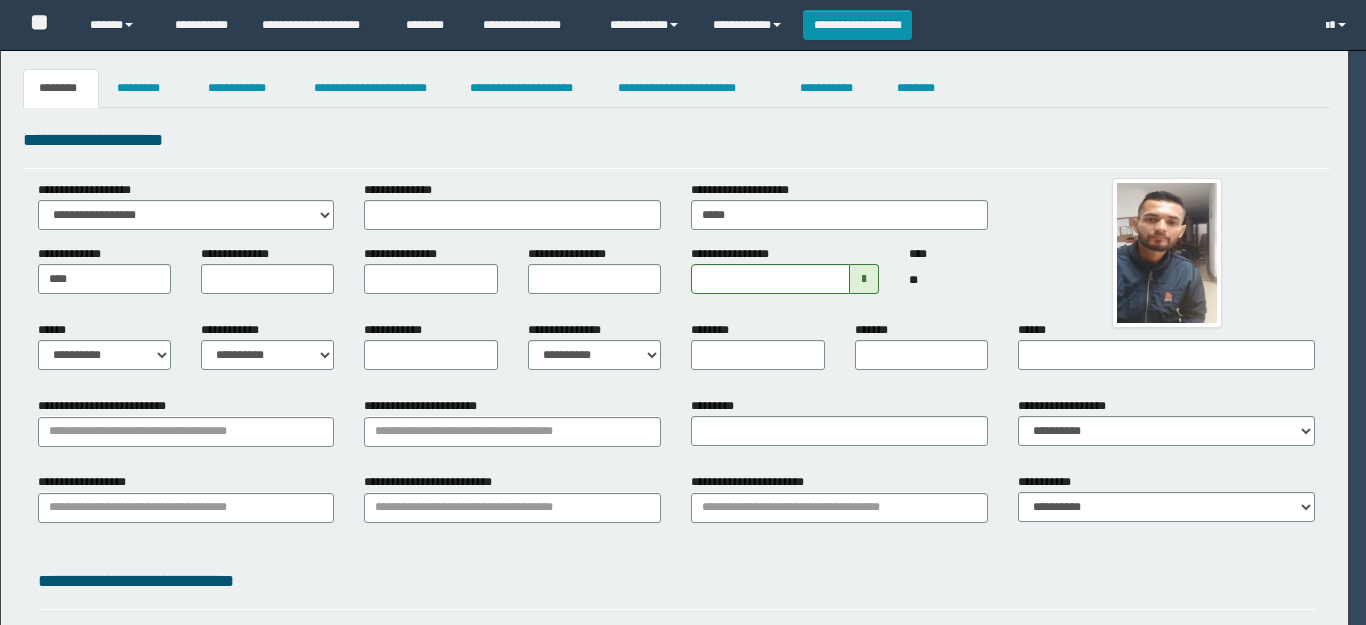 type on "*****" 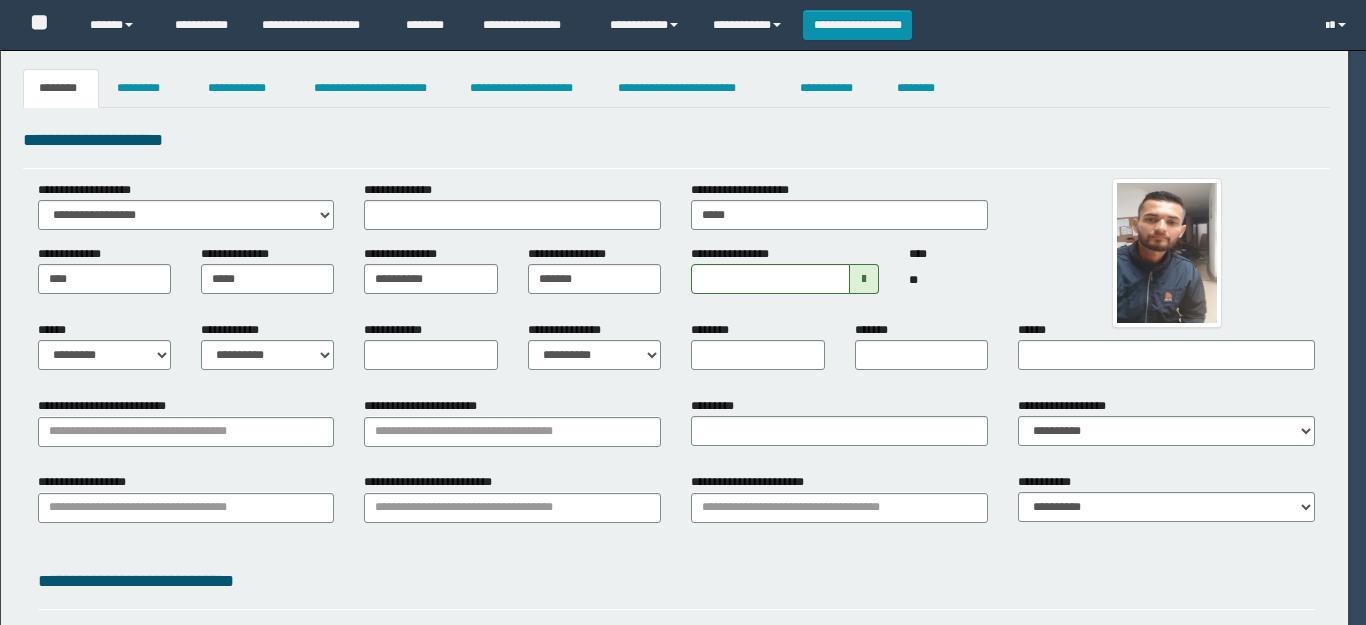 select on "*" 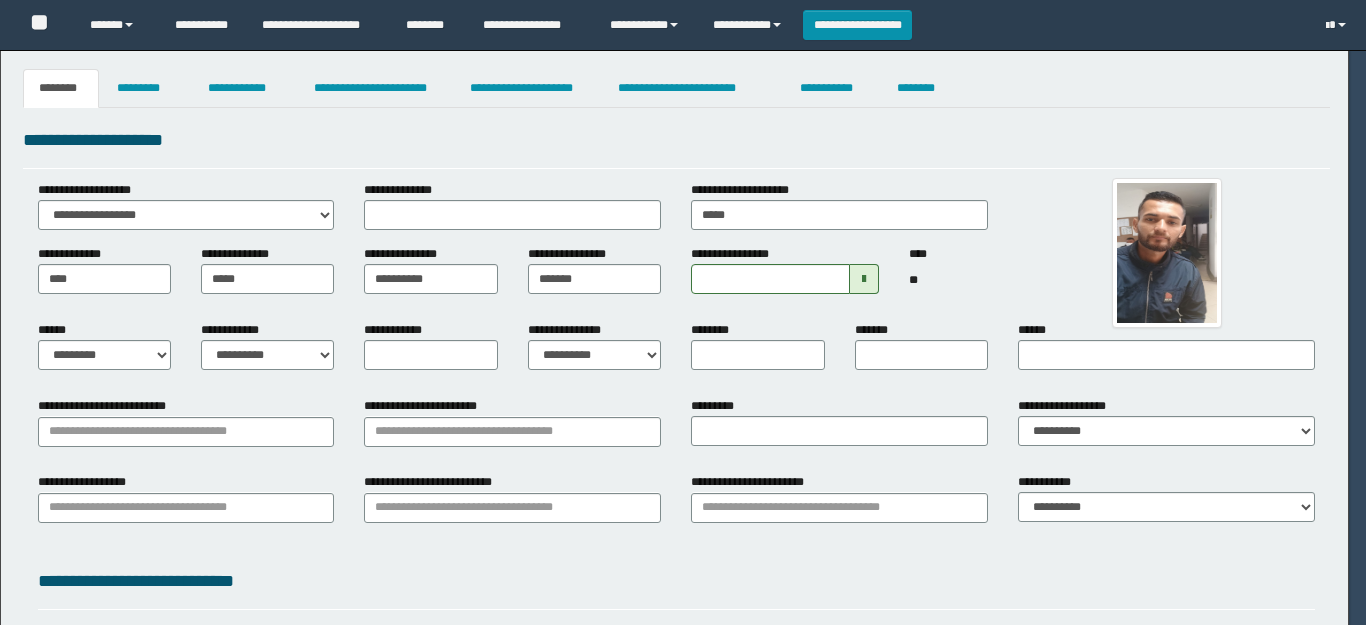 select on "*" 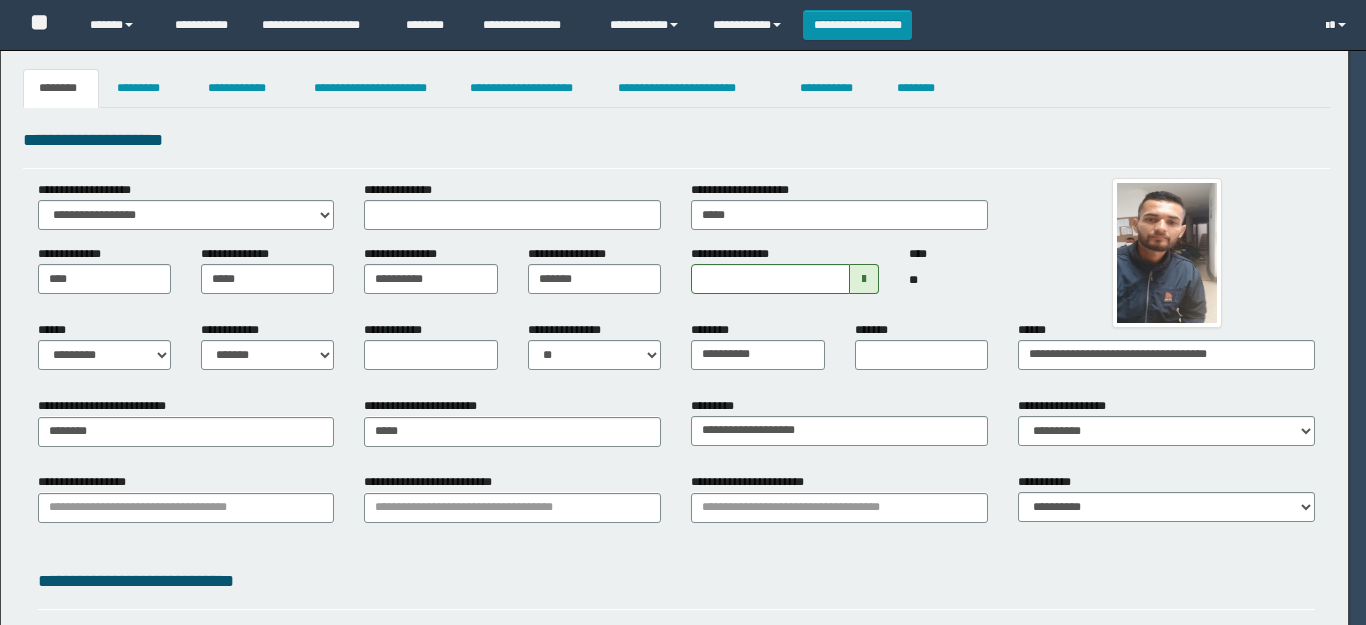 select on "*" 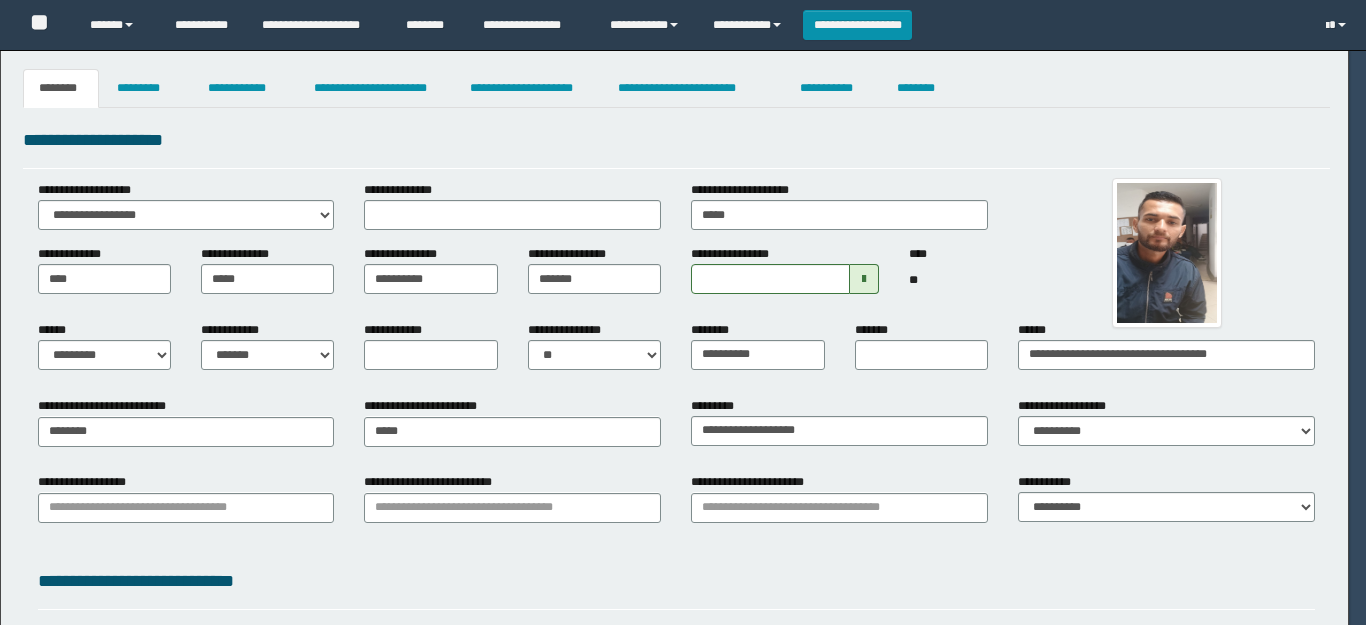 type on "********" 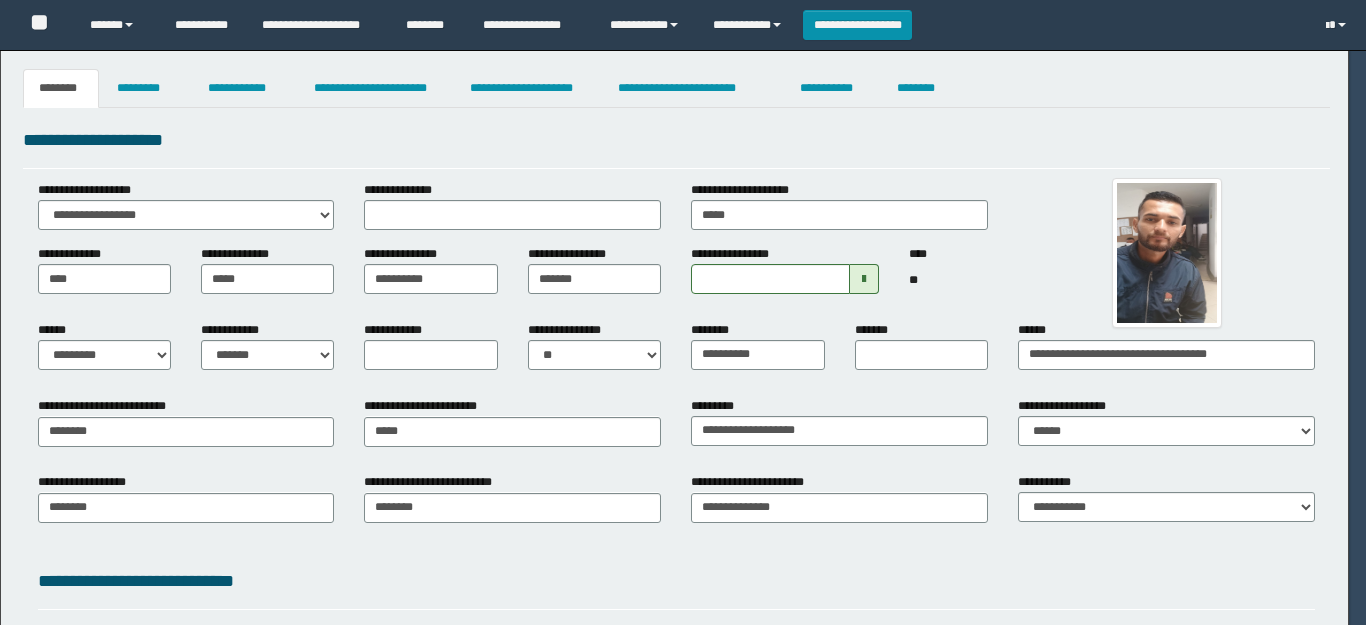 type on "**********" 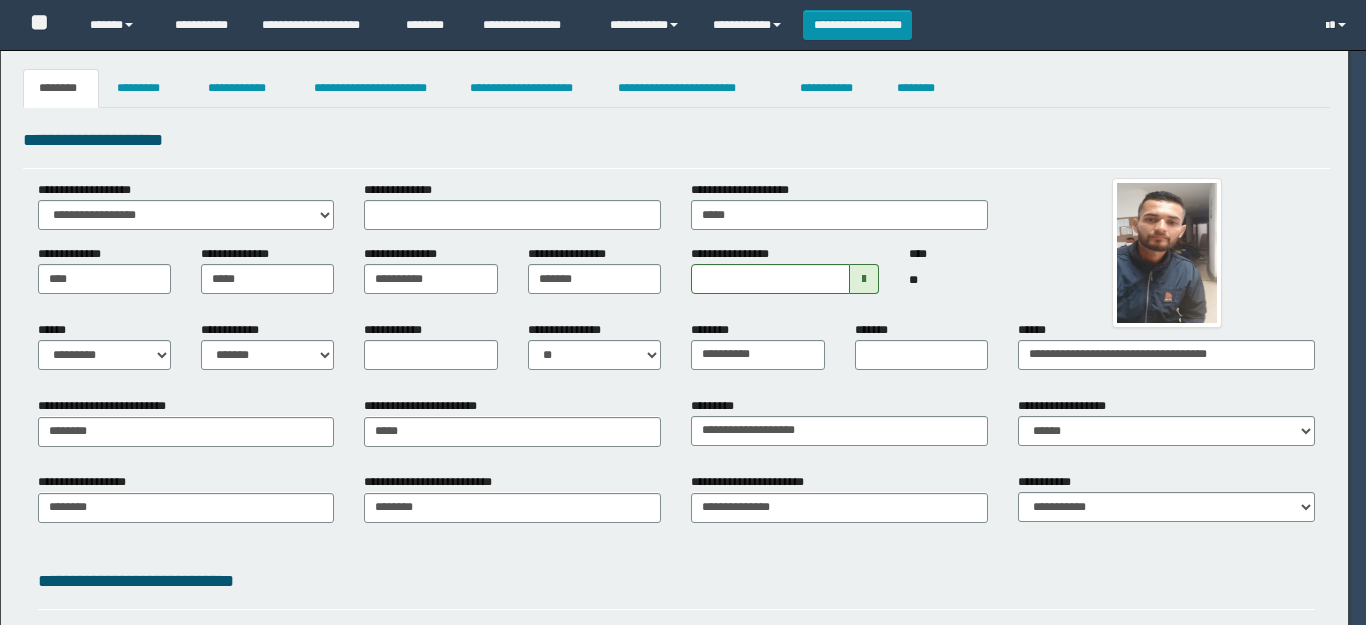 type on "*********" 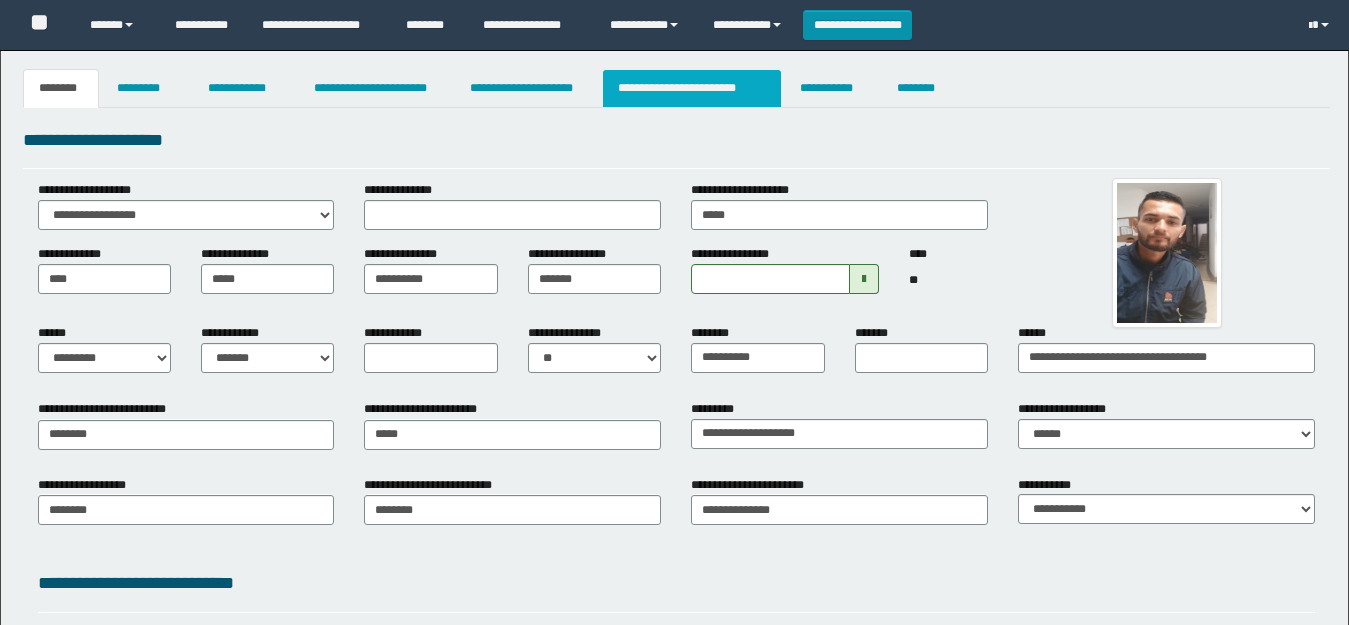 click on "**********" at bounding box center [692, 88] 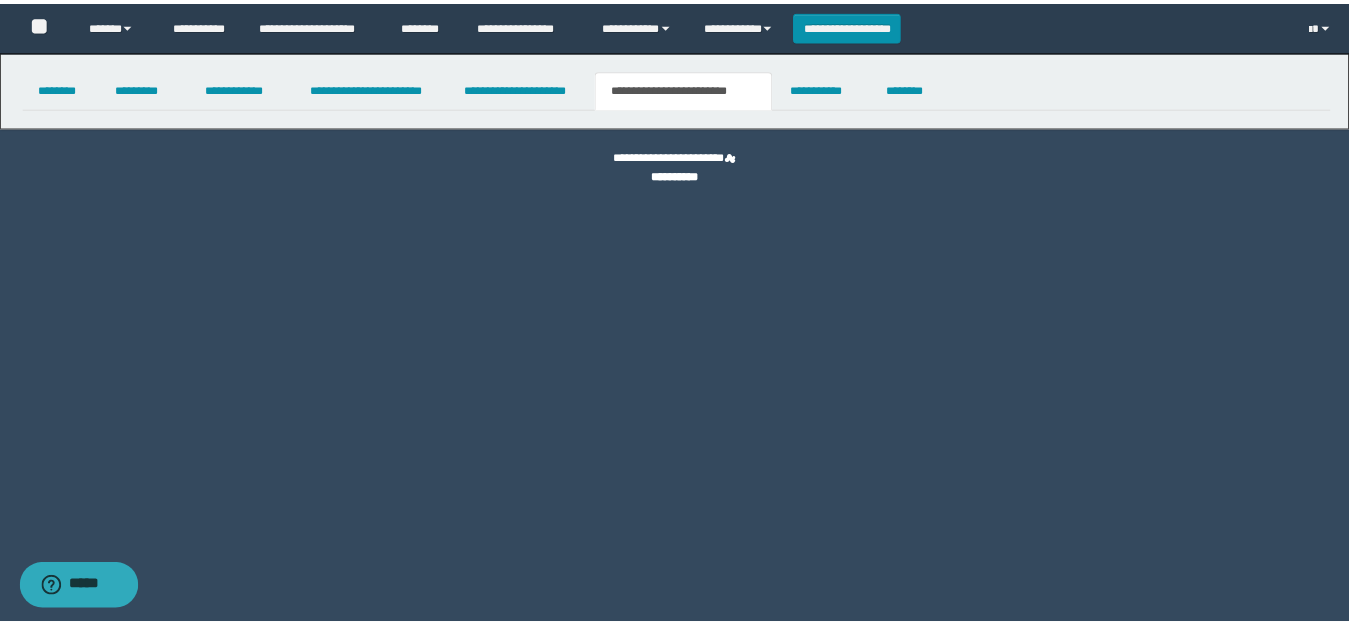 scroll, scrollTop: 0, scrollLeft: 0, axis: both 